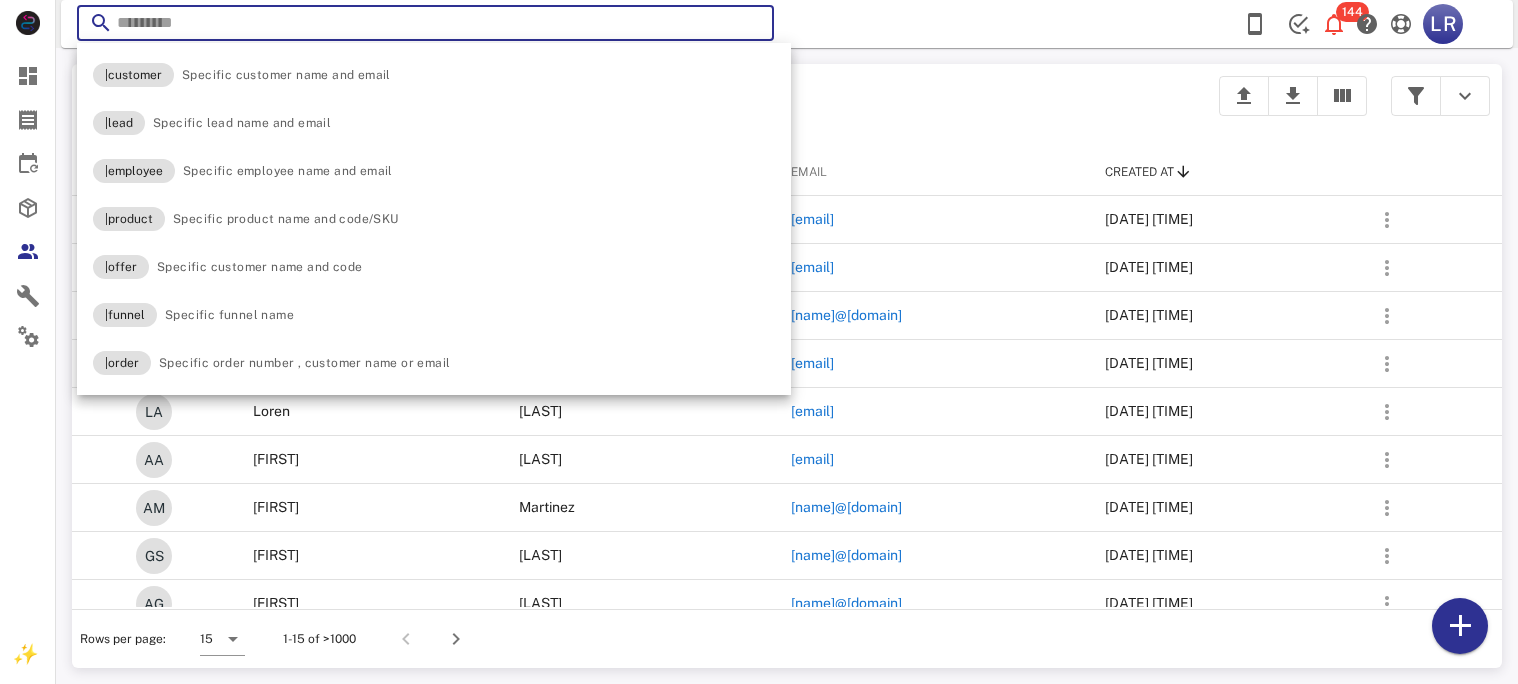 scroll, scrollTop: 0, scrollLeft: 0, axis: both 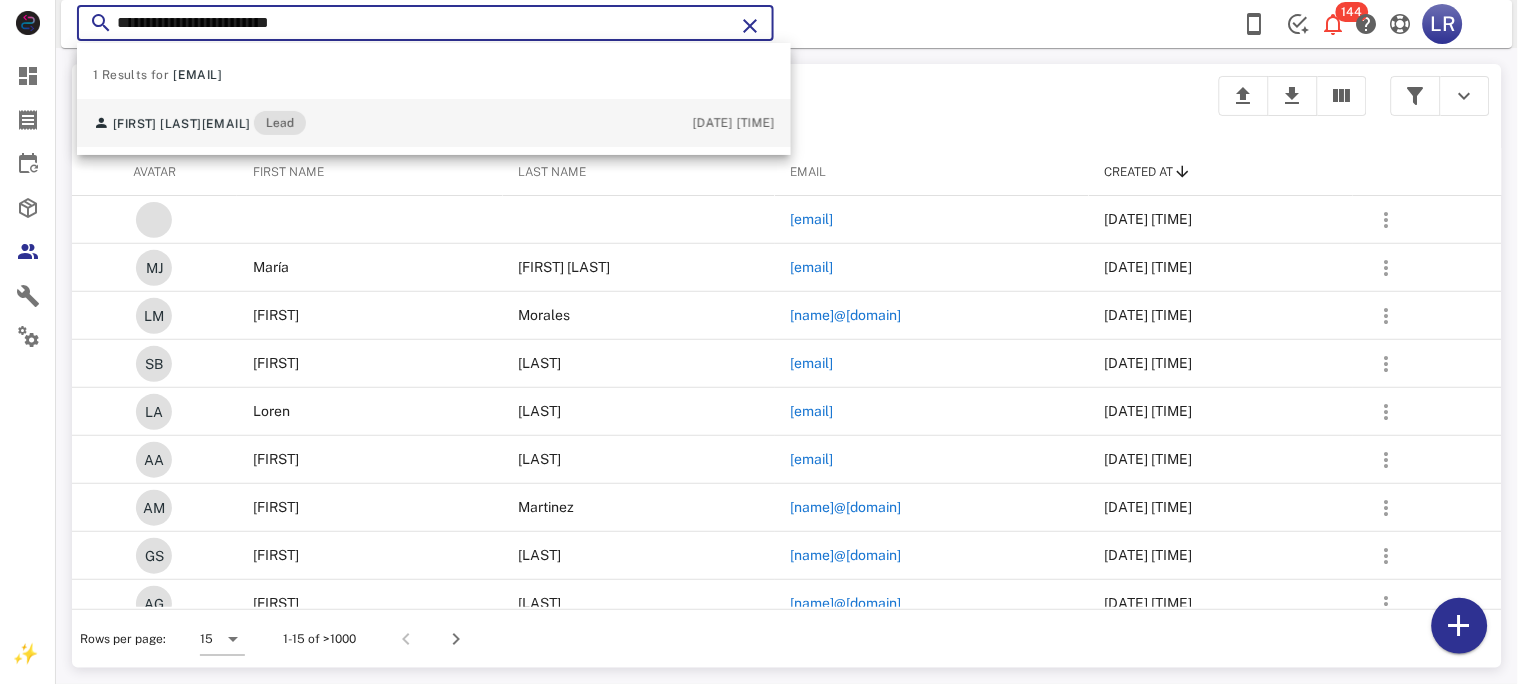 type on "**********" 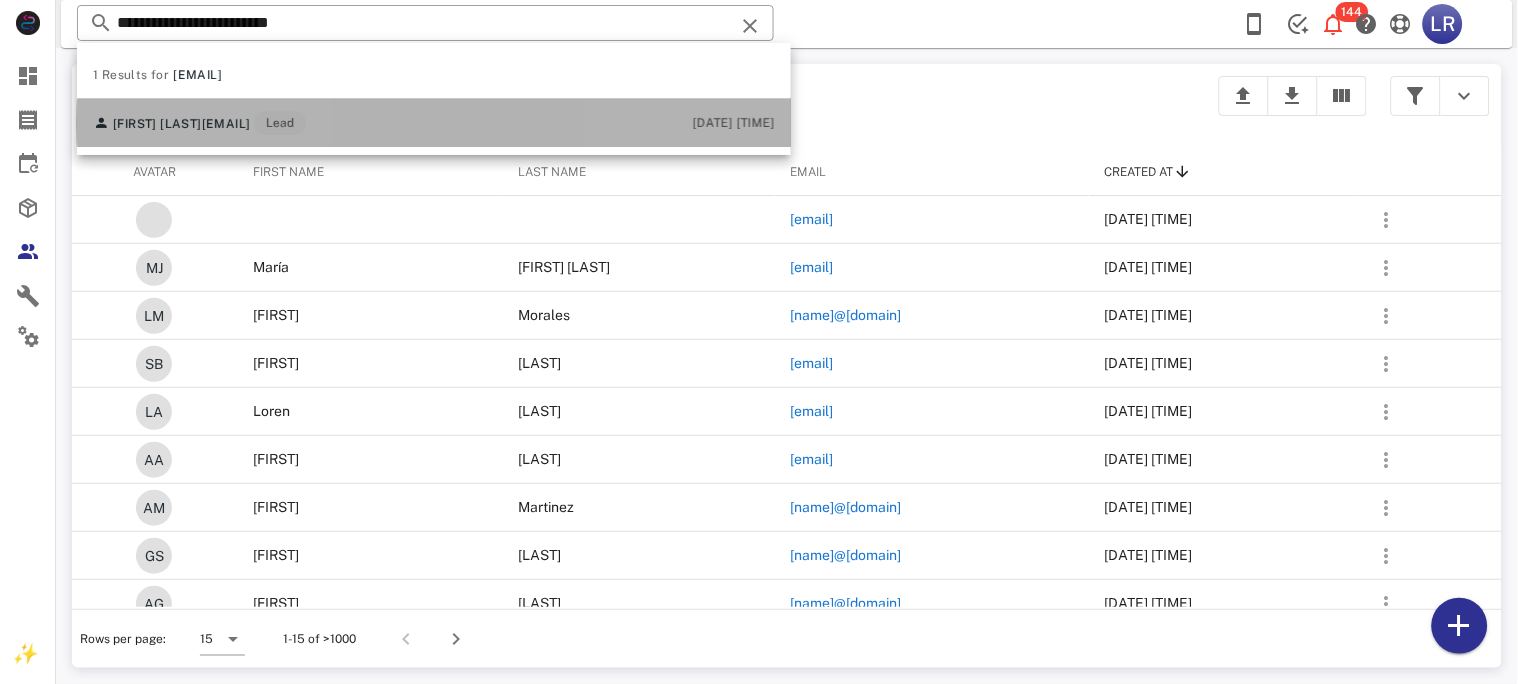 click on "[EMAIL]" at bounding box center (226, 124) 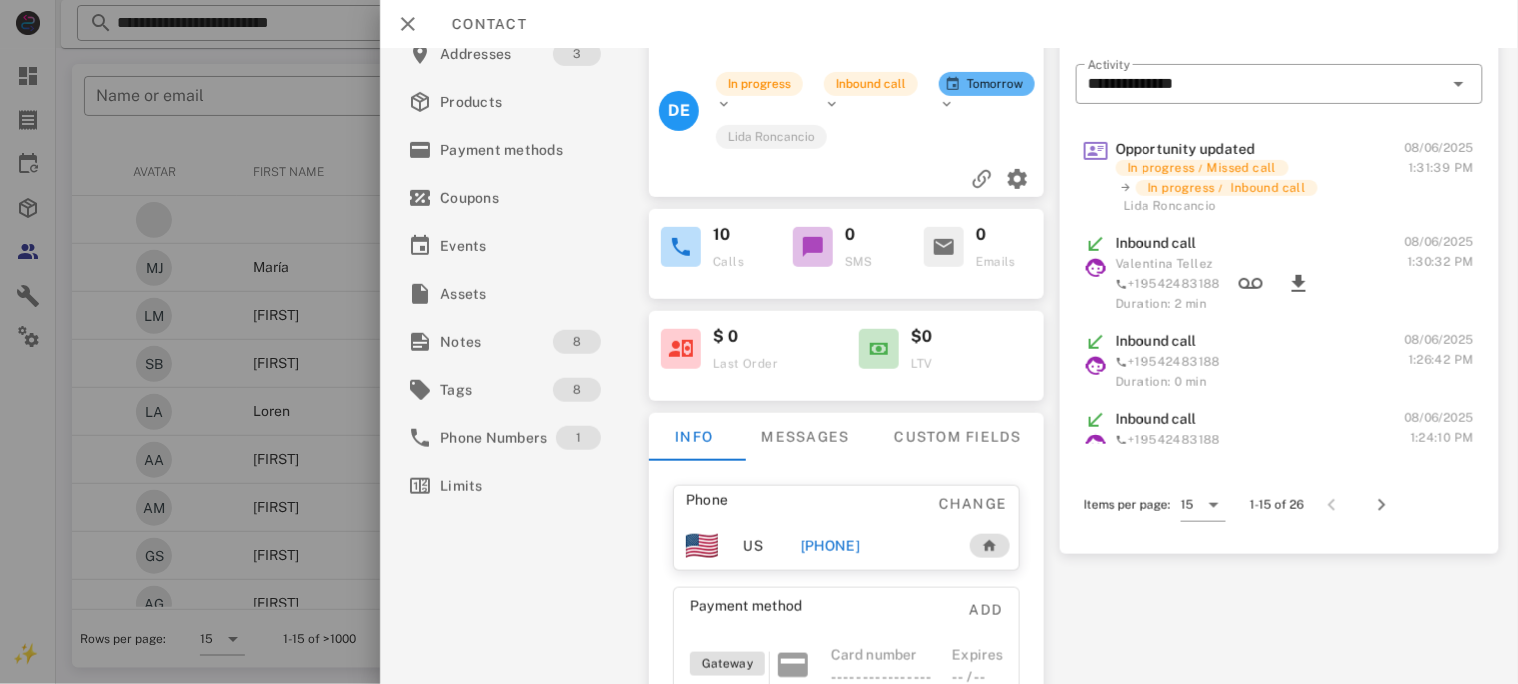scroll, scrollTop: 266, scrollLeft: 0, axis: vertical 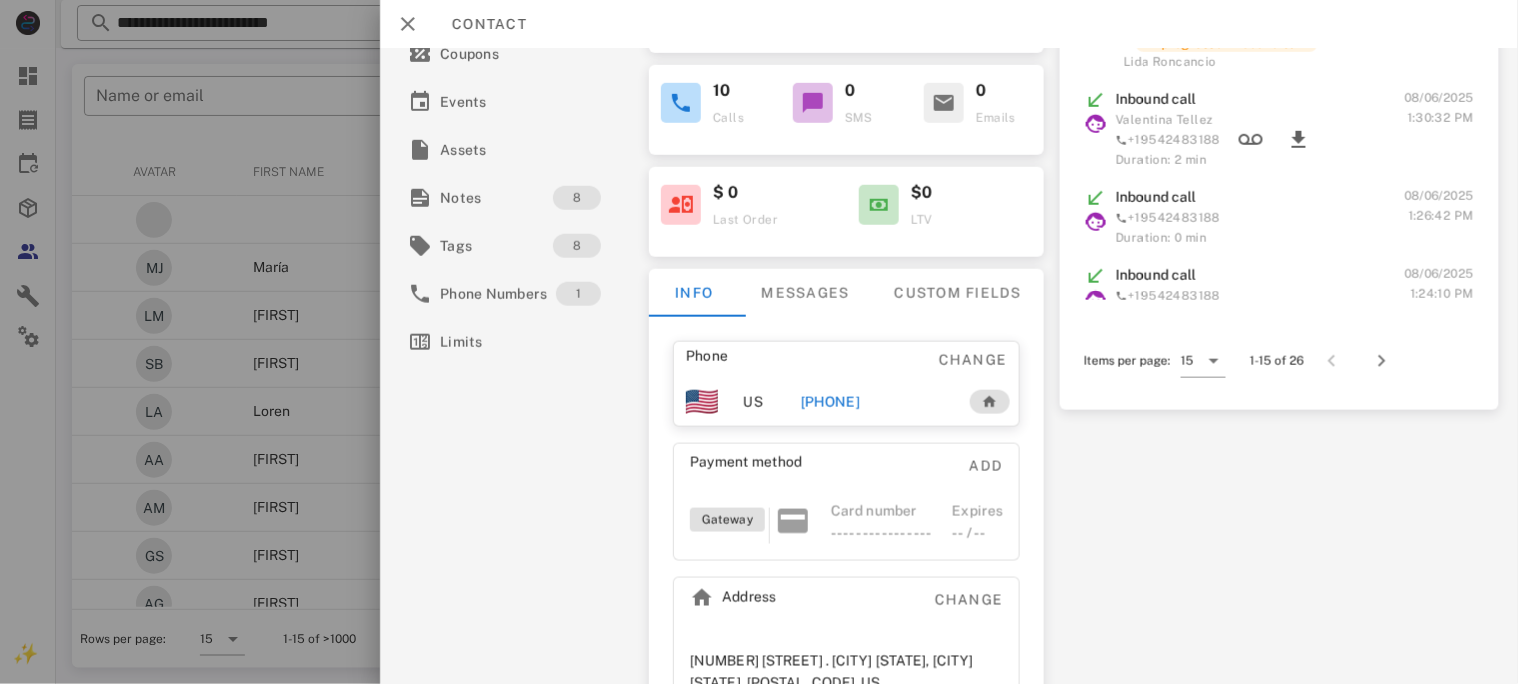 click on "[PHONE]" at bounding box center (830, 402) 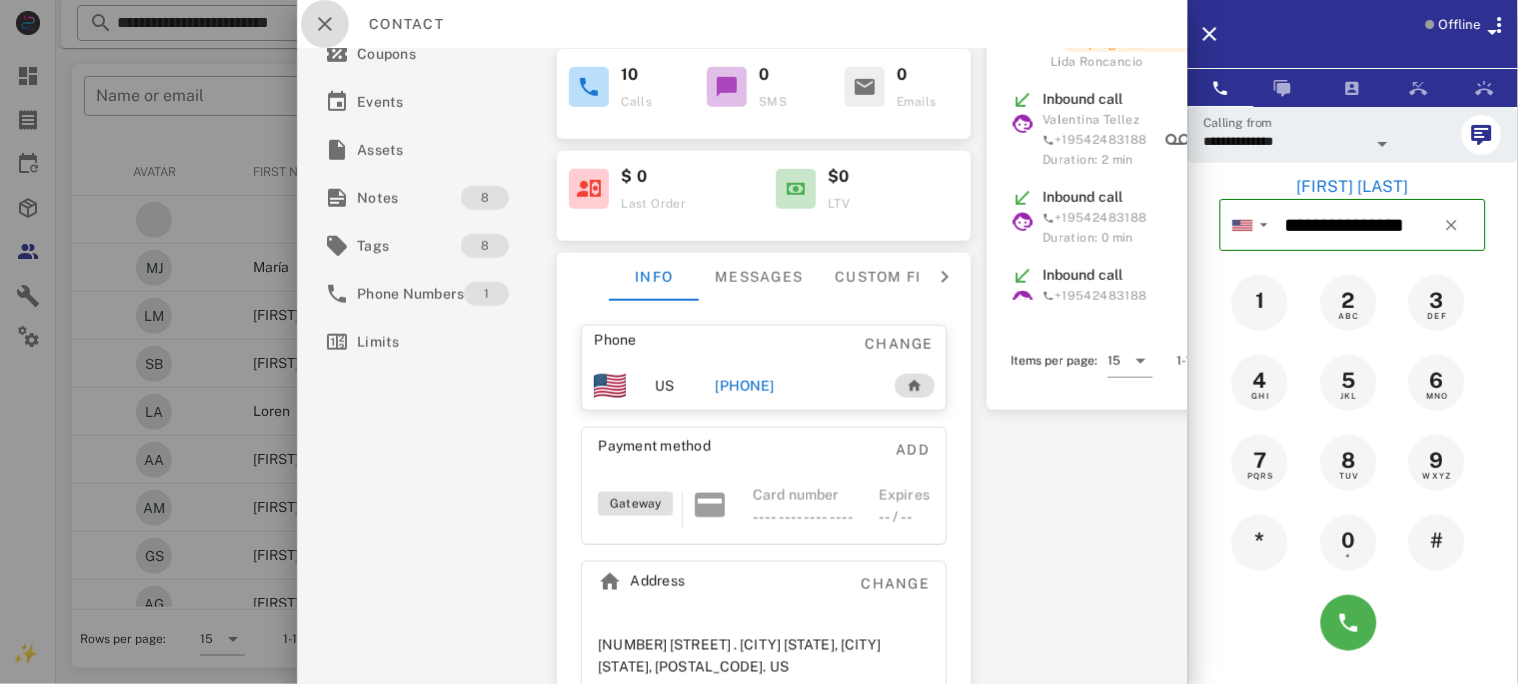 click at bounding box center [325, 24] 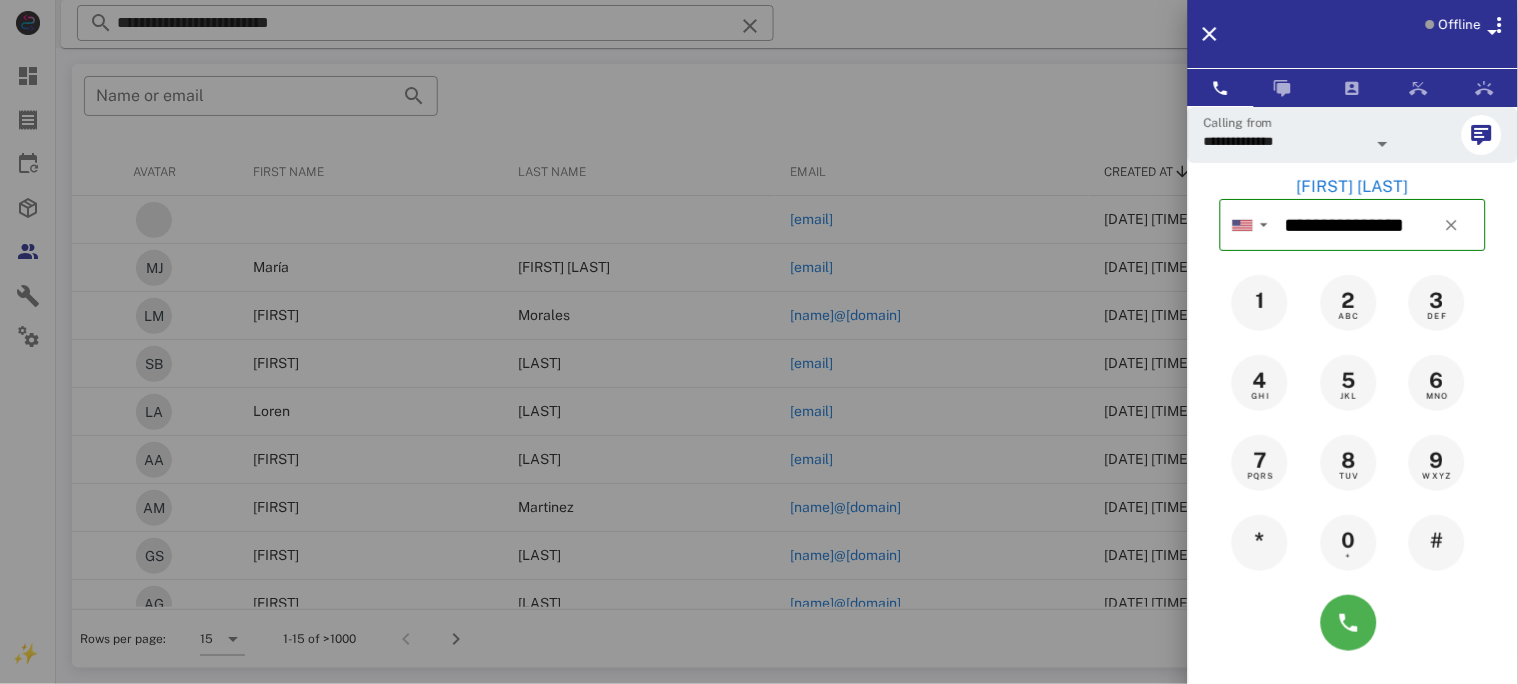 click at bounding box center [759, 342] 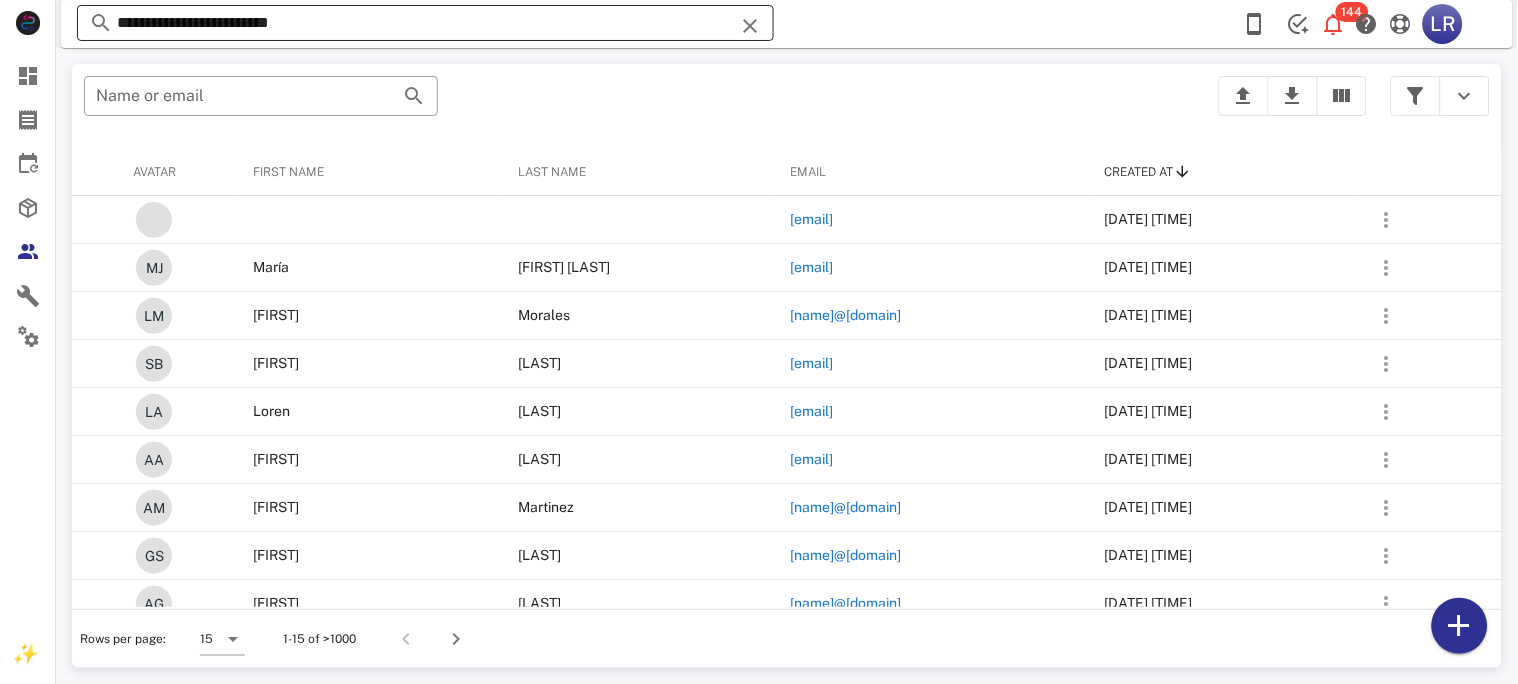 click at bounding box center [750, 26] 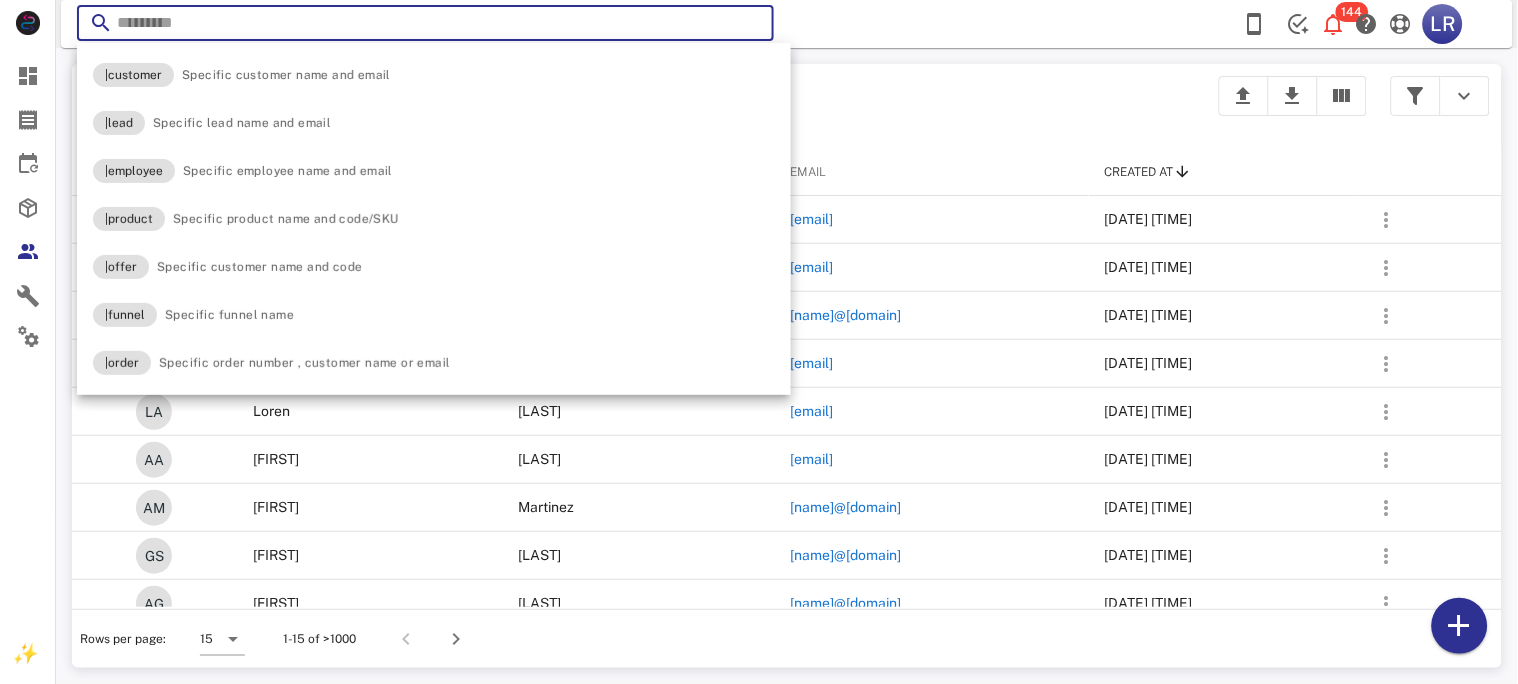 click at bounding box center [750, 26] 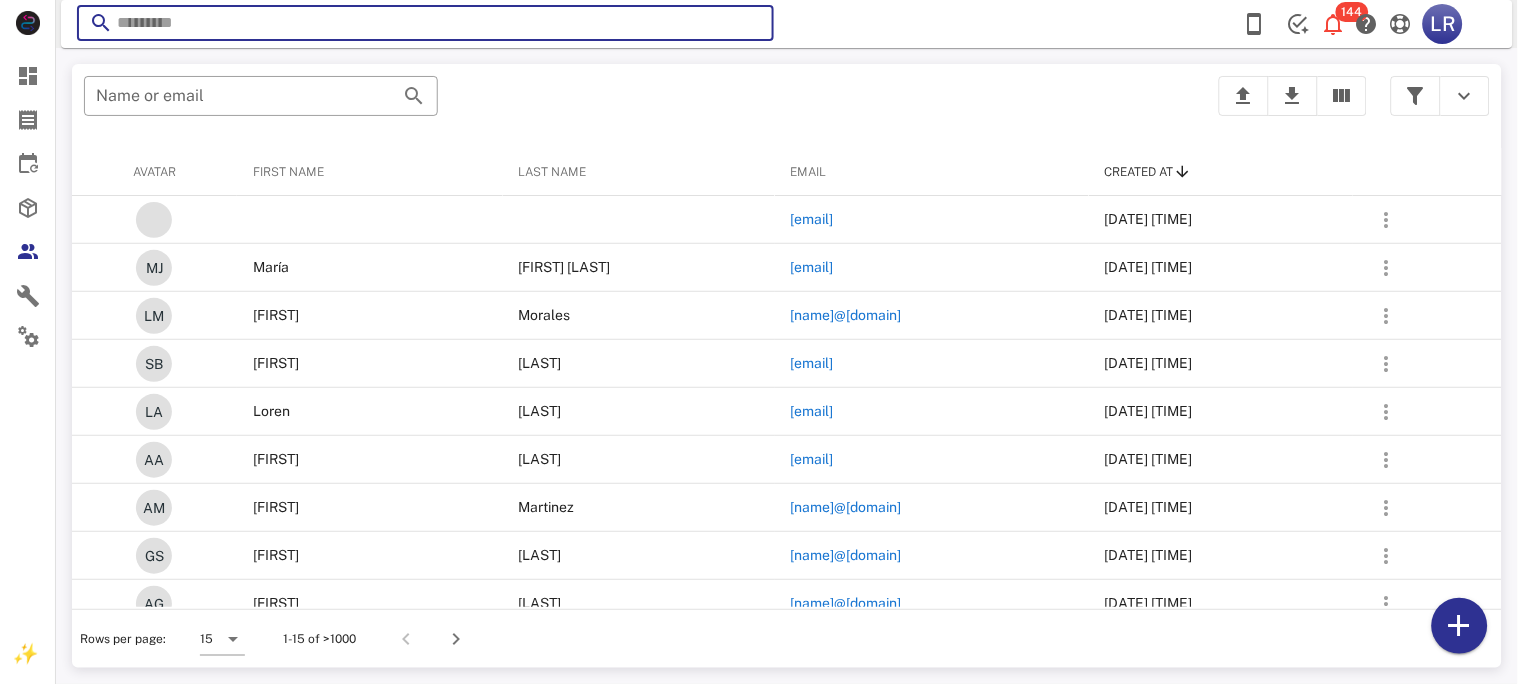 paste on "**********" 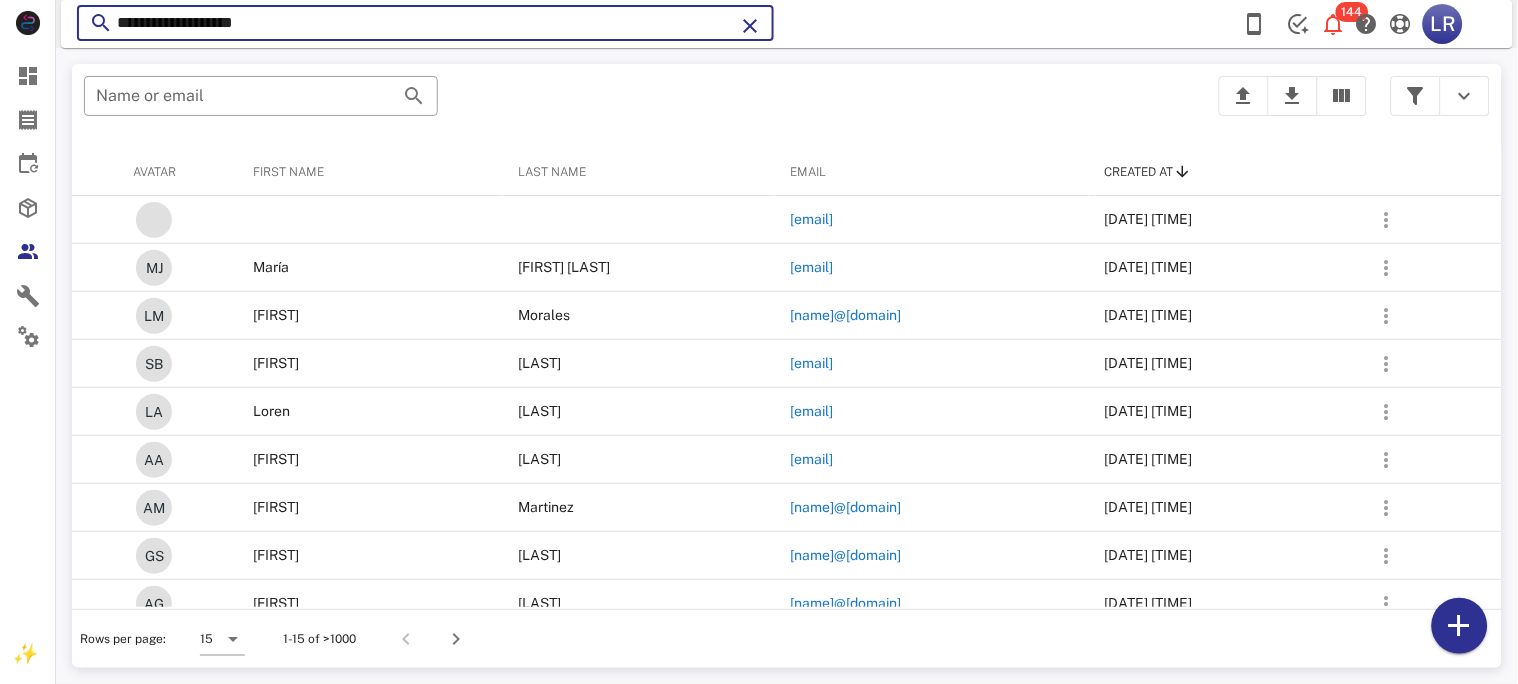type on "**********" 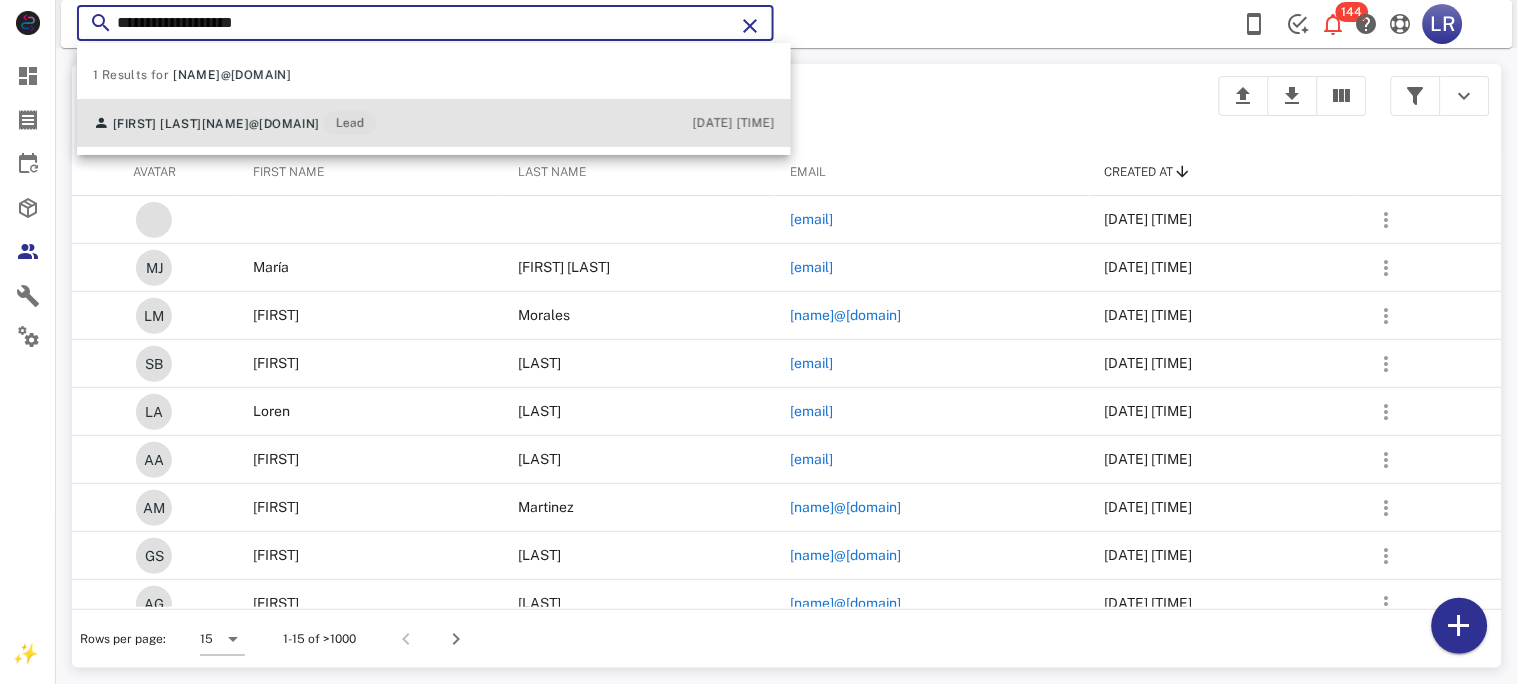 click on "[NAME]@[DOMAIN]" at bounding box center [261, 124] 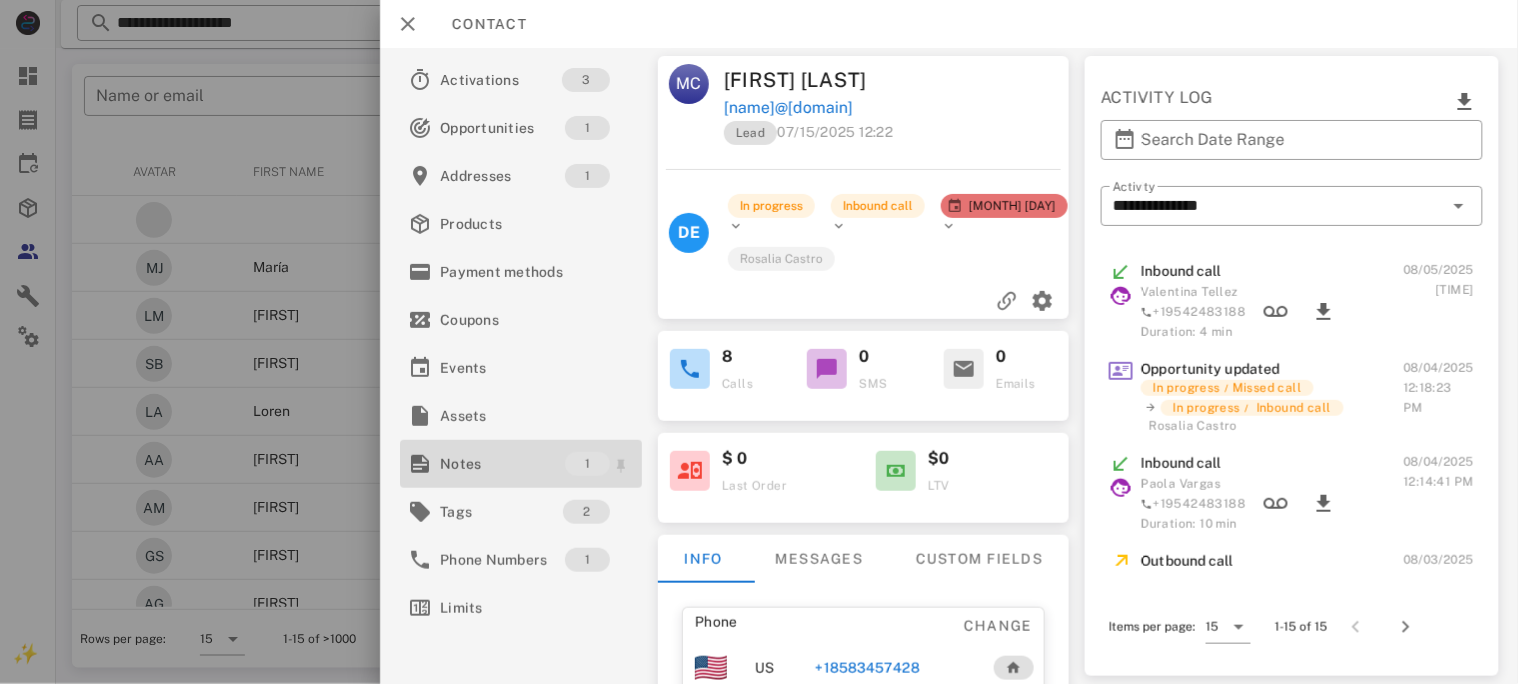 click on "Notes" at bounding box center [502, 464] 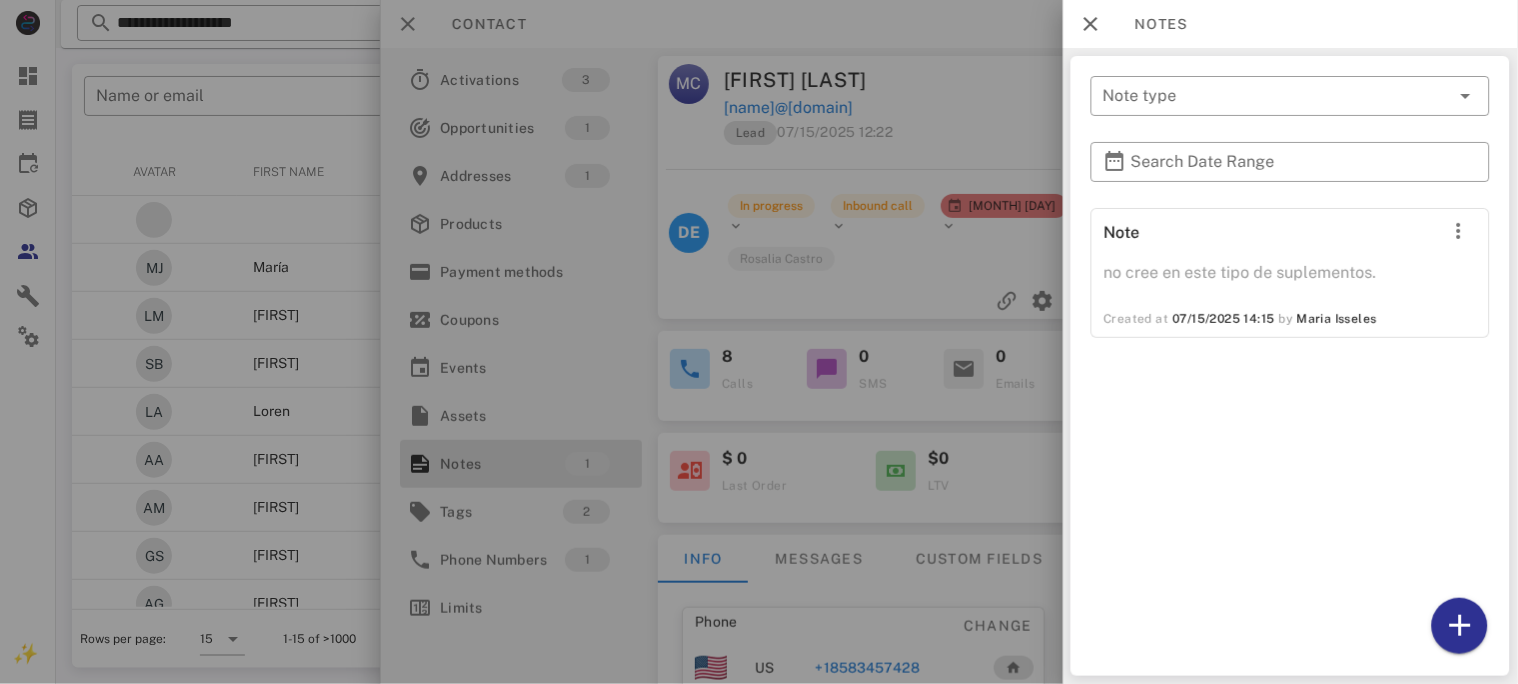 click at bounding box center (759, 342) 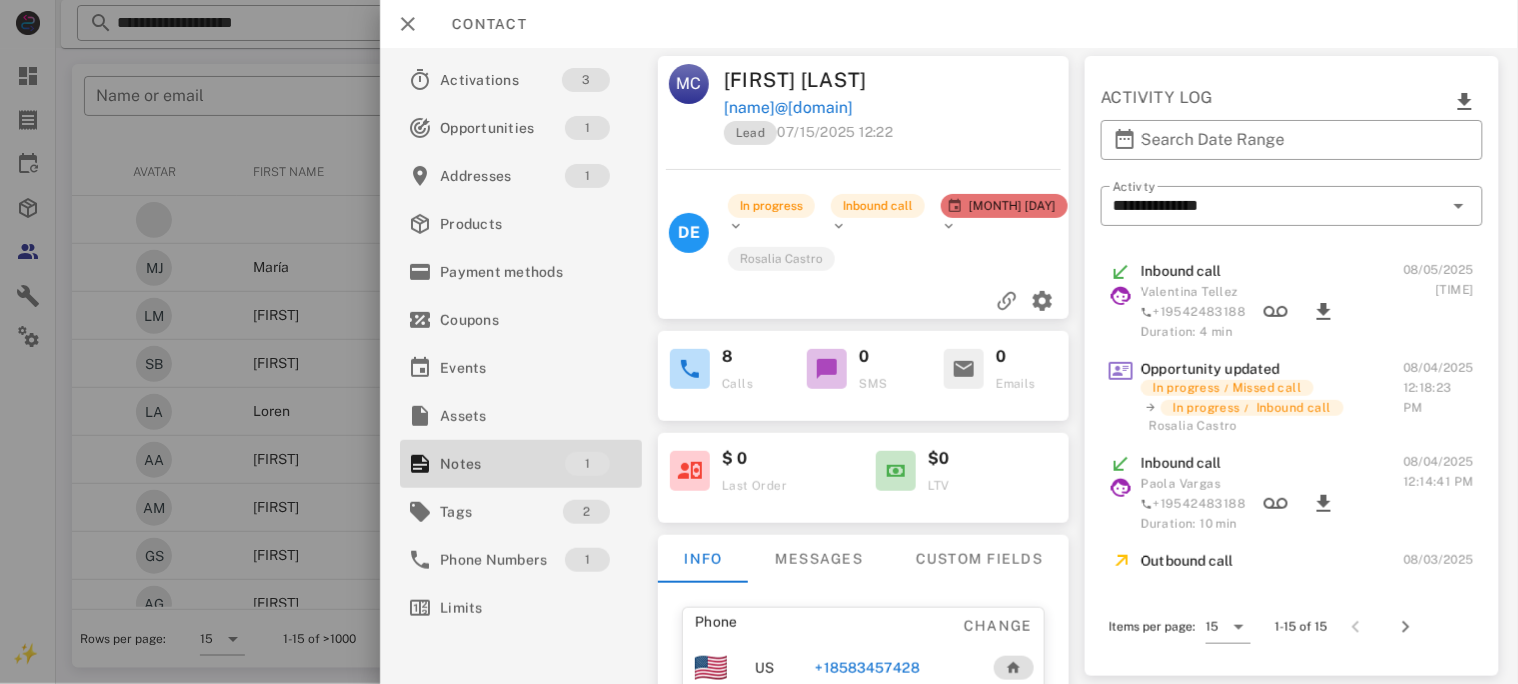 click on "+18583457428" at bounding box center (867, 668) 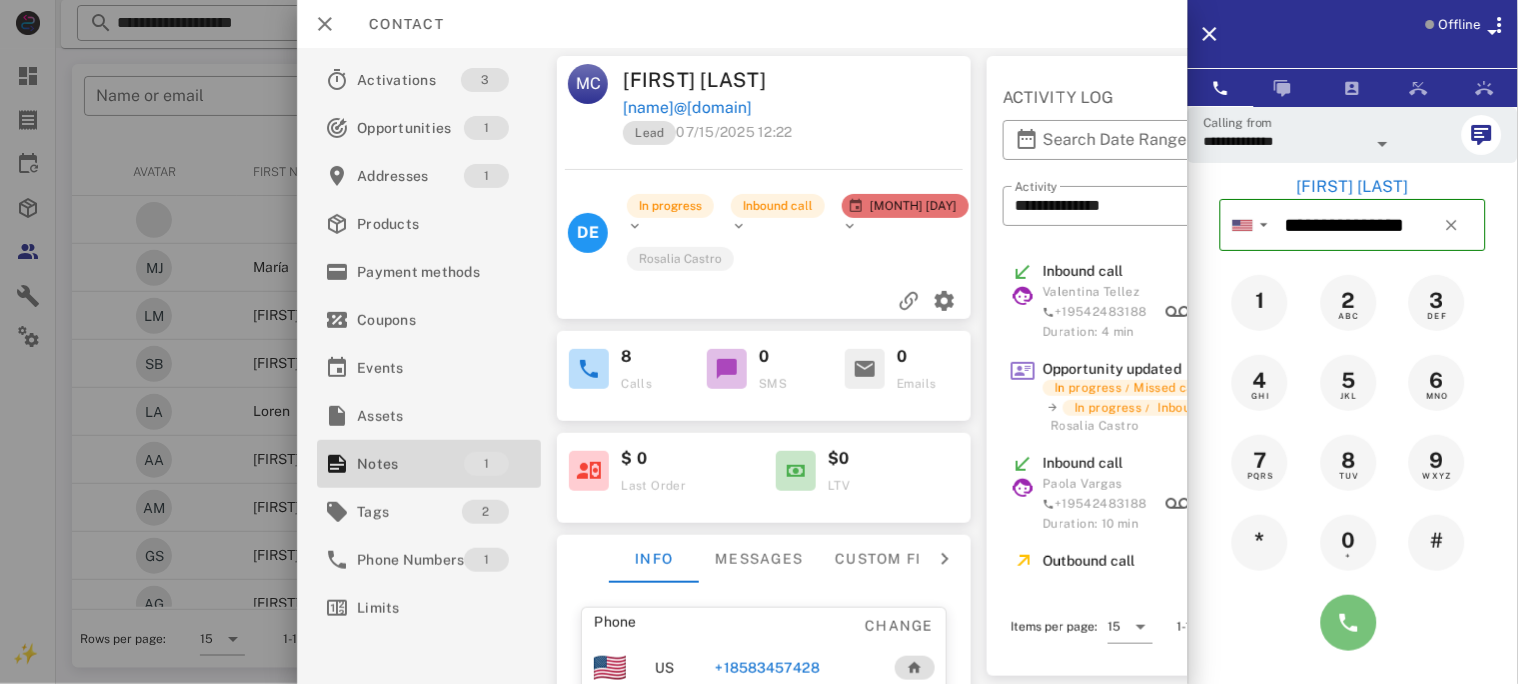 click at bounding box center [1349, 623] 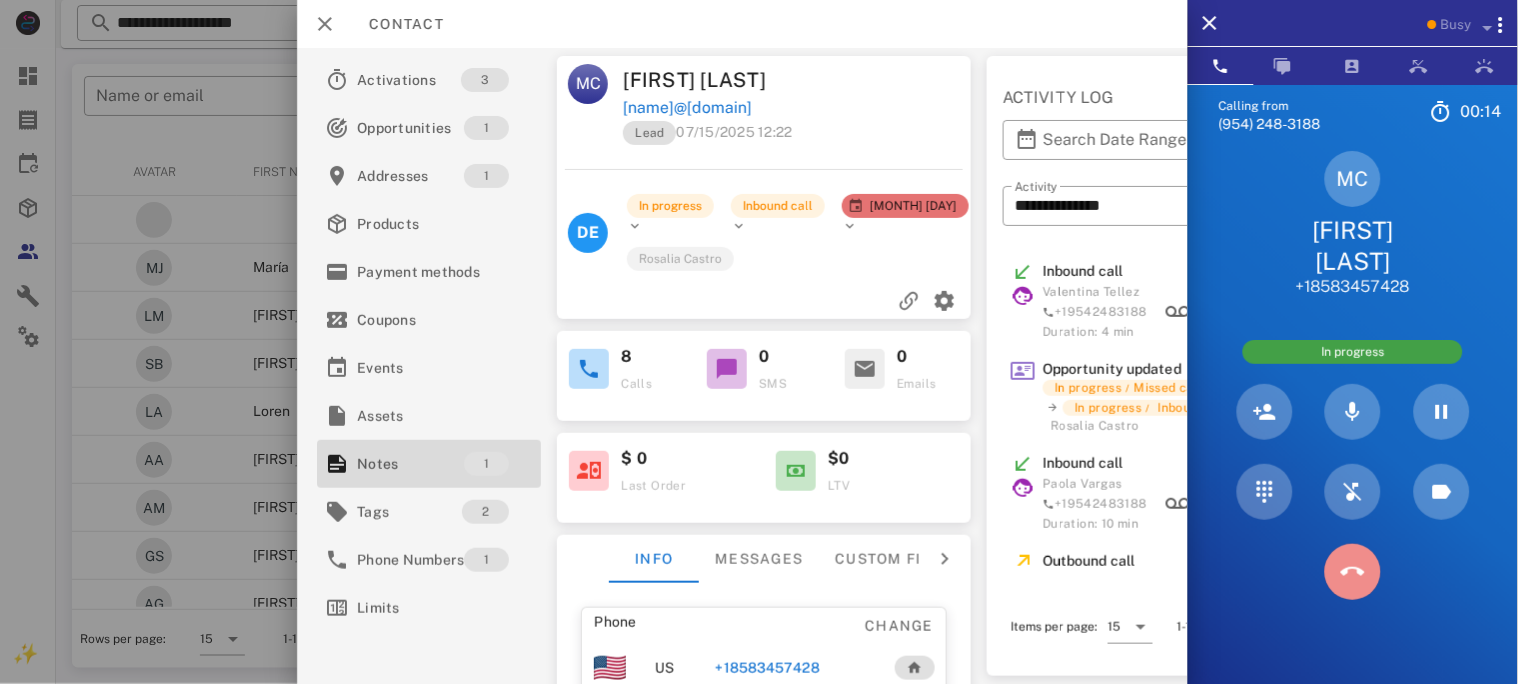 click at bounding box center [1353, 572] 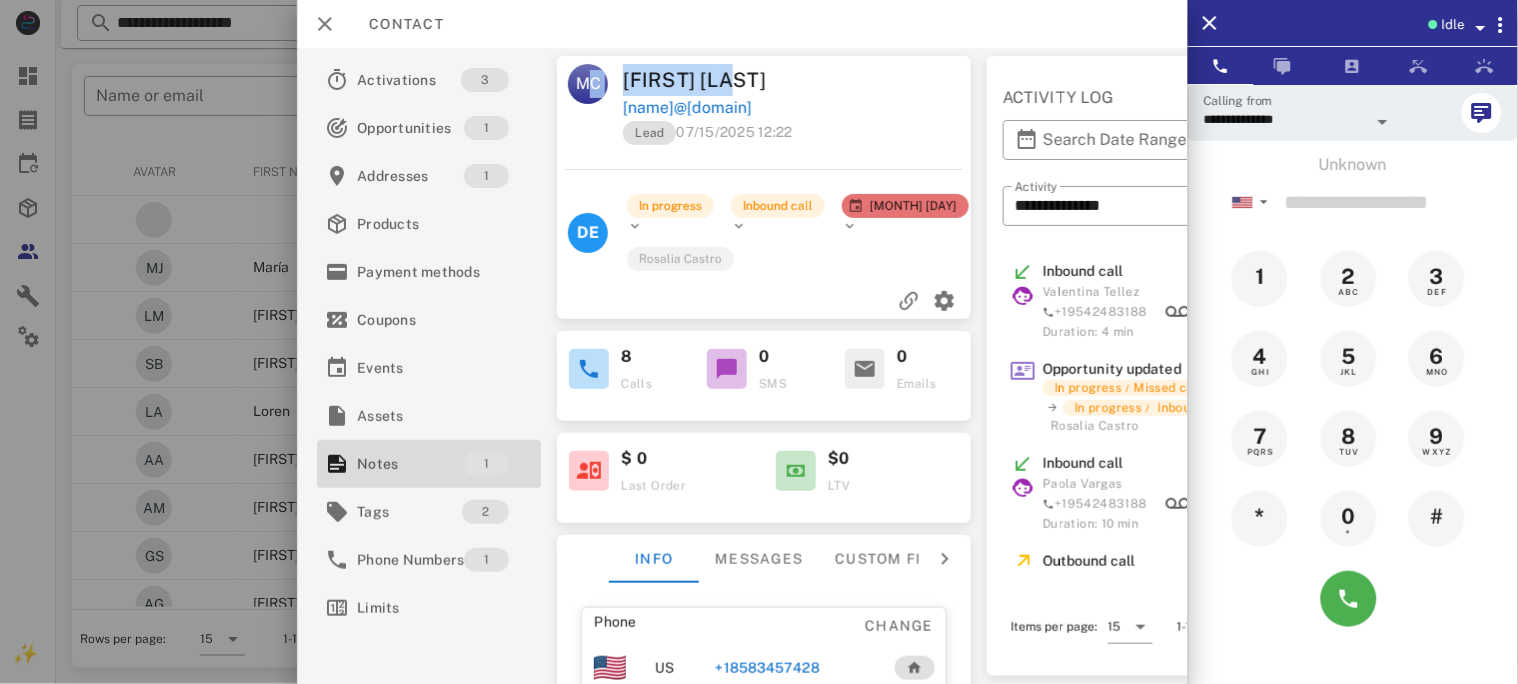 drag, startPoint x: 754, startPoint y: 79, endPoint x: 588, endPoint y: 55, distance: 167.72597 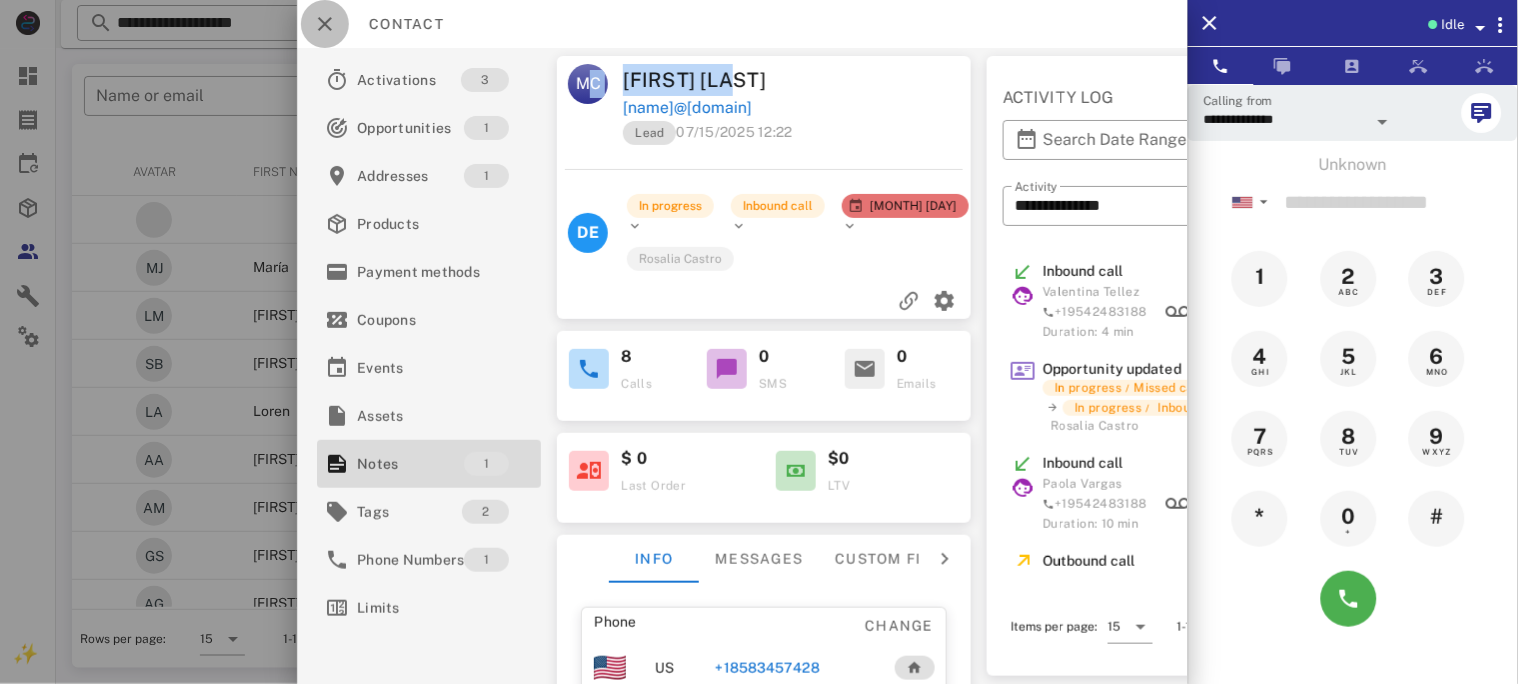 click at bounding box center (325, 24) 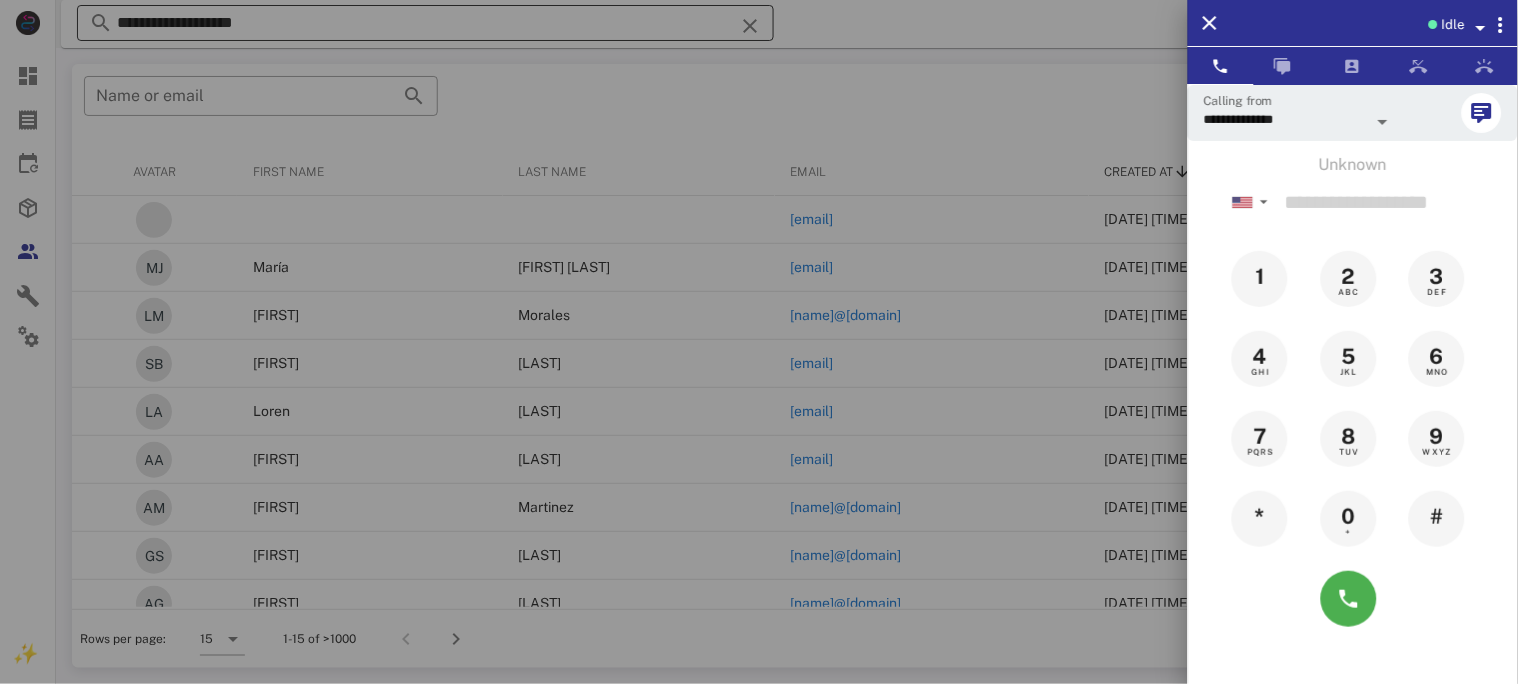 click at bounding box center (759, 342) 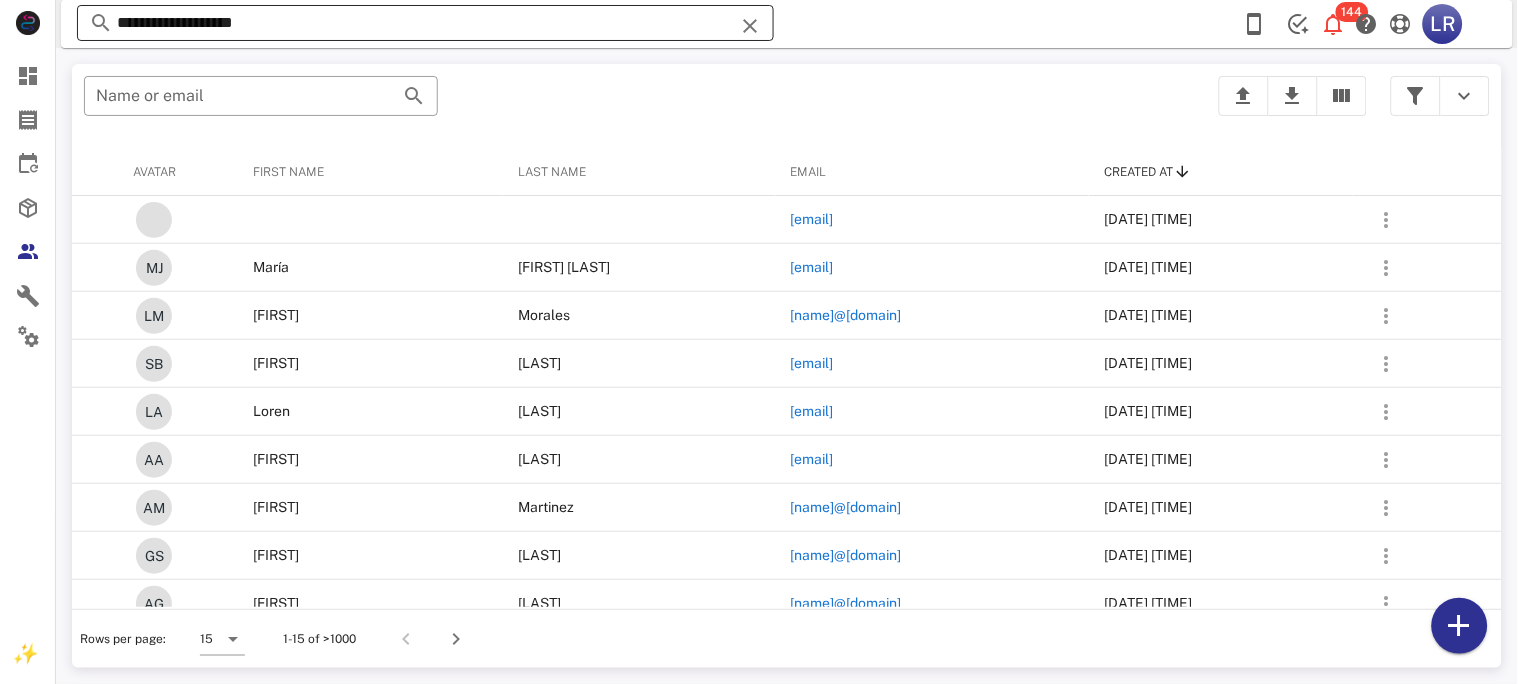click at bounding box center (750, 26) 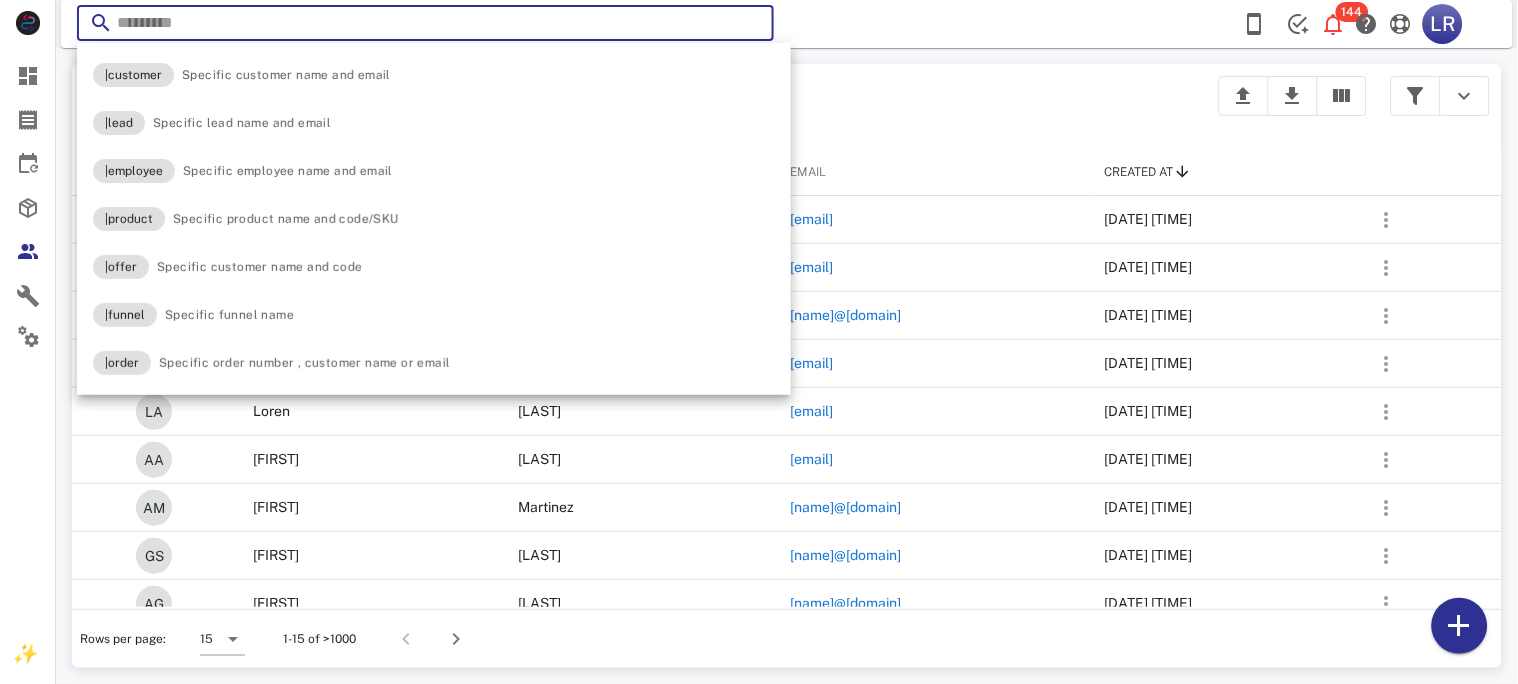 click at bounding box center [425, 23] 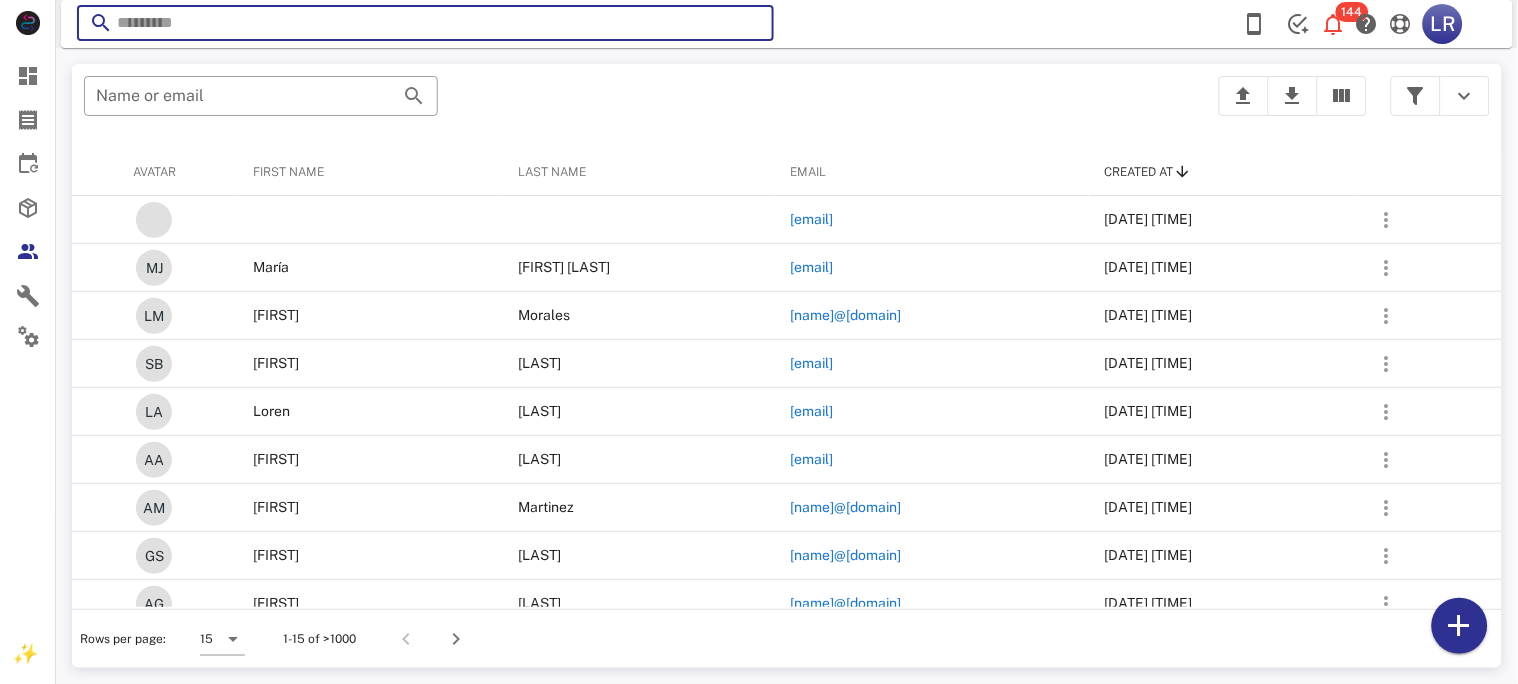 paste on "**********" 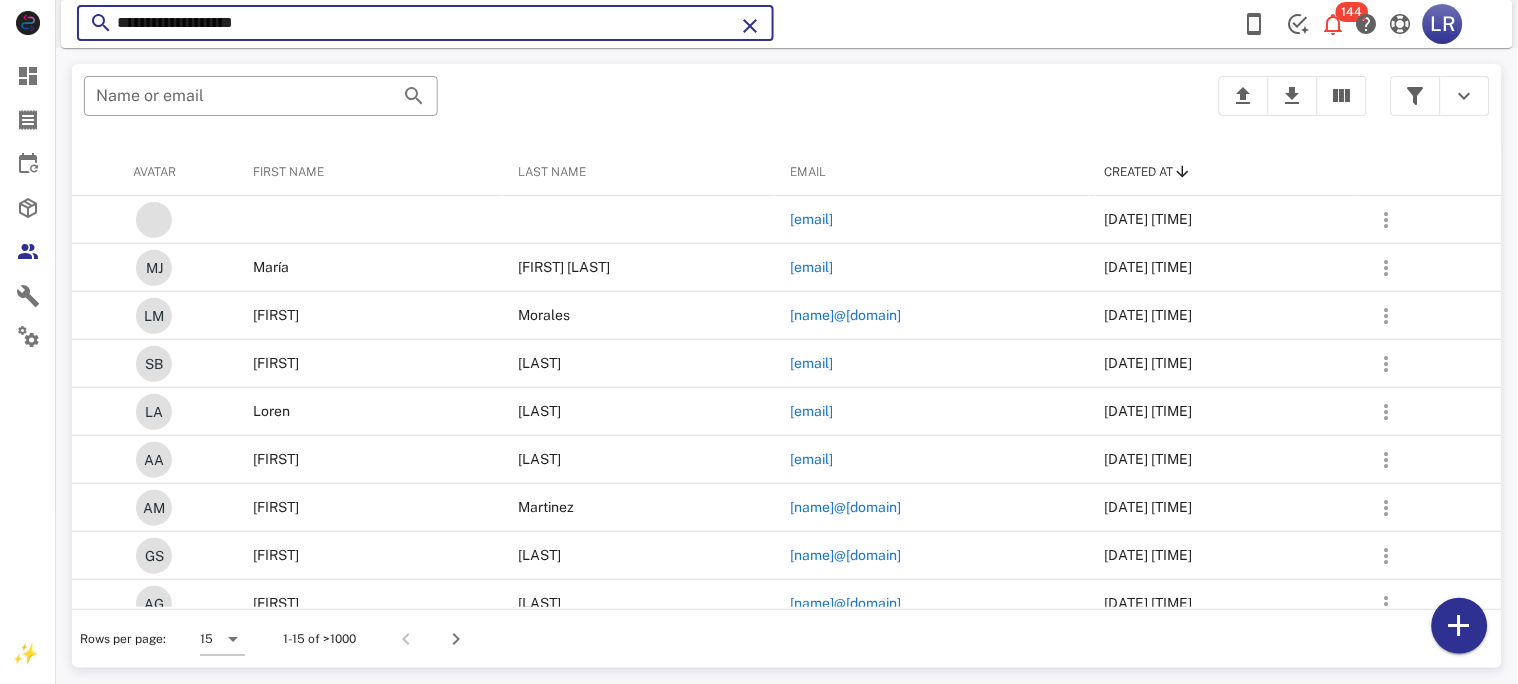 type on "**********" 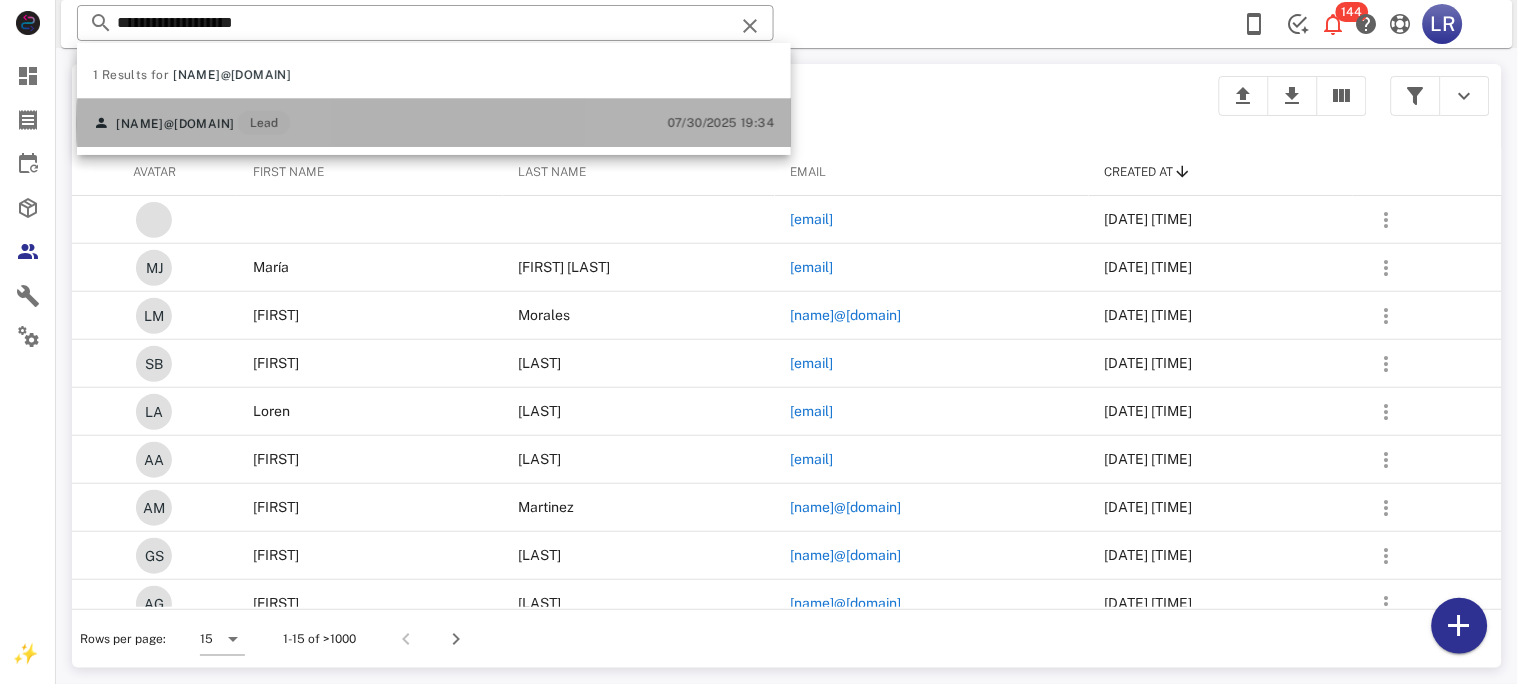 click on "[NAME]@[DOMAIN]" at bounding box center [175, 124] 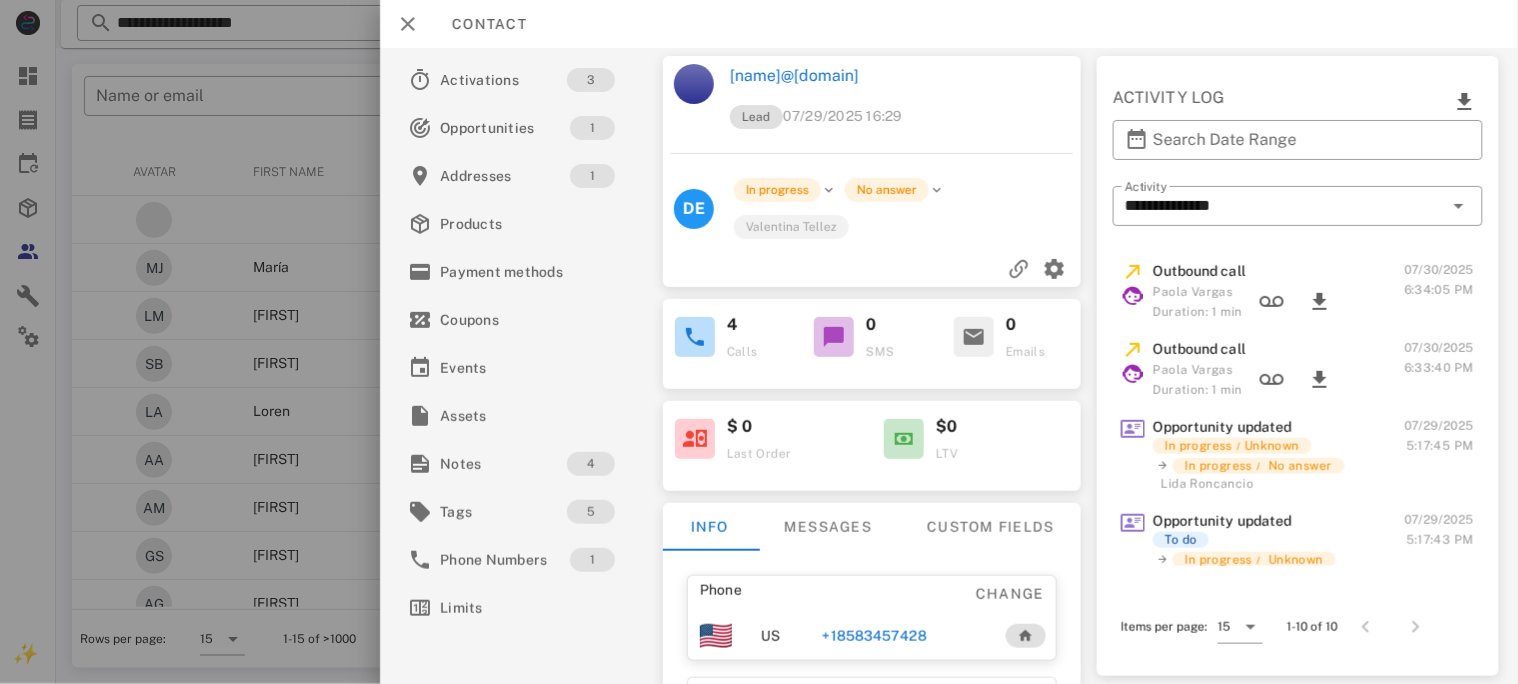 click on "+18583457428" at bounding box center (874, 636) 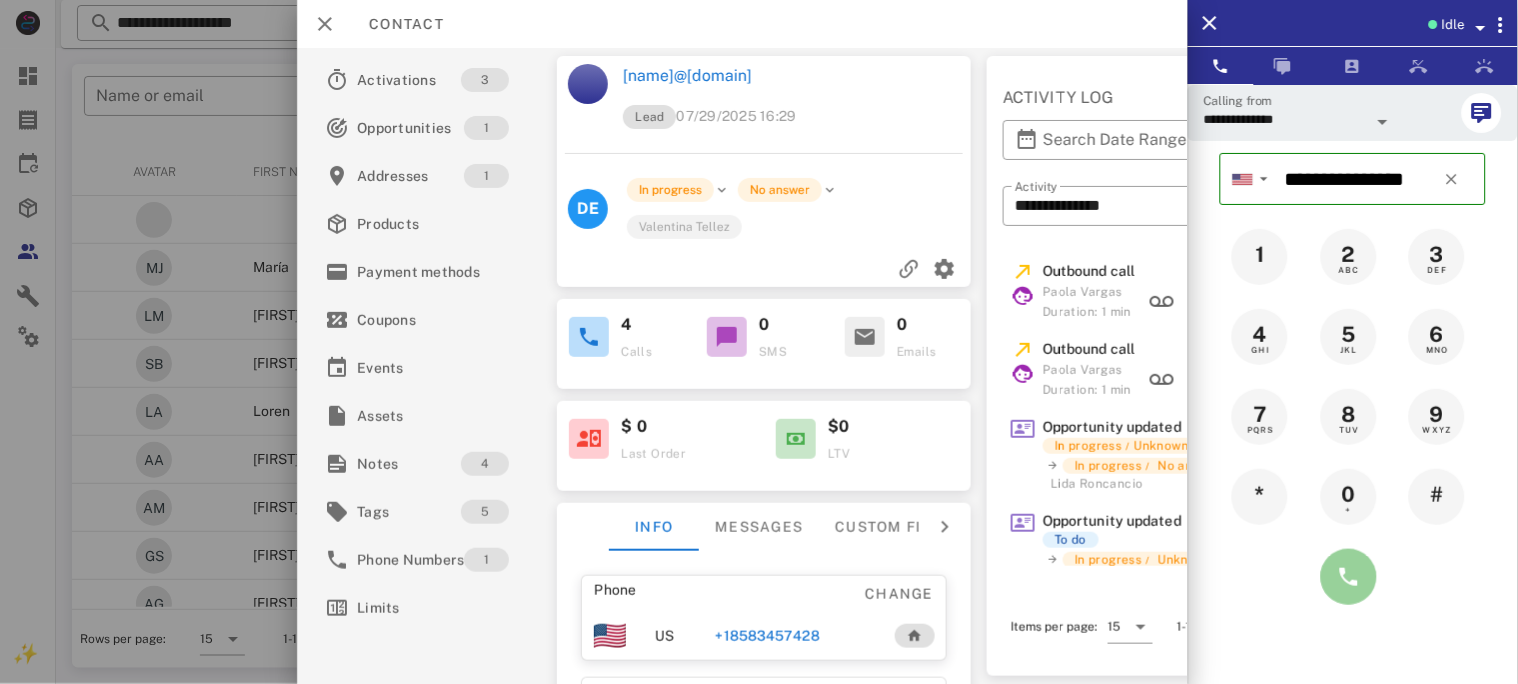 click at bounding box center (1349, 577) 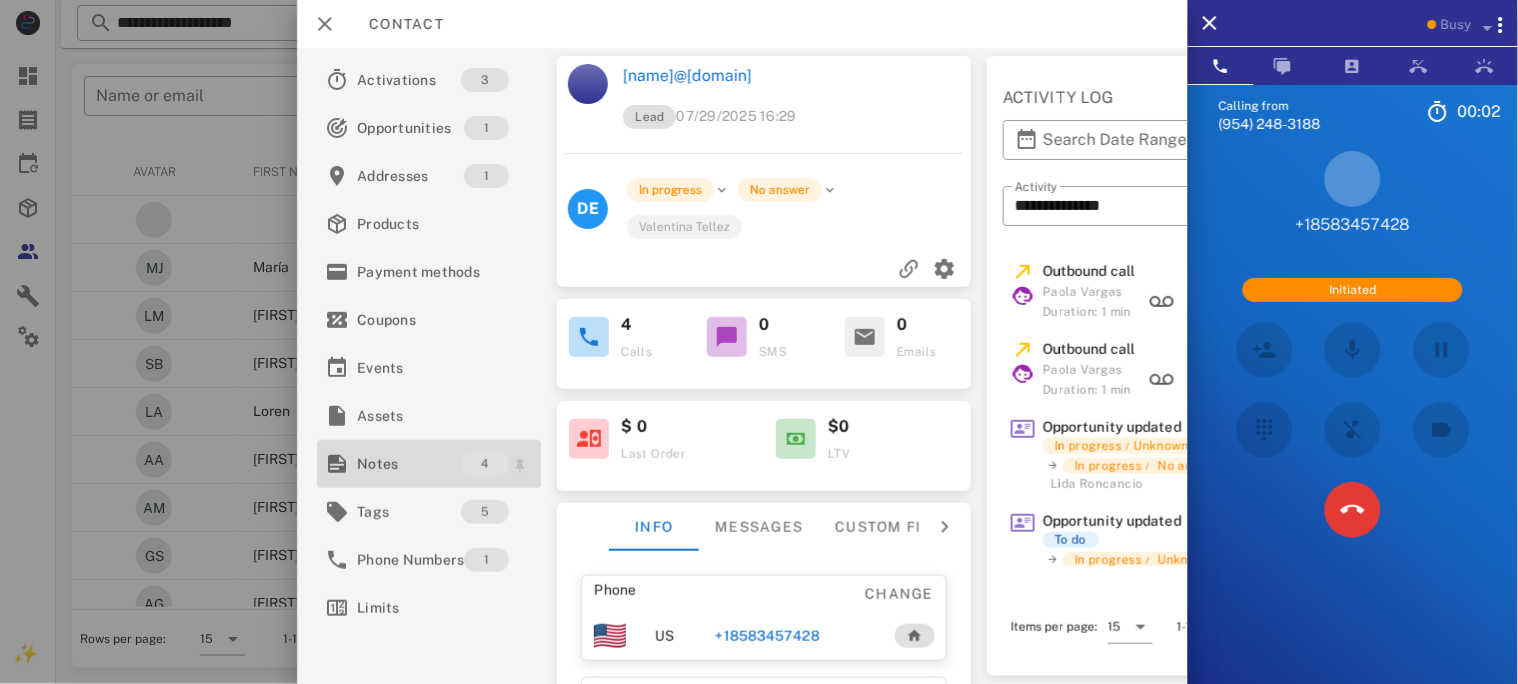 click on "Notes" at bounding box center [409, 464] 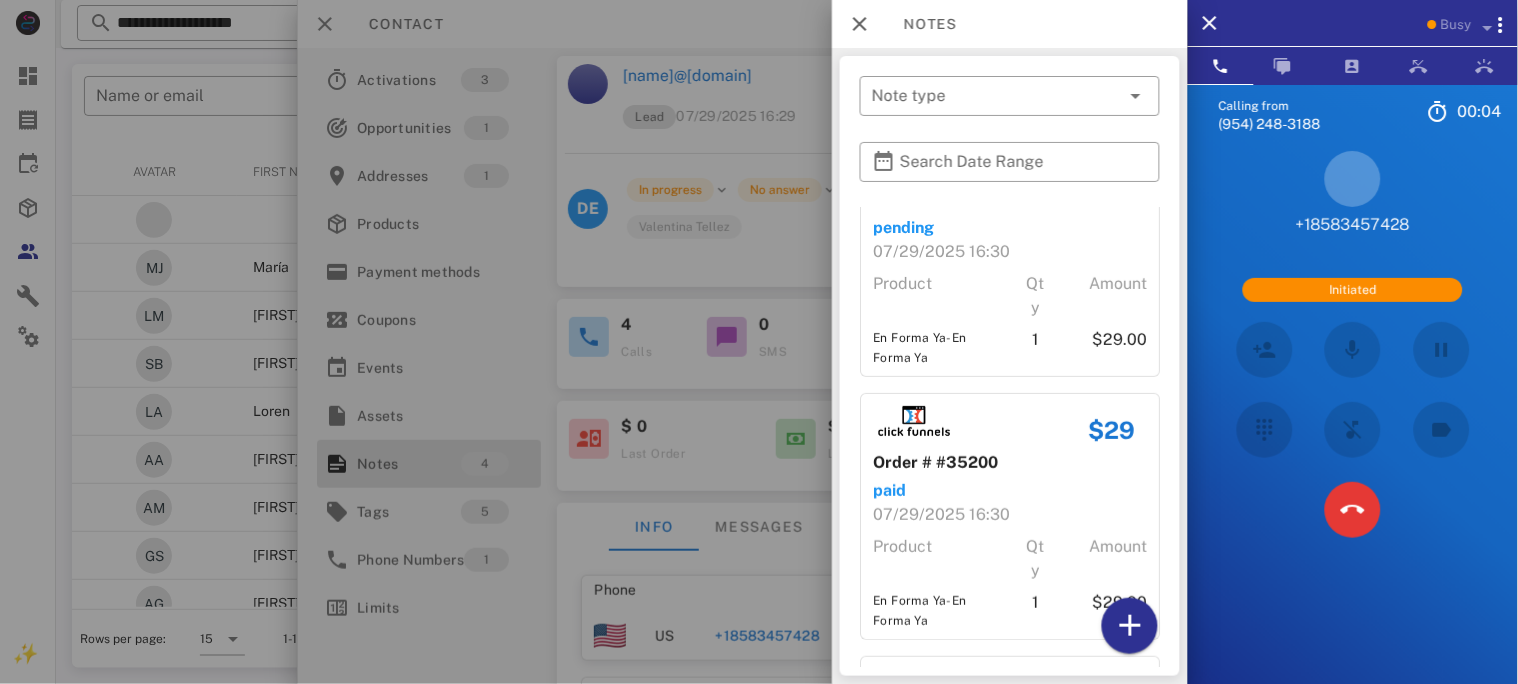 scroll, scrollTop: 432, scrollLeft: 0, axis: vertical 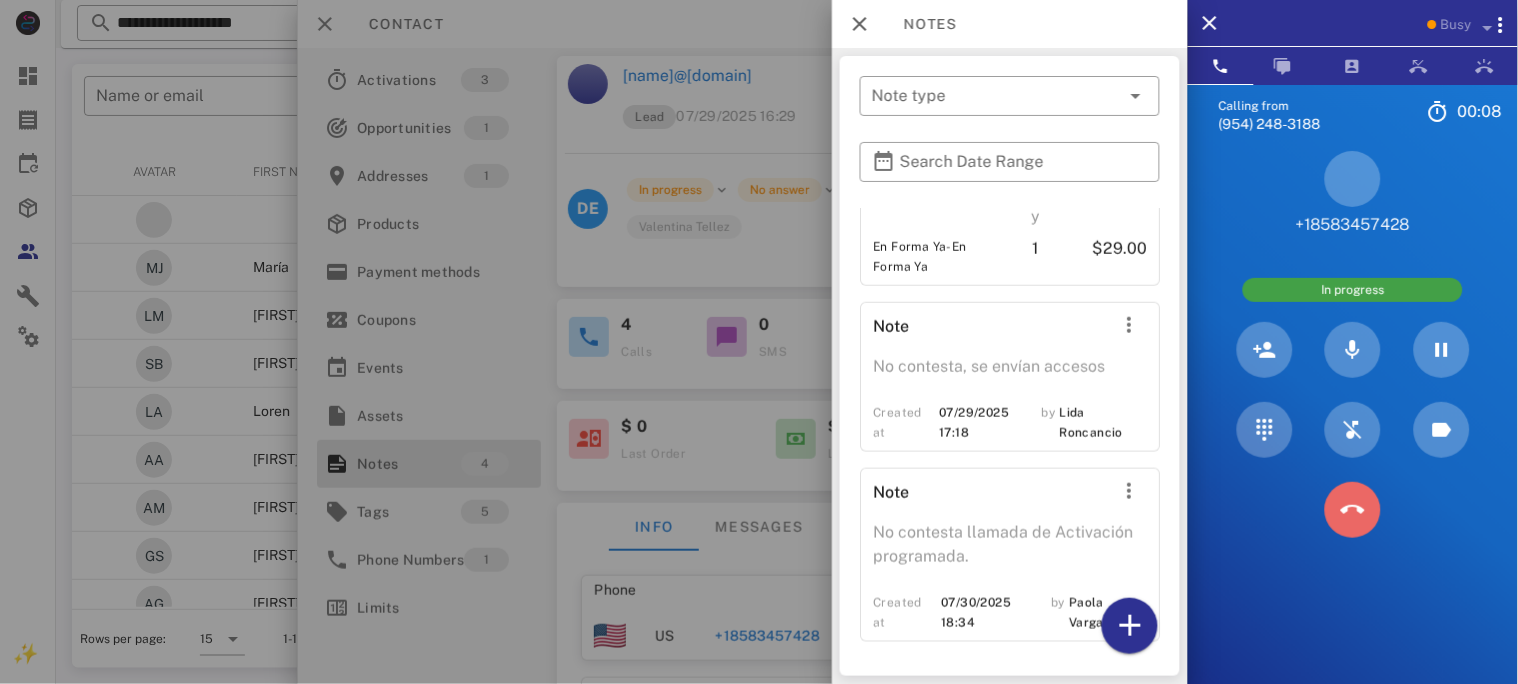 click at bounding box center (1353, 510) 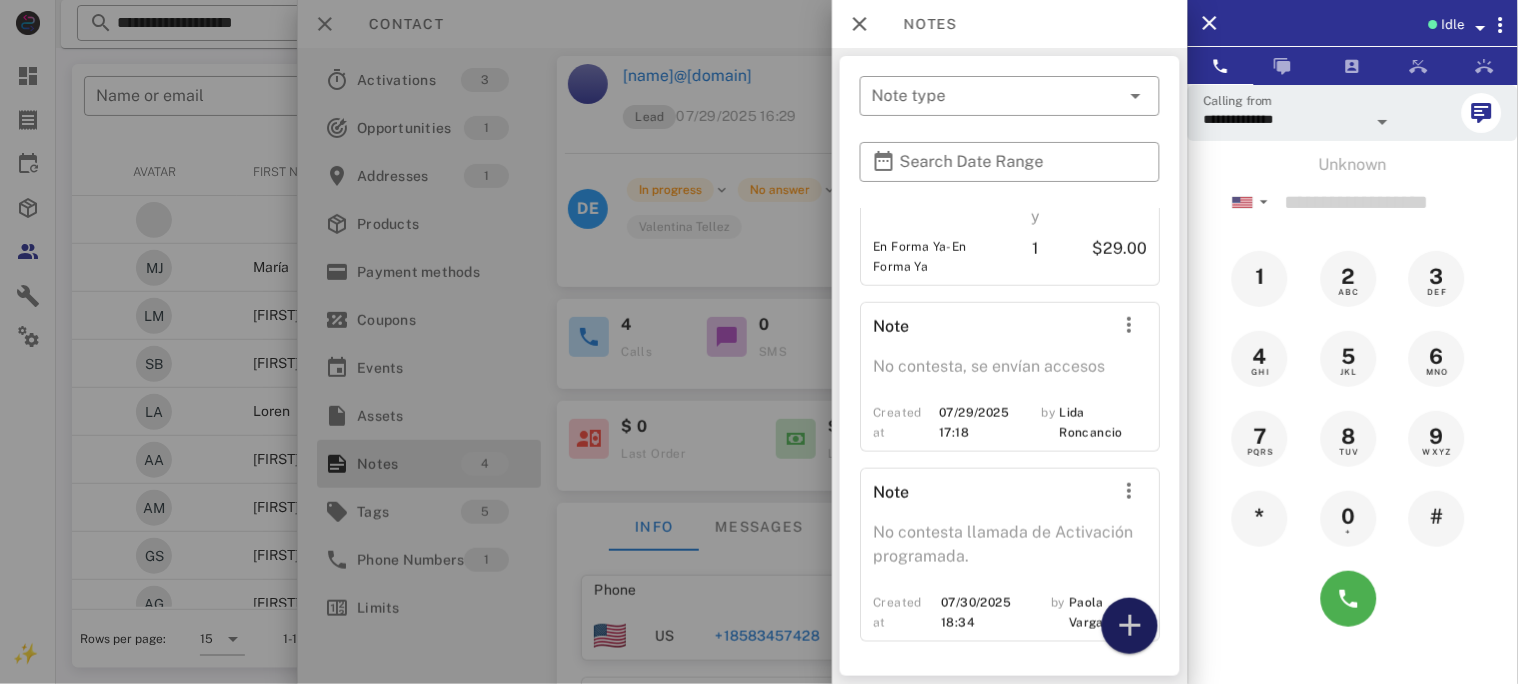 click at bounding box center (1130, 626) 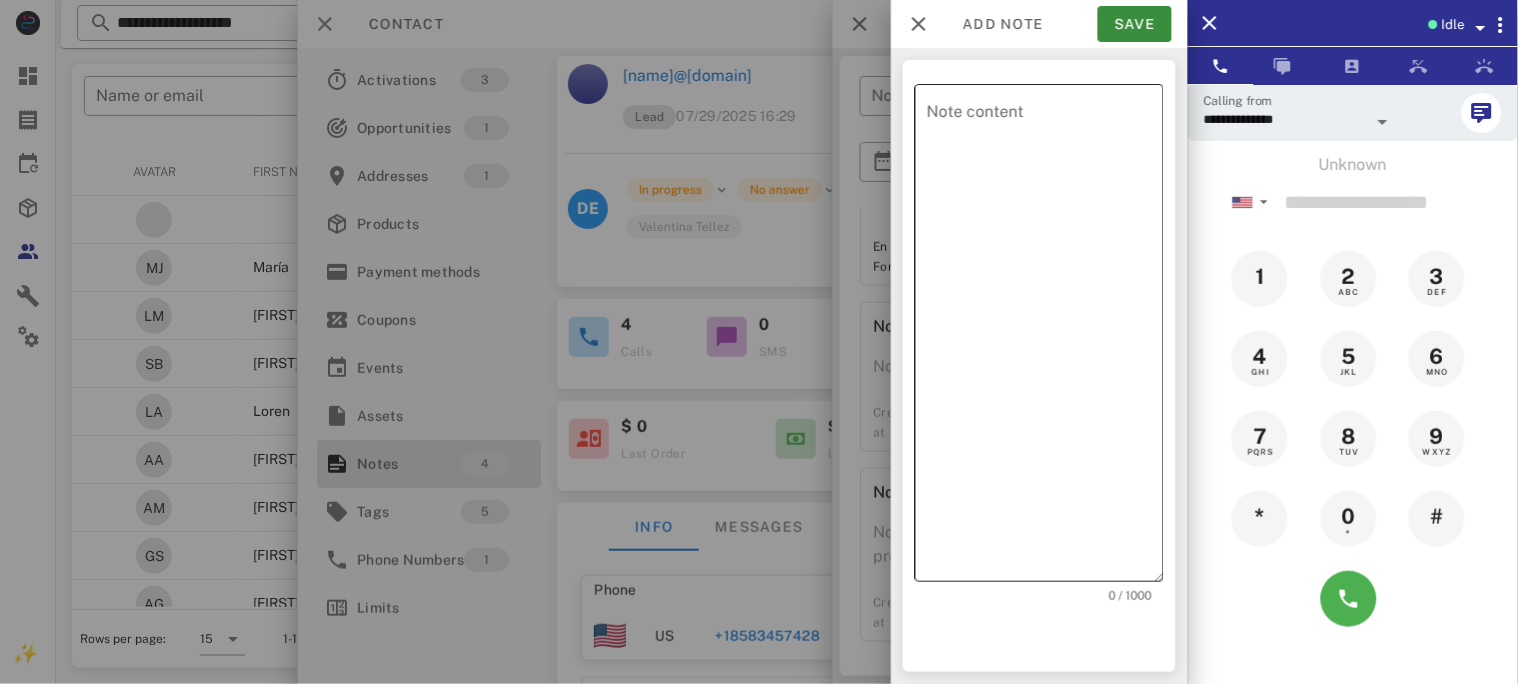 click on "Note content" at bounding box center [1045, 338] 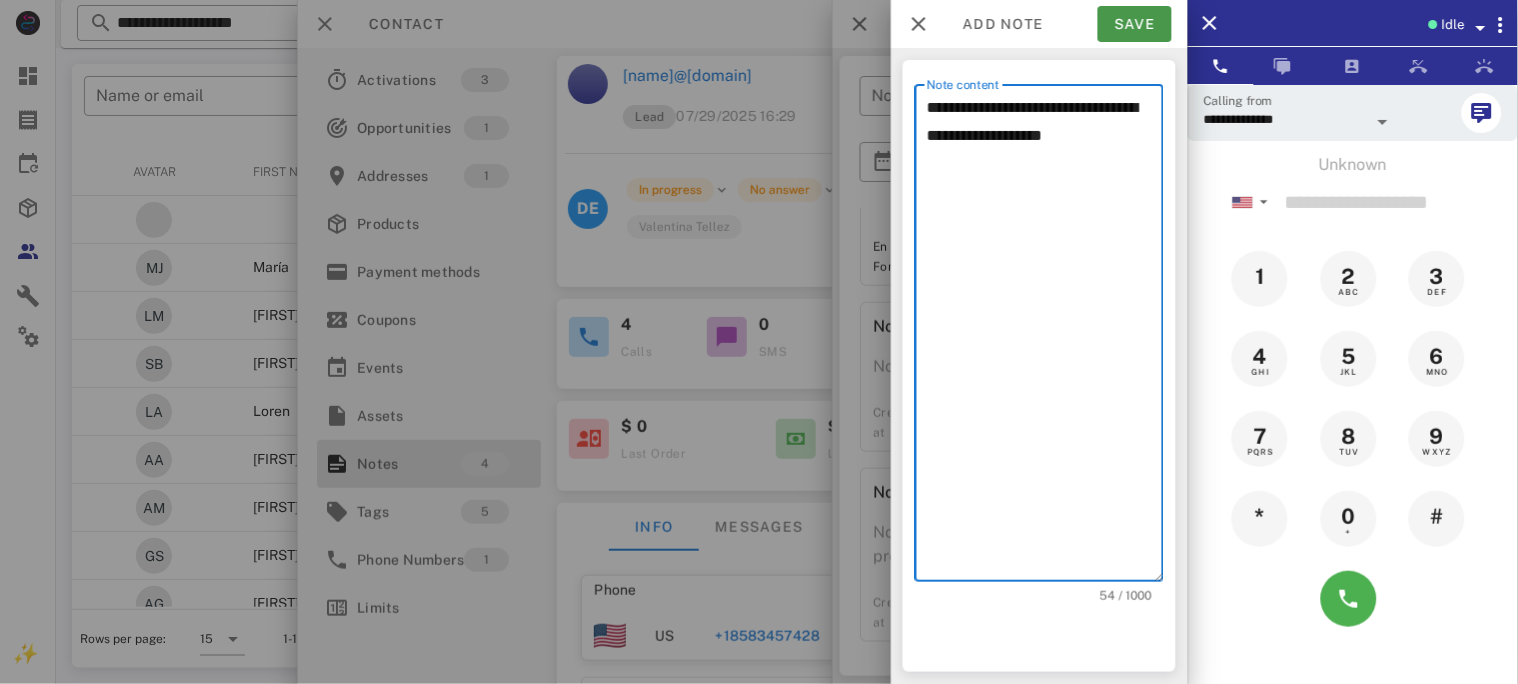 type on "**********" 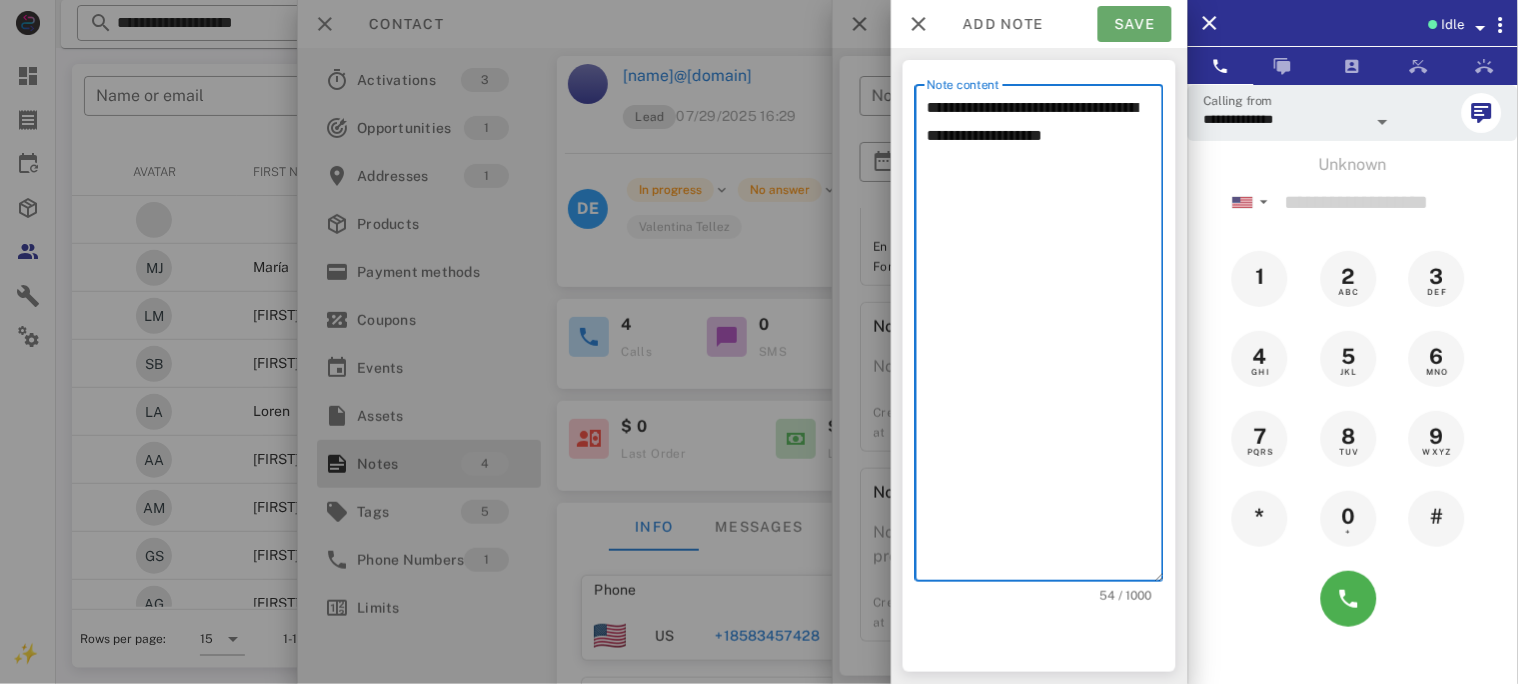 click on "Save" at bounding box center (1135, 24) 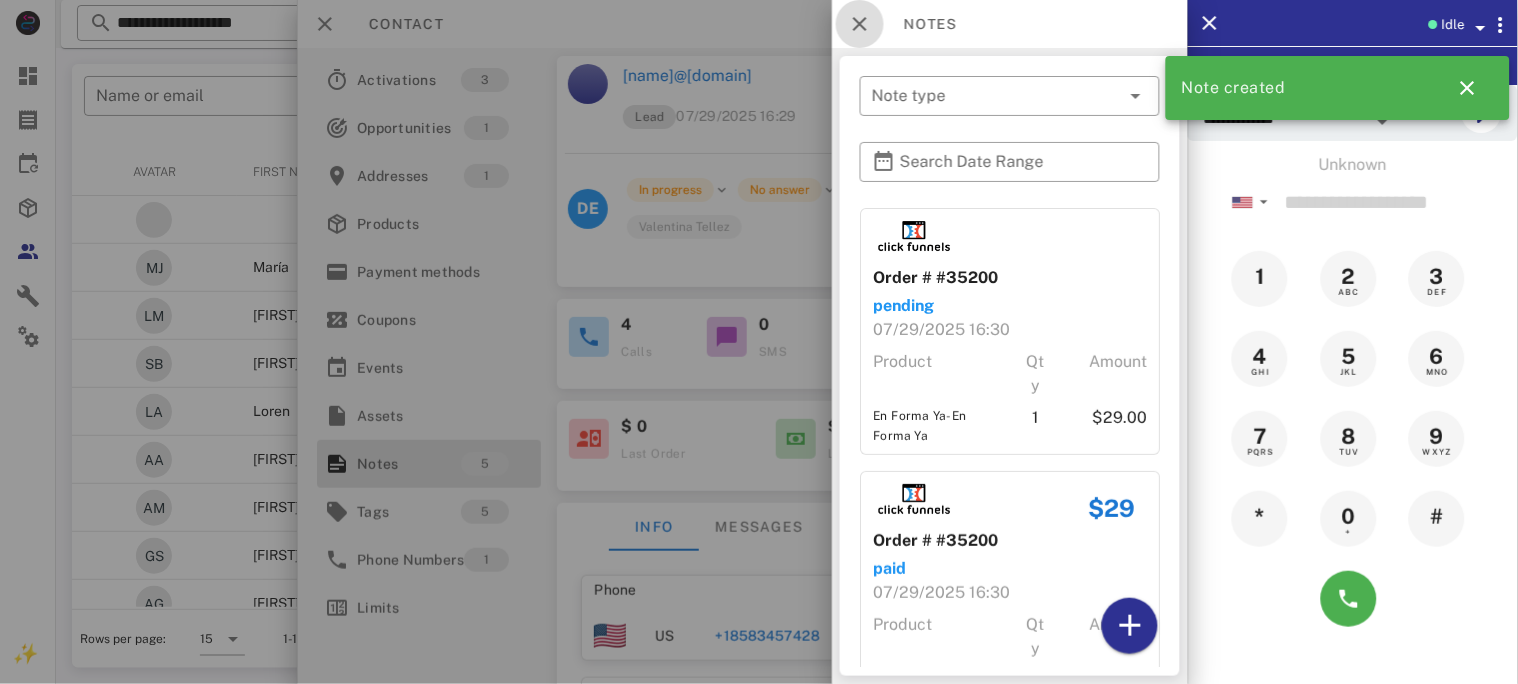 click at bounding box center [860, 24] 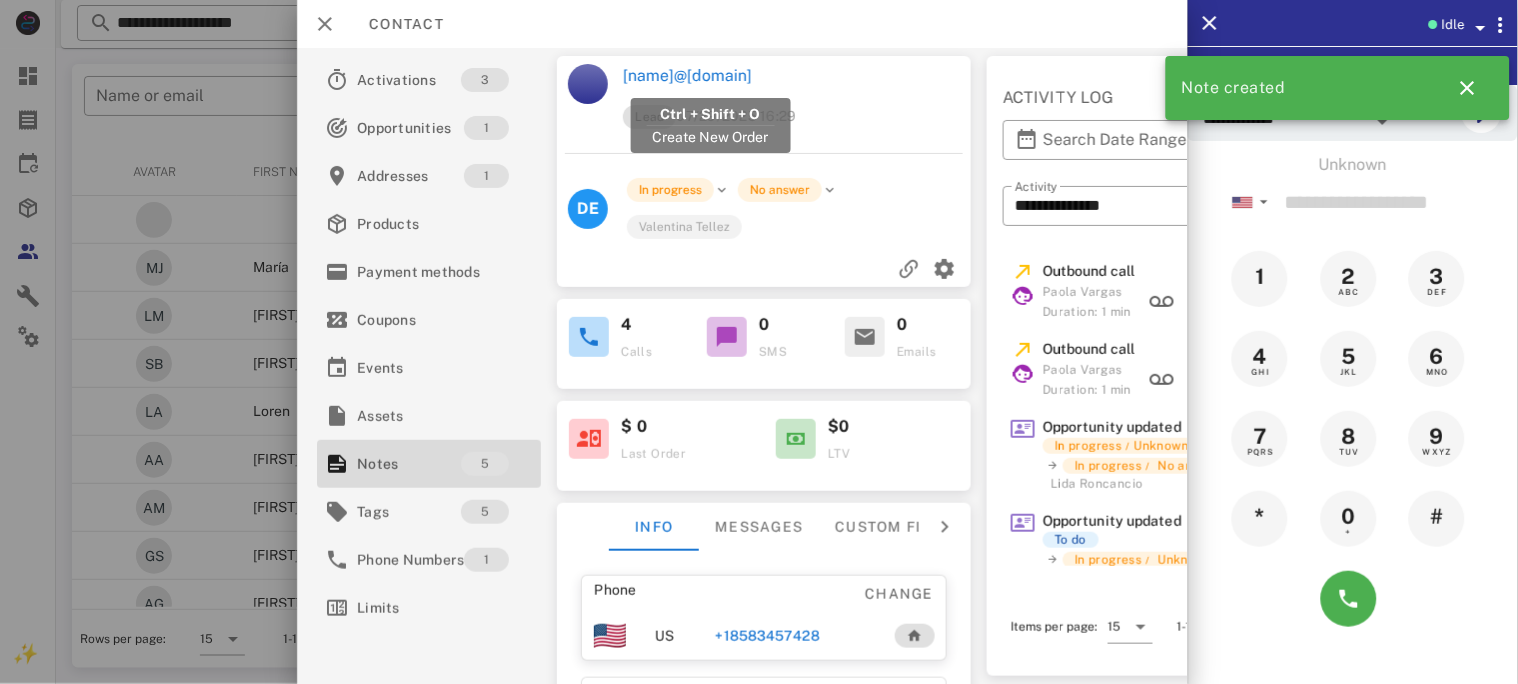 drag, startPoint x: 816, startPoint y: 72, endPoint x: 629, endPoint y: 77, distance: 187.06683 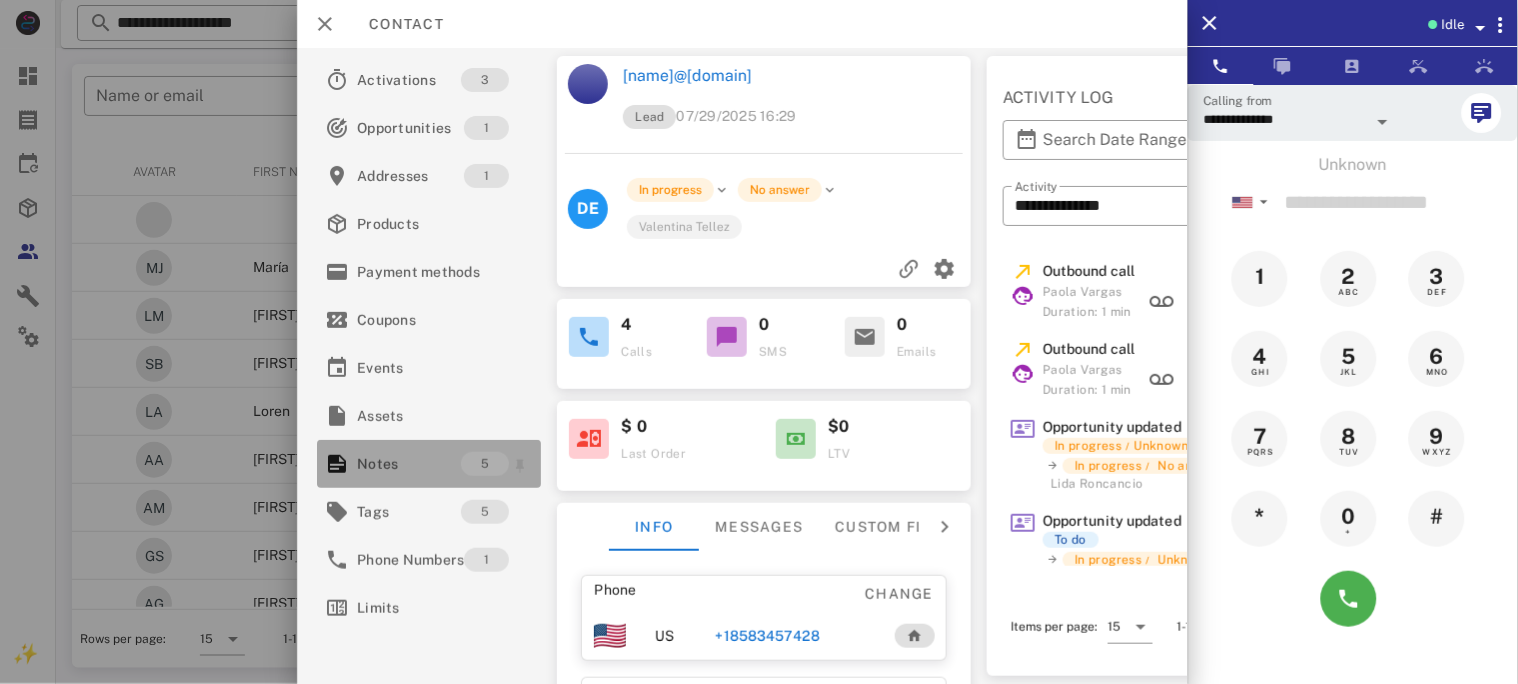 click on "Notes" at bounding box center (409, 464) 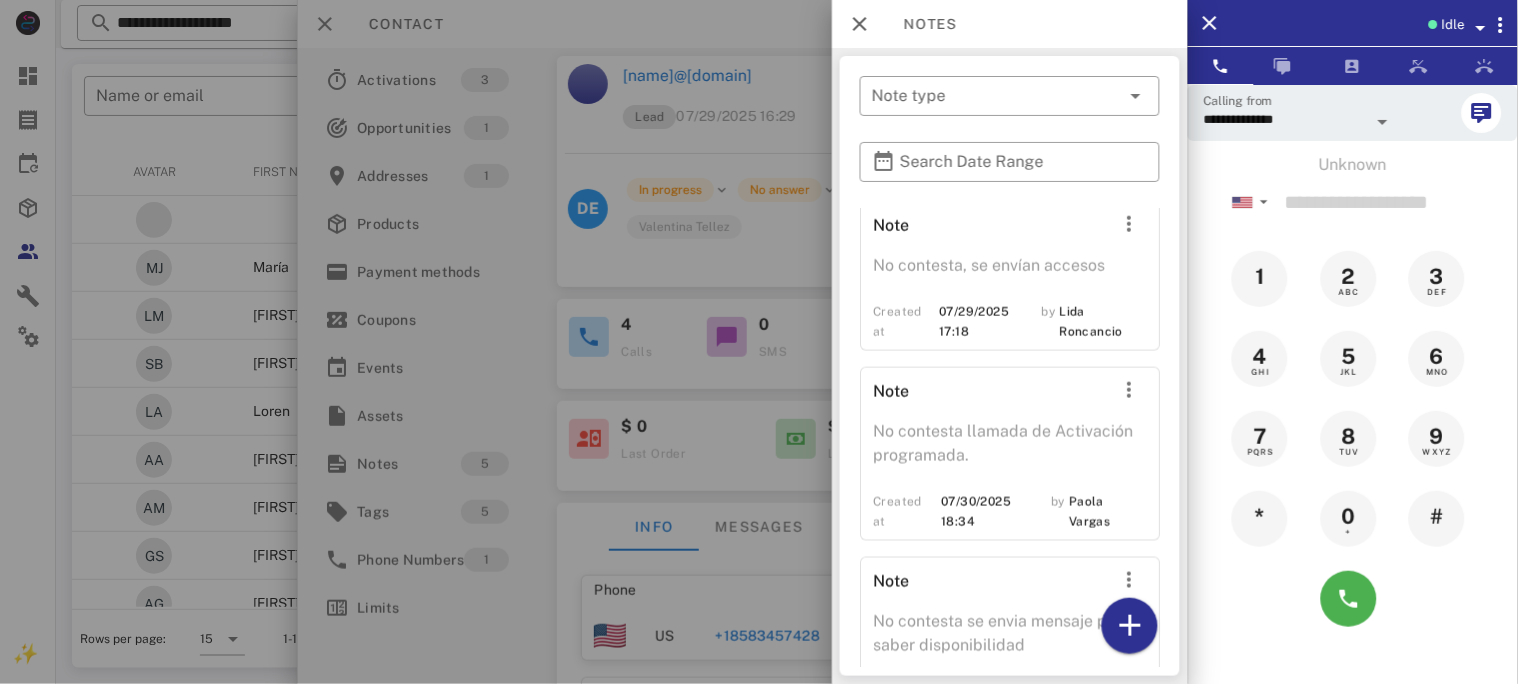 scroll, scrollTop: 622, scrollLeft: 0, axis: vertical 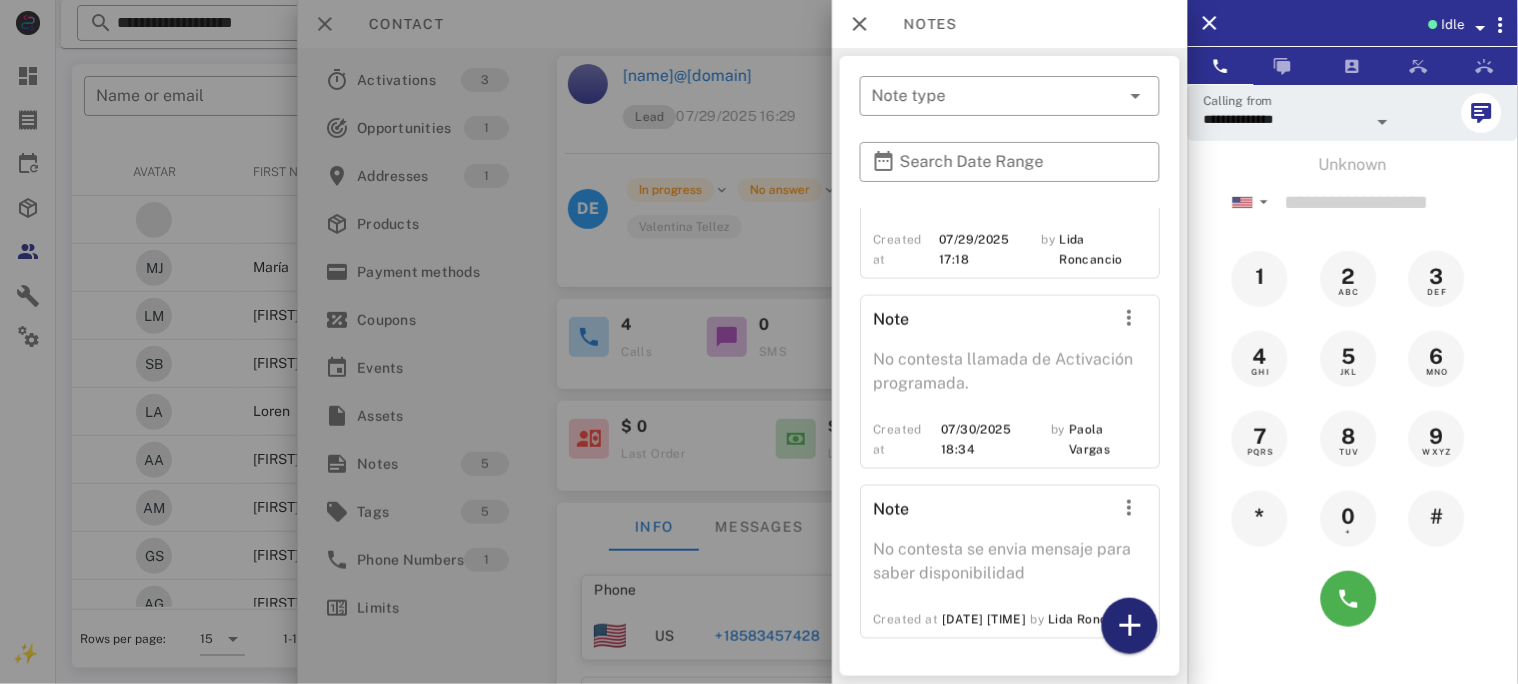 click at bounding box center [1130, 626] 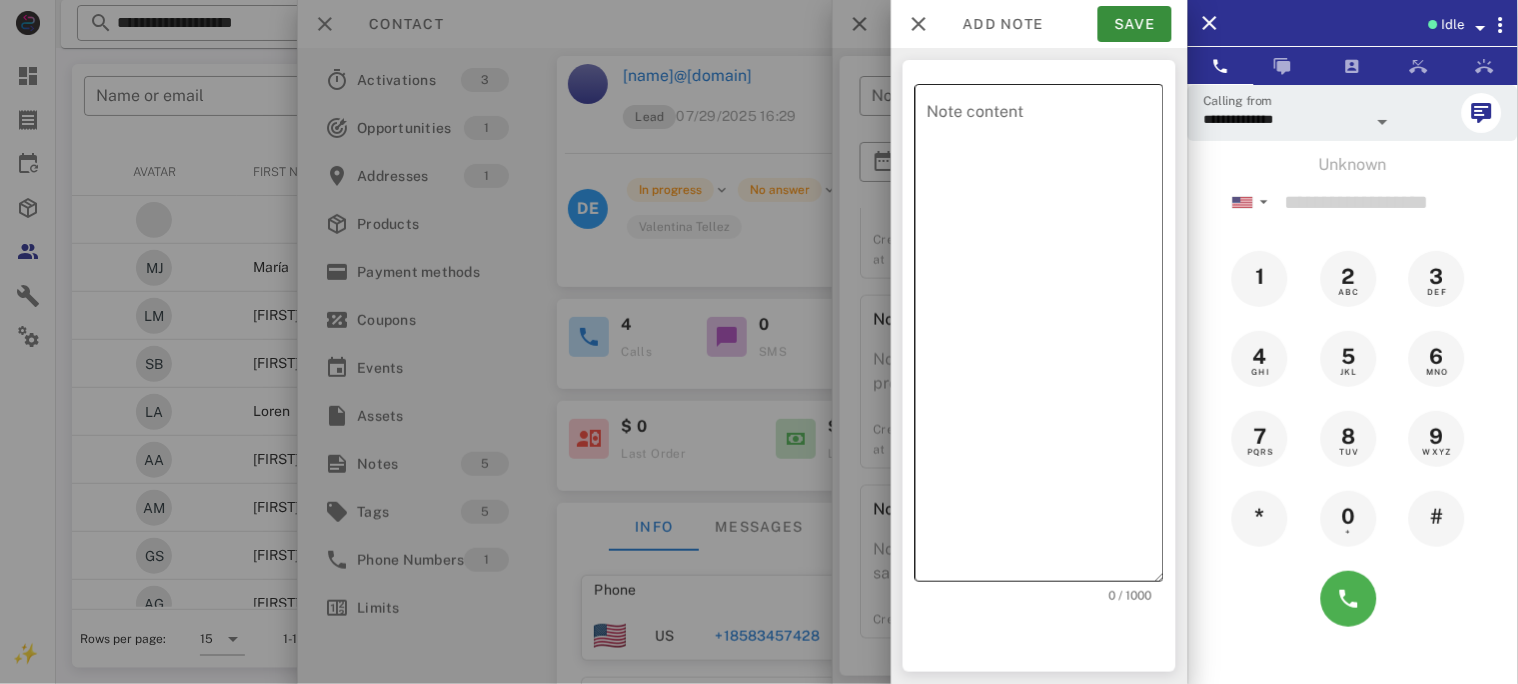 click on "Note content" at bounding box center [1045, 338] 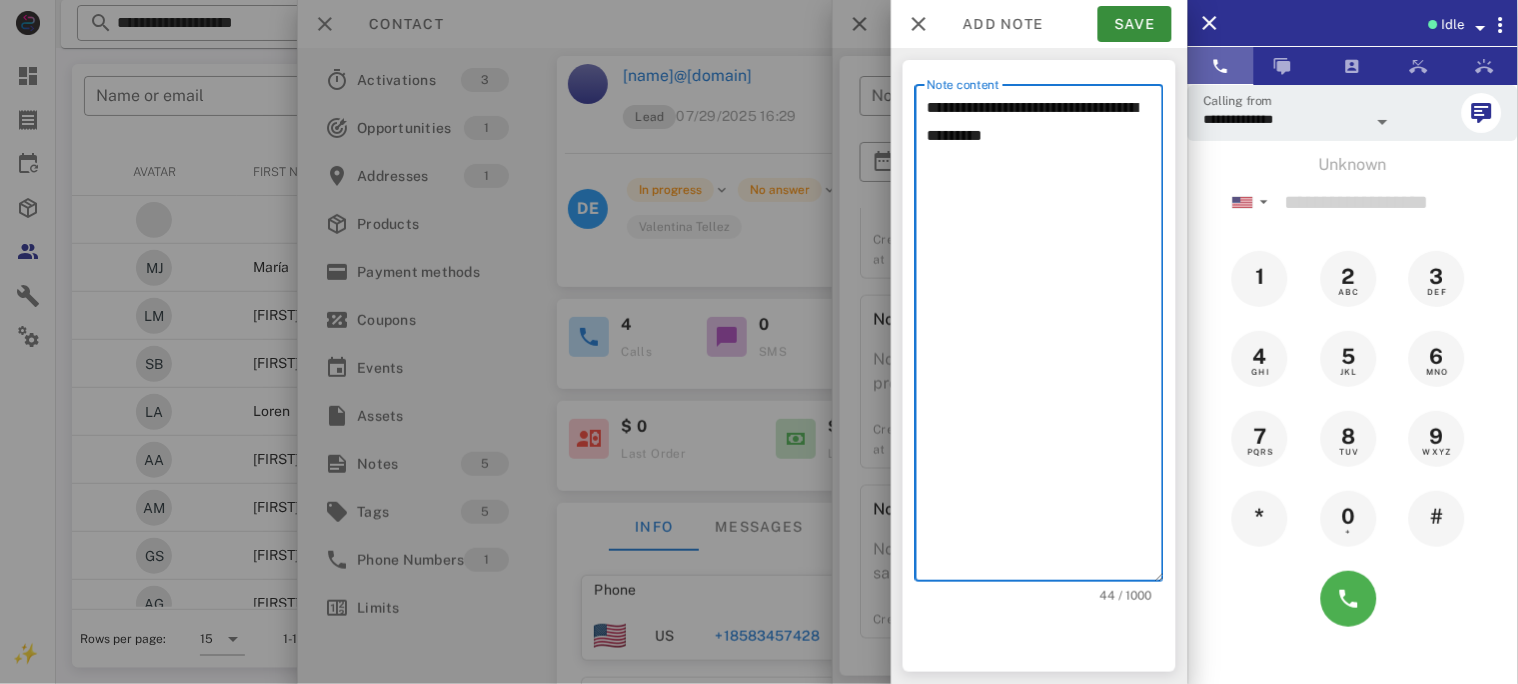 paste on "**********" 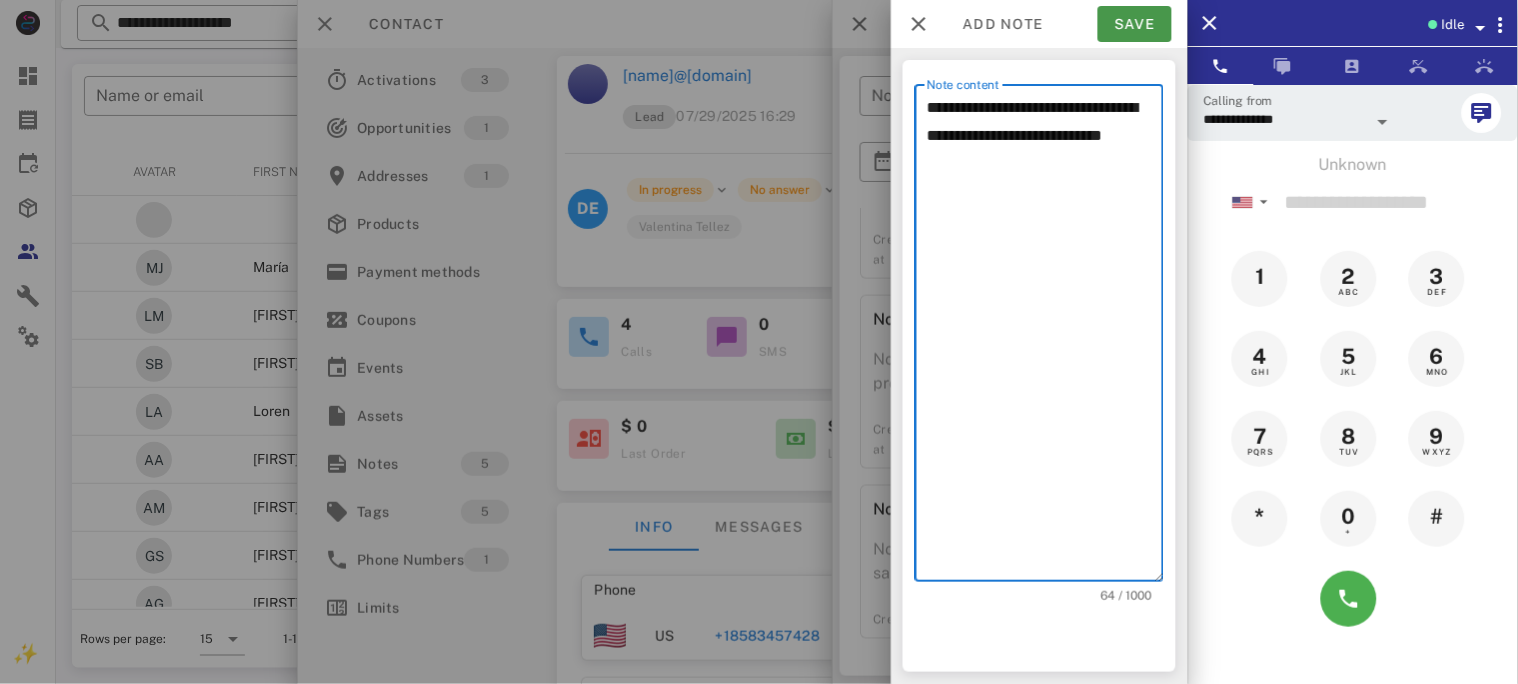 type on "**********" 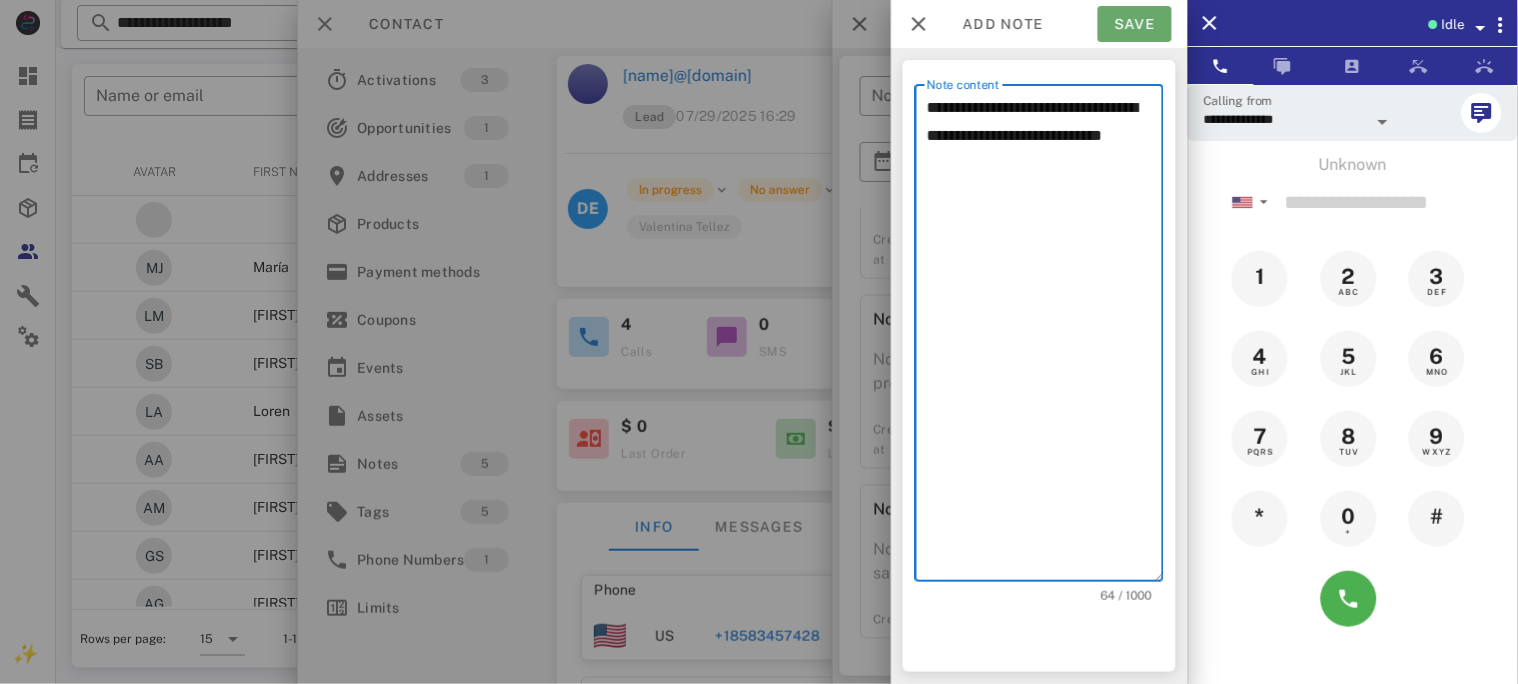 click on "Save" at bounding box center [1135, 24] 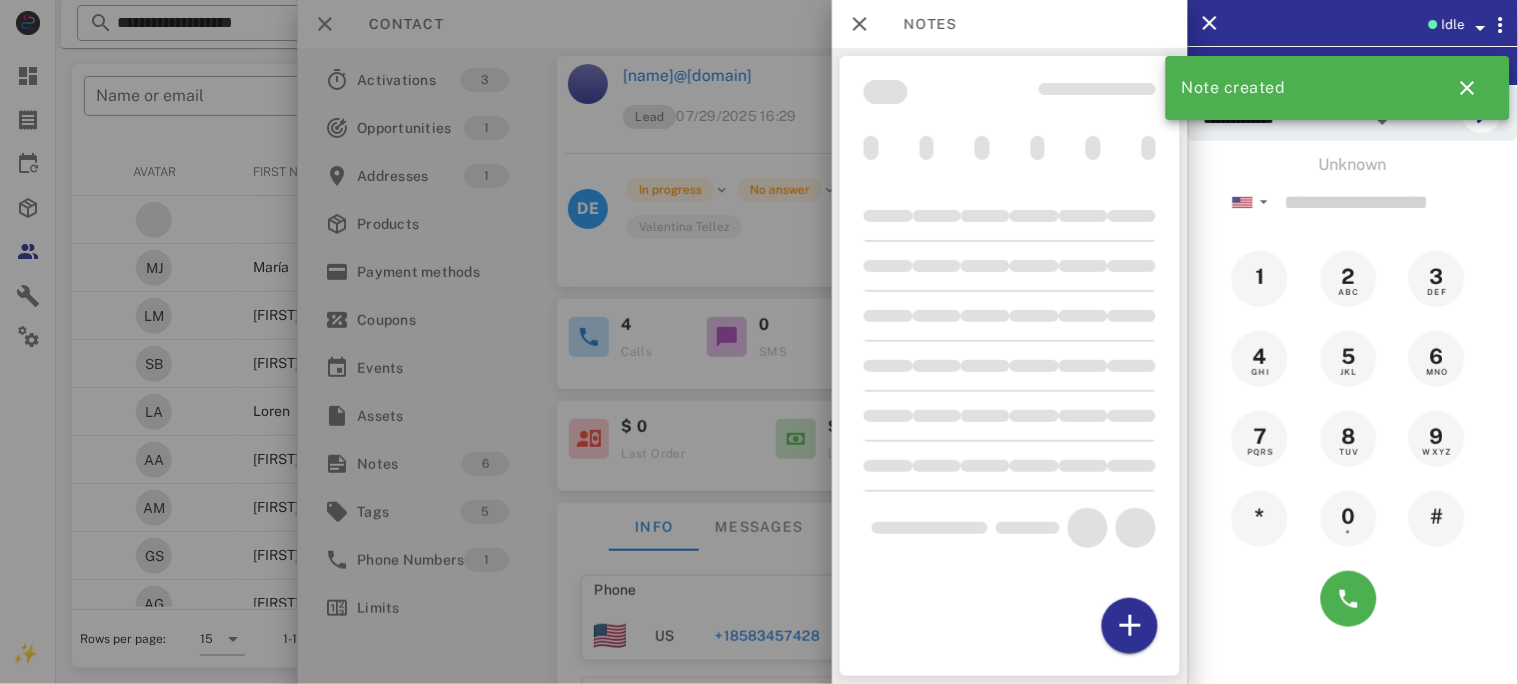 click at bounding box center [759, 342] 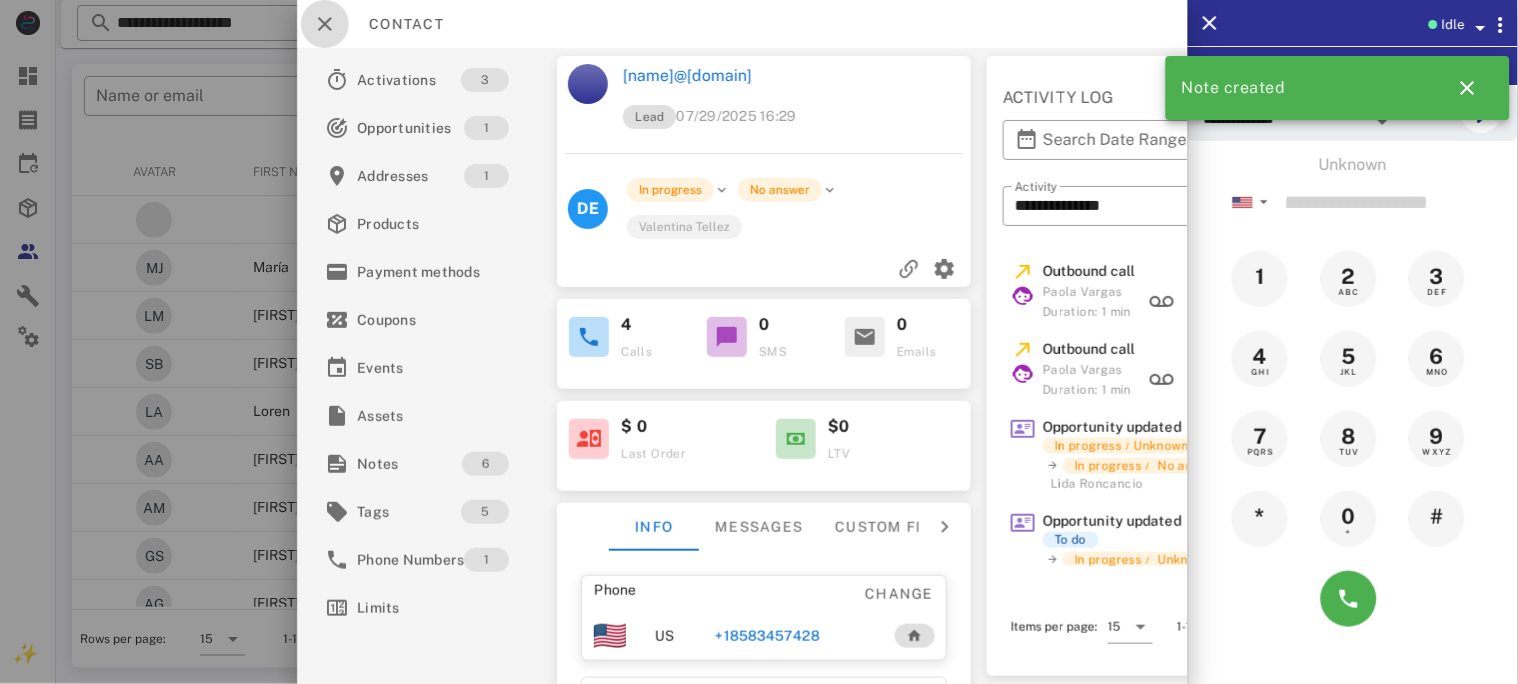 click at bounding box center (325, 24) 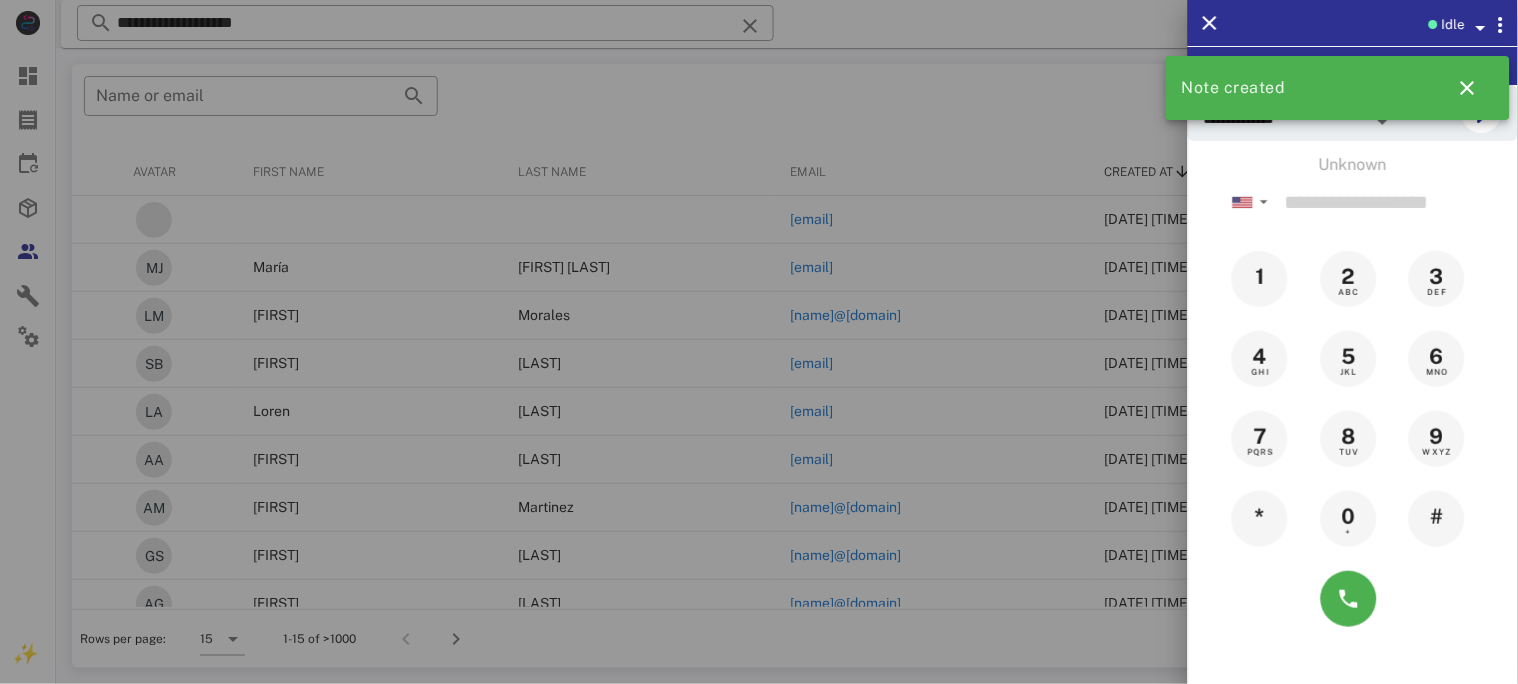 click at bounding box center (759, 342) 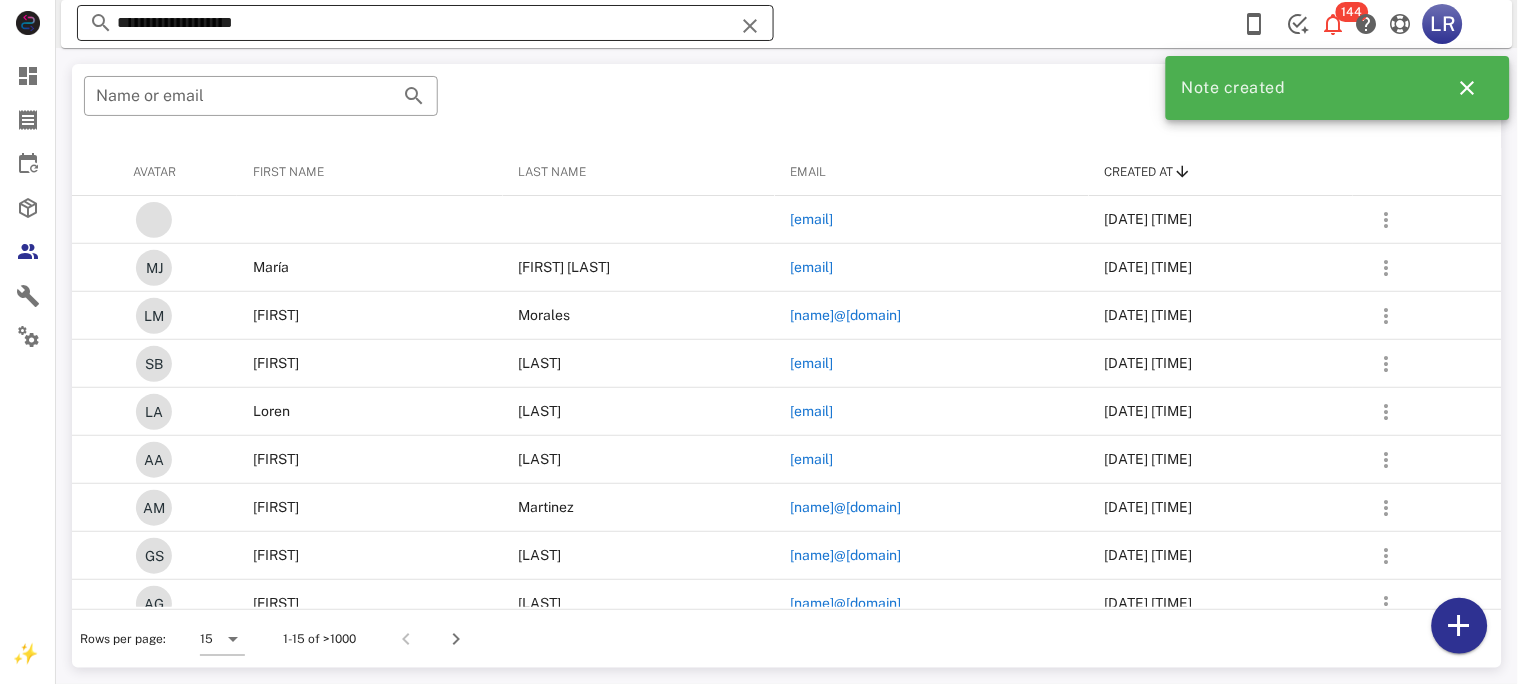 click at bounding box center [750, 26] 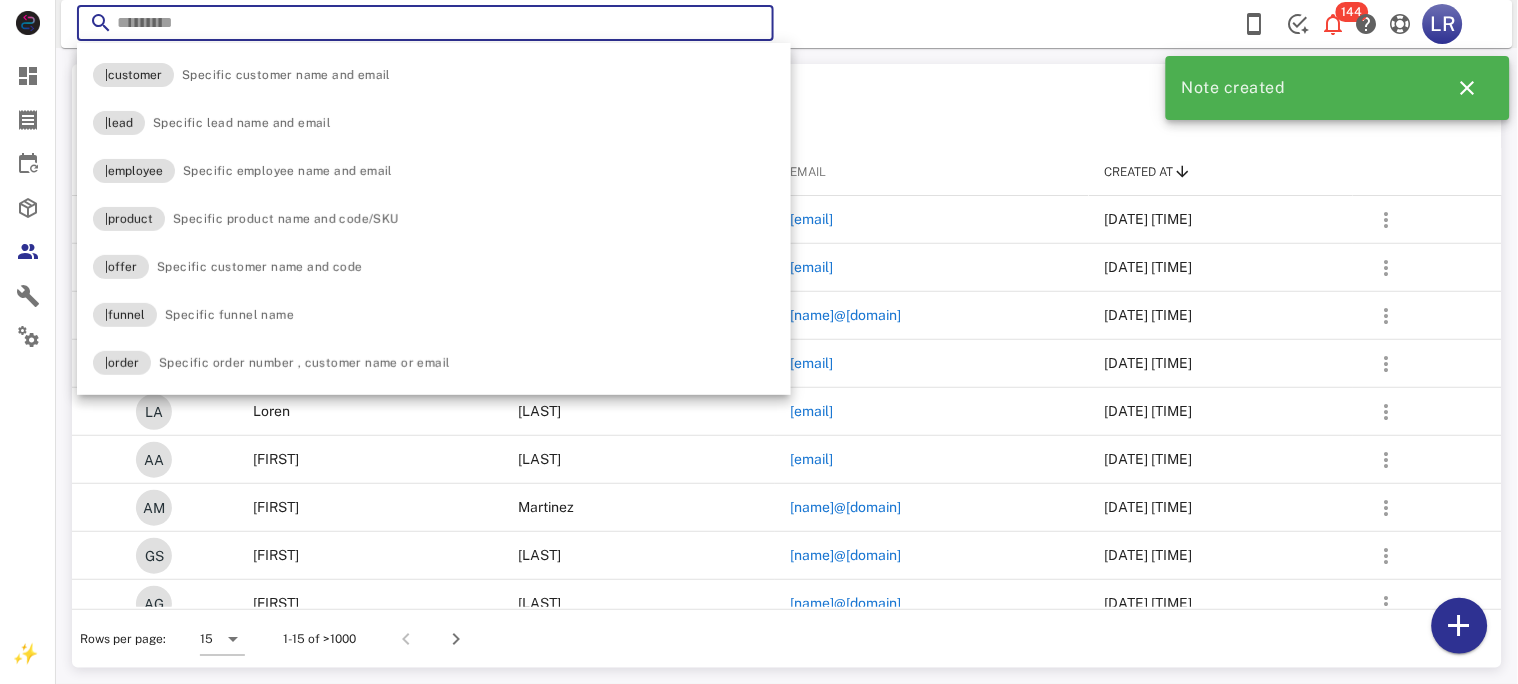 paste on "**********" 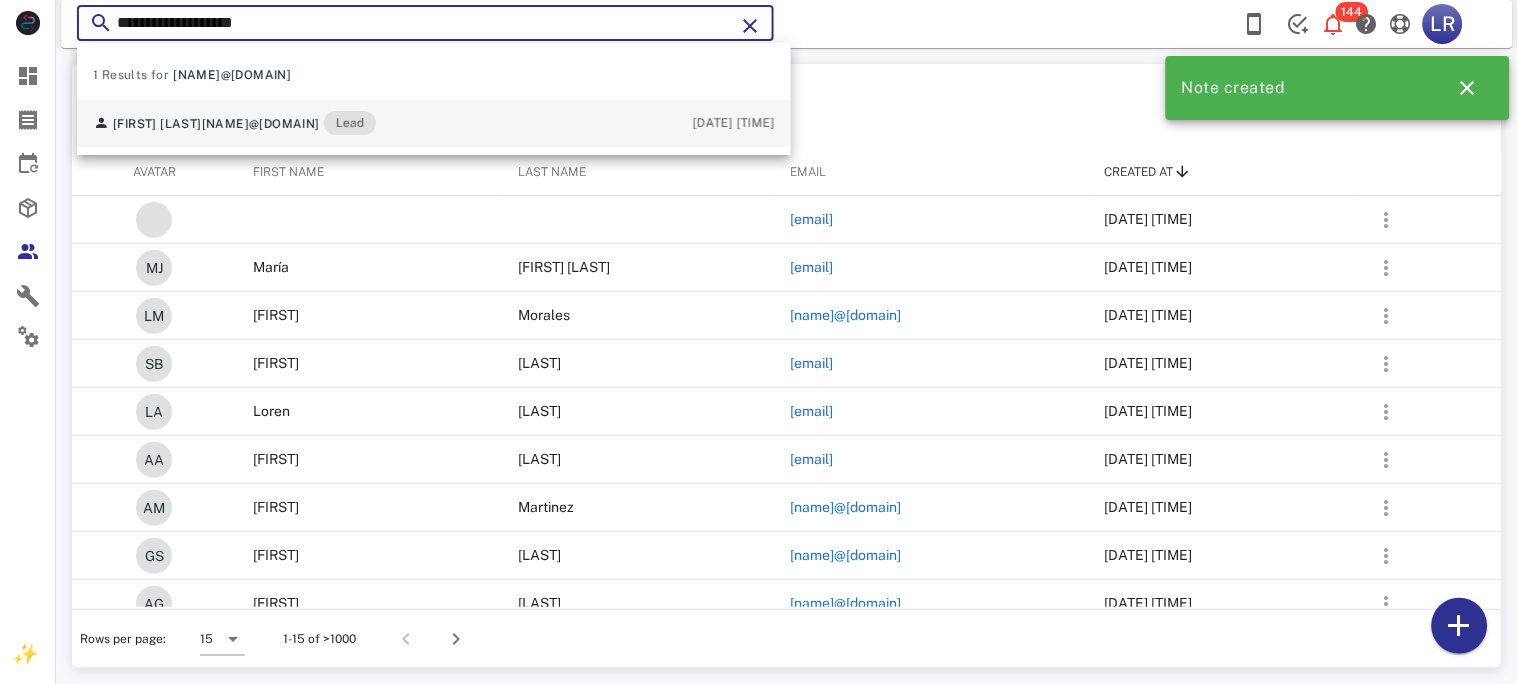 type on "**********" 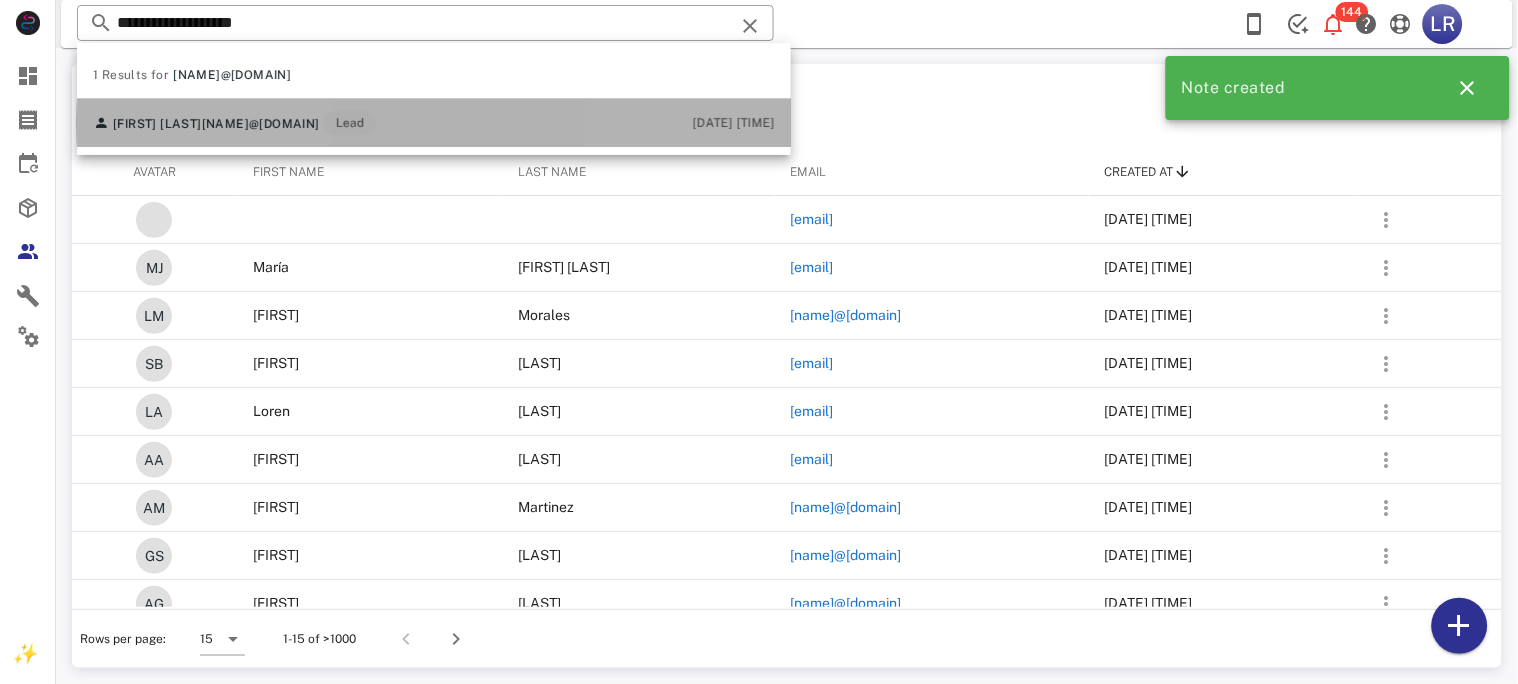 click on "[NAME]@[DOMAIN]" at bounding box center [261, 124] 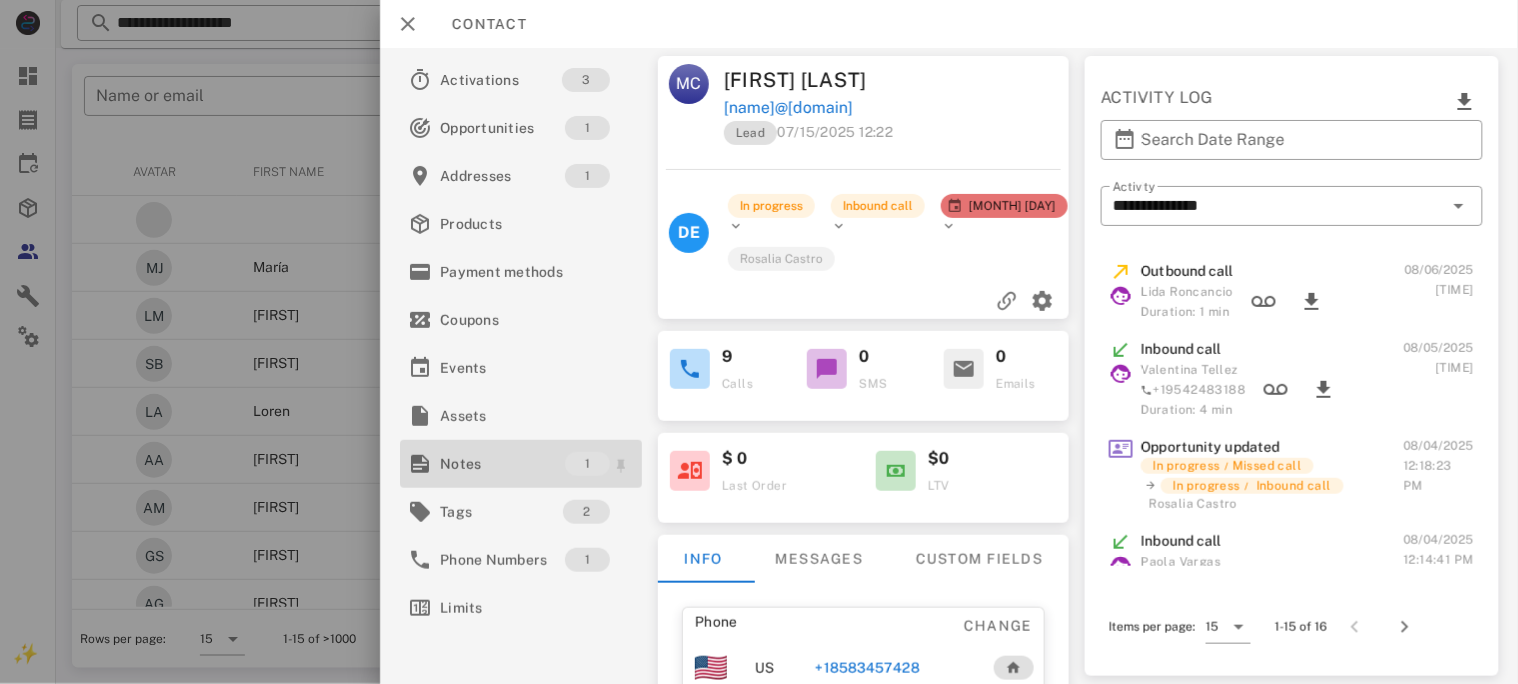 click on "Notes" at bounding box center (502, 464) 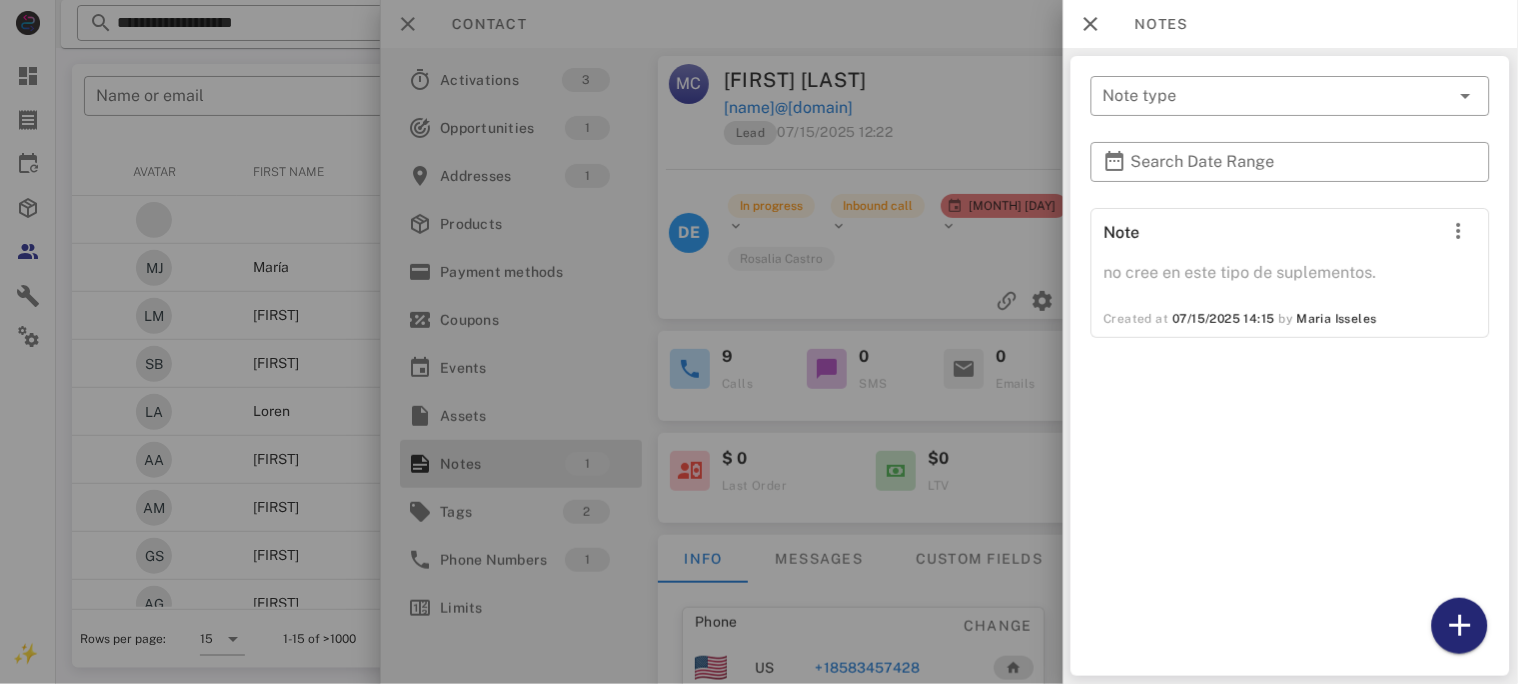 click at bounding box center (1460, 626) 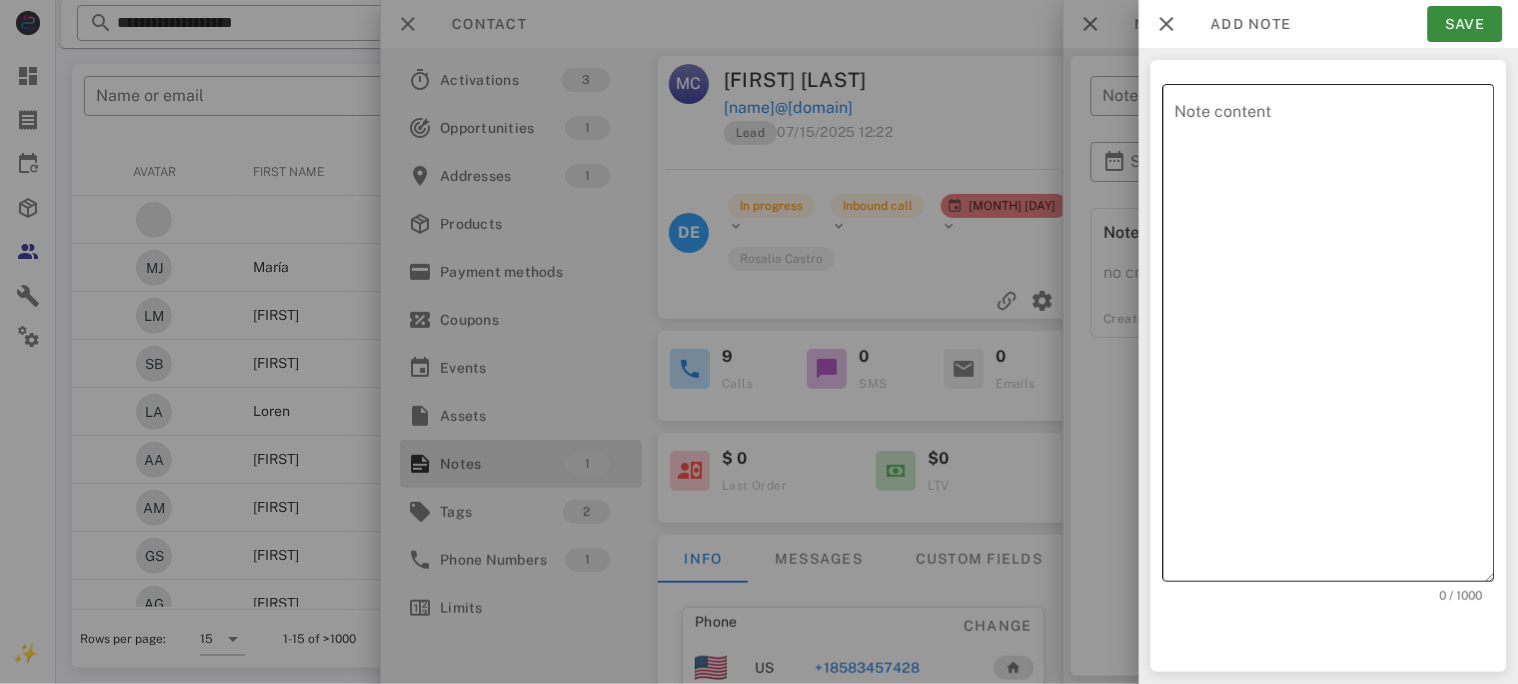click on "Note content" at bounding box center (1335, 338) 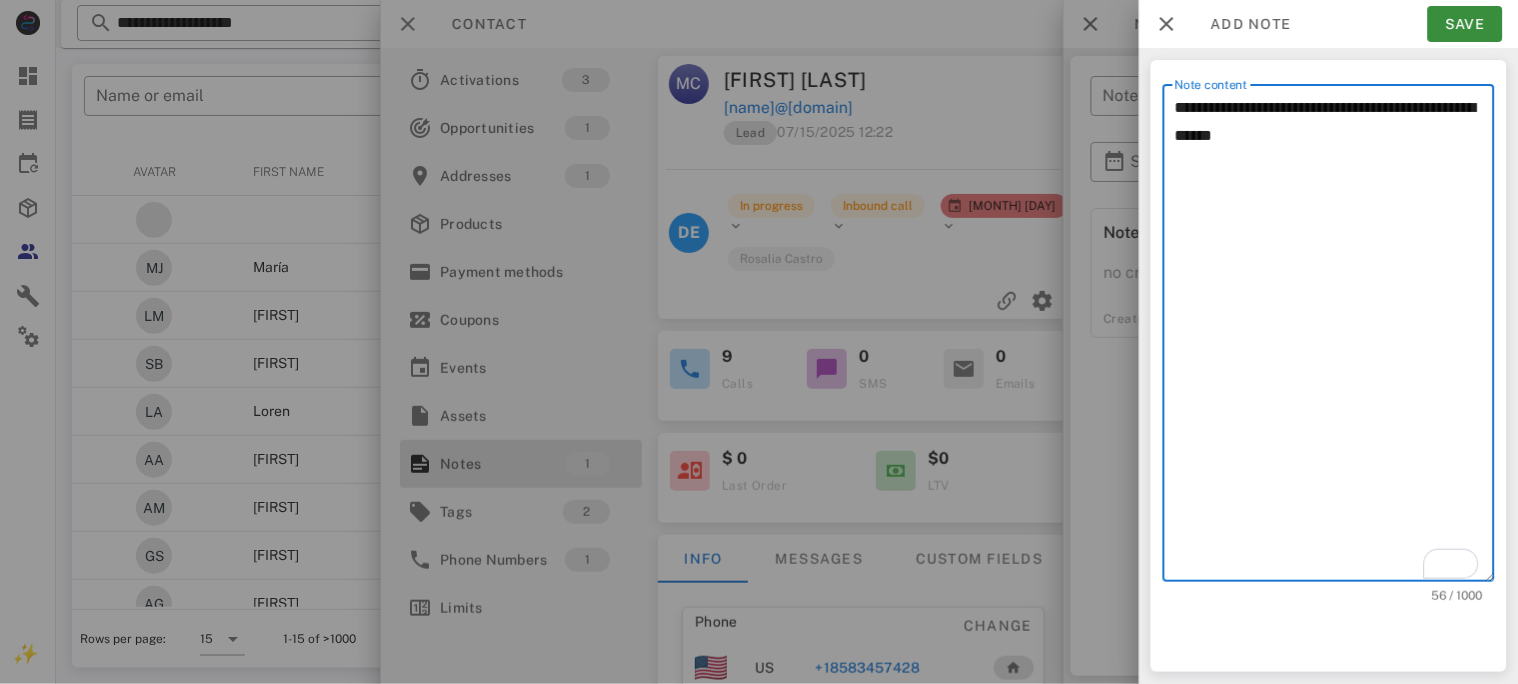 paste on "**********" 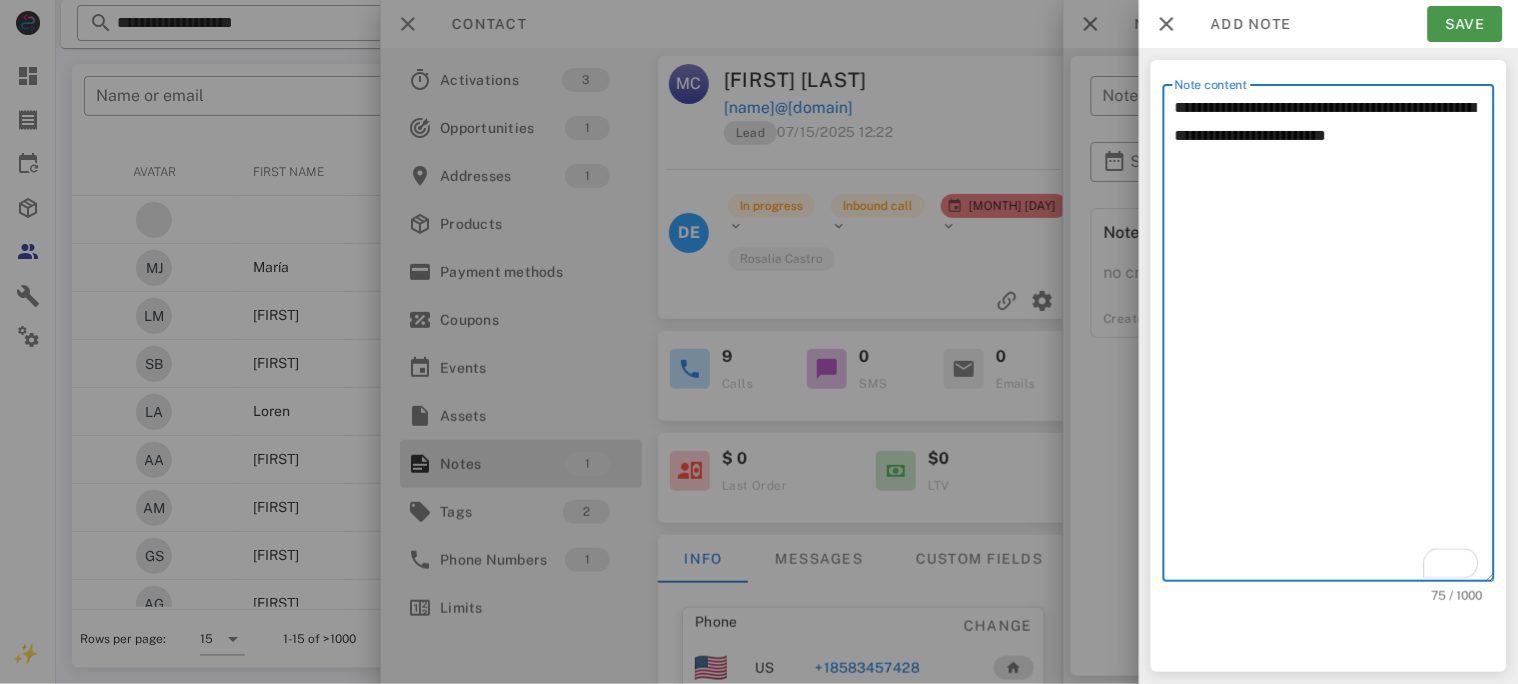 type on "**********" 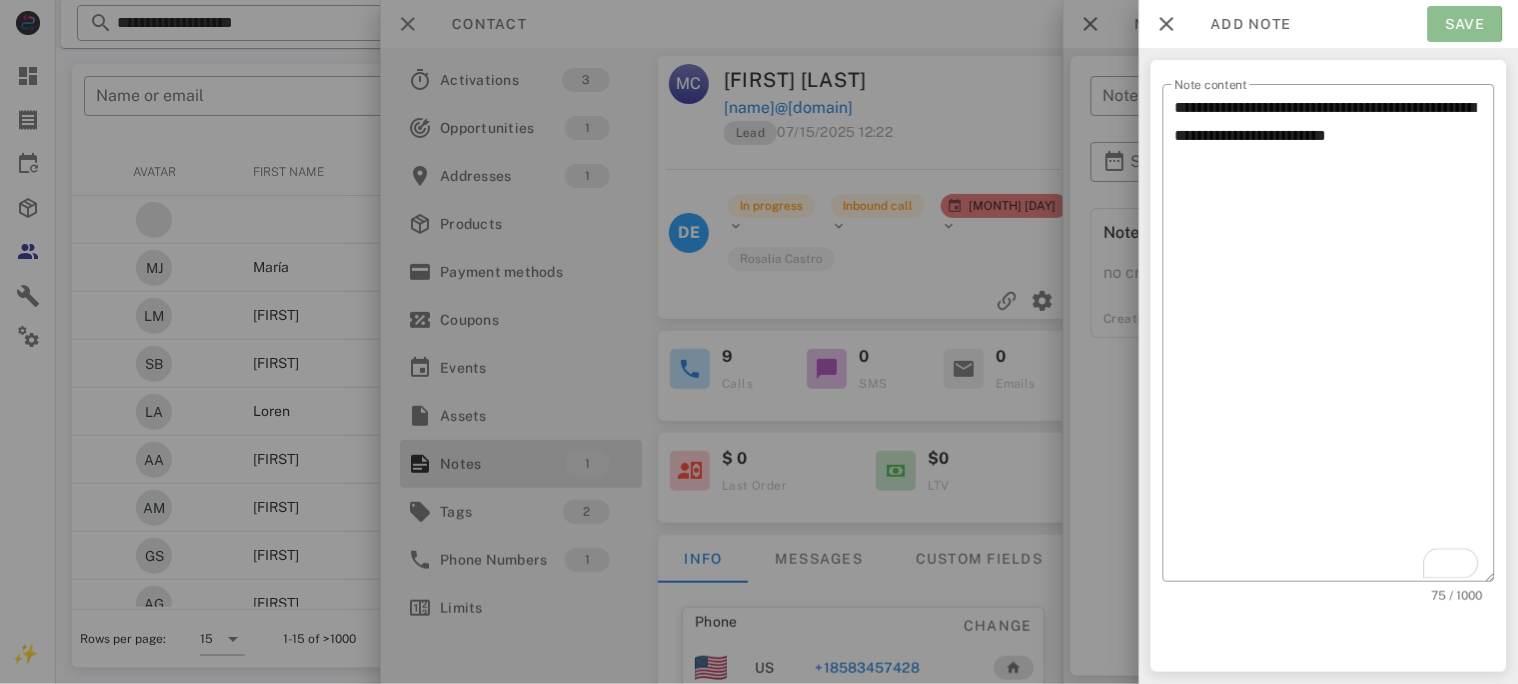click on "Save" at bounding box center [1465, 24] 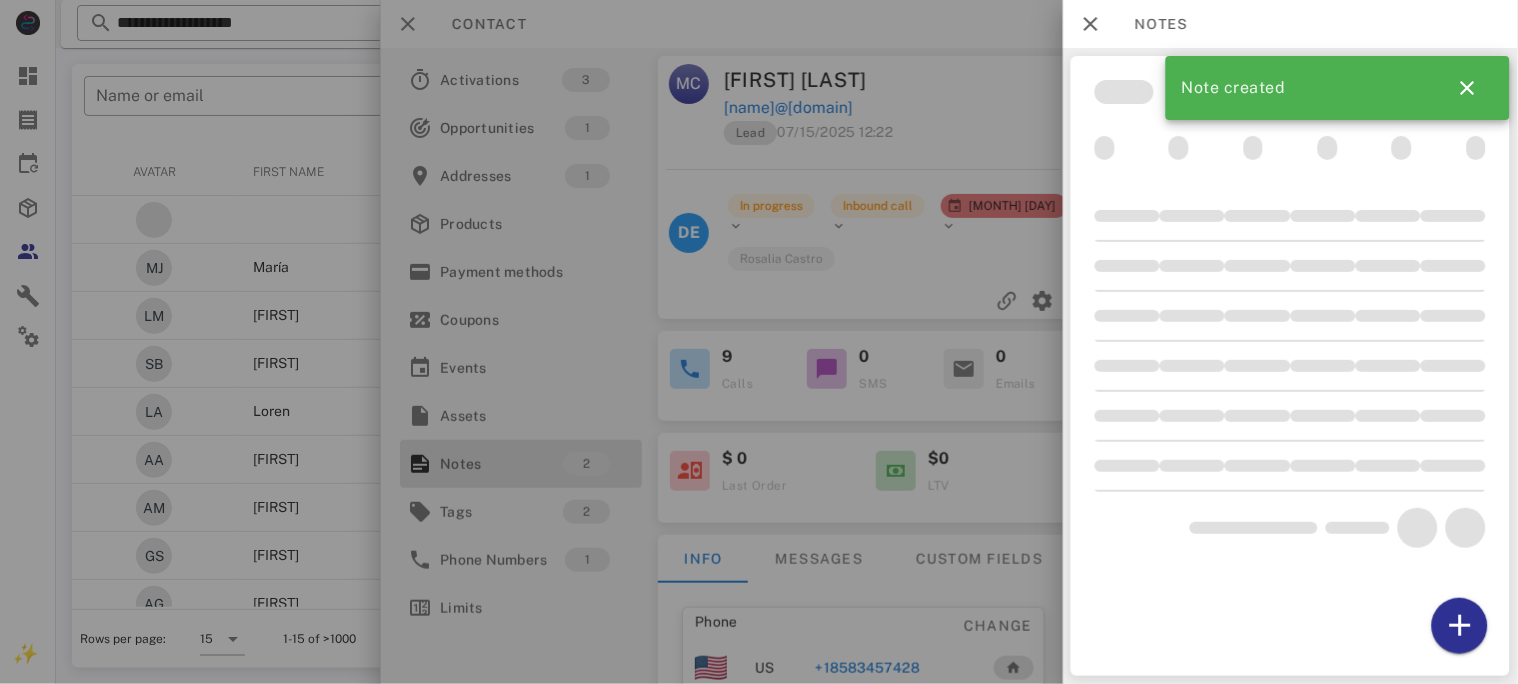 click on "Notes" at bounding box center (1151, 24) 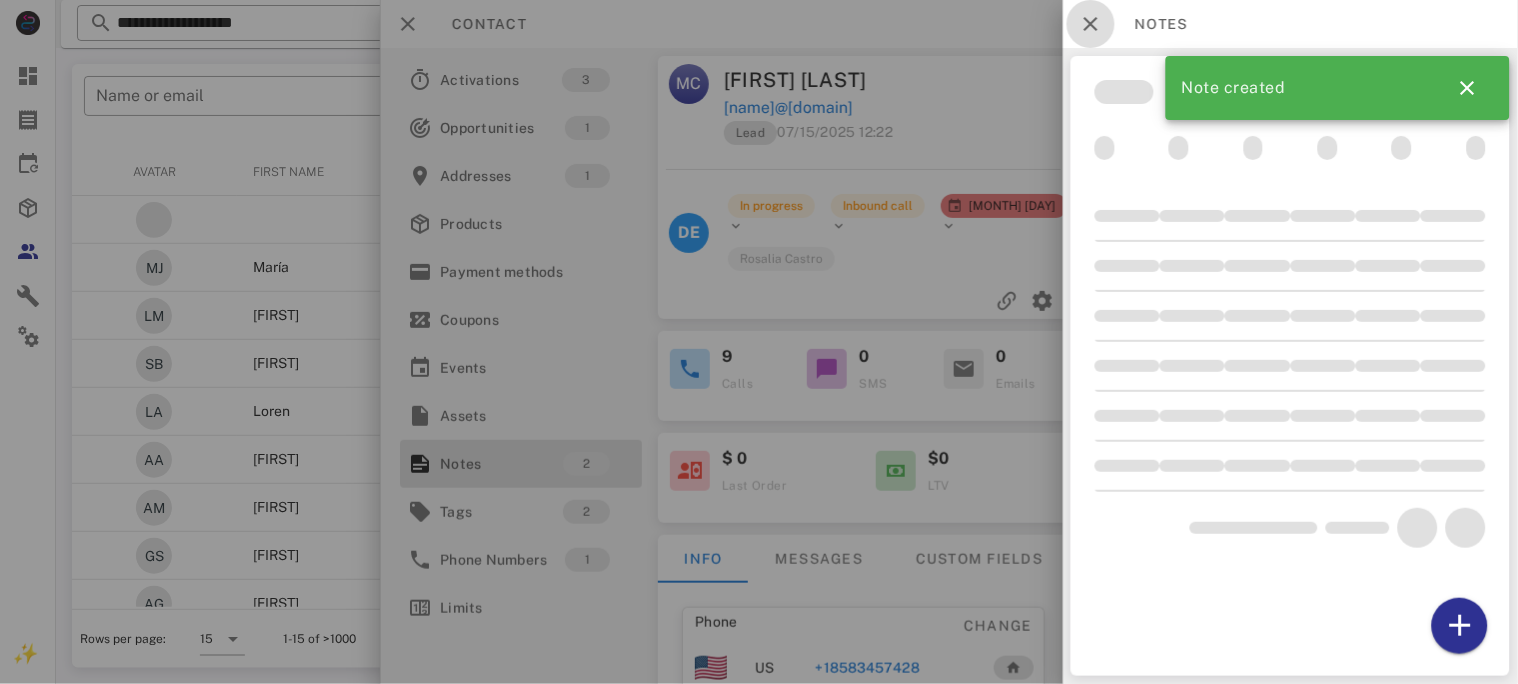 click at bounding box center (1091, 24) 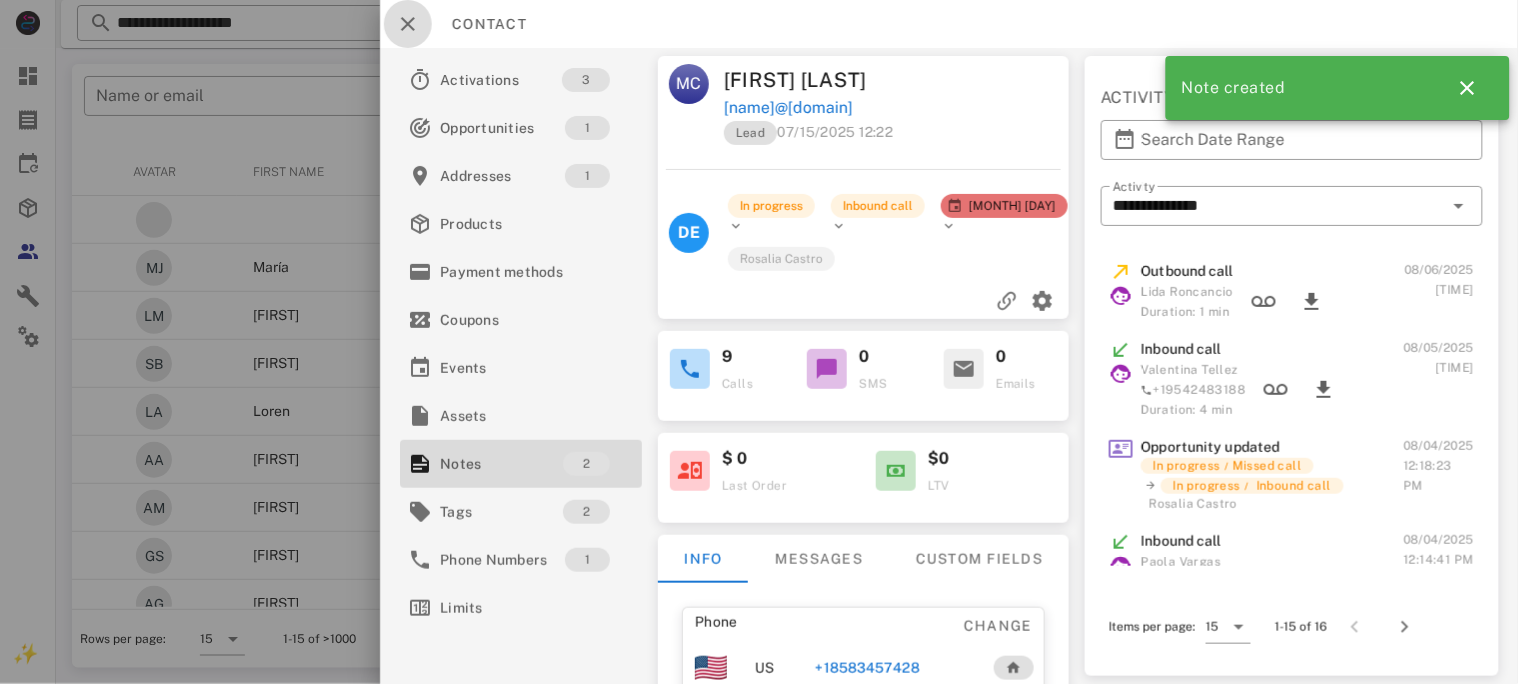 click at bounding box center (408, 24) 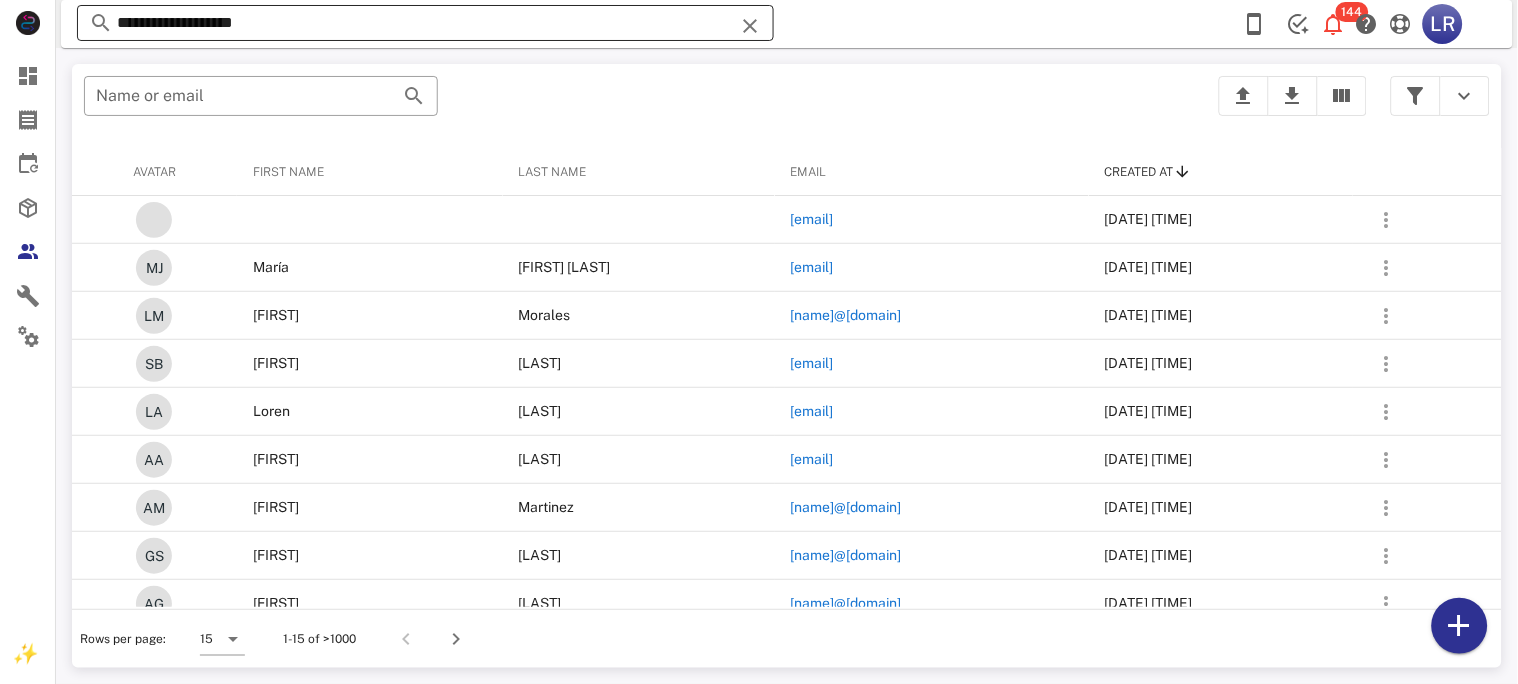 click at bounding box center [750, 26] 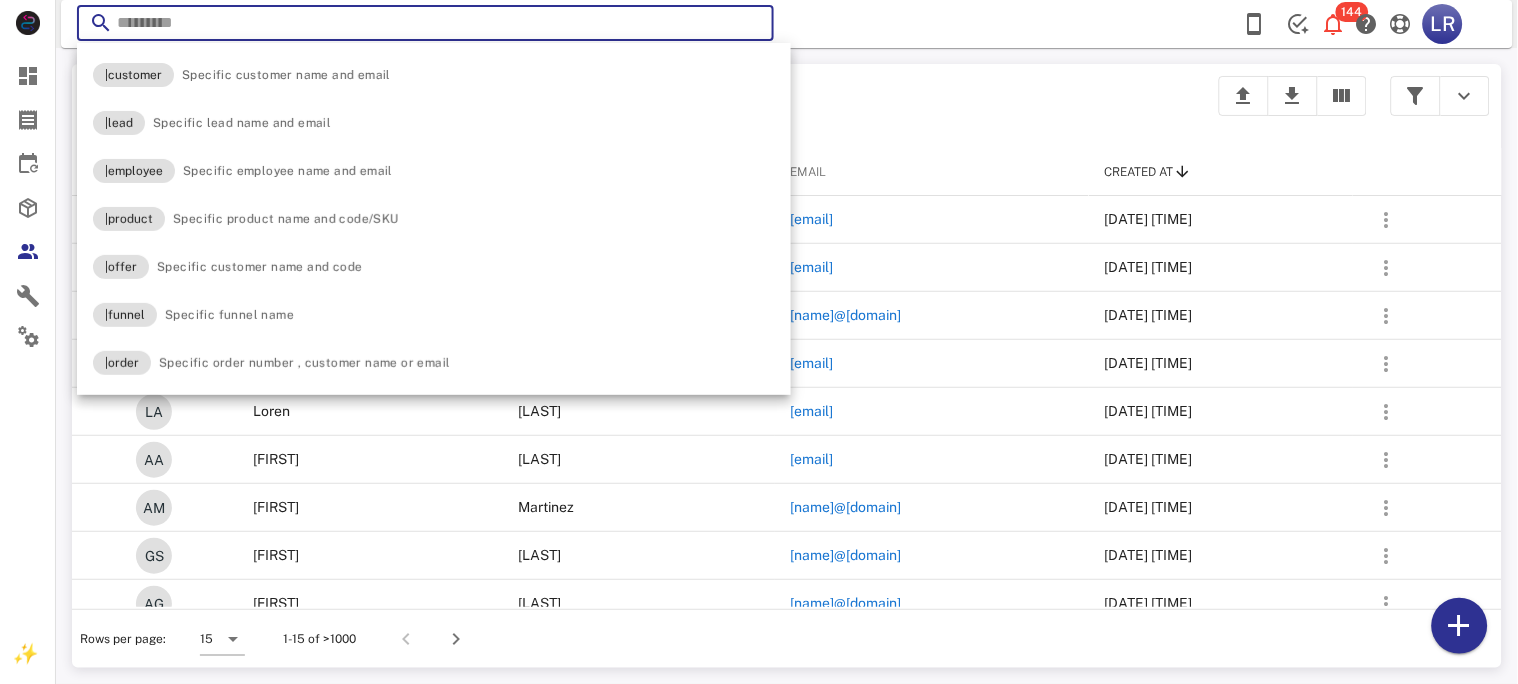 click at bounding box center (750, 26) 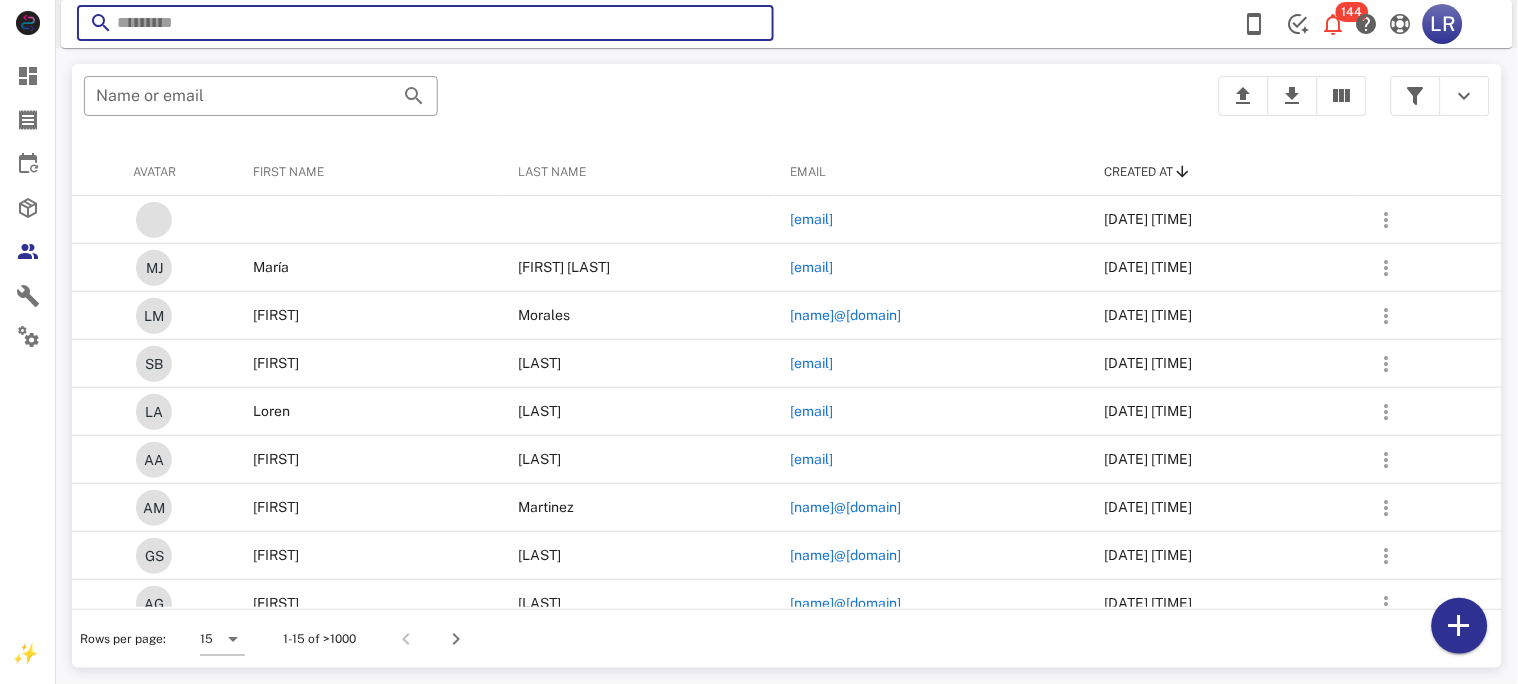 paste on "**********" 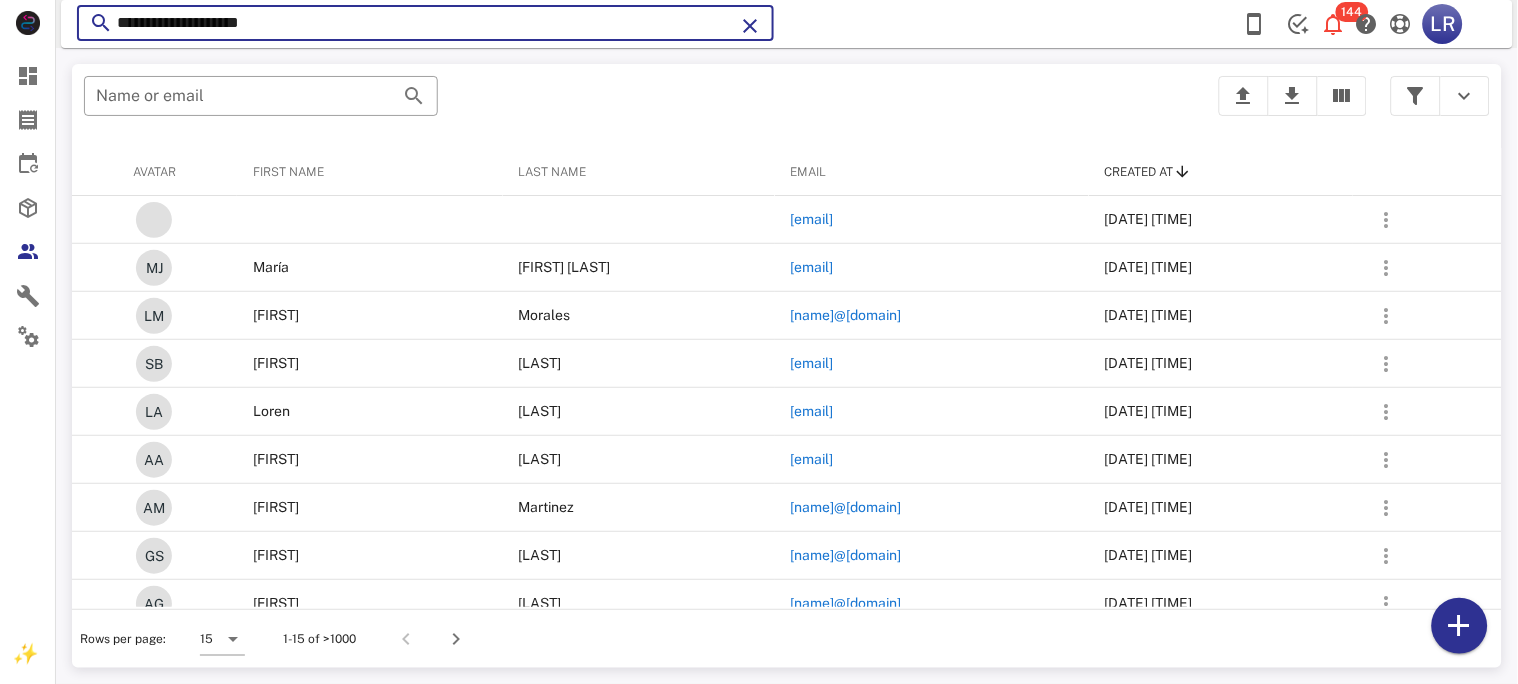 type on "**********" 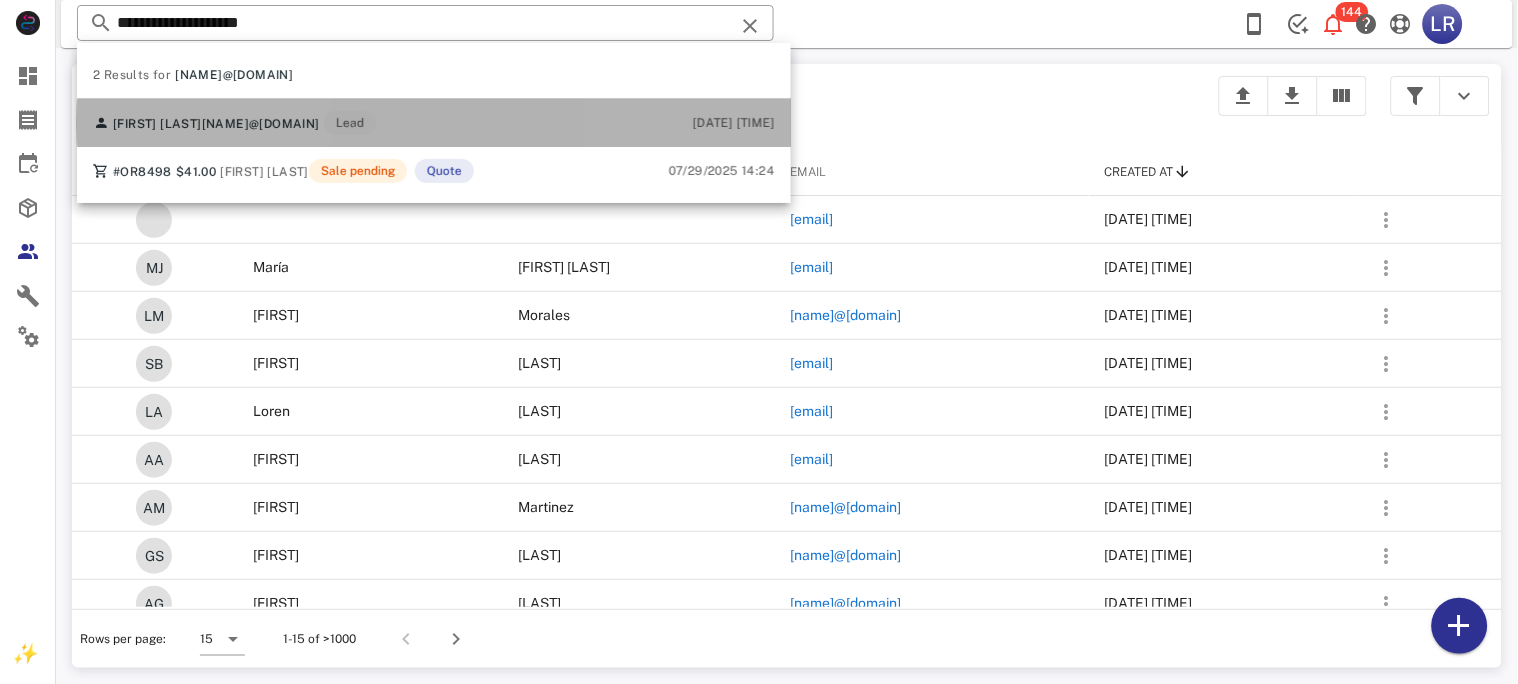 click on "[NAME]@[DOMAIN]" at bounding box center (261, 124) 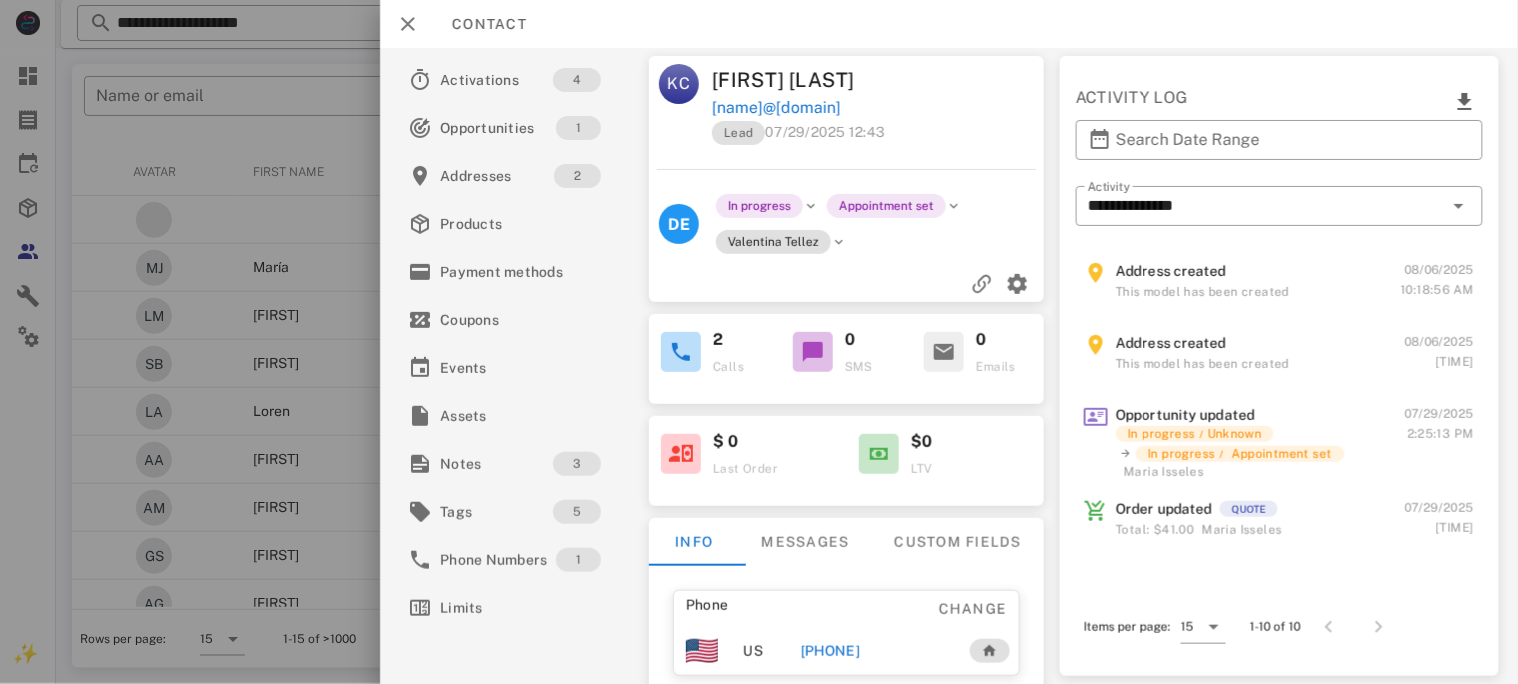 click on "[PHONE]" at bounding box center (830, 651) 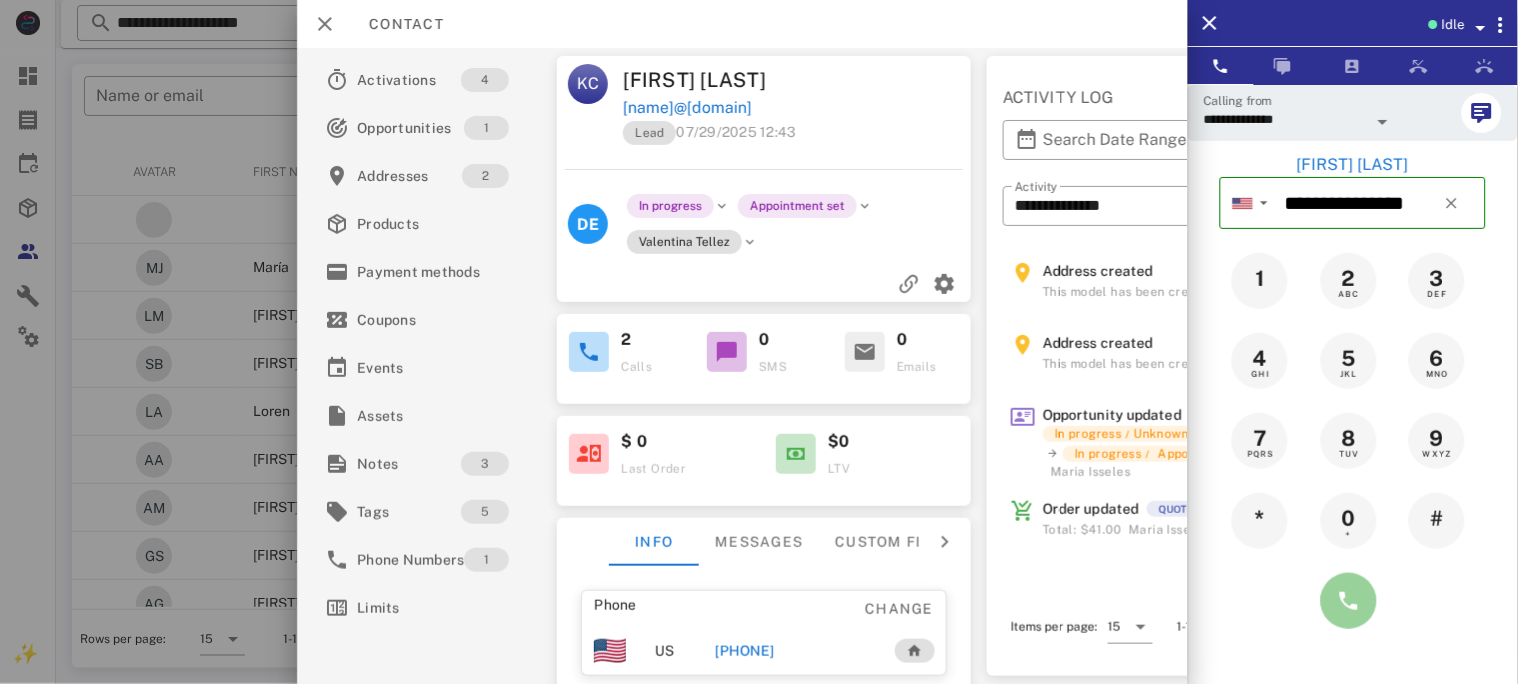 click at bounding box center [1349, 601] 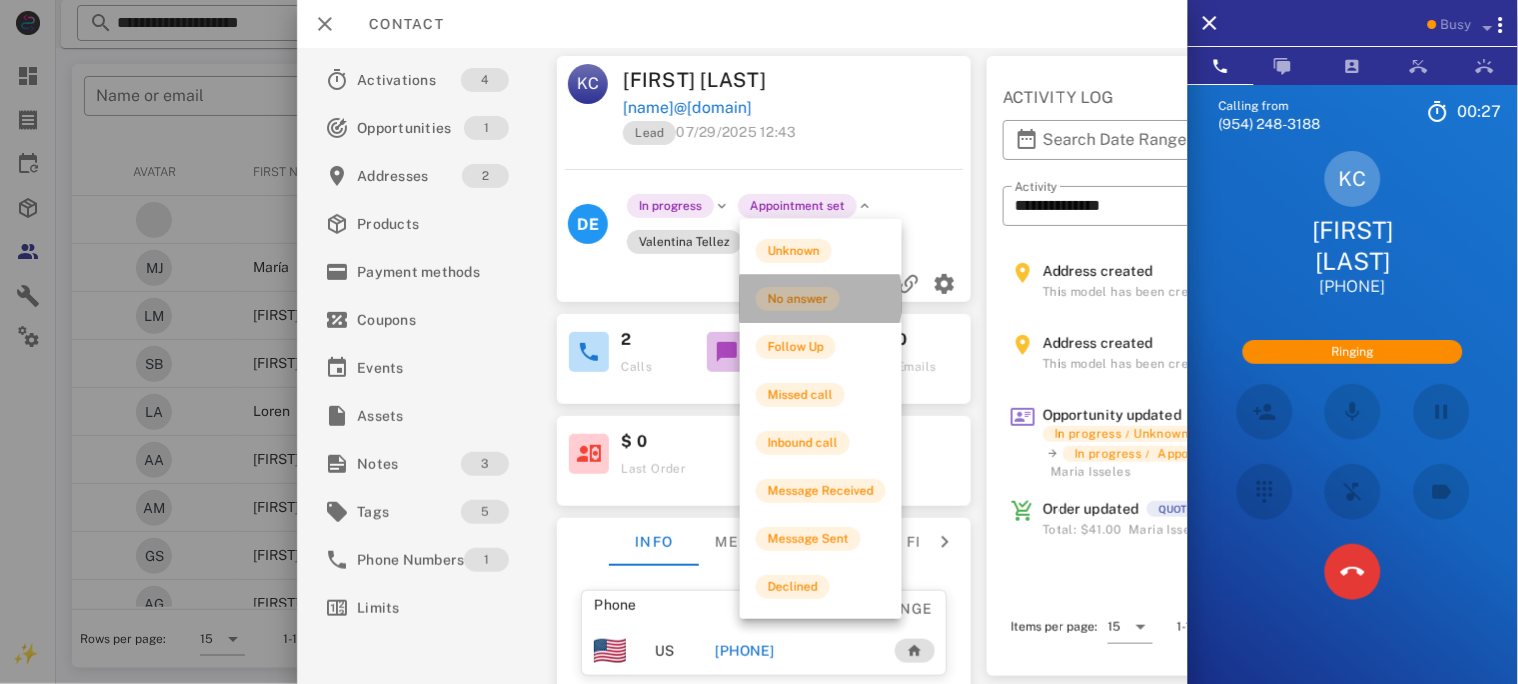 click on "No answer" at bounding box center (798, 299) 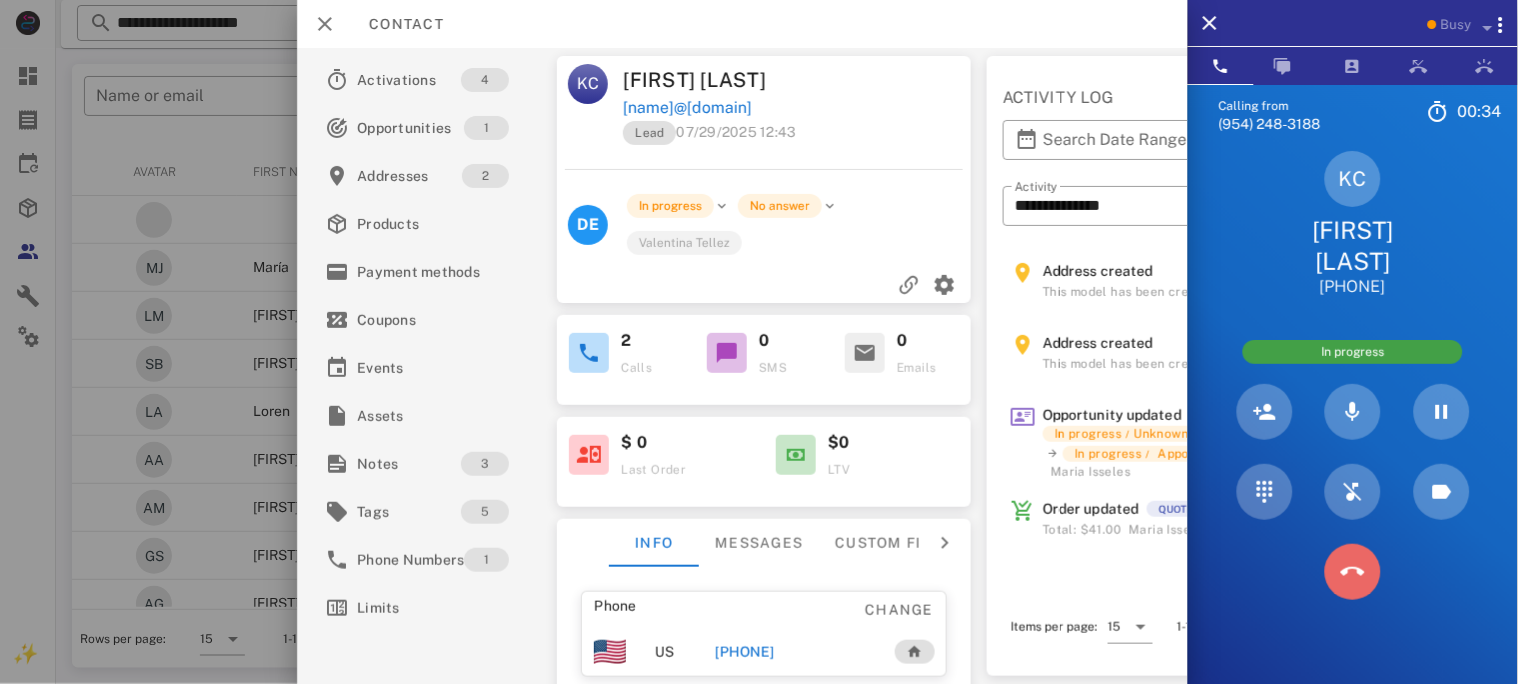 click at bounding box center (1353, 572) 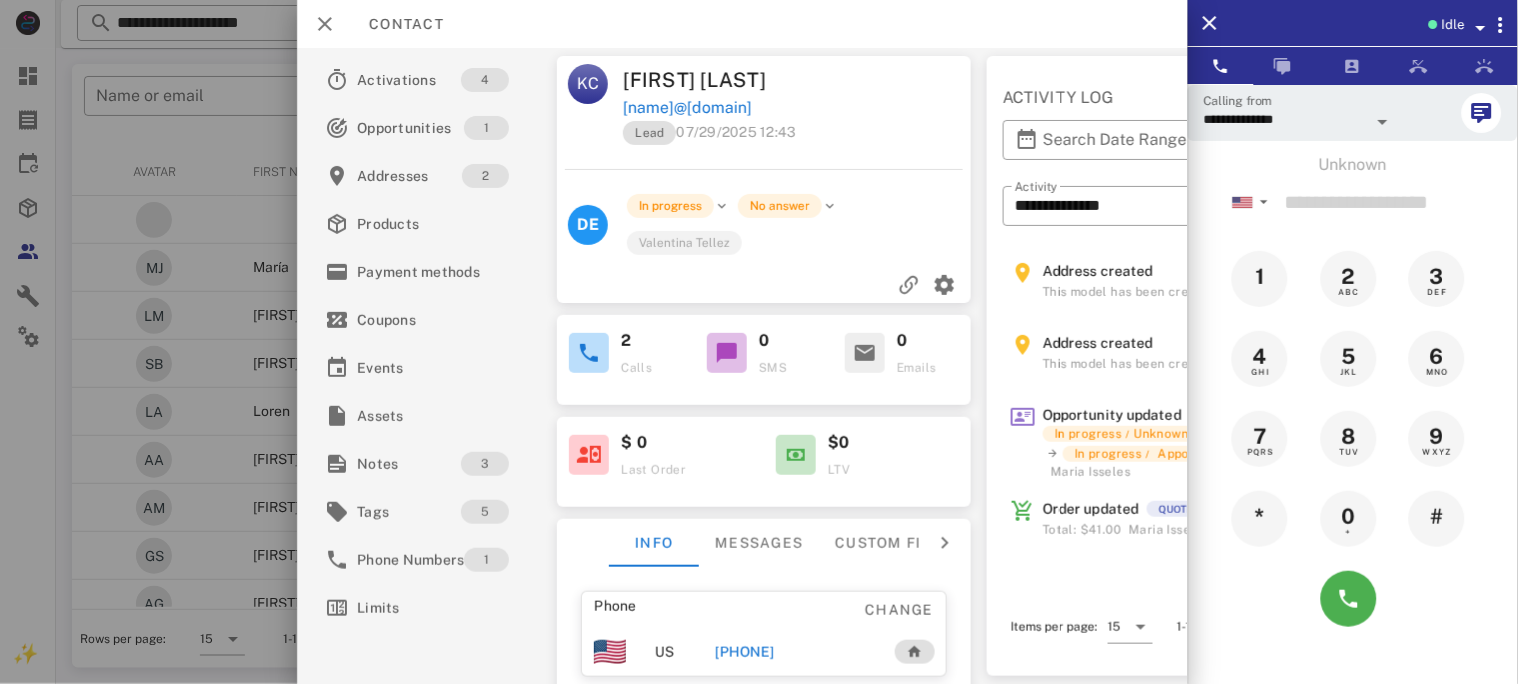 click on "[PHONE]" at bounding box center [744, 652] 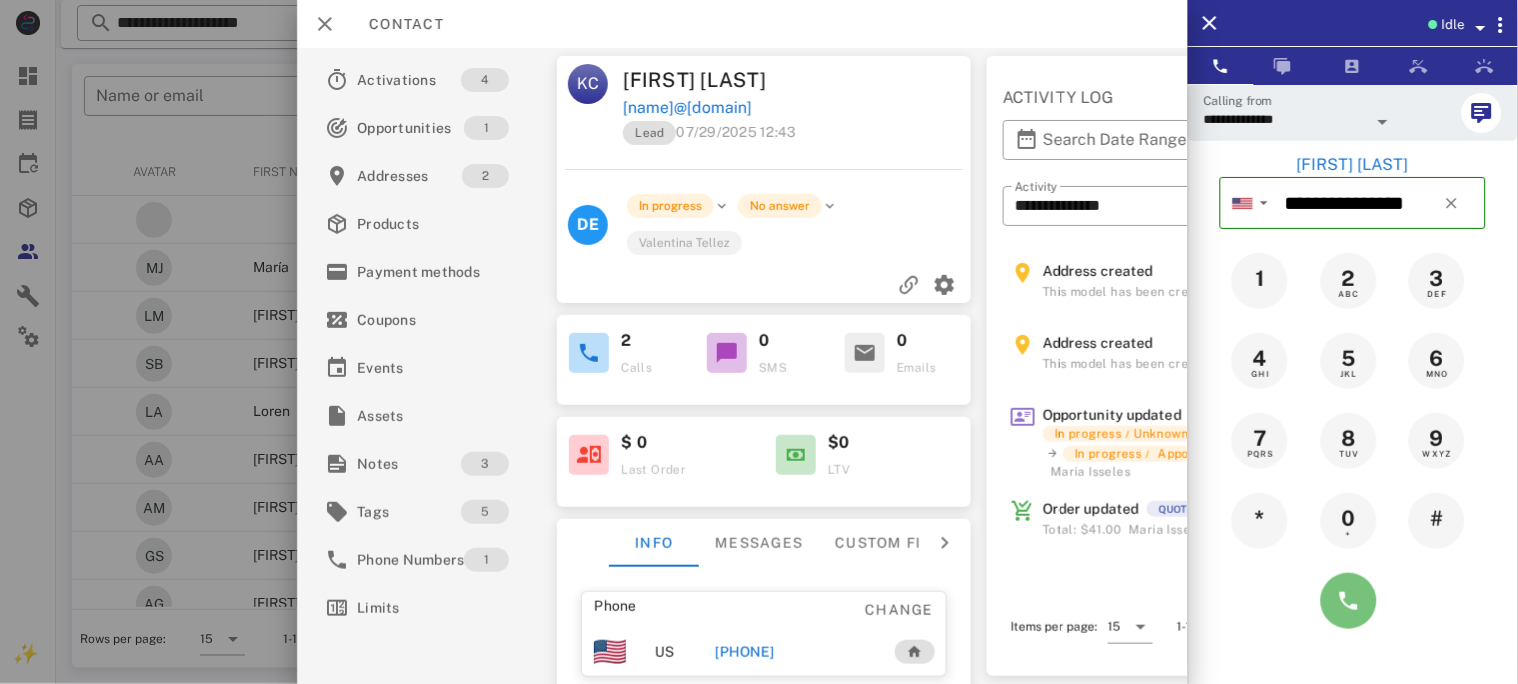 click at bounding box center [1349, 601] 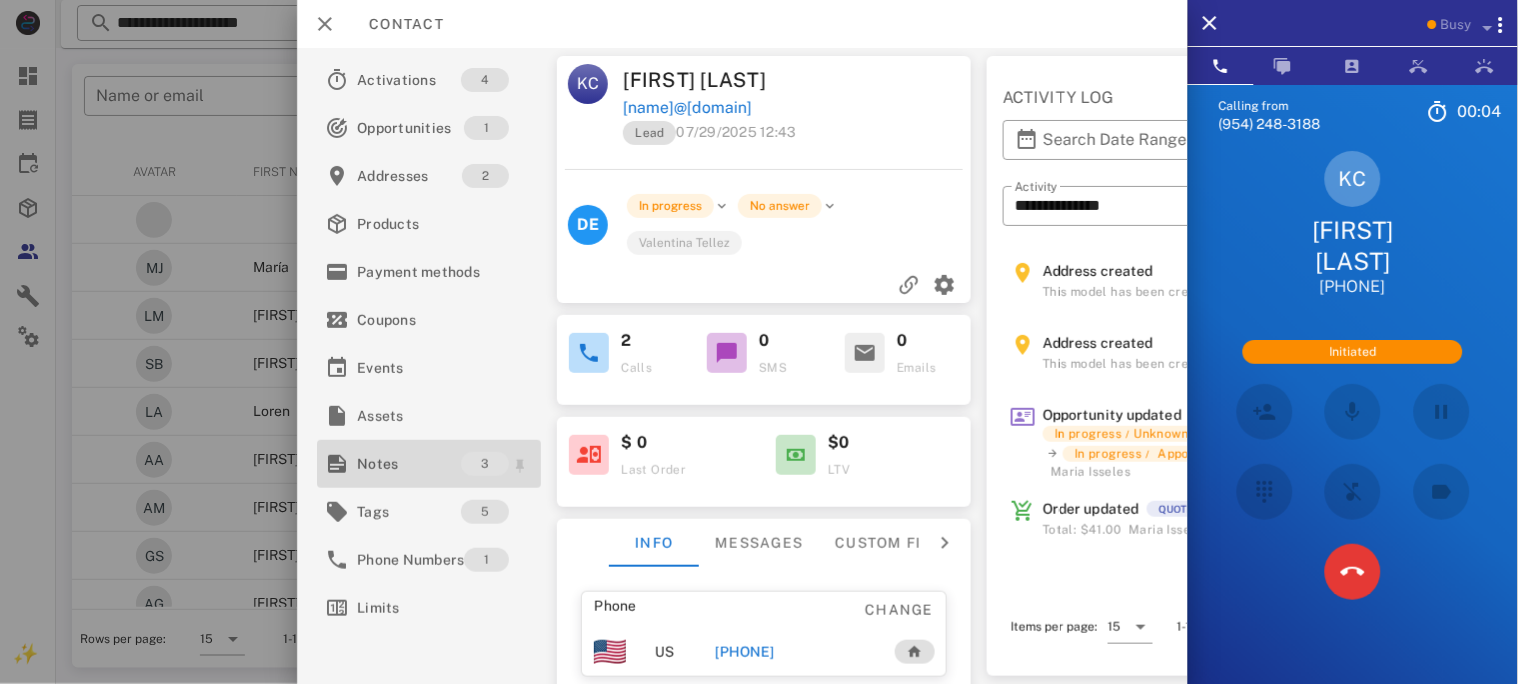 click on "Notes" at bounding box center [409, 464] 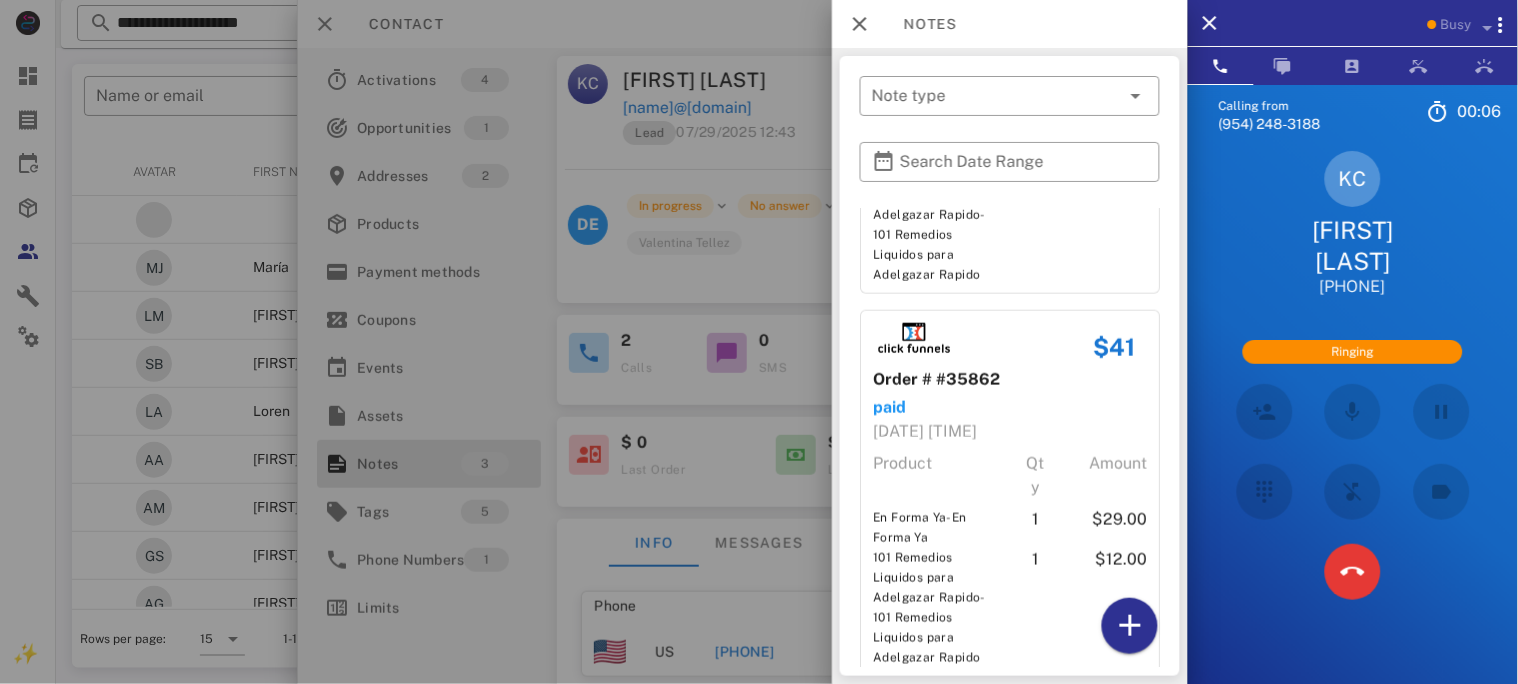 scroll, scrollTop: 505, scrollLeft: 0, axis: vertical 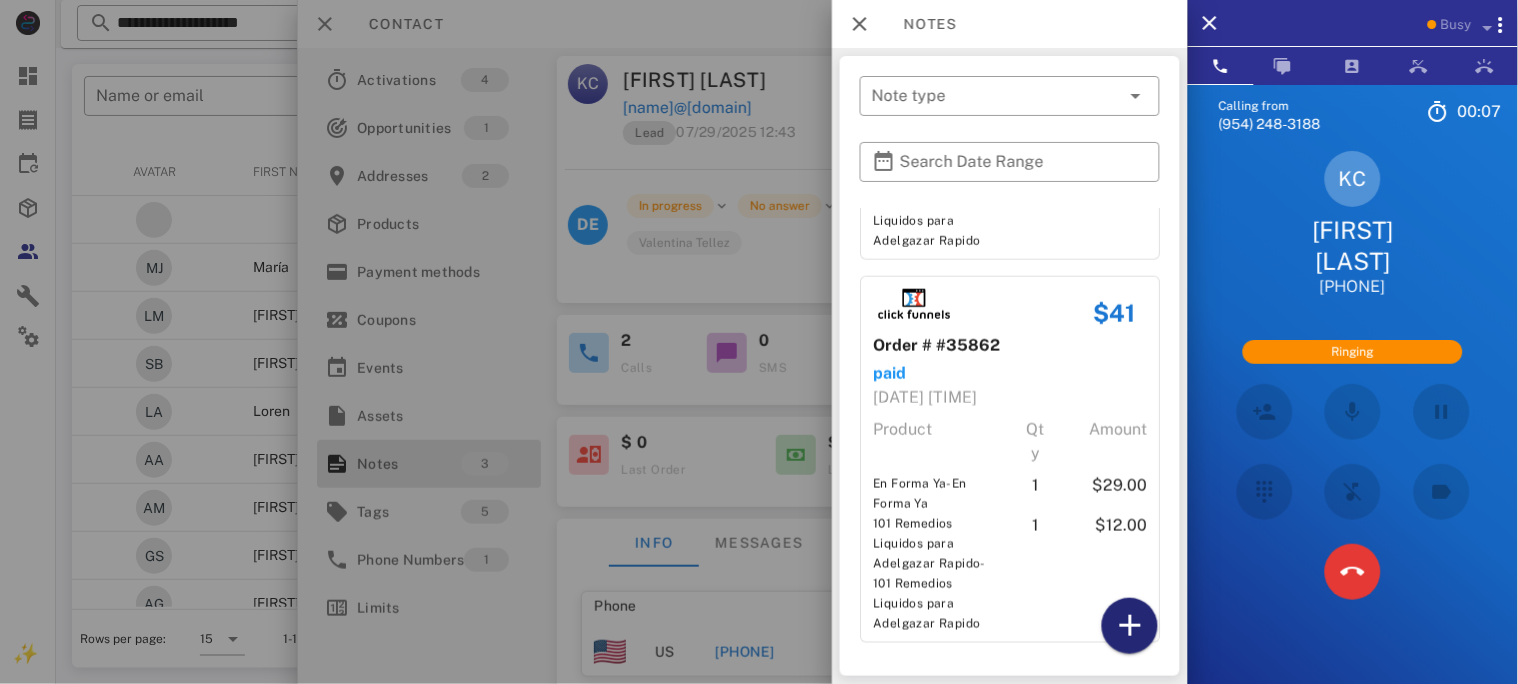 click at bounding box center [1130, 626] 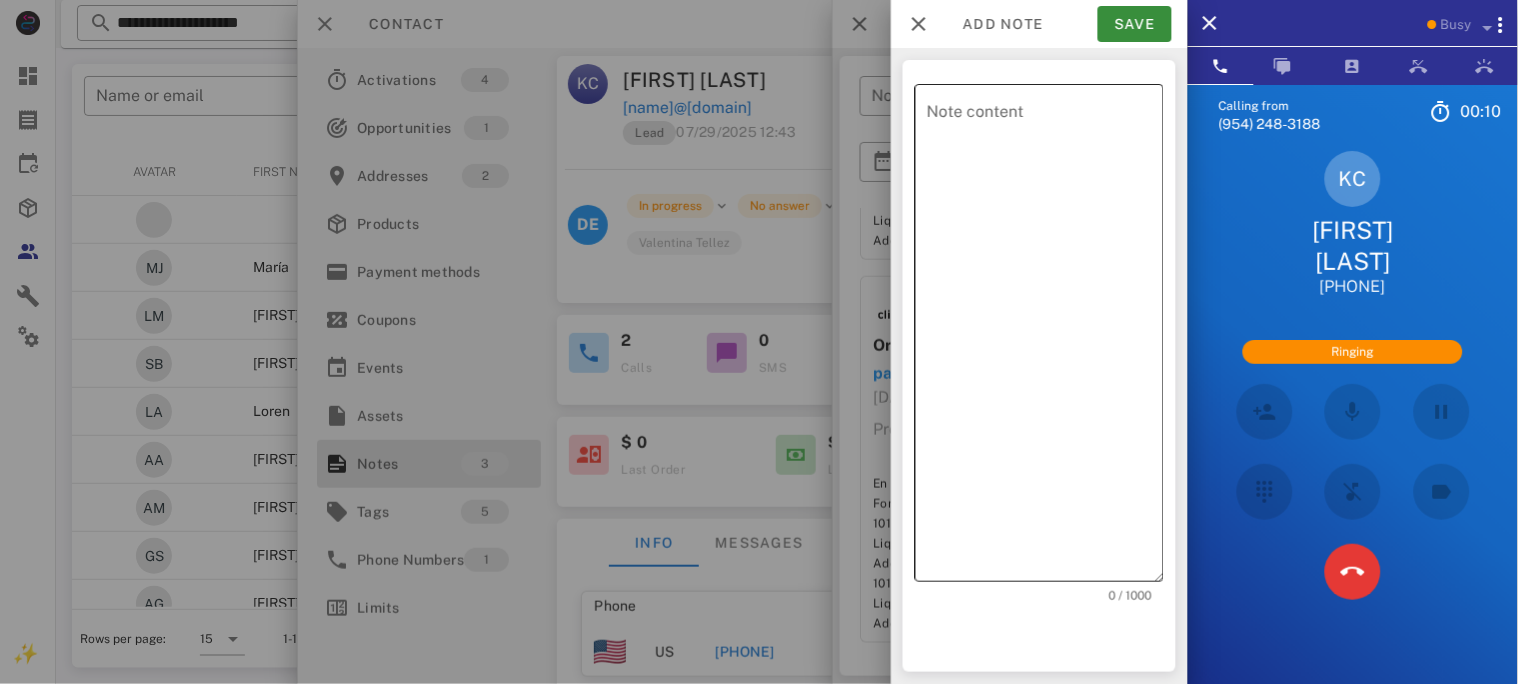 click on "Note content" at bounding box center [1045, 338] 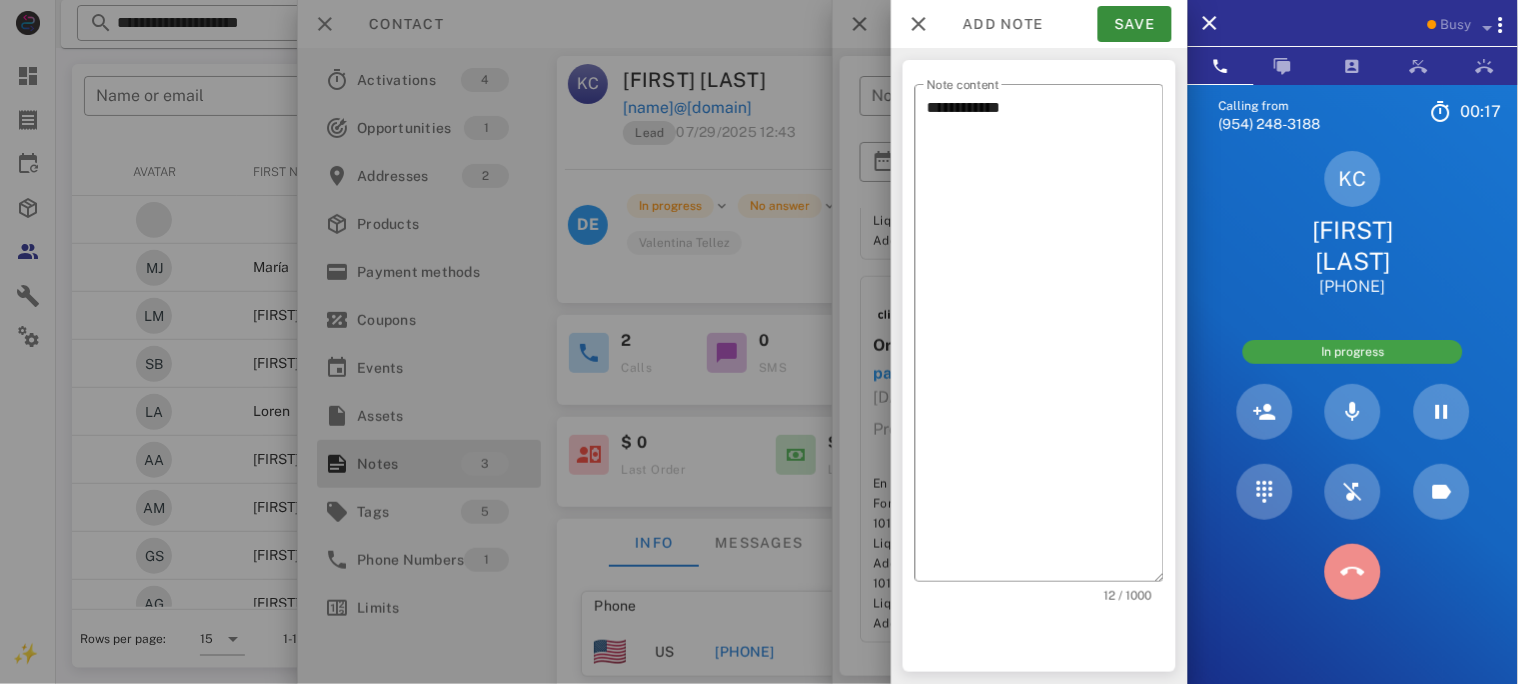 click at bounding box center [1353, 572] 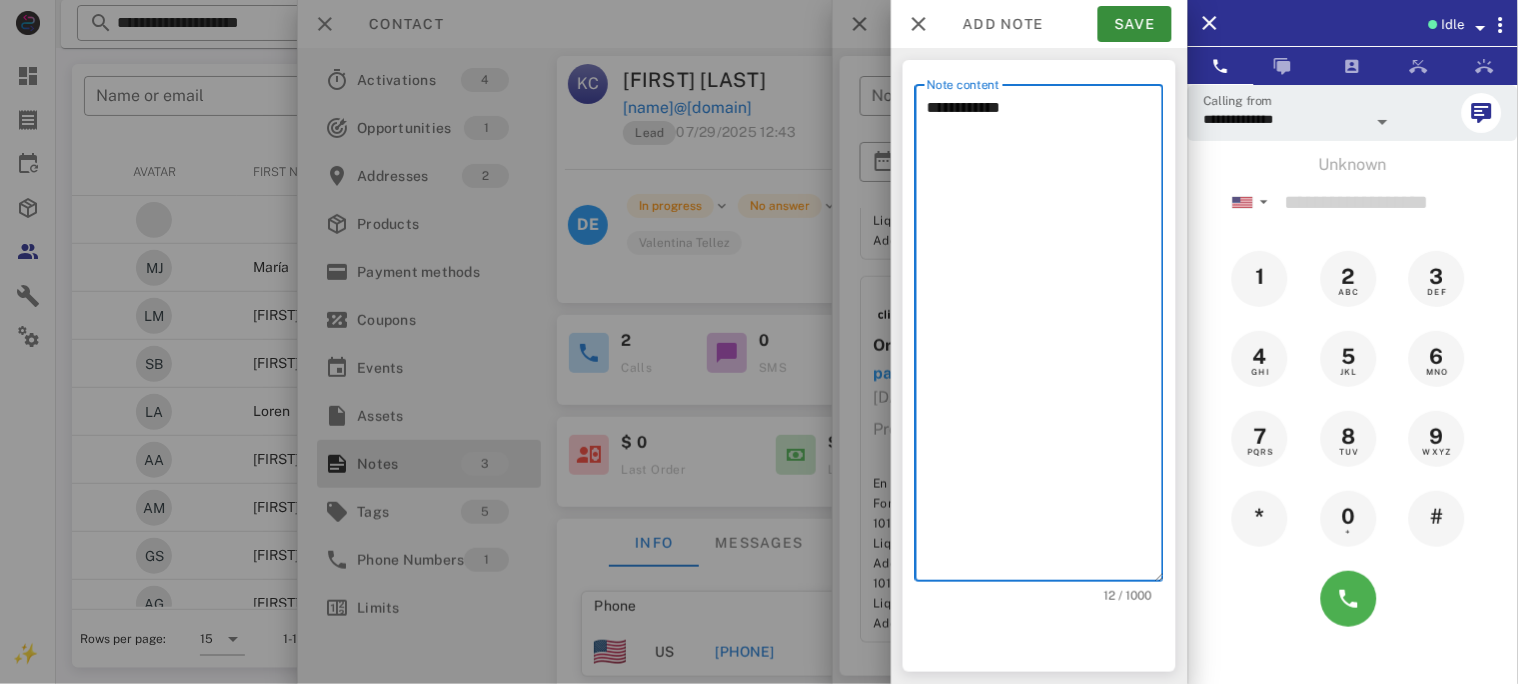 click on "**********" at bounding box center (1045, 338) 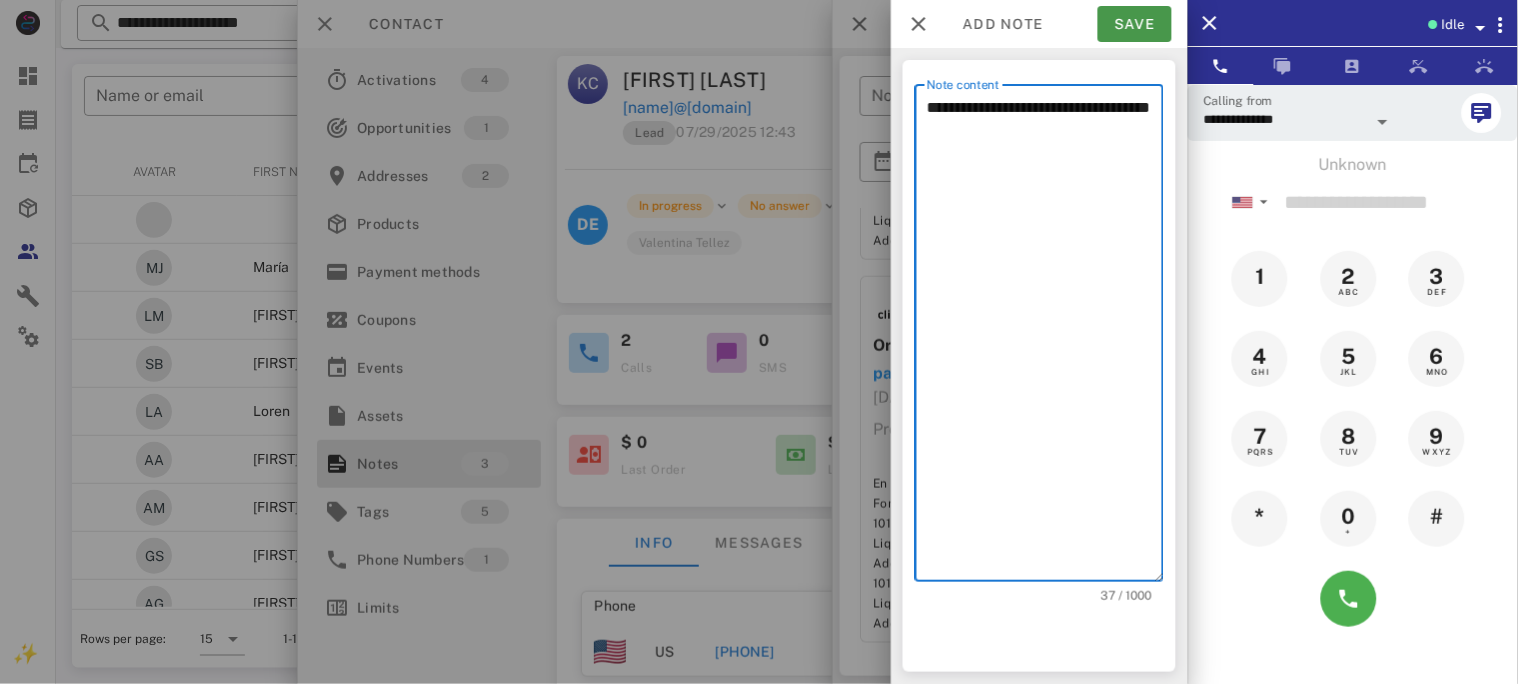 type on "**********" 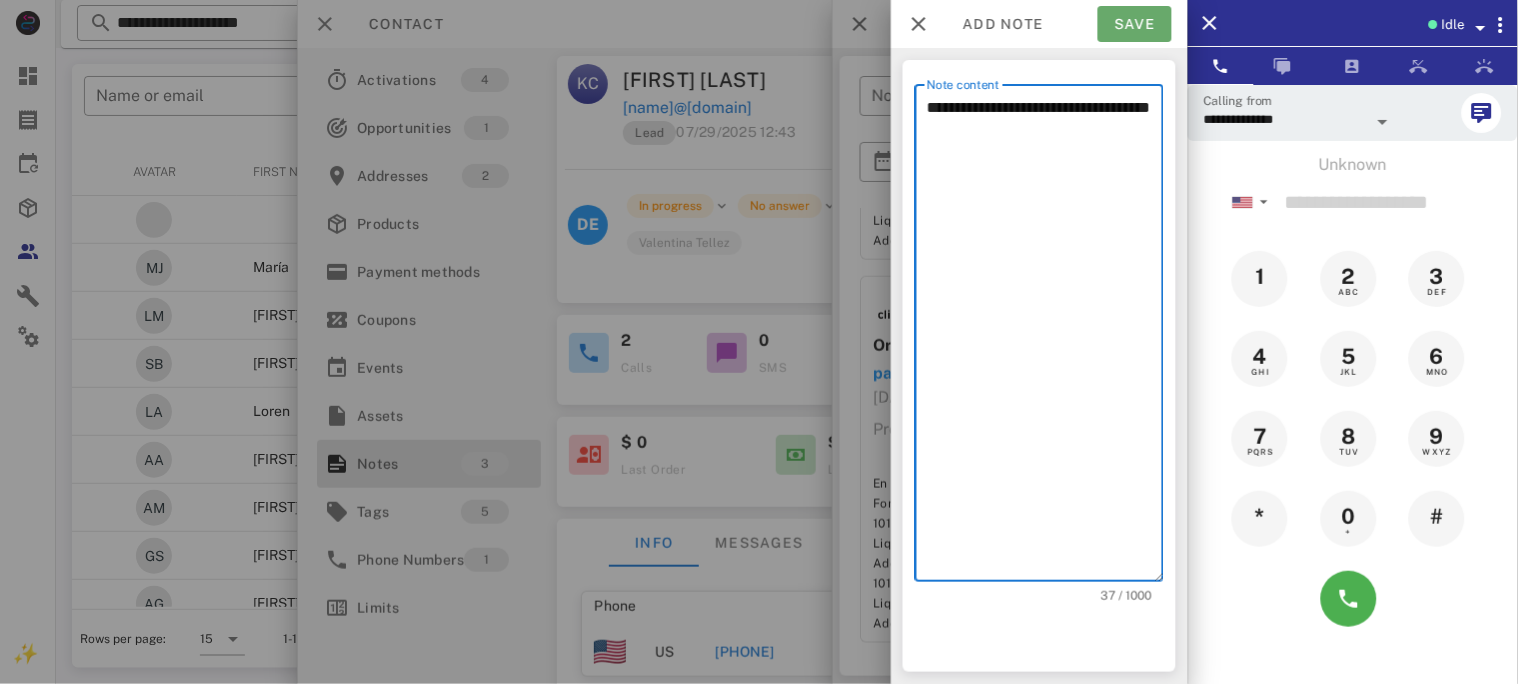 click on "Save" at bounding box center (1135, 24) 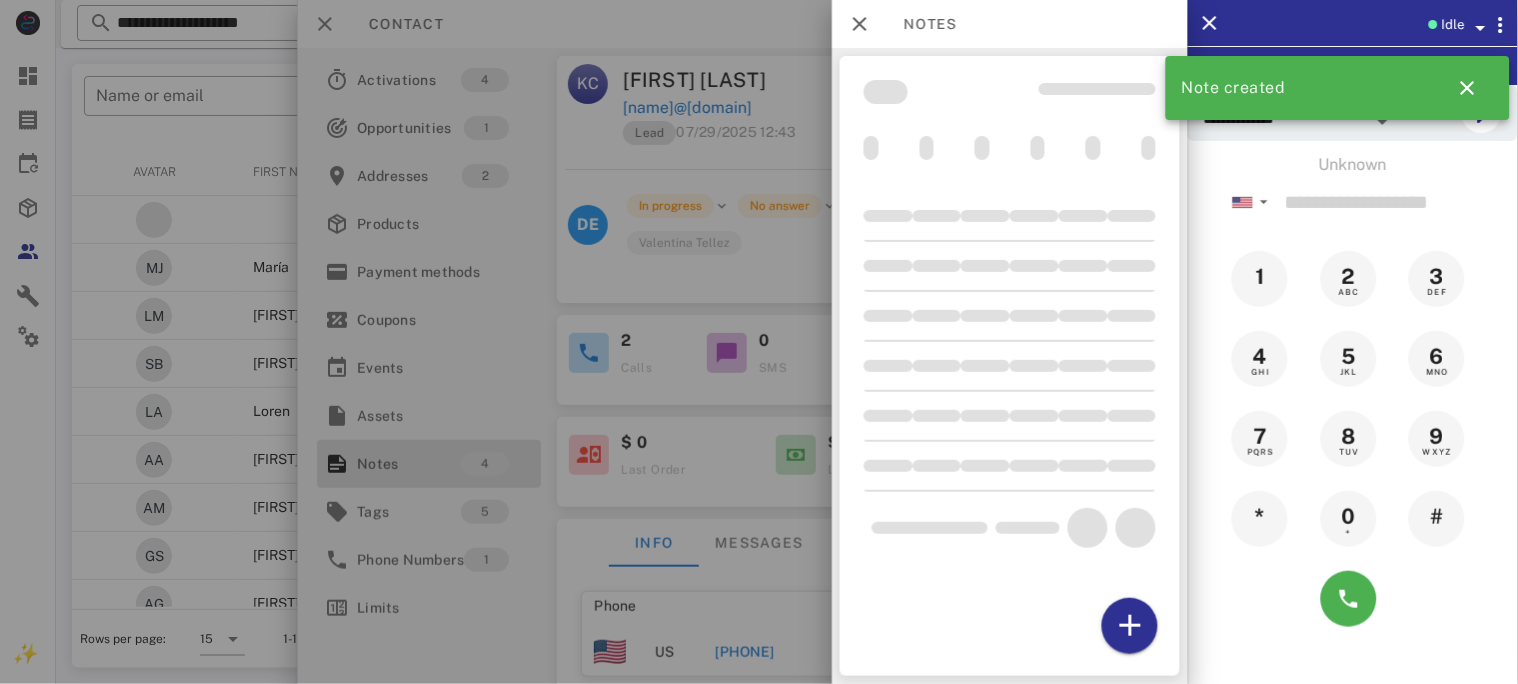 click at bounding box center [759, 342] 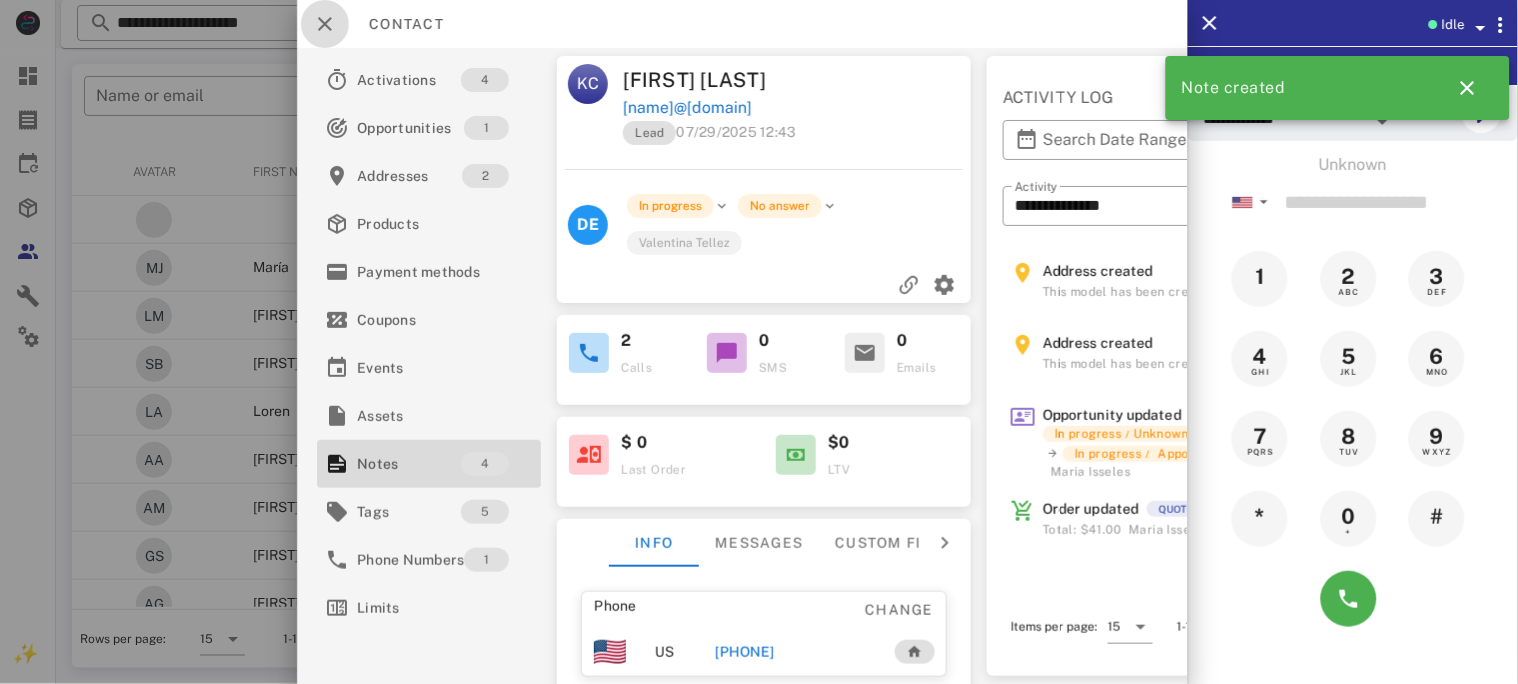 click at bounding box center [325, 24] 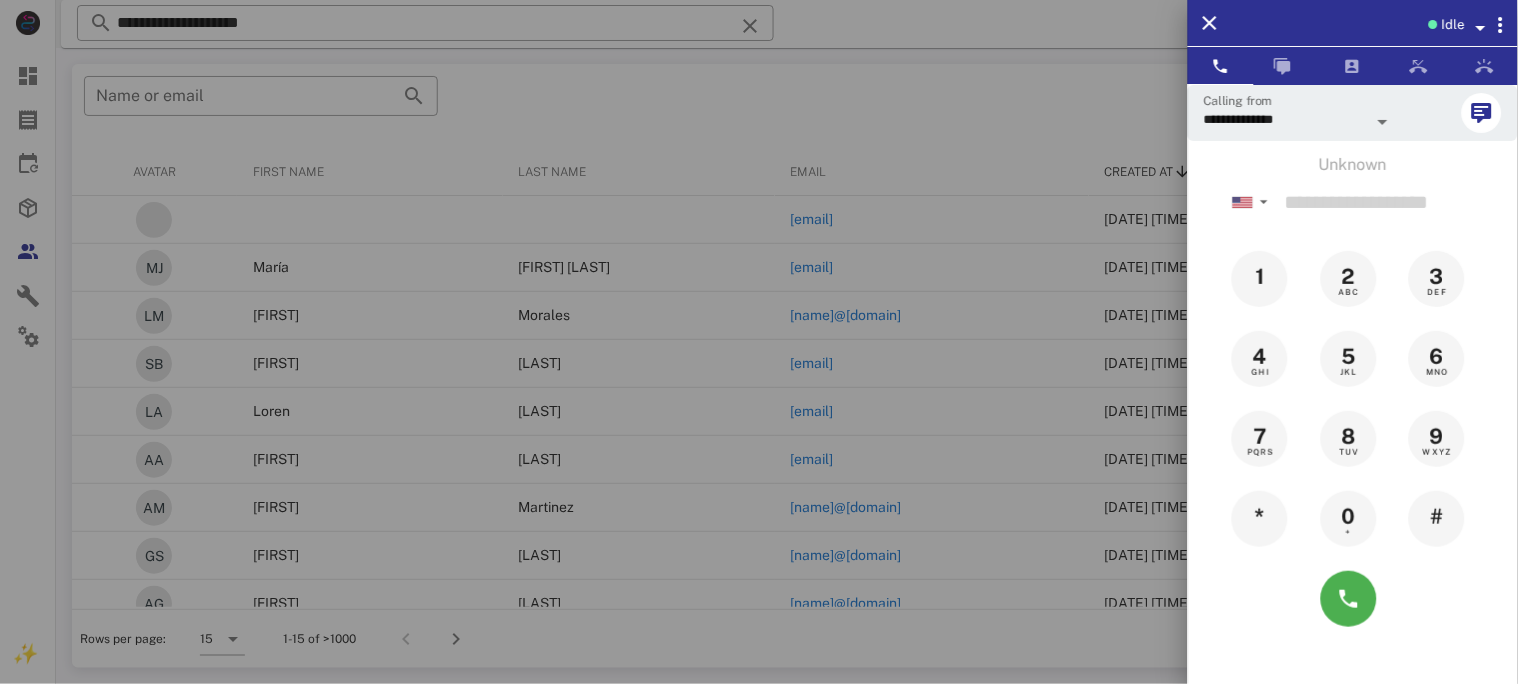 click at bounding box center [759, 342] 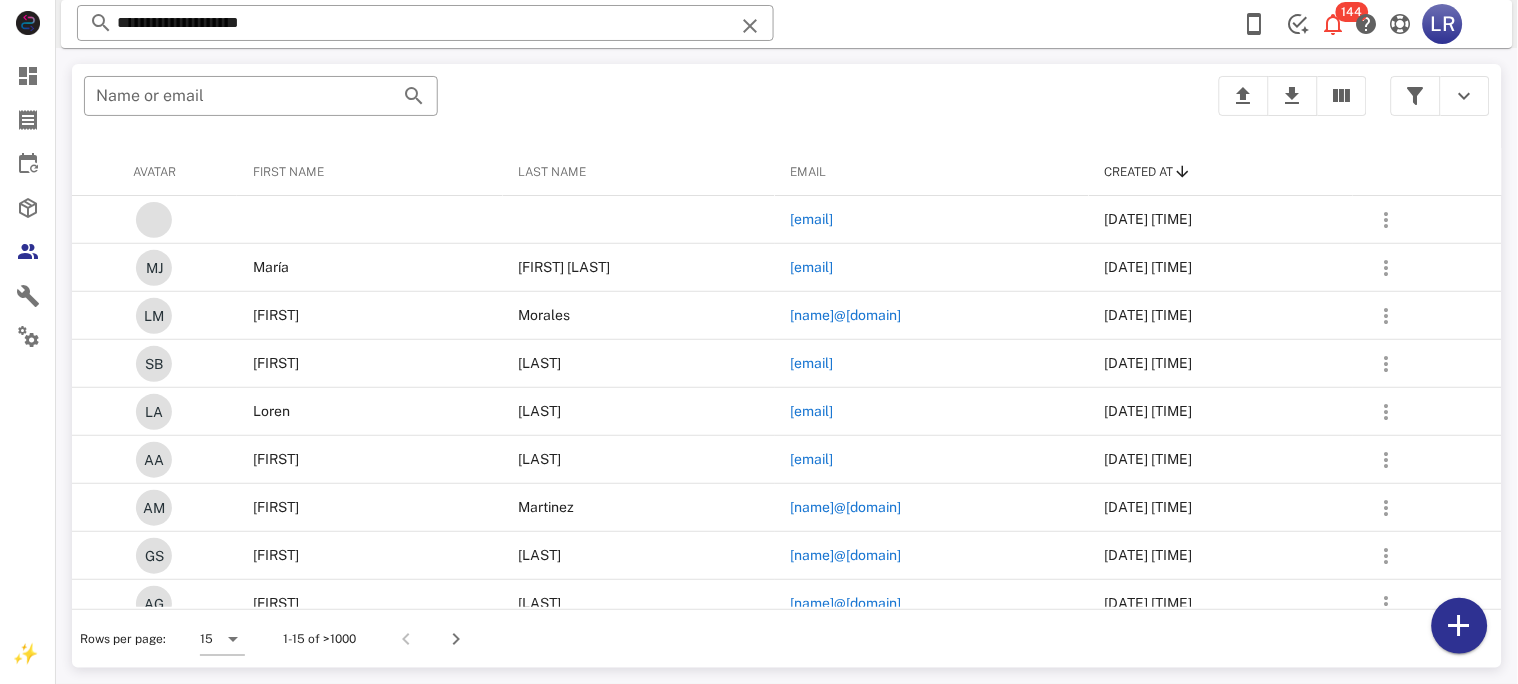 click at bounding box center [750, 26] 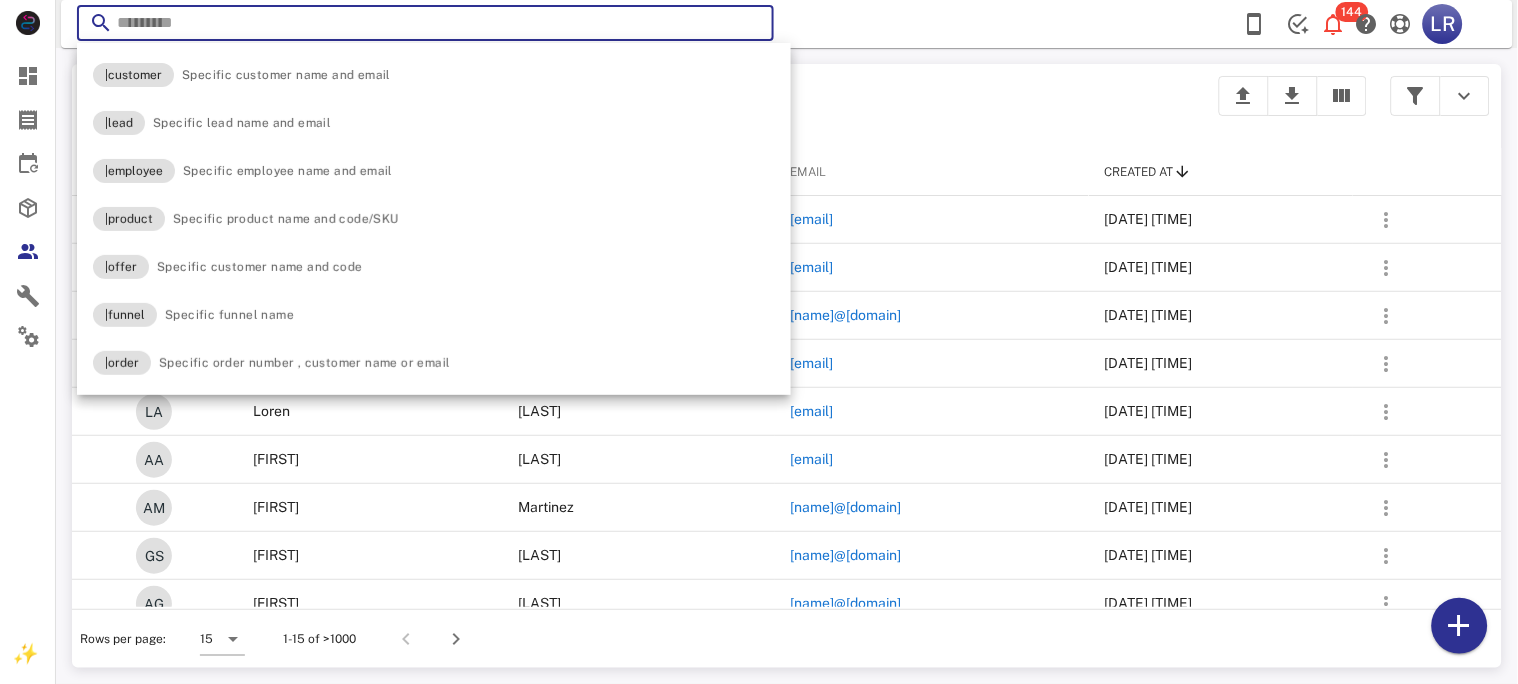 paste on "**********" 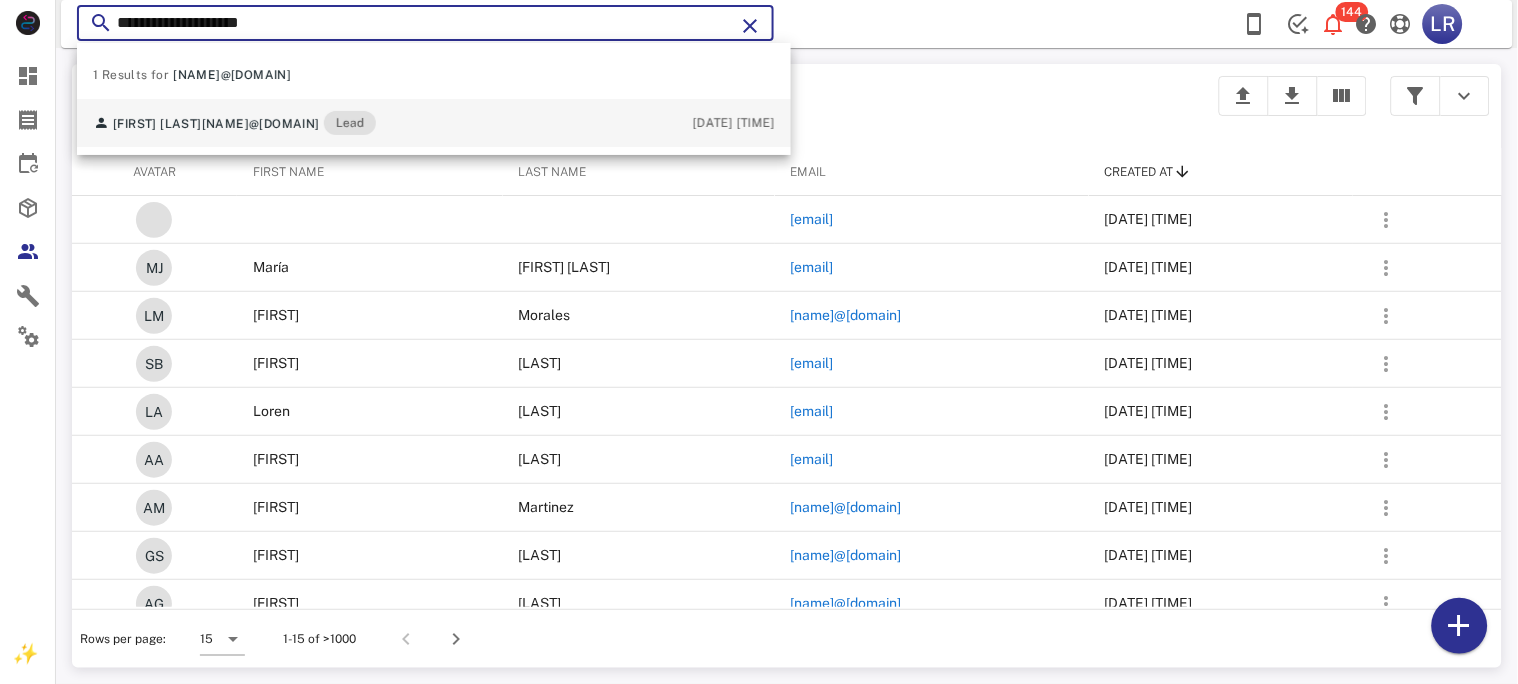 type on "**********" 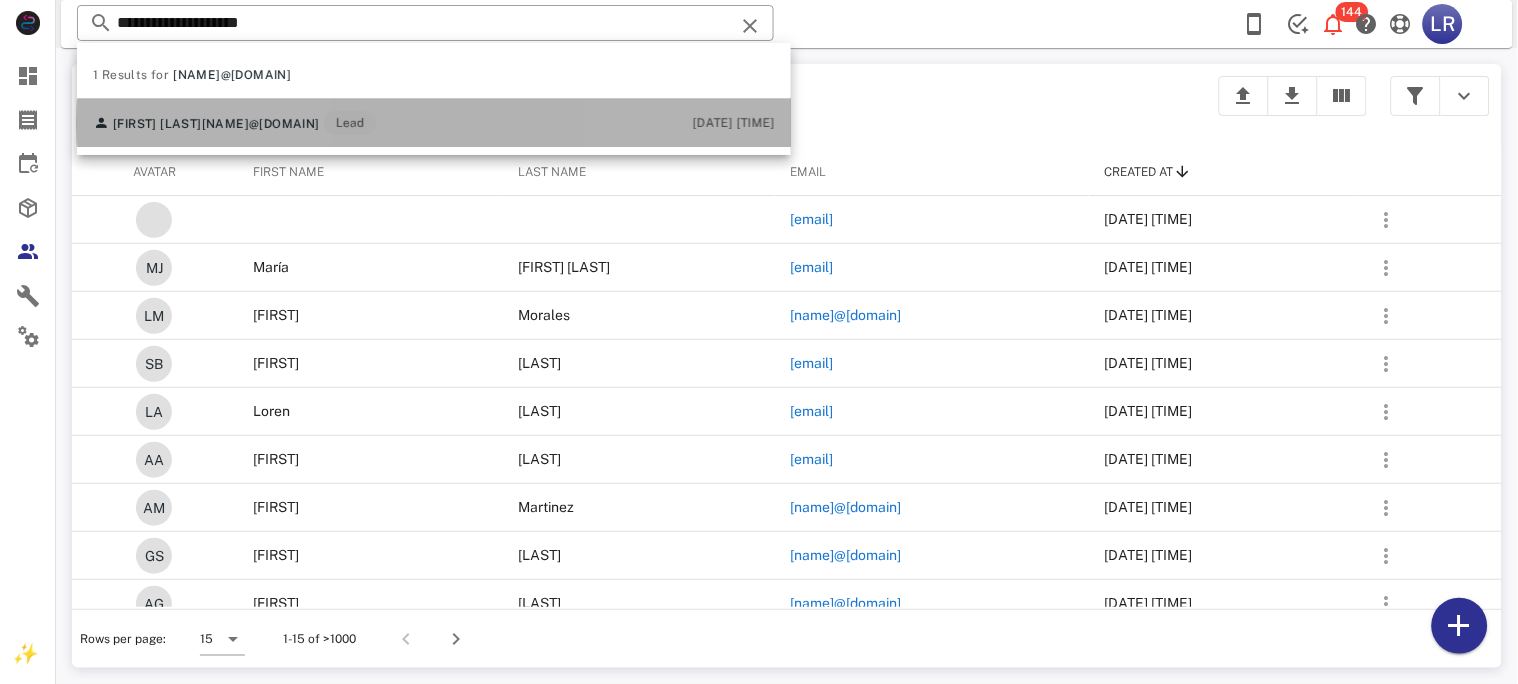 click on "[NAME]@[DOMAIN]" at bounding box center [261, 124] 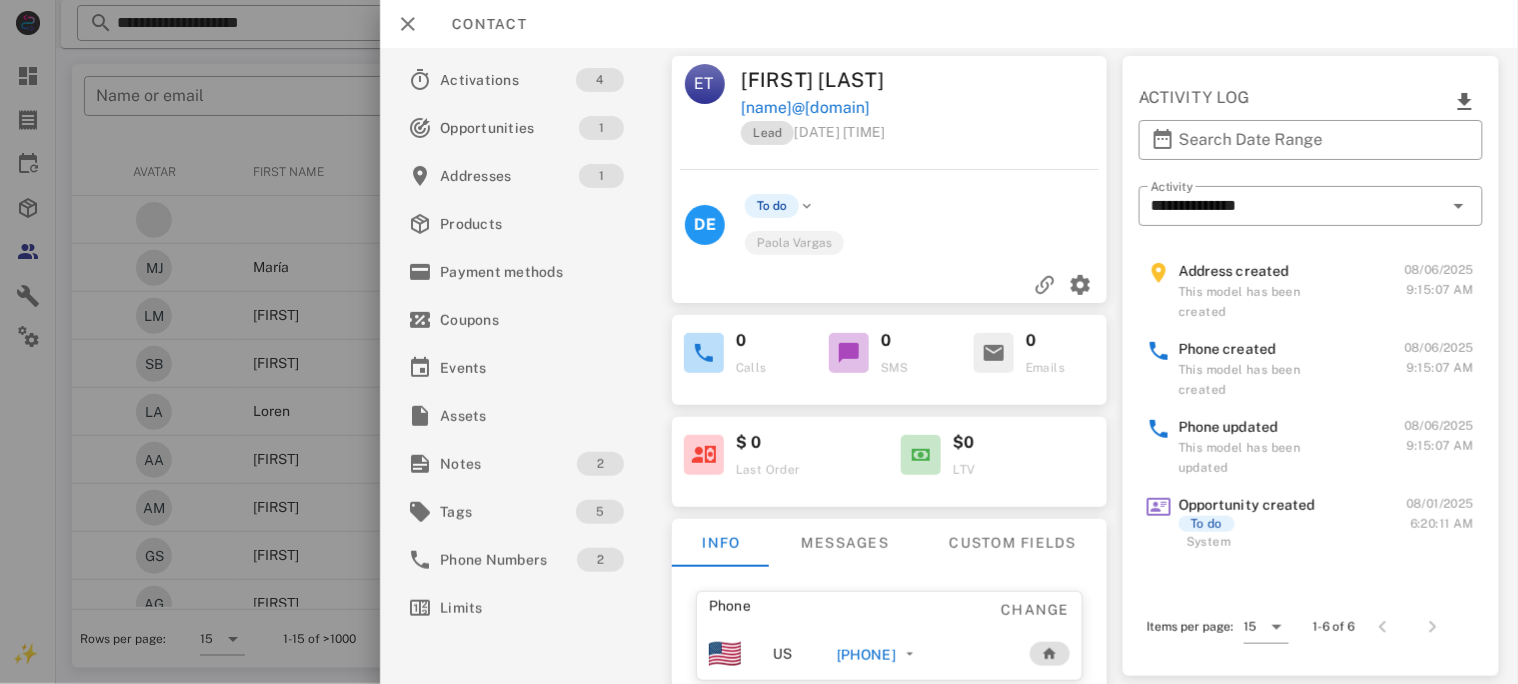 click on "[PHONE]" at bounding box center (865, 655) 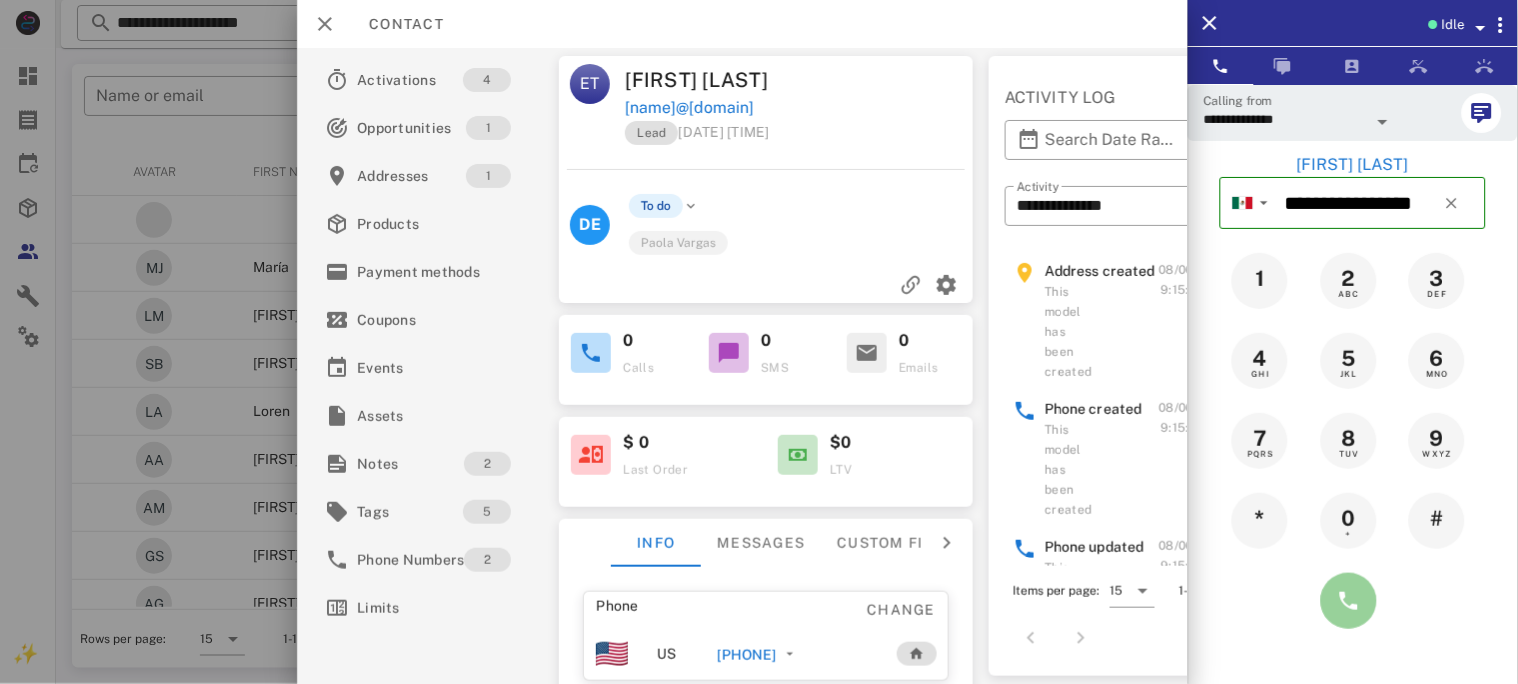 click at bounding box center (1349, 601) 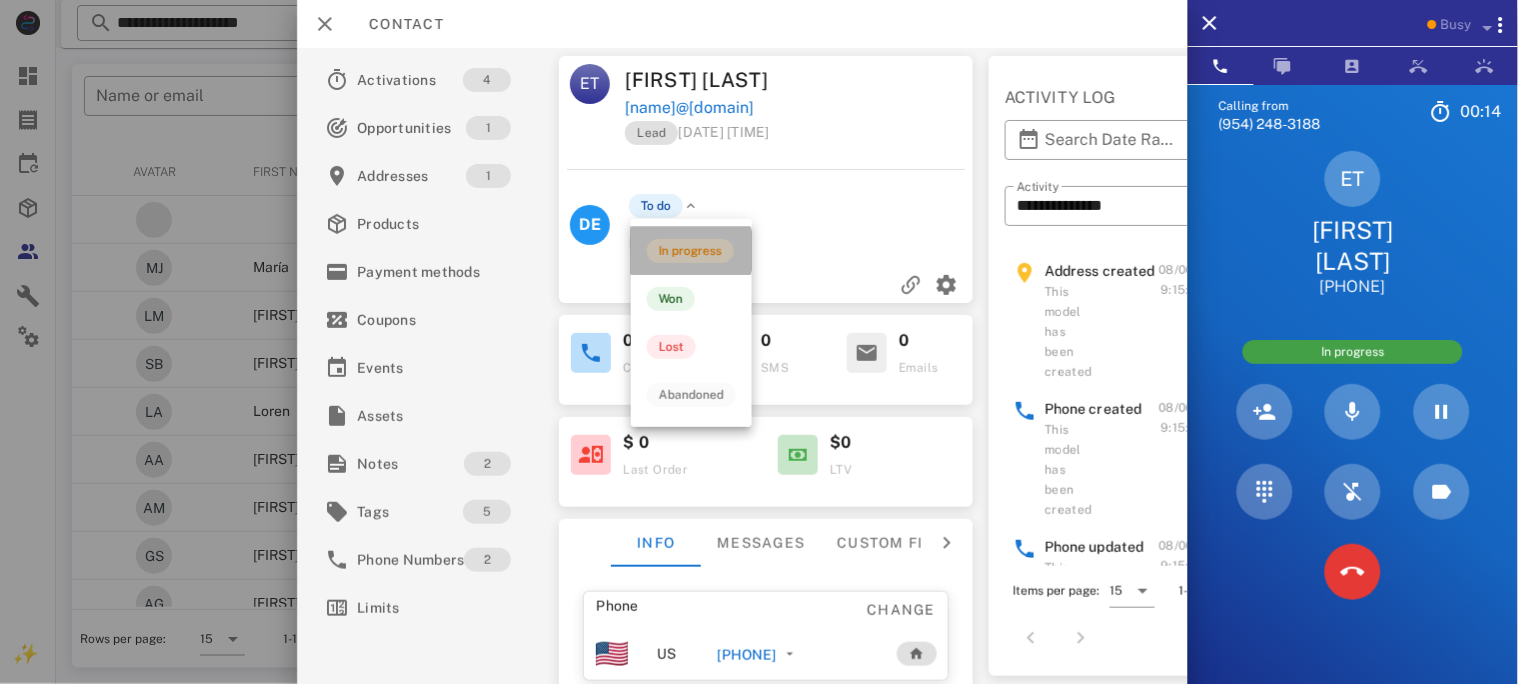 click on "In progress" at bounding box center [690, 251] 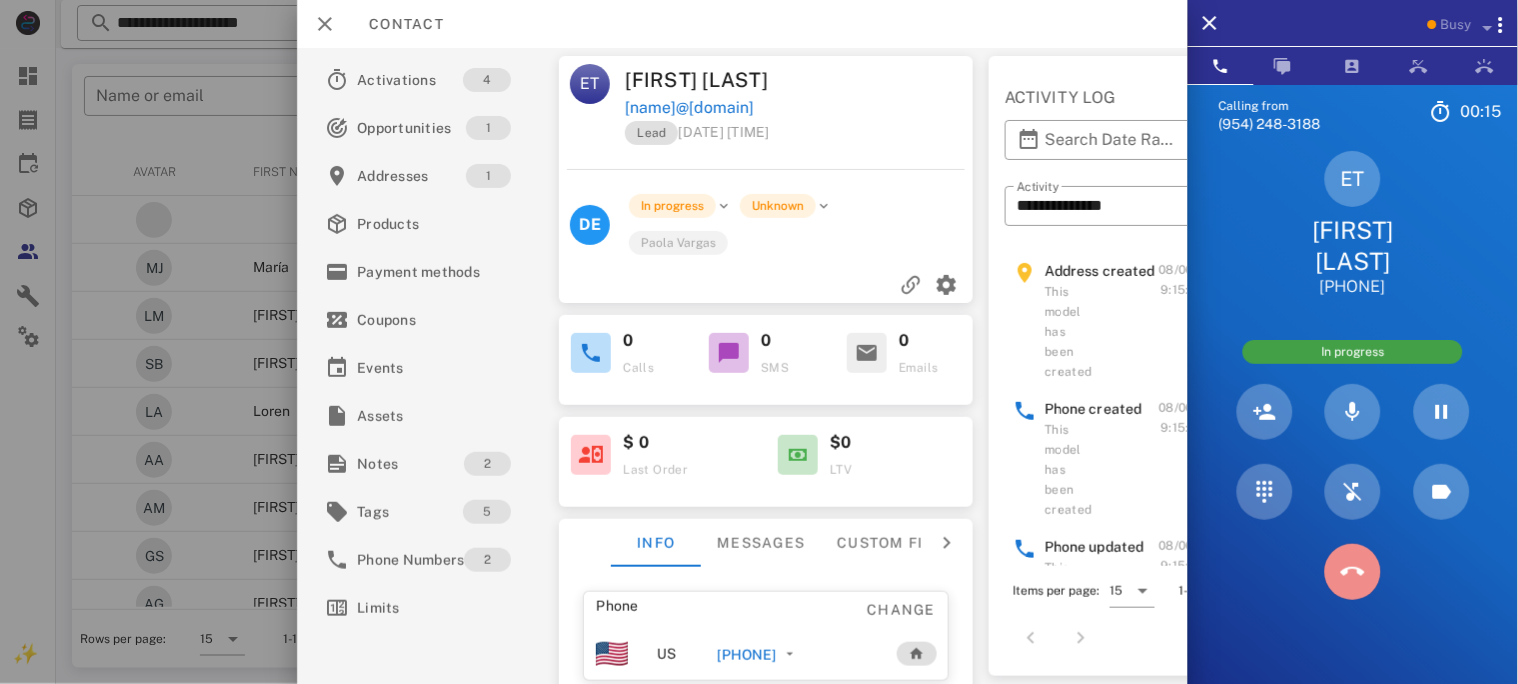 click at bounding box center (1353, 572) 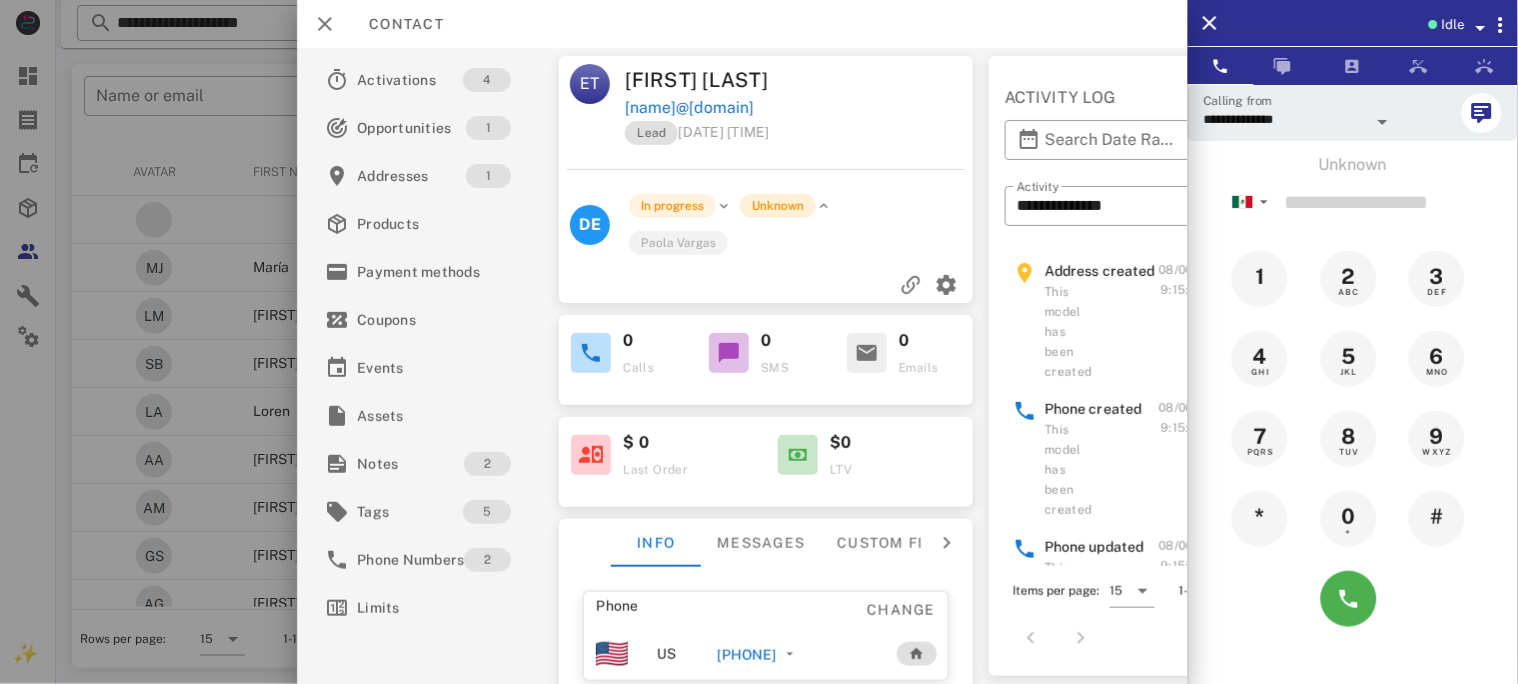 click on "Unknown" at bounding box center [778, 206] 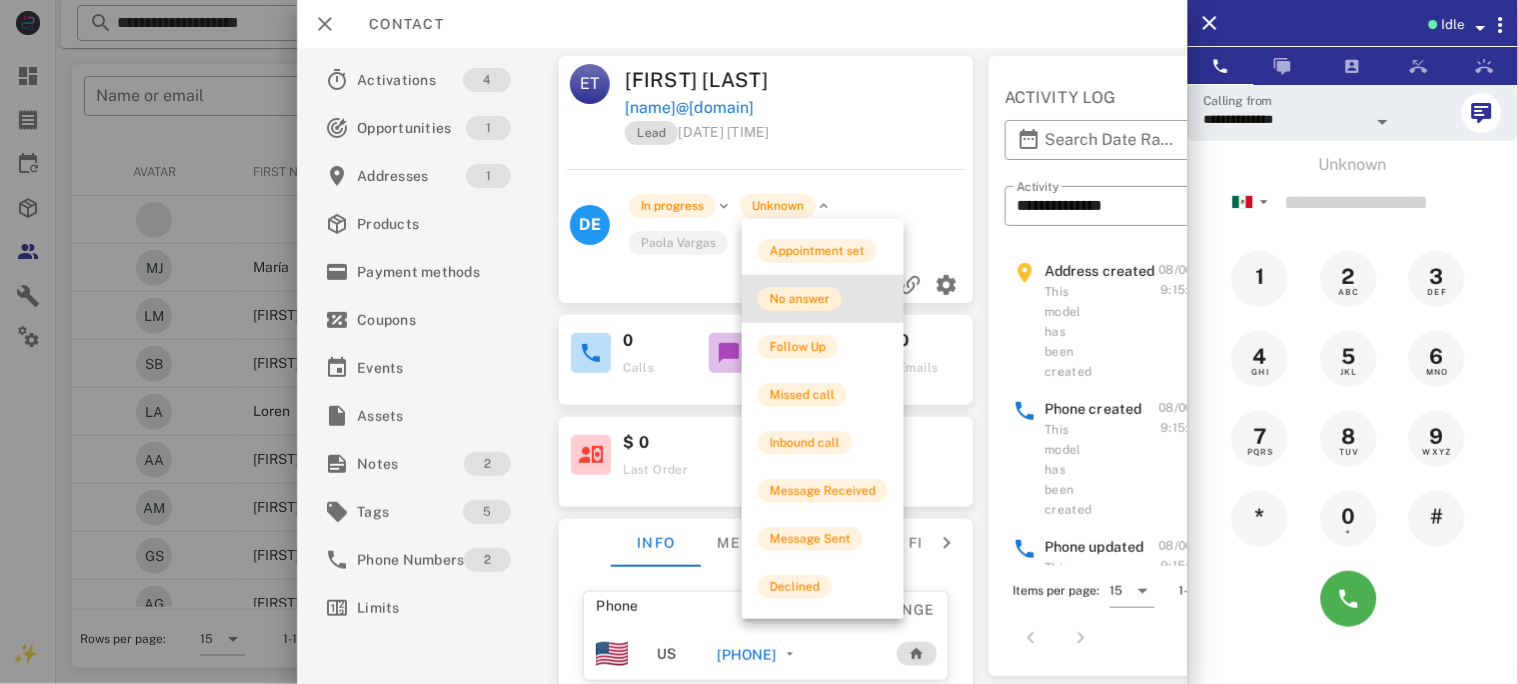 click on "No answer" at bounding box center [800, 299] 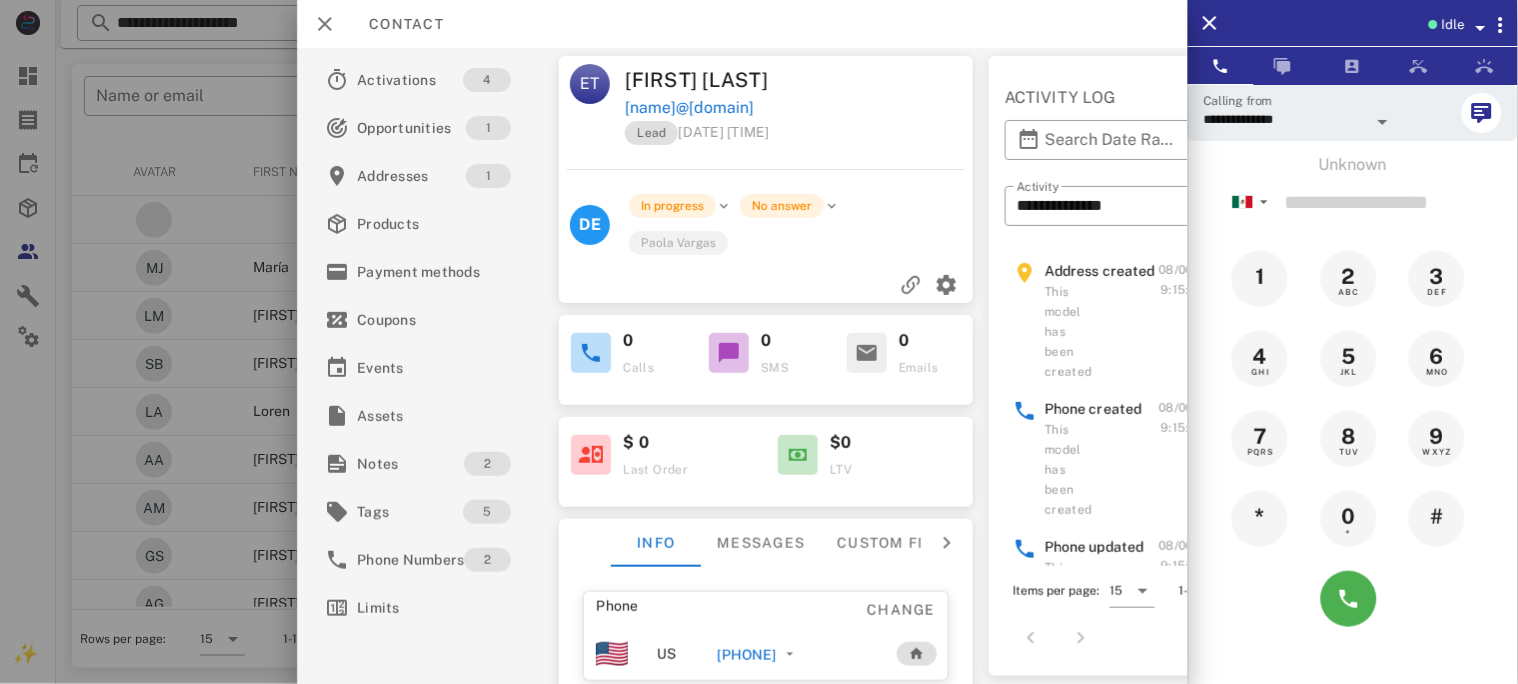 click on "[PHONE]" at bounding box center [746, 655] 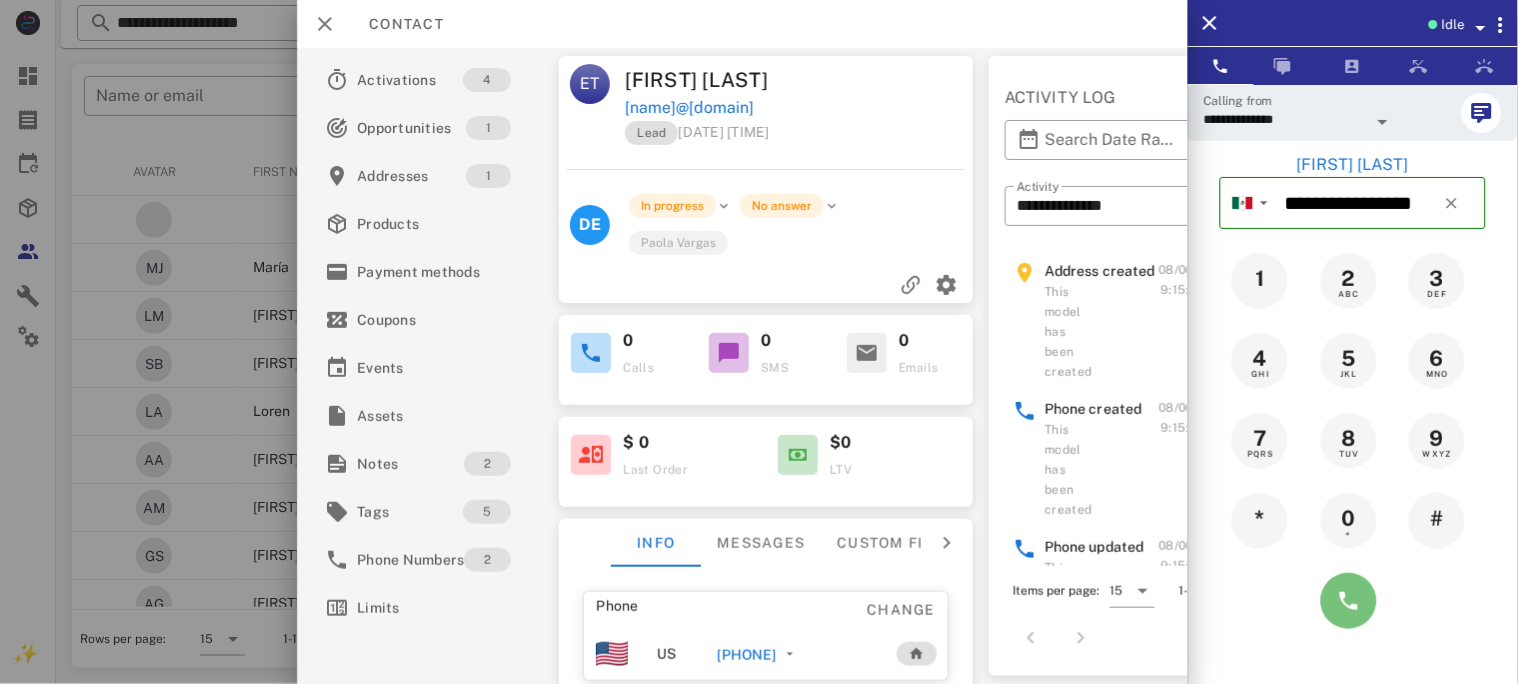 click at bounding box center (1349, 601) 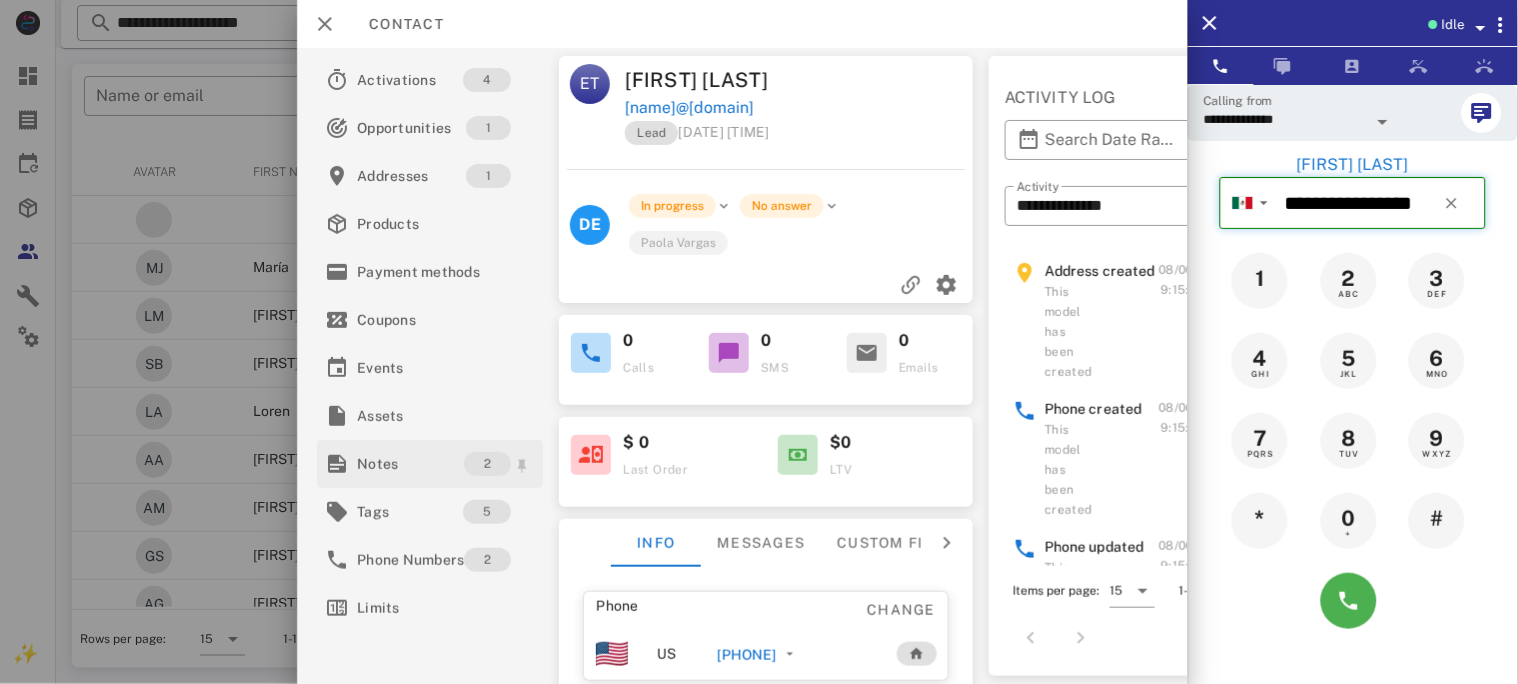 type 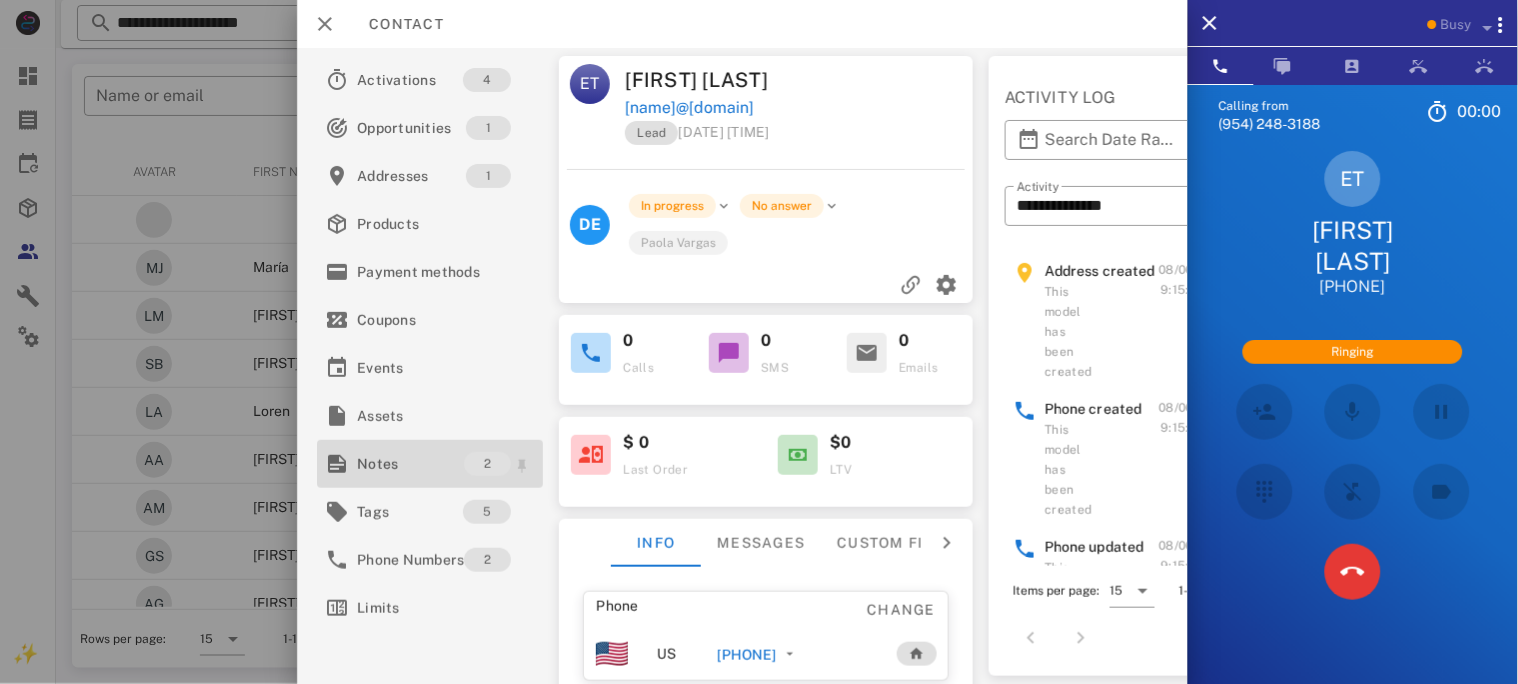 click on "Notes" at bounding box center [410, 464] 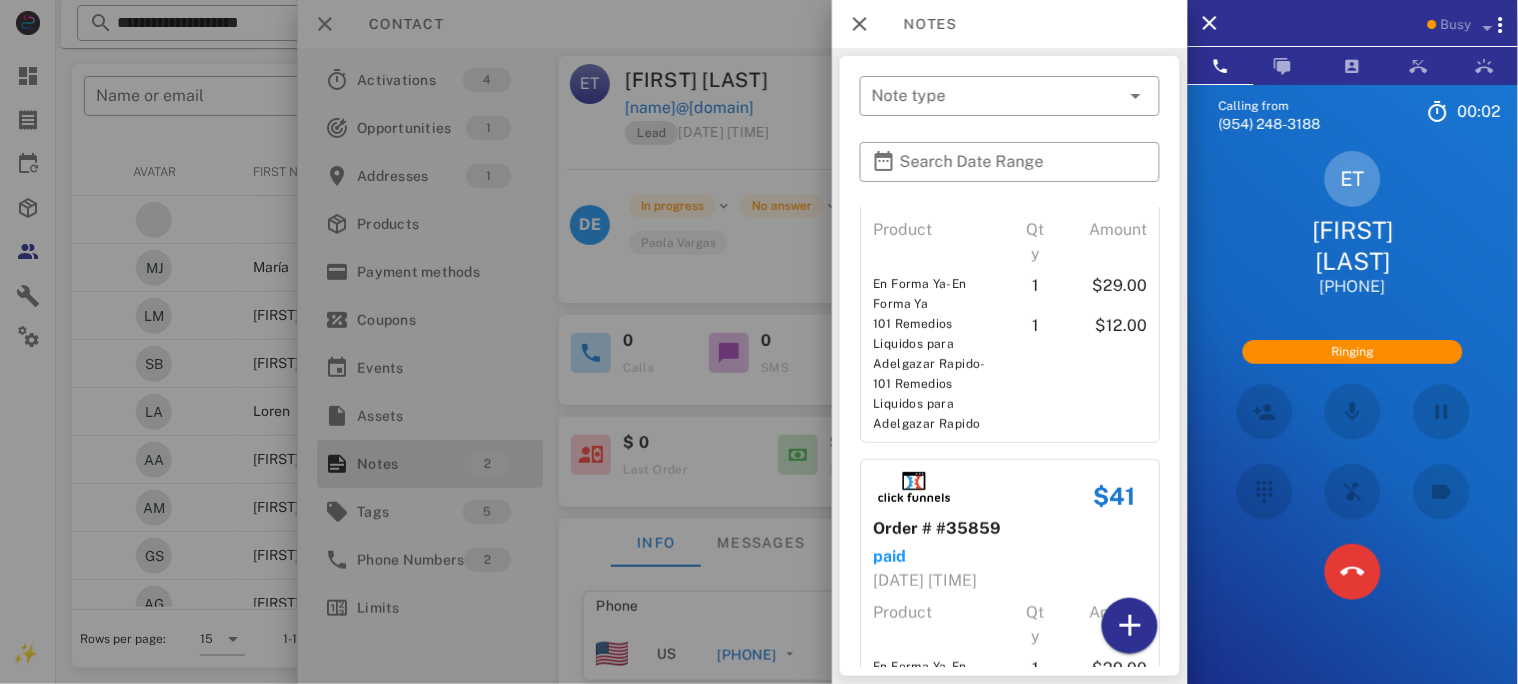 scroll, scrollTop: 315, scrollLeft: 0, axis: vertical 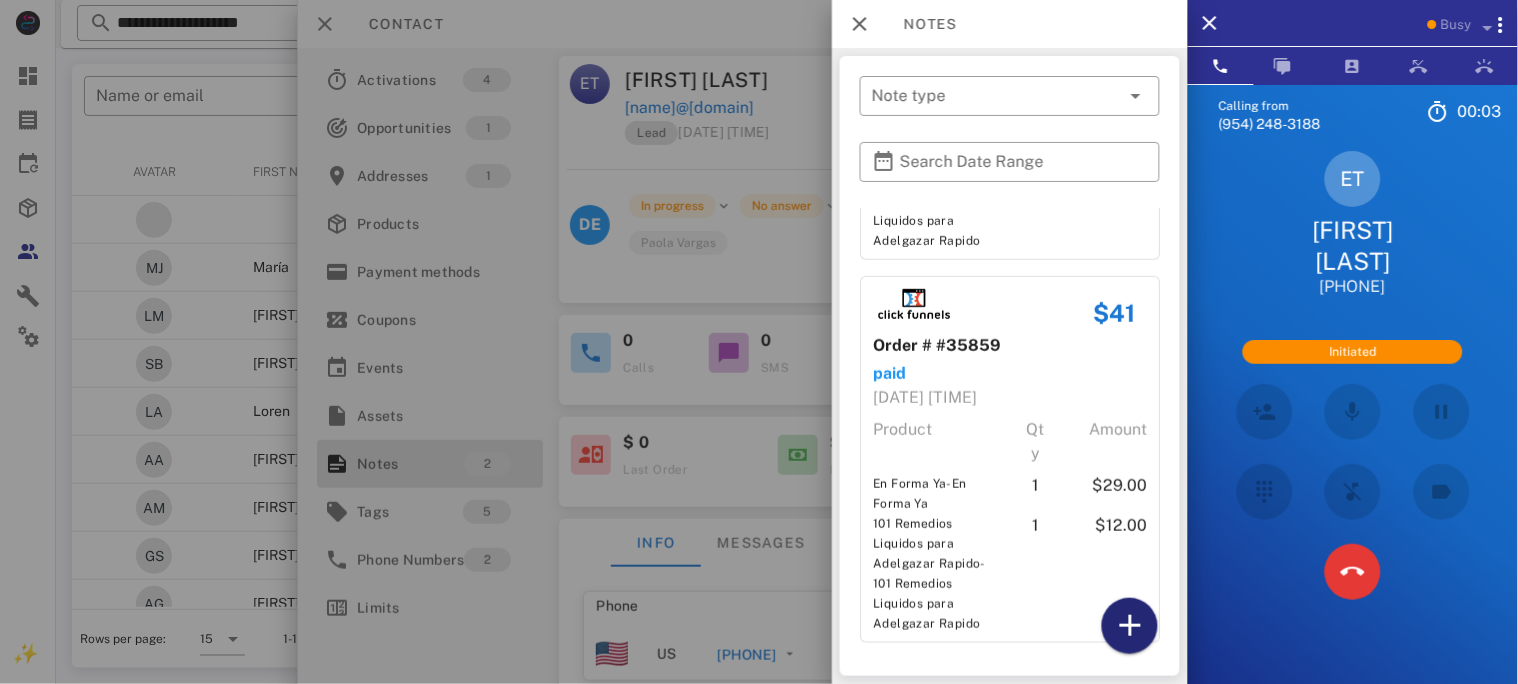 click at bounding box center (1130, 626) 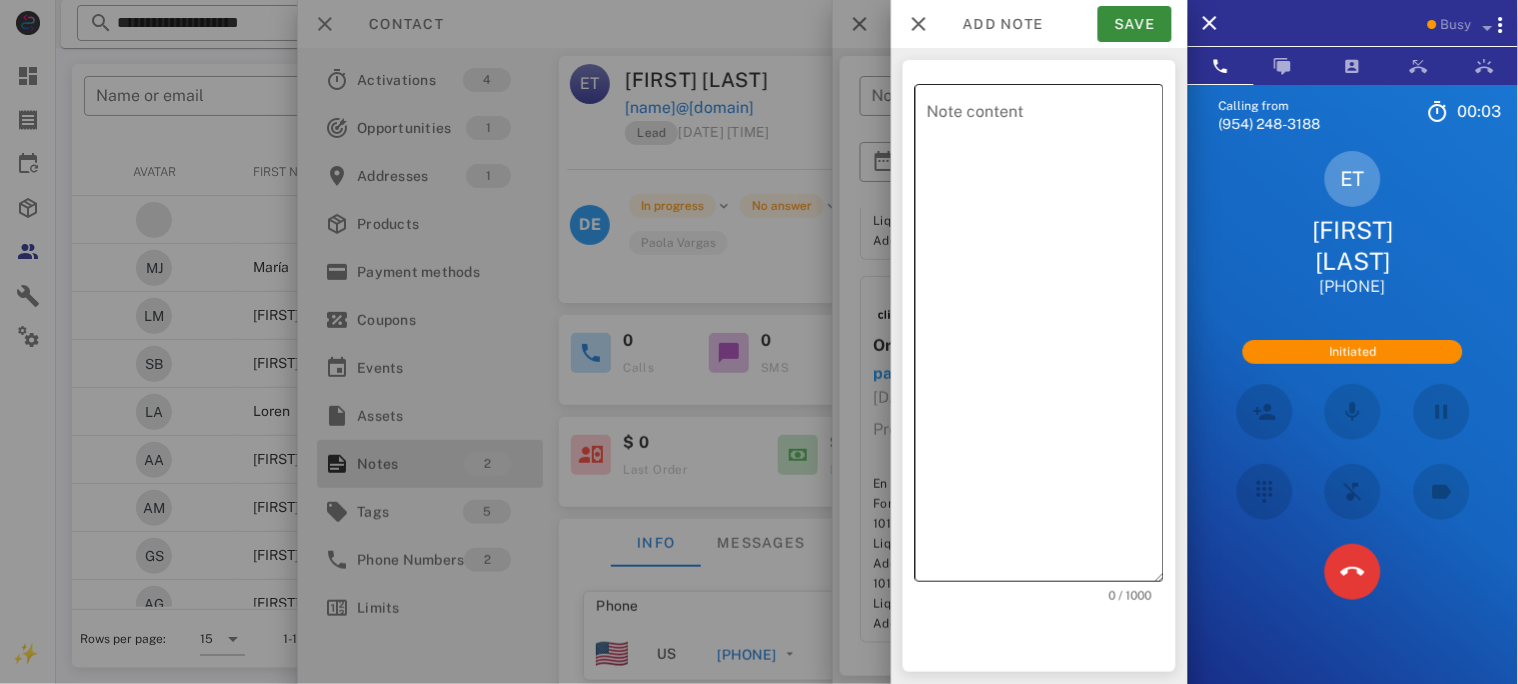 click on "Note content" at bounding box center (1045, 338) 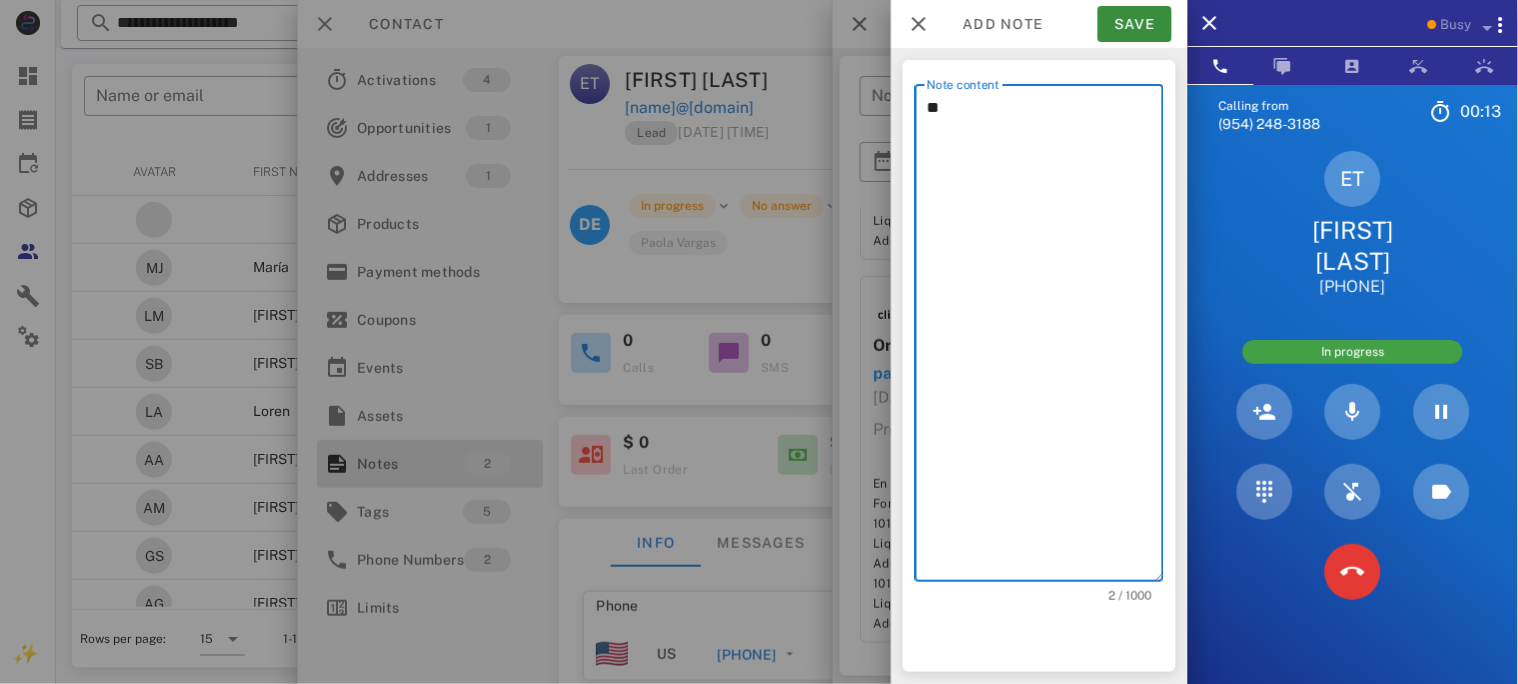 type on "*" 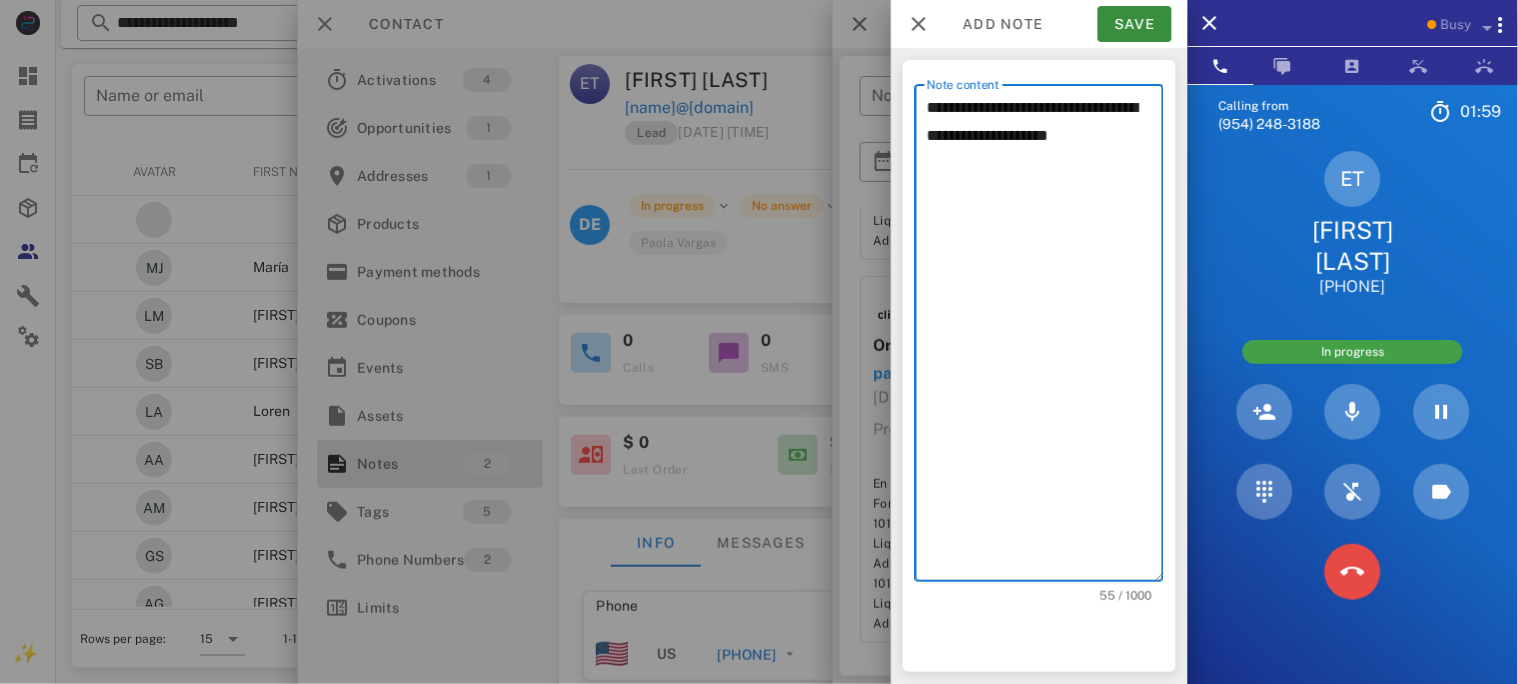 type on "**********" 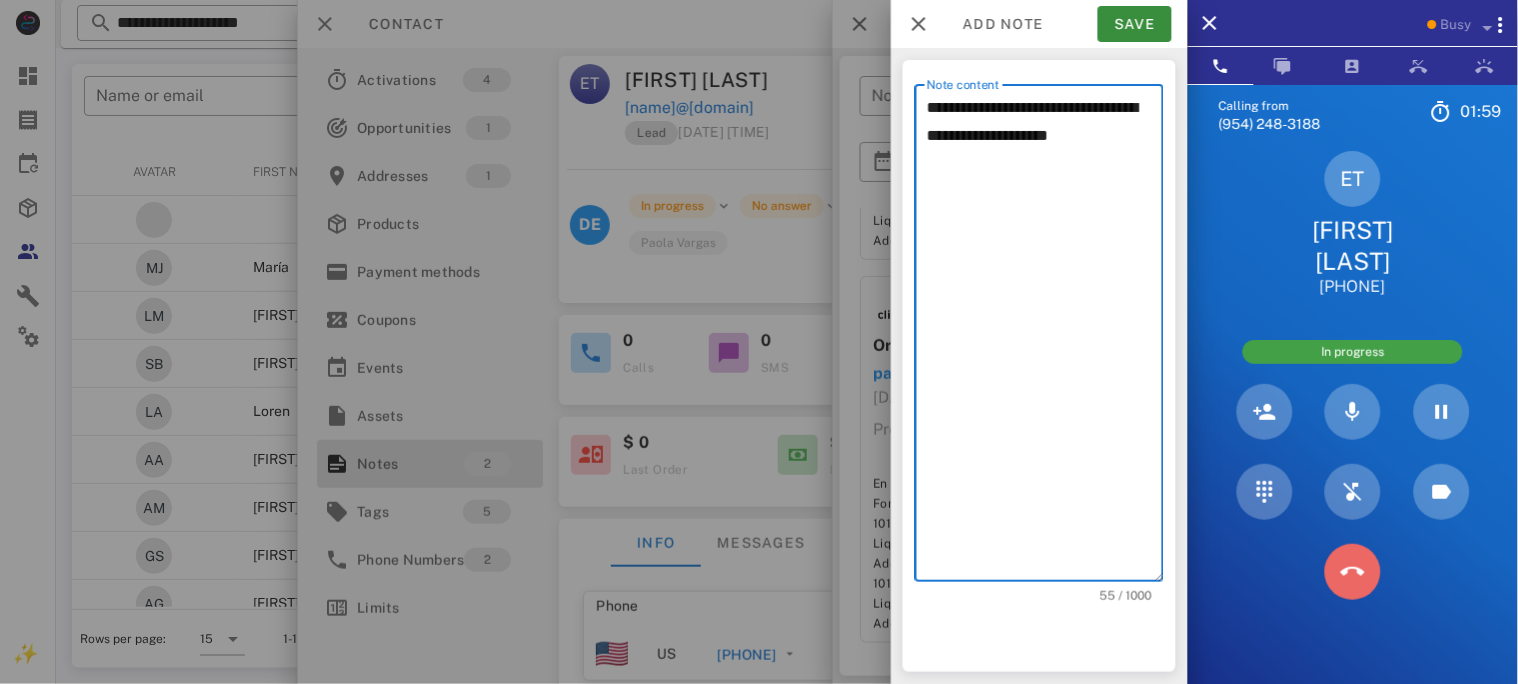 click at bounding box center [1353, 572] 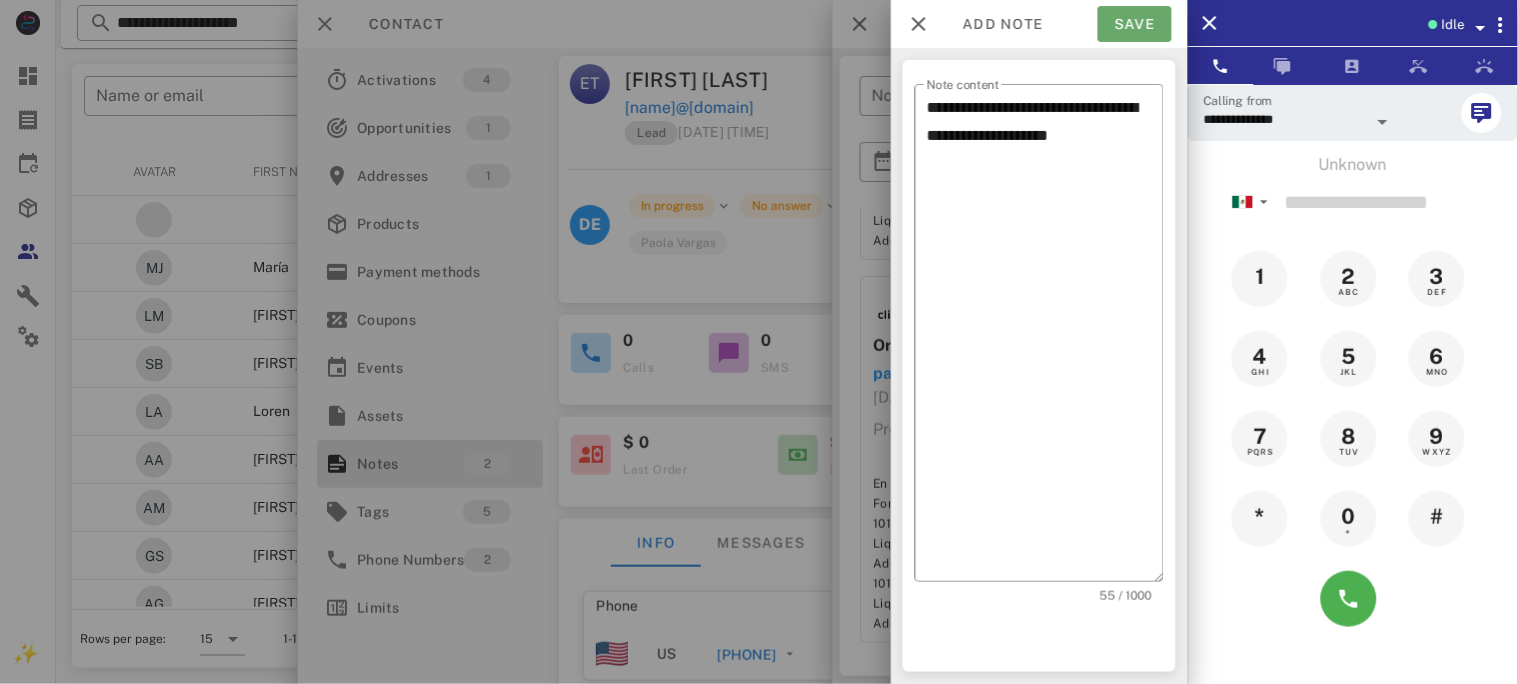 click on "Save" at bounding box center [1135, 24] 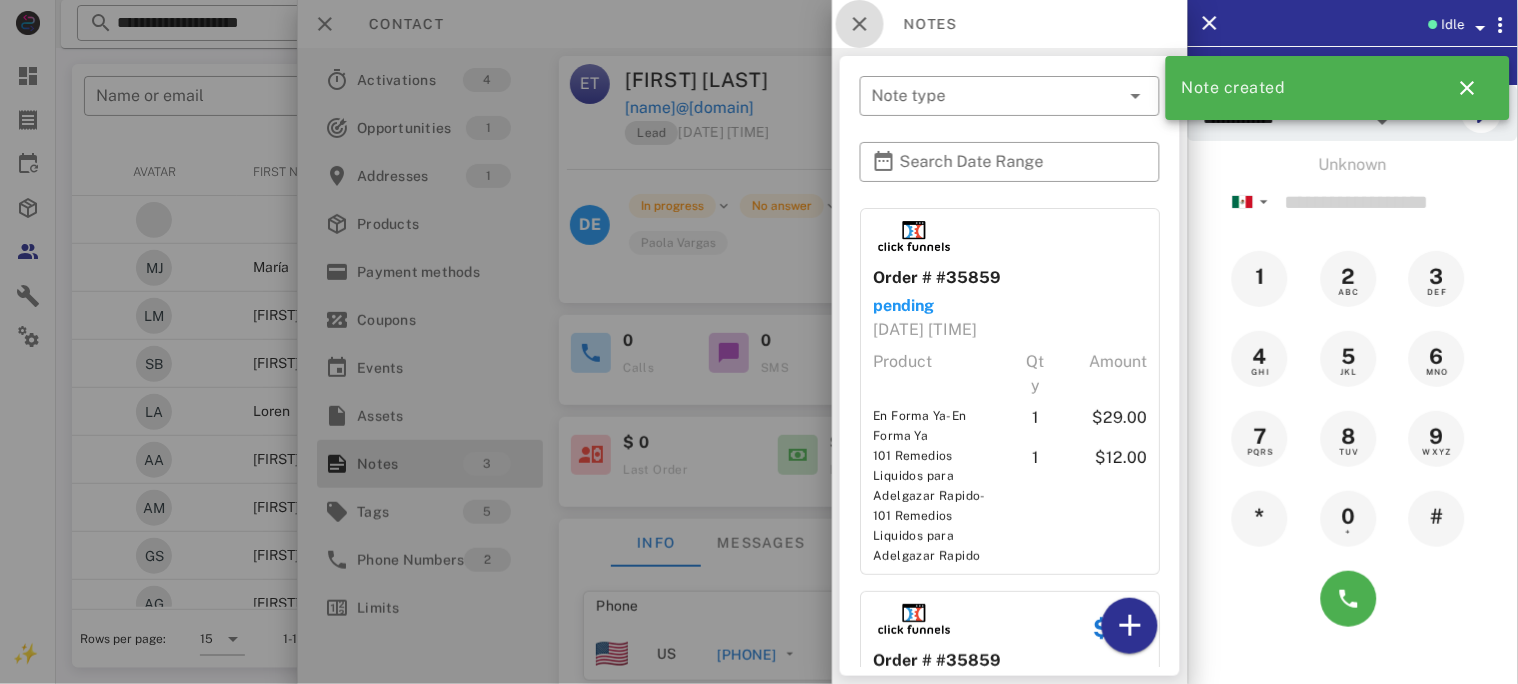 click at bounding box center [860, 24] 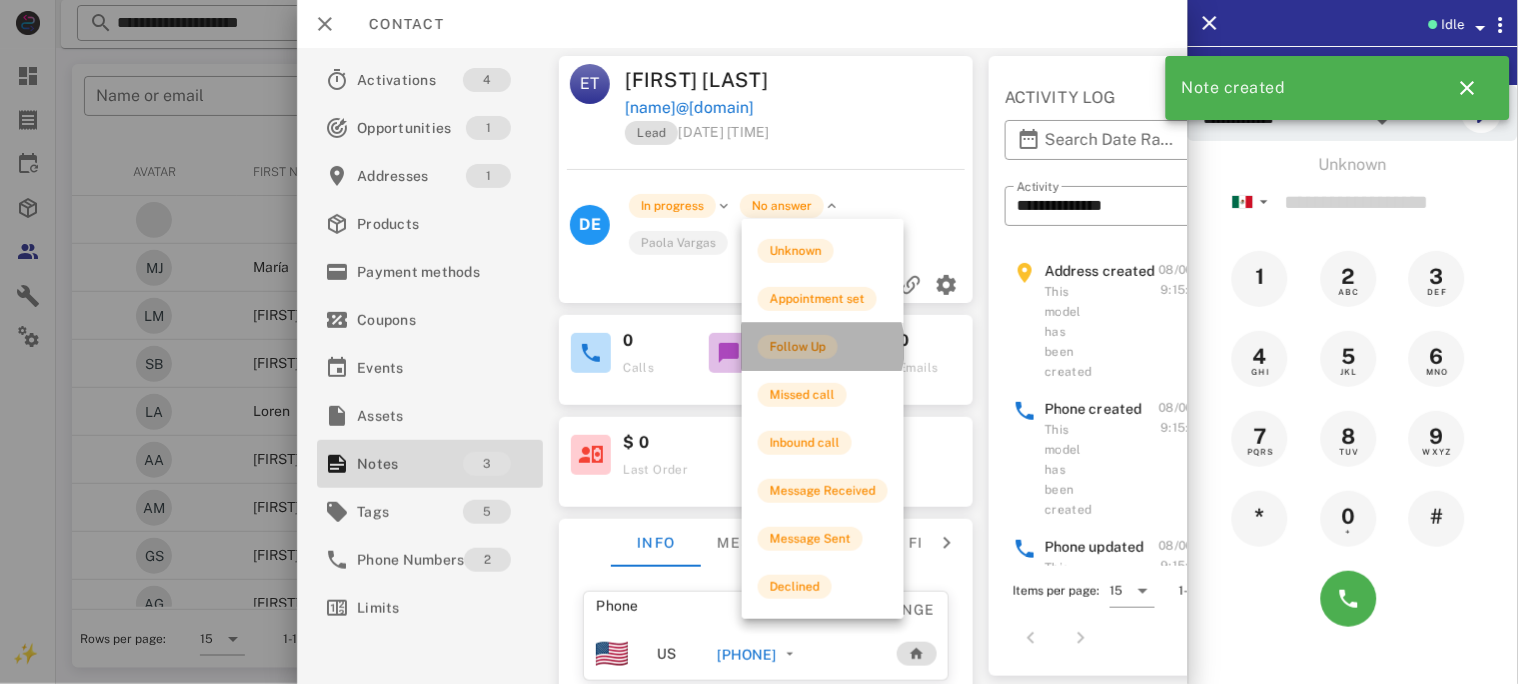 click on "Follow Up" at bounding box center [798, 347] 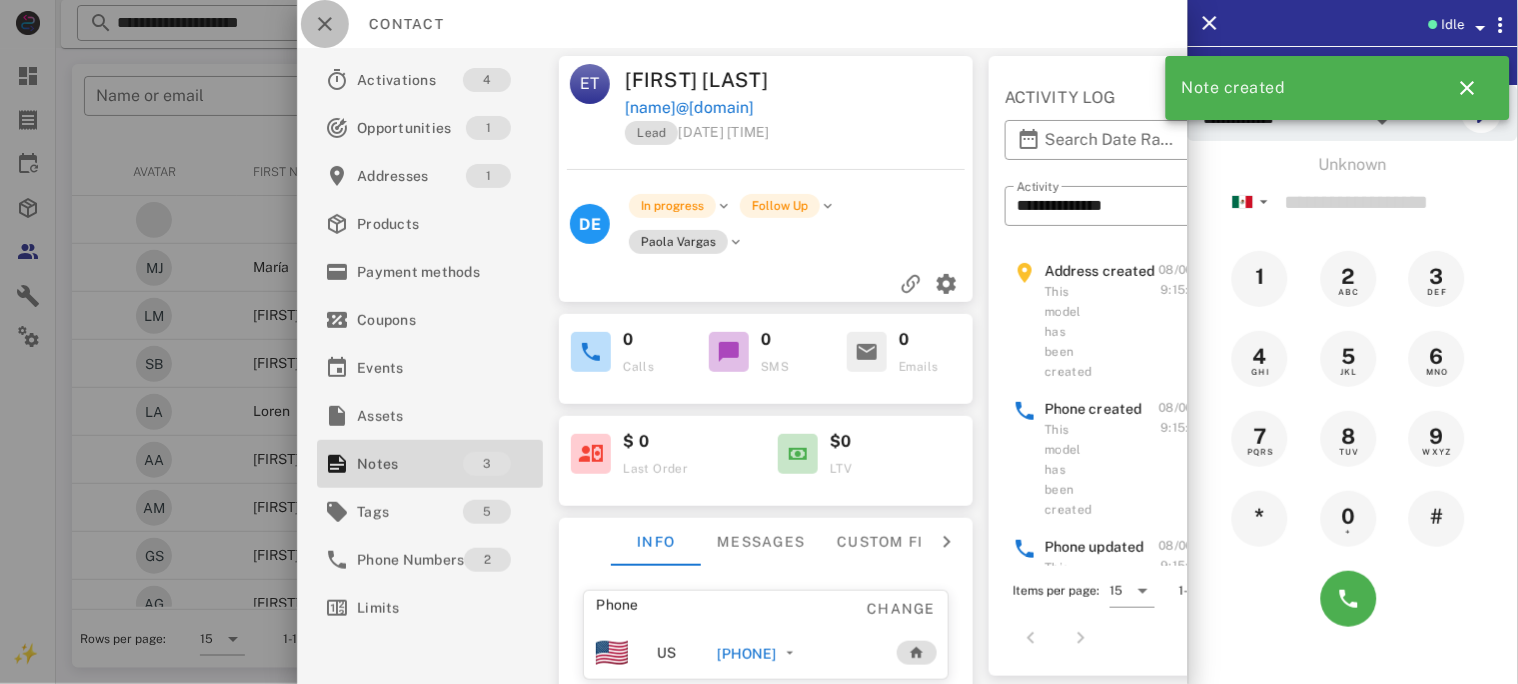click at bounding box center [325, 24] 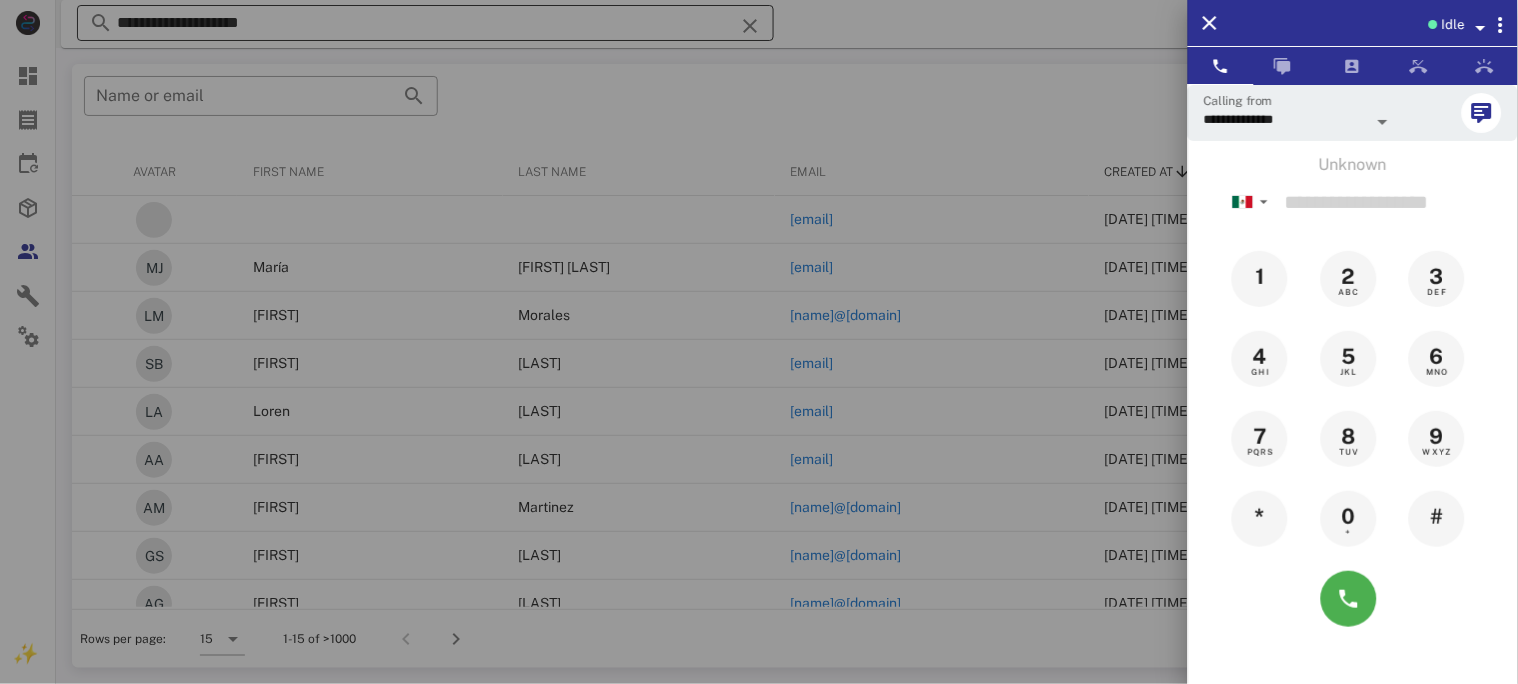 click at bounding box center (759, 342) 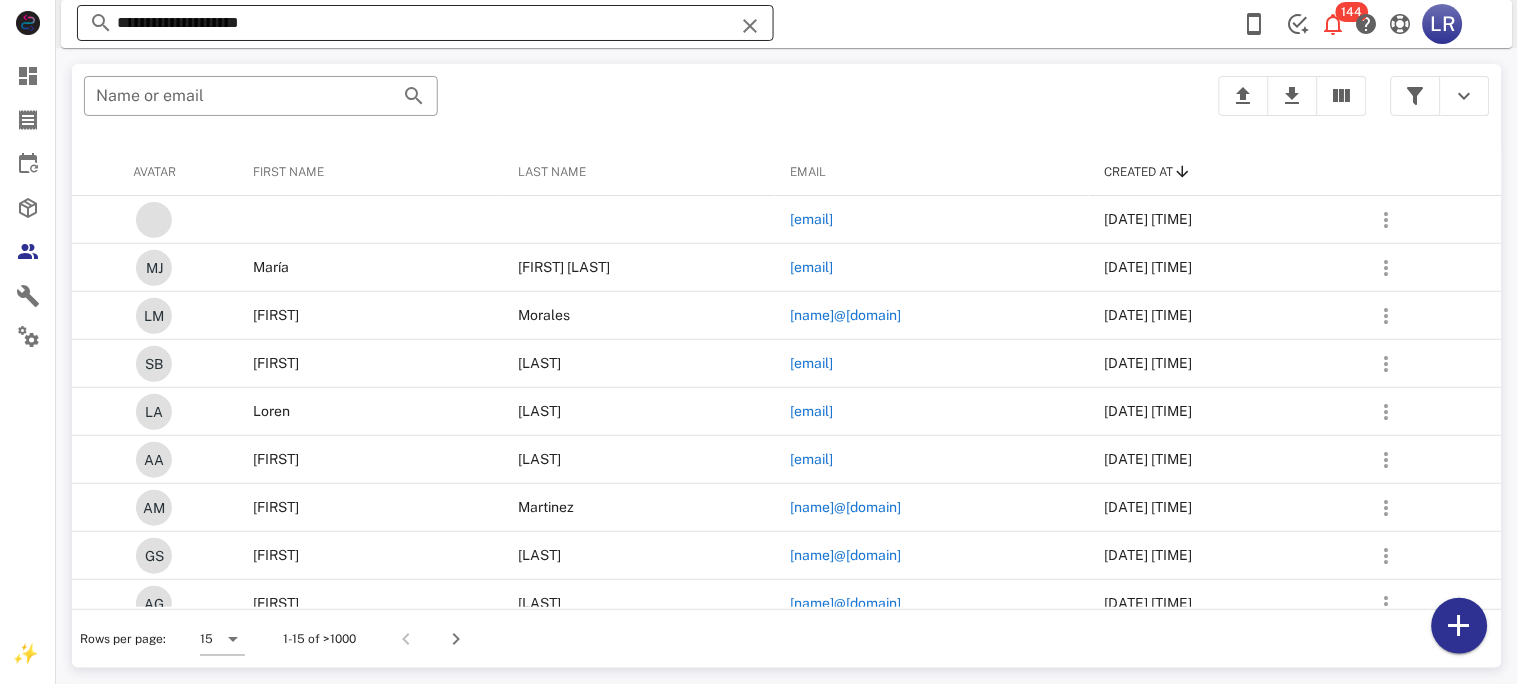 click at bounding box center [750, 26] 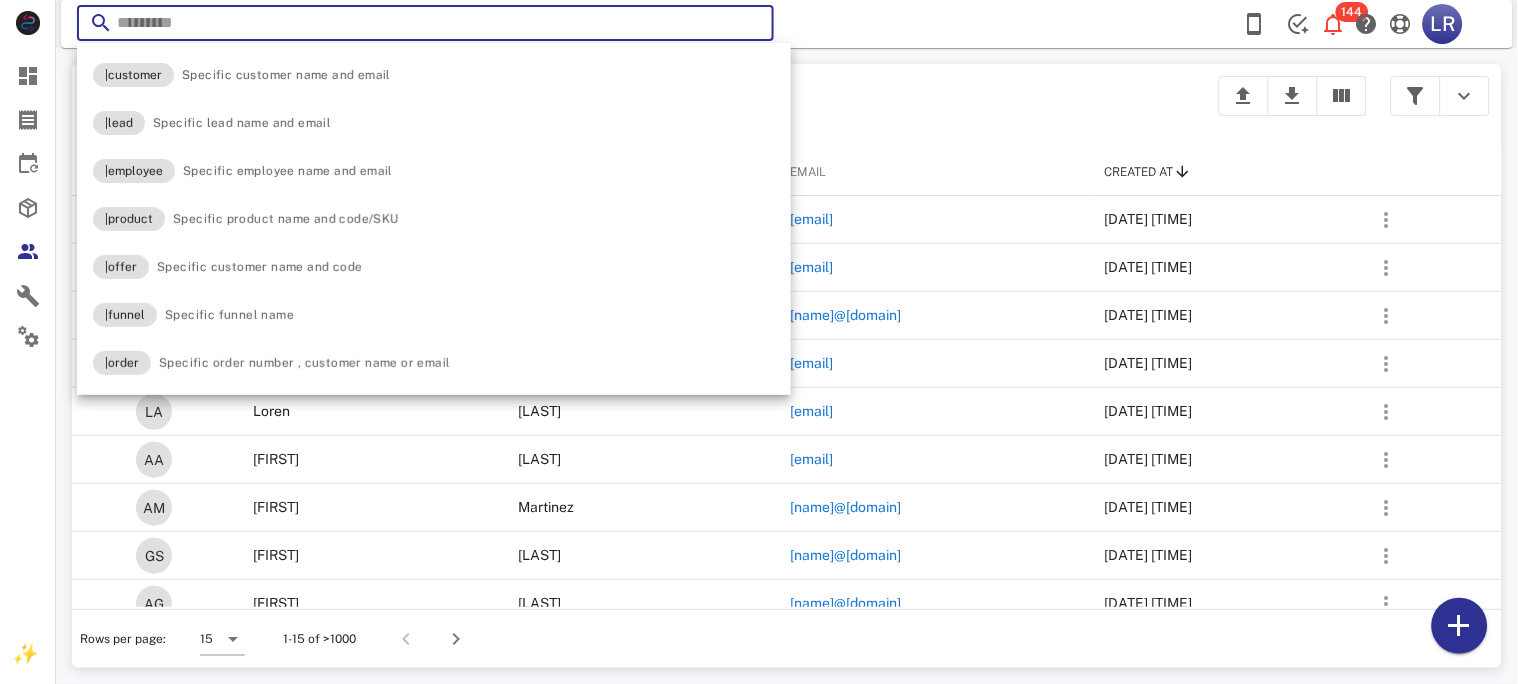 paste on "**********" 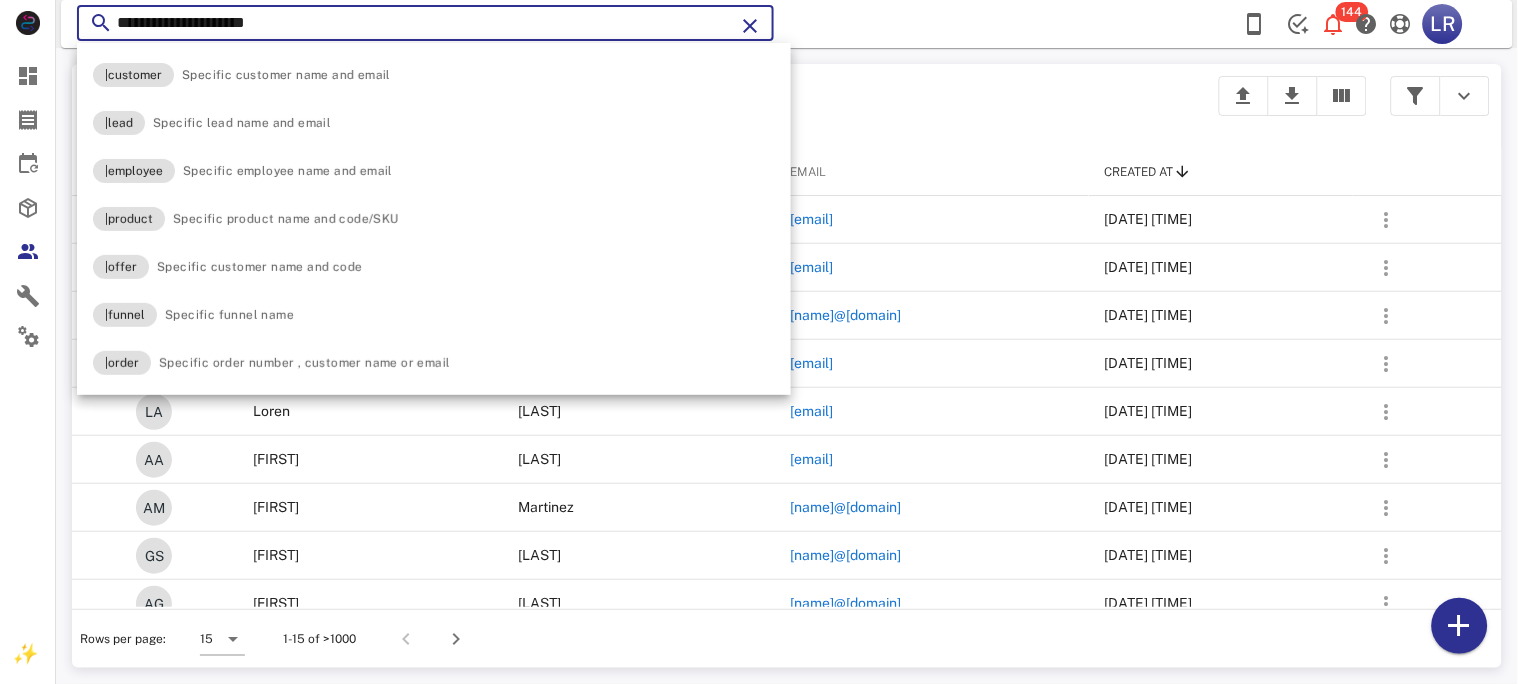 type on "**********" 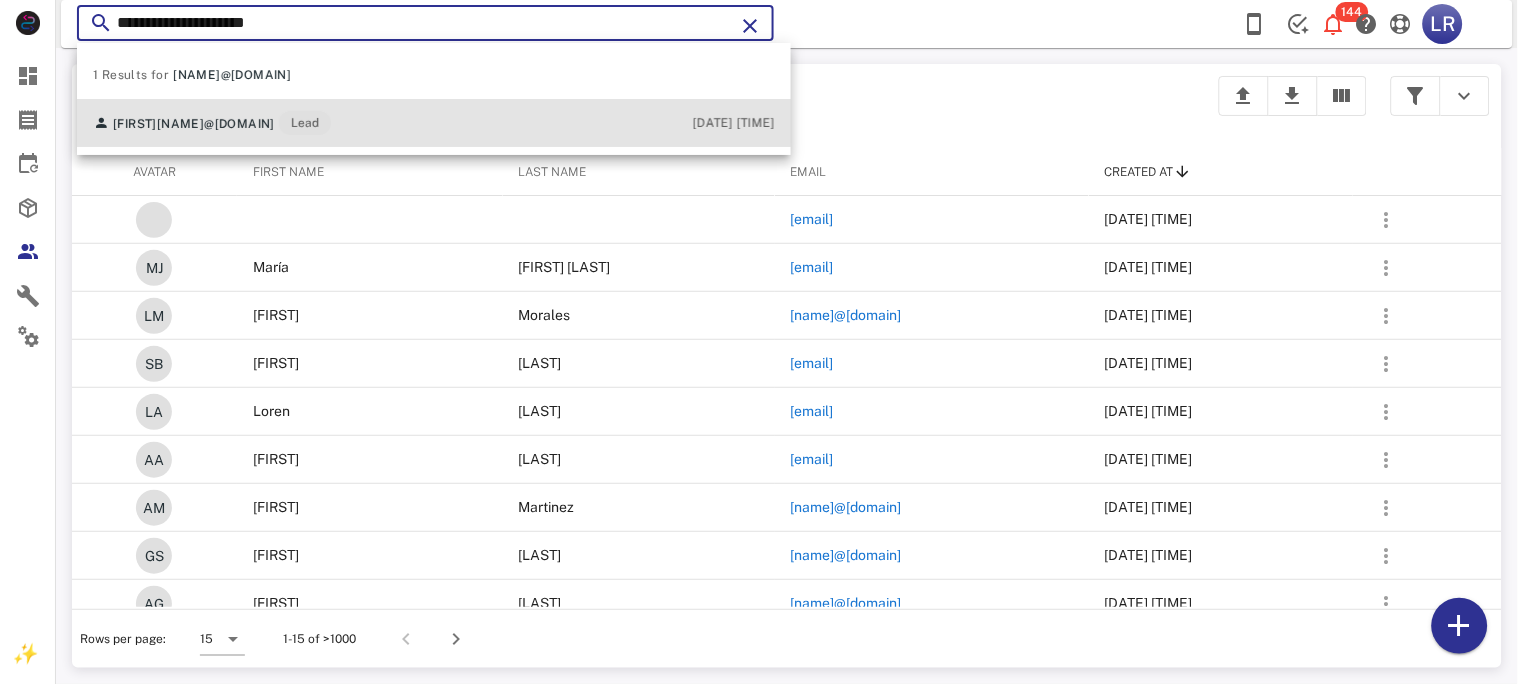 click on "[NAME]@[DOMAIN]" at bounding box center (216, 124) 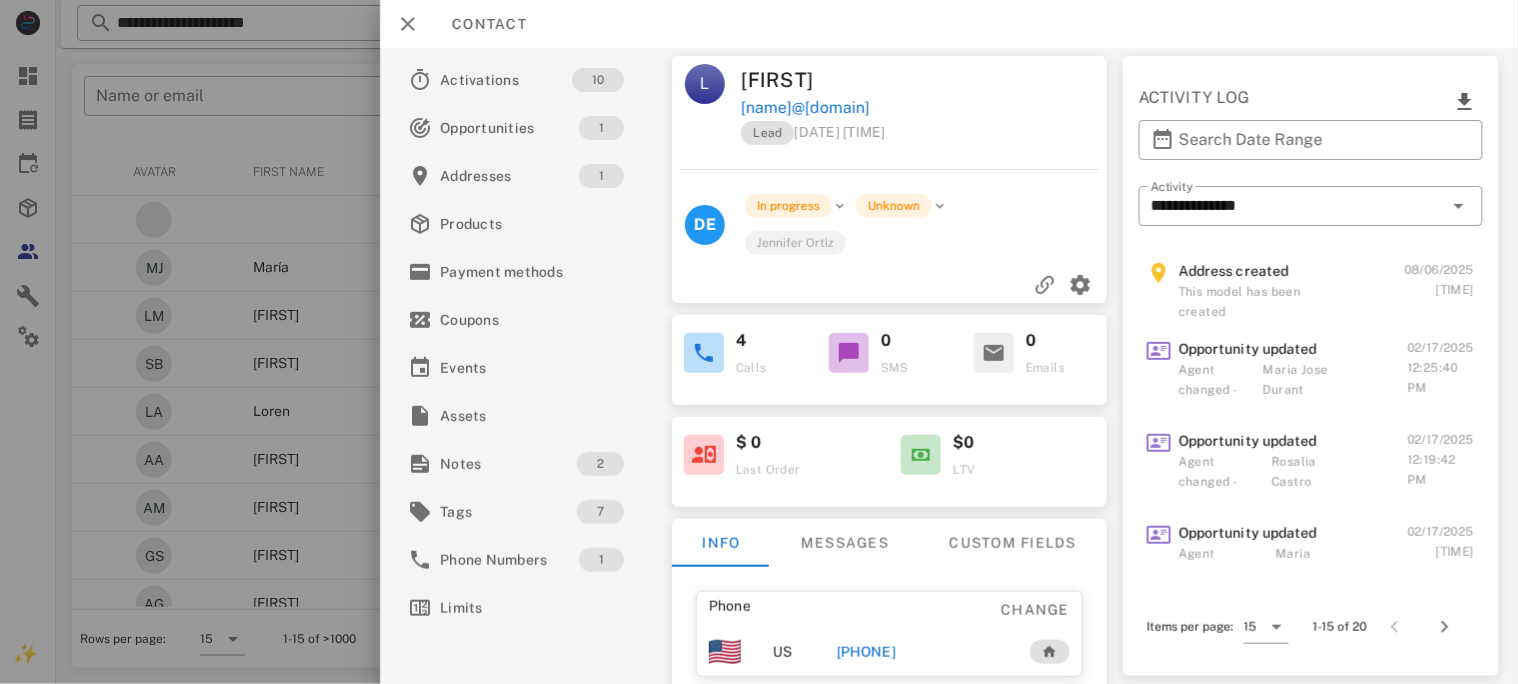 click on "[PHONE]" at bounding box center (865, 652) 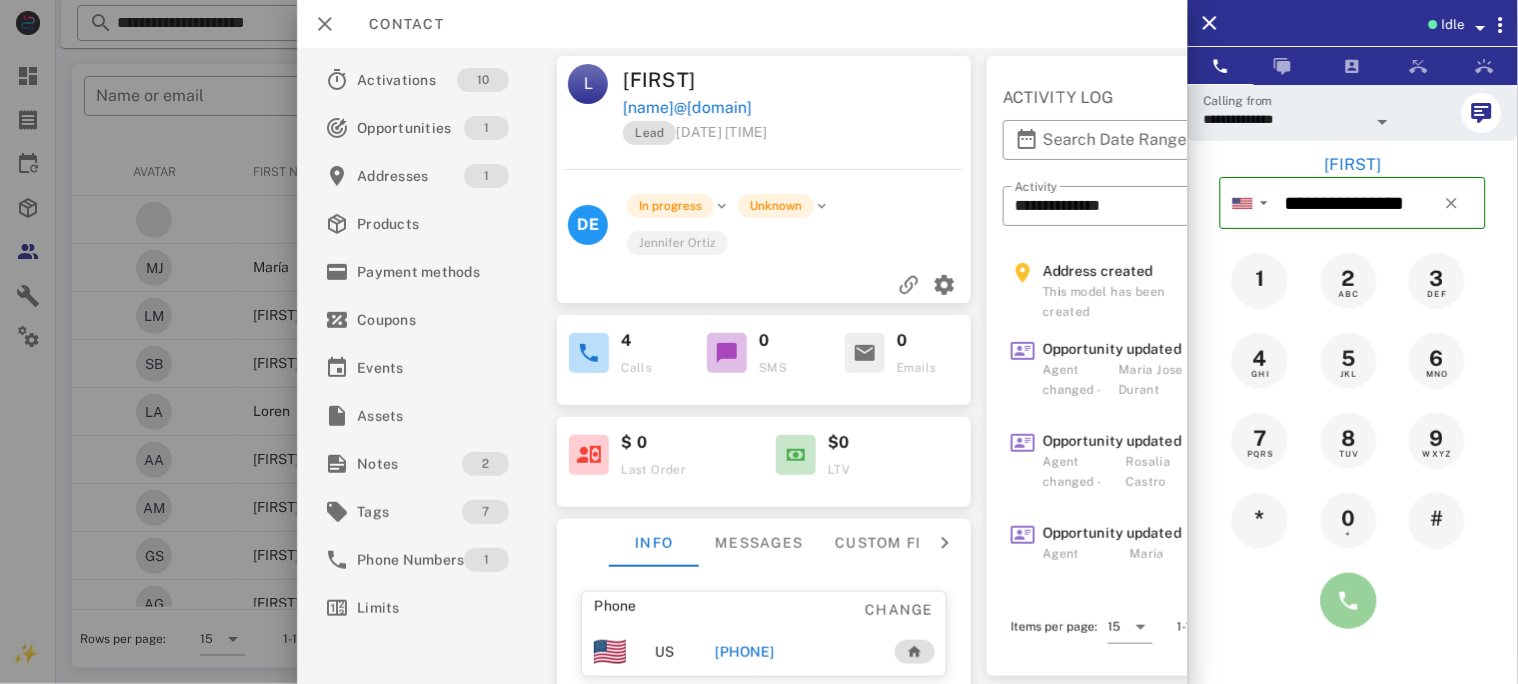 click at bounding box center [1349, 601] 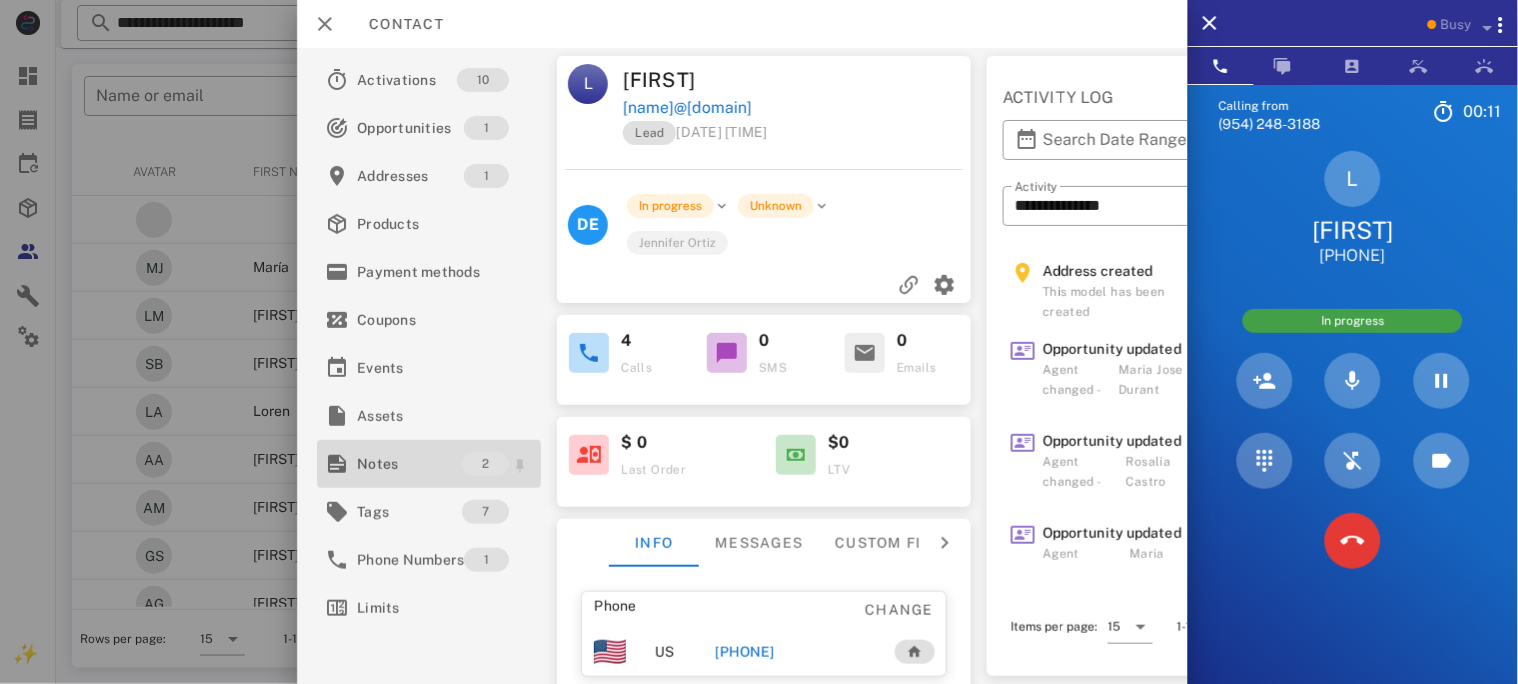 click on "Notes" at bounding box center [409, 464] 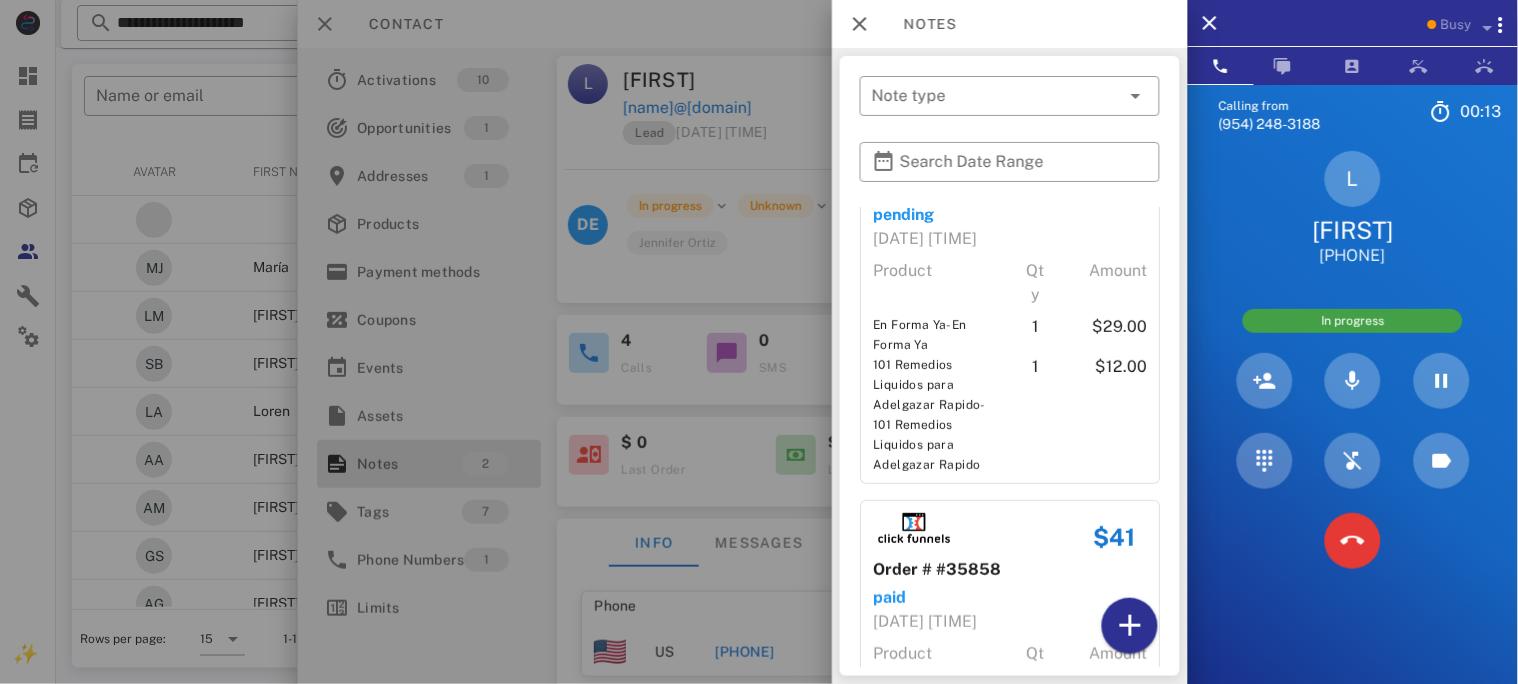 scroll, scrollTop: 315, scrollLeft: 0, axis: vertical 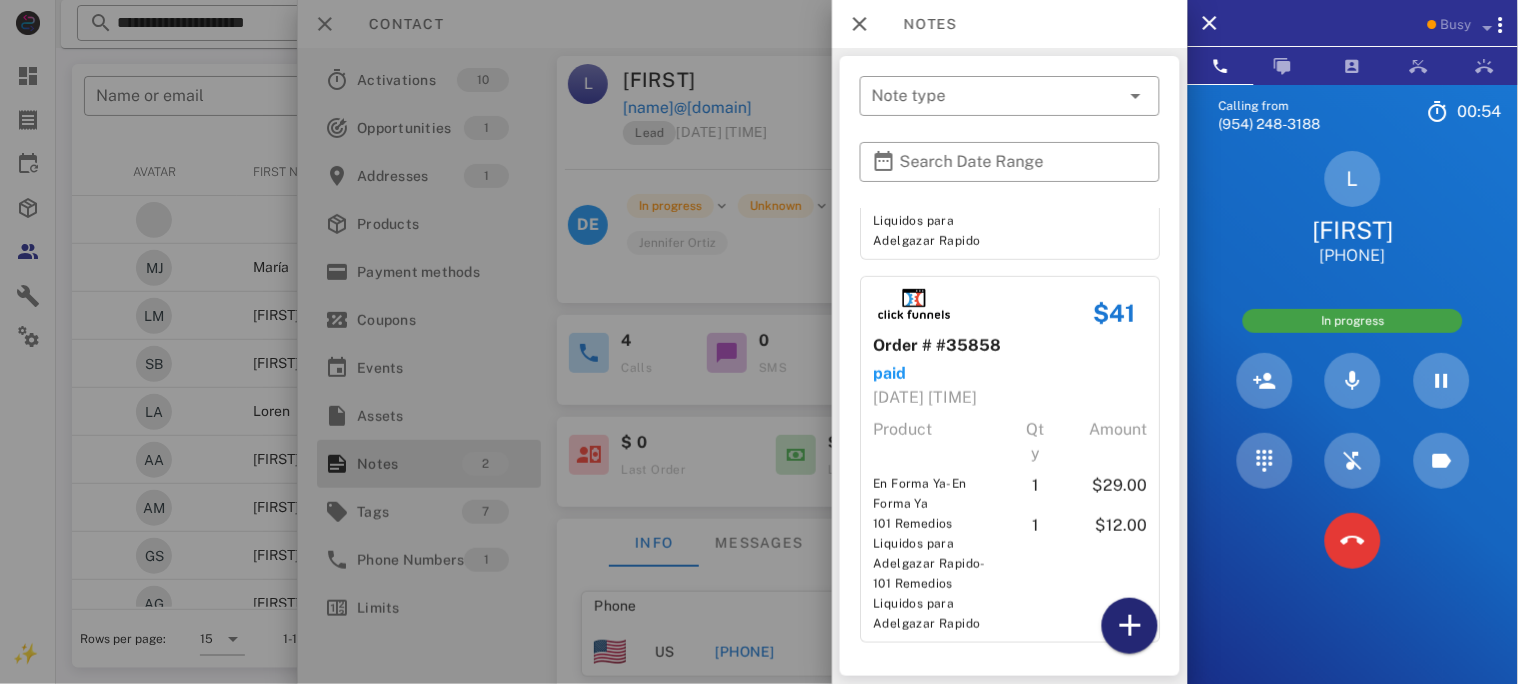 click at bounding box center [1130, 626] 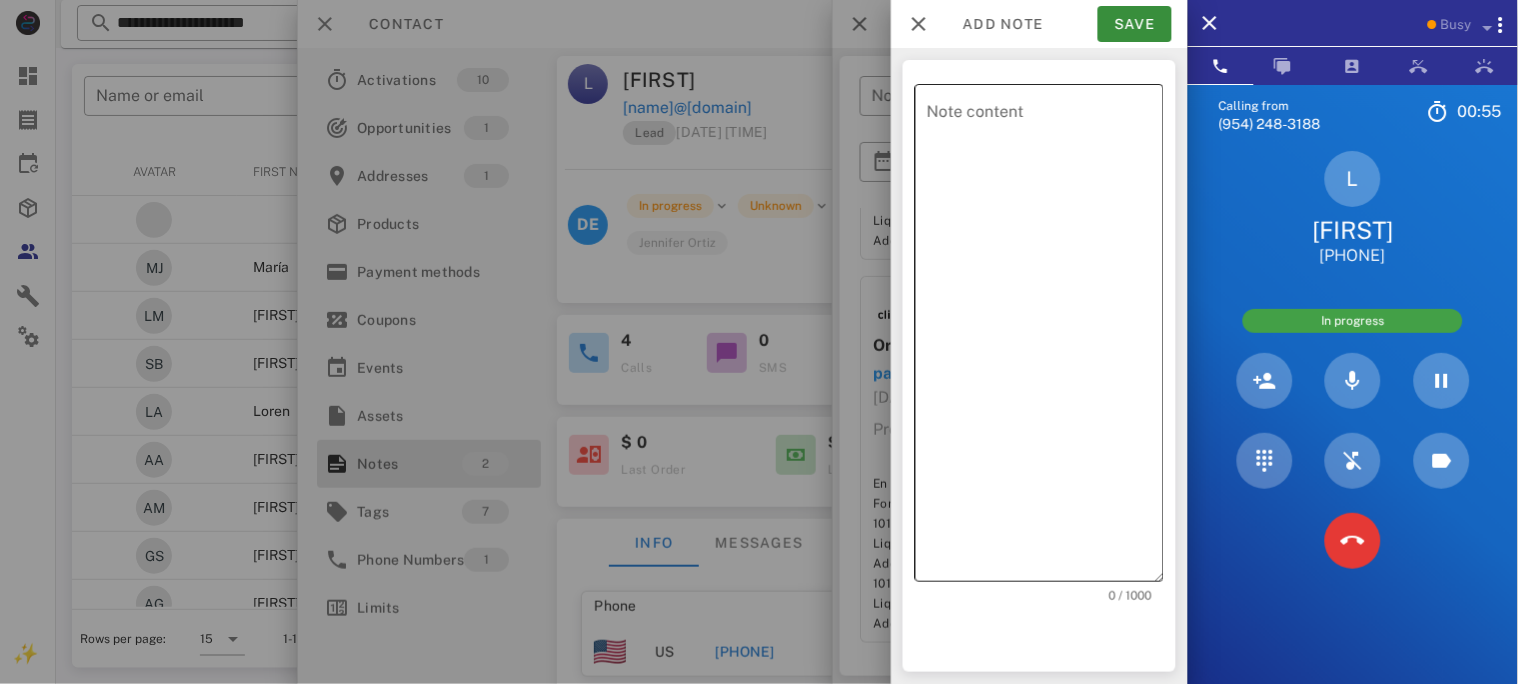 click on "Note content" at bounding box center (1045, 338) 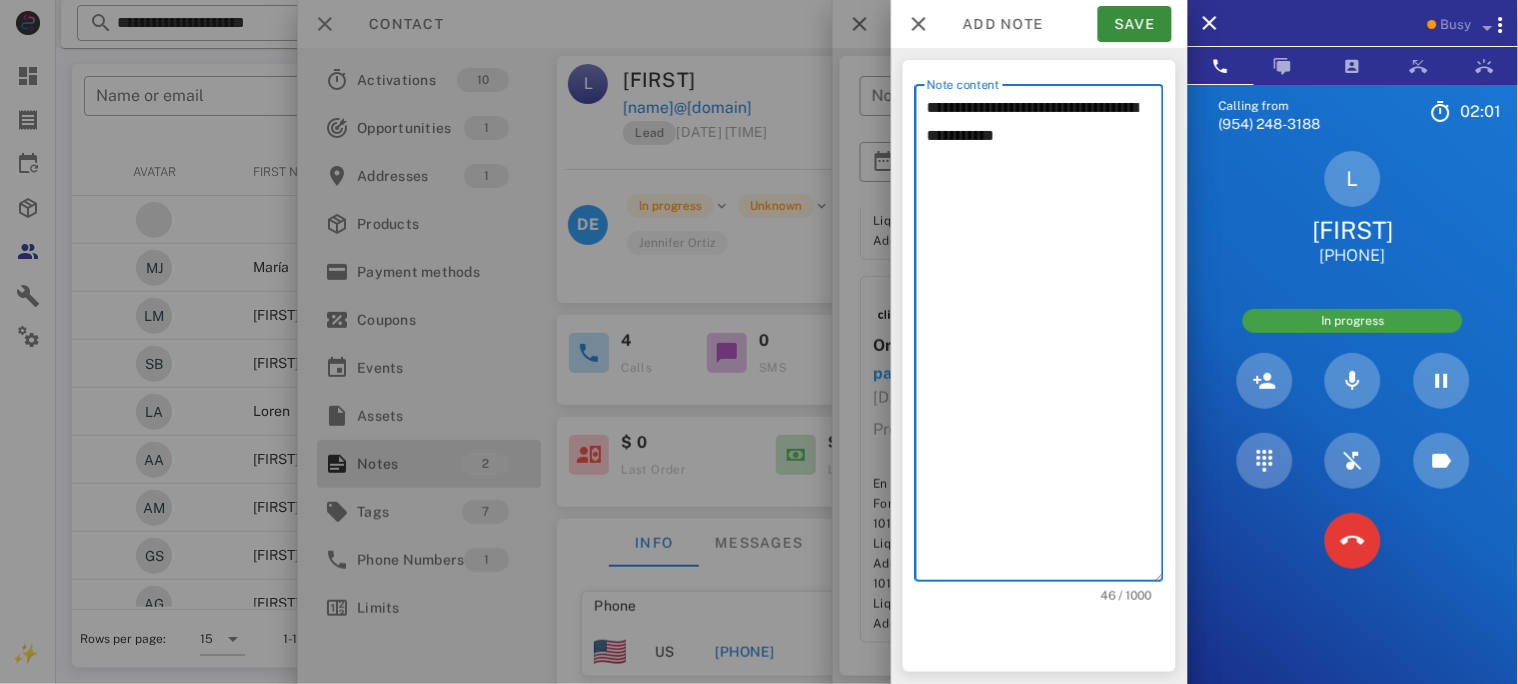 type on "**********" 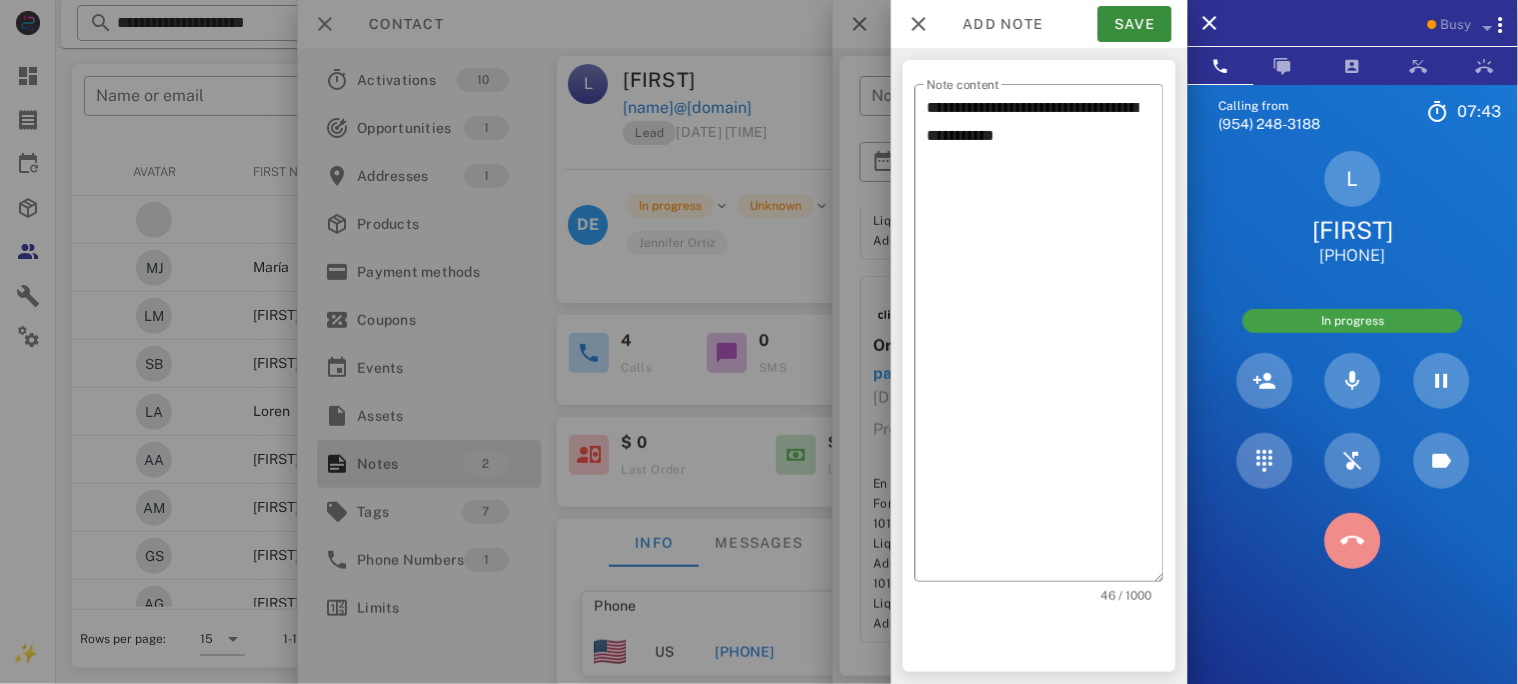 click at bounding box center (1353, 541) 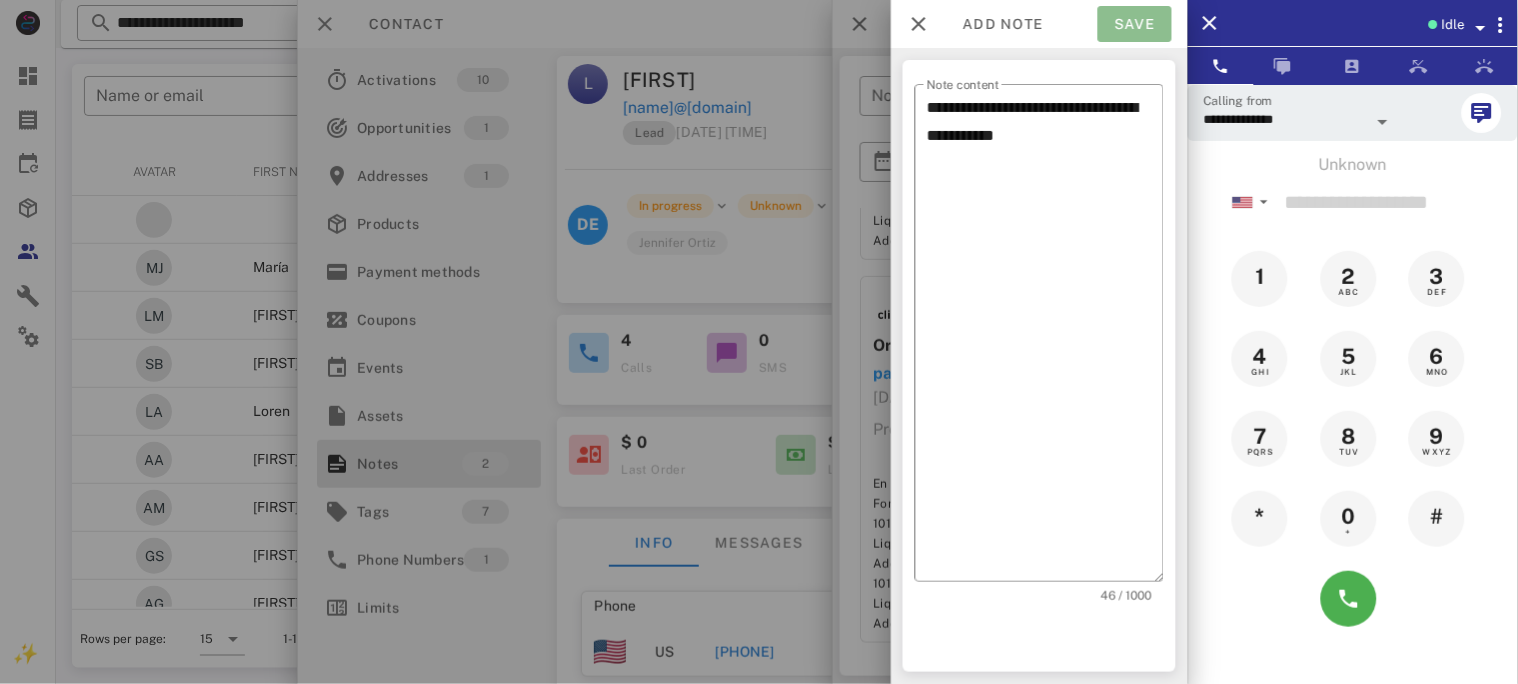 click on "Save" at bounding box center (1135, 24) 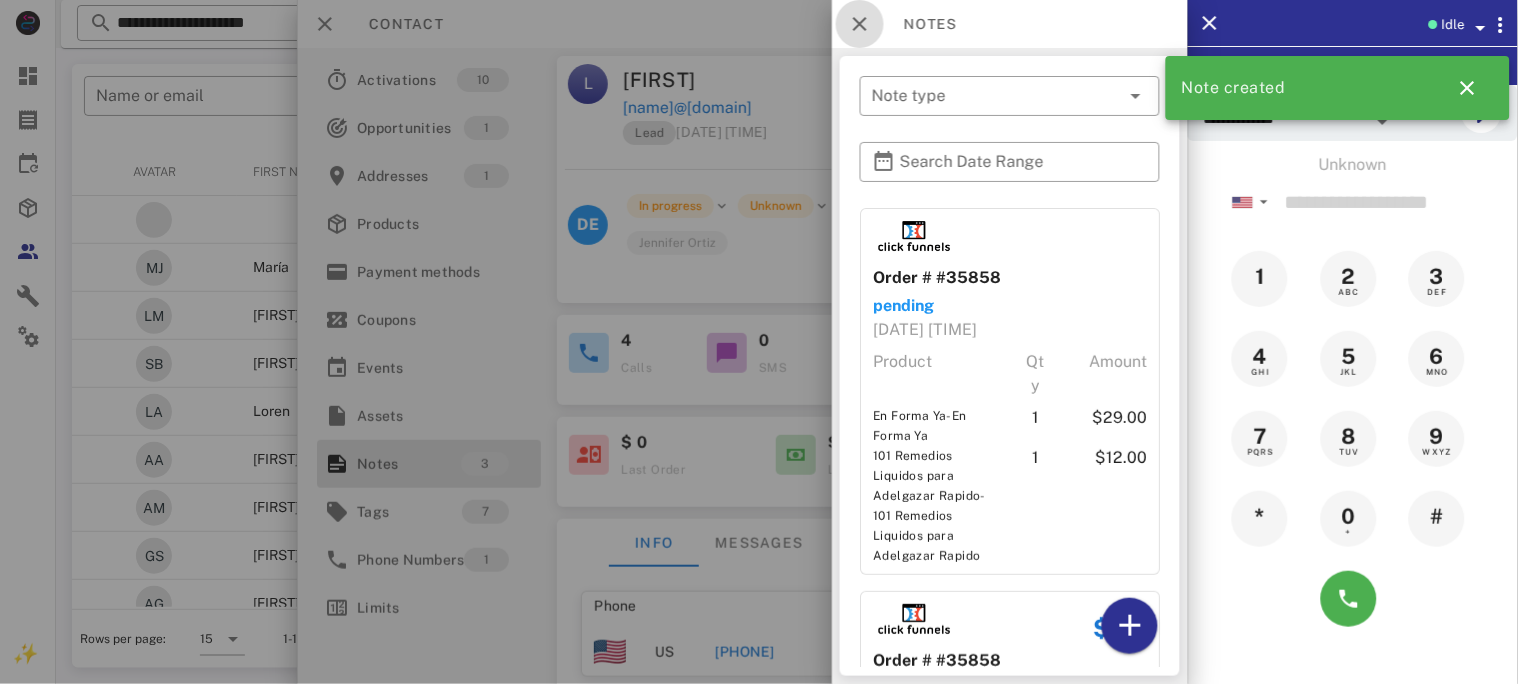 click at bounding box center [860, 24] 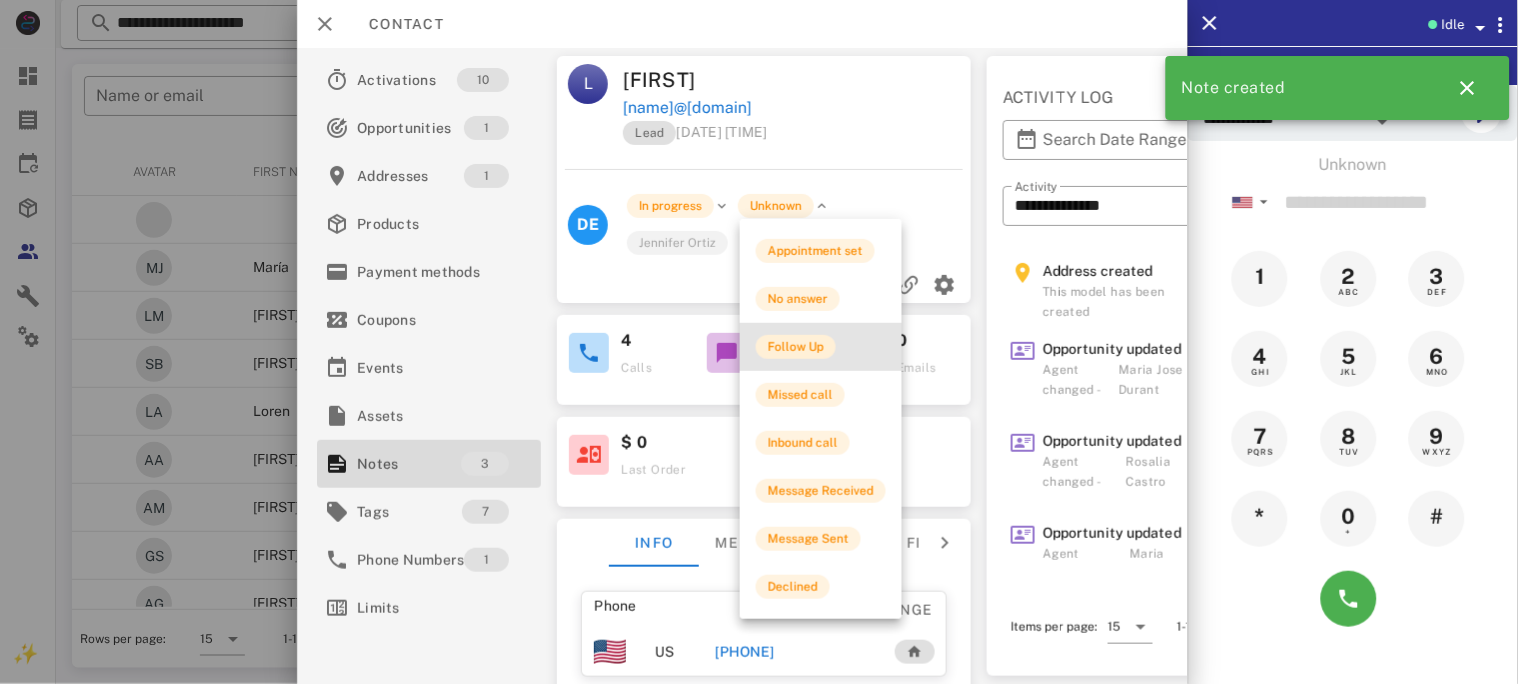 click on "Follow Up" at bounding box center [796, 347] 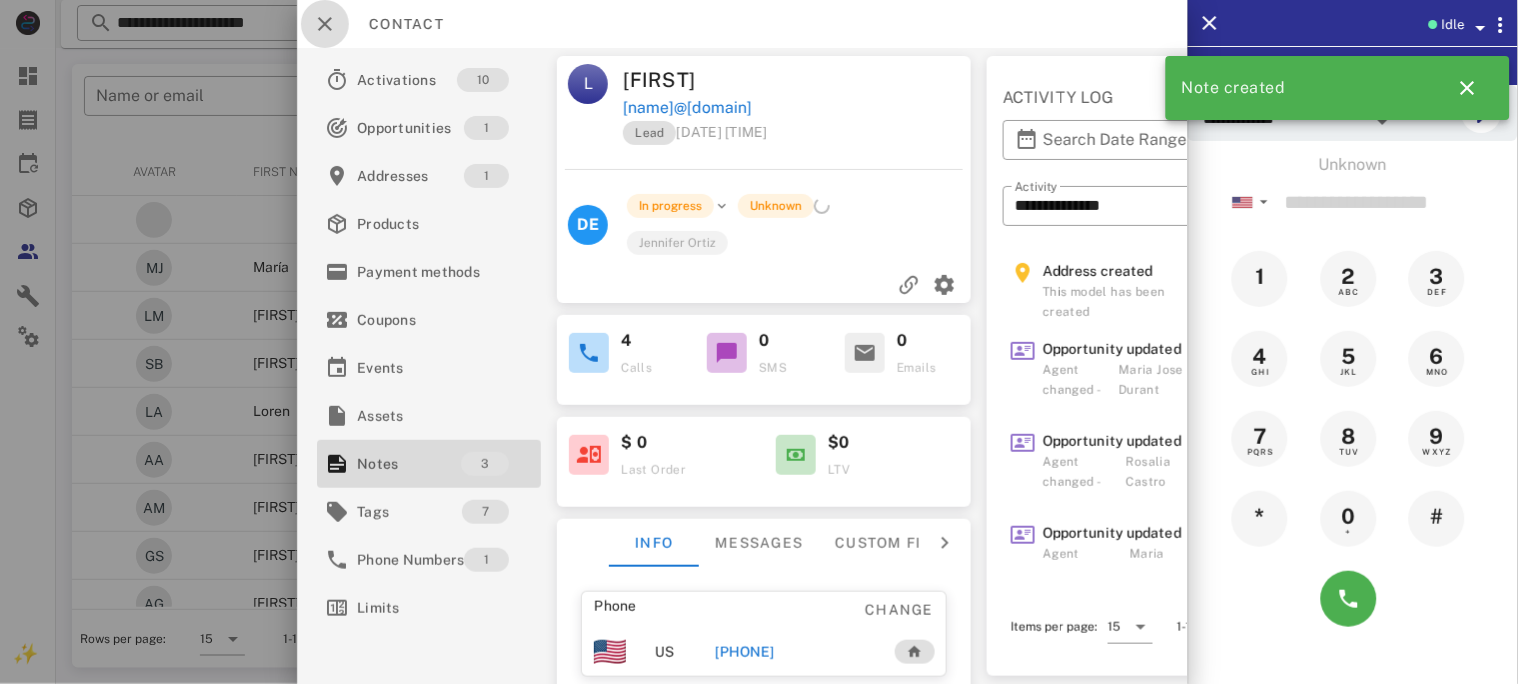 click at bounding box center [325, 24] 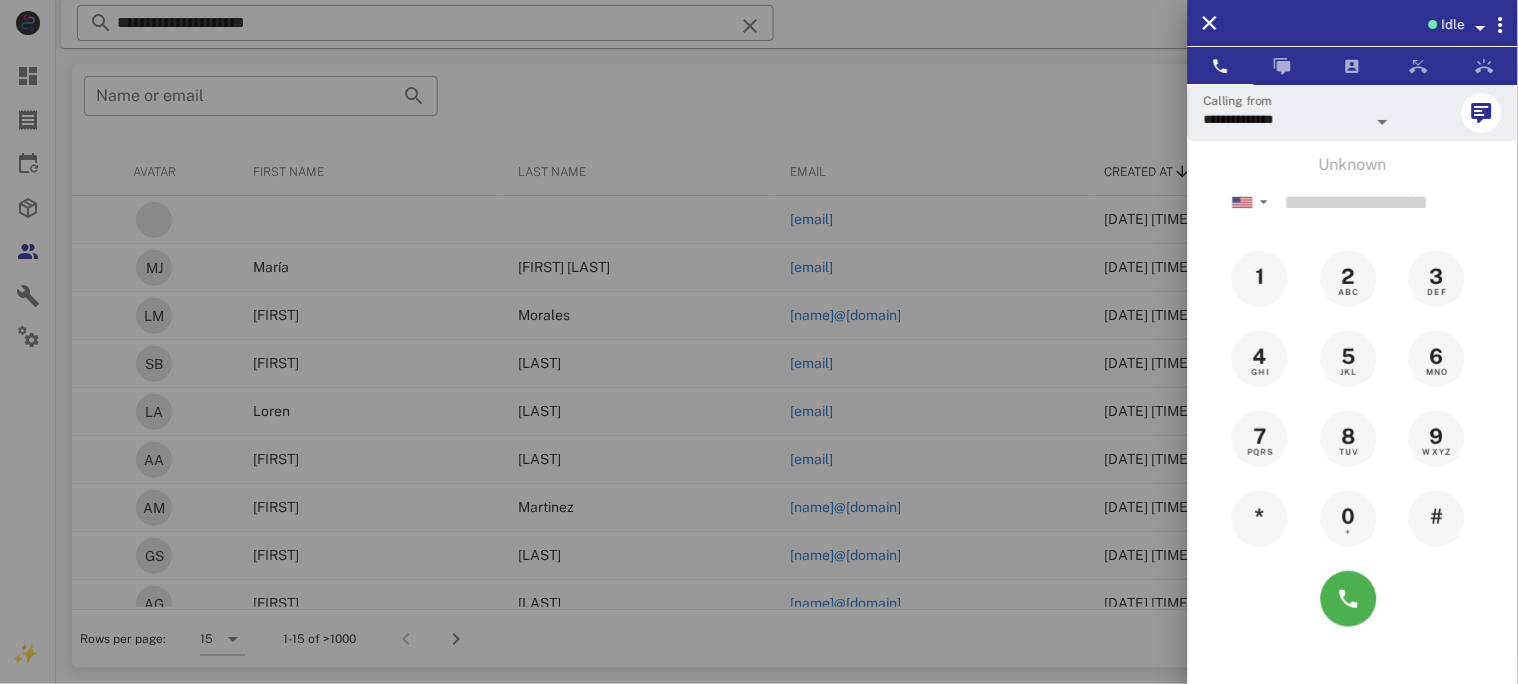 click at bounding box center [759, 342] 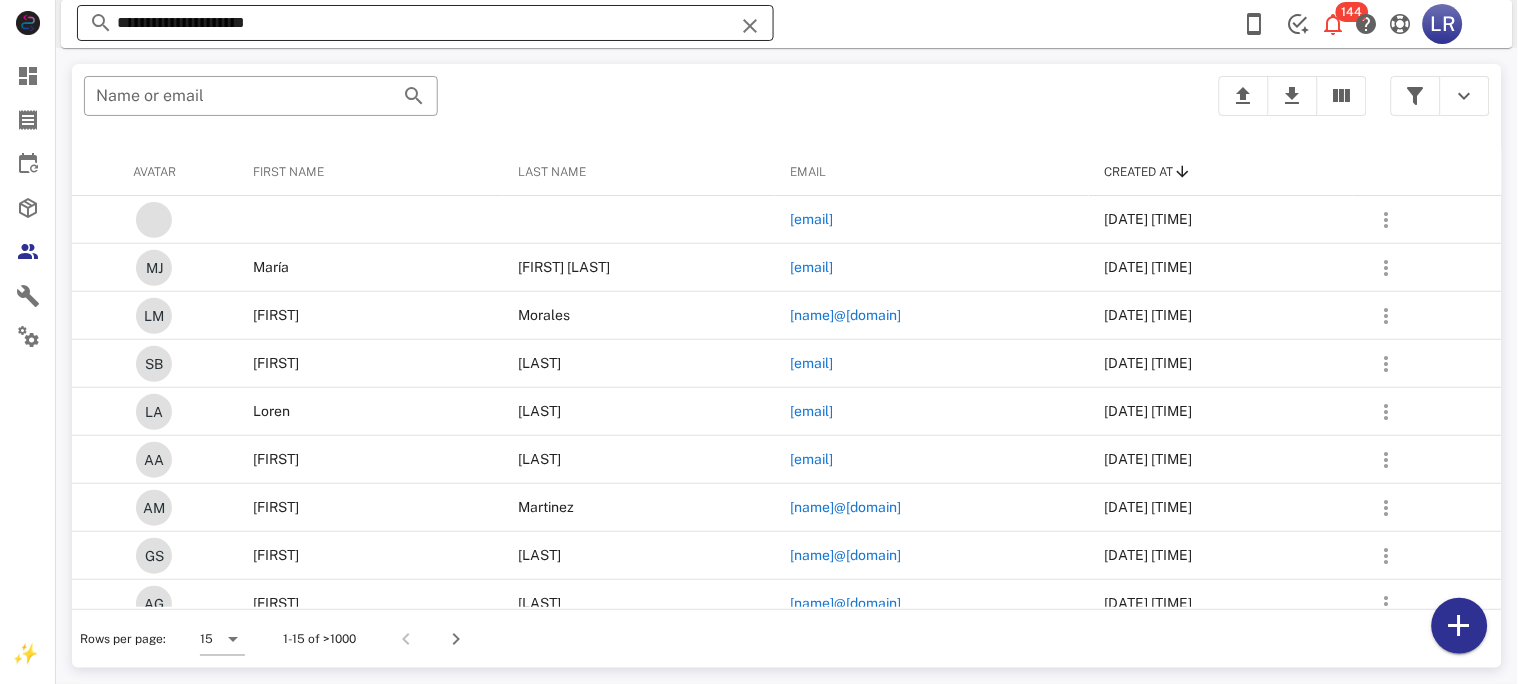 click at bounding box center (750, 26) 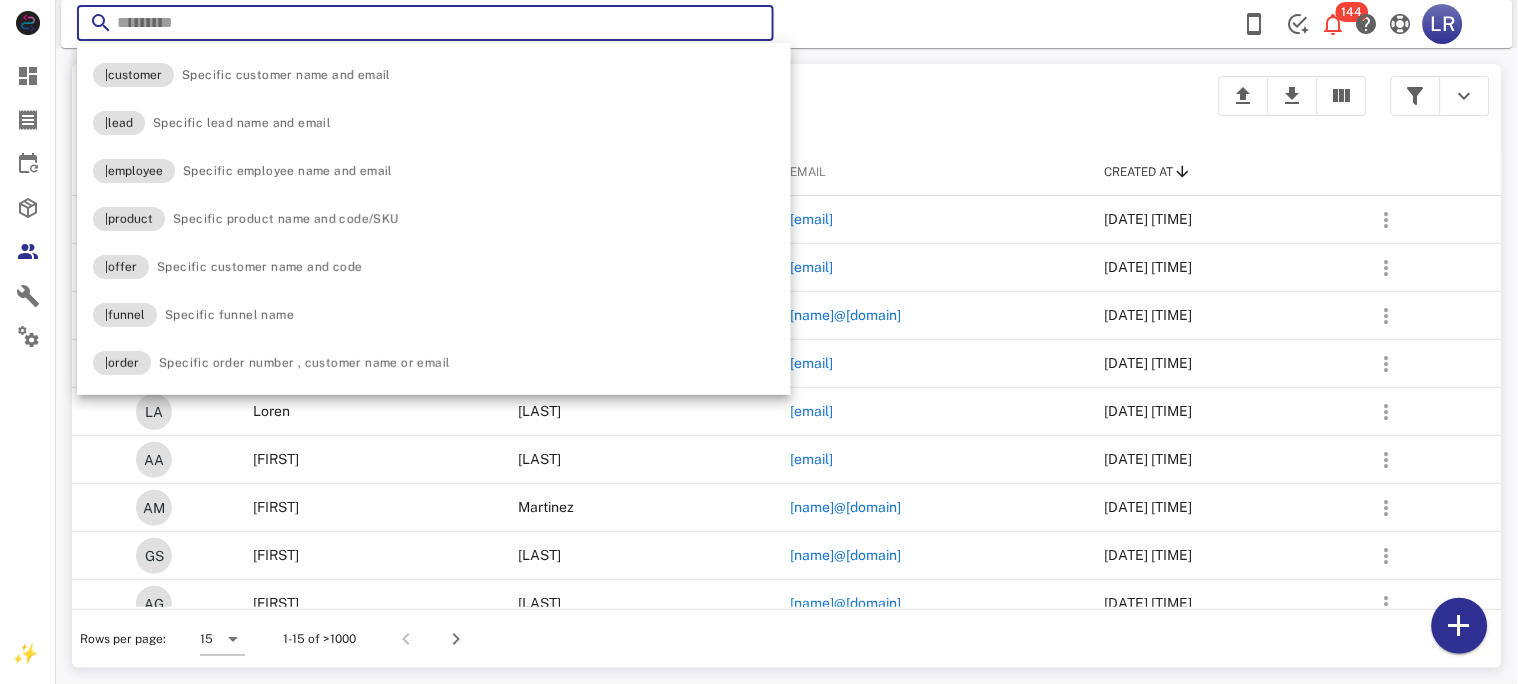 paste on "**********" 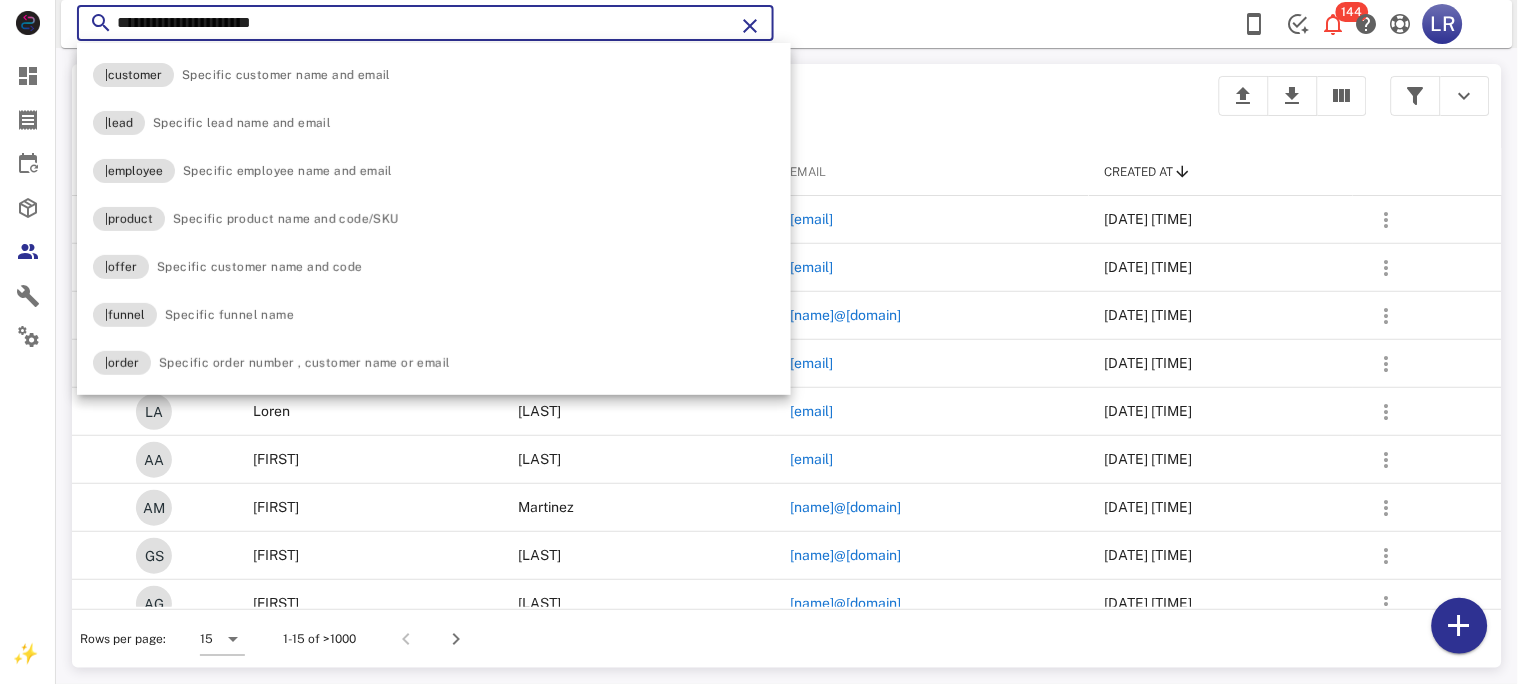 type on "**********" 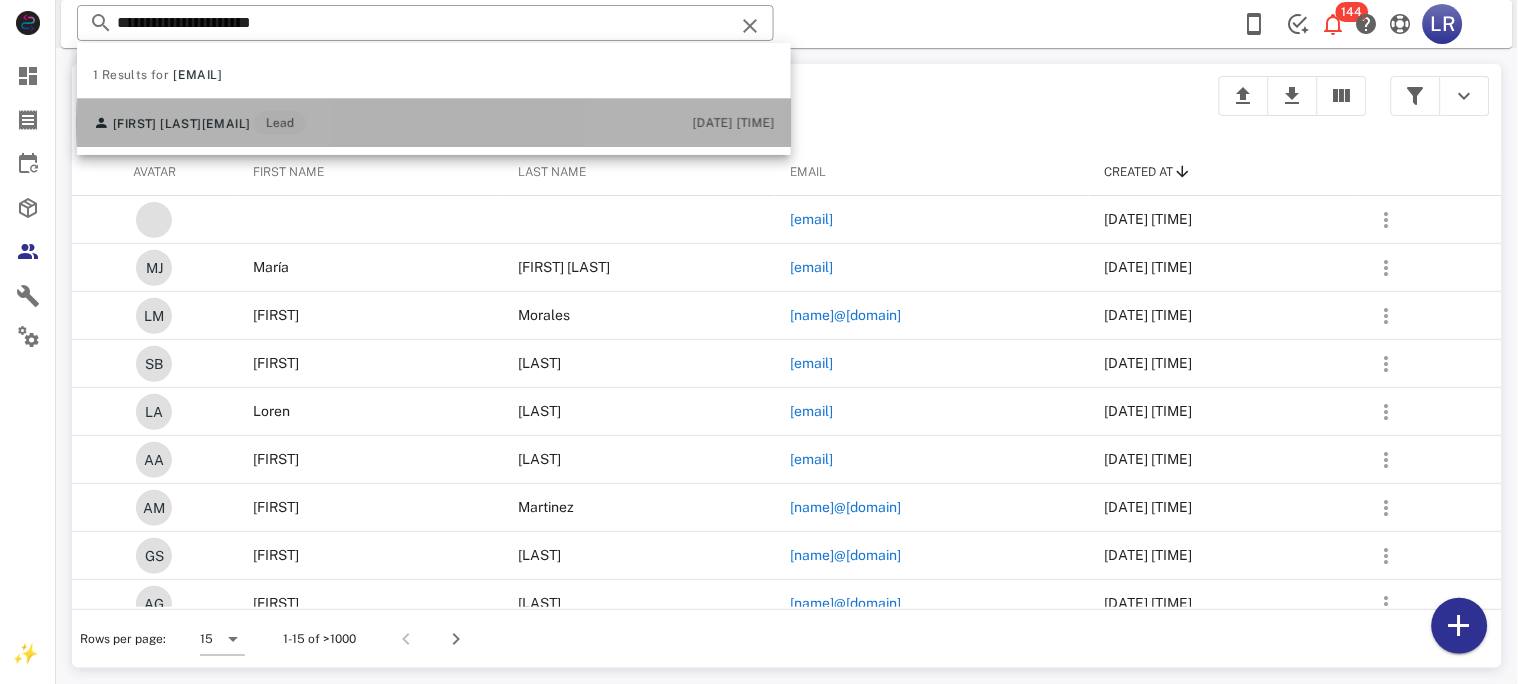 click on "[EMAIL]" at bounding box center (226, 124) 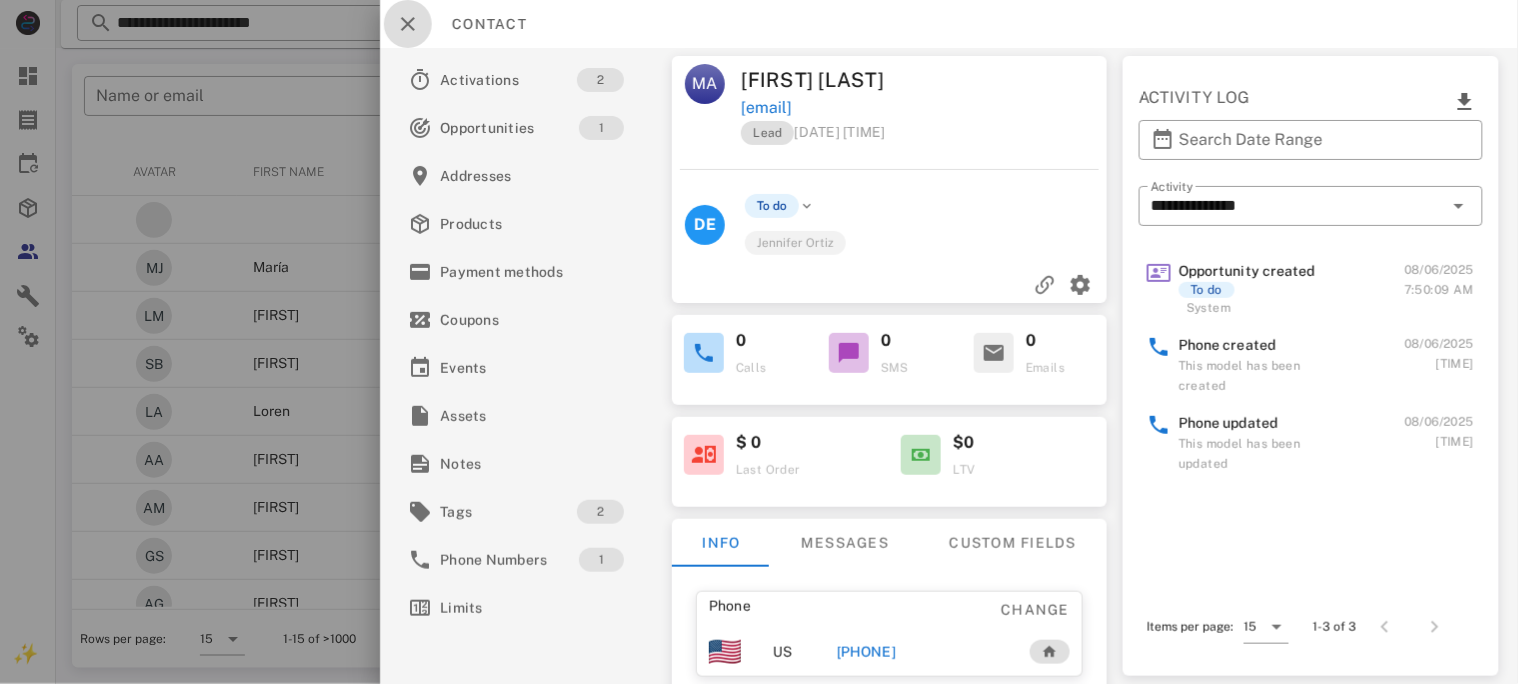 click at bounding box center (408, 24) 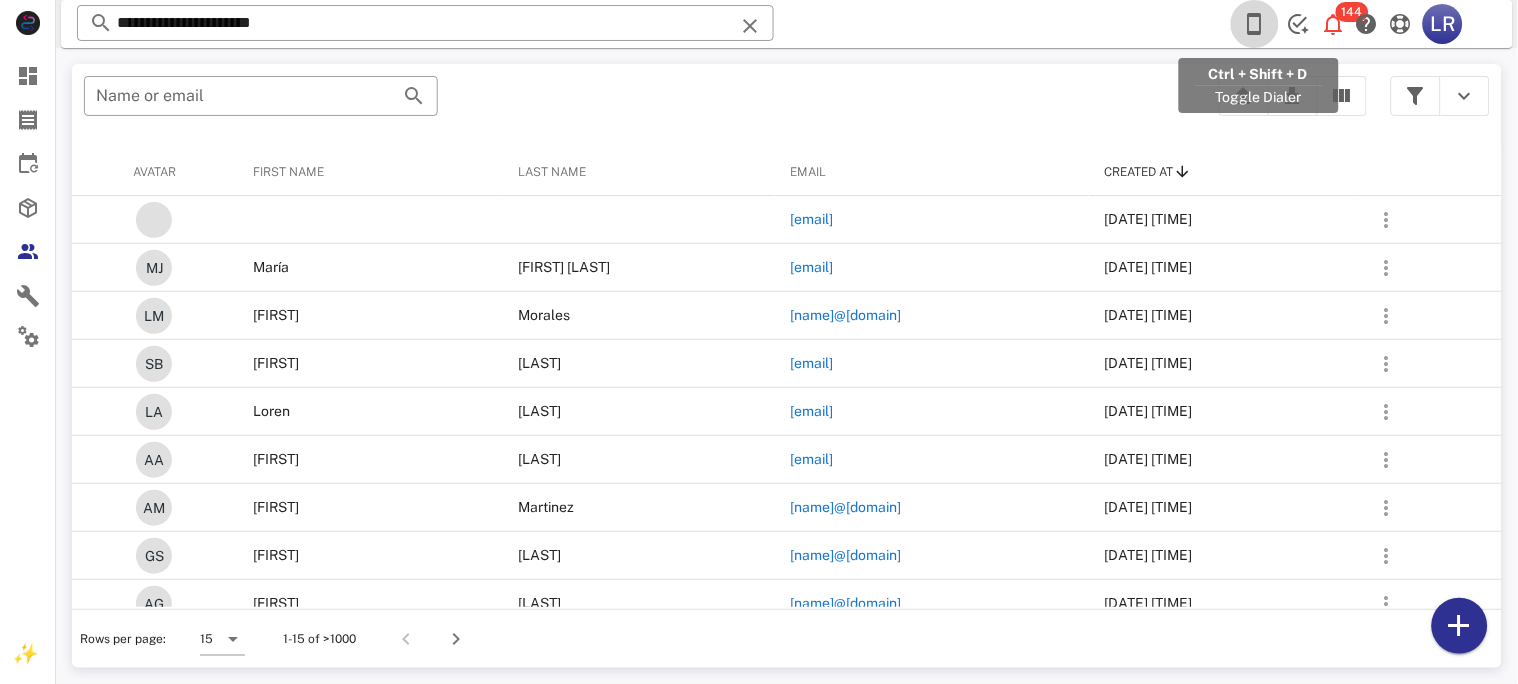 click at bounding box center [1255, 24] 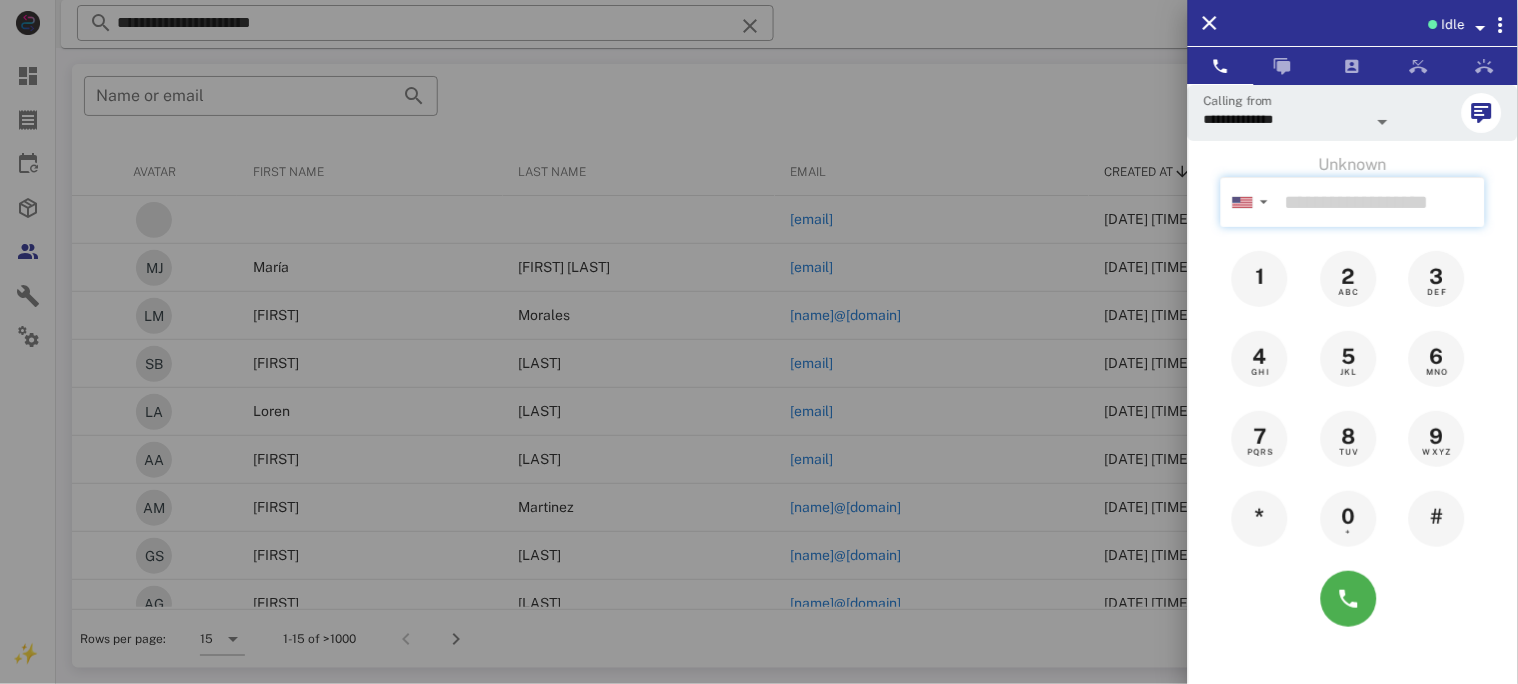 click at bounding box center [1381, 202] 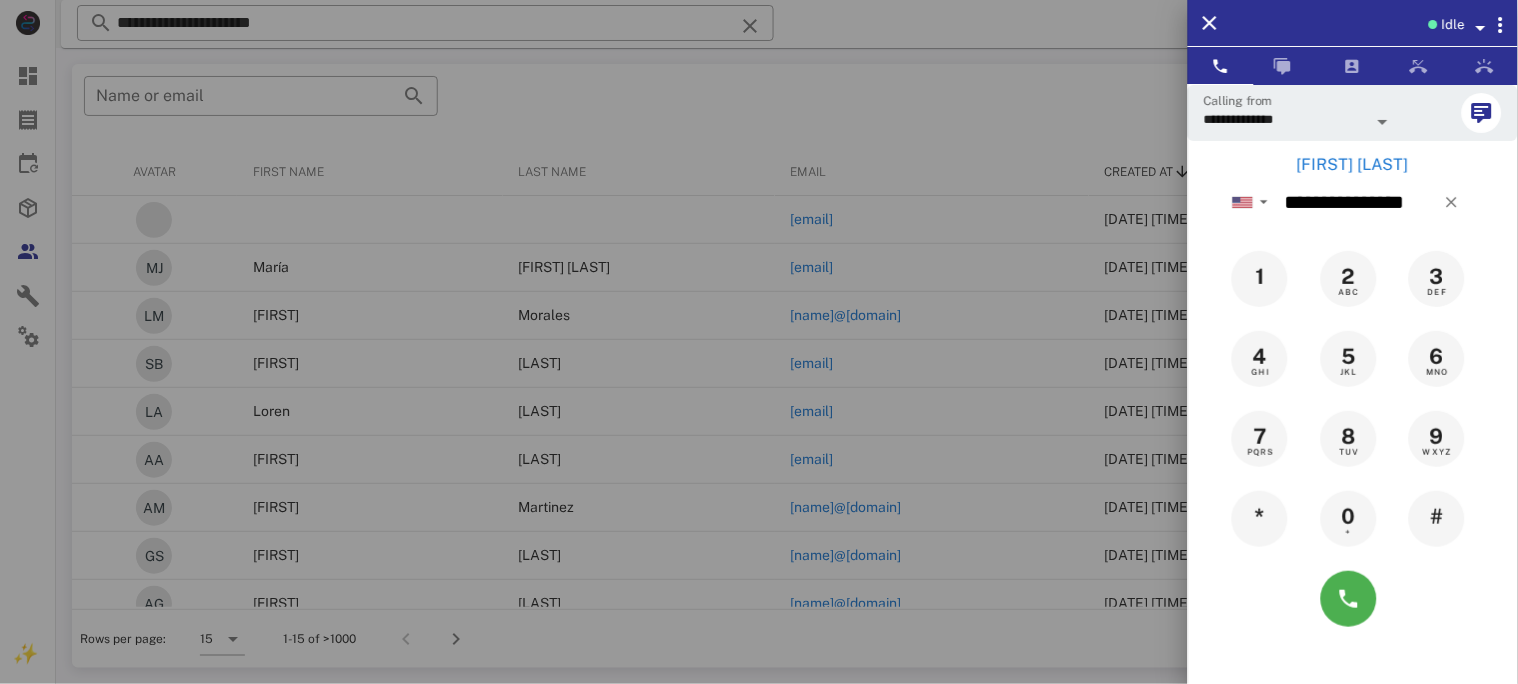 click on "[FIRST] [LAST]" at bounding box center (1353, 165) 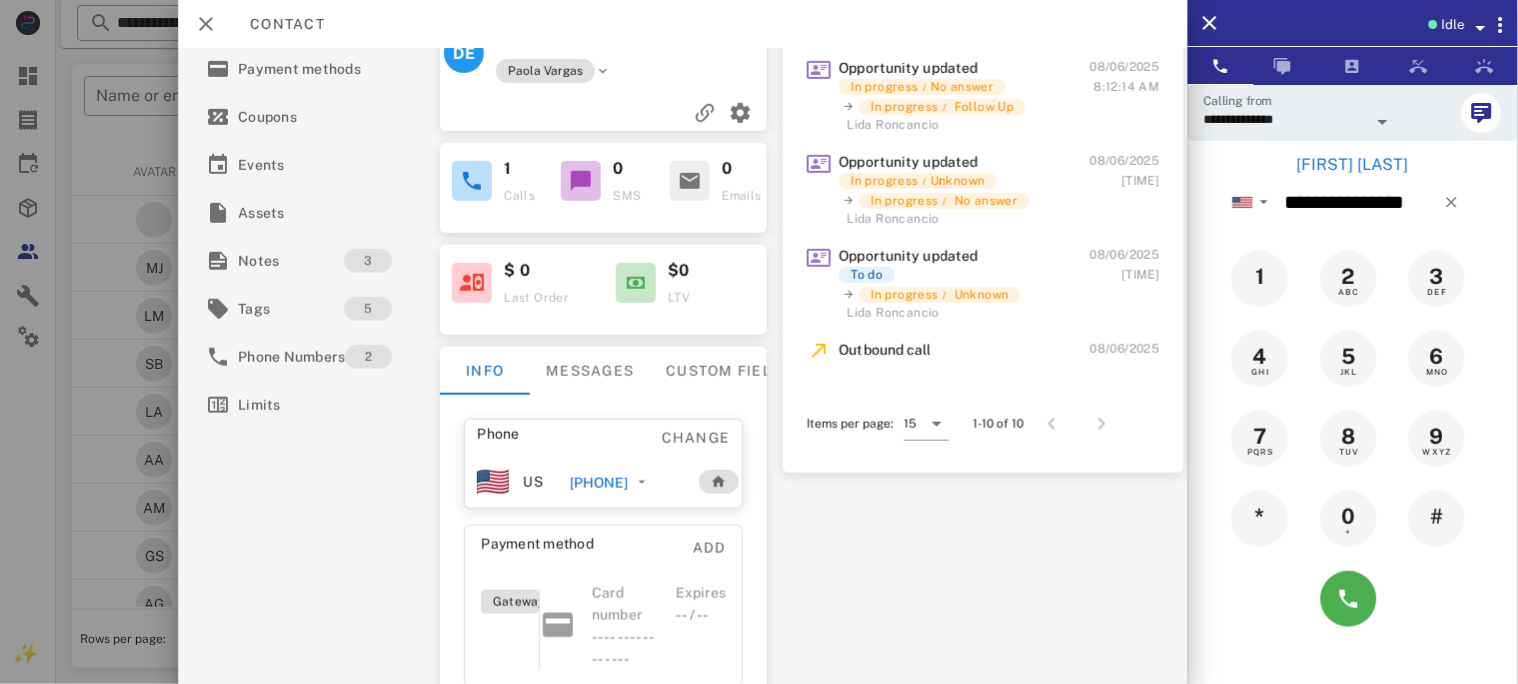 scroll, scrollTop: 266, scrollLeft: 0, axis: vertical 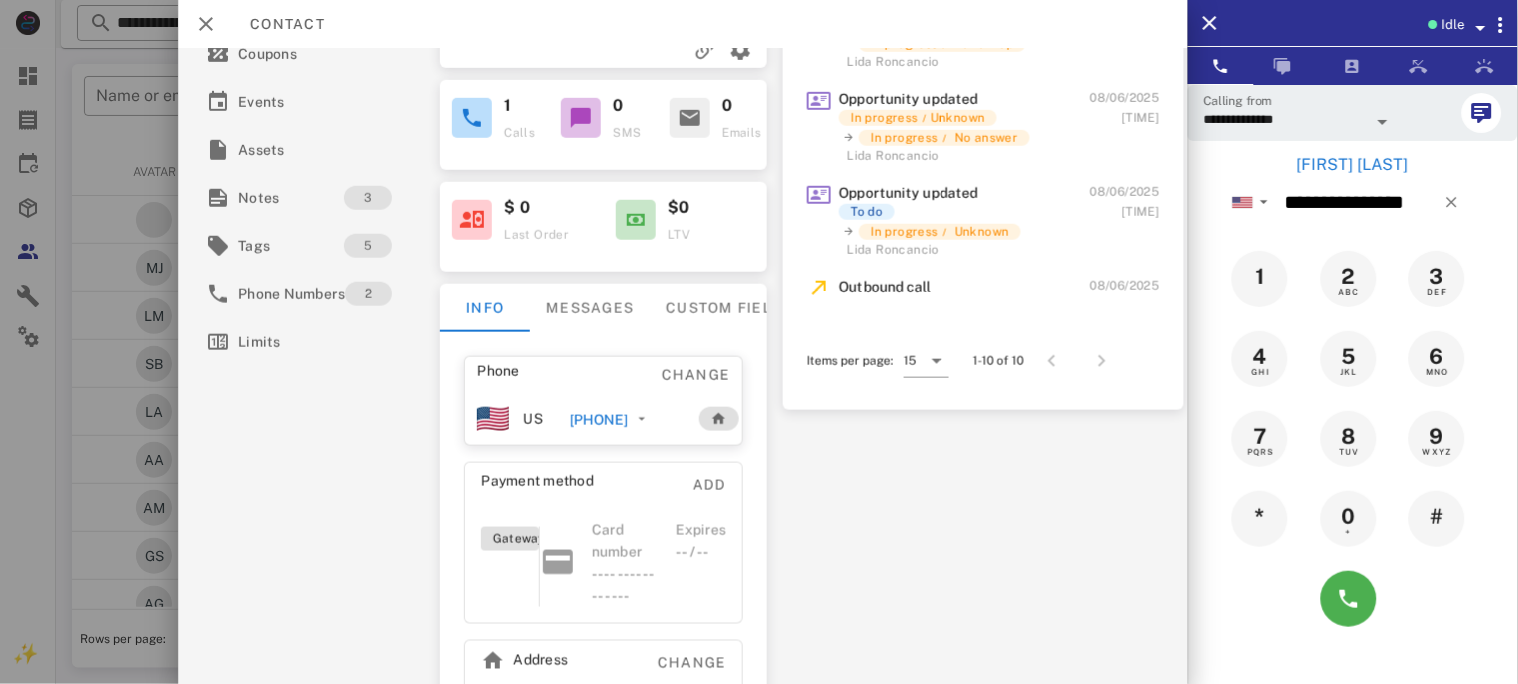 click on "[PHONE]" at bounding box center (599, 420) 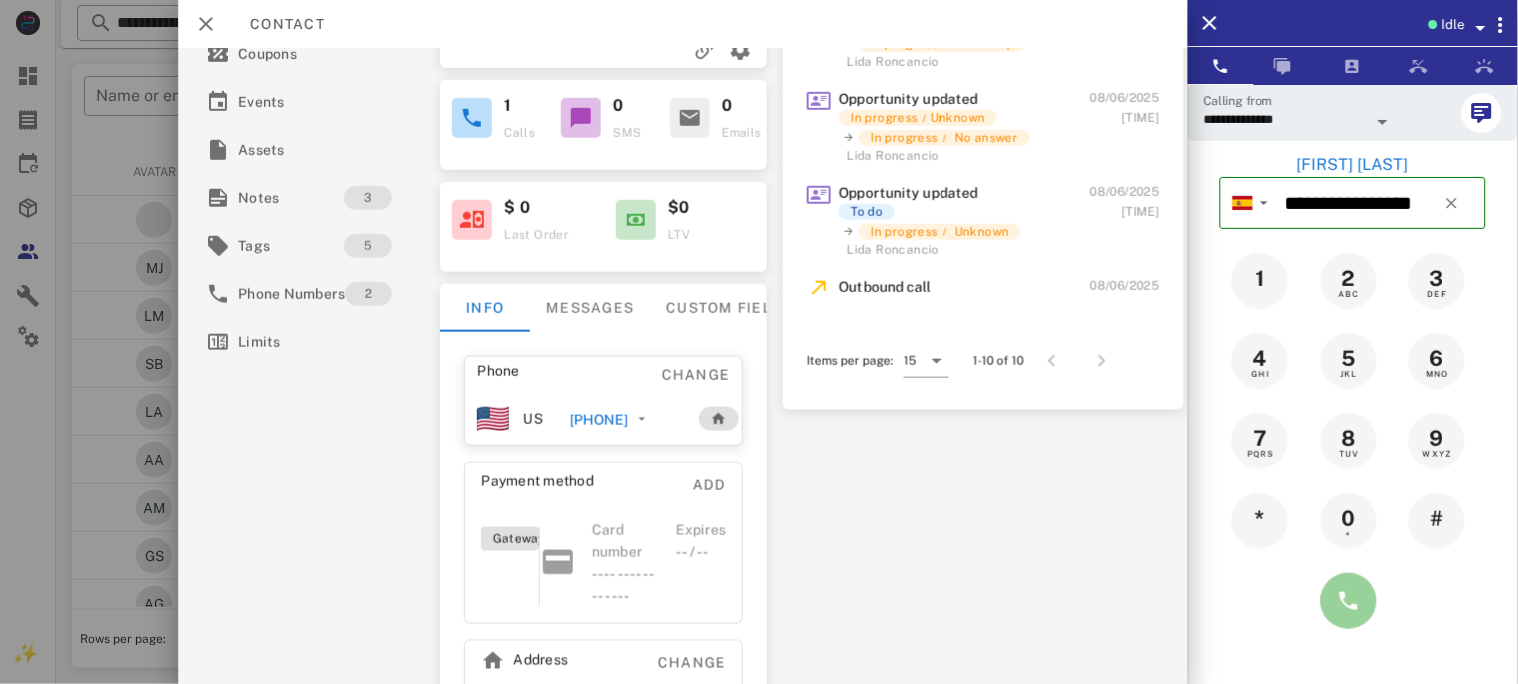 click at bounding box center [1349, 601] 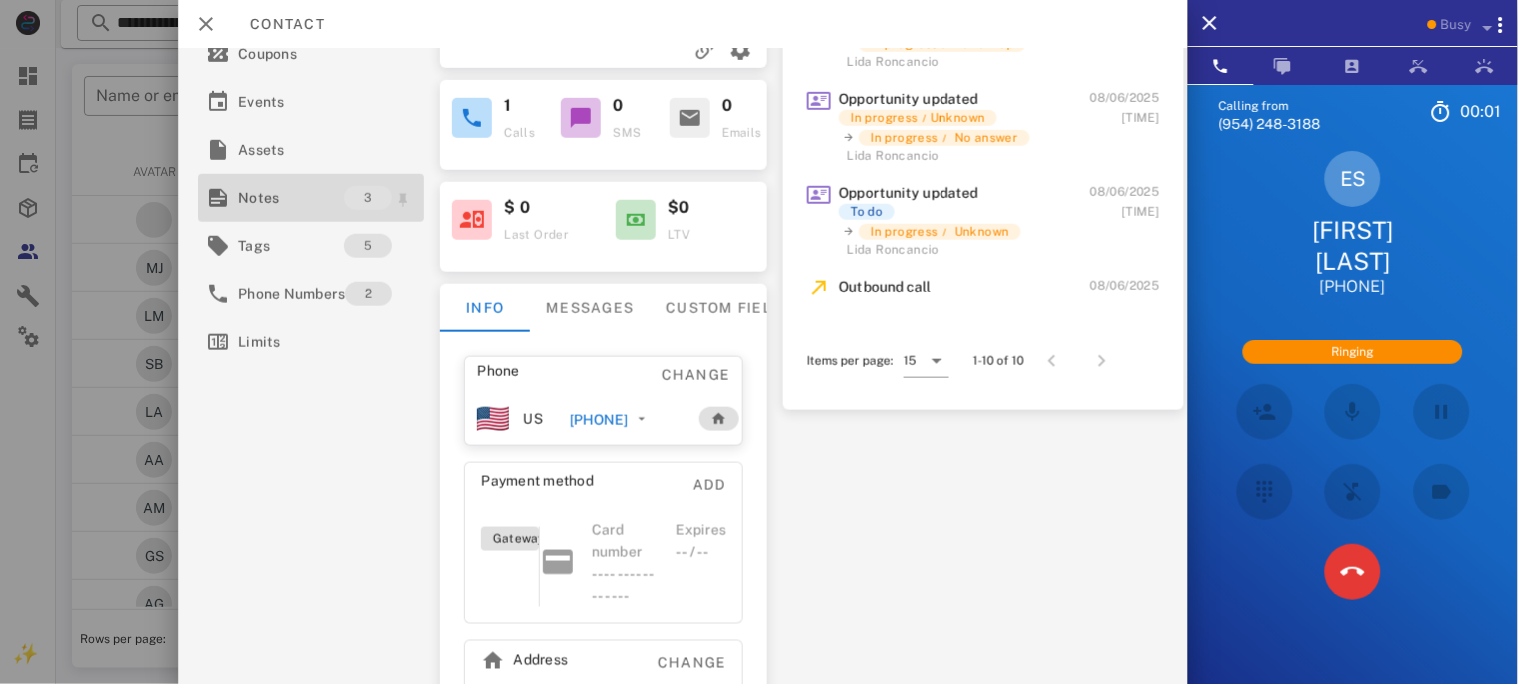 click on "Notes" at bounding box center [291, 198] 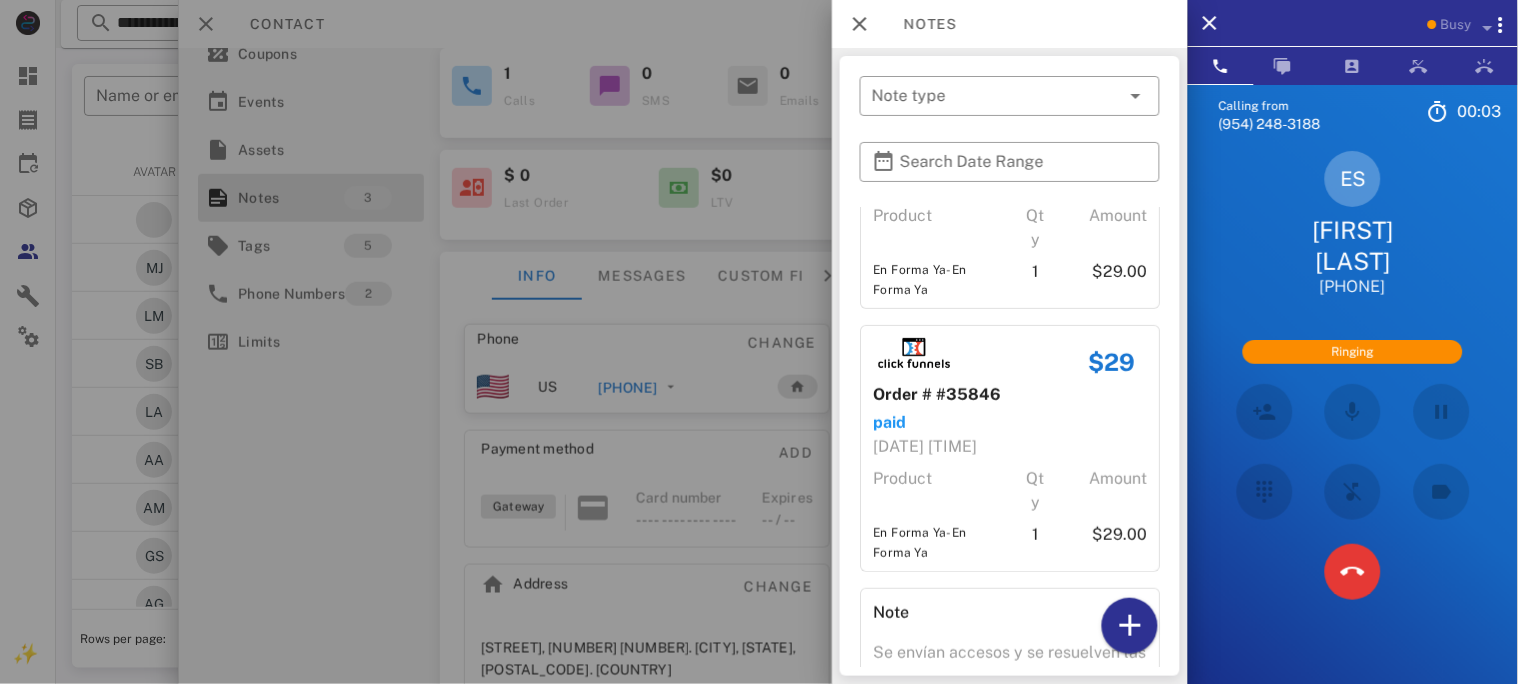 scroll, scrollTop: 265, scrollLeft: 0, axis: vertical 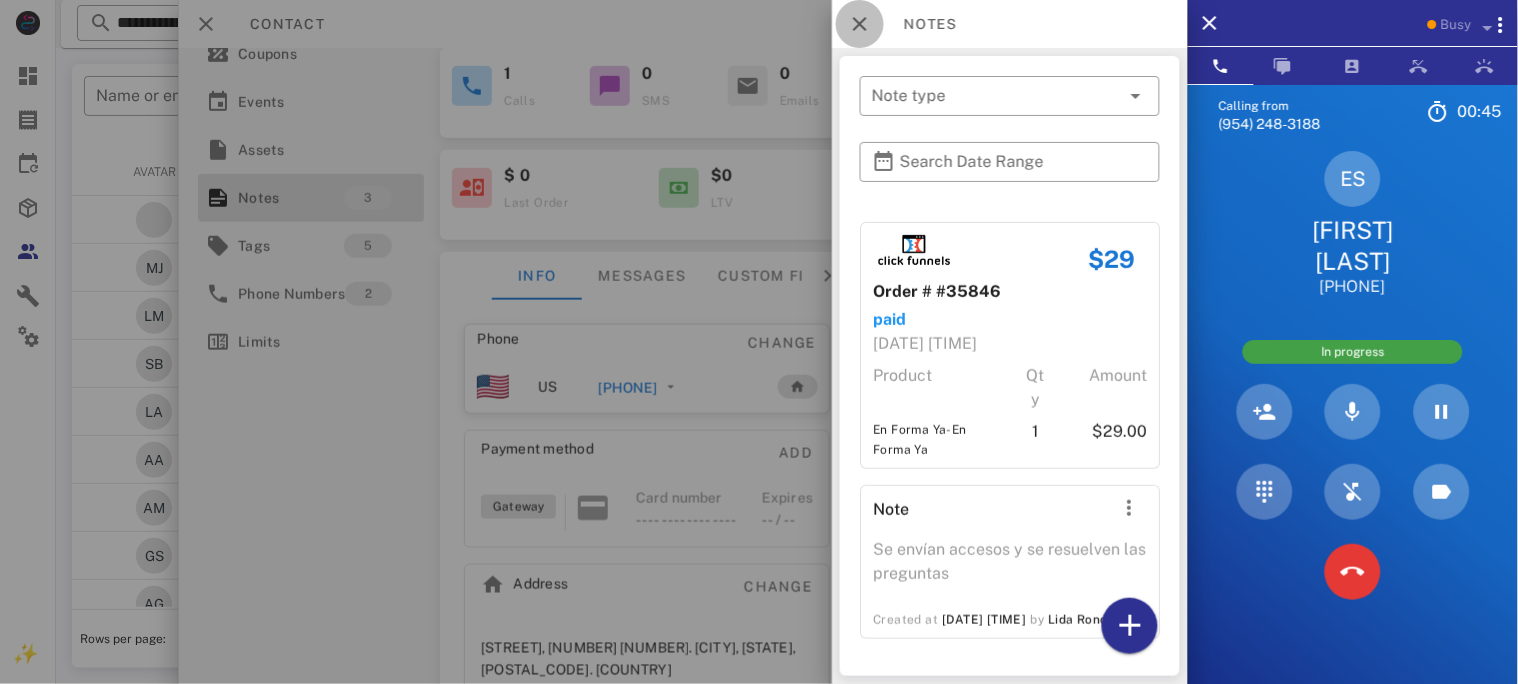 click at bounding box center (860, 24) 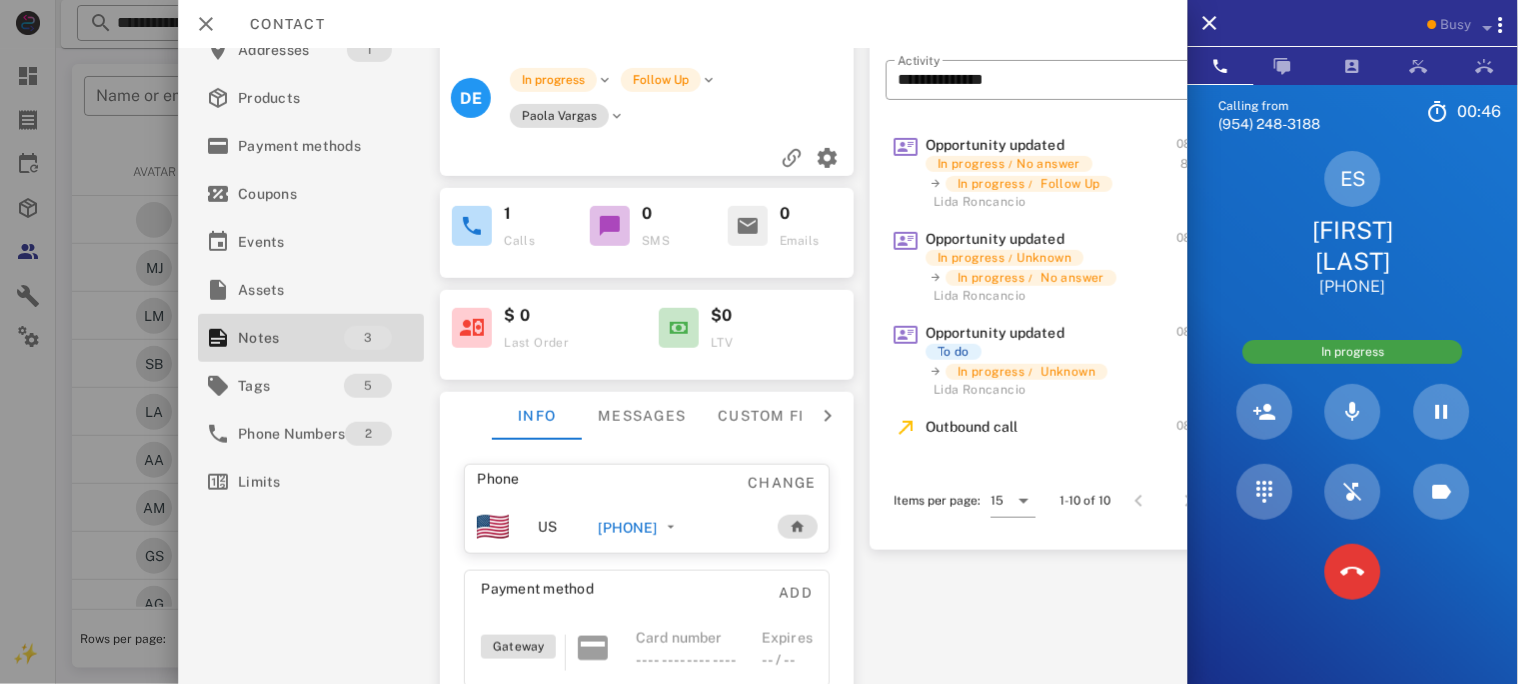 scroll, scrollTop: 0, scrollLeft: 0, axis: both 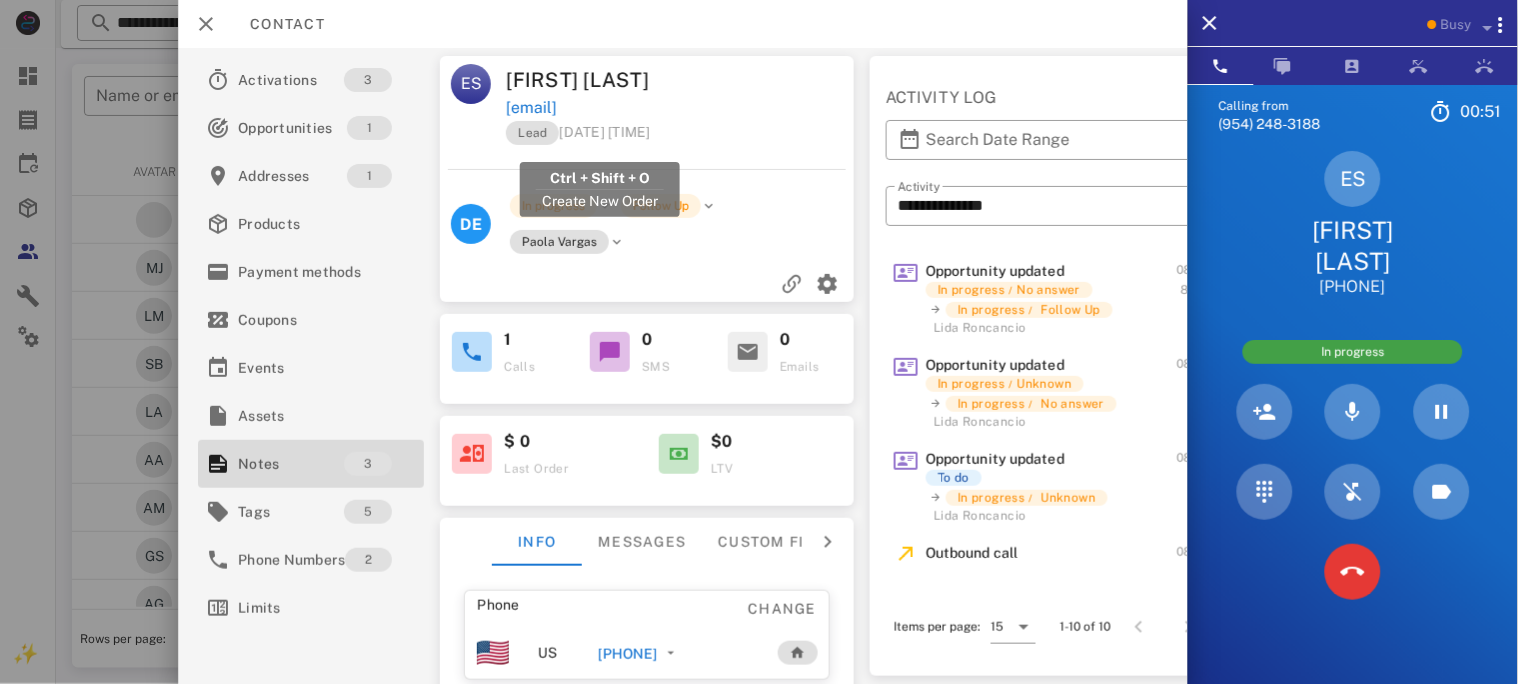 drag, startPoint x: 713, startPoint y: 138, endPoint x: 510, endPoint y: 139, distance: 203.00246 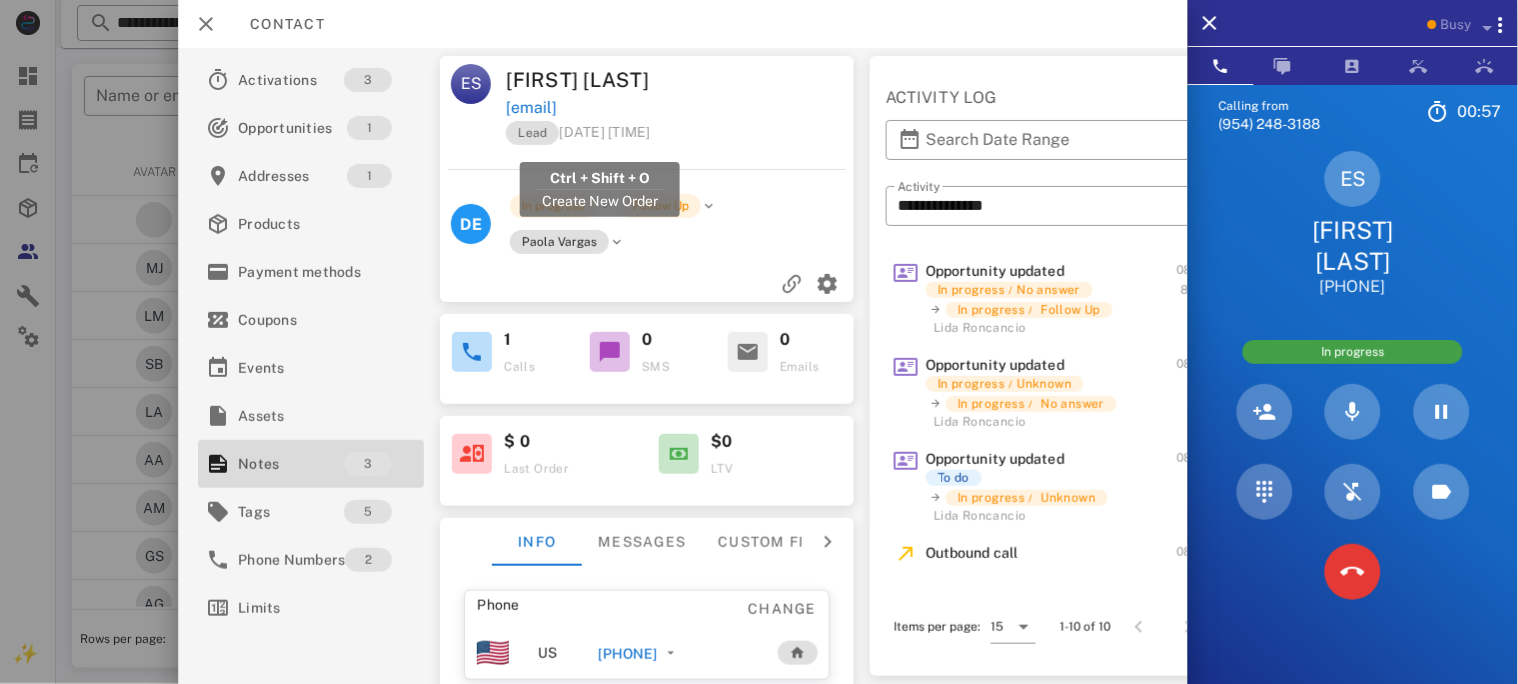 copy on "[EMAIL]" 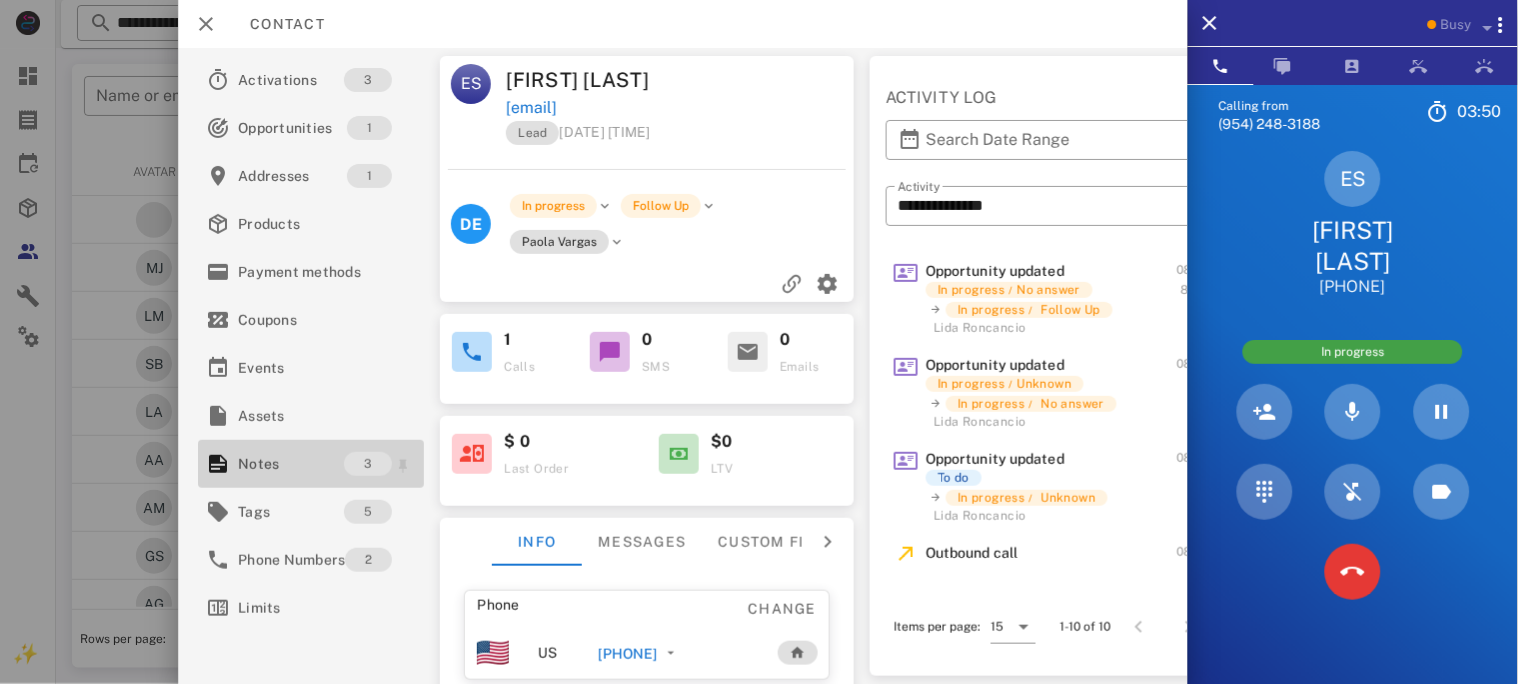 click on "Notes" at bounding box center (291, 464) 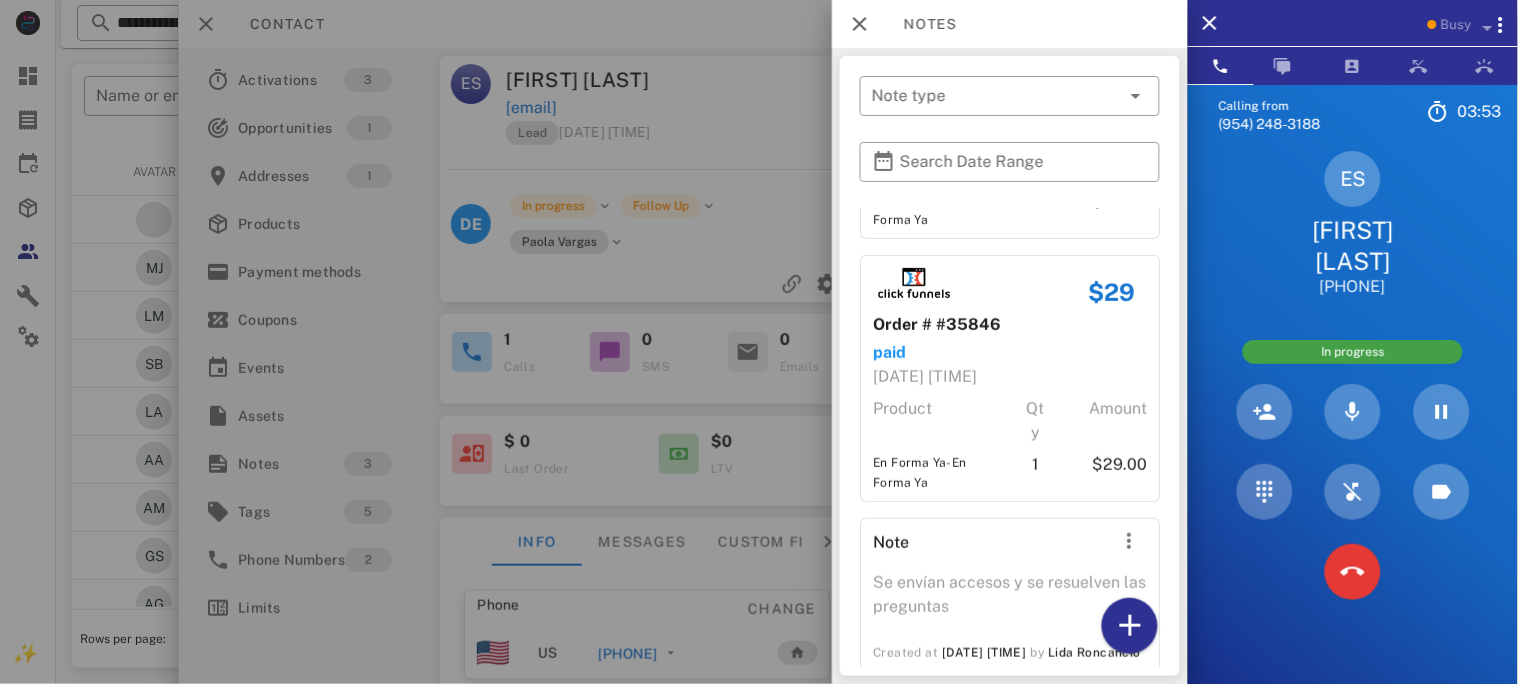 scroll, scrollTop: 265, scrollLeft: 0, axis: vertical 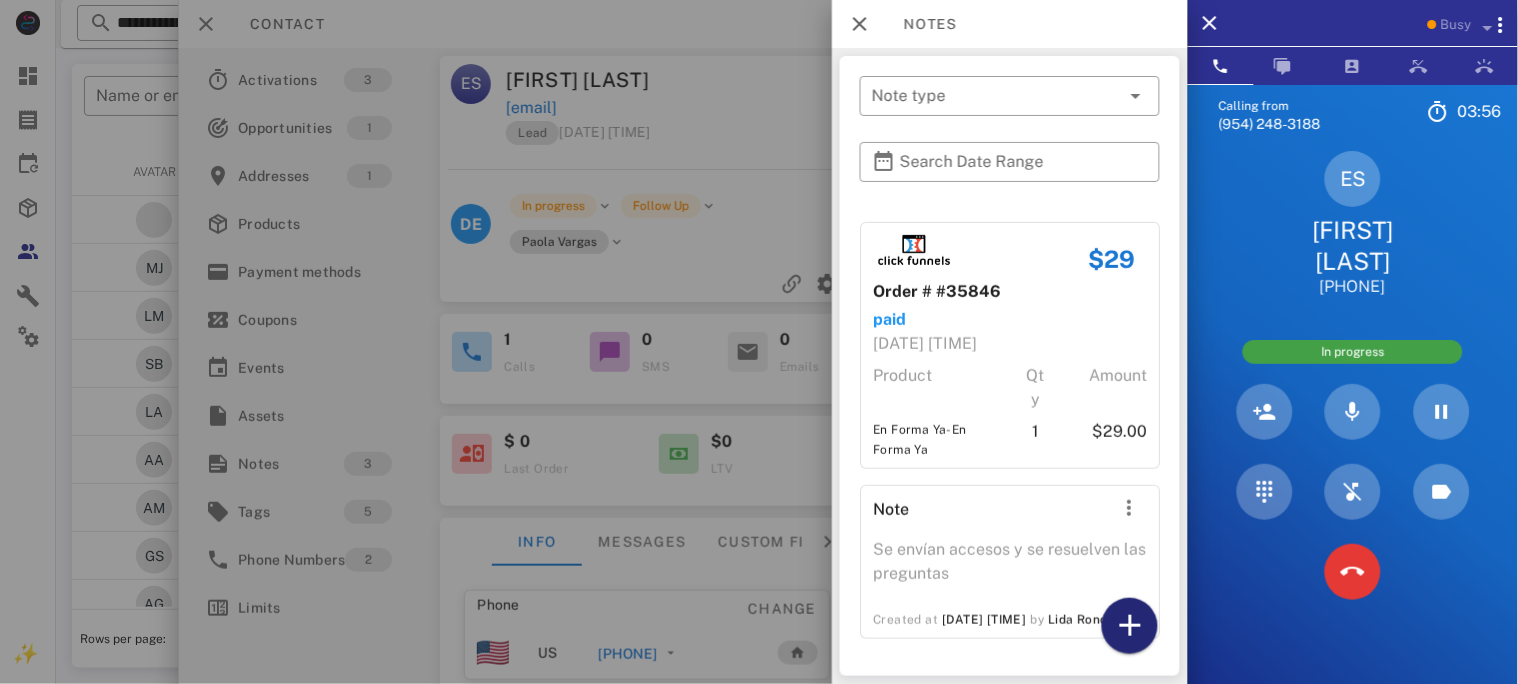 click at bounding box center (1130, 626) 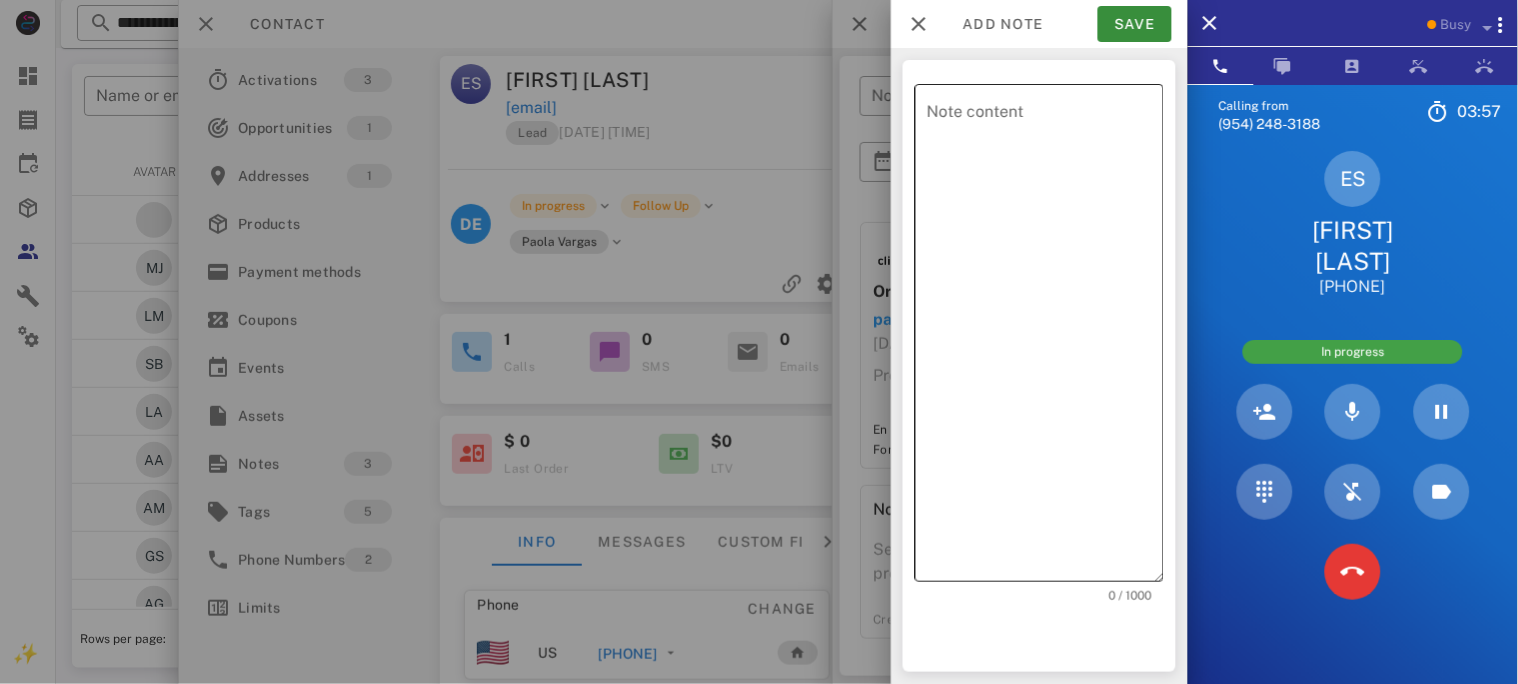 click on "Note content" at bounding box center [1045, 338] 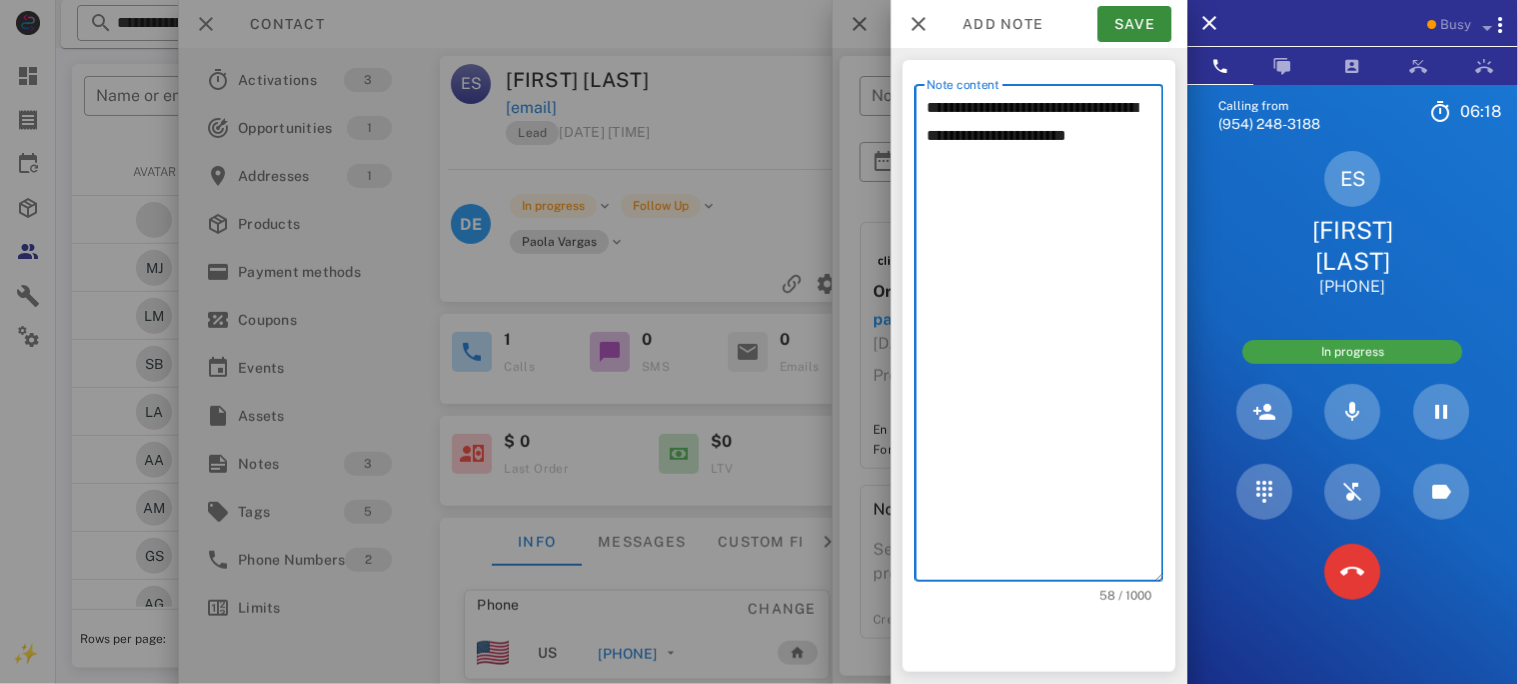 click on "**********" at bounding box center (1045, 338) 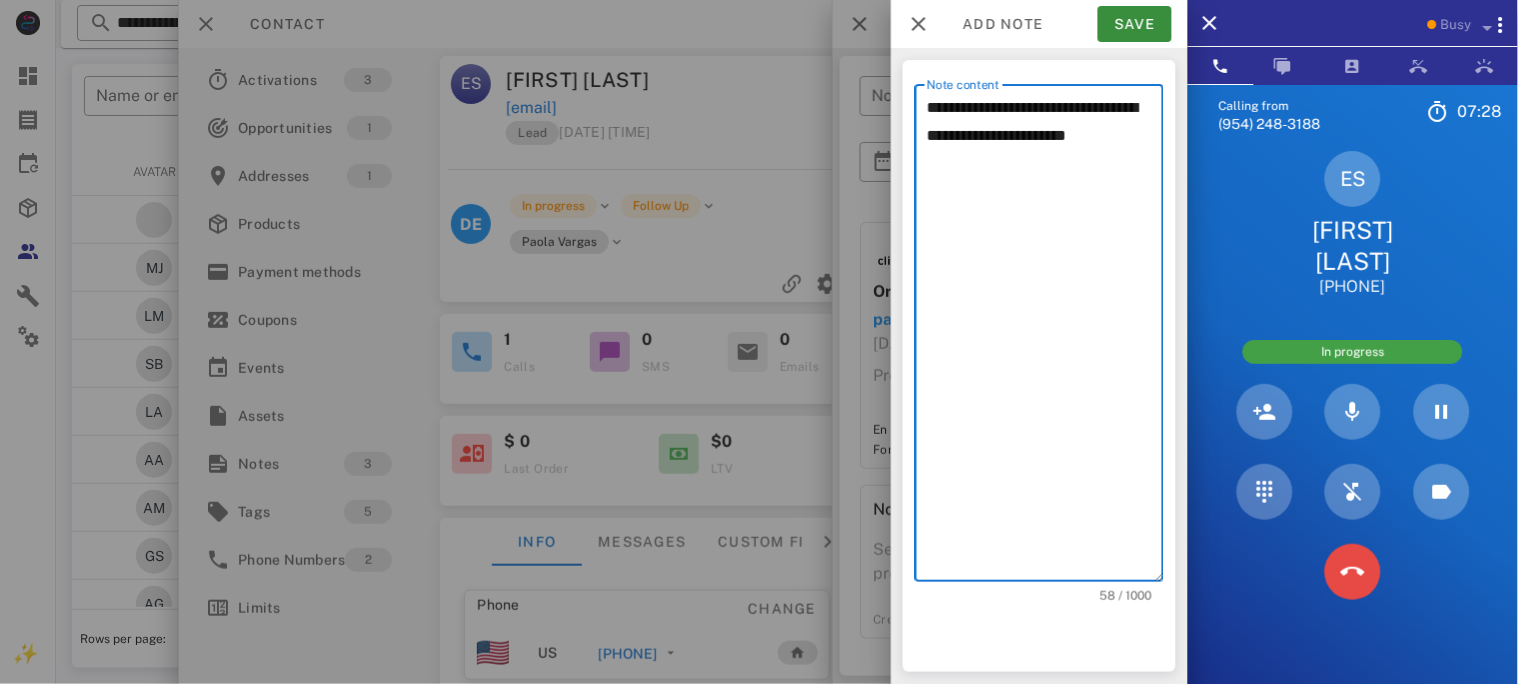 type on "**********" 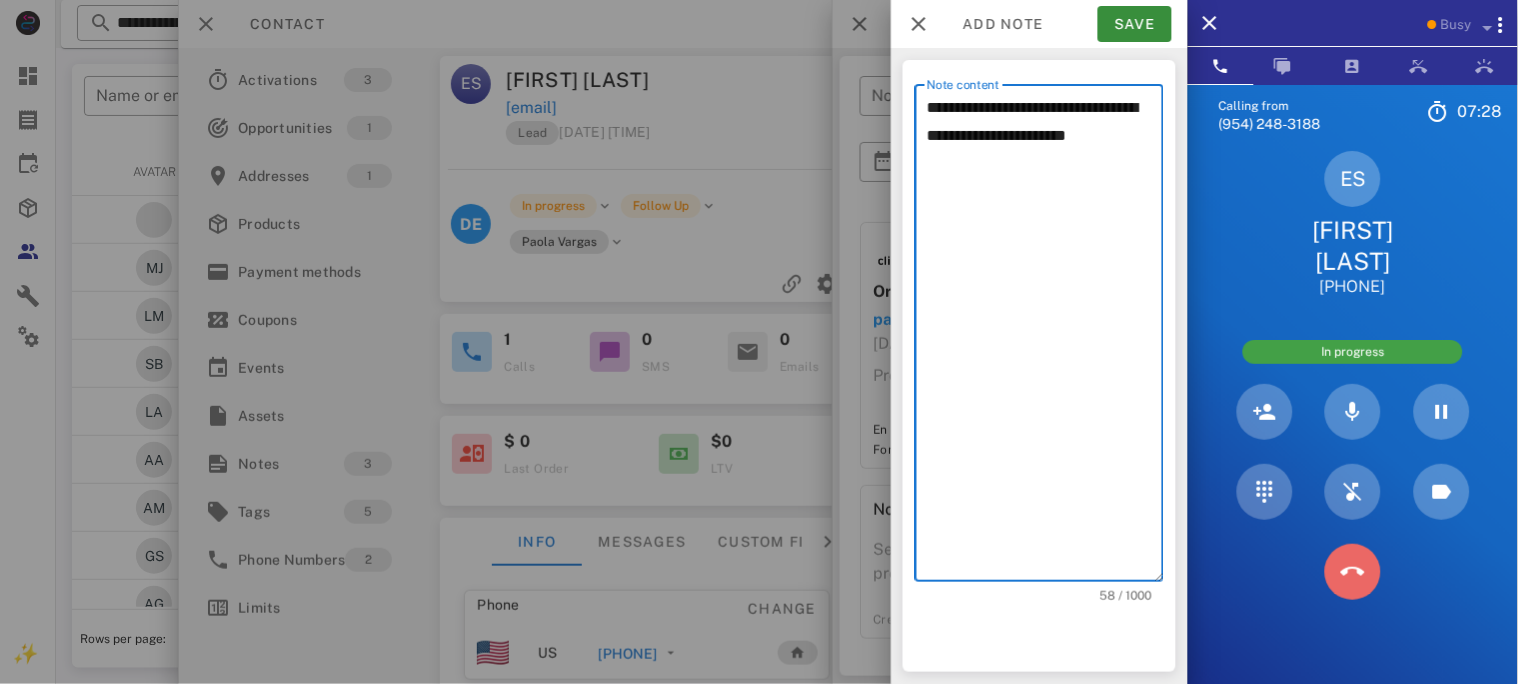 click at bounding box center (1353, 572) 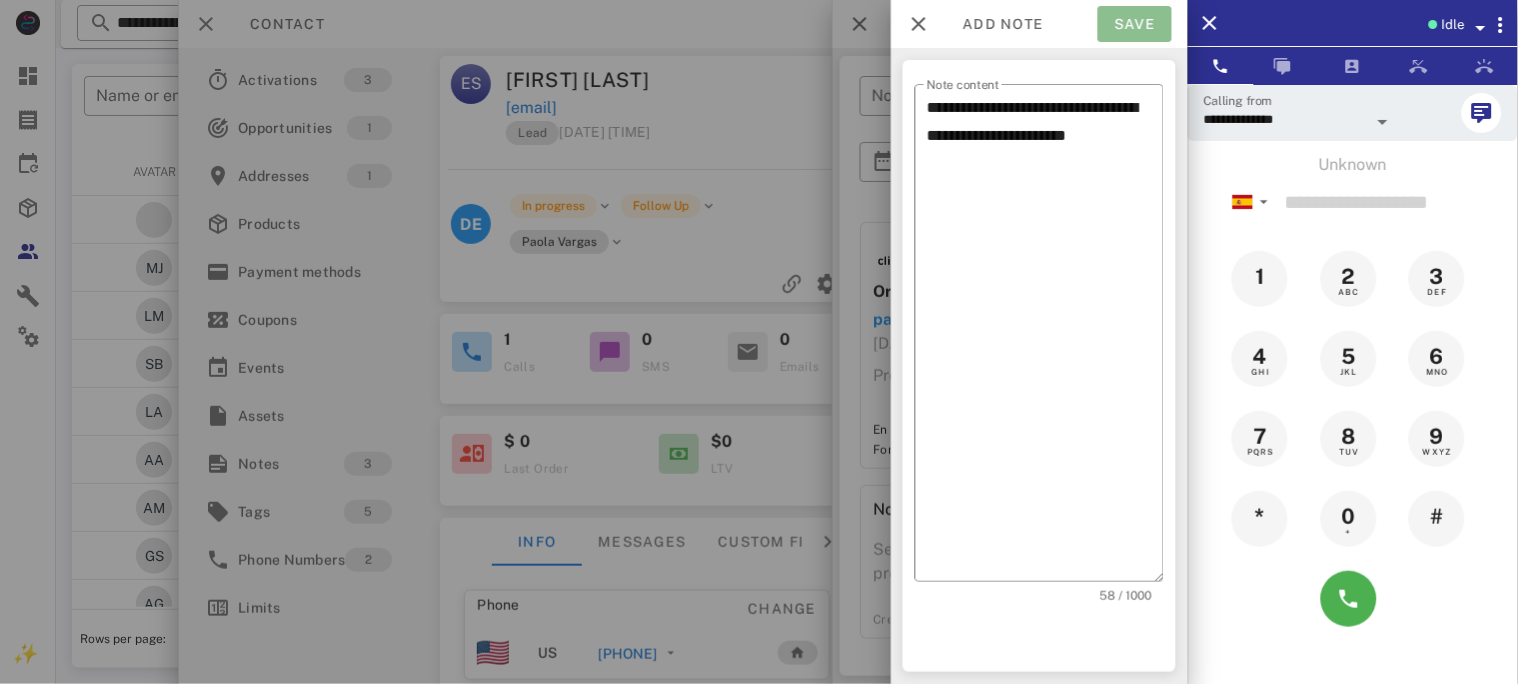 click on "Save" at bounding box center [1135, 24] 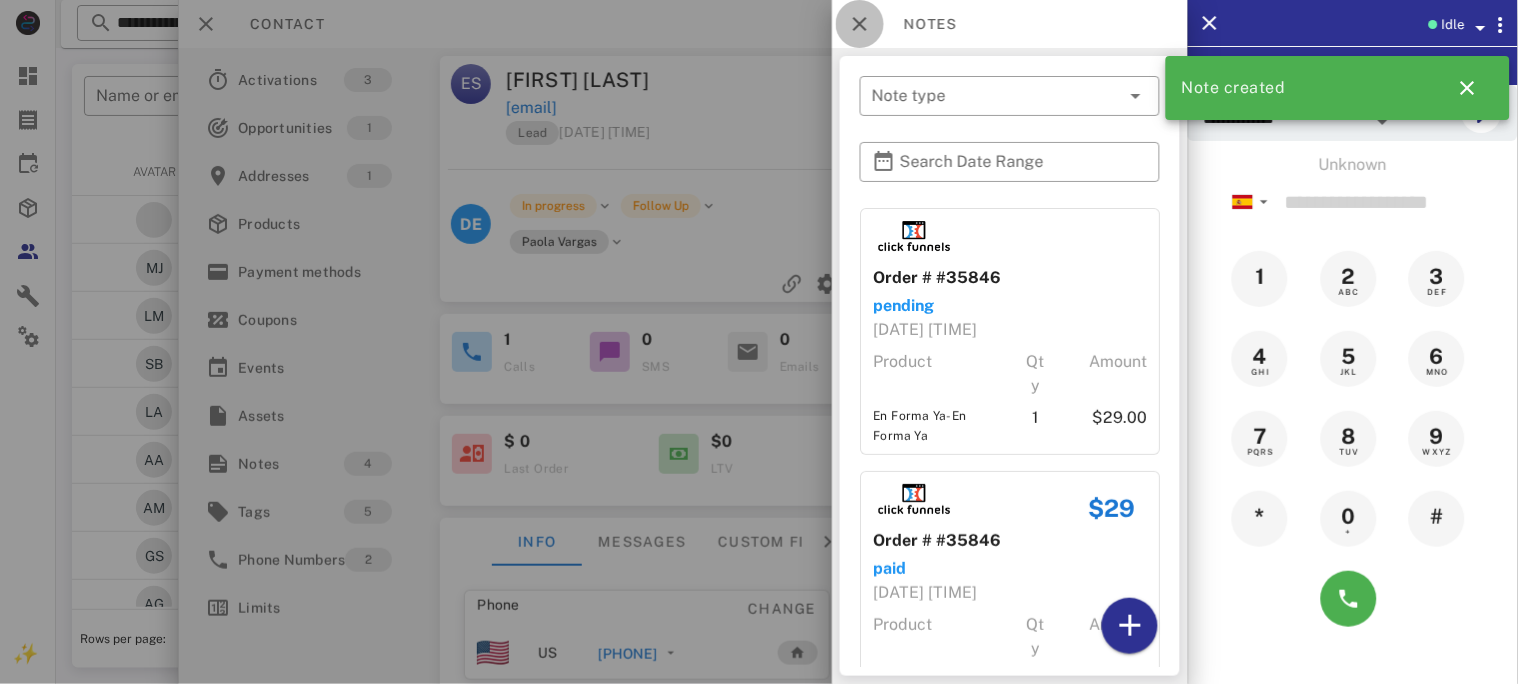 click at bounding box center [860, 24] 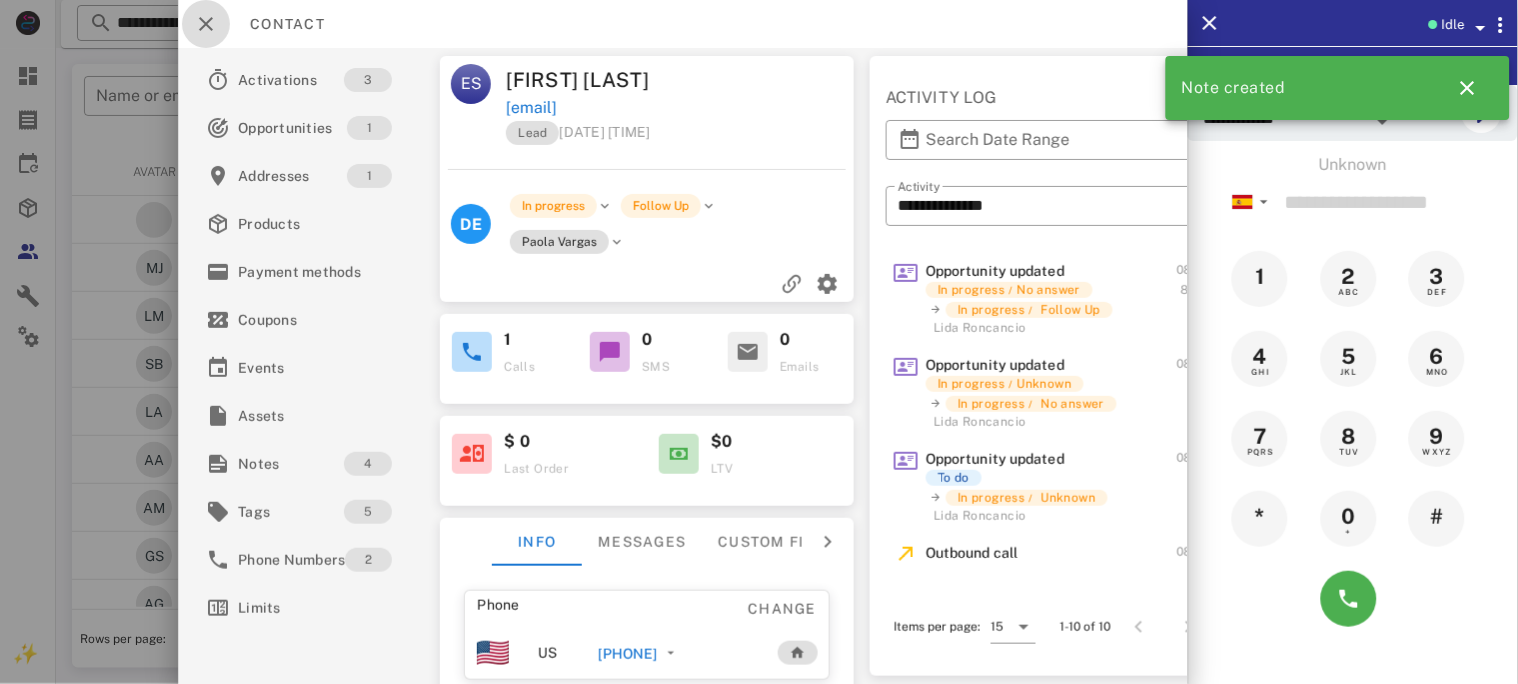click at bounding box center (206, 24) 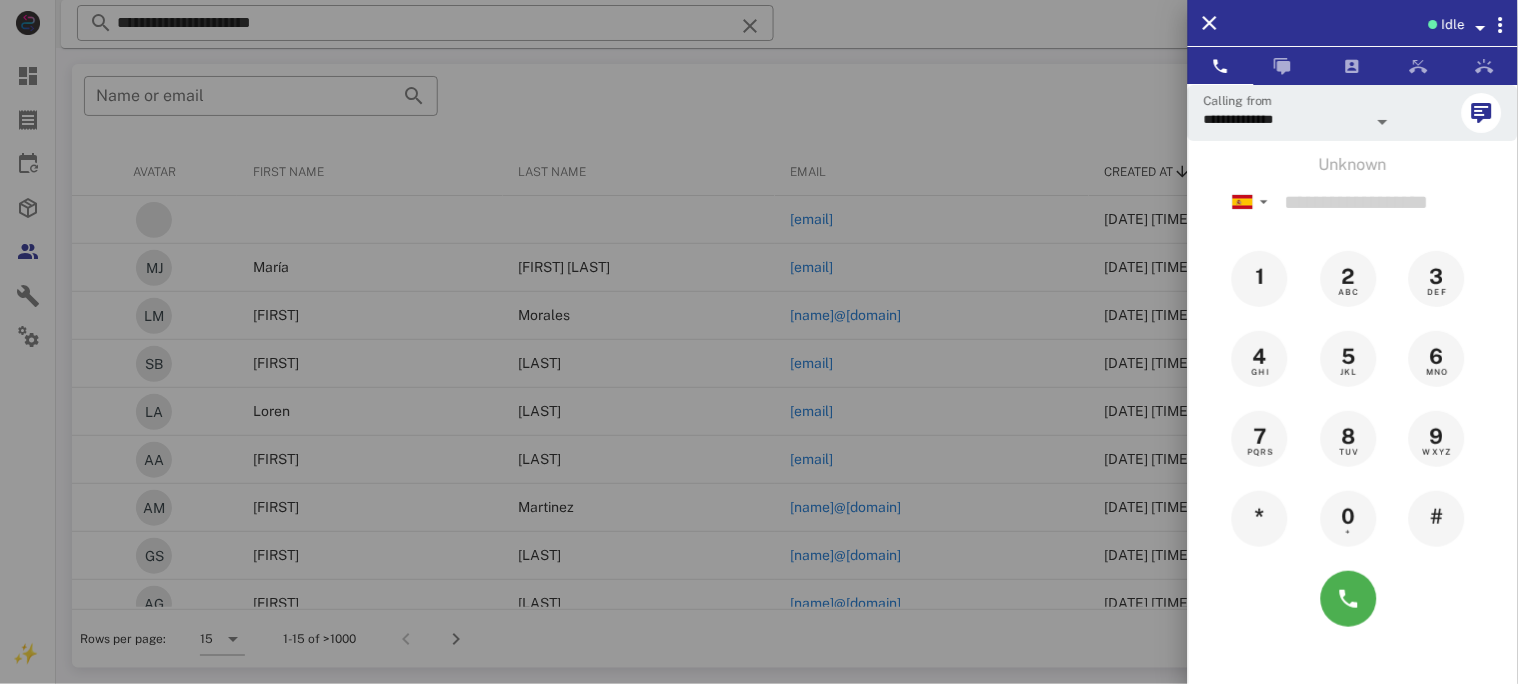 click at bounding box center (759, 342) 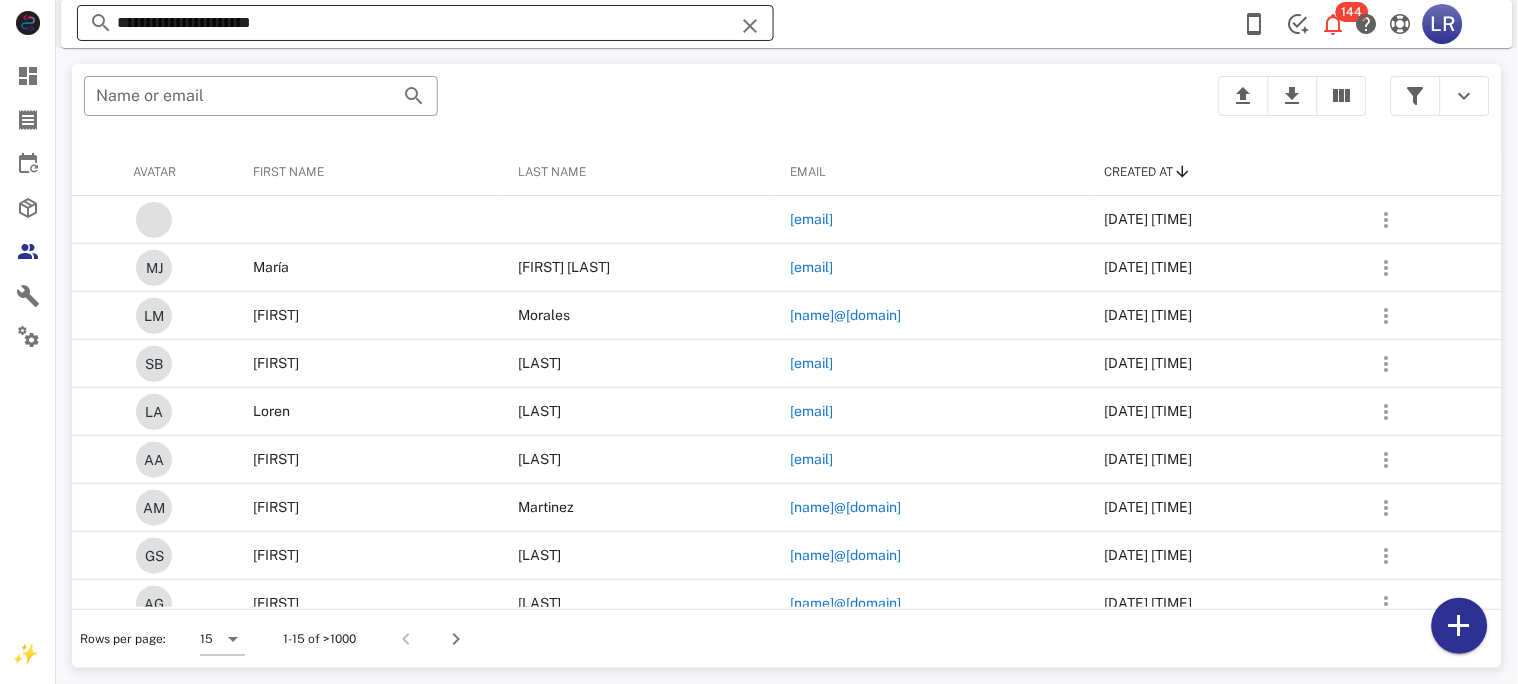 click at bounding box center [750, 26] 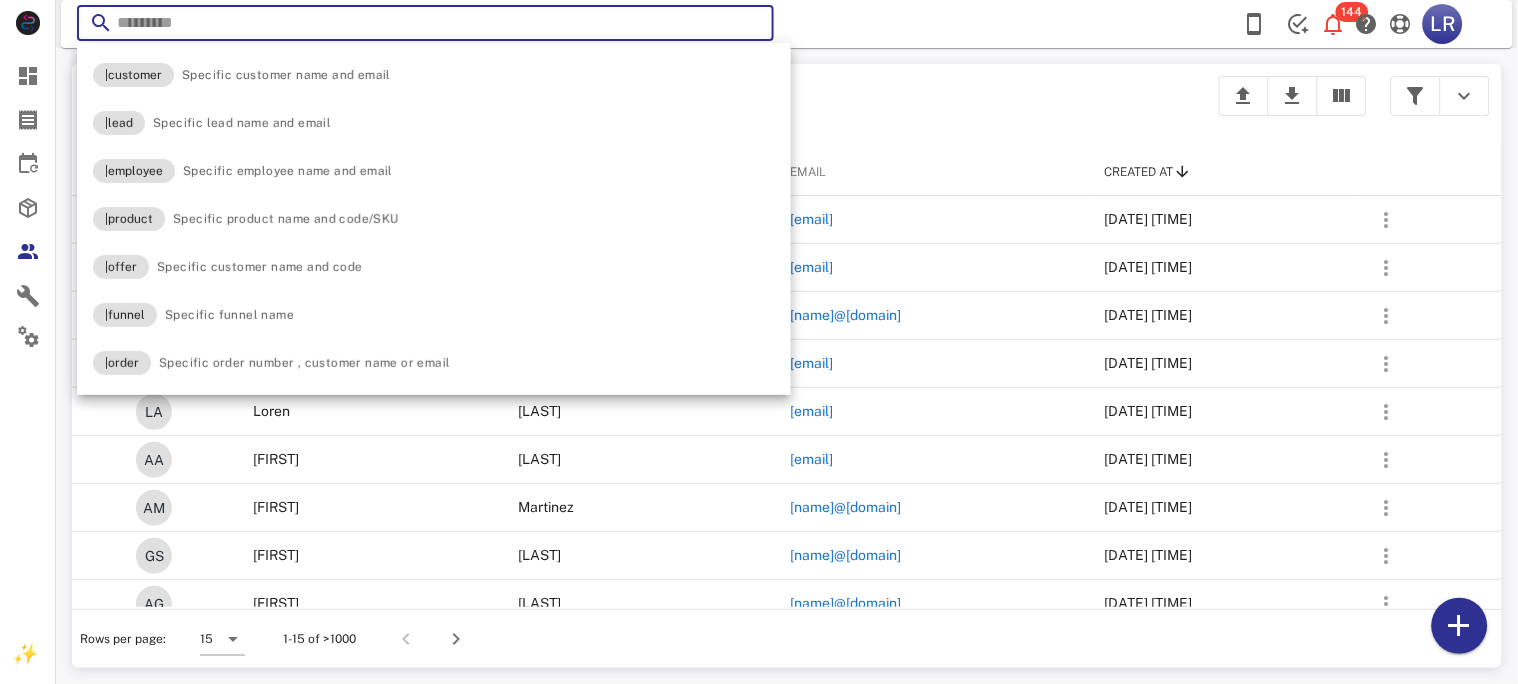 paste on "**********" 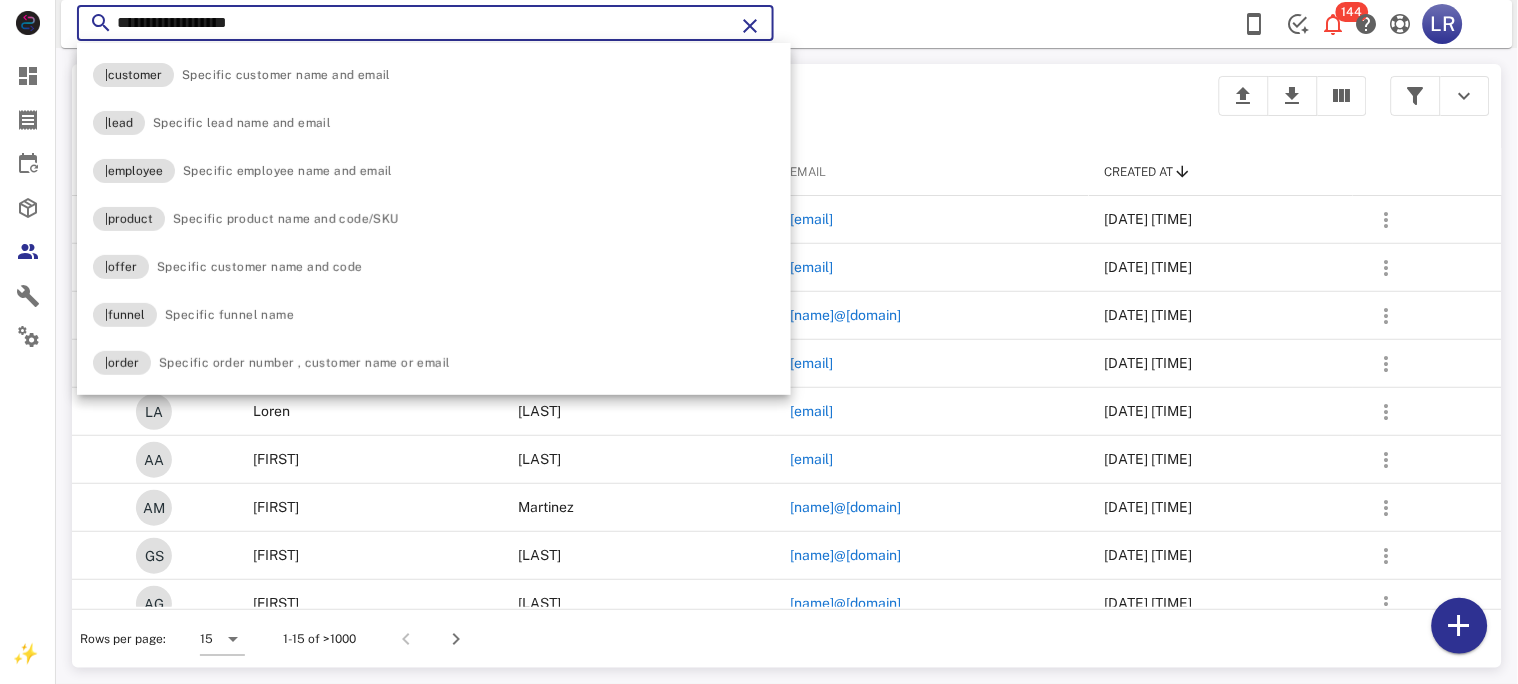 type on "**********" 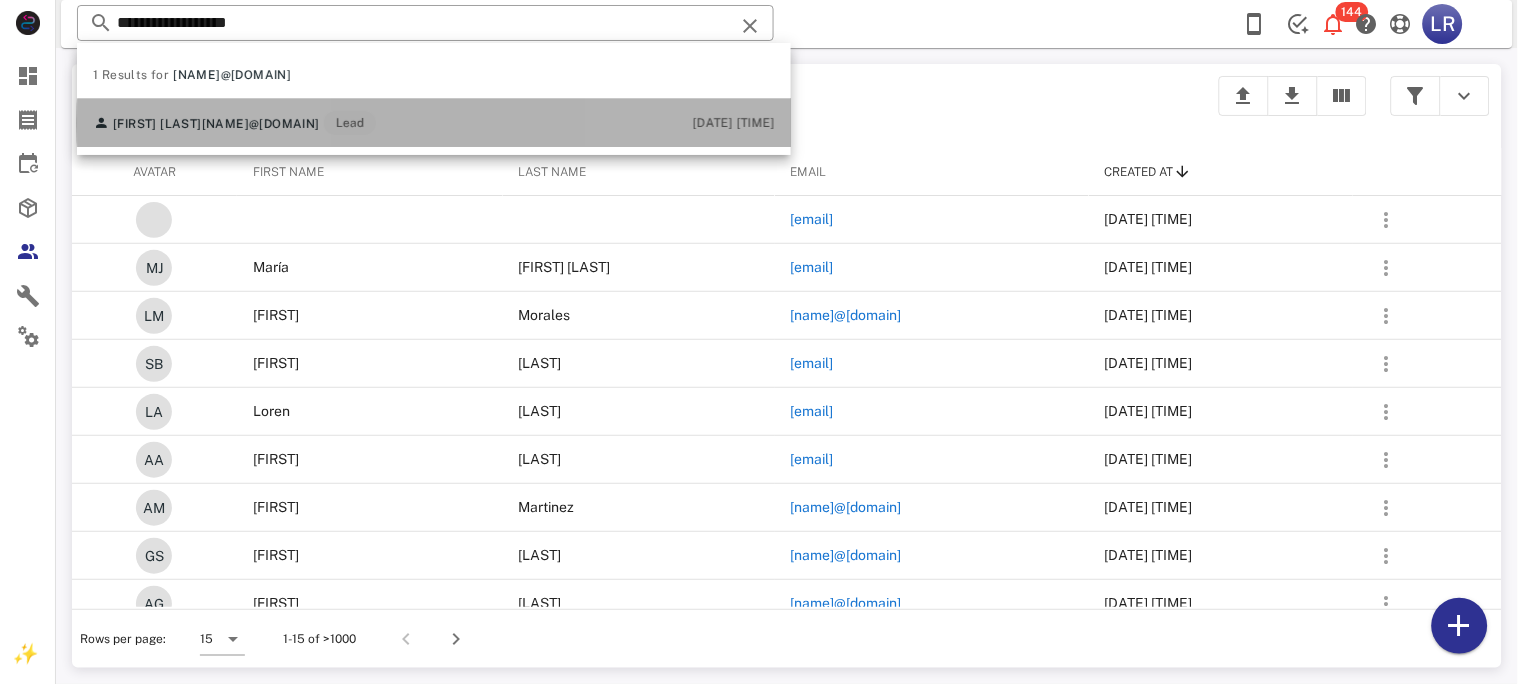 click on "[NAME]@[DOMAIN]" at bounding box center (261, 124) 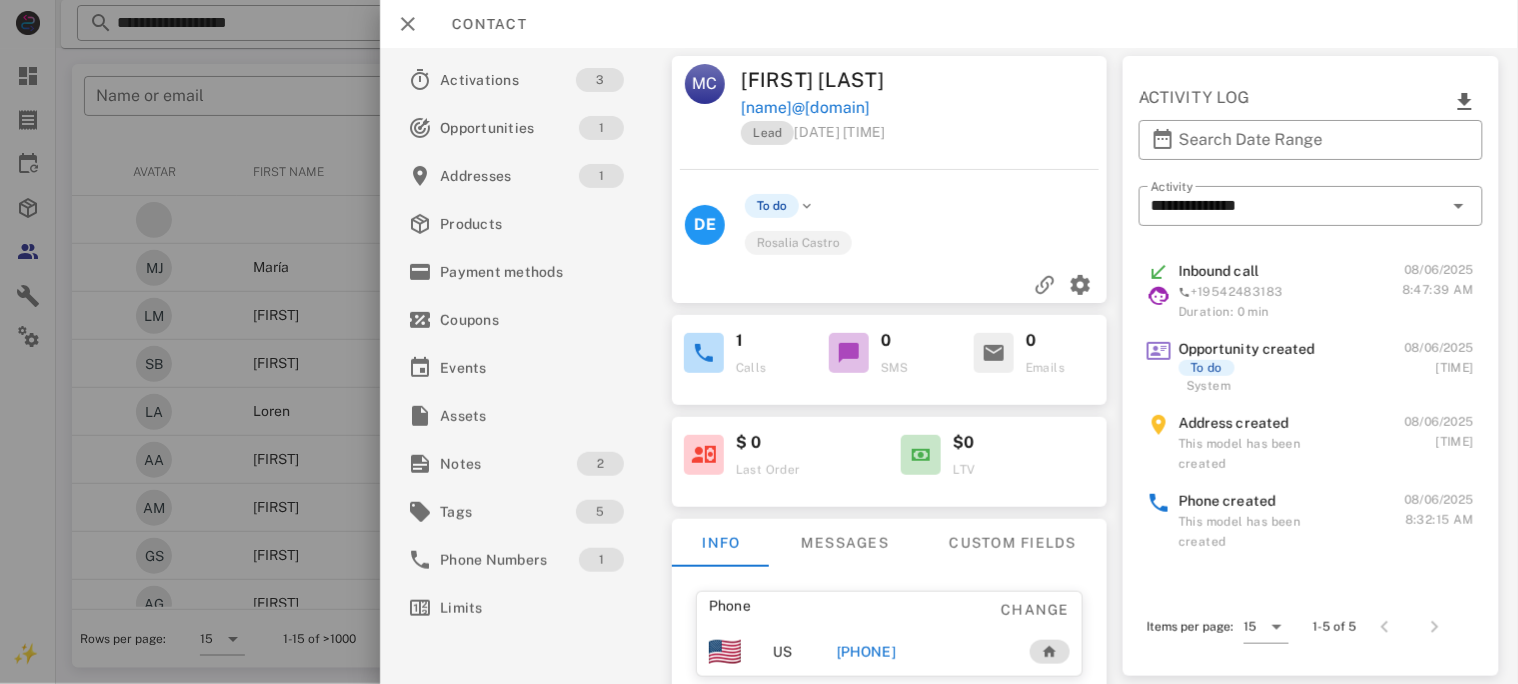 click on "[PHONE]" at bounding box center (865, 652) 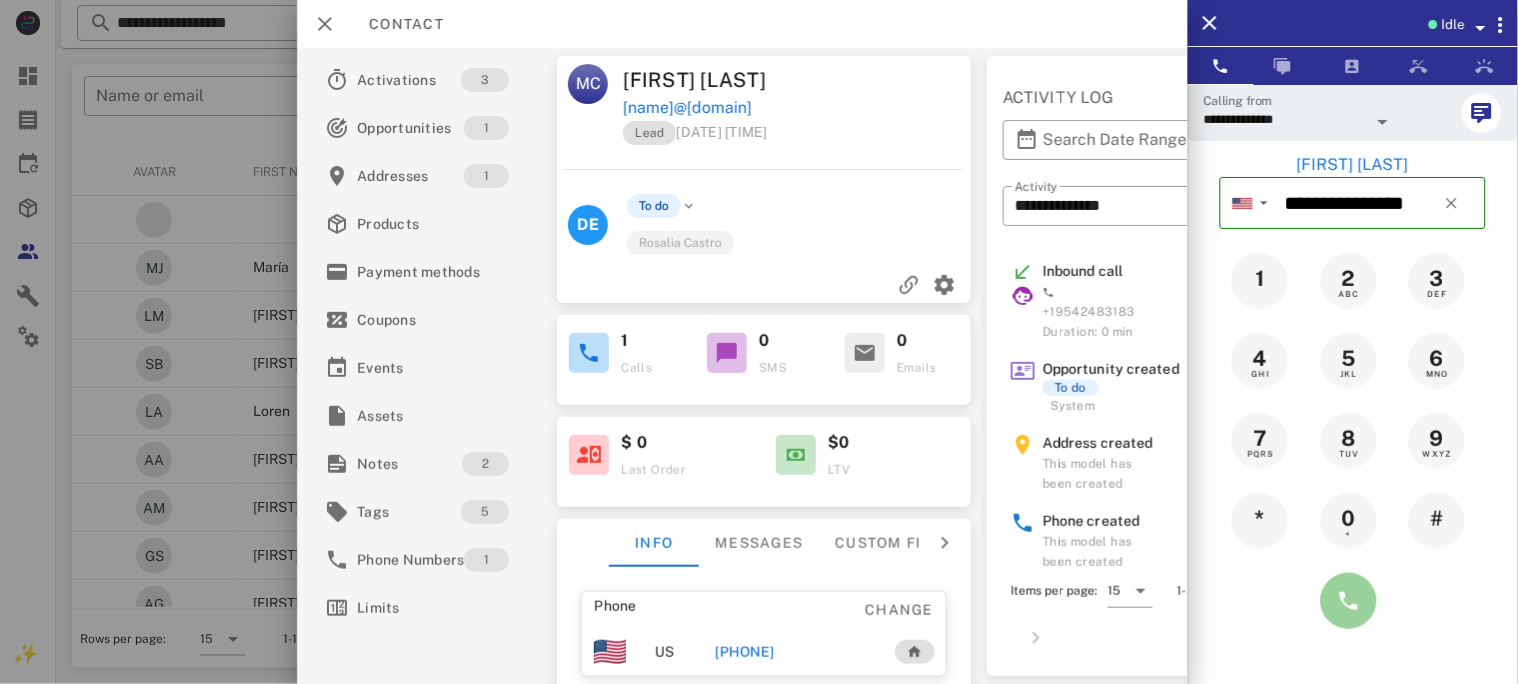 click at bounding box center [1349, 601] 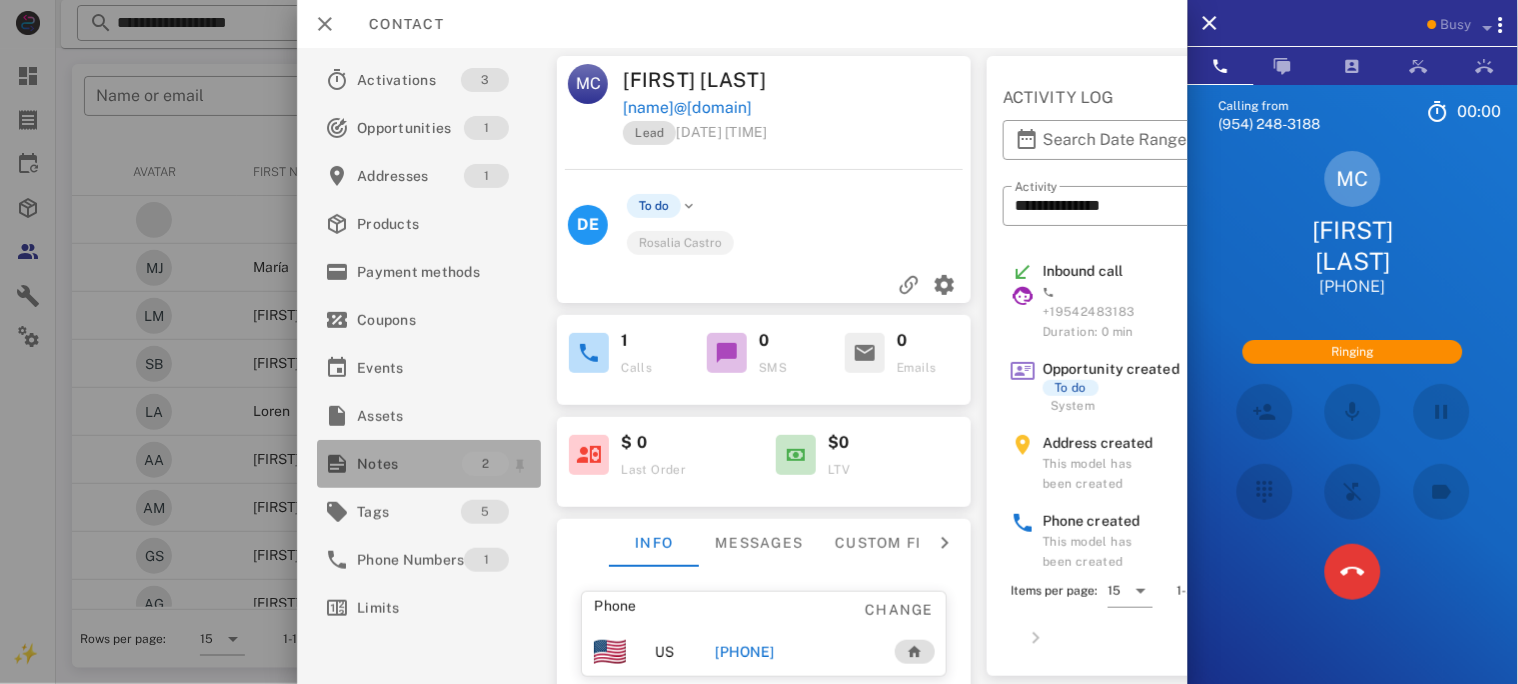 click on "Notes" at bounding box center (409, 464) 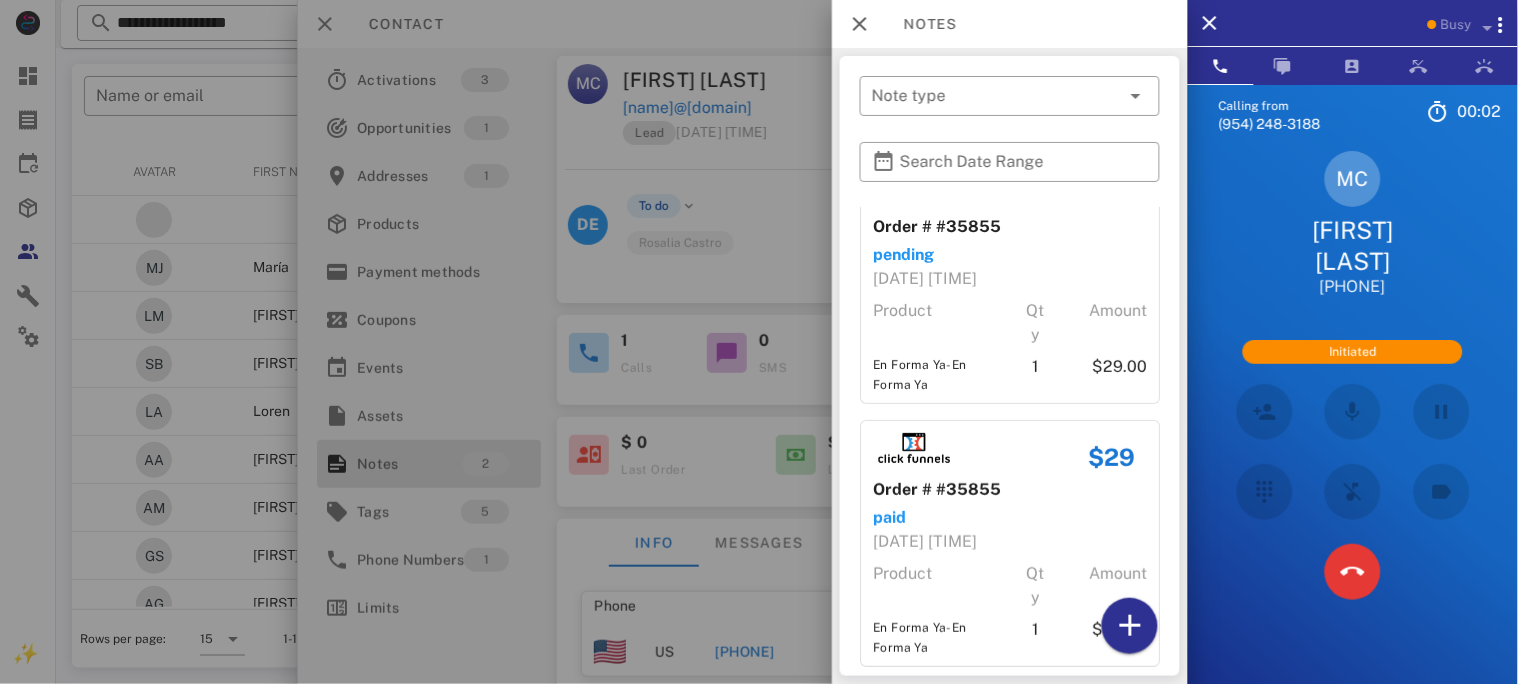 scroll, scrollTop: 75, scrollLeft: 0, axis: vertical 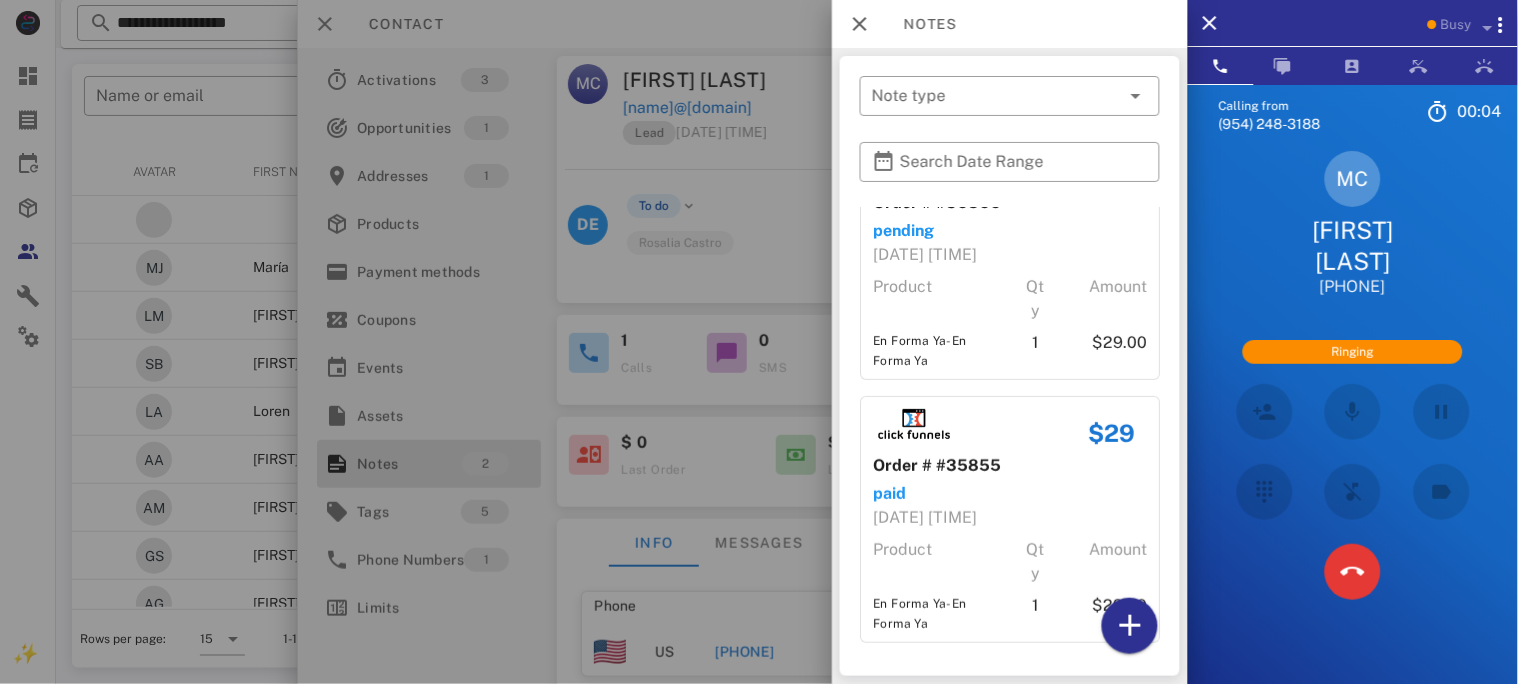 click at bounding box center [759, 342] 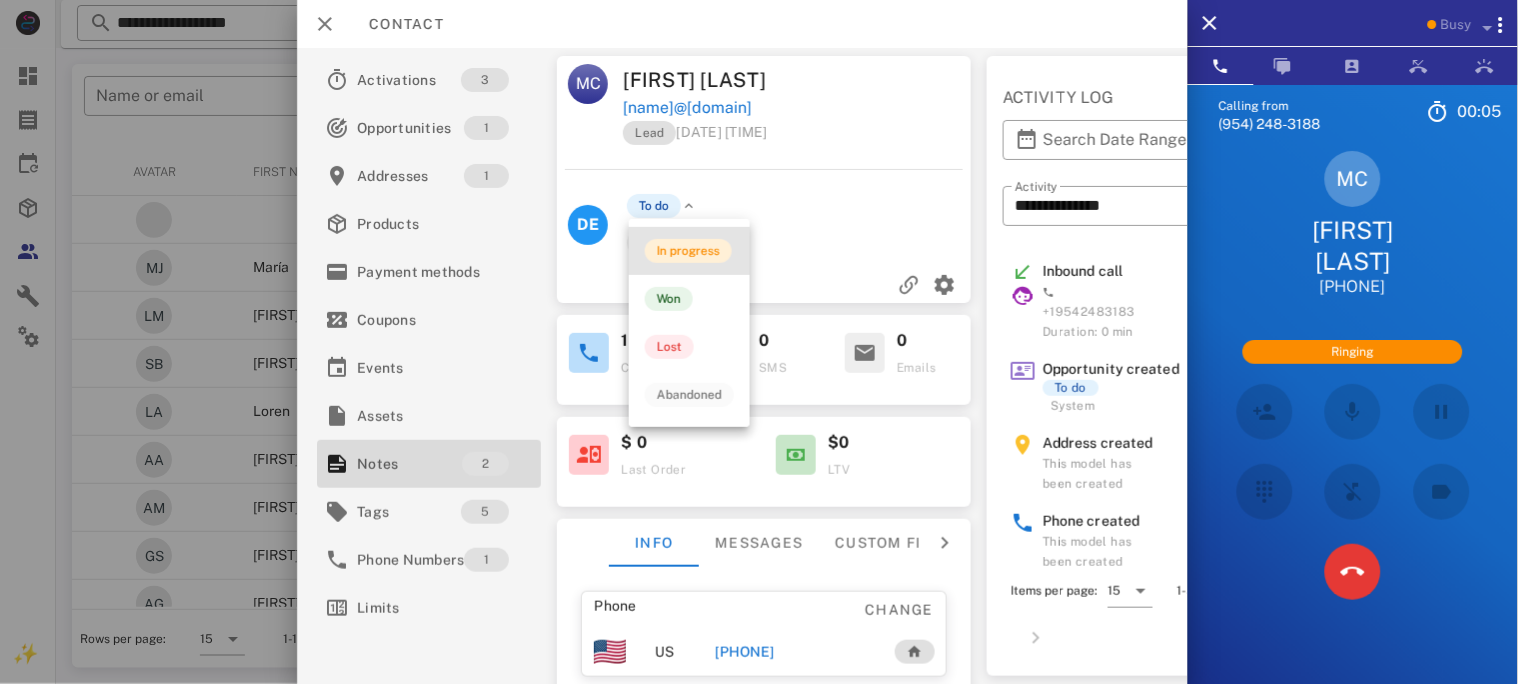 click on "In progress" at bounding box center [688, 251] 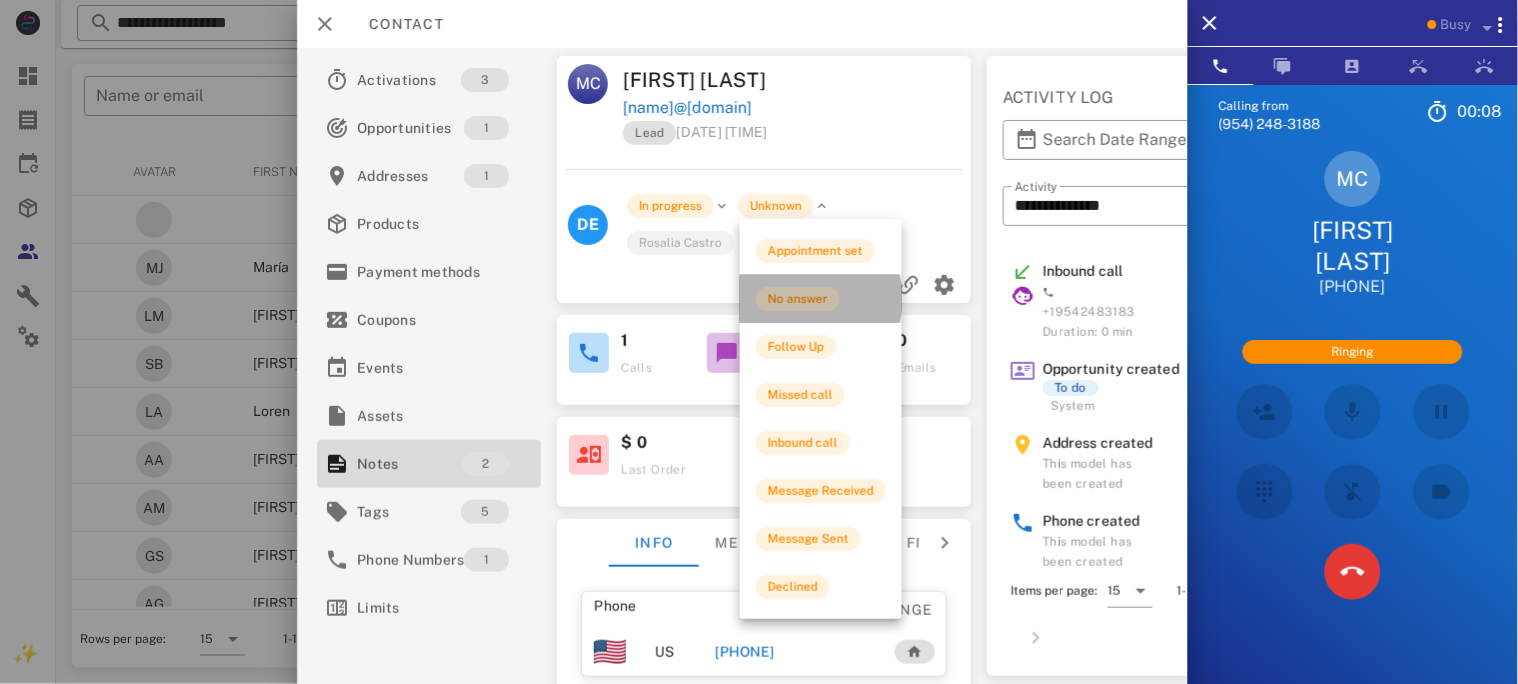 click on "No answer" at bounding box center [798, 299] 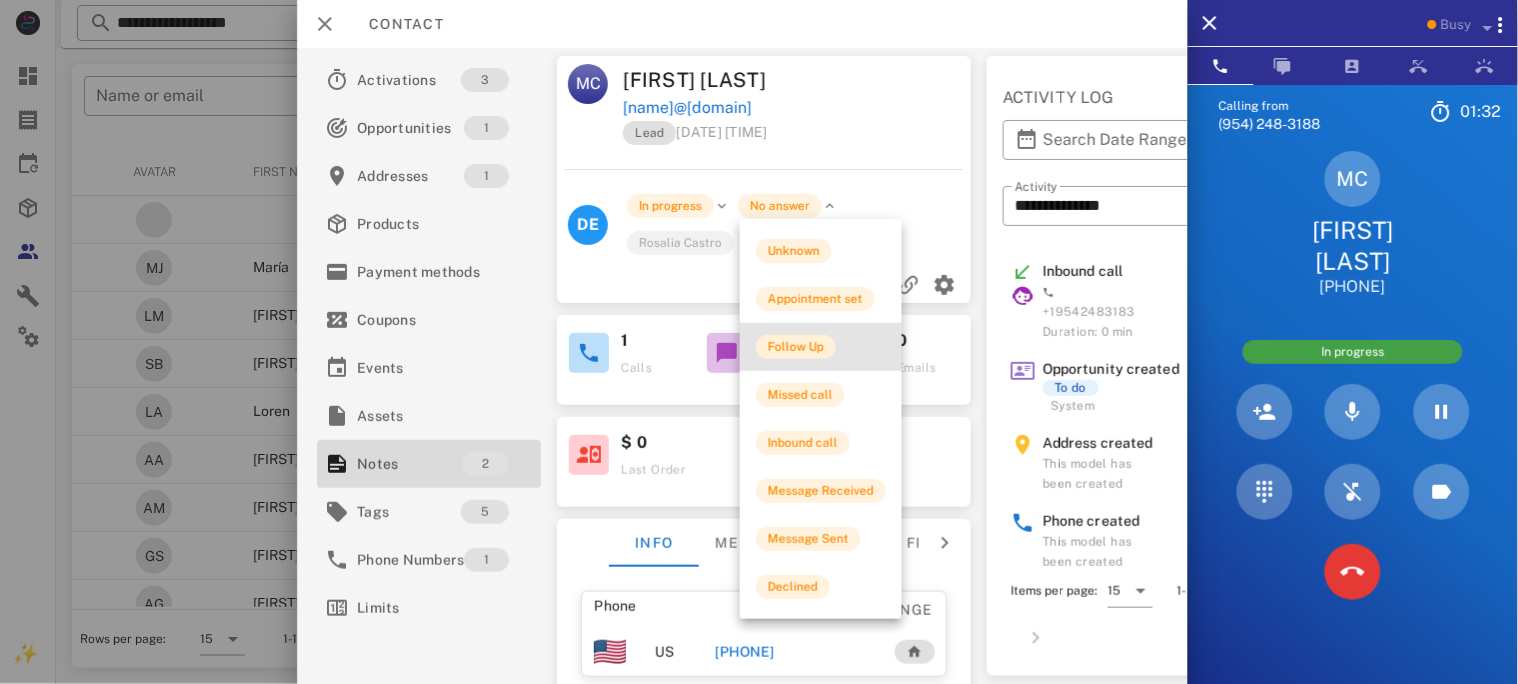 click on "Follow Up" at bounding box center (796, 347) 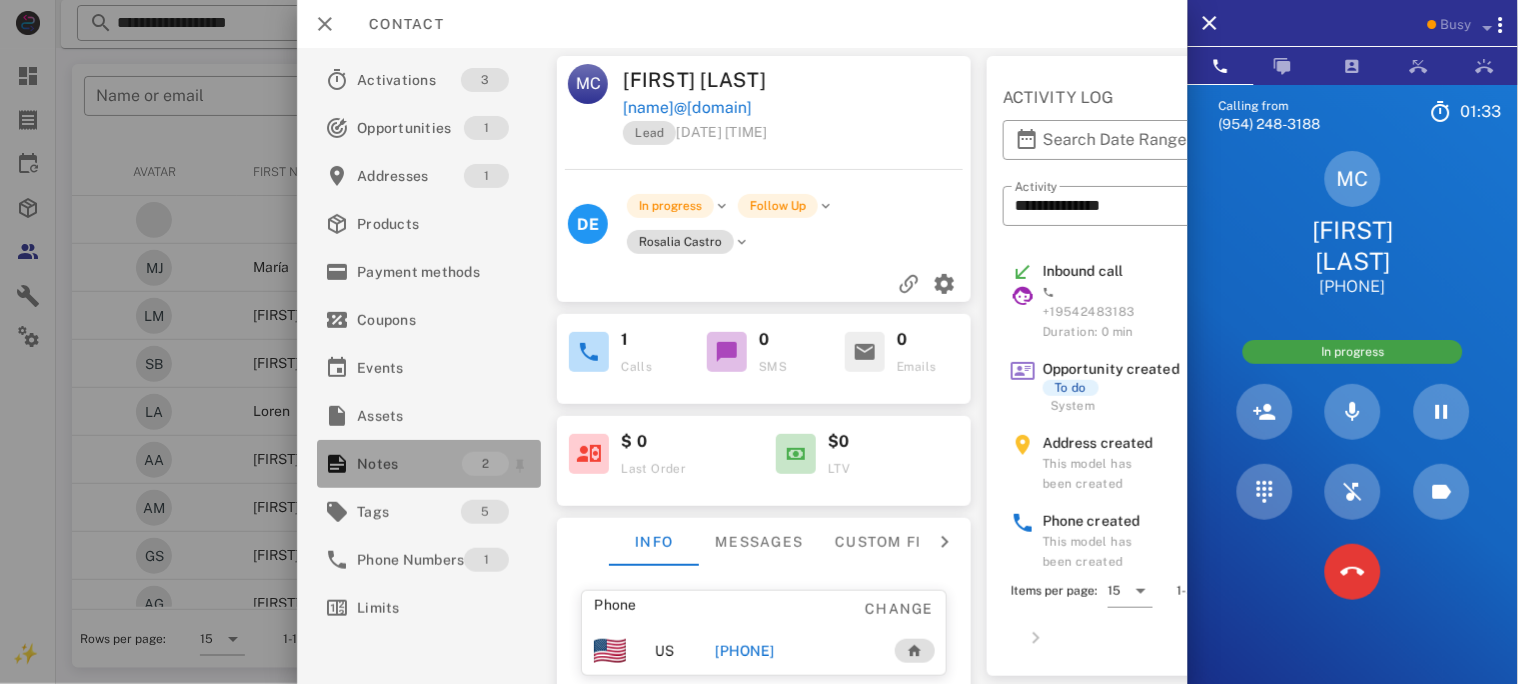 click on "Notes" at bounding box center [409, 464] 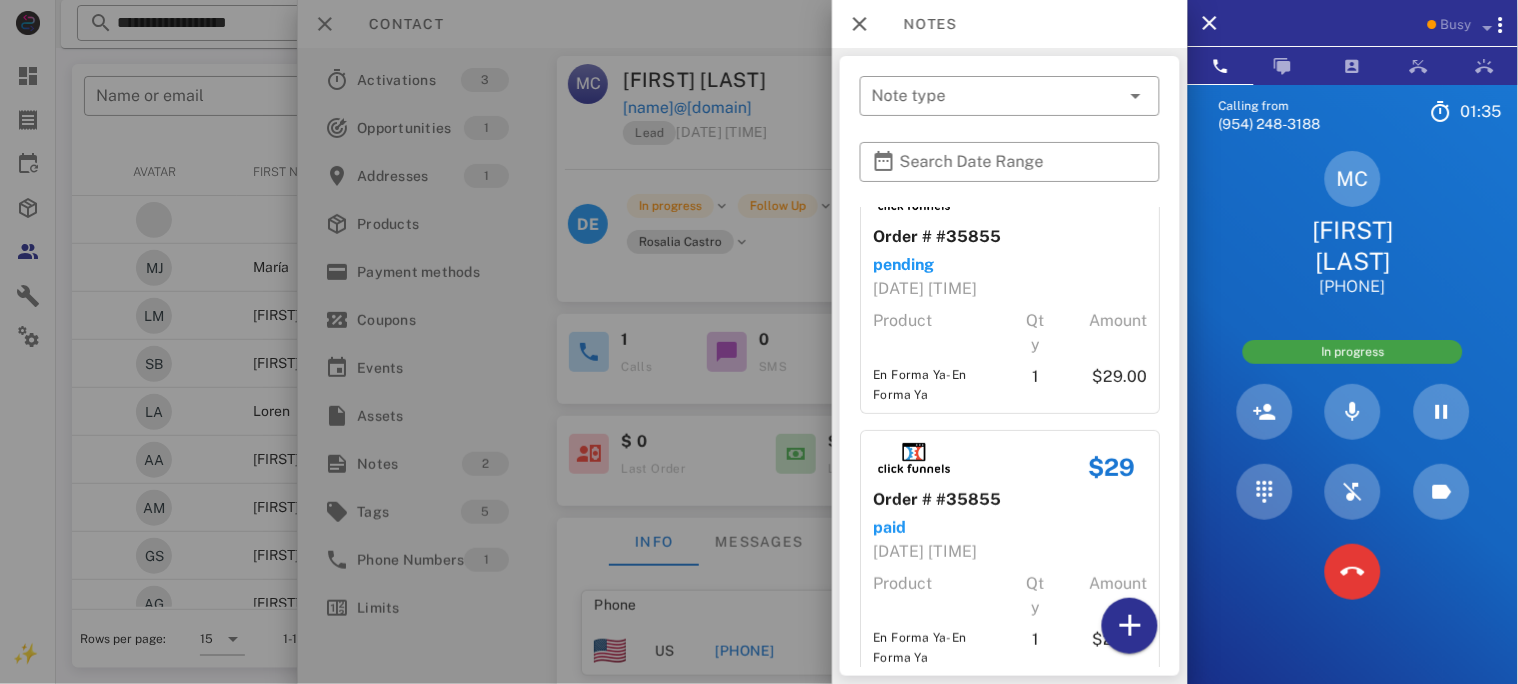 scroll, scrollTop: 75, scrollLeft: 0, axis: vertical 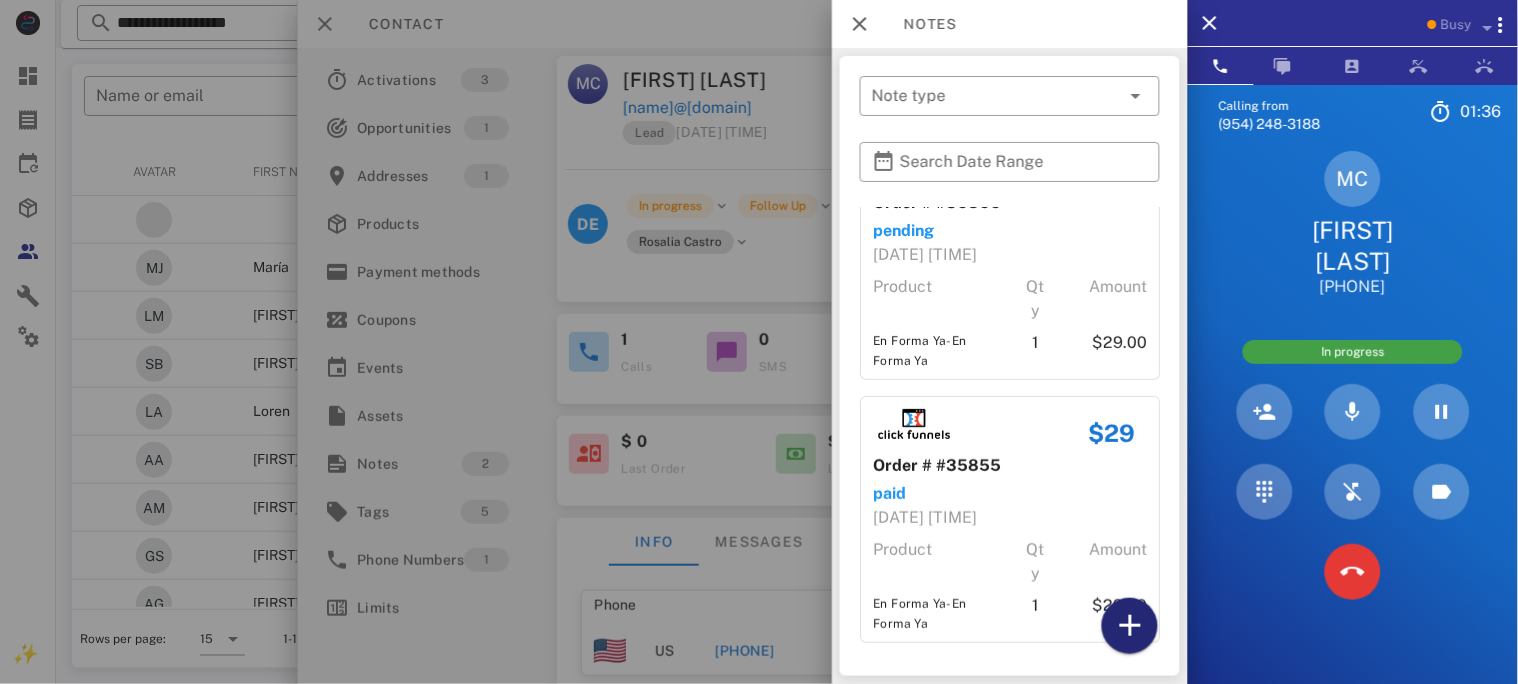 click at bounding box center [1130, 626] 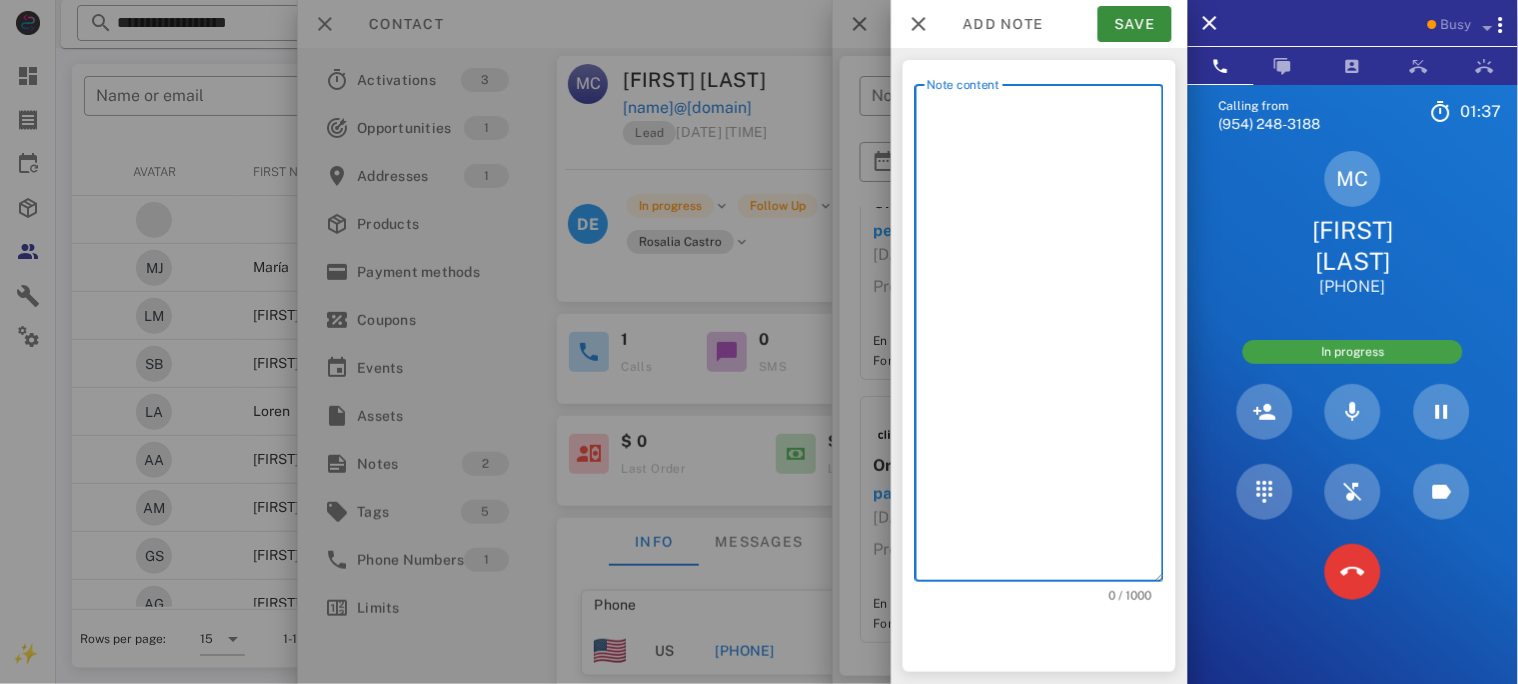 click on "Note content" at bounding box center (1045, 338) 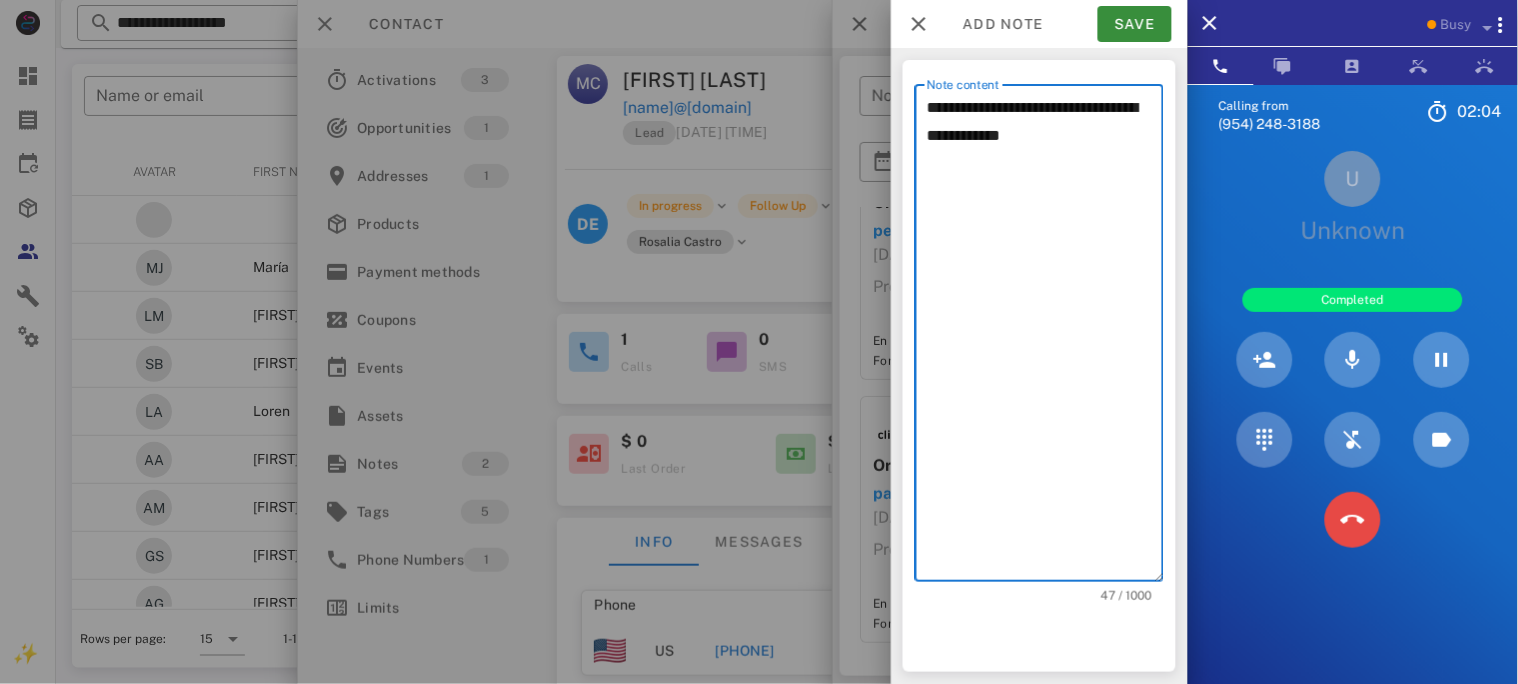 type on "**********" 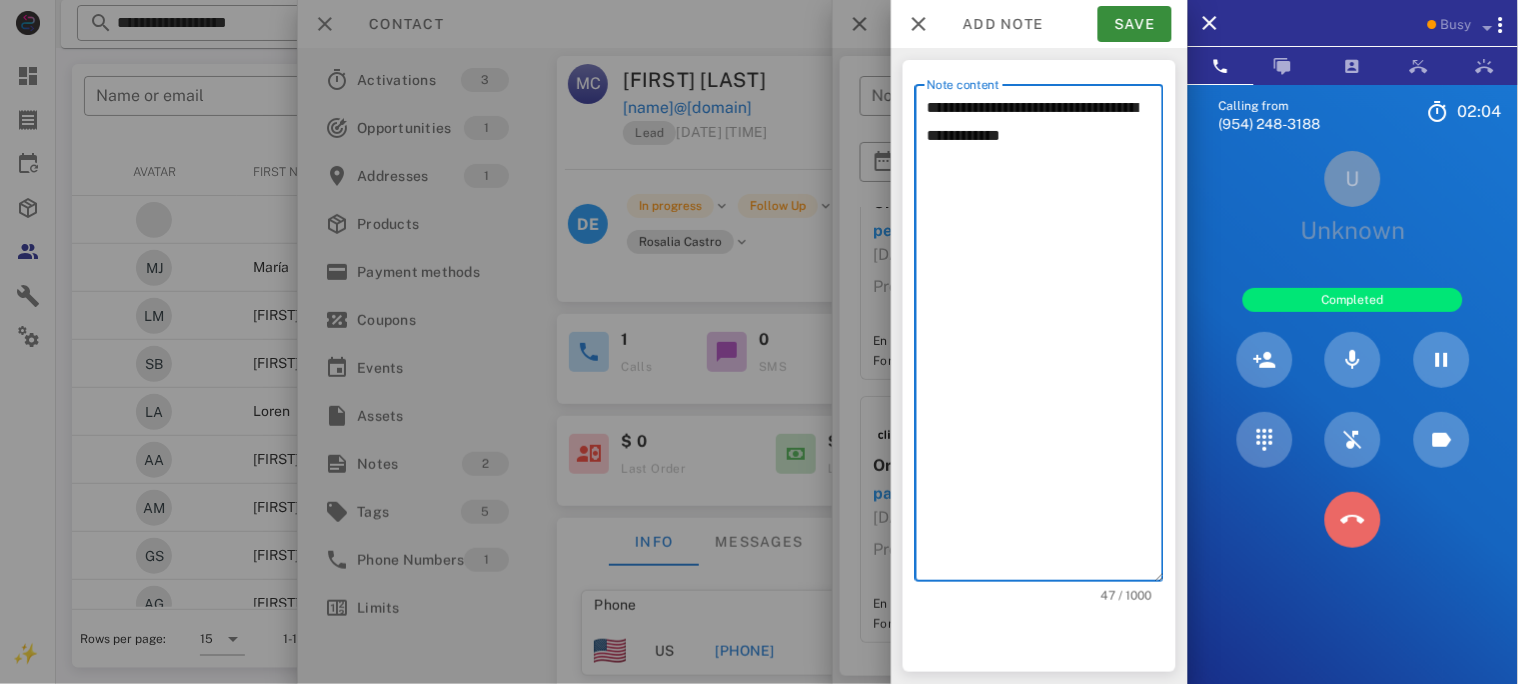 drag, startPoint x: 1362, startPoint y: 531, endPoint x: 1279, endPoint y: 468, distance: 104.20173 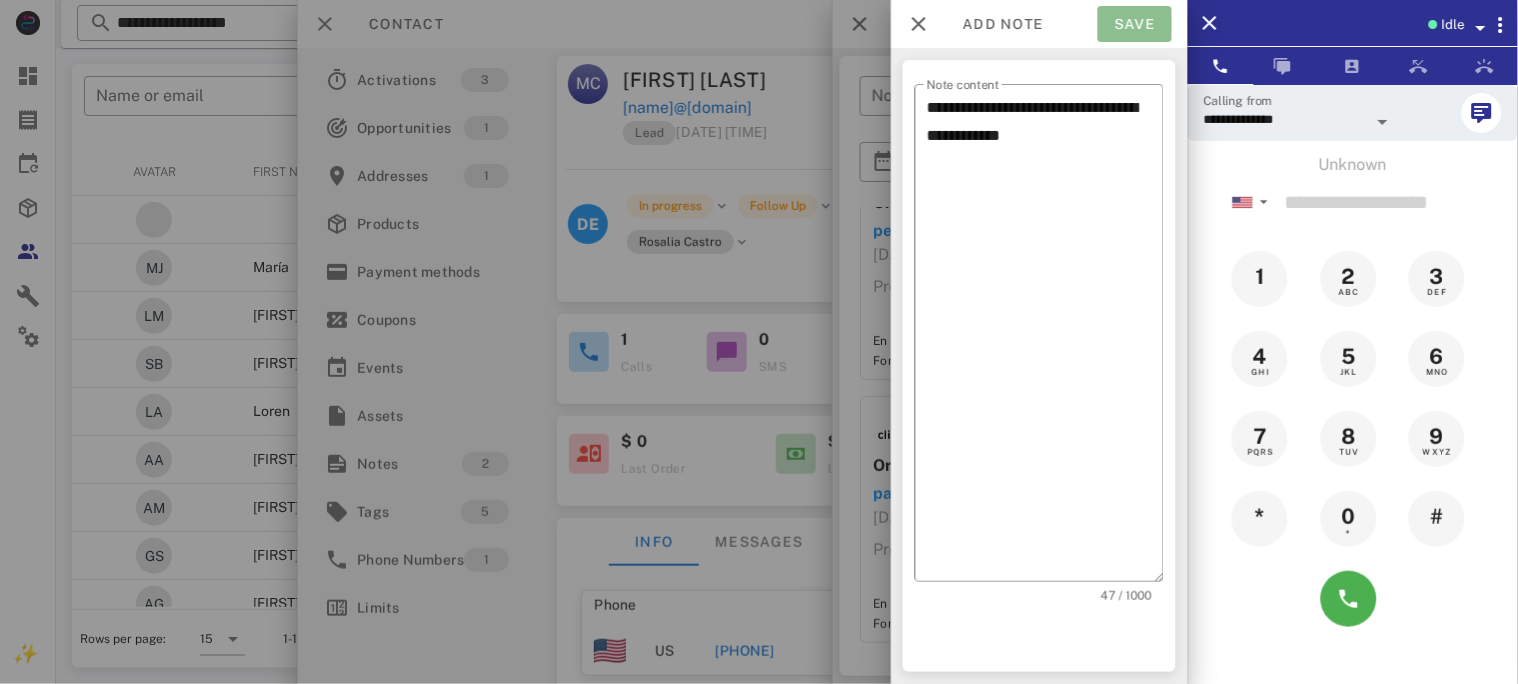 click on "Save" at bounding box center (1135, 24) 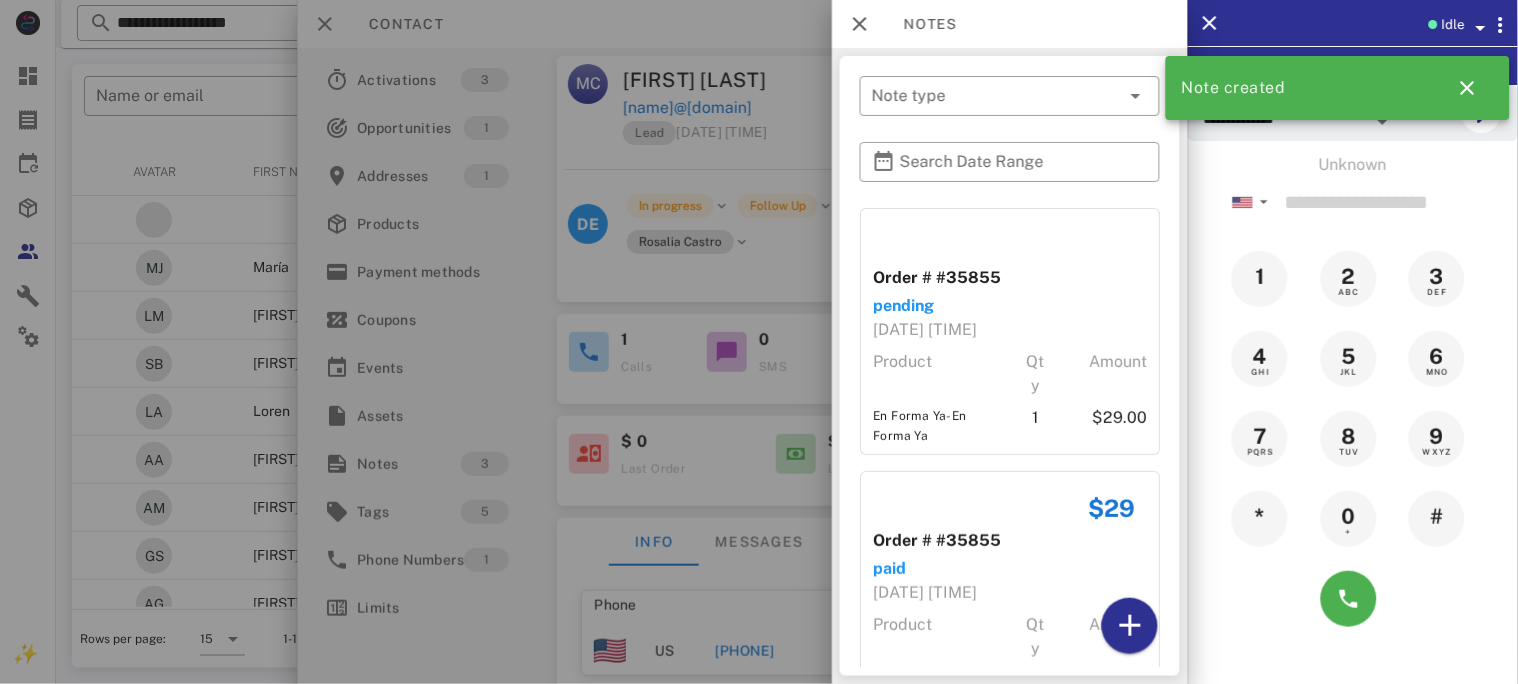 click at bounding box center (759, 342) 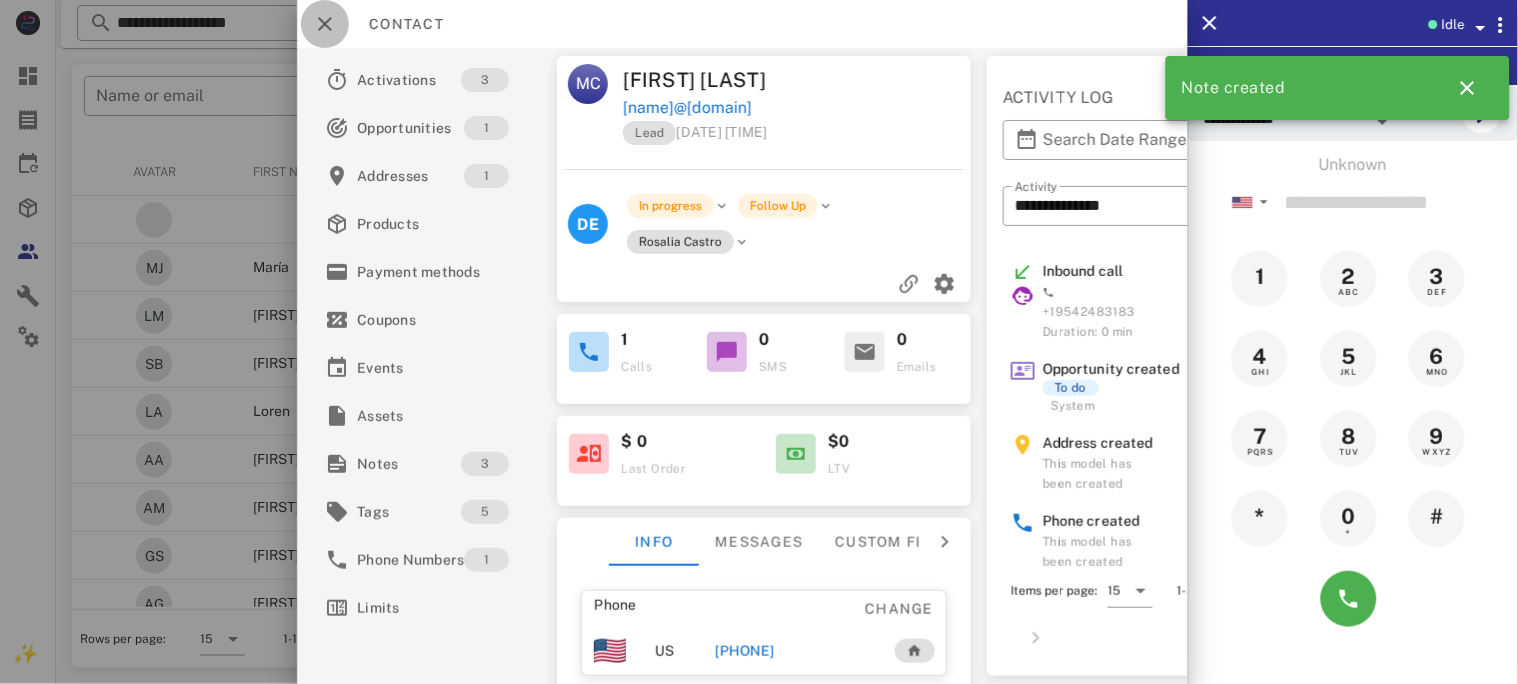 click at bounding box center [325, 24] 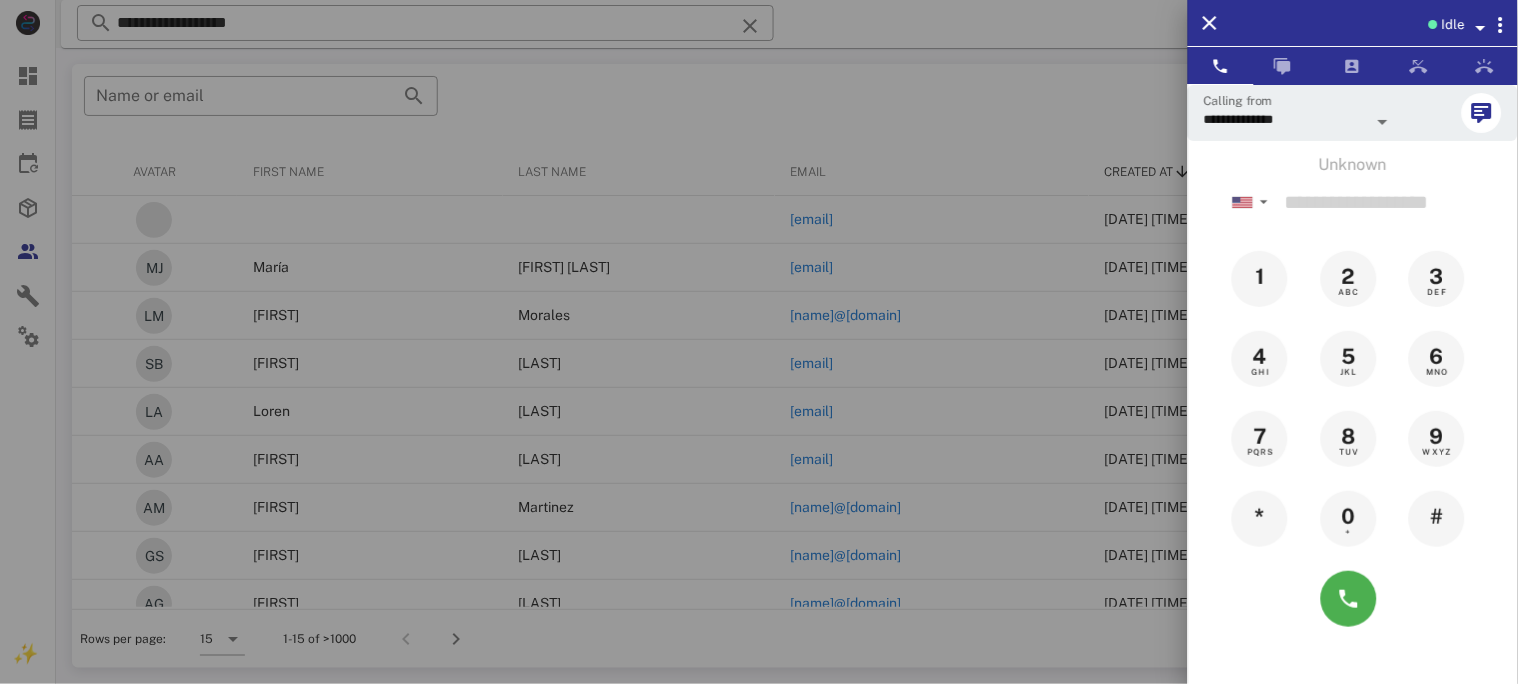 click at bounding box center [759, 342] 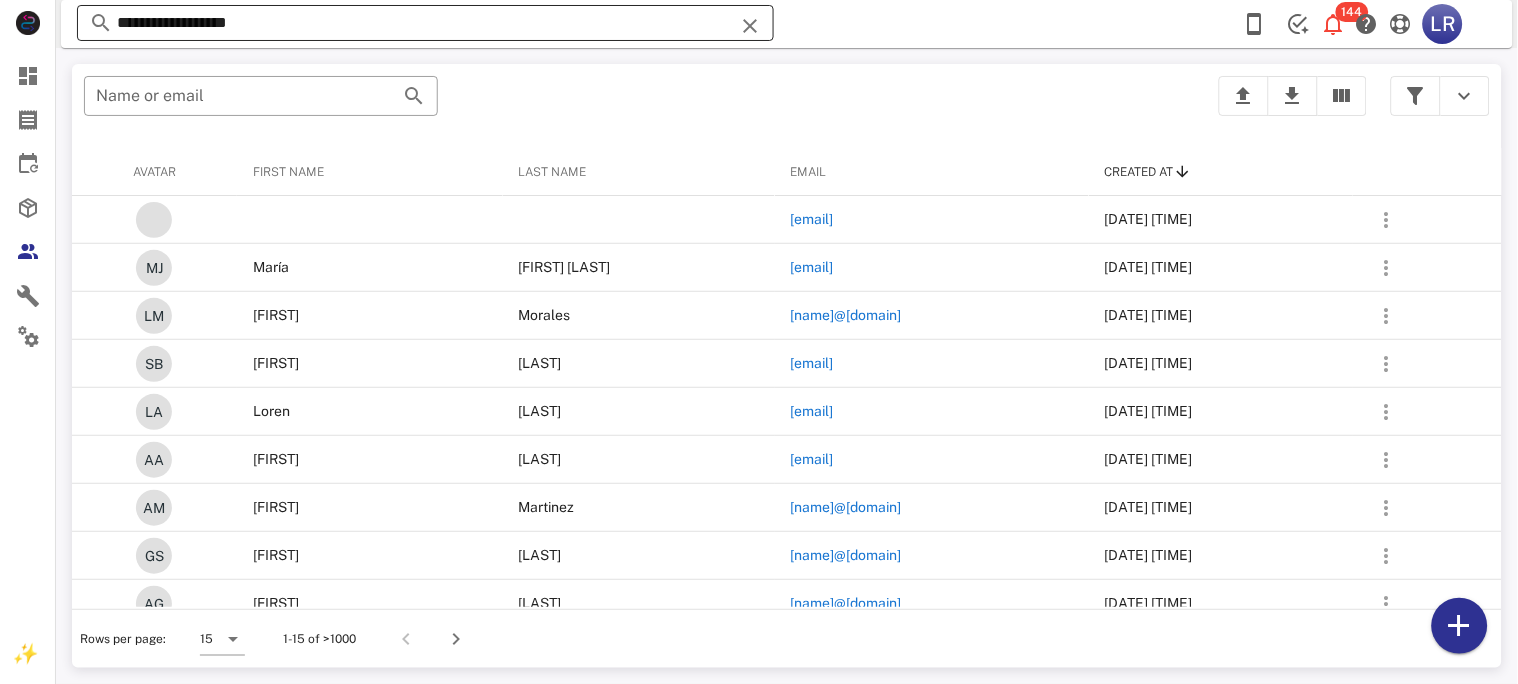 click at bounding box center [750, 26] 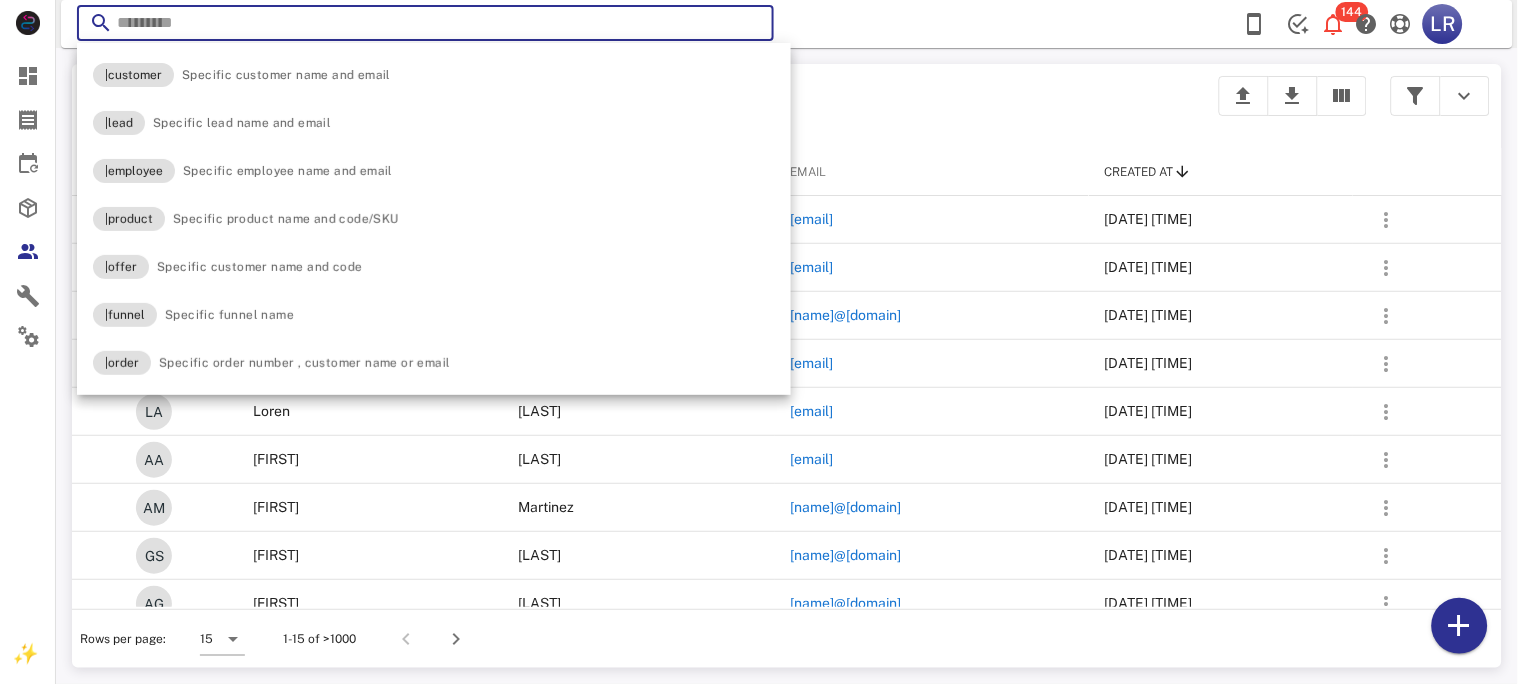 paste on "**********" 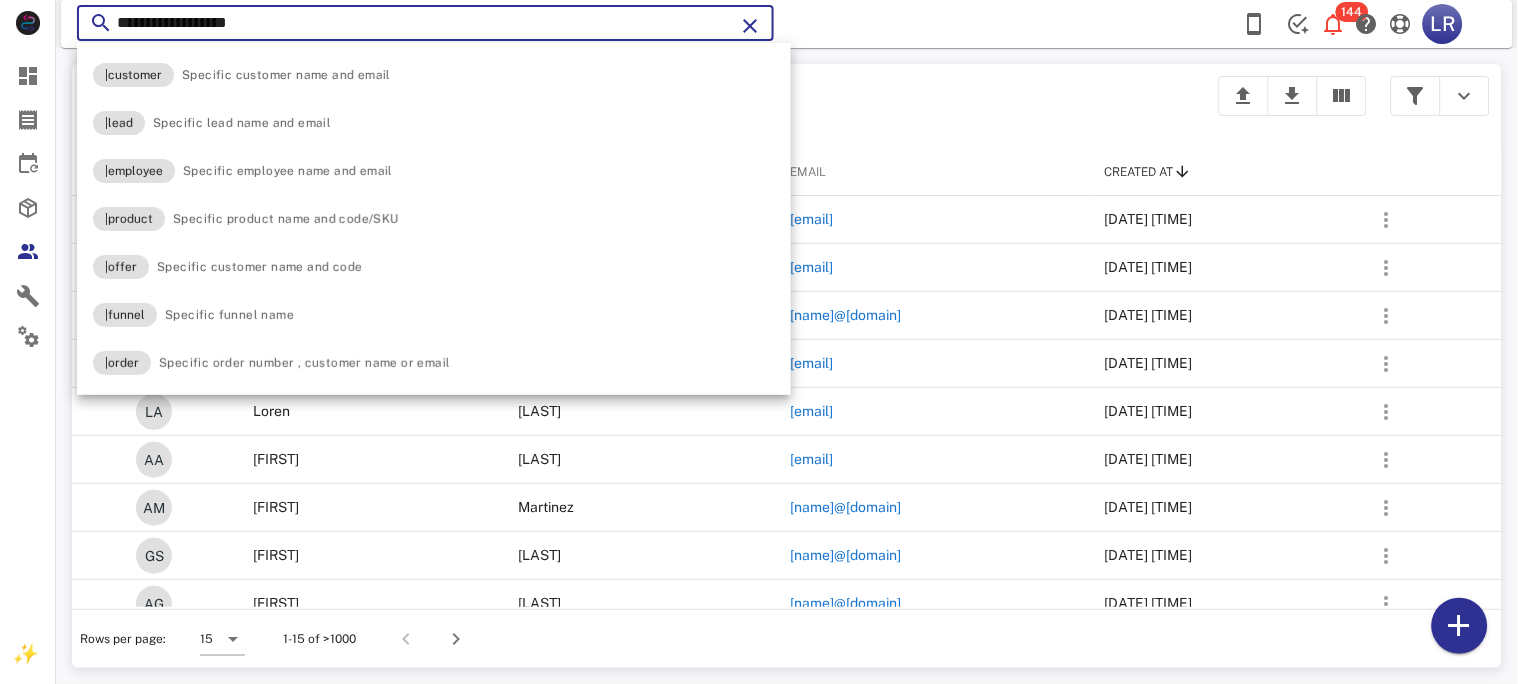 type on "**********" 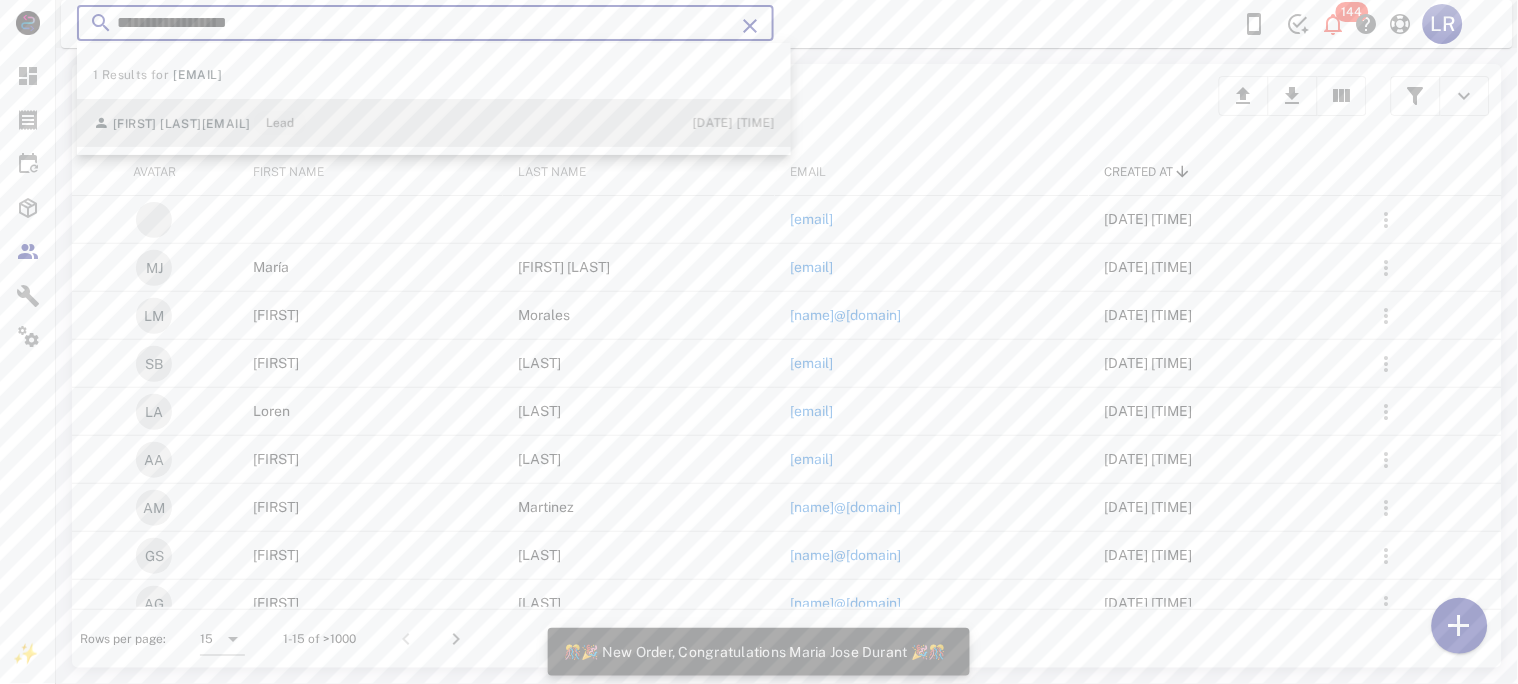 click on "[EMAIL]" at bounding box center (226, 124) 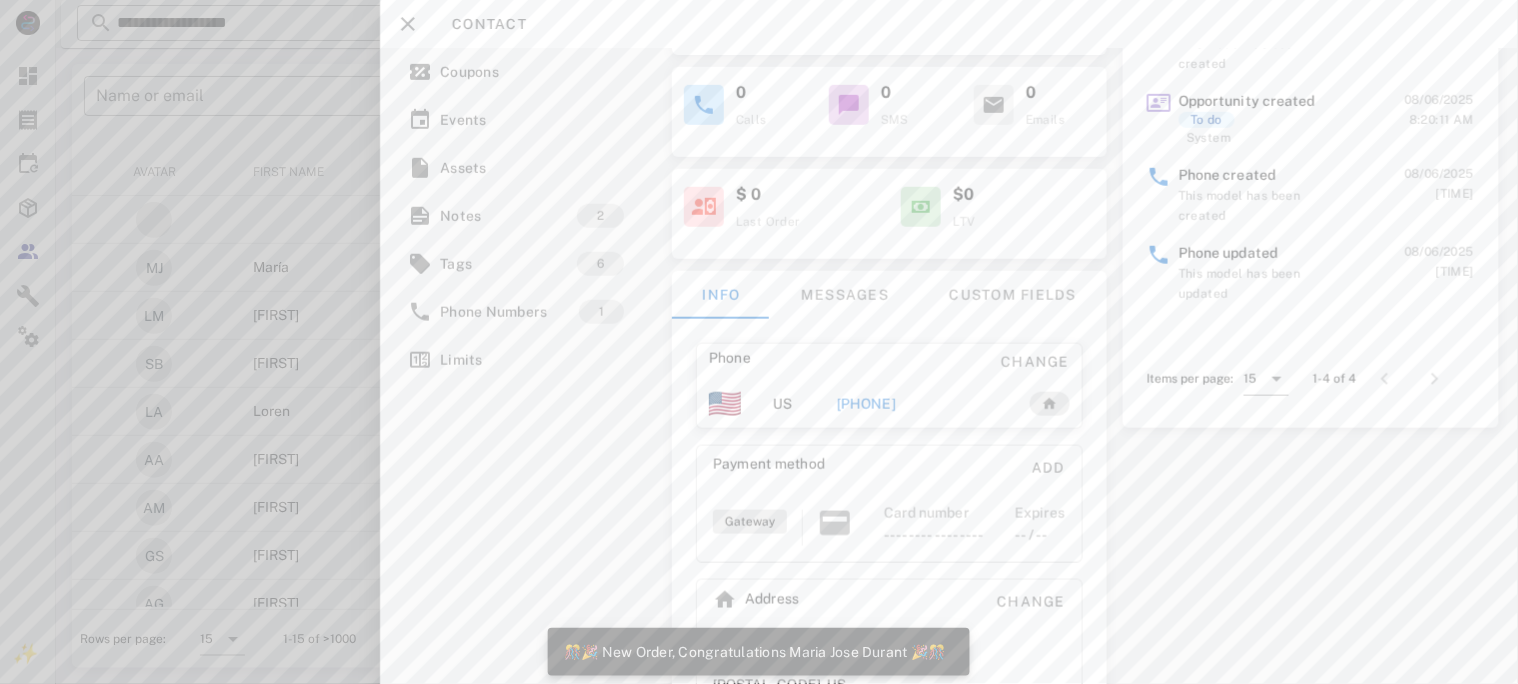 scroll, scrollTop: 266, scrollLeft: 0, axis: vertical 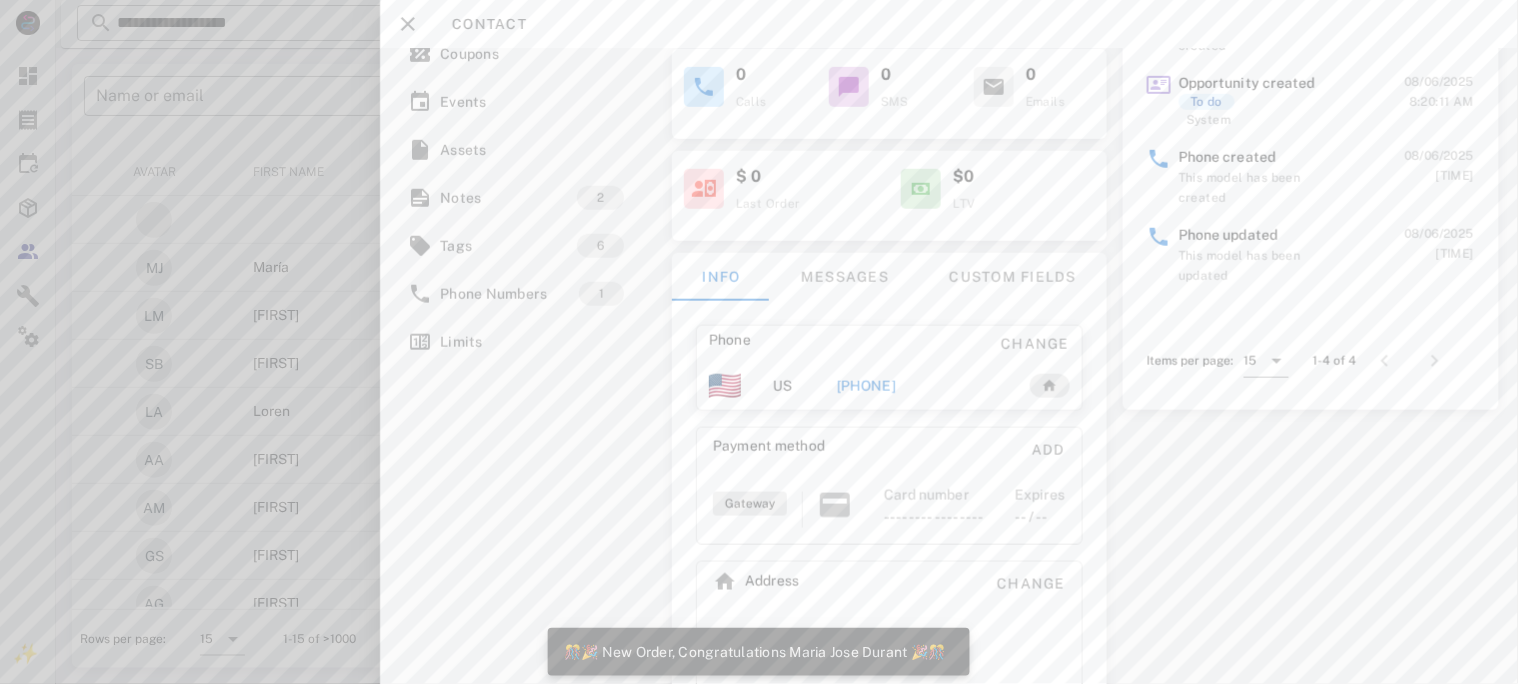 click on "[PHONE]" at bounding box center [865, 386] 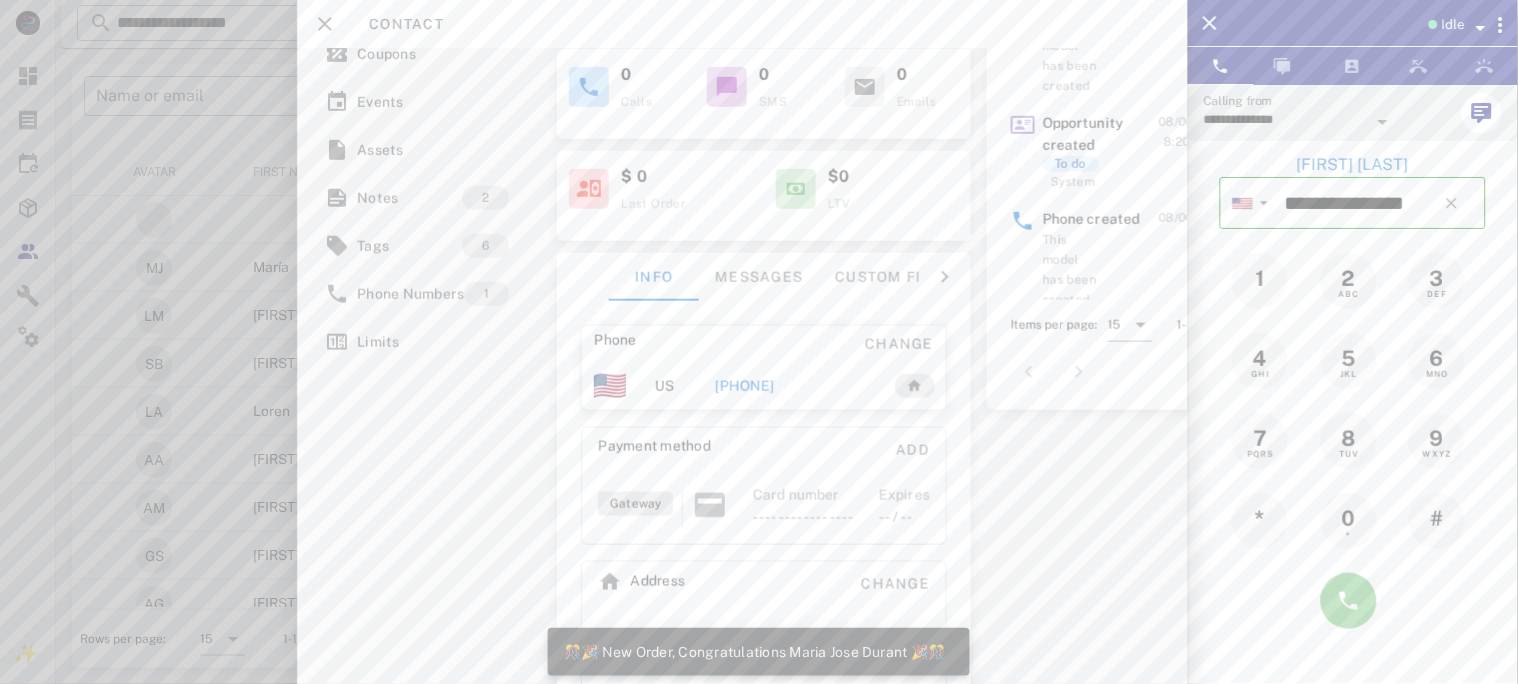 click at bounding box center [1349, 601] 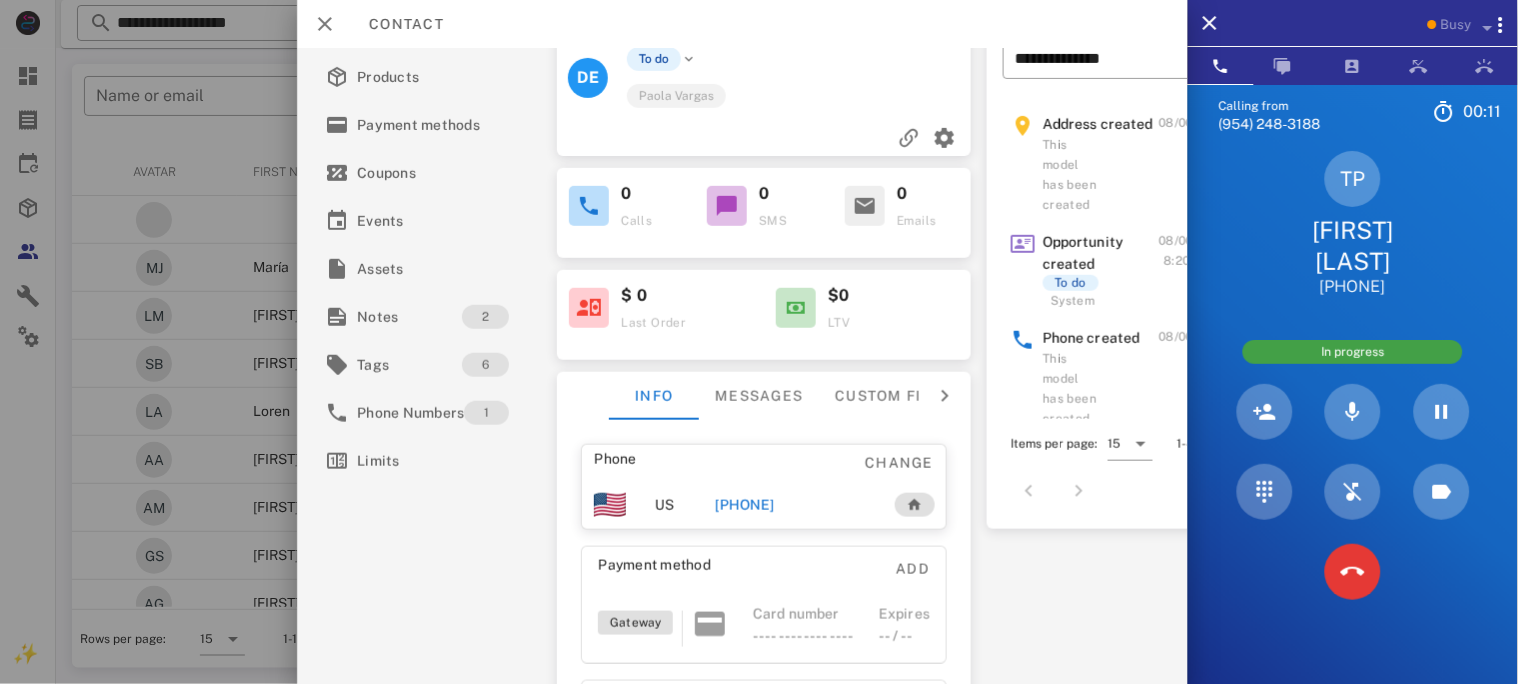 scroll, scrollTop: 0, scrollLeft: 0, axis: both 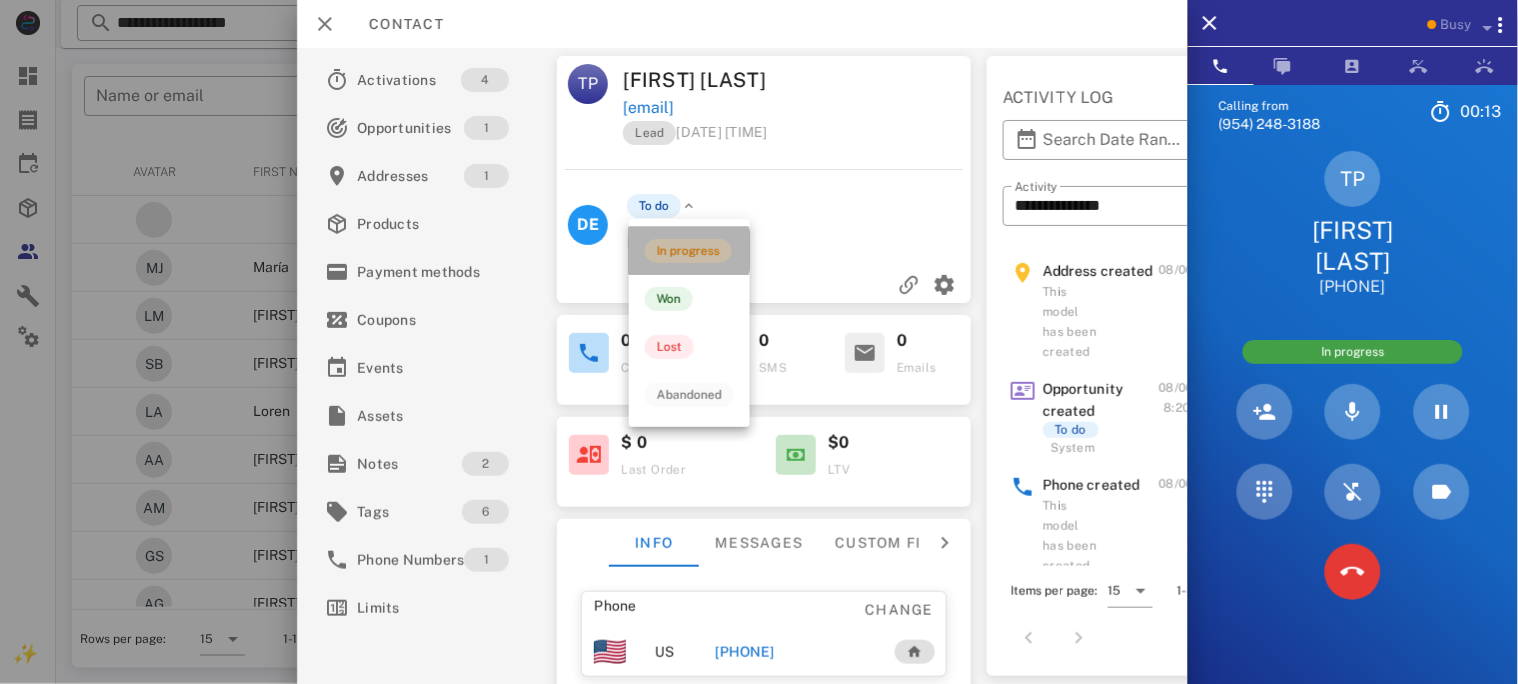 click on "In progress" at bounding box center [688, 251] 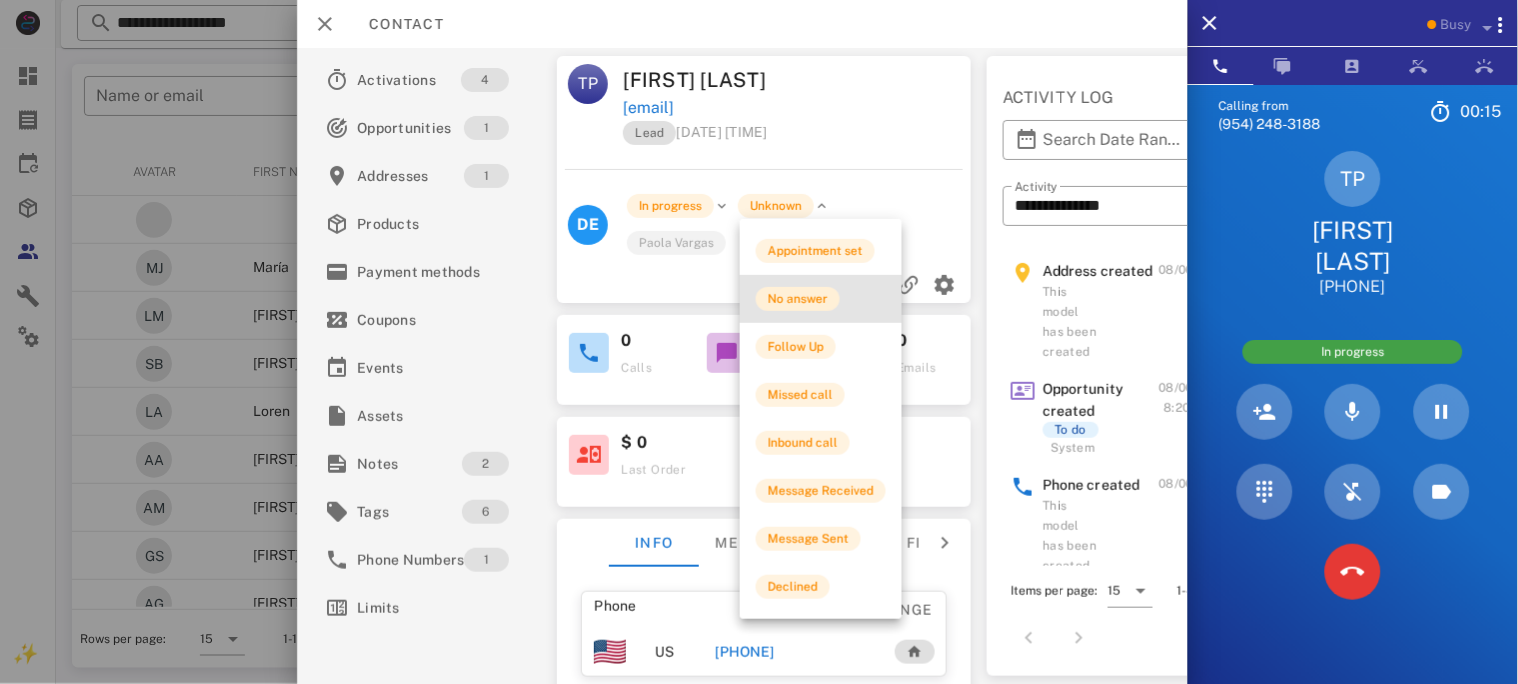click on "No answer" at bounding box center (798, 299) 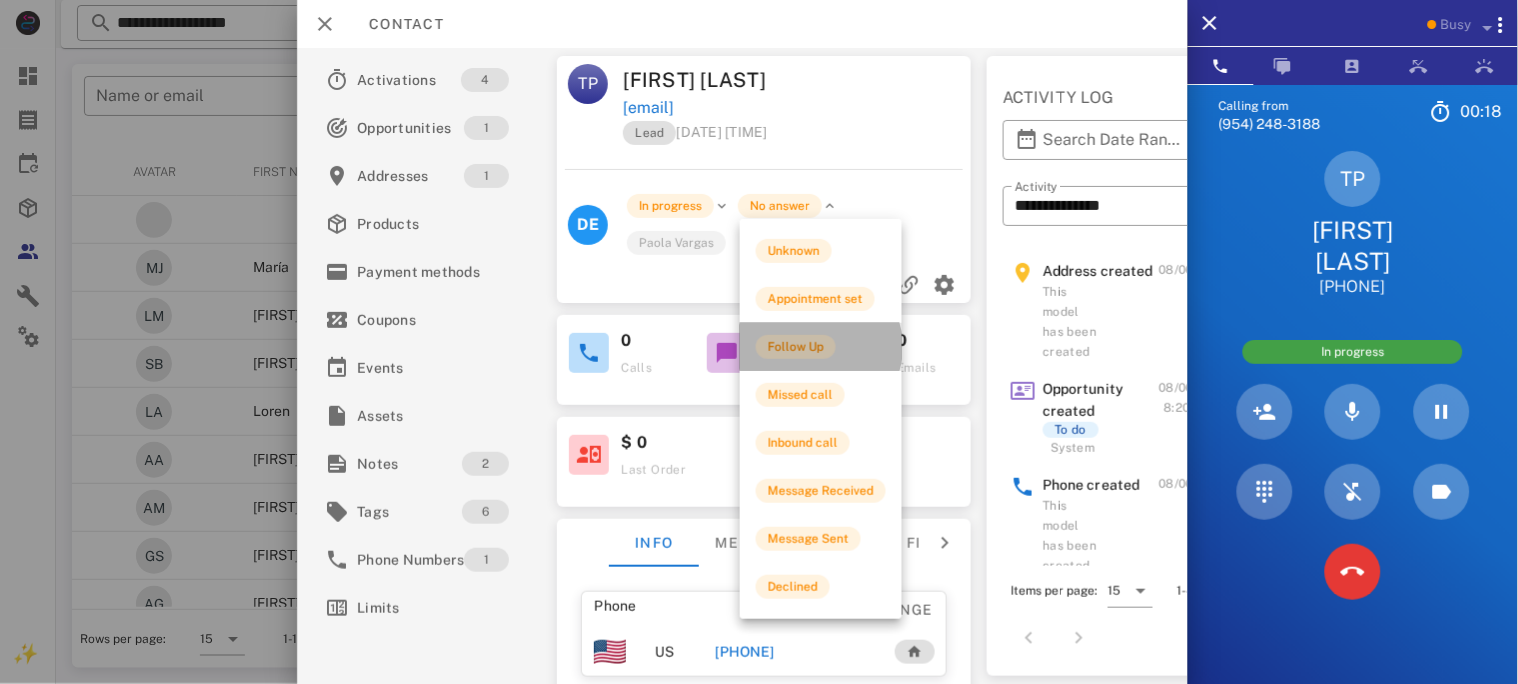 click on "Follow Up" at bounding box center (796, 347) 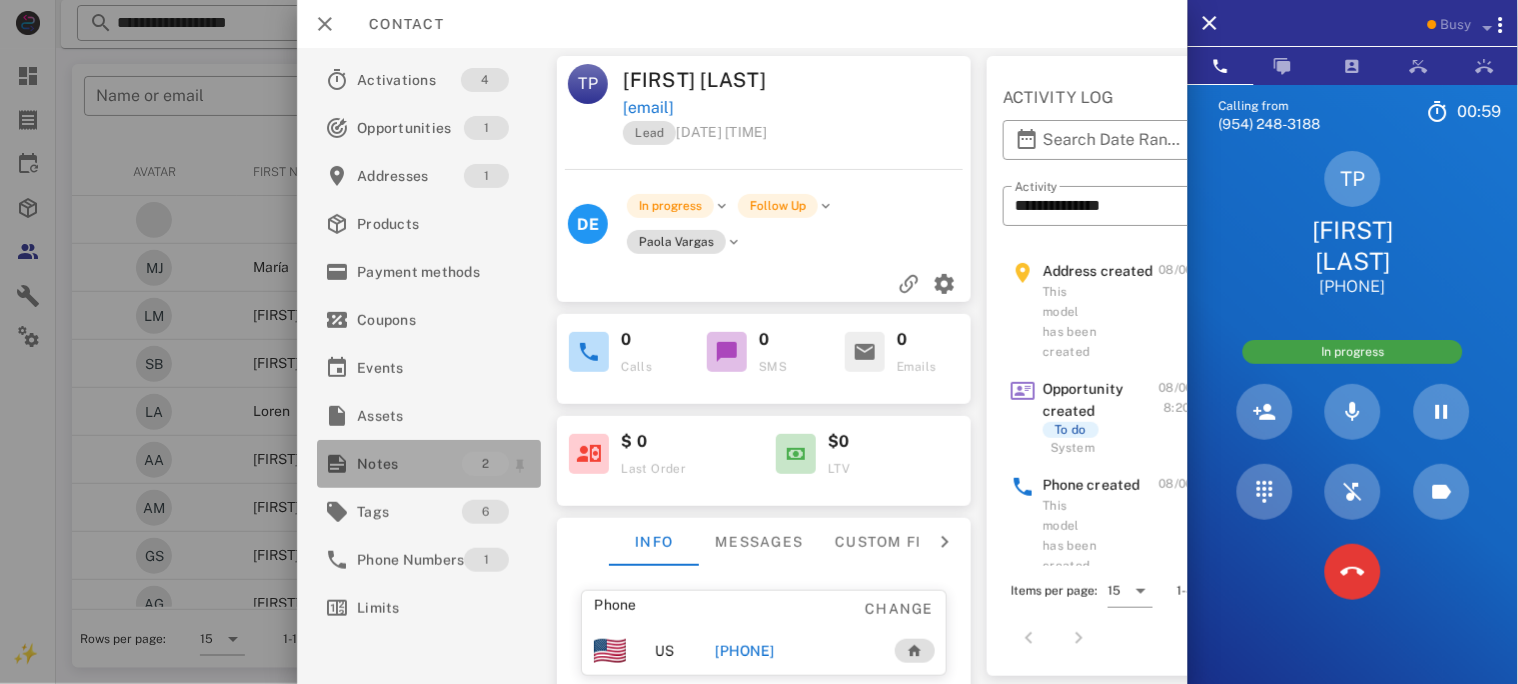 click on "Notes" at bounding box center (409, 464) 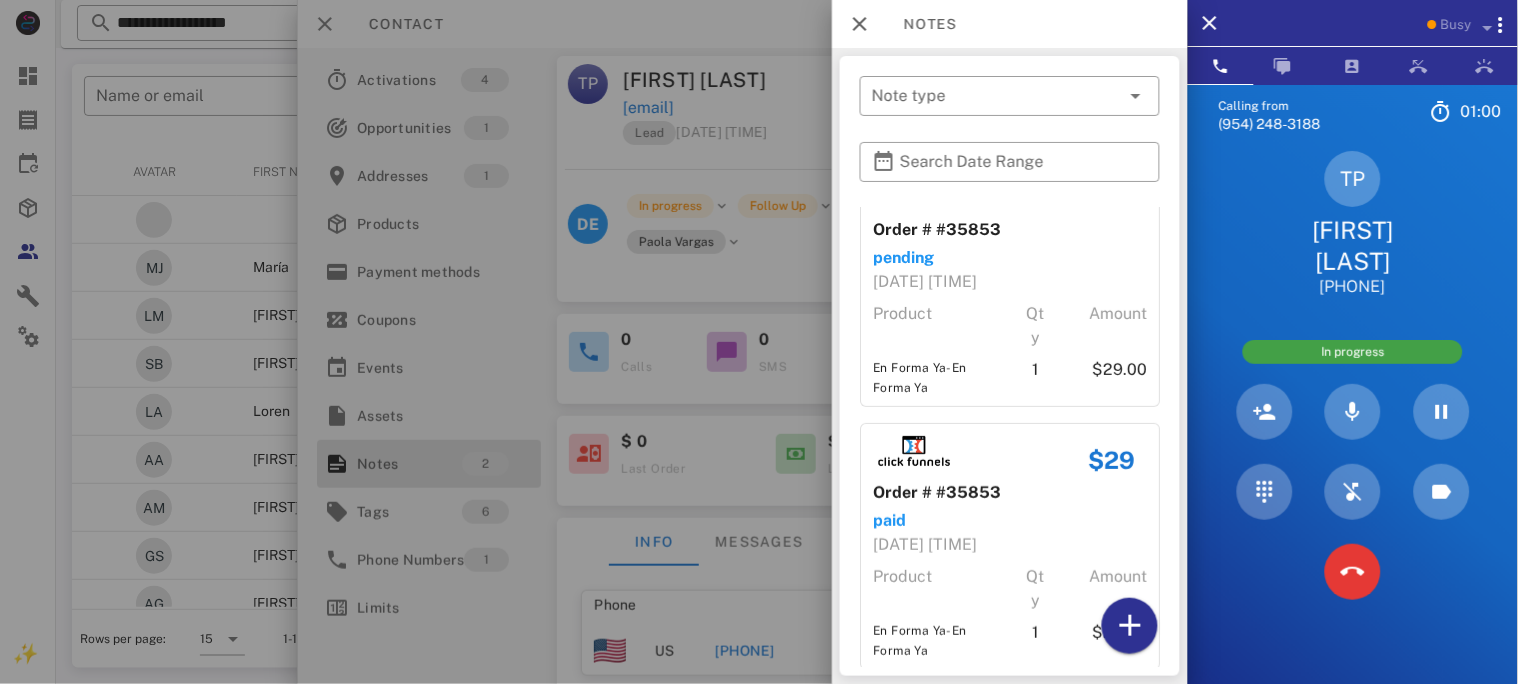 scroll, scrollTop: 75, scrollLeft: 0, axis: vertical 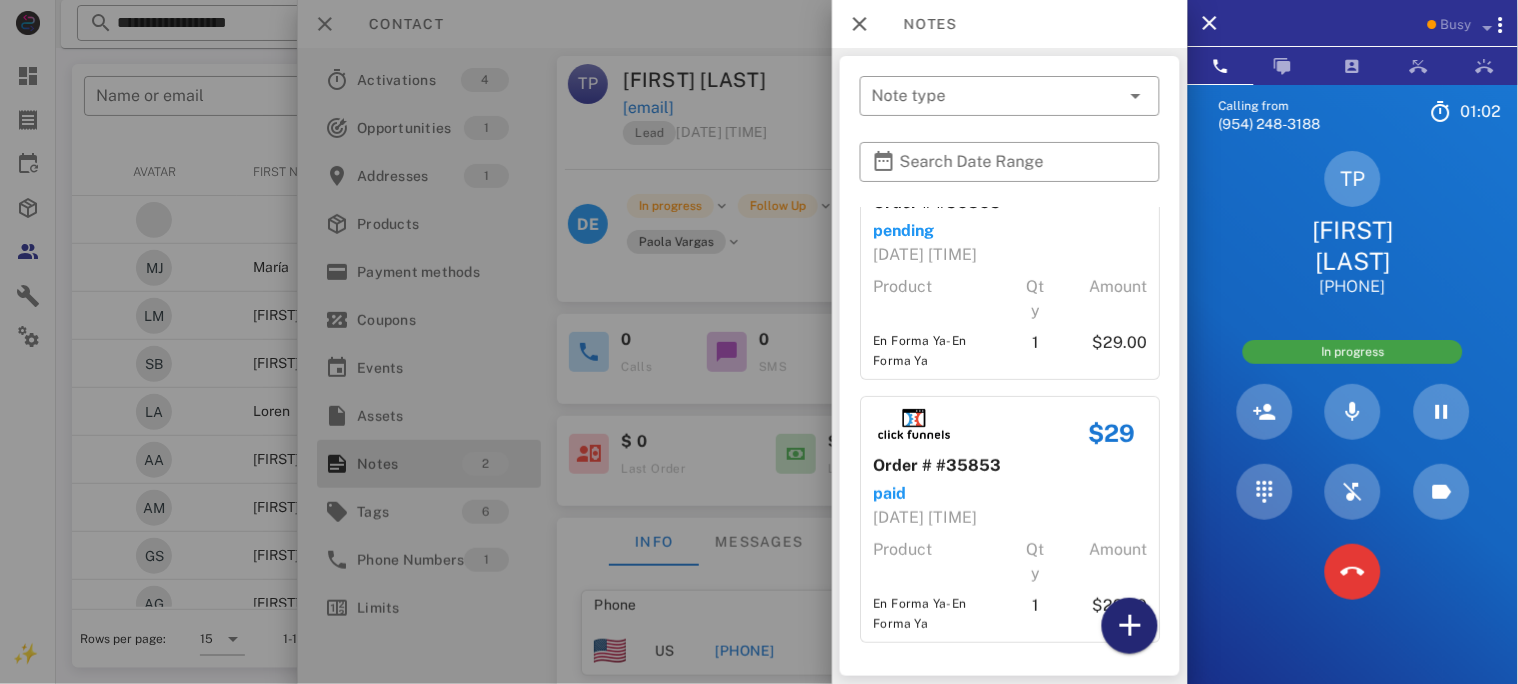 click at bounding box center (1130, 626) 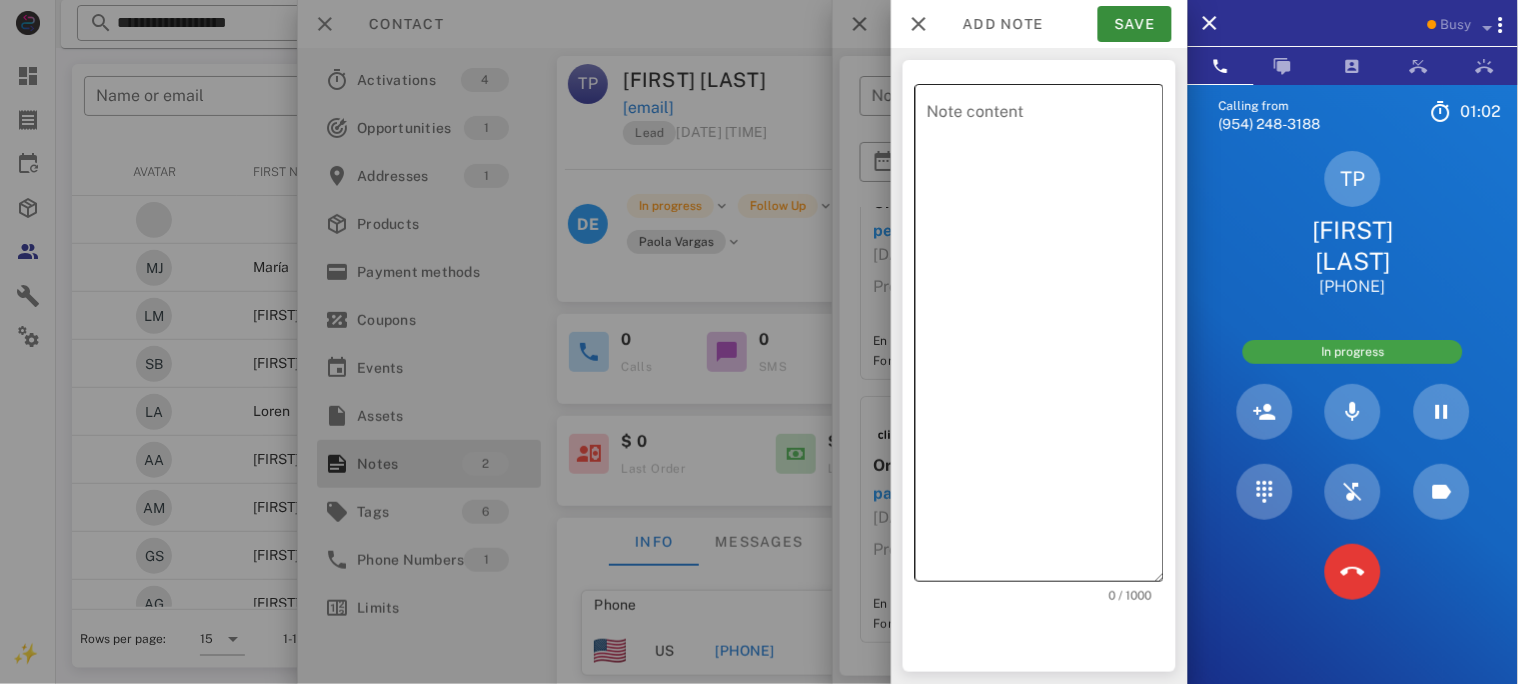click on "Note content" at bounding box center (1045, 338) 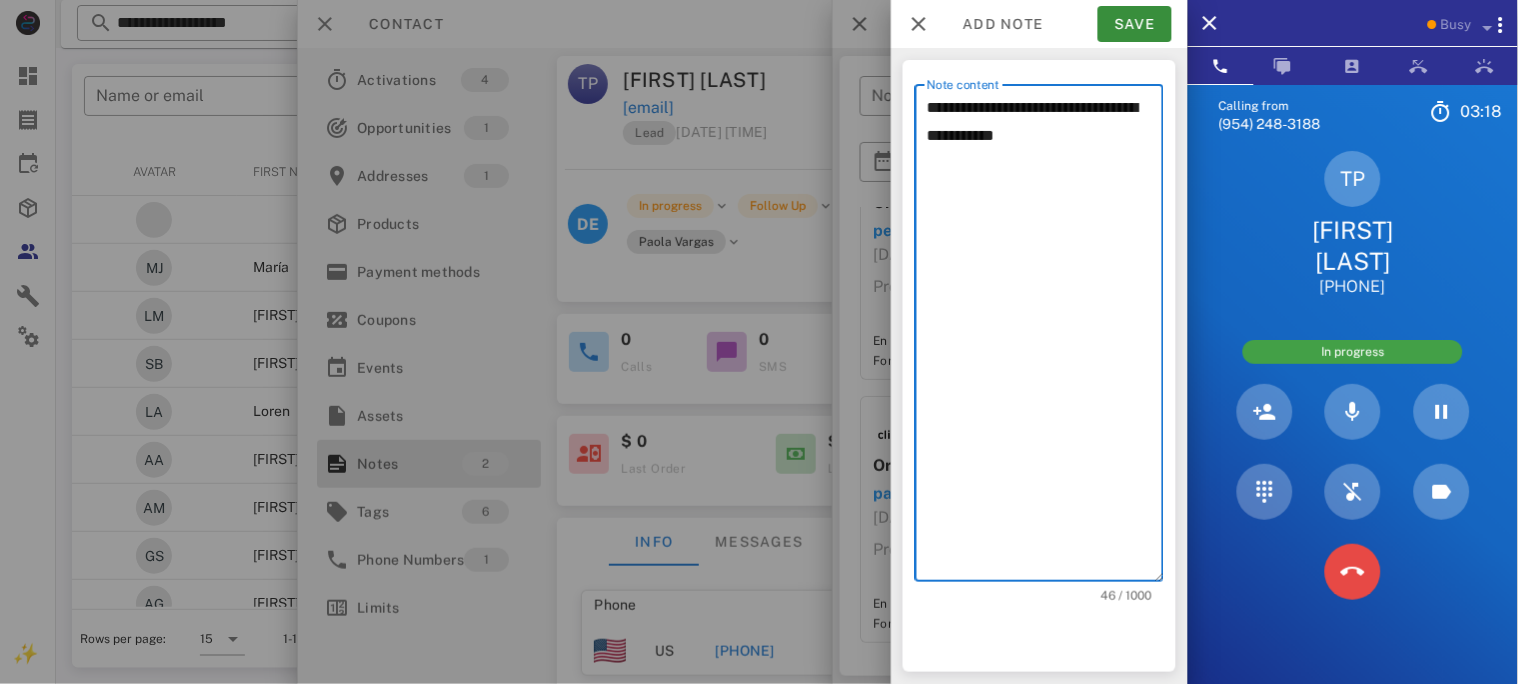 type on "**********" 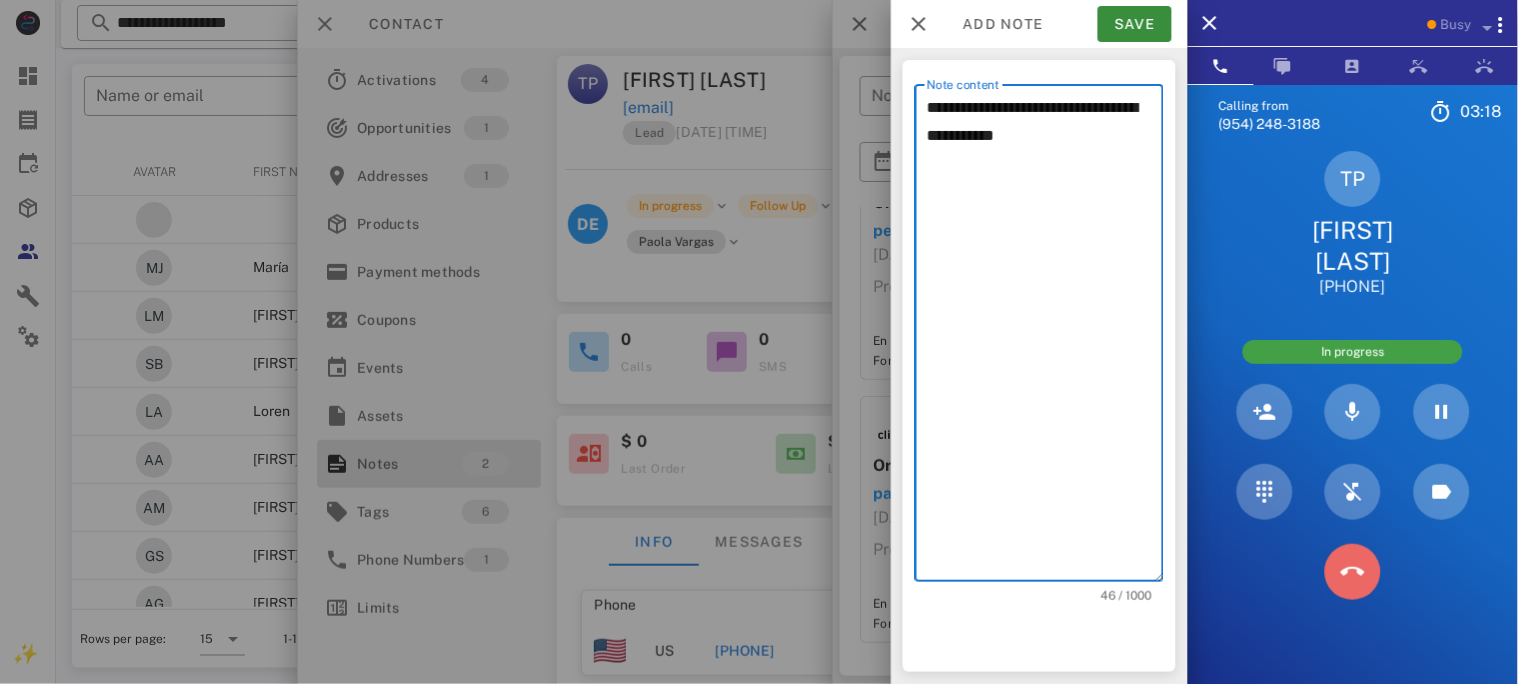 click at bounding box center [1353, 572] 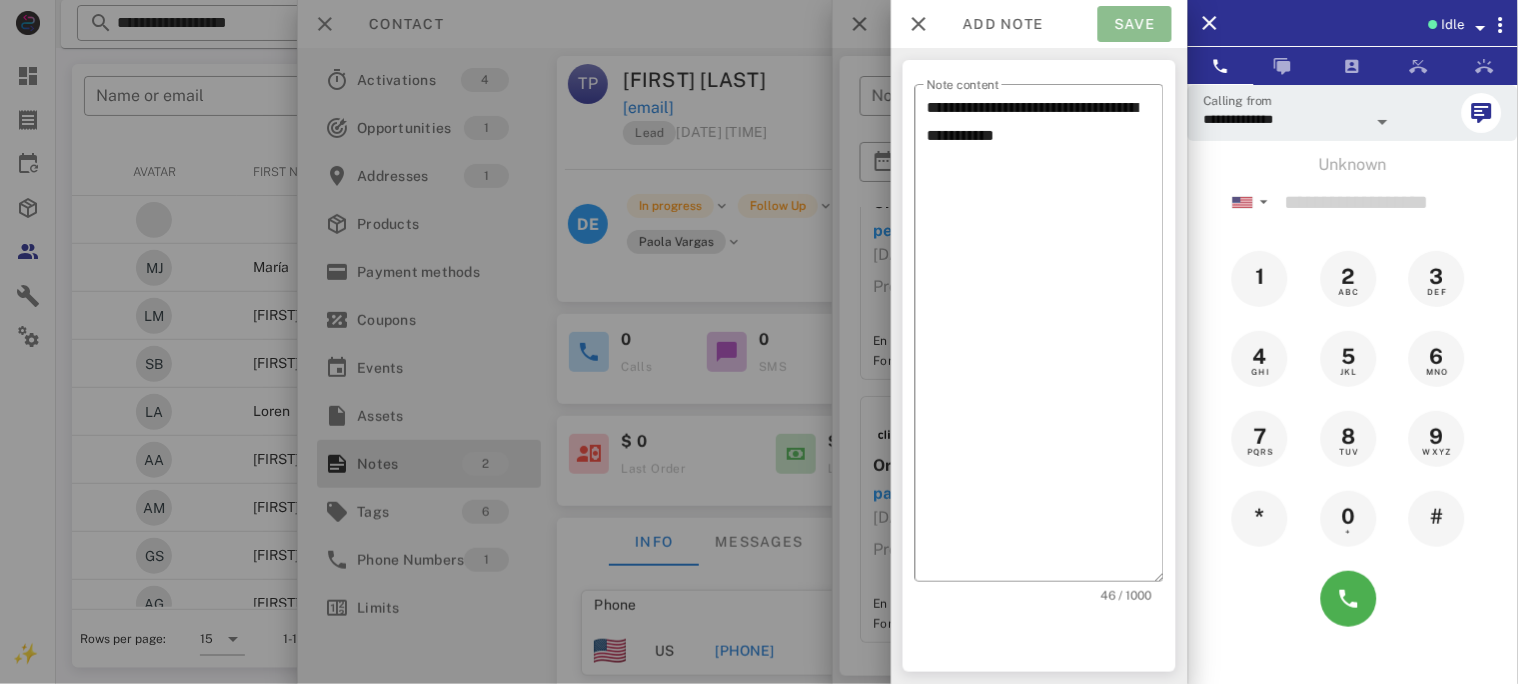 click on "Save" at bounding box center (1135, 24) 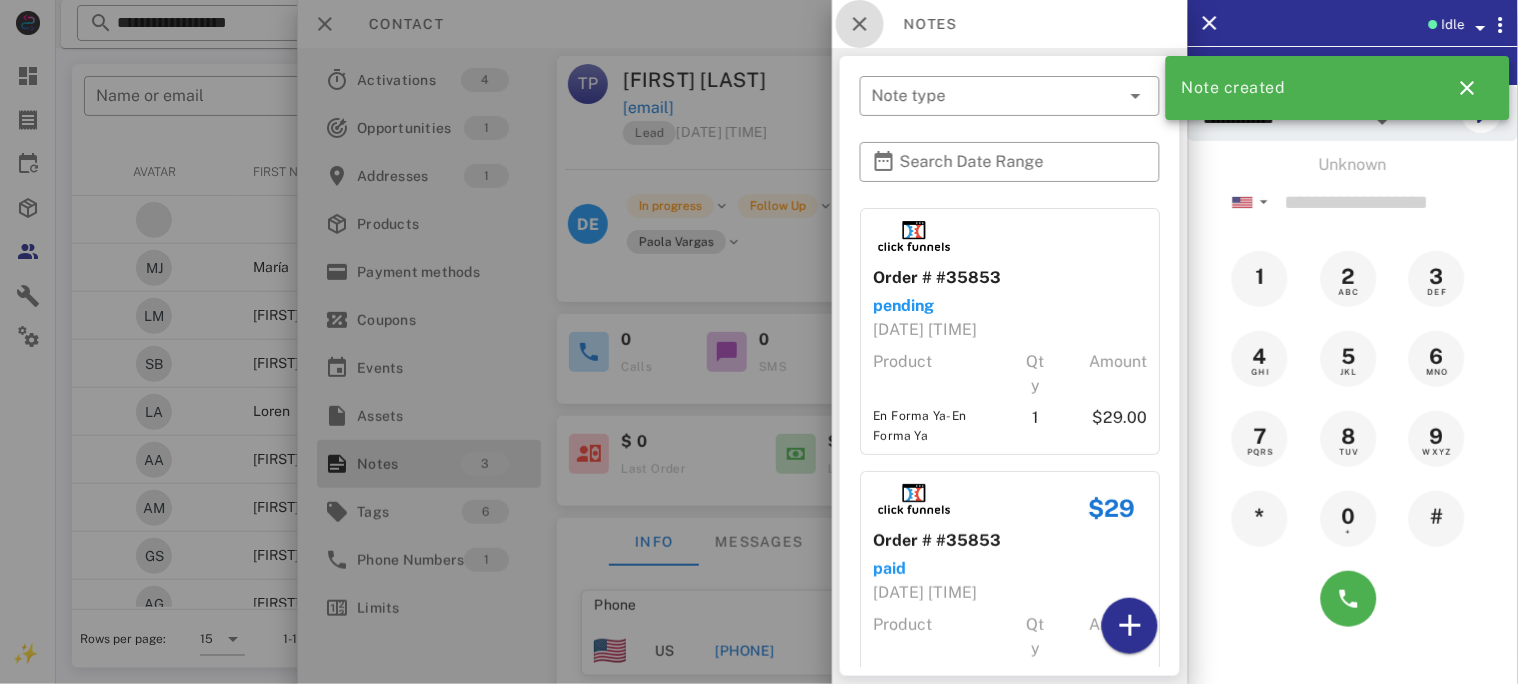 click at bounding box center [860, 24] 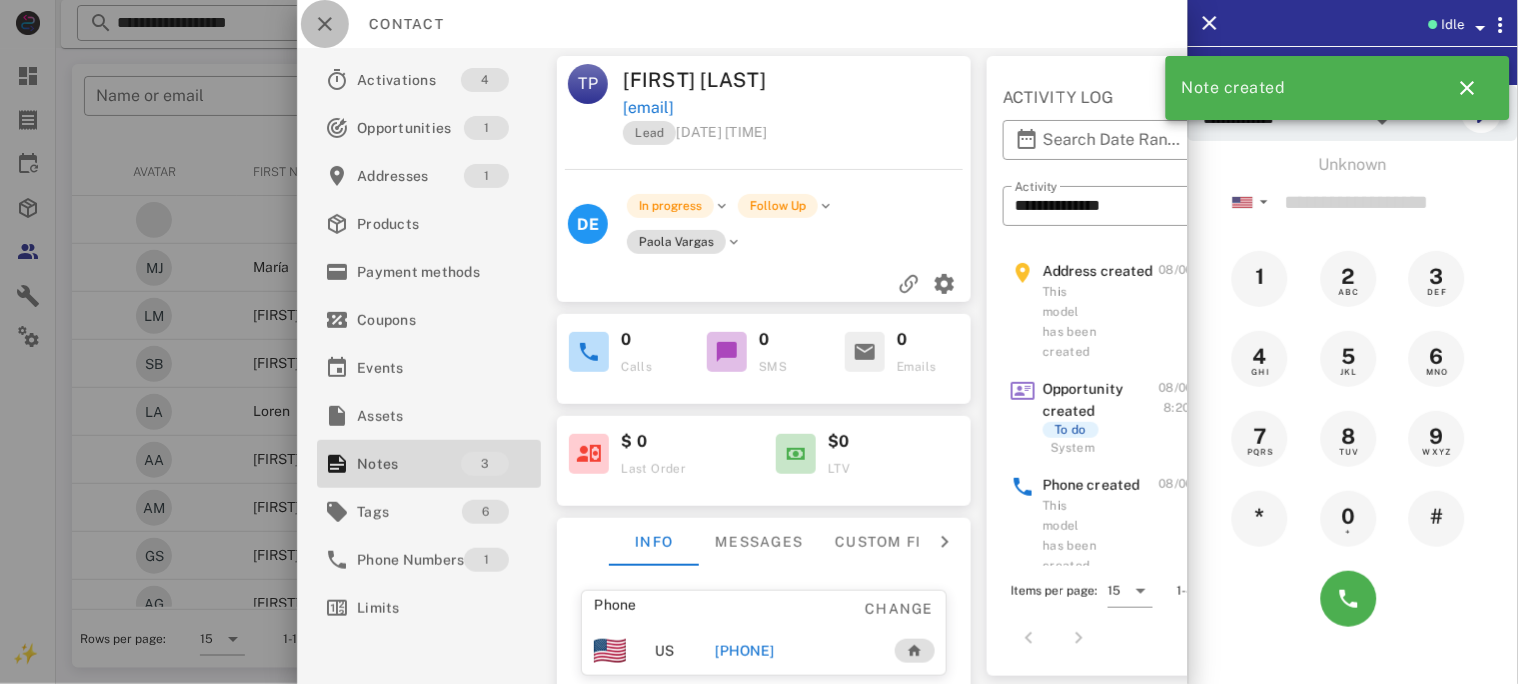 click at bounding box center (325, 24) 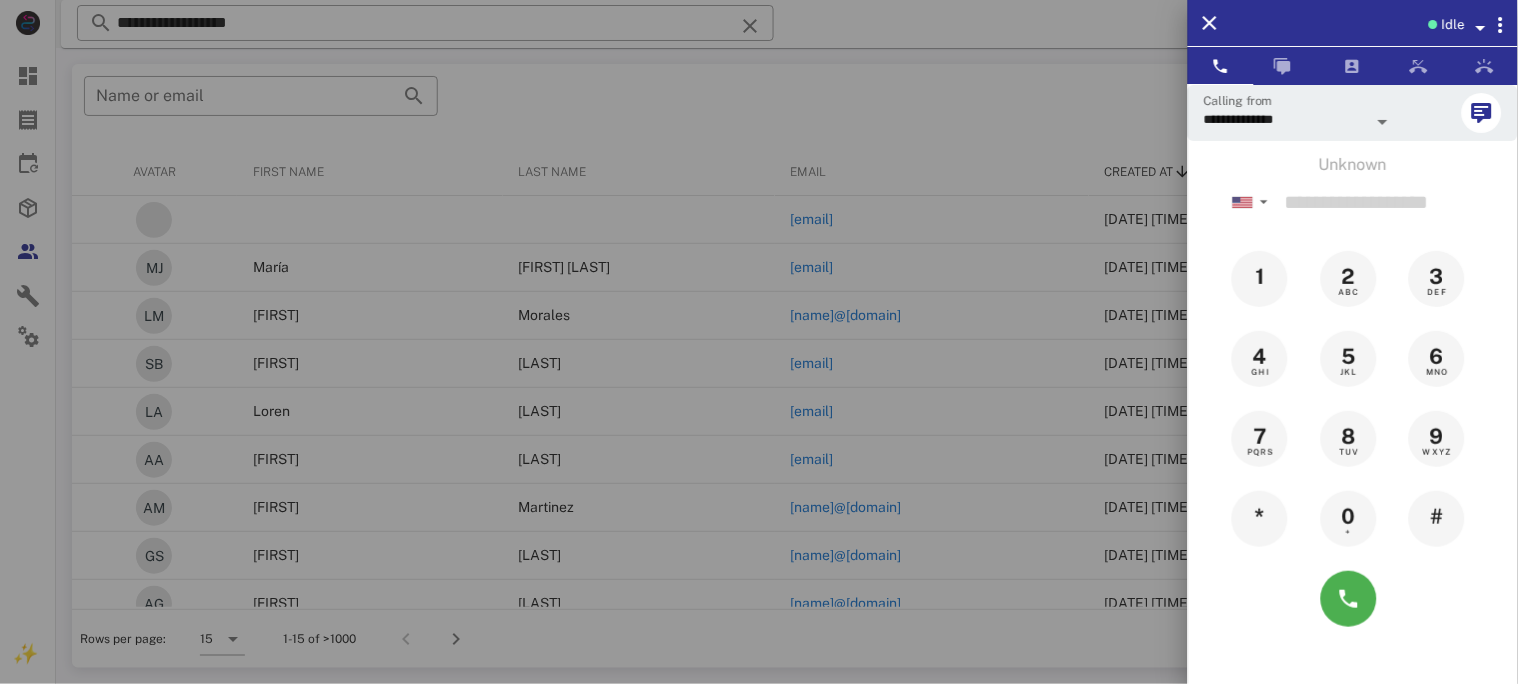 click at bounding box center (759, 342) 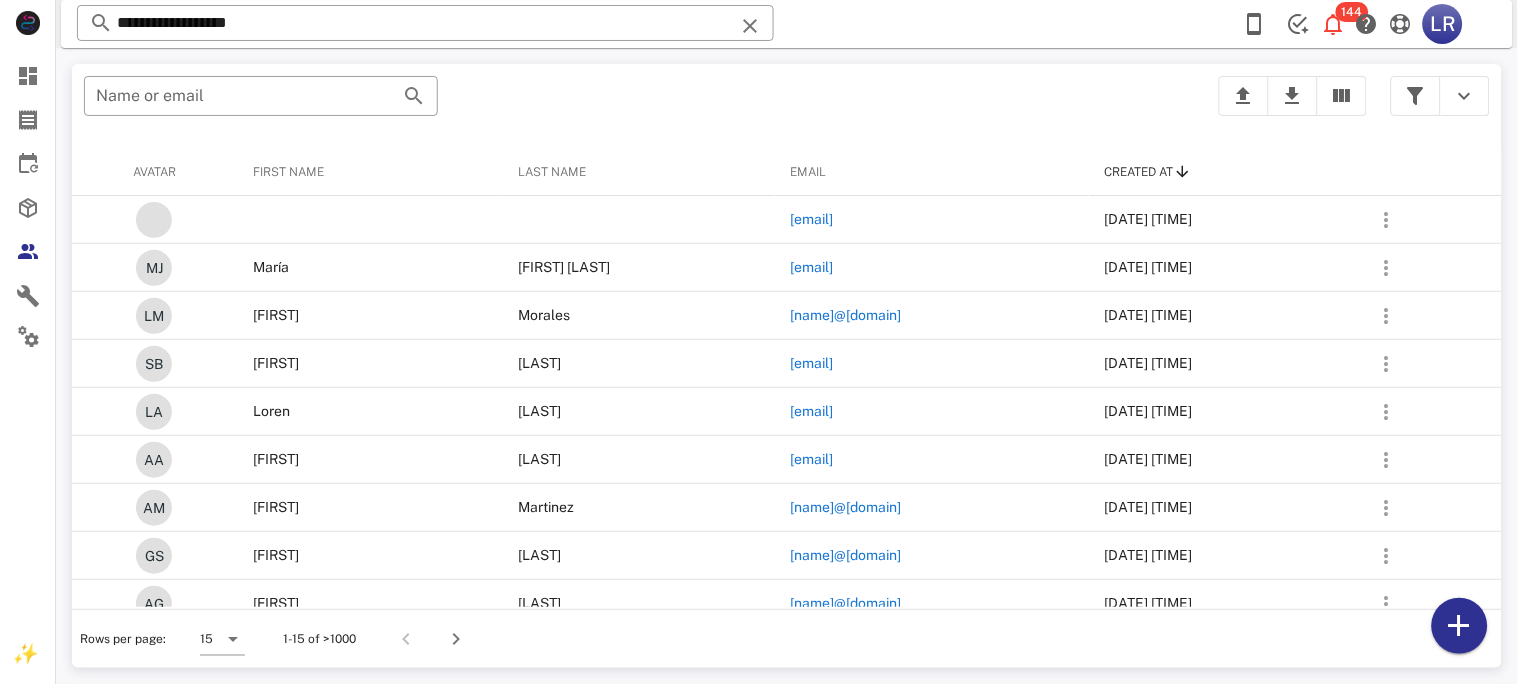 click at bounding box center (750, 26) 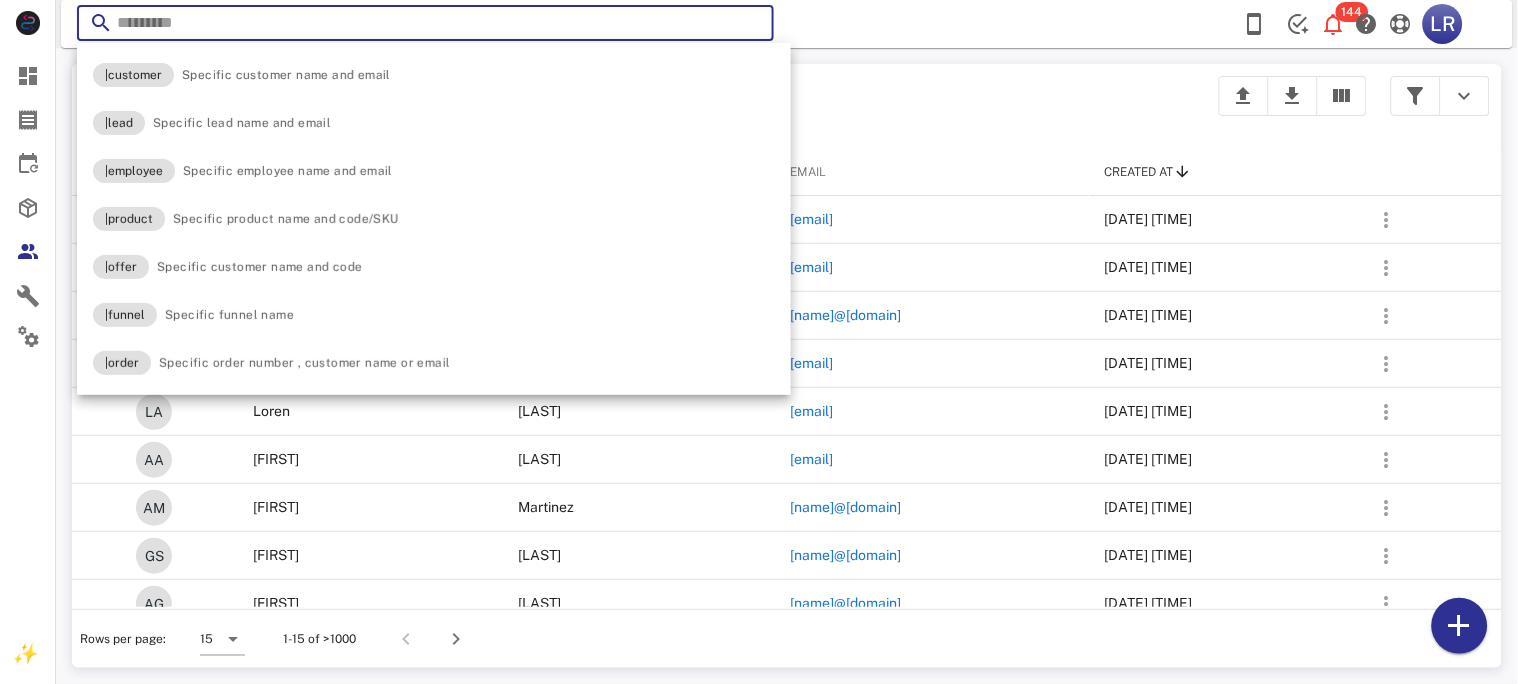 paste on "**********" 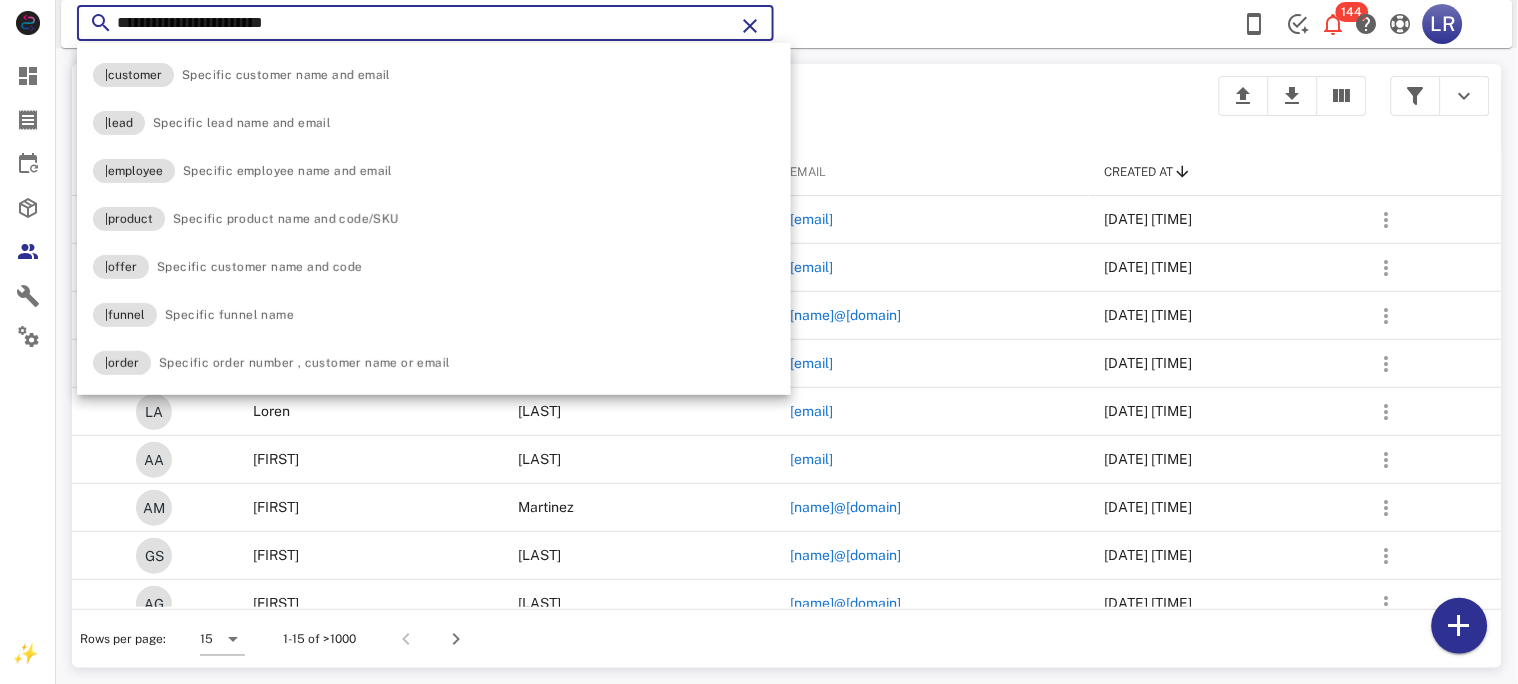 type on "**********" 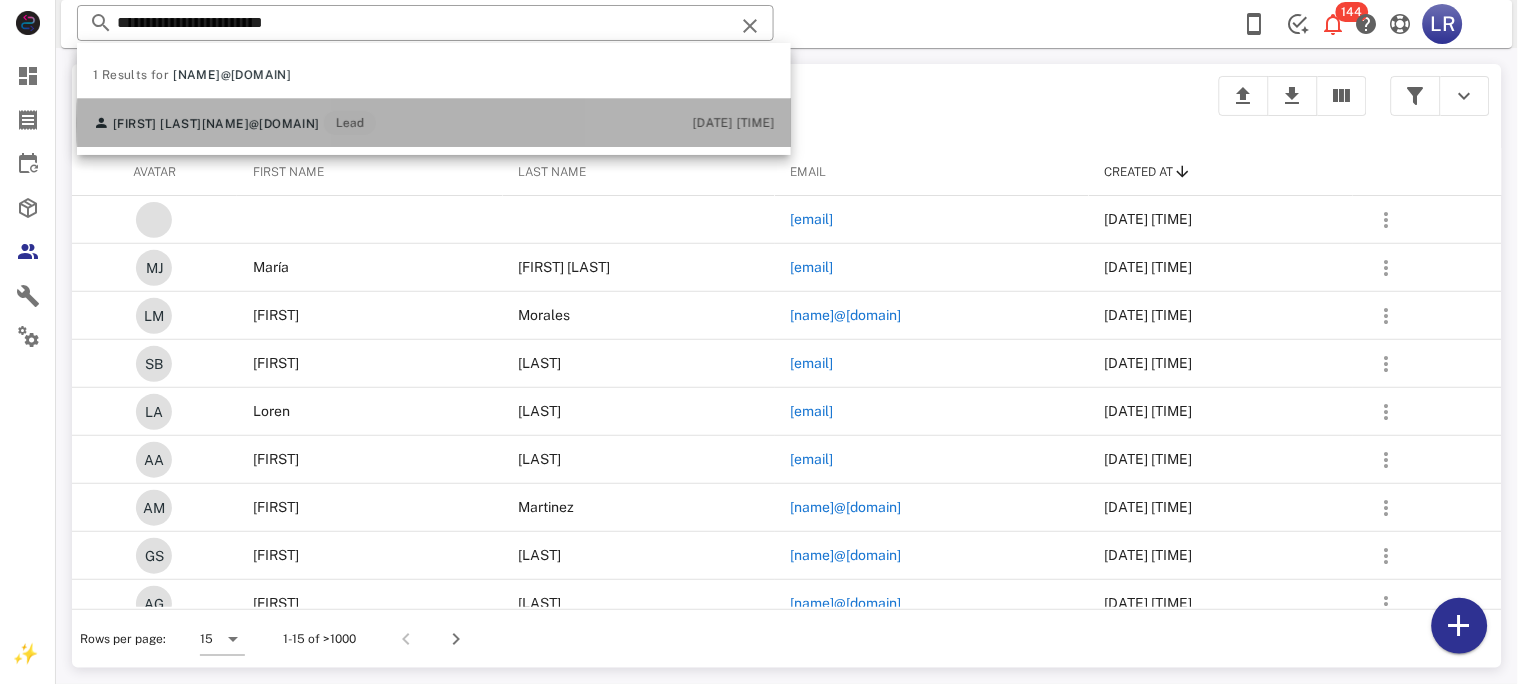click on "[NAME]@[DOMAIN]" at bounding box center (261, 124) 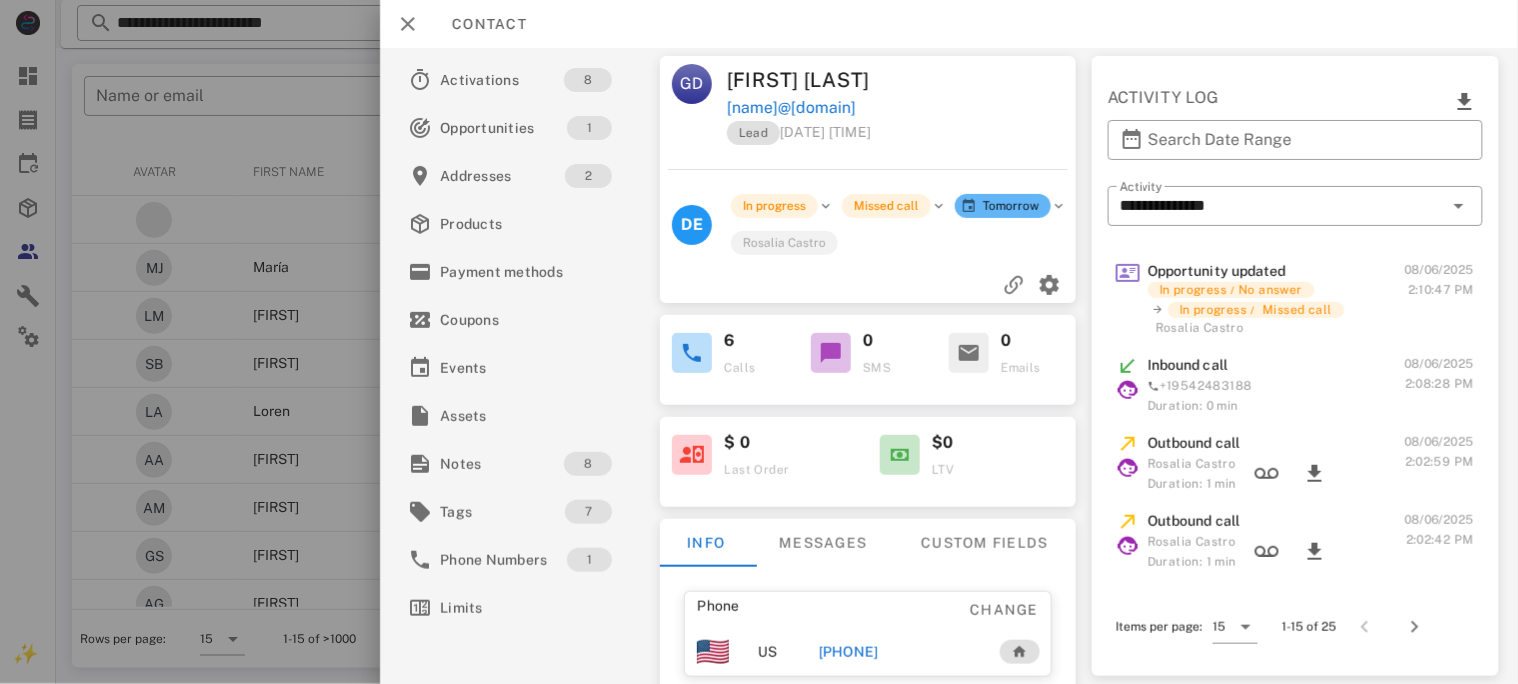 click on "[PHONE]" at bounding box center [848, 652] 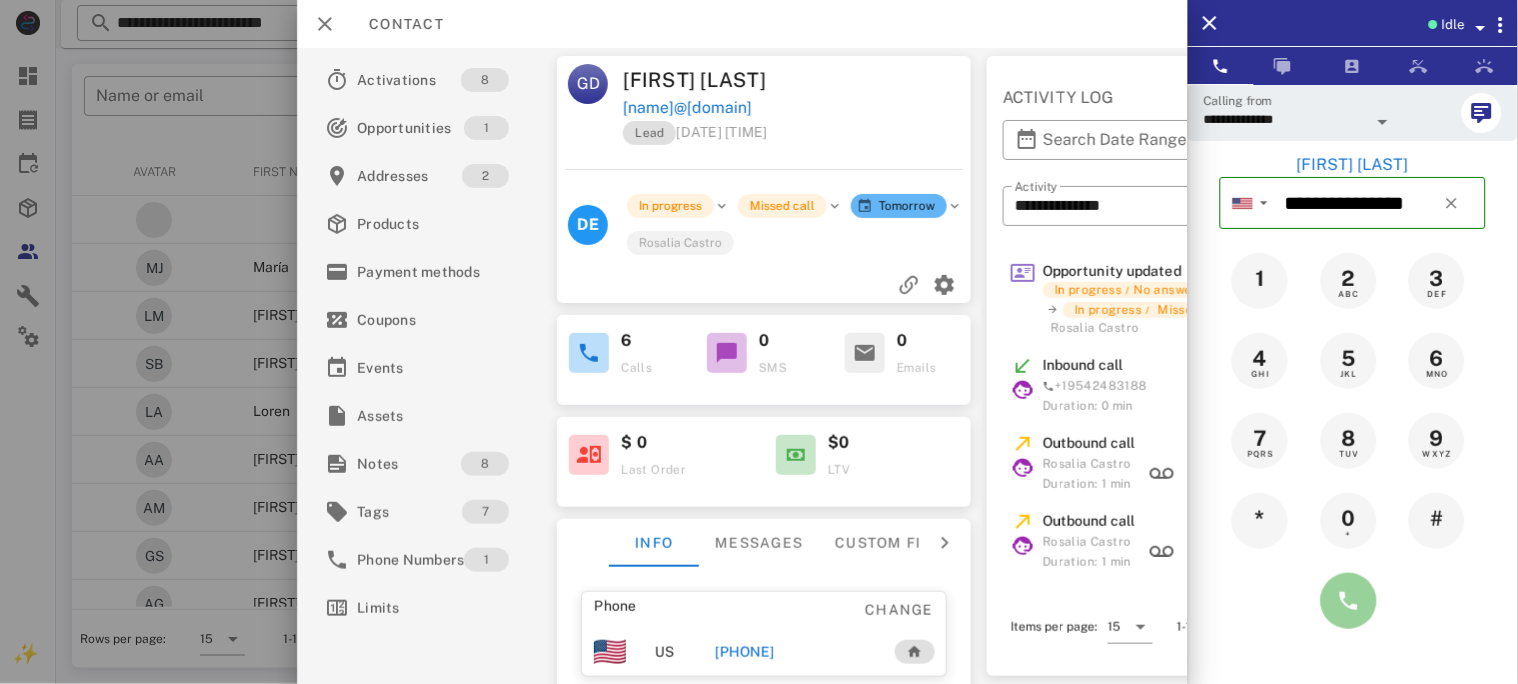 click at bounding box center (1349, 601) 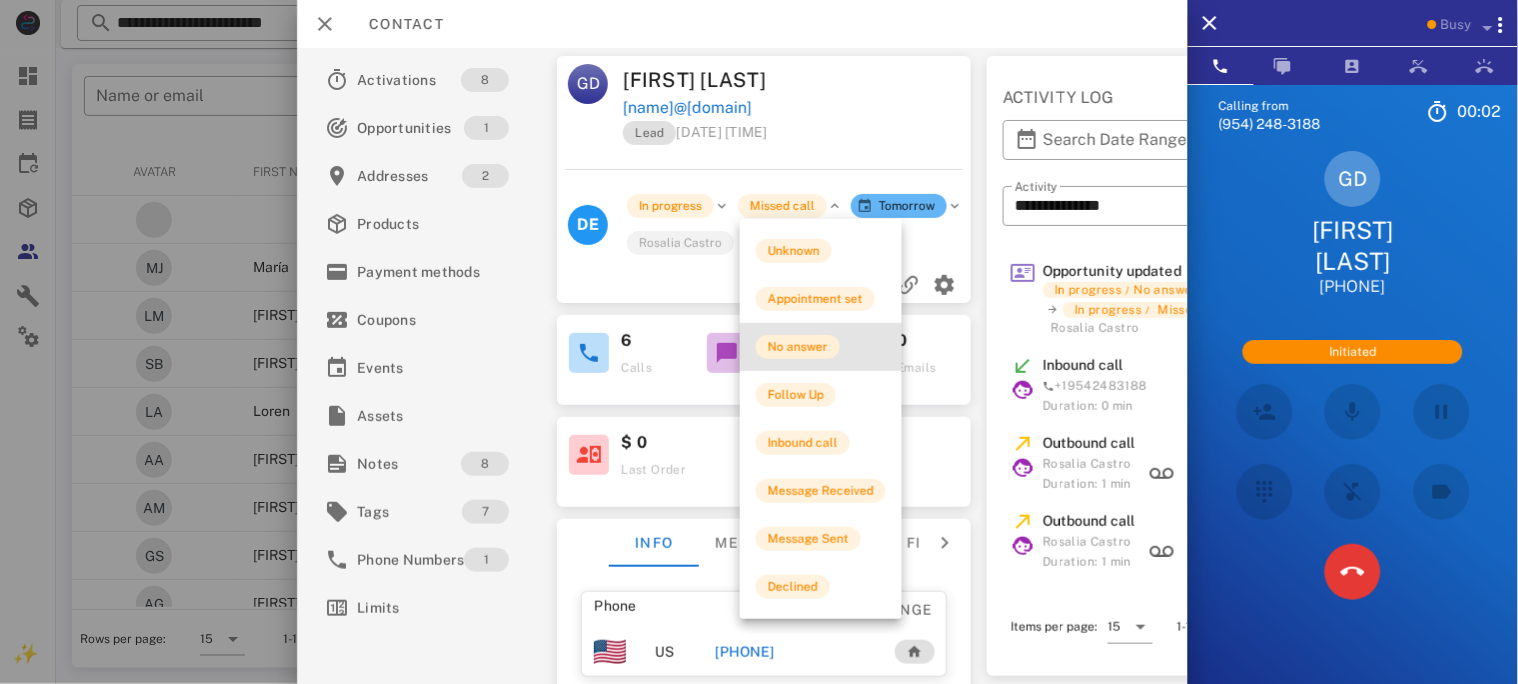 click on "No answer" at bounding box center (798, 347) 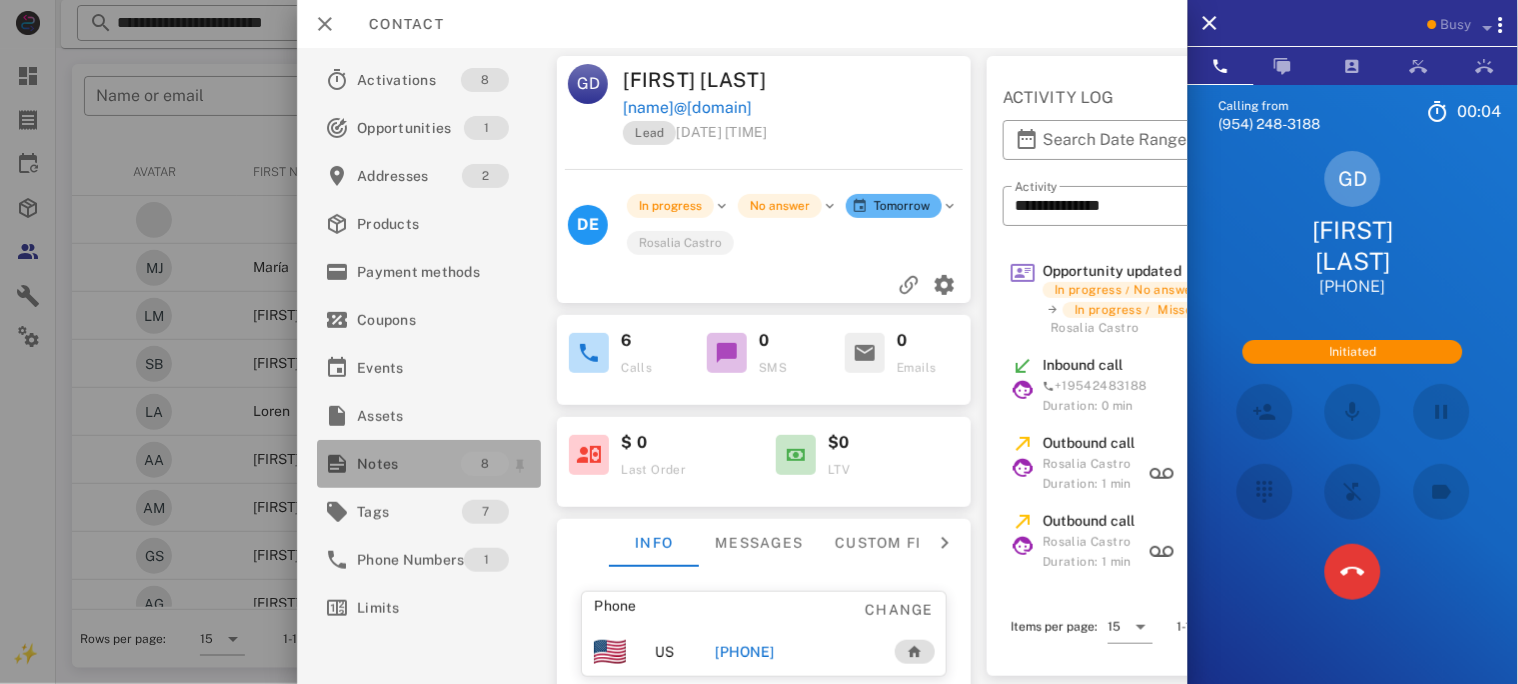 click on "Notes" at bounding box center (409, 464) 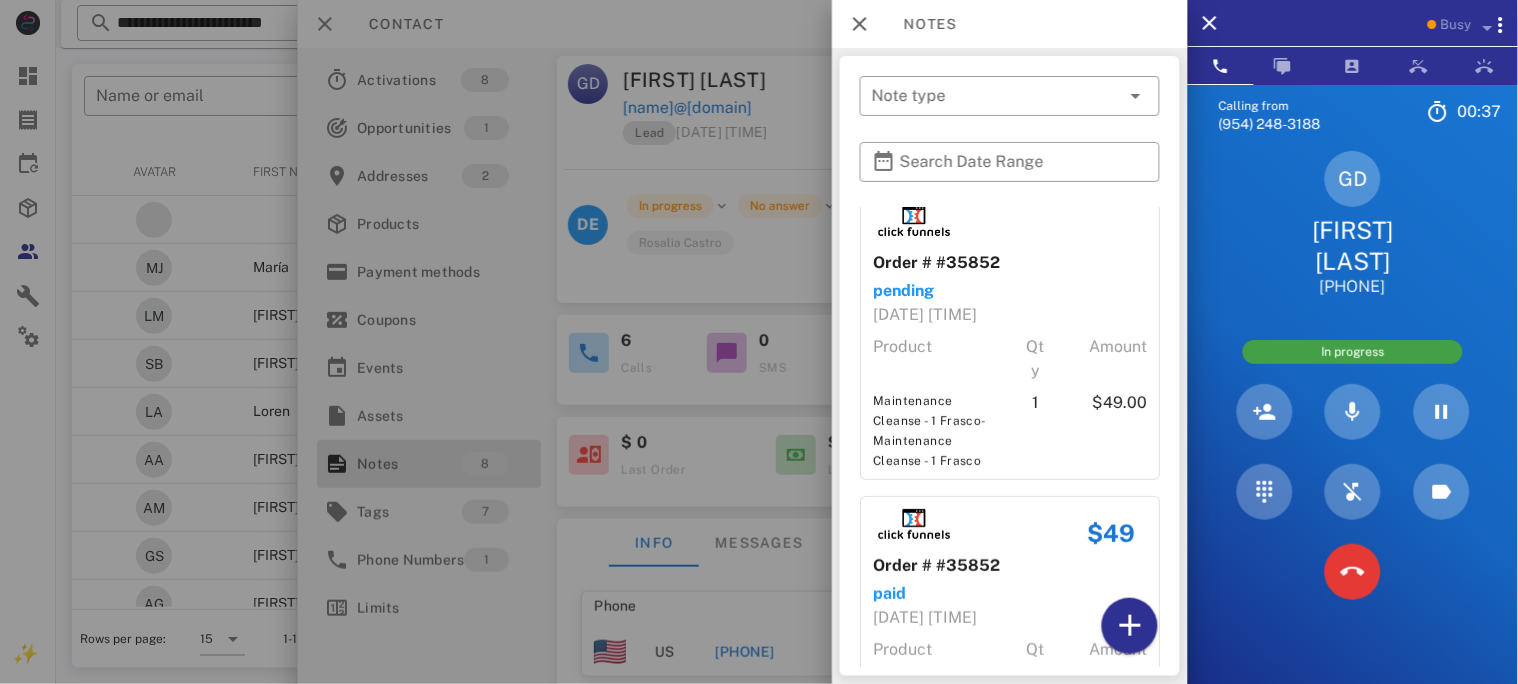scroll, scrollTop: 1846, scrollLeft: 0, axis: vertical 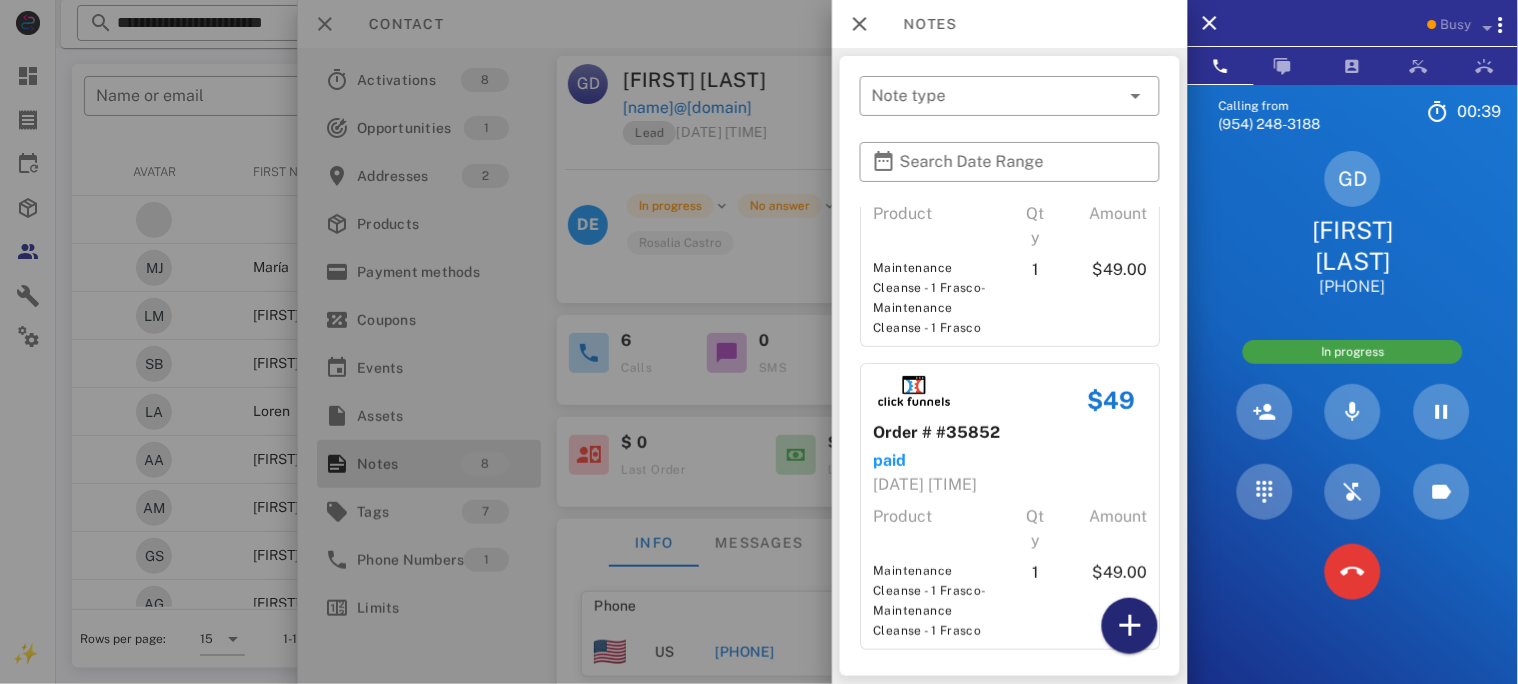 click at bounding box center (1130, 626) 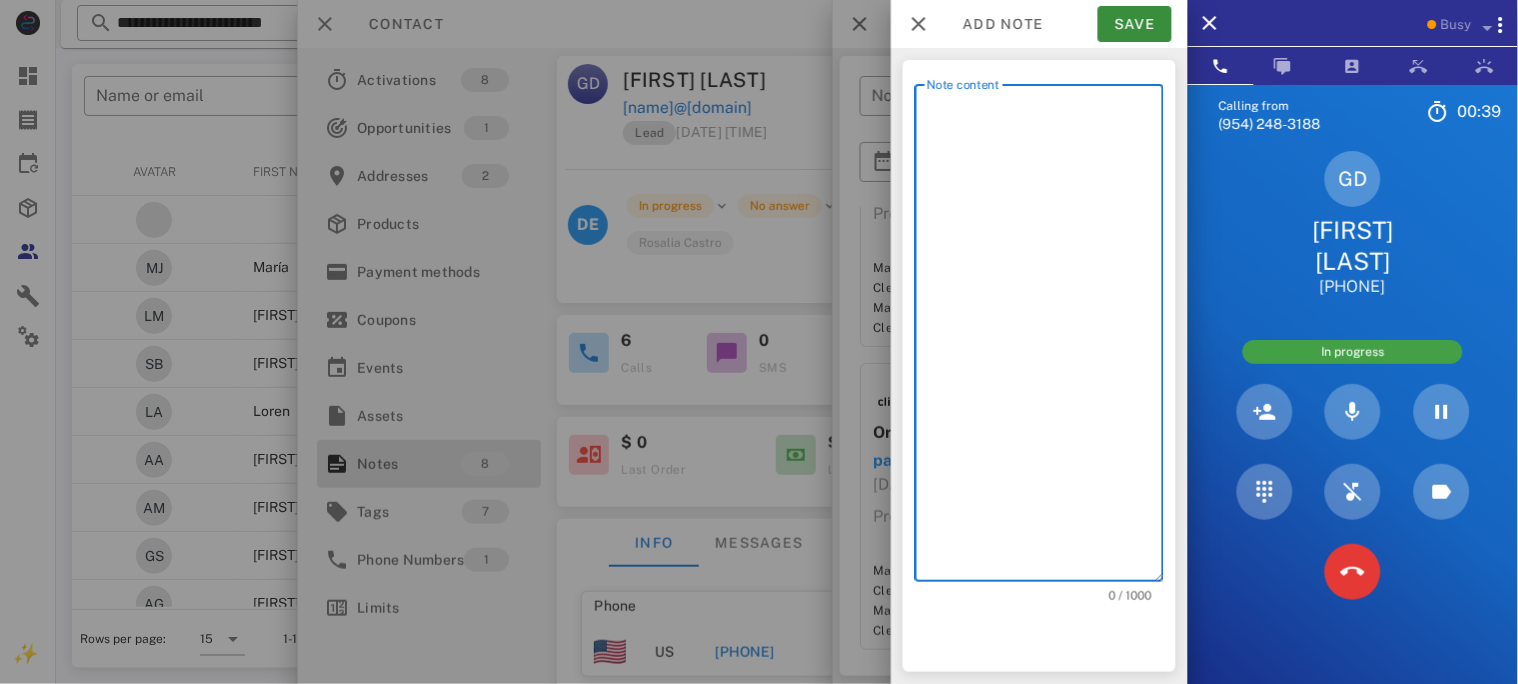 click on "Note content" at bounding box center [1045, 338] 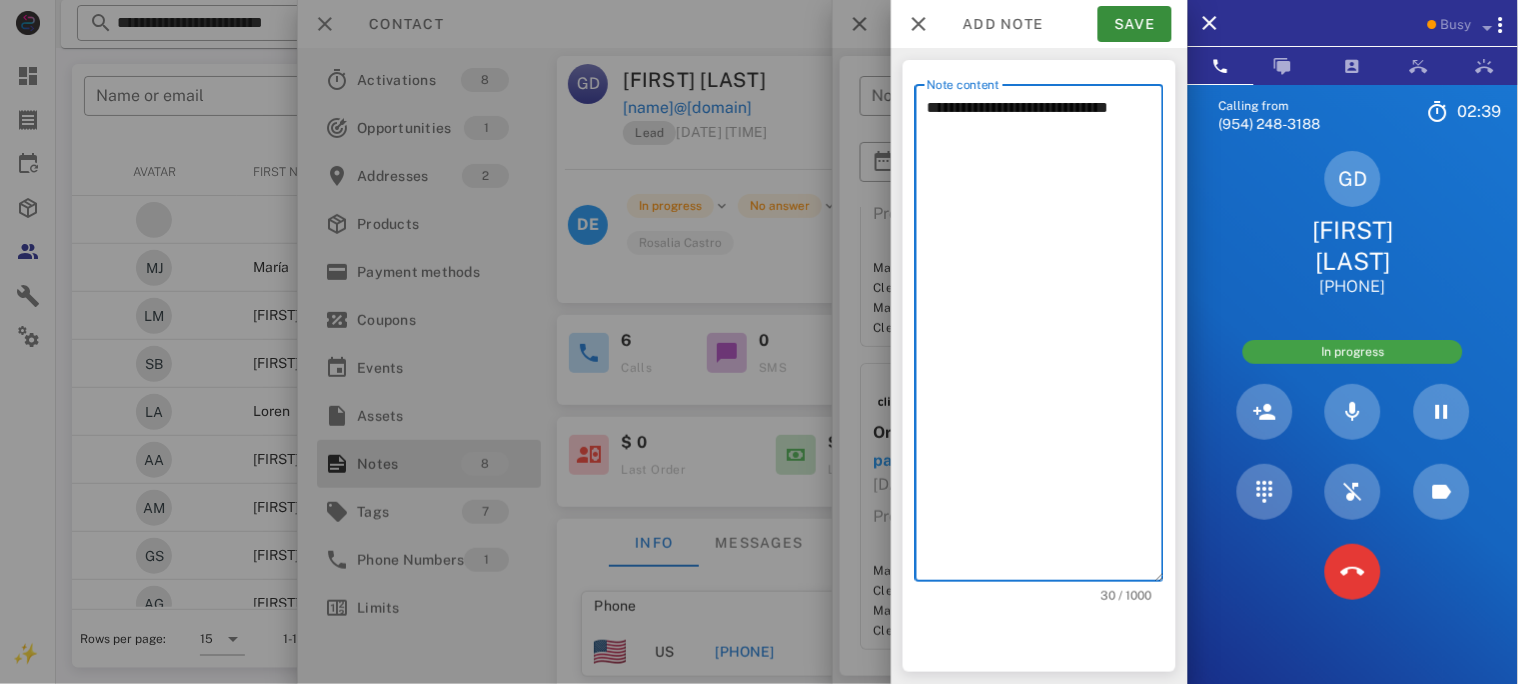 click on "**********" at bounding box center (1045, 338) 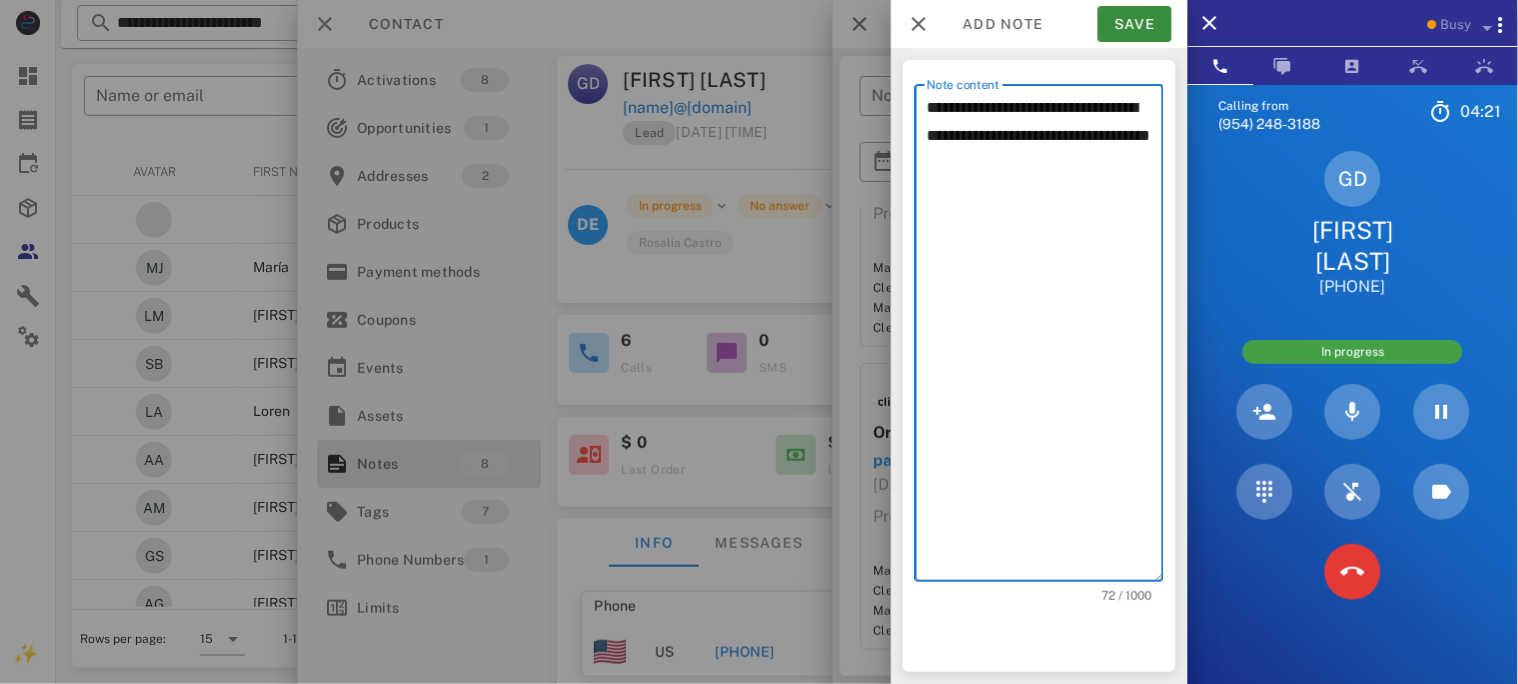 type on "**********" 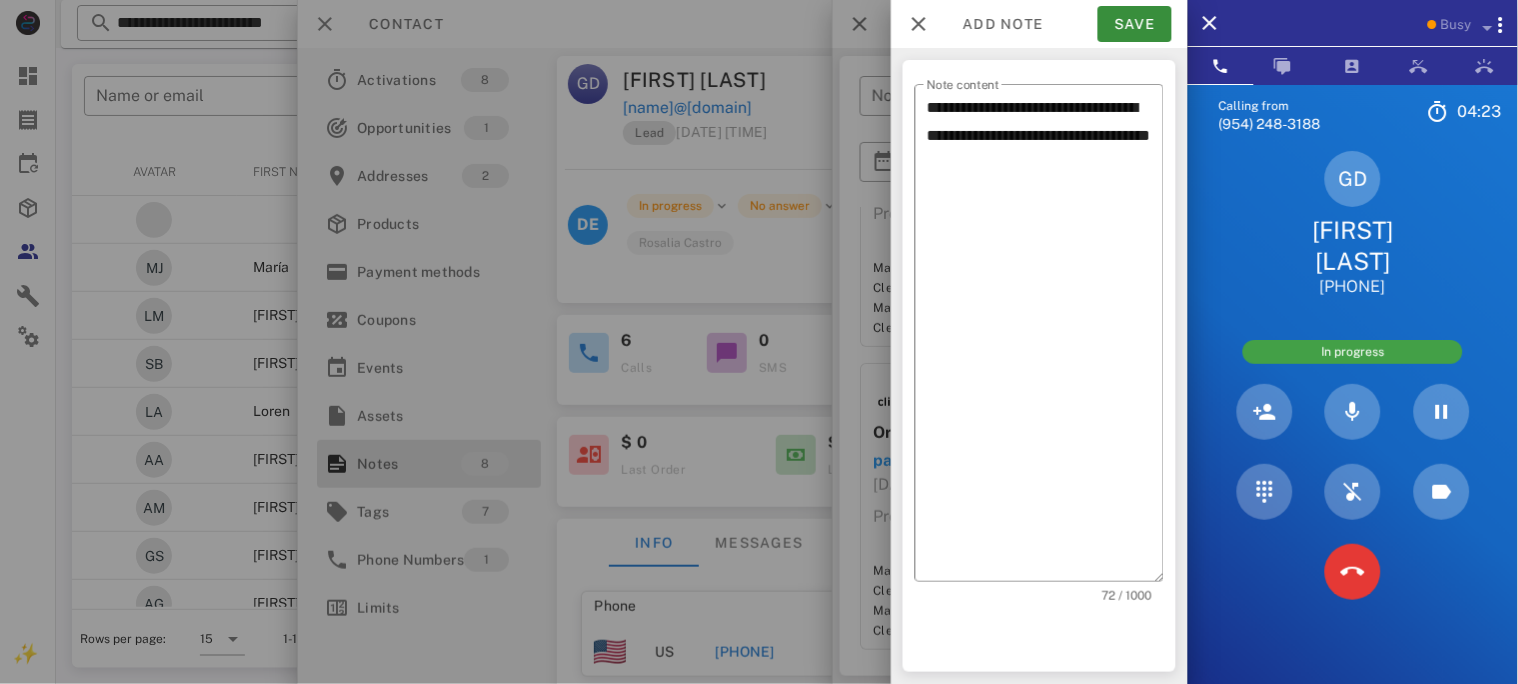 drag, startPoint x: 1423, startPoint y: 286, endPoint x: 1299, endPoint y: 287, distance: 124.004036 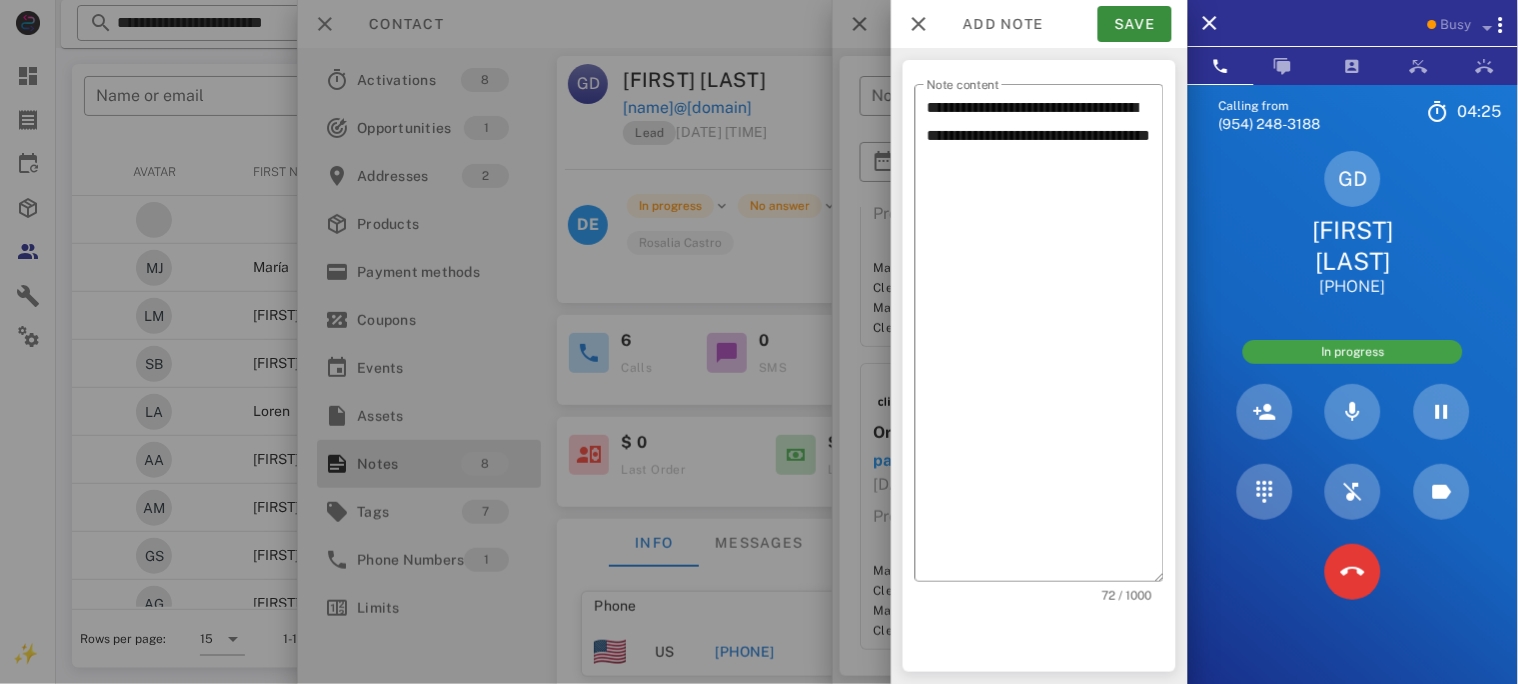 copy on "[PHONE]" 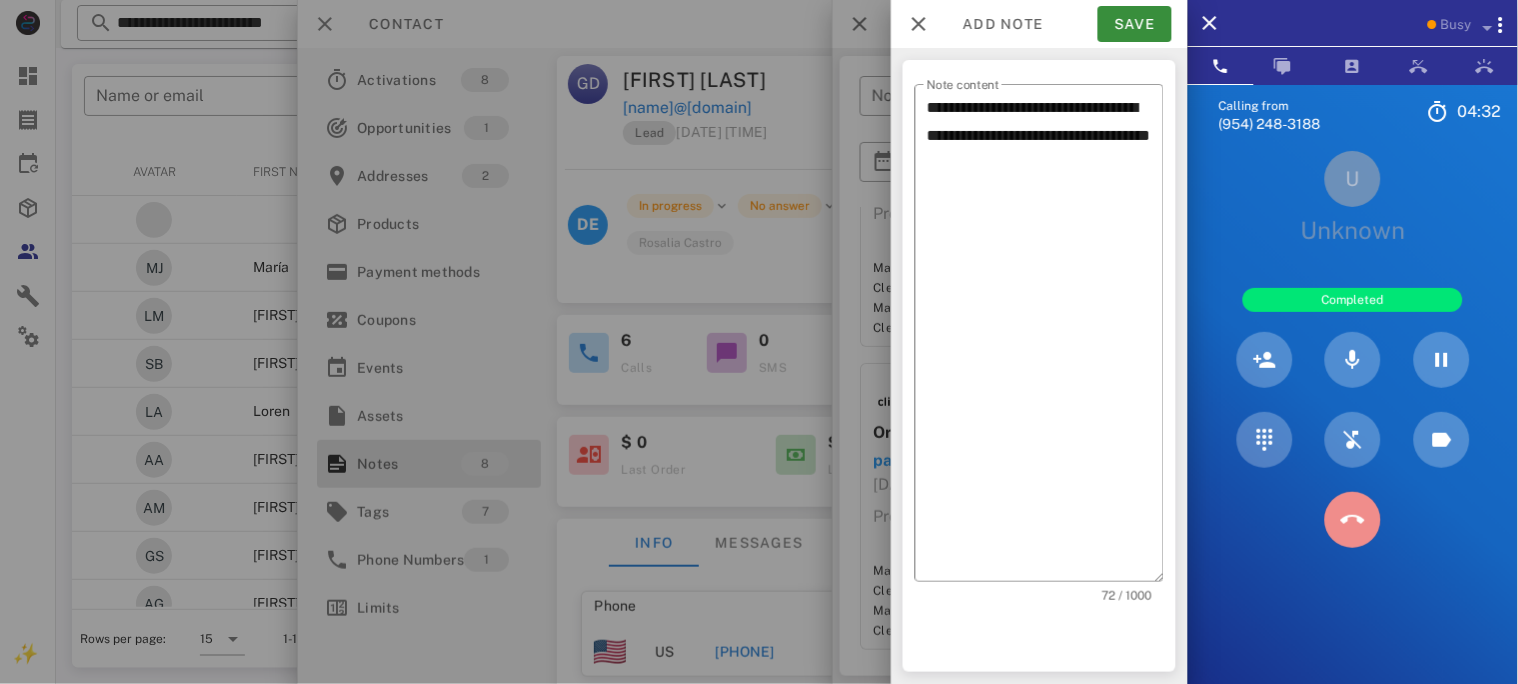 click at bounding box center [1353, 520] 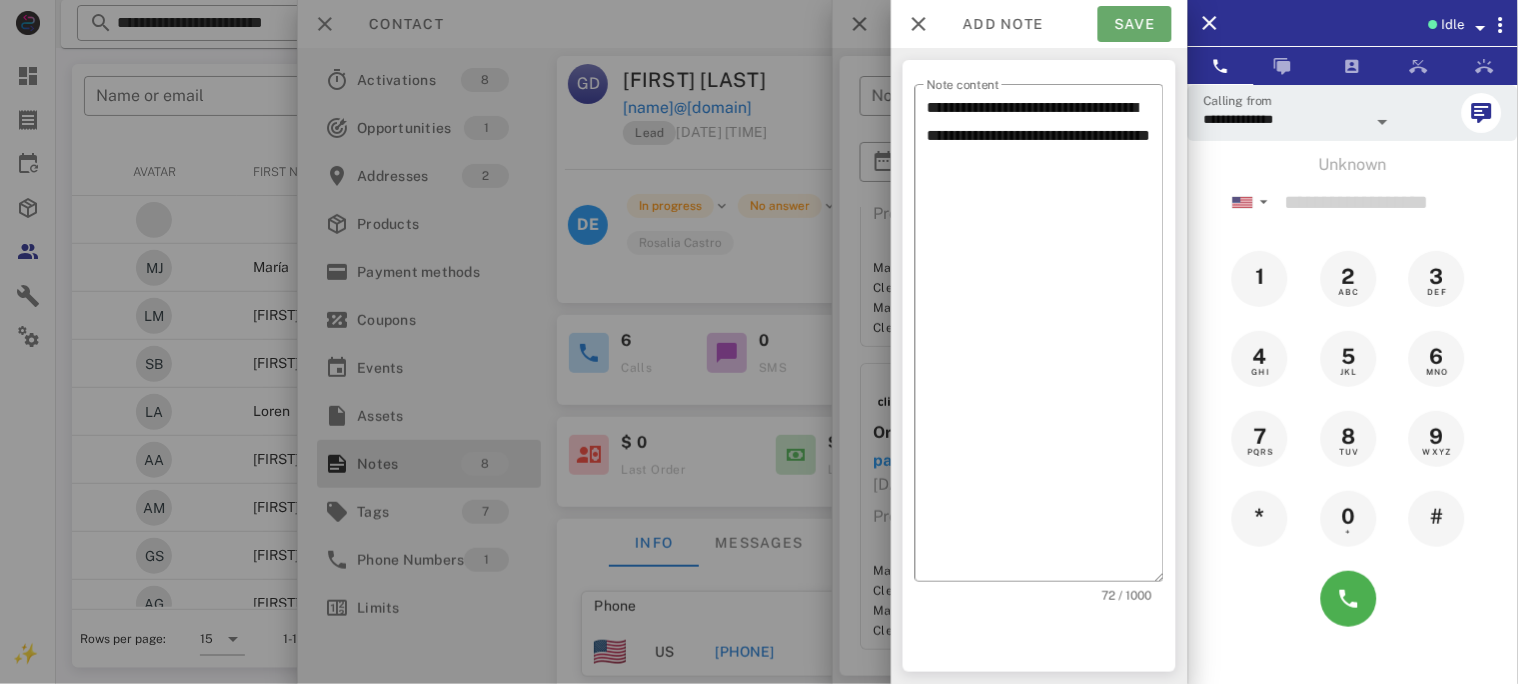 click on "Save" at bounding box center (1135, 24) 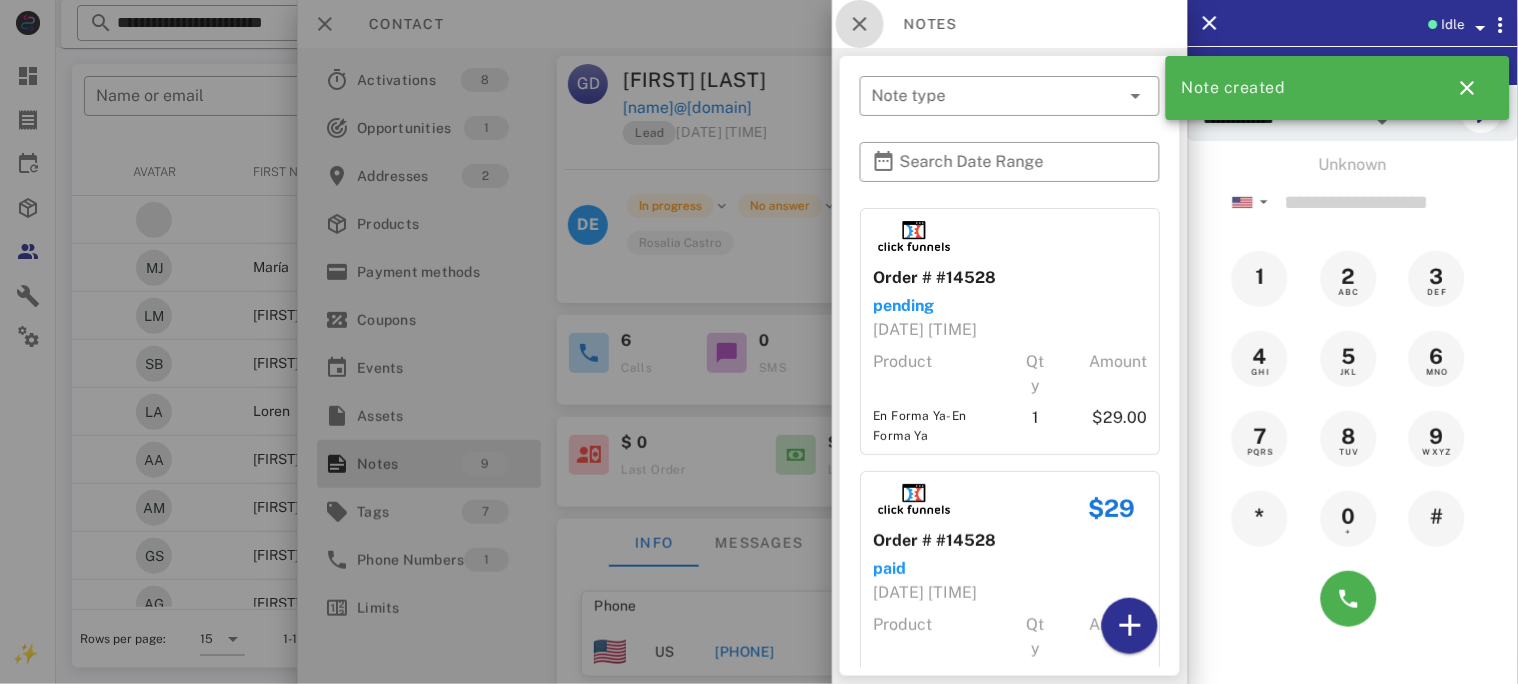 click at bounding box center (860, 24) 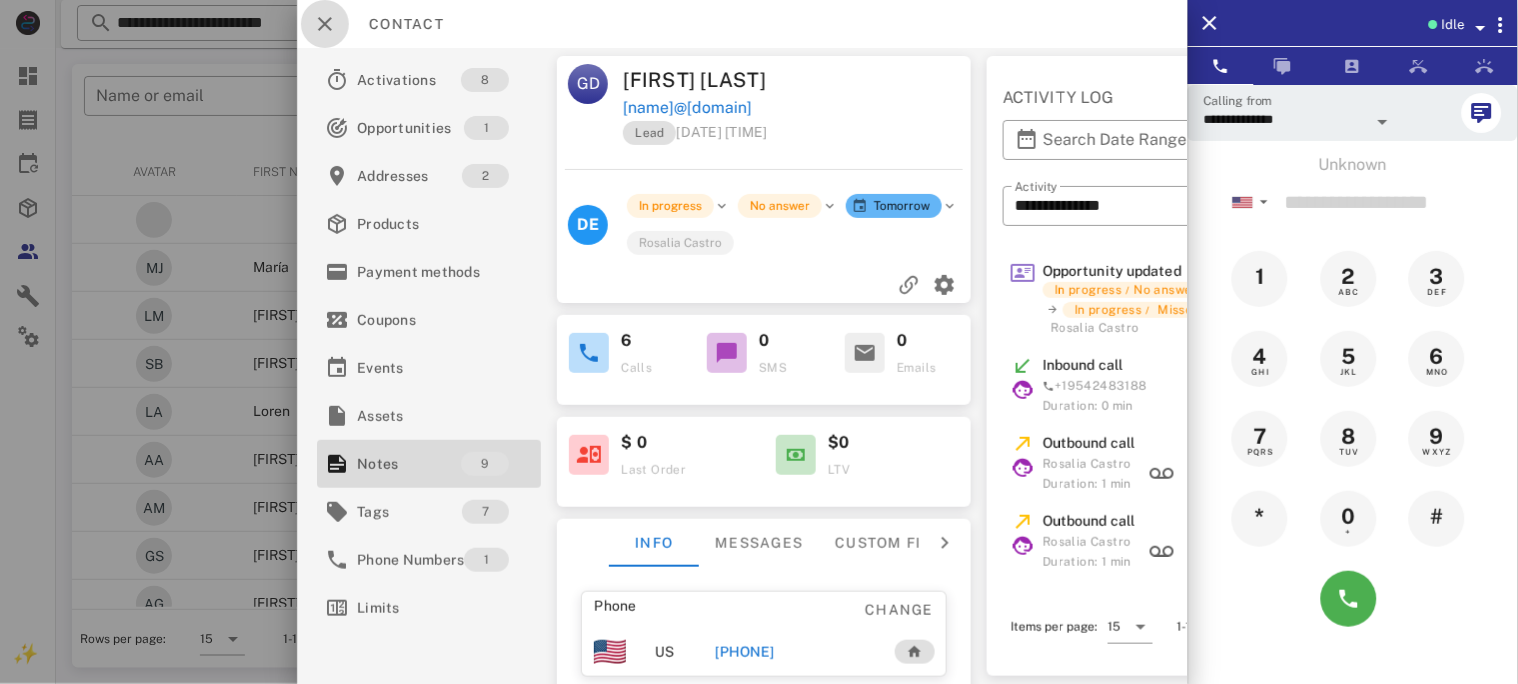 click at bounding box center [325, 24] 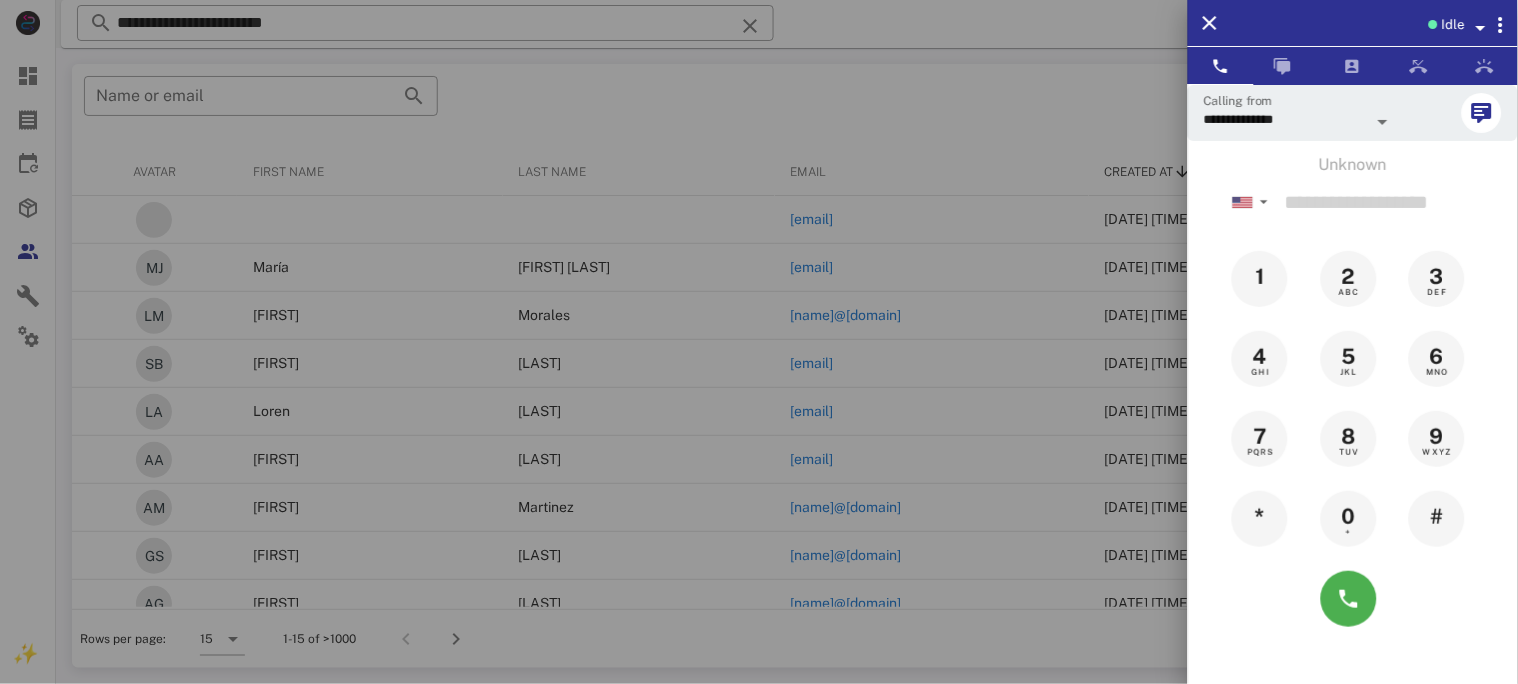 click at bounding box center [759, 342] 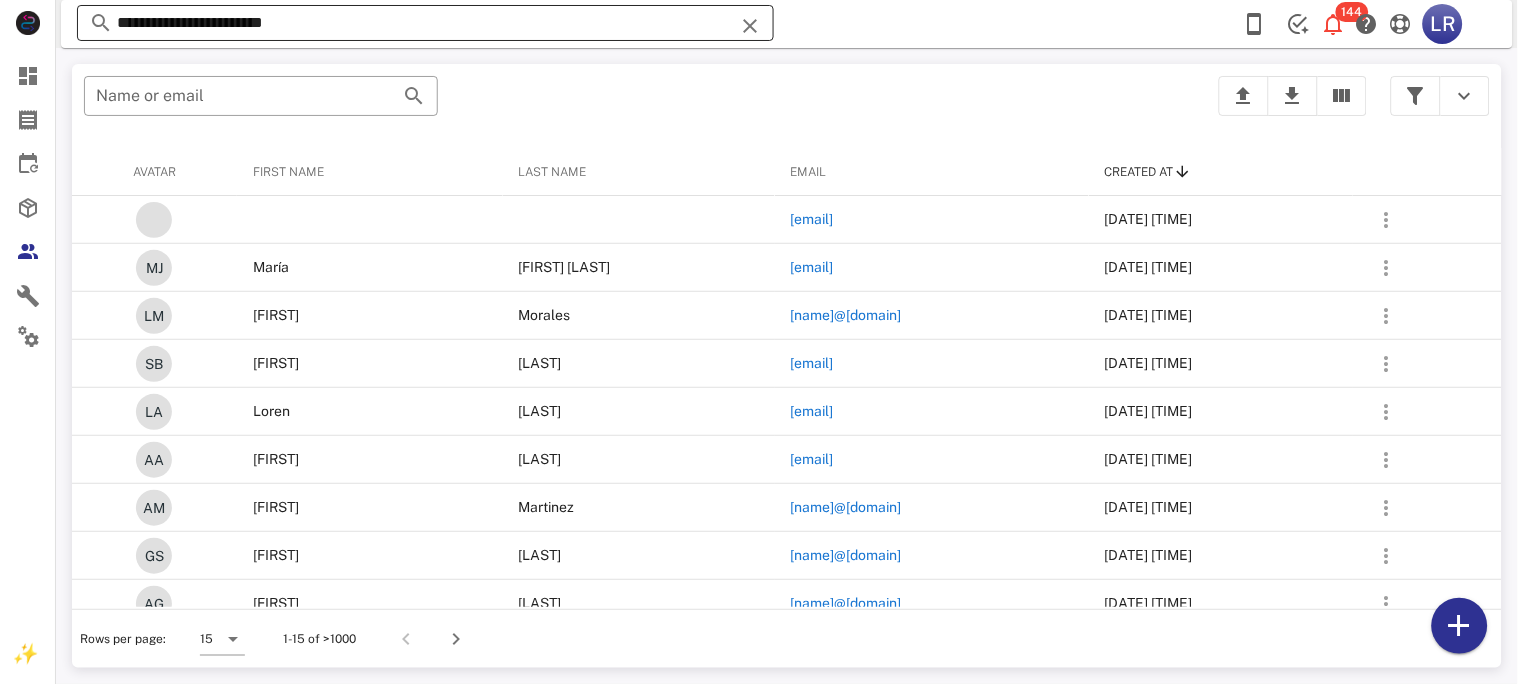 click at bounding box center [750, 26] 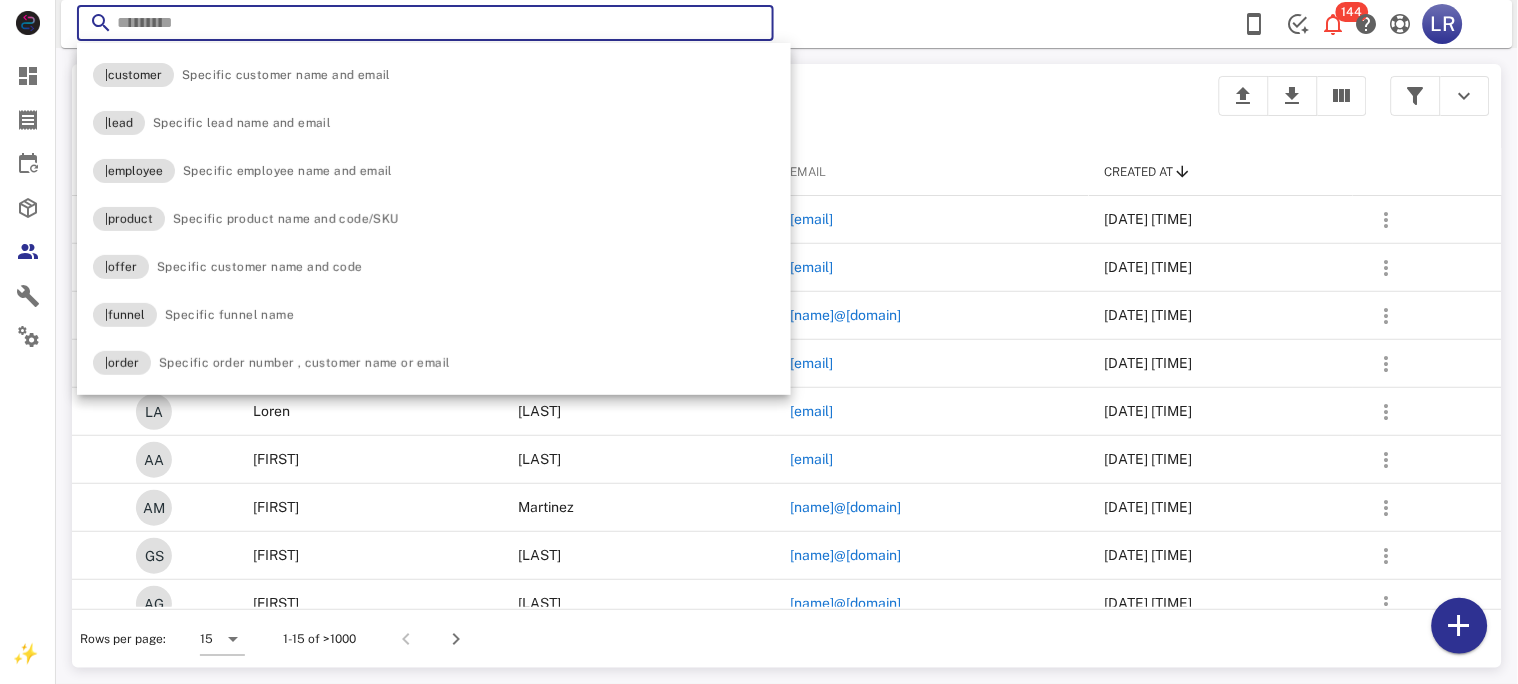 paste on "**********" 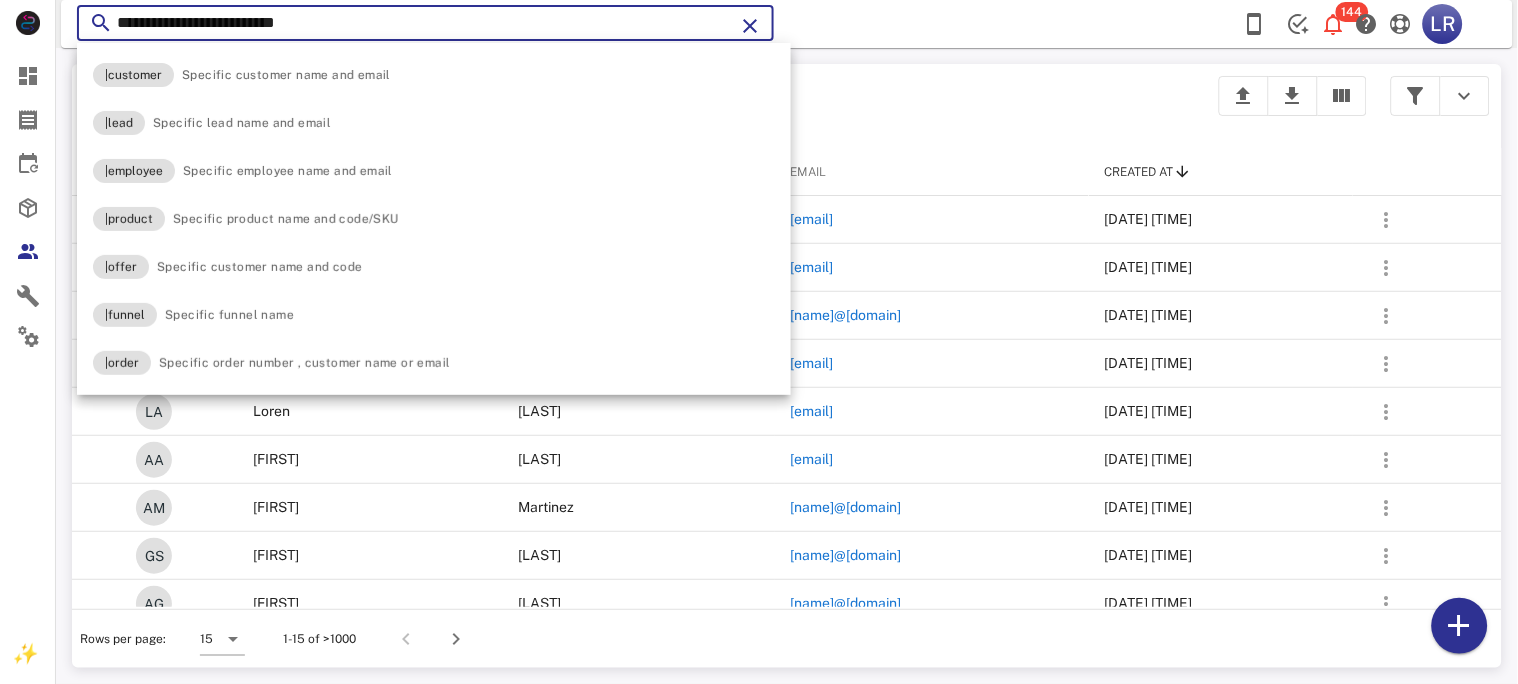 type on "**********" 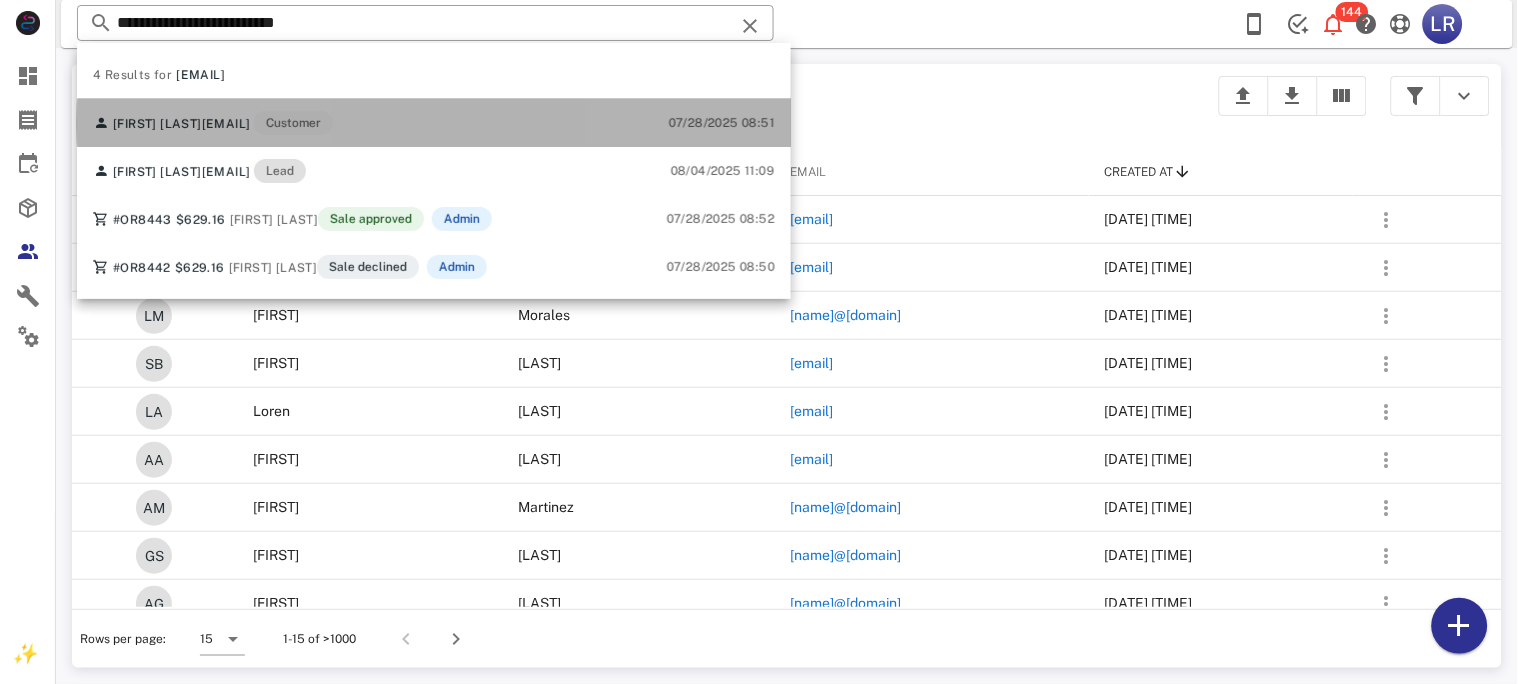 click on "[FIRST] [LAST]" at bounding box center [157, 124] 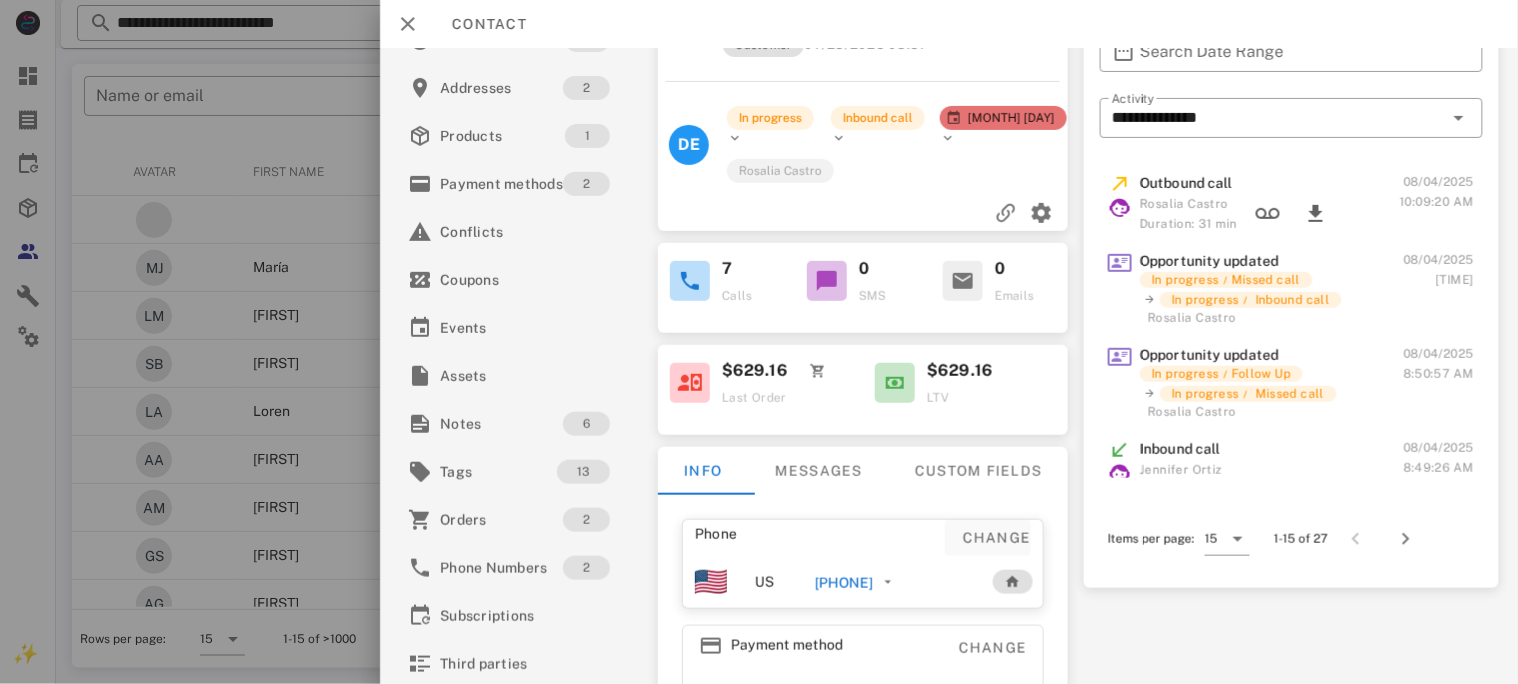 scroll, scrollTop: 133, scrollLeft: 0, axis: vertical 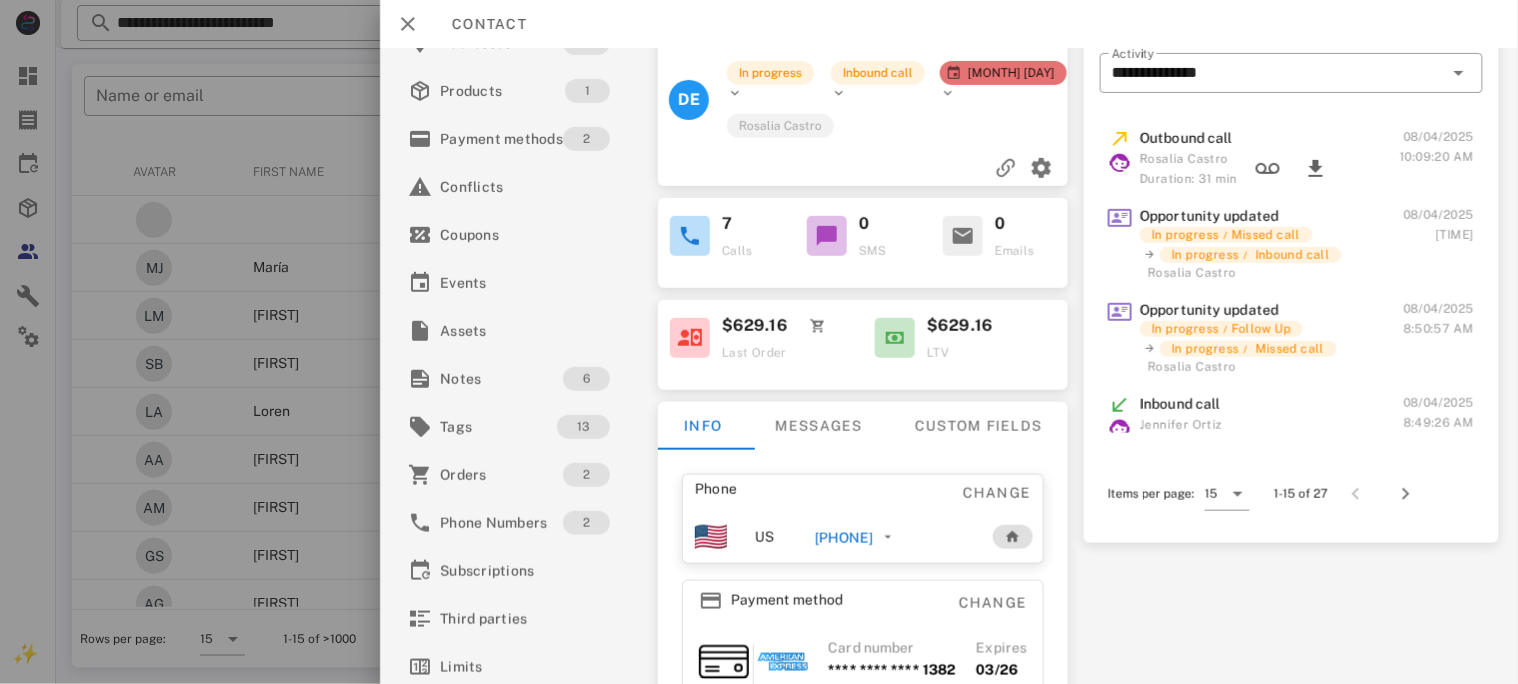 click on "[PHONE]" at bounding box center (843, 538) 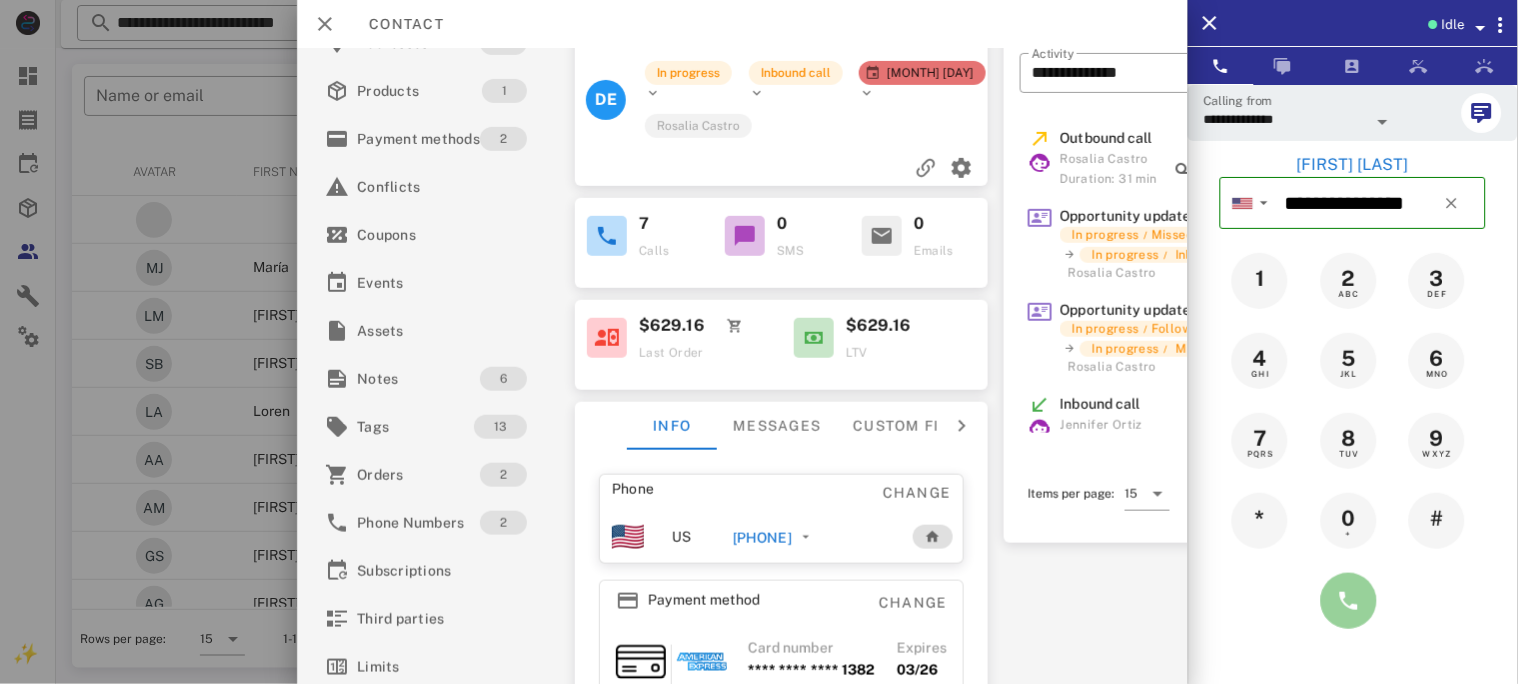 click at bounding box center [1349, 601] 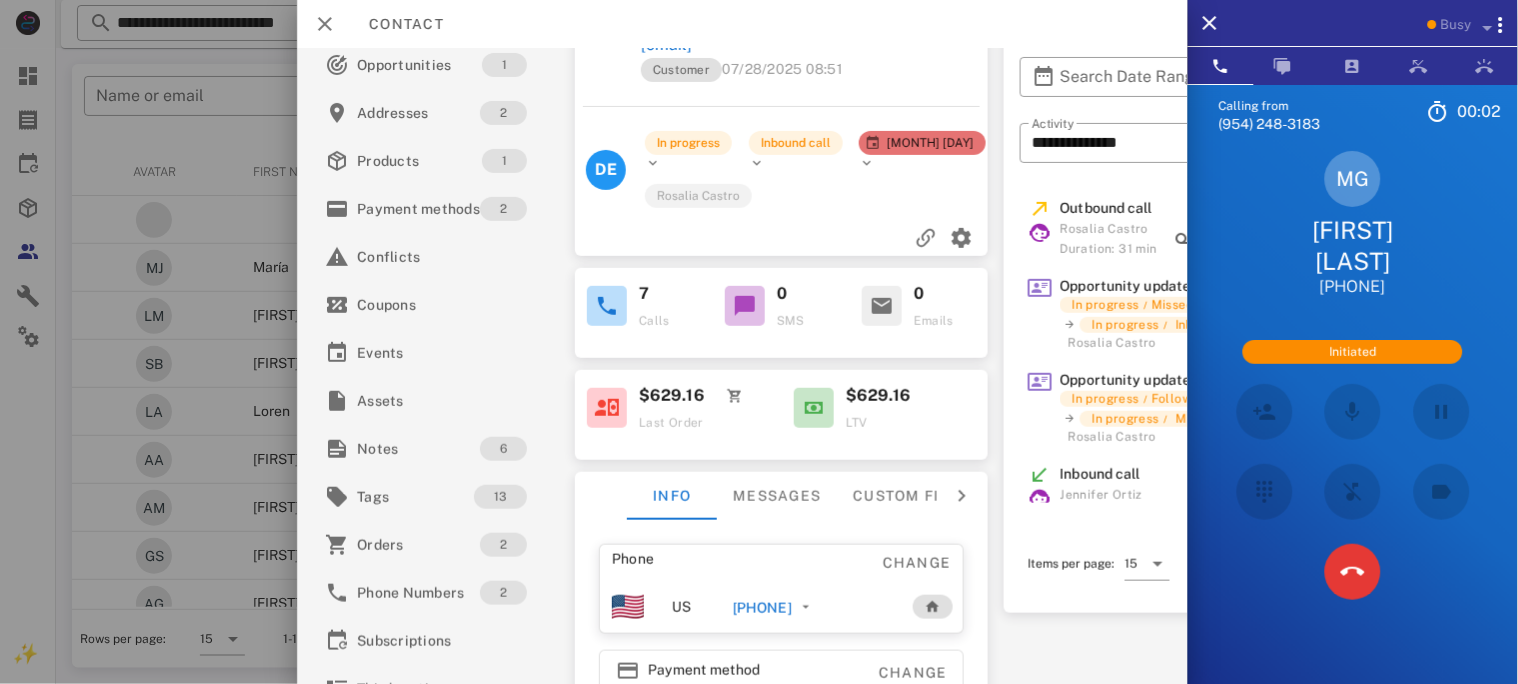 scroll, scrollTop: 0, scrollLeft: 0, axis: both 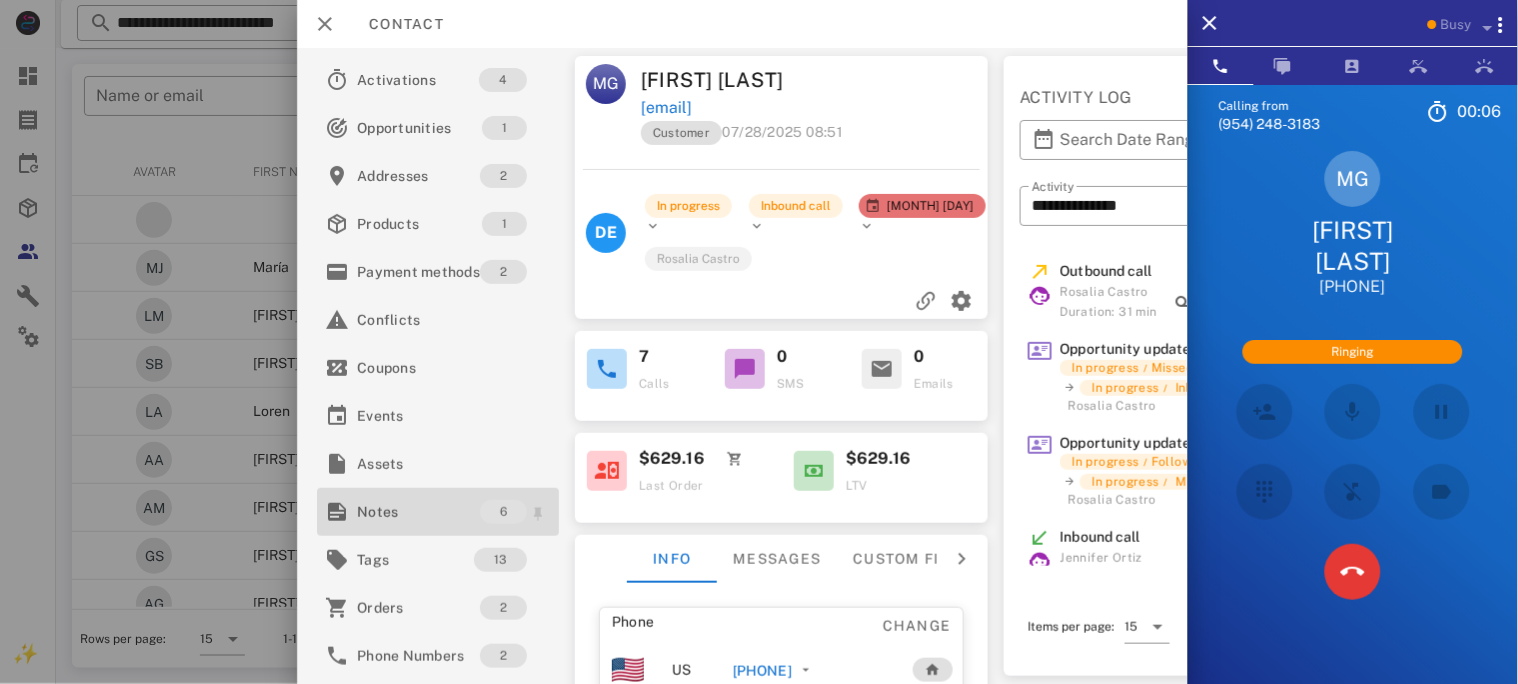 click on "Notes" at bounding box center (418, 512) 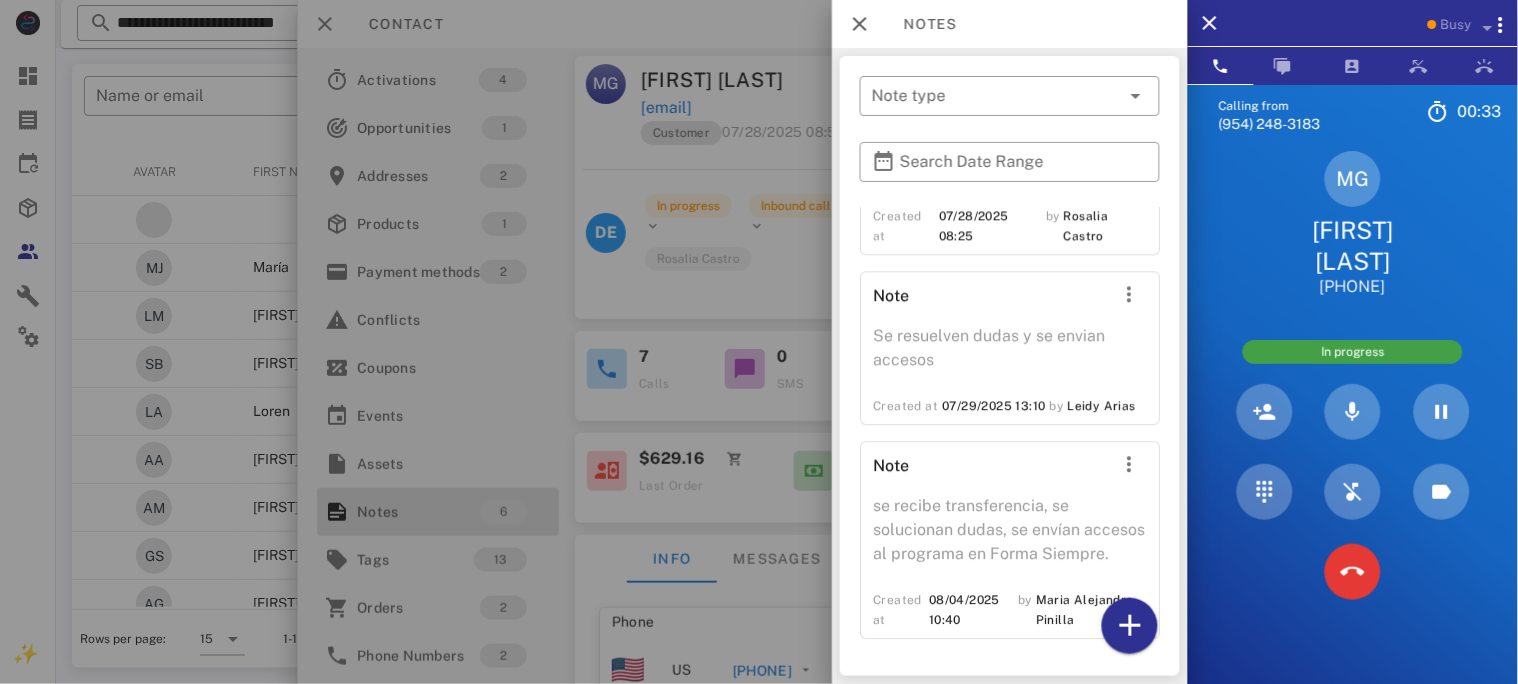 scroll, scrollTop: 1216, scrollLeft: 0, axis: vertical 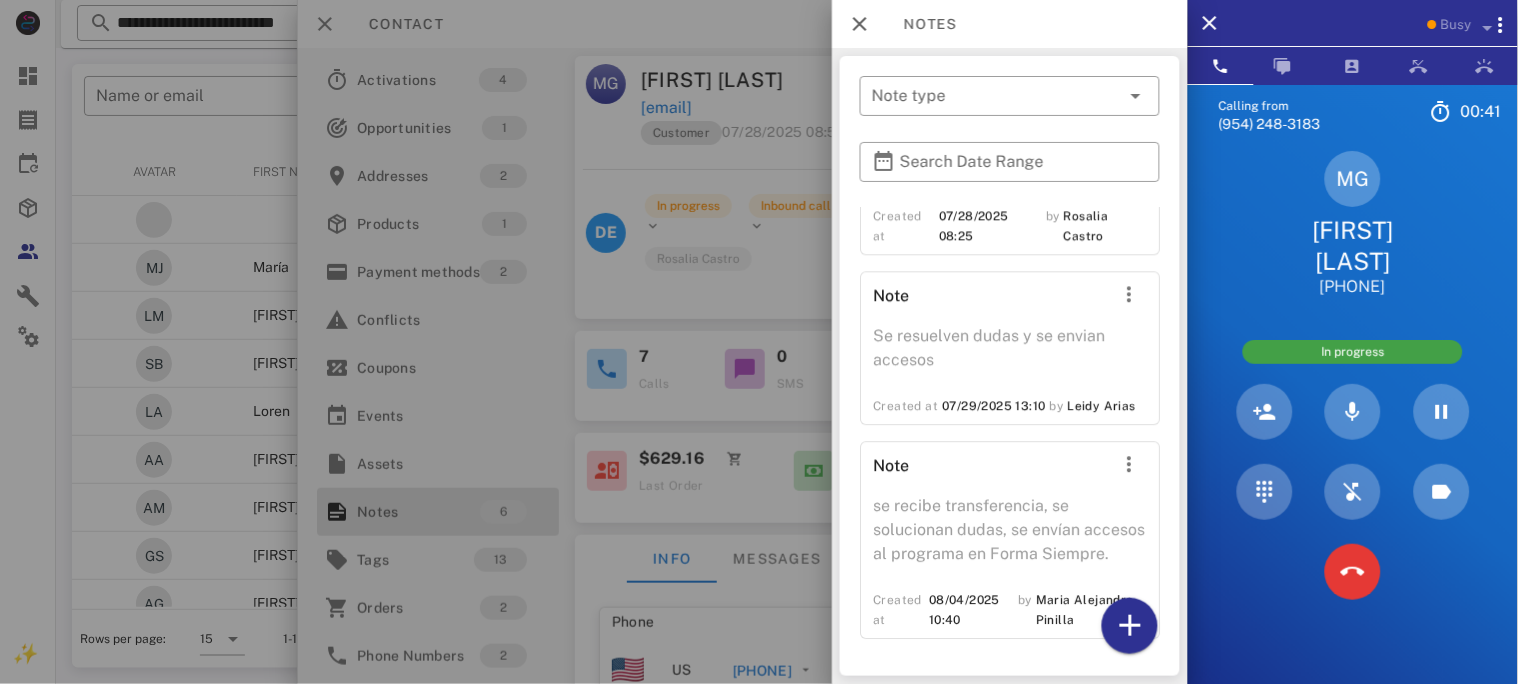 click at bounding box center [759, 342] 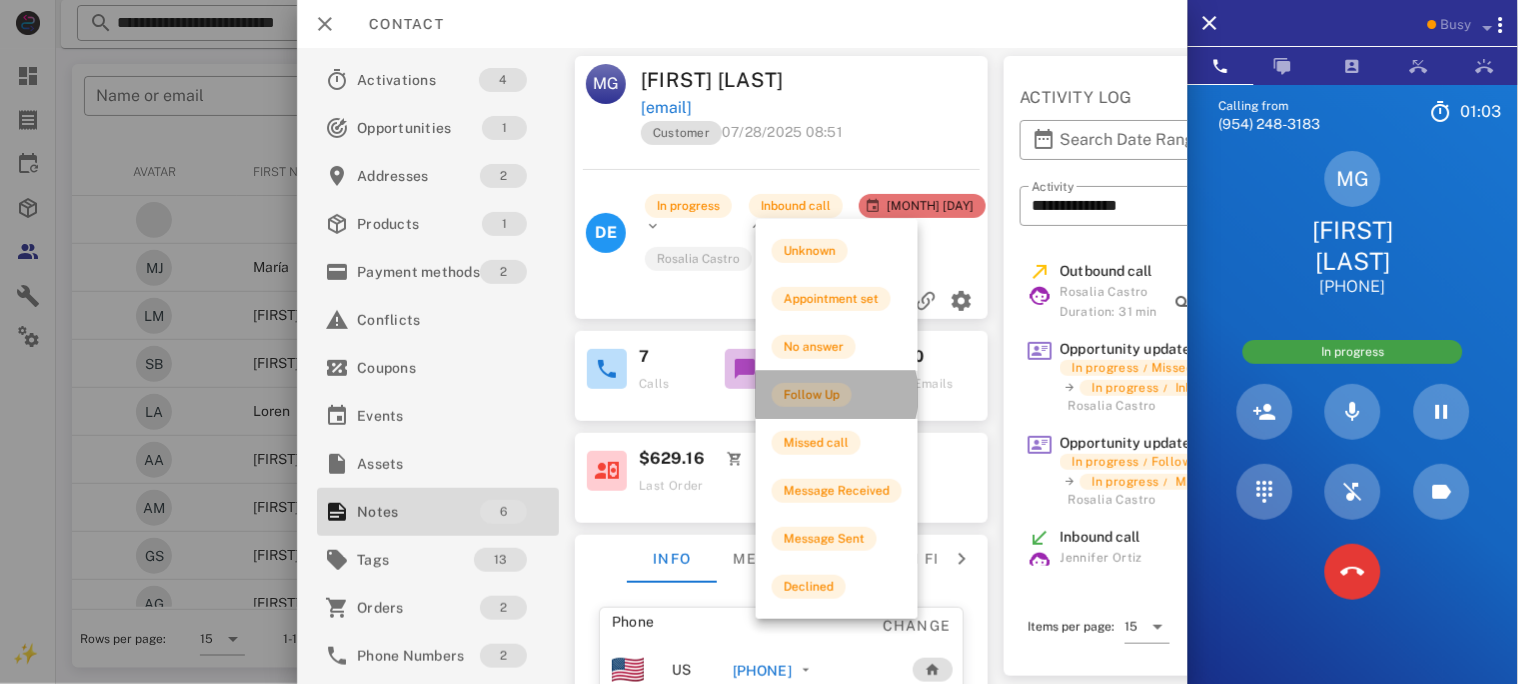click on "Follow Up" at bounding box center (812, 395) 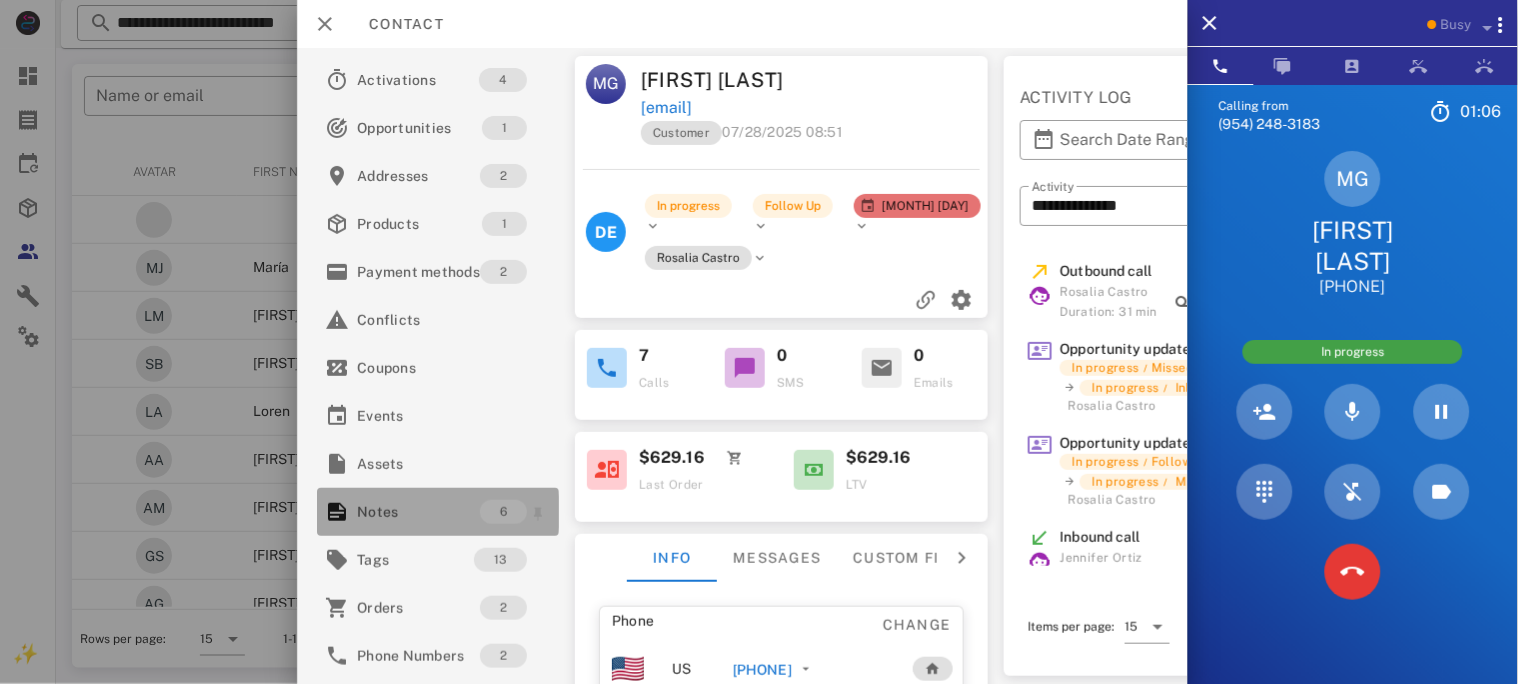click on "Notes" at bounding box center [418, 512] 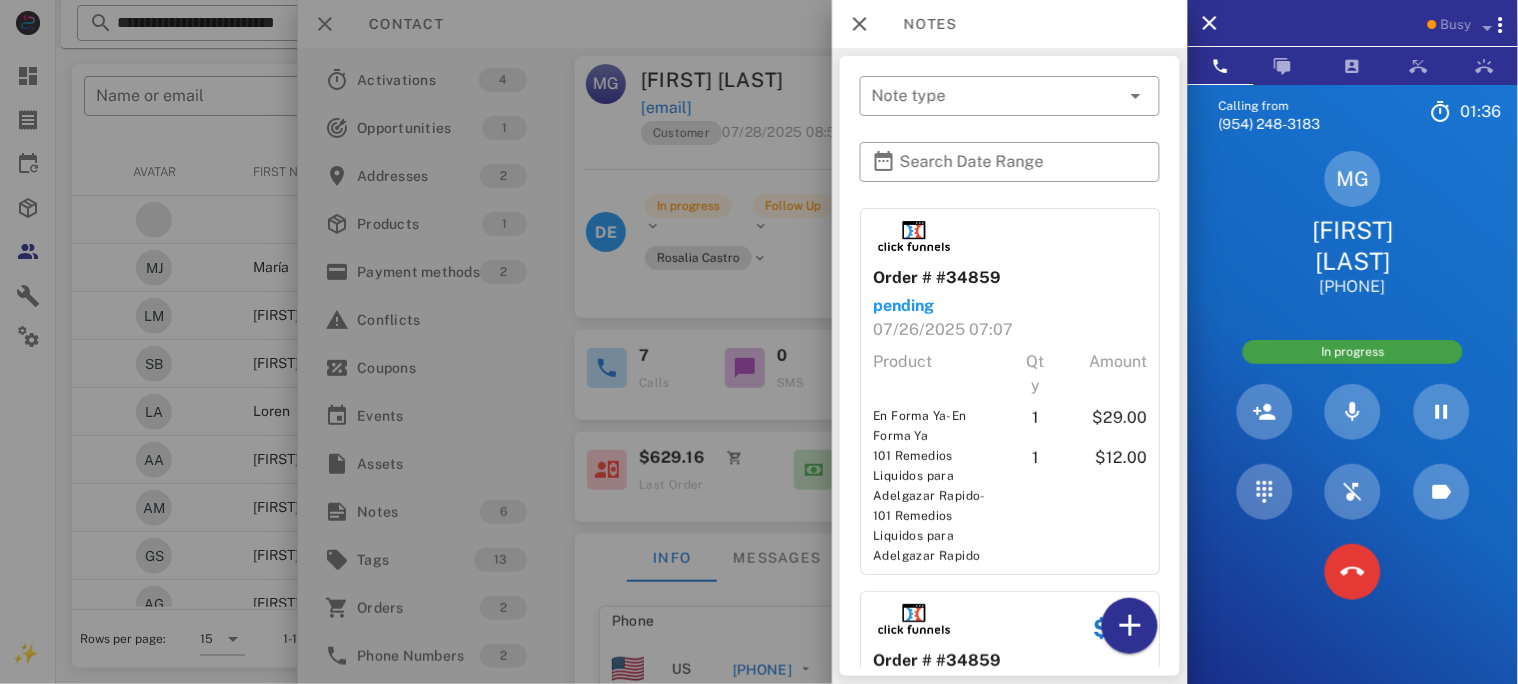 drag, startPoint x: 1426, startPoint y: 282, endPoint x: 1302, endPoint y: 291, distance: 124.32619 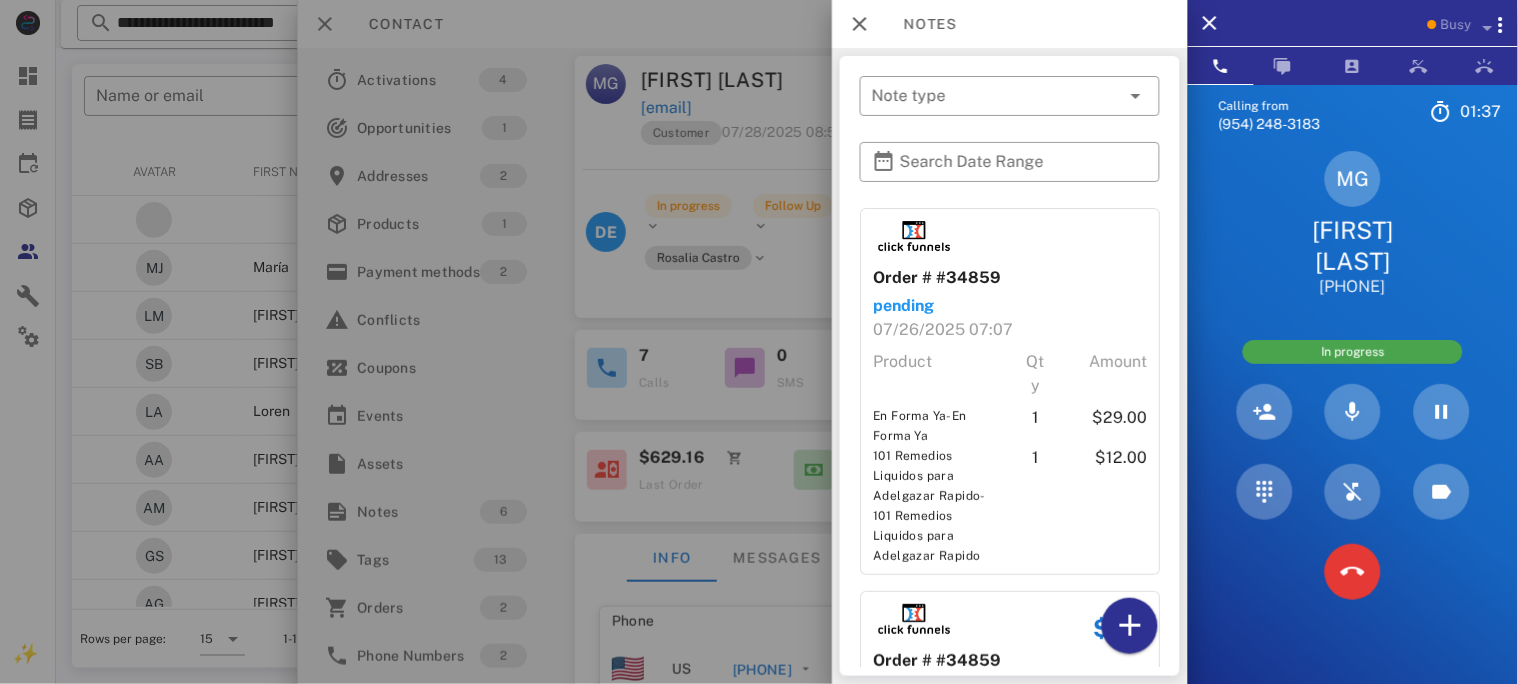 copy on "[PHONE]" 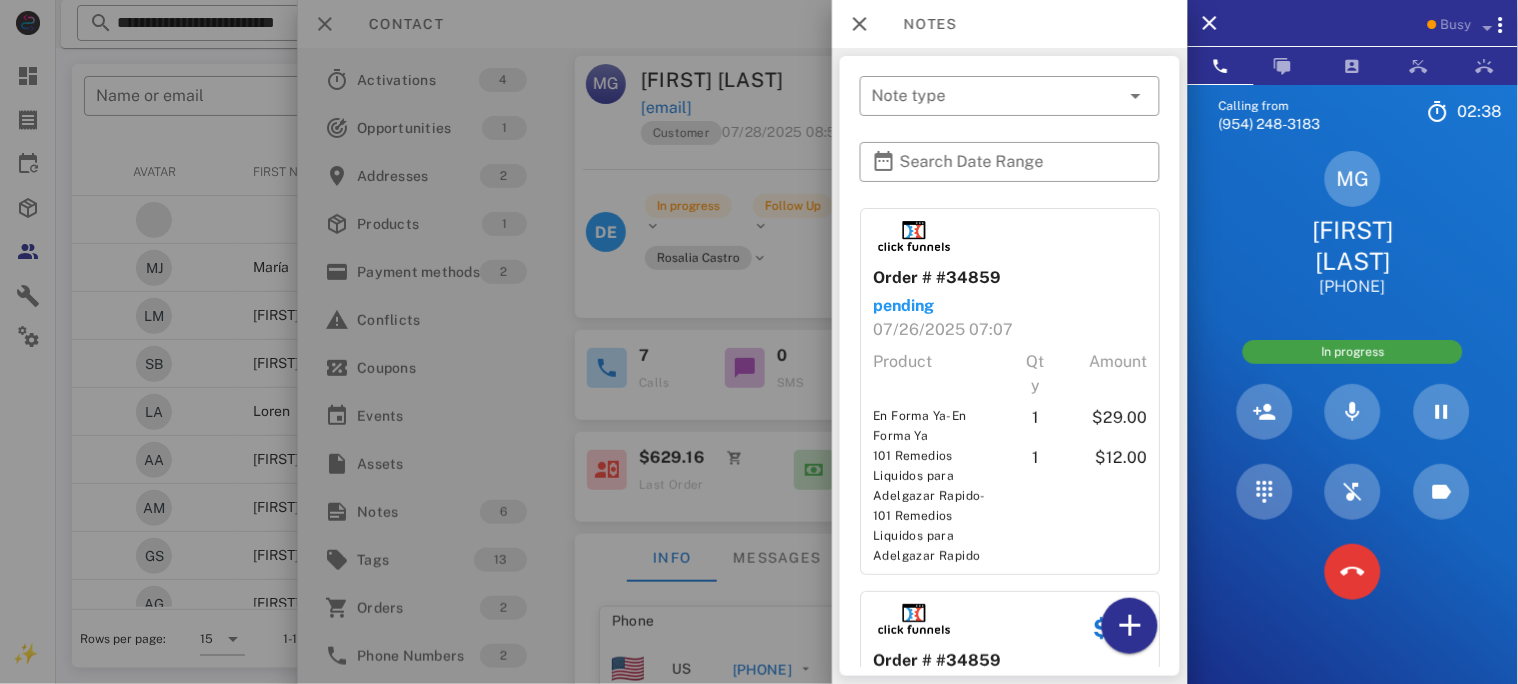 scroll, scrollTop: 133, scrollLeft: 0, axis: vertical 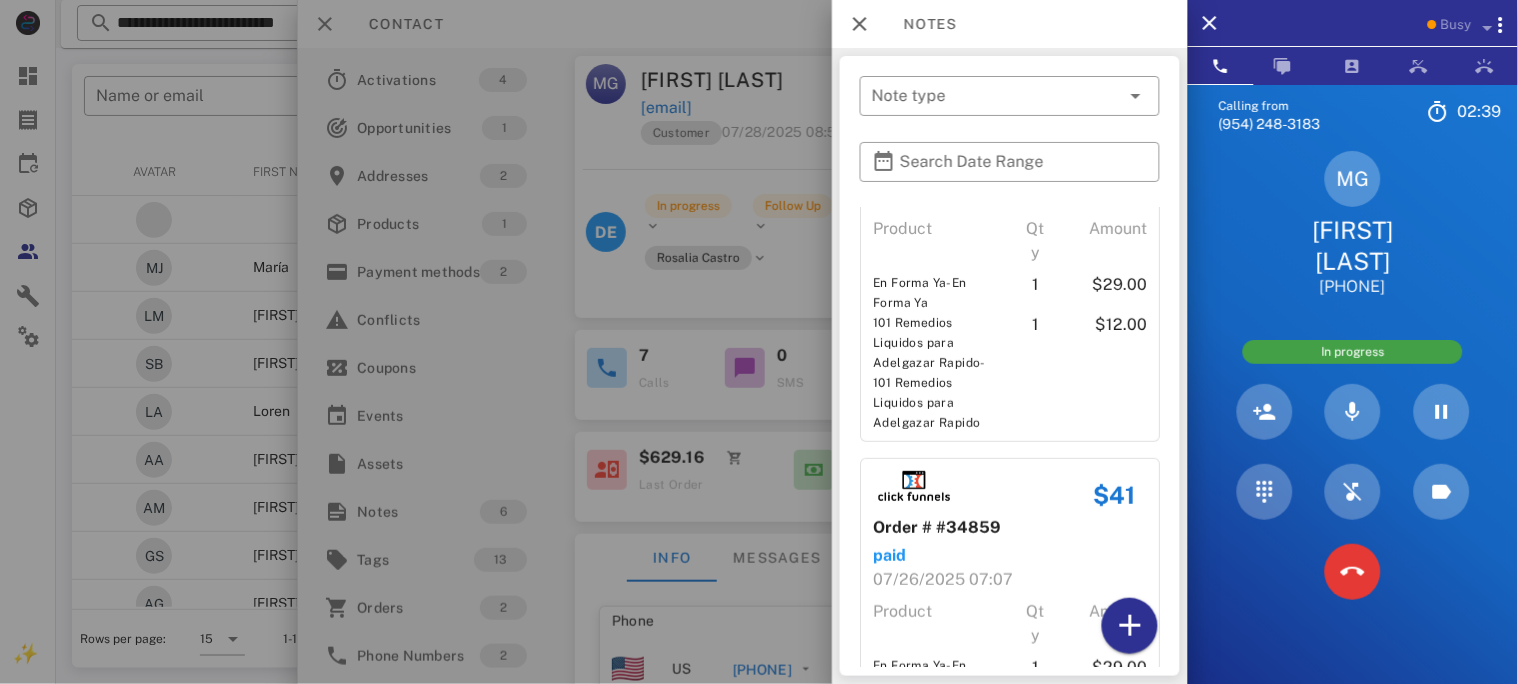 click at bounding box center (759, 342) 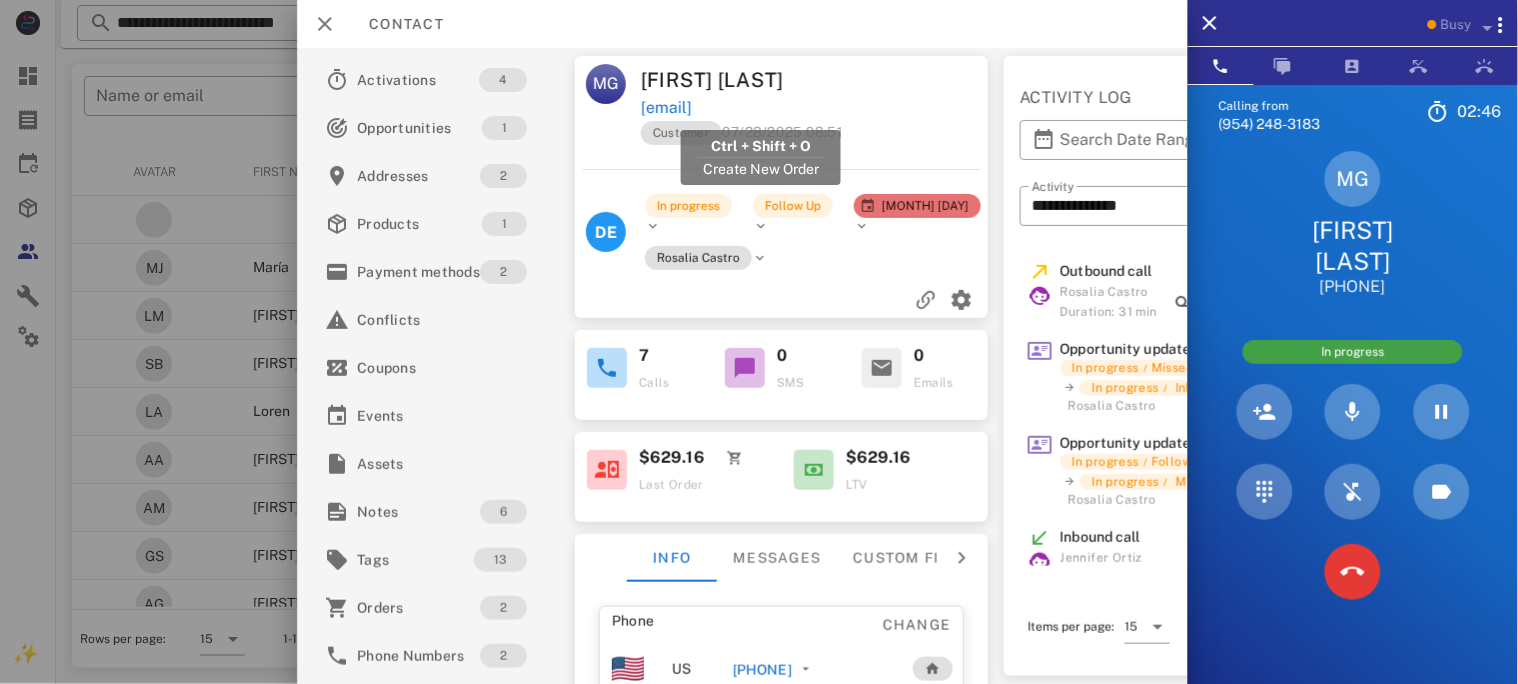 drag, startPoint x: 892, startPoint y: 101, endPoint x: 644, endPoint y: 106, distance: 248.0504 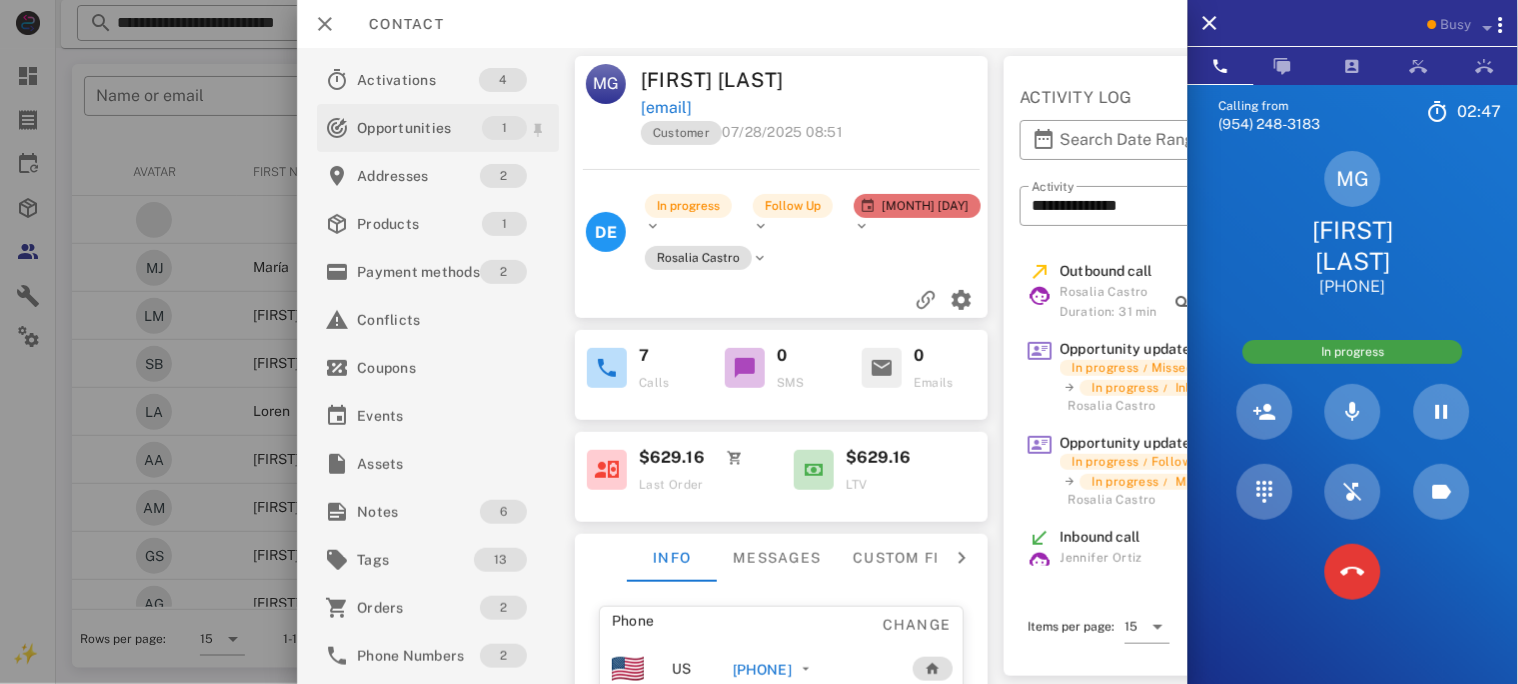 copy on "[EMAIL]" 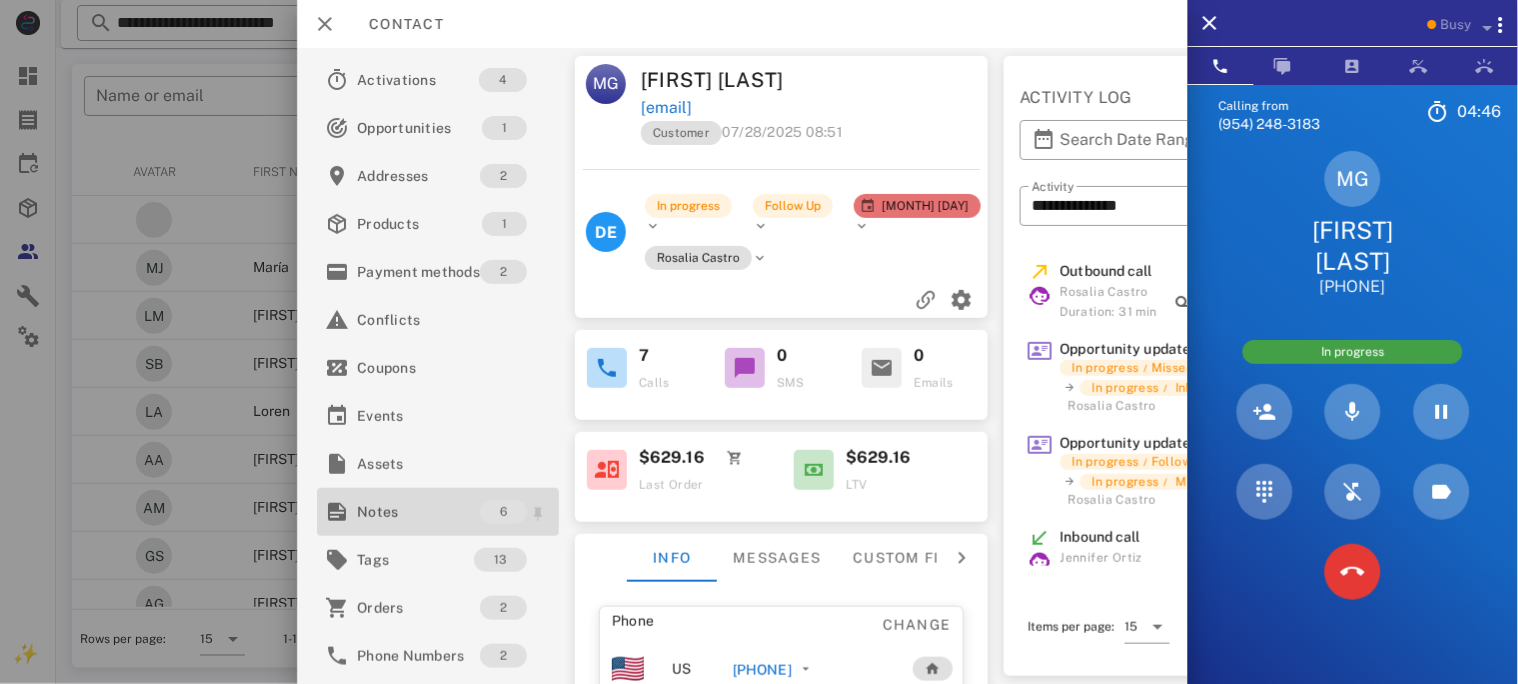 click on "Notes" at bounding box center [418, 512] 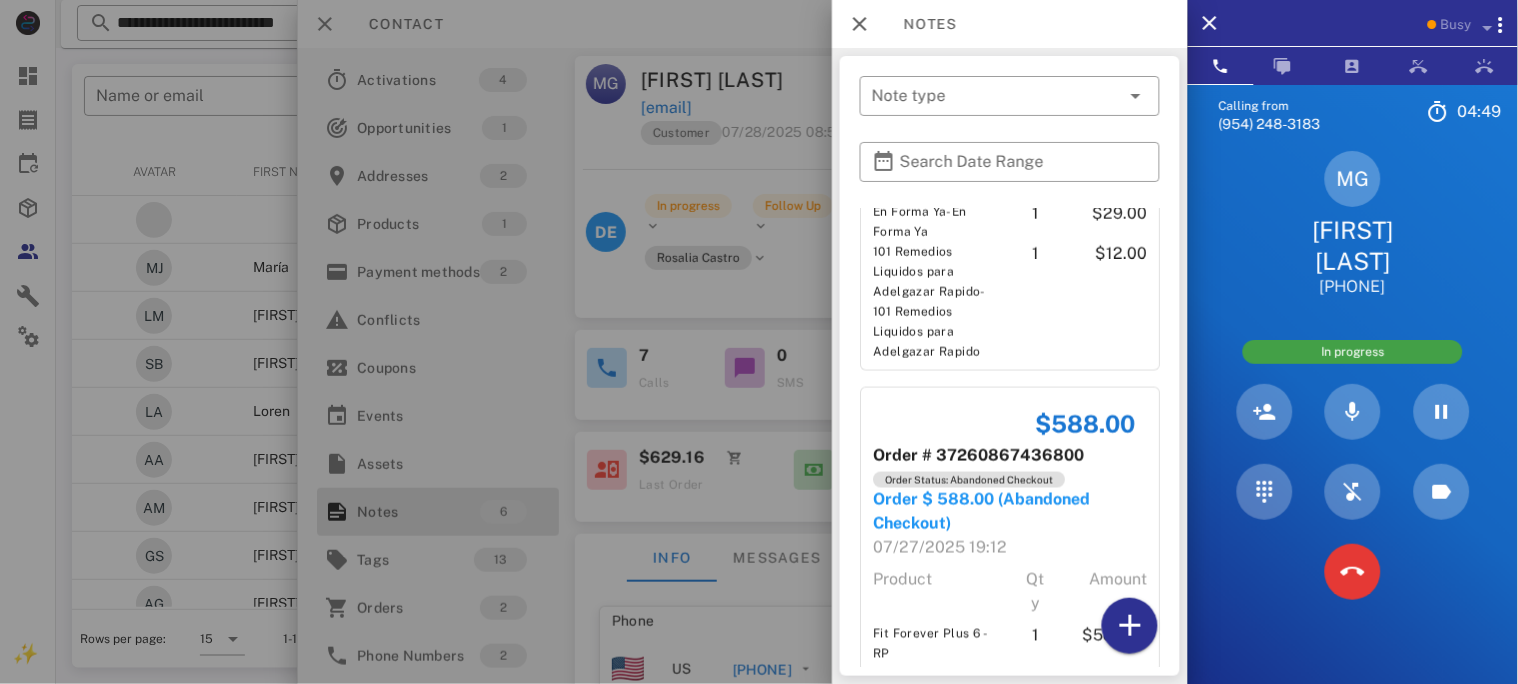 scroll, scrollTop: 799, scrollLeft: 0, axis: vertical 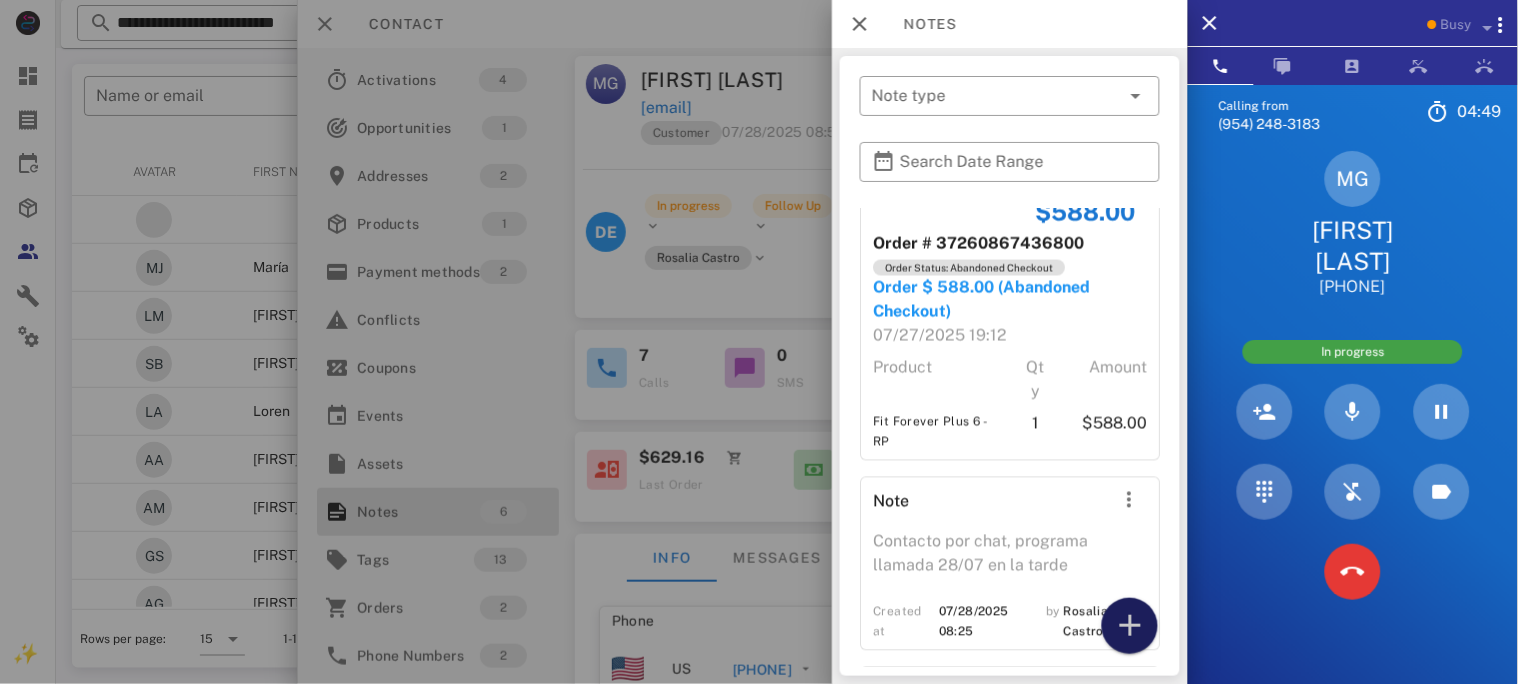 click at bounding box center [1130, 626] 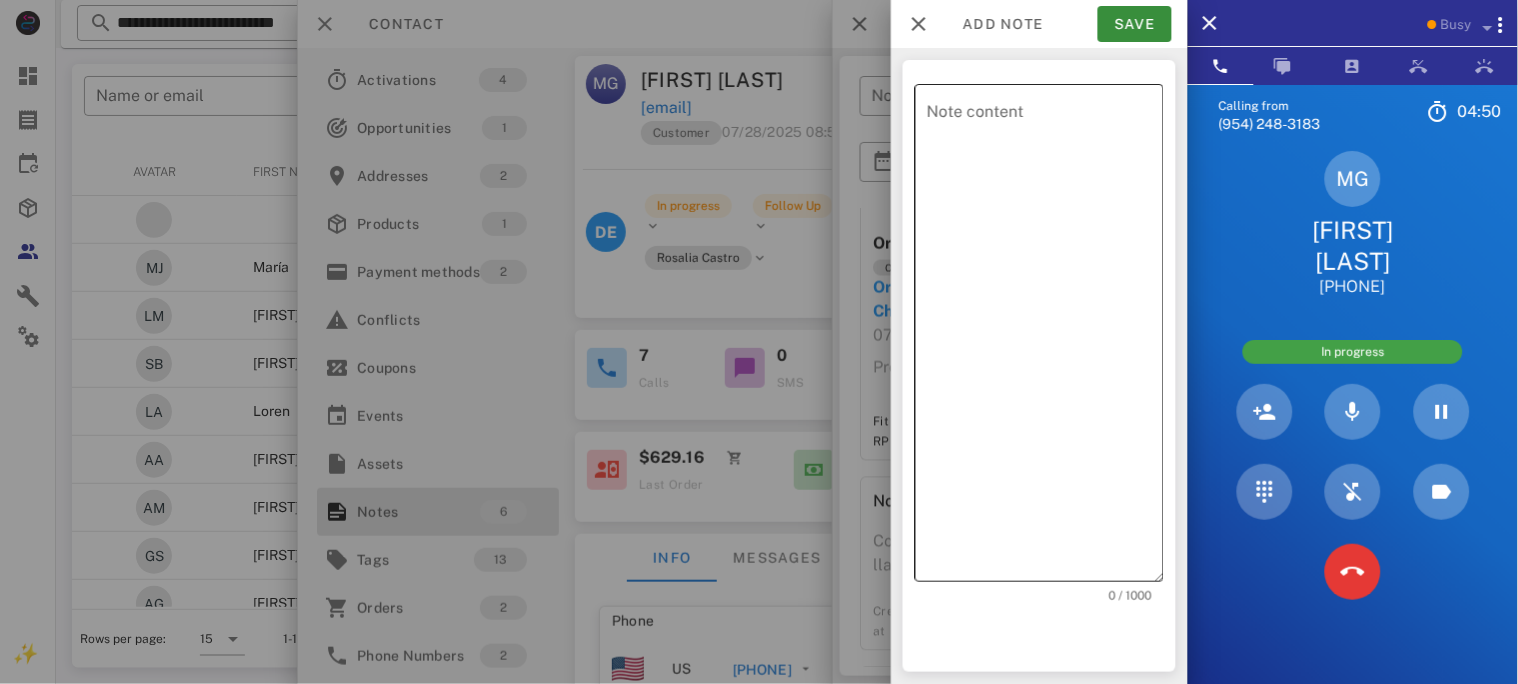 click on "Note content" at bounding box center [1045, 338] 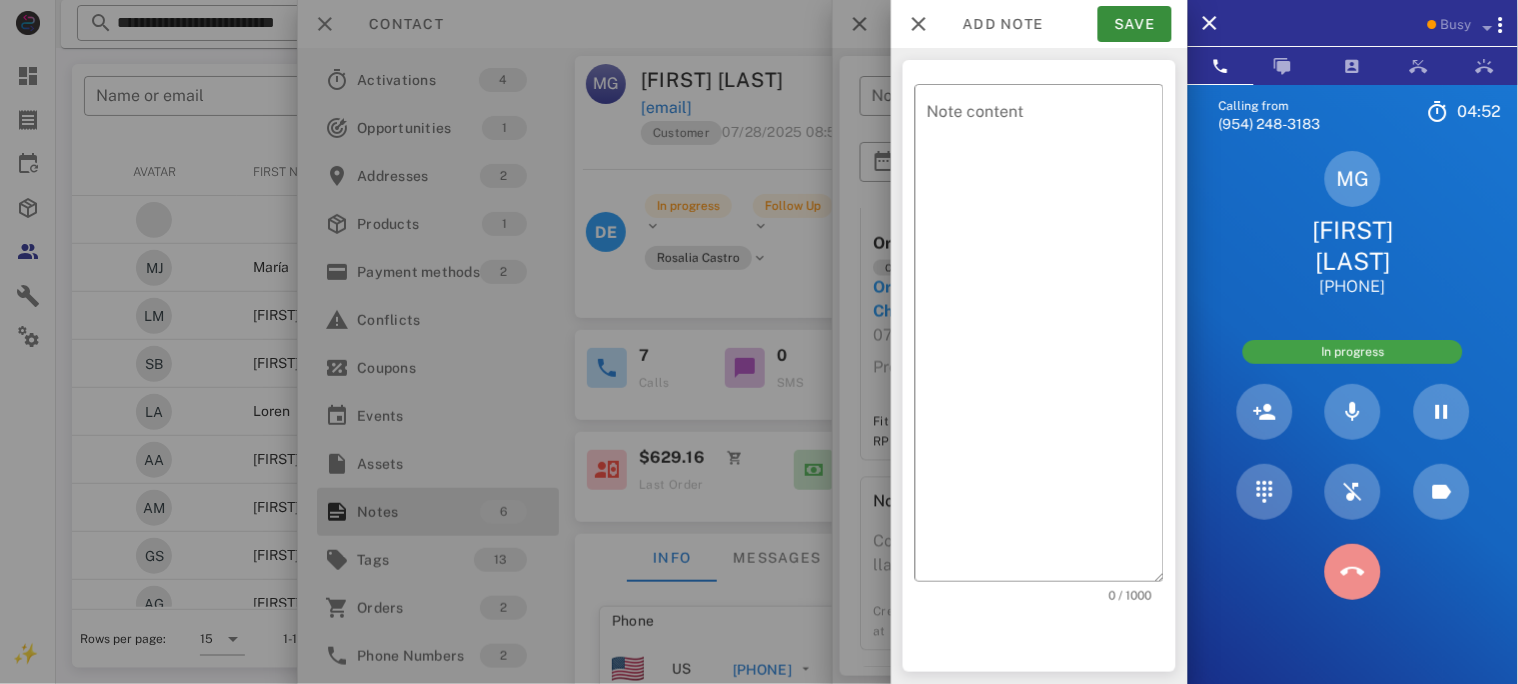 click at bounding box center (1352, 572) 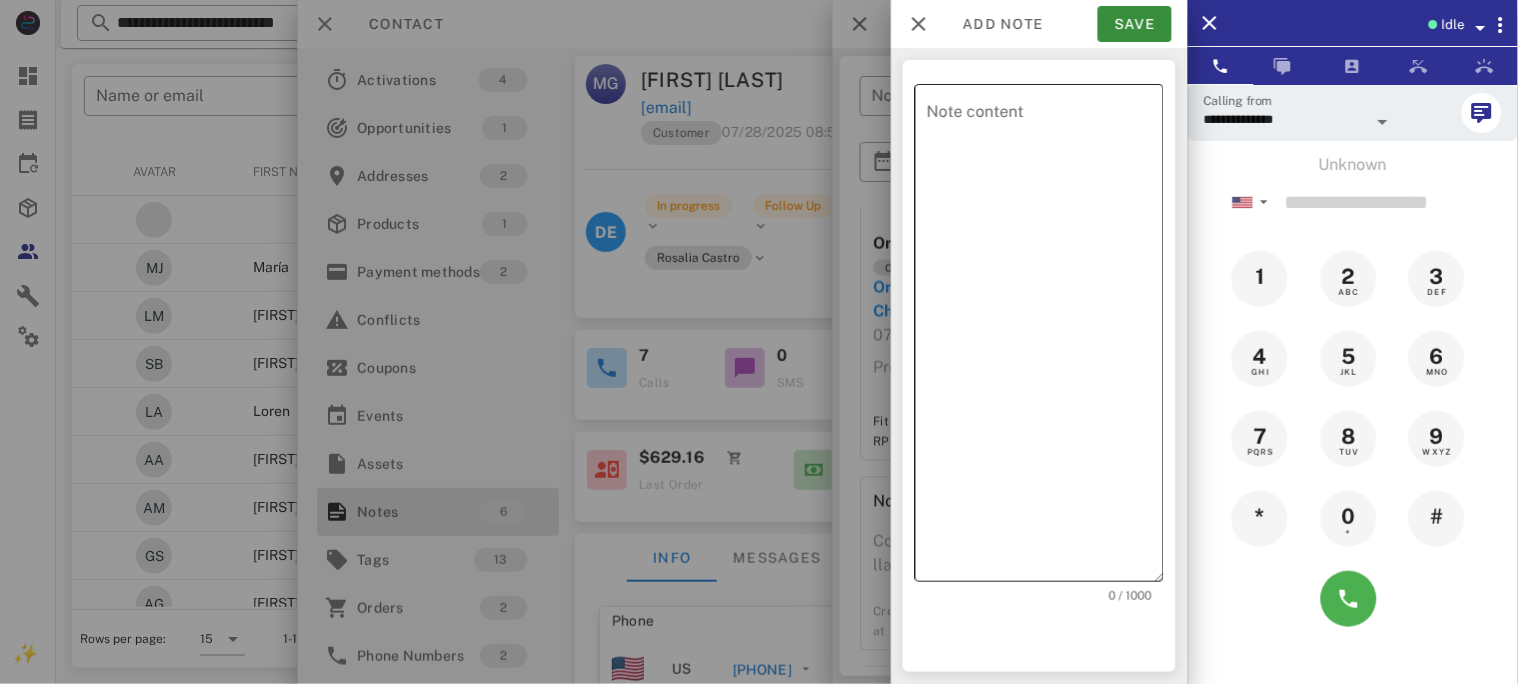 click on "Note content" at bounding box center (1045, 338) 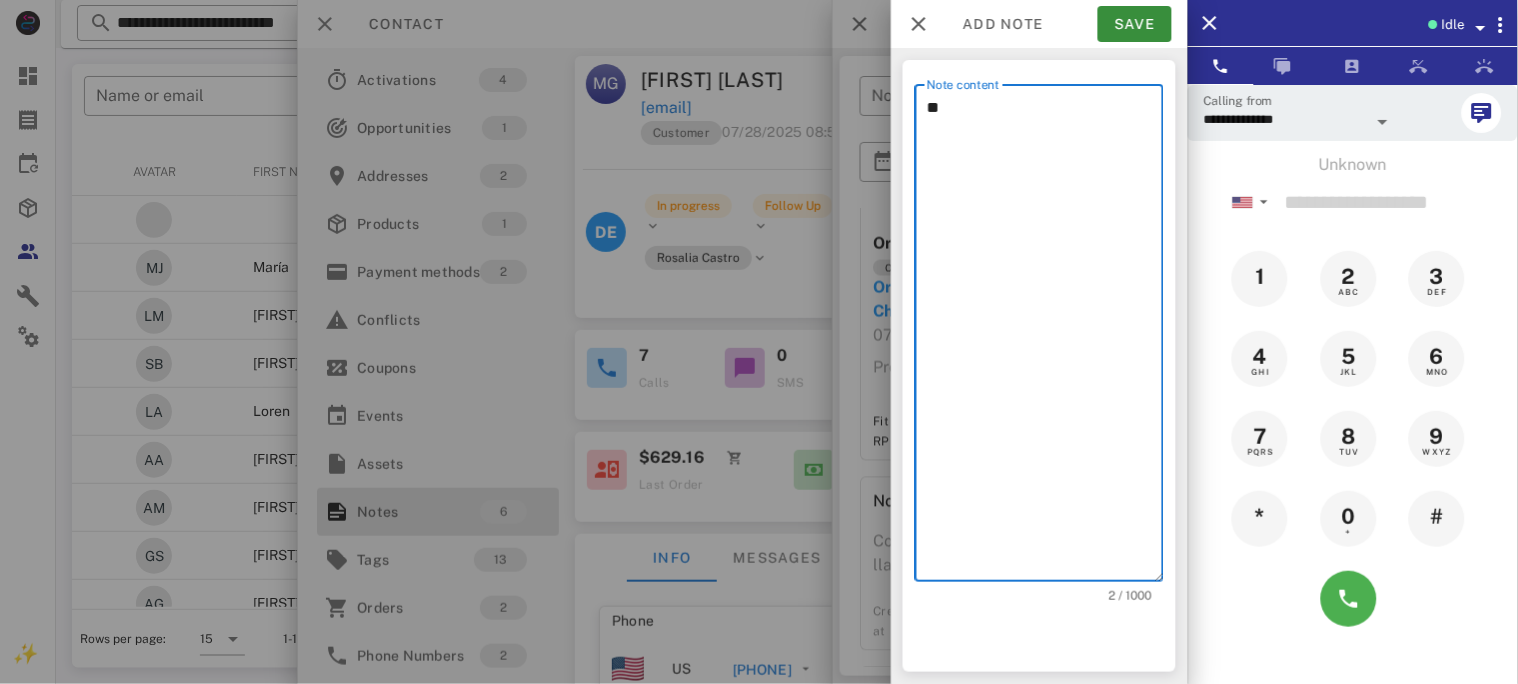 type on "*" 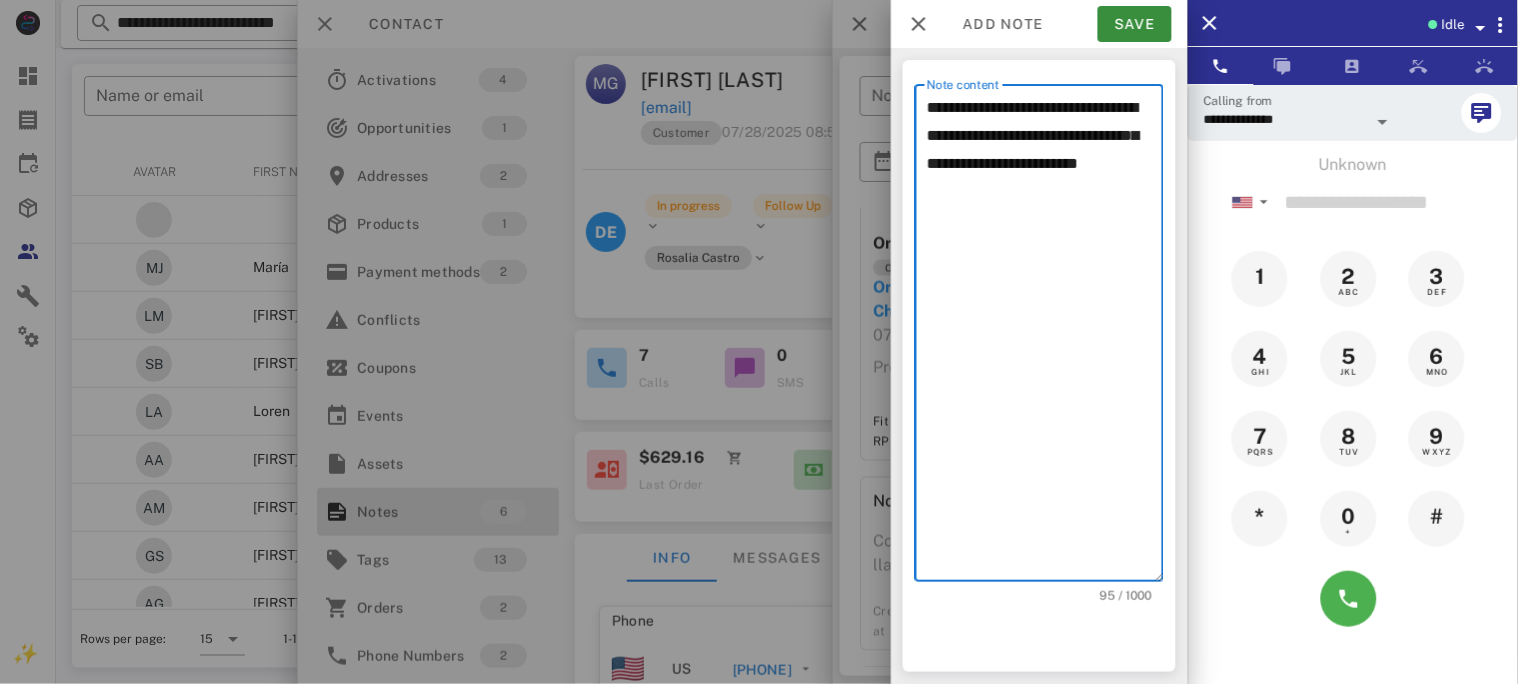 type on "**********" 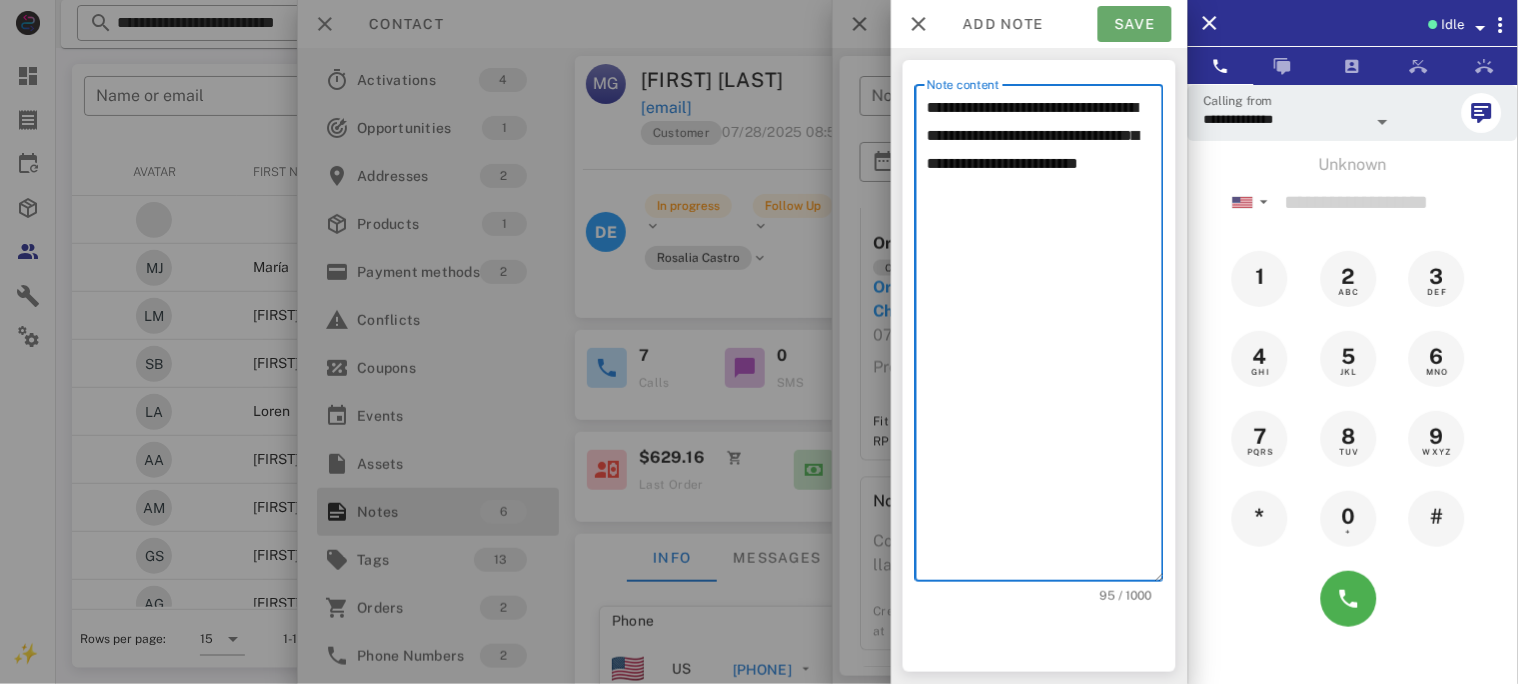 click on "Save" at bounding box center (1135, 24) 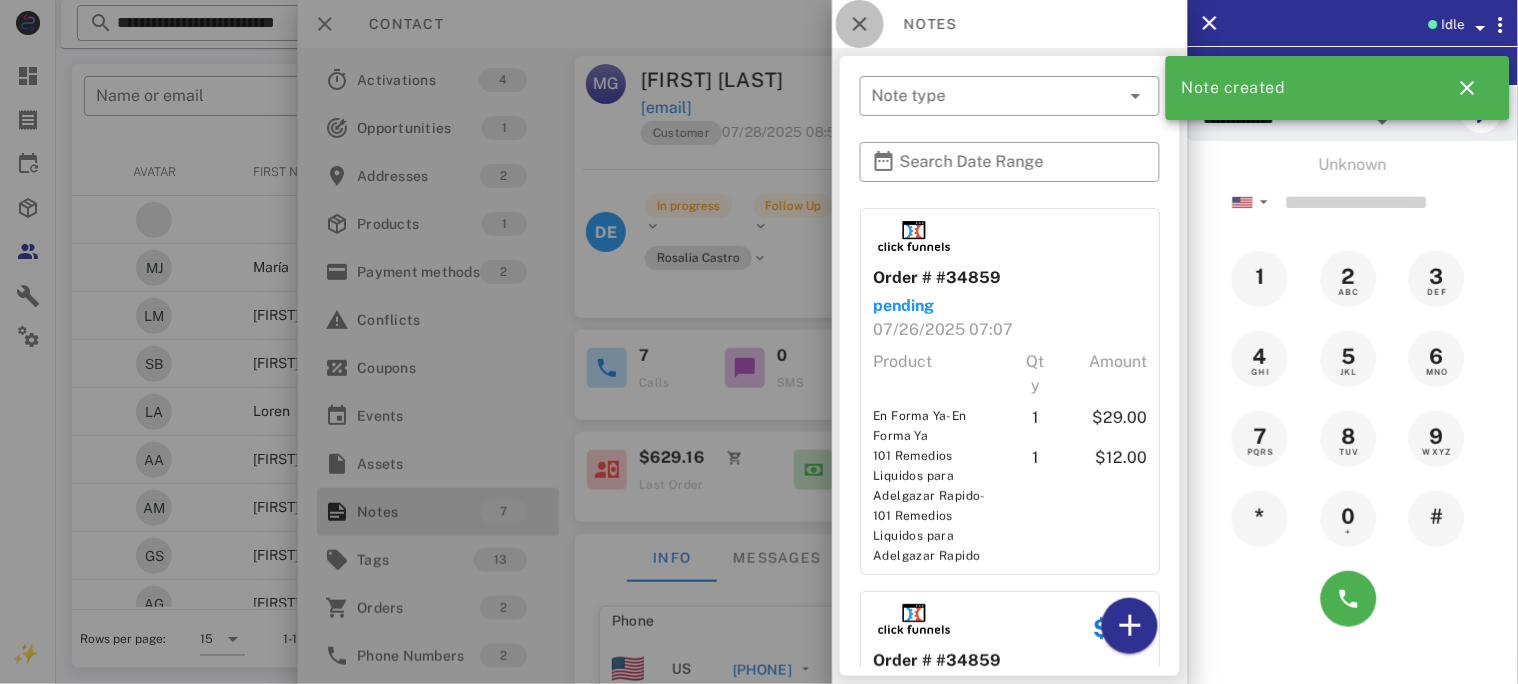 click at bounding box center (860, 24) 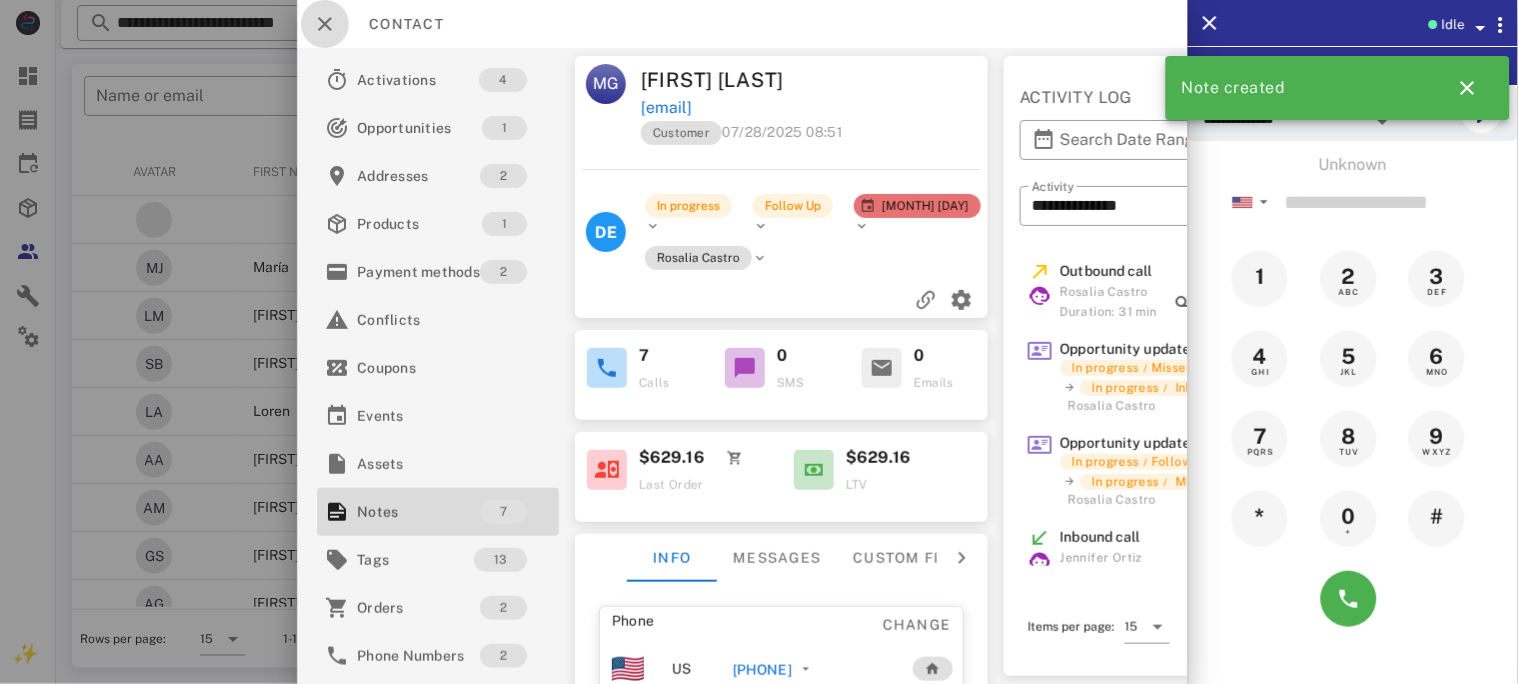 click at bounding box center [325, 24] 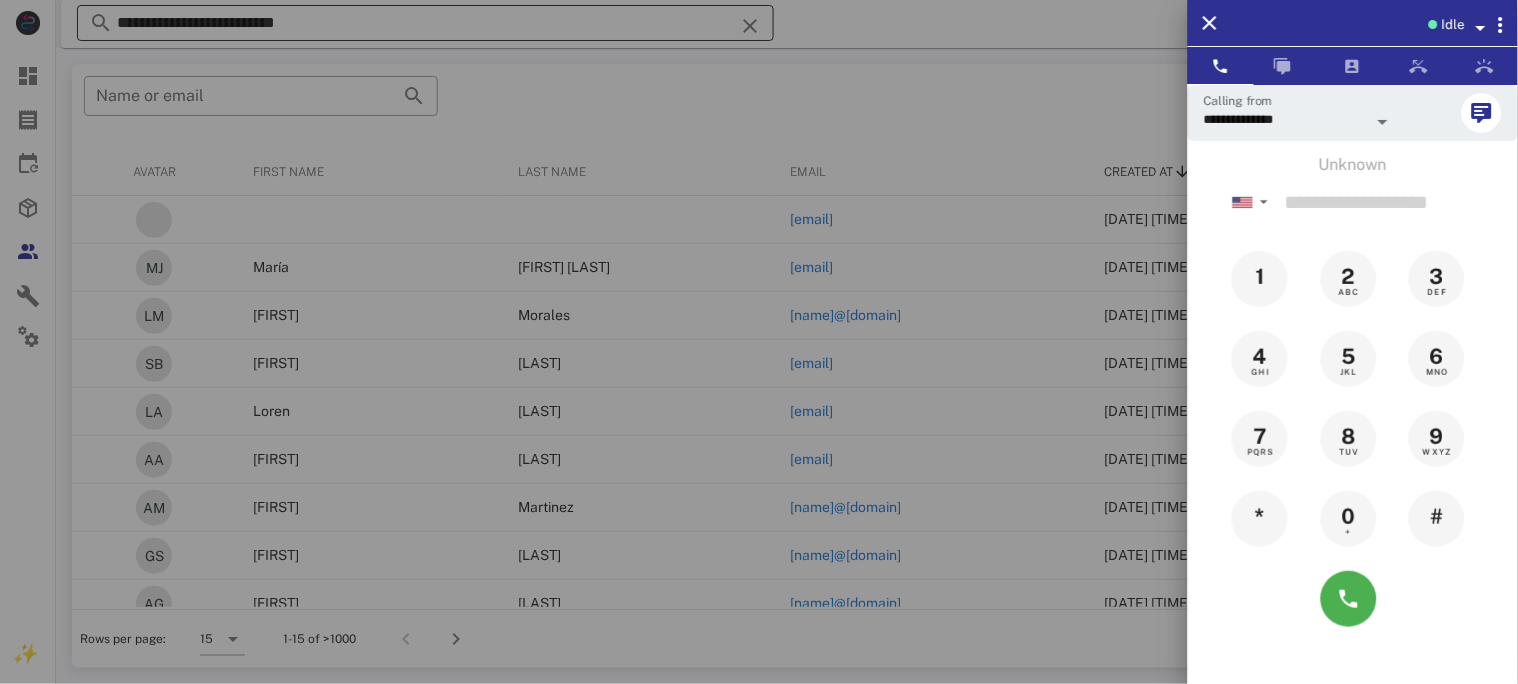 click at bounding box center (759, 342) 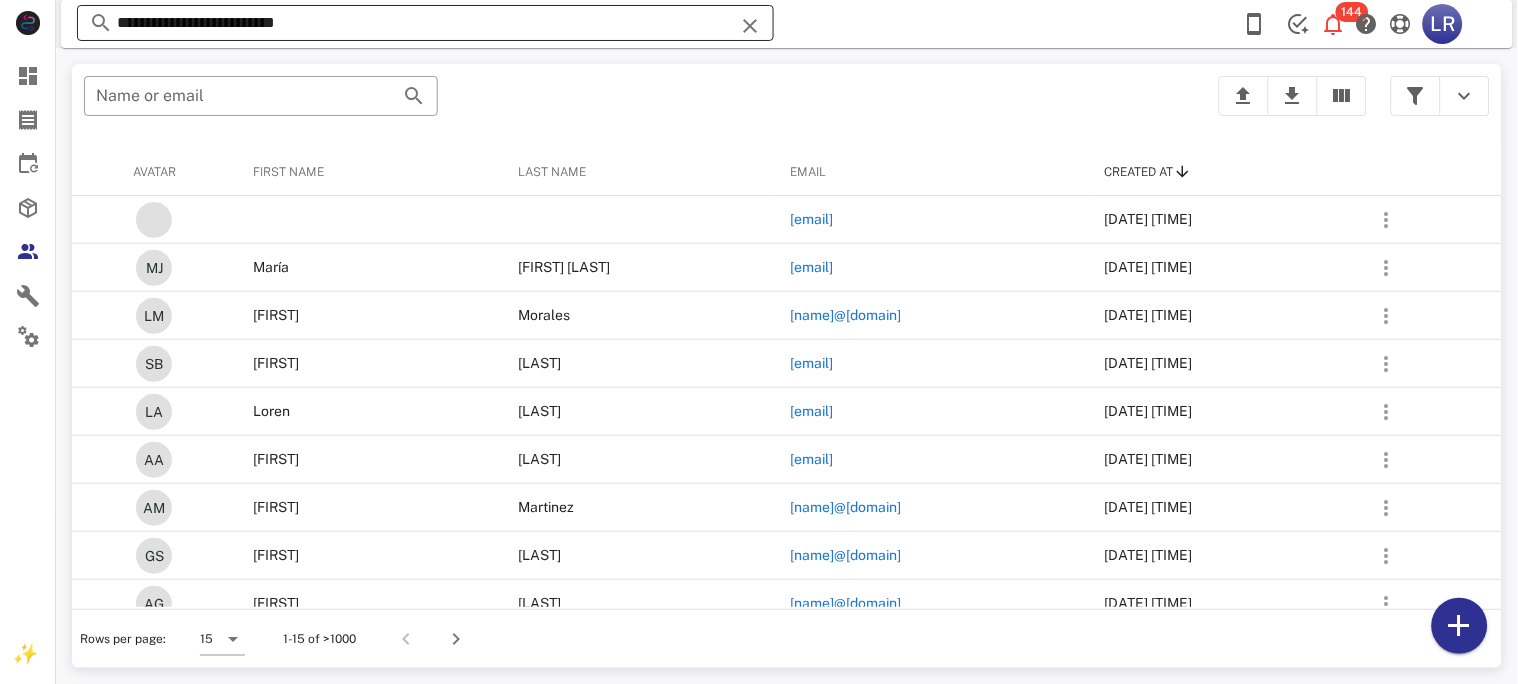 click at bounding box center (750, 26) 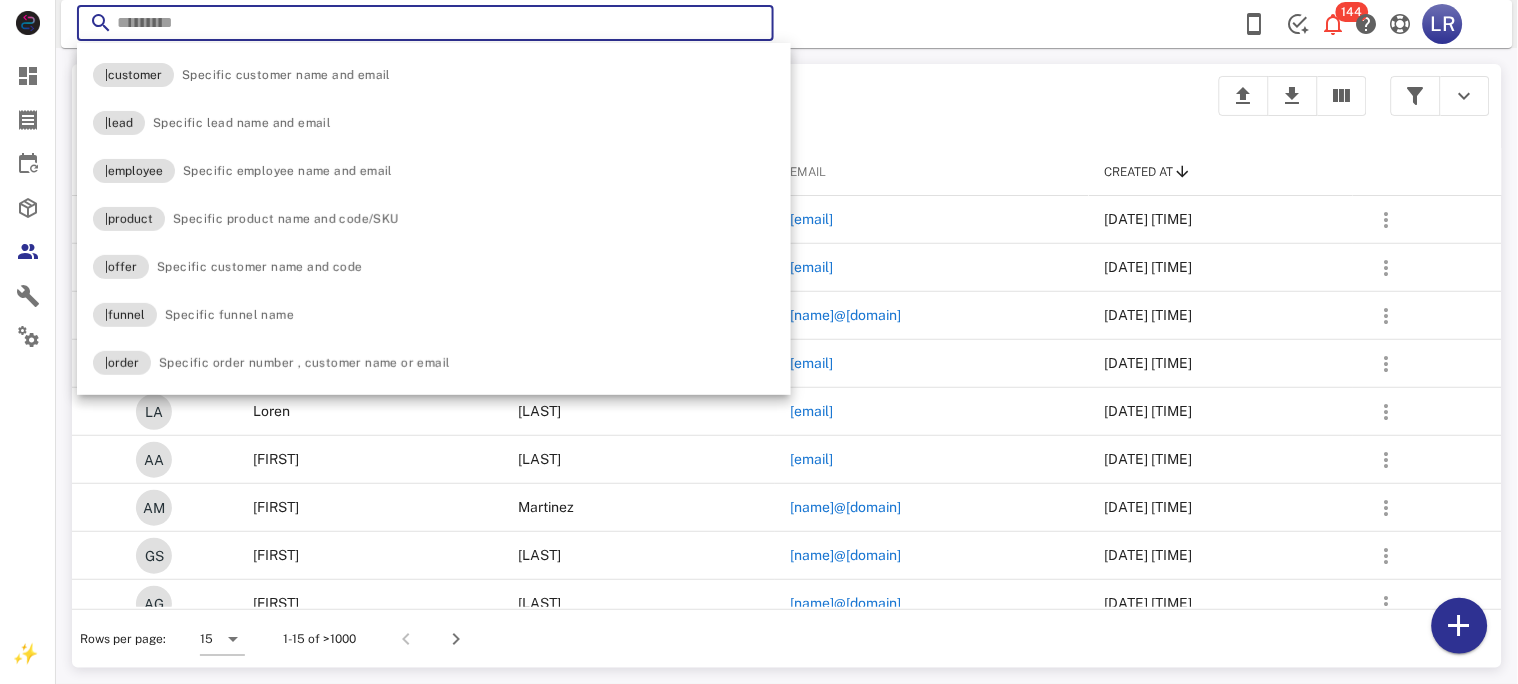paste on "**********" 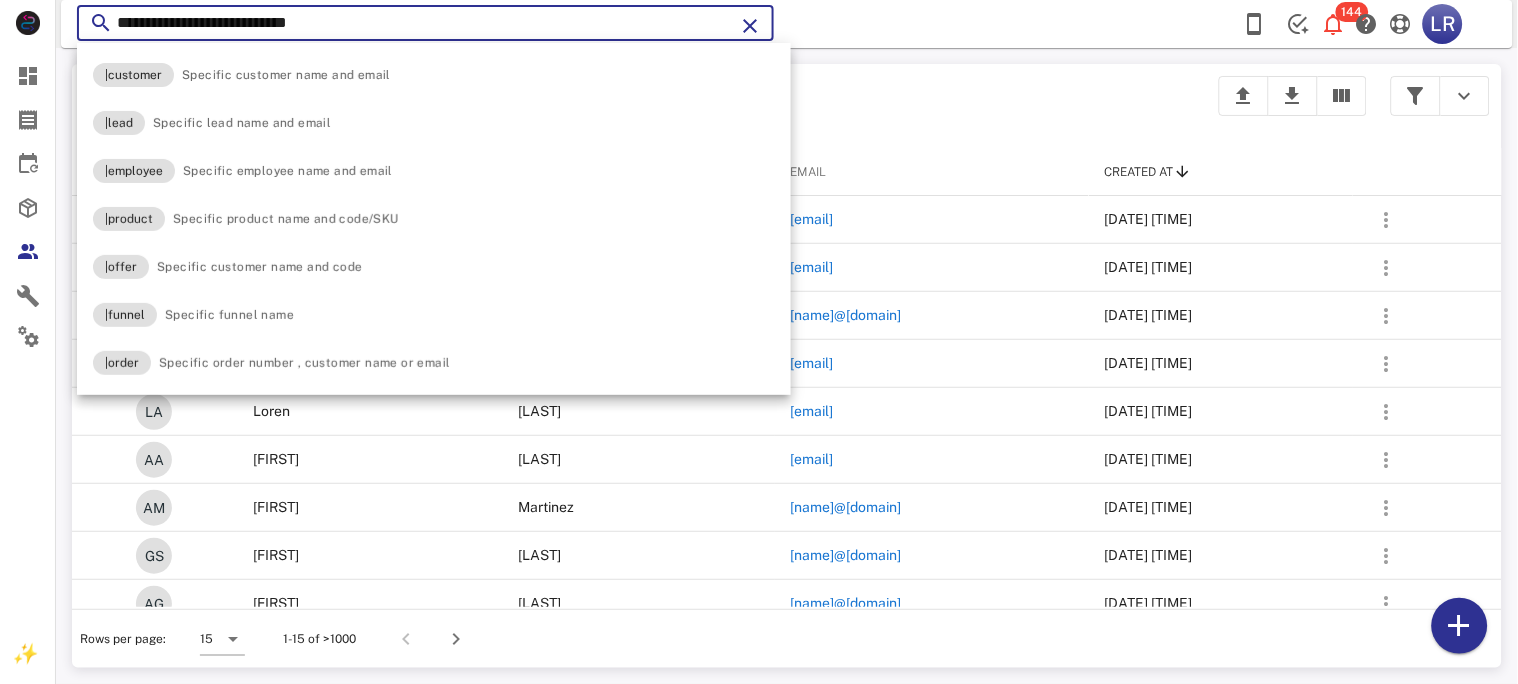 type on "**********" 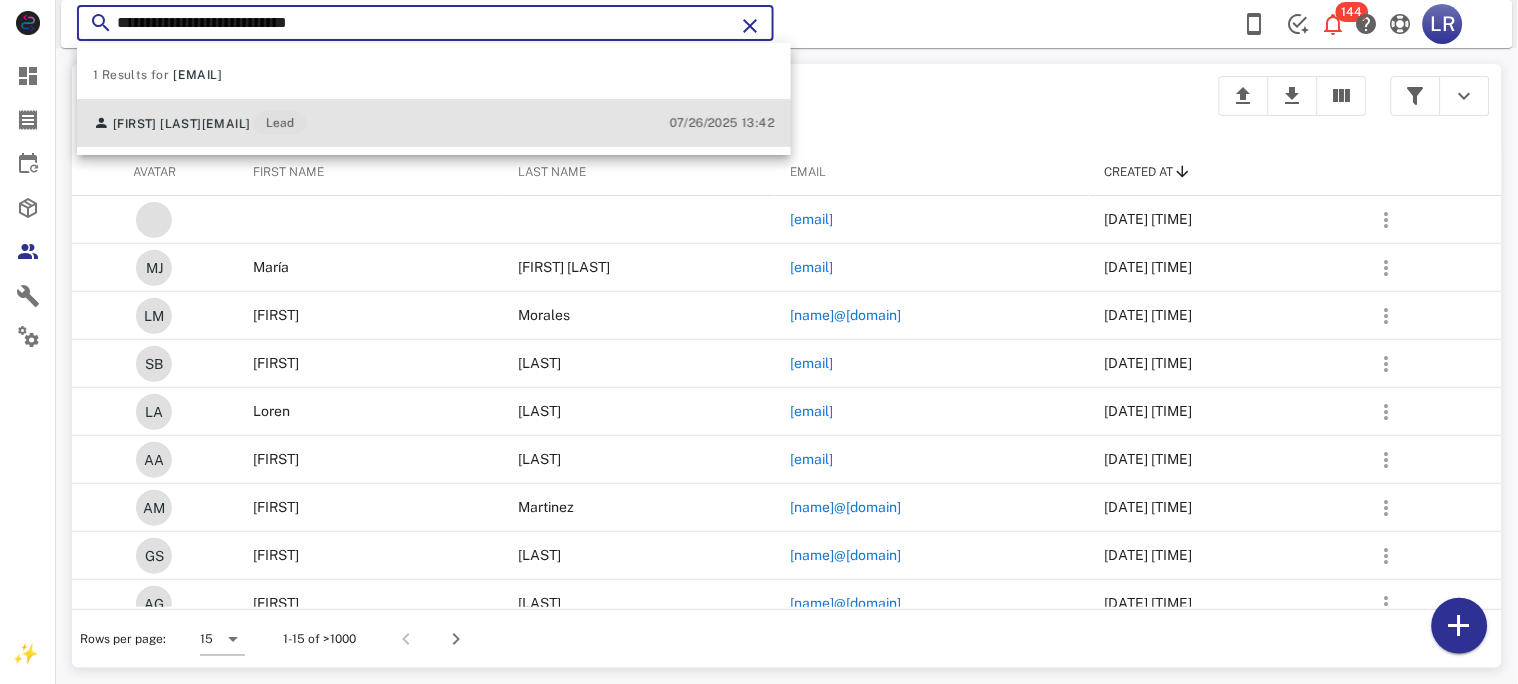 click on "[EMAIL]" at bounding box center (226, 124) 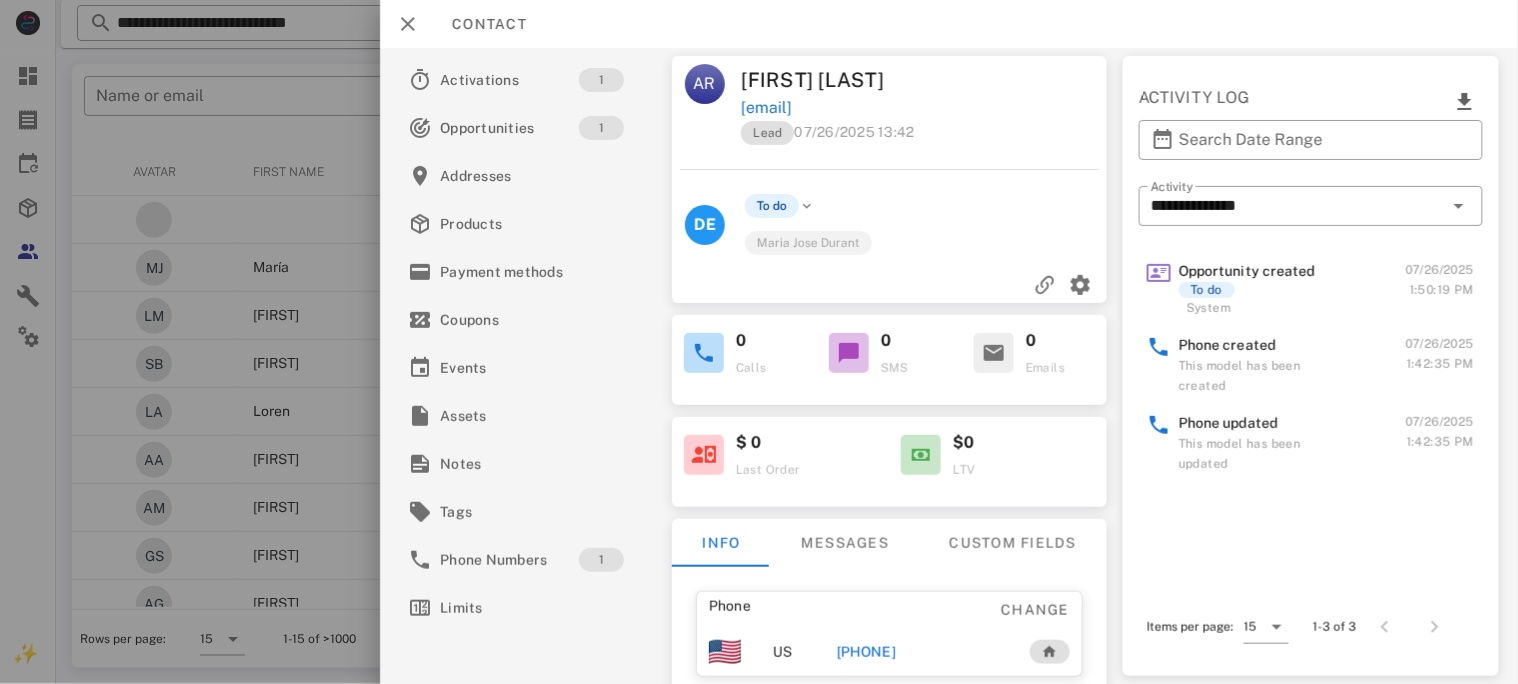 click on "[PHONE]" at bounding box center [865, 652] 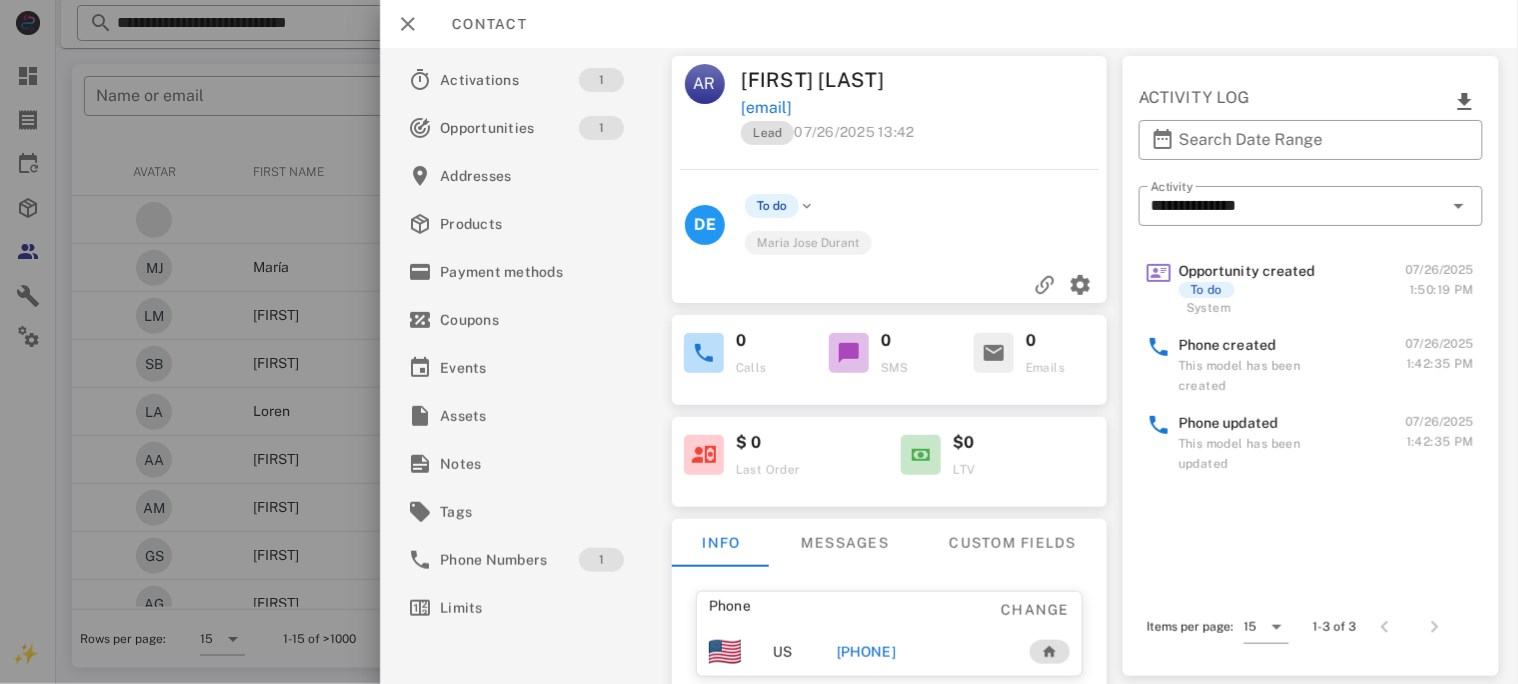 type on "**********" 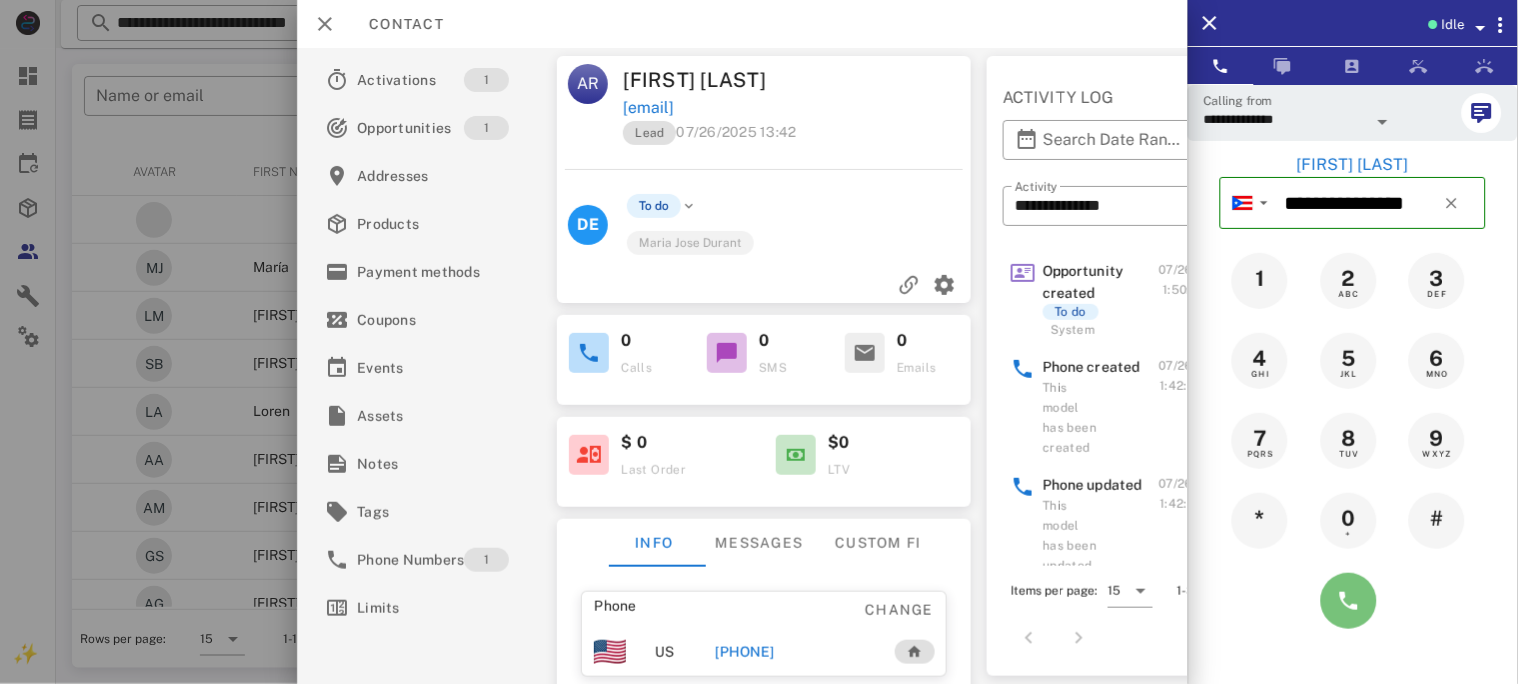 click at bounding box center [1349, 601] 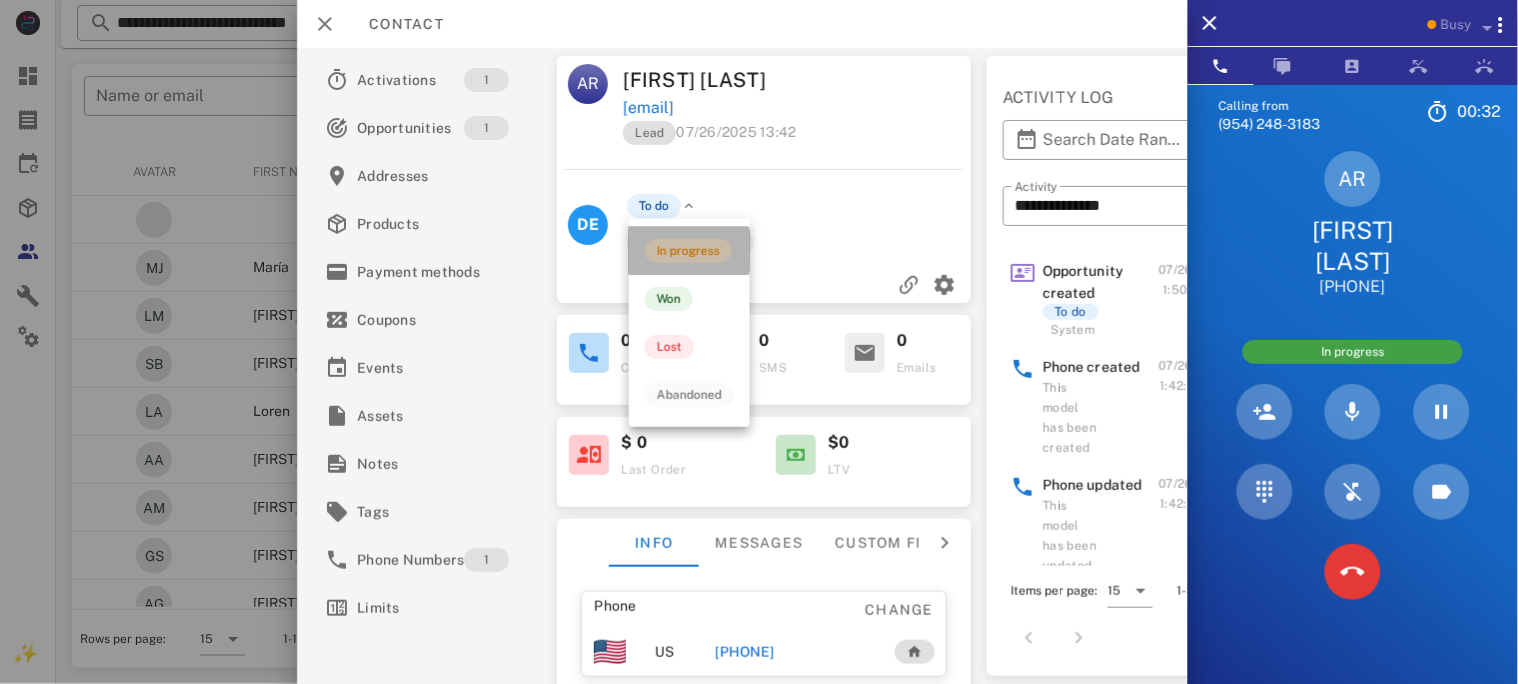 click on "In progress" at bounding box center (688, 251) 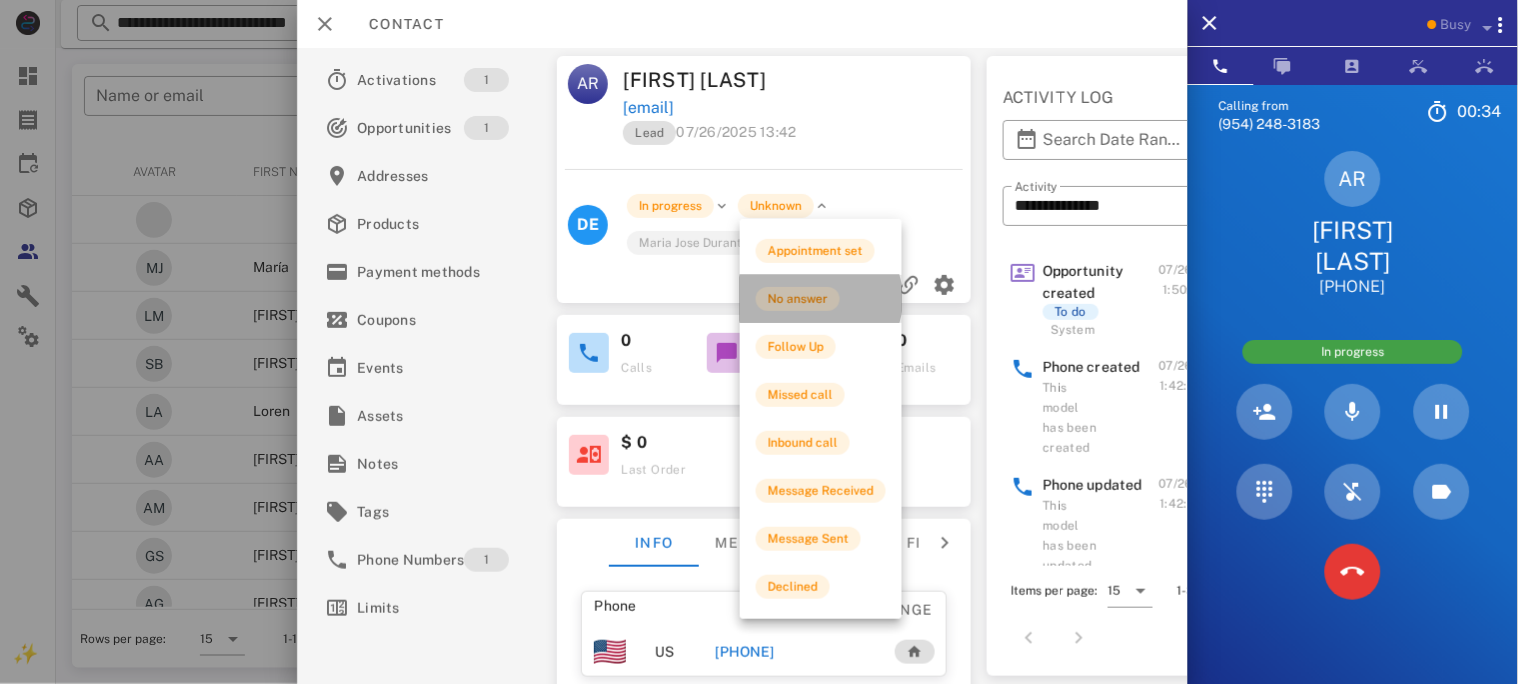 click on "No answer" at bounding box center (798, 299) 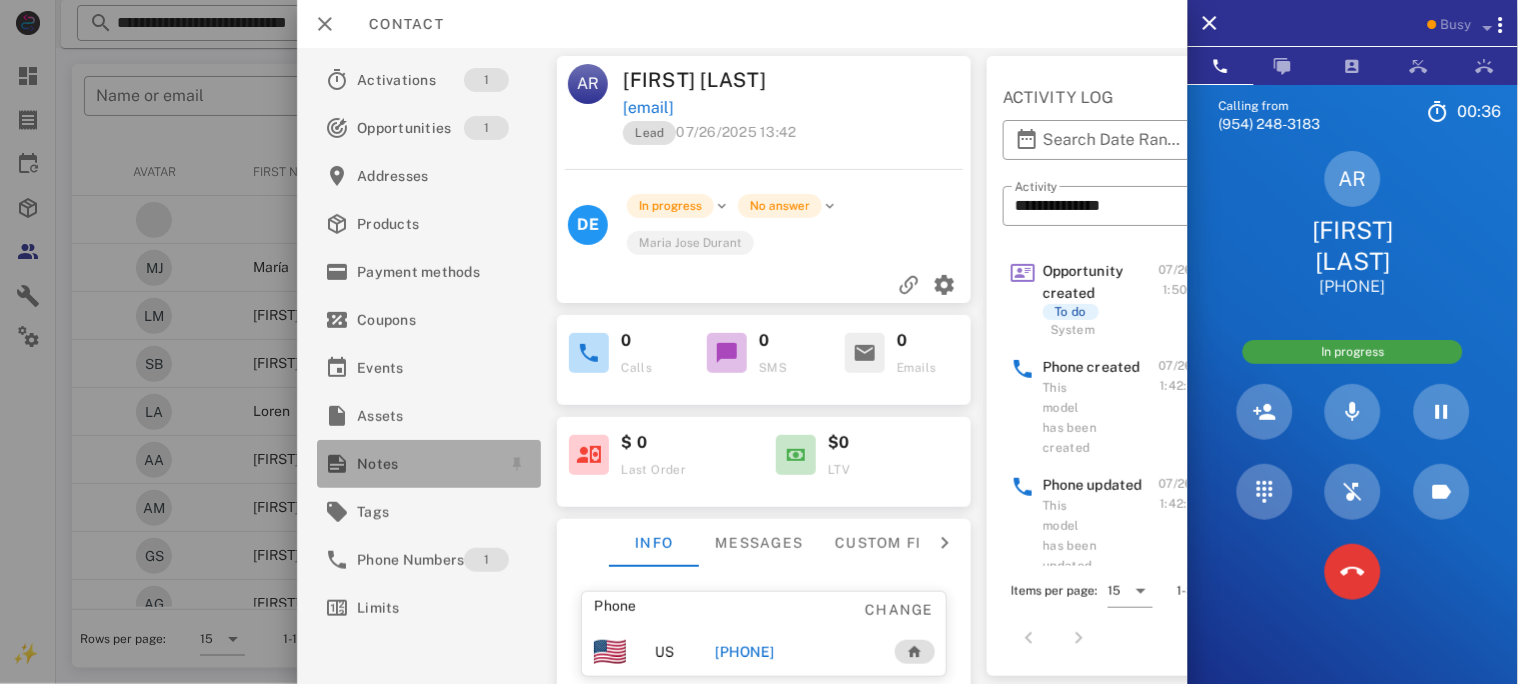 click on "Notes" at bounding box center (425, 464) 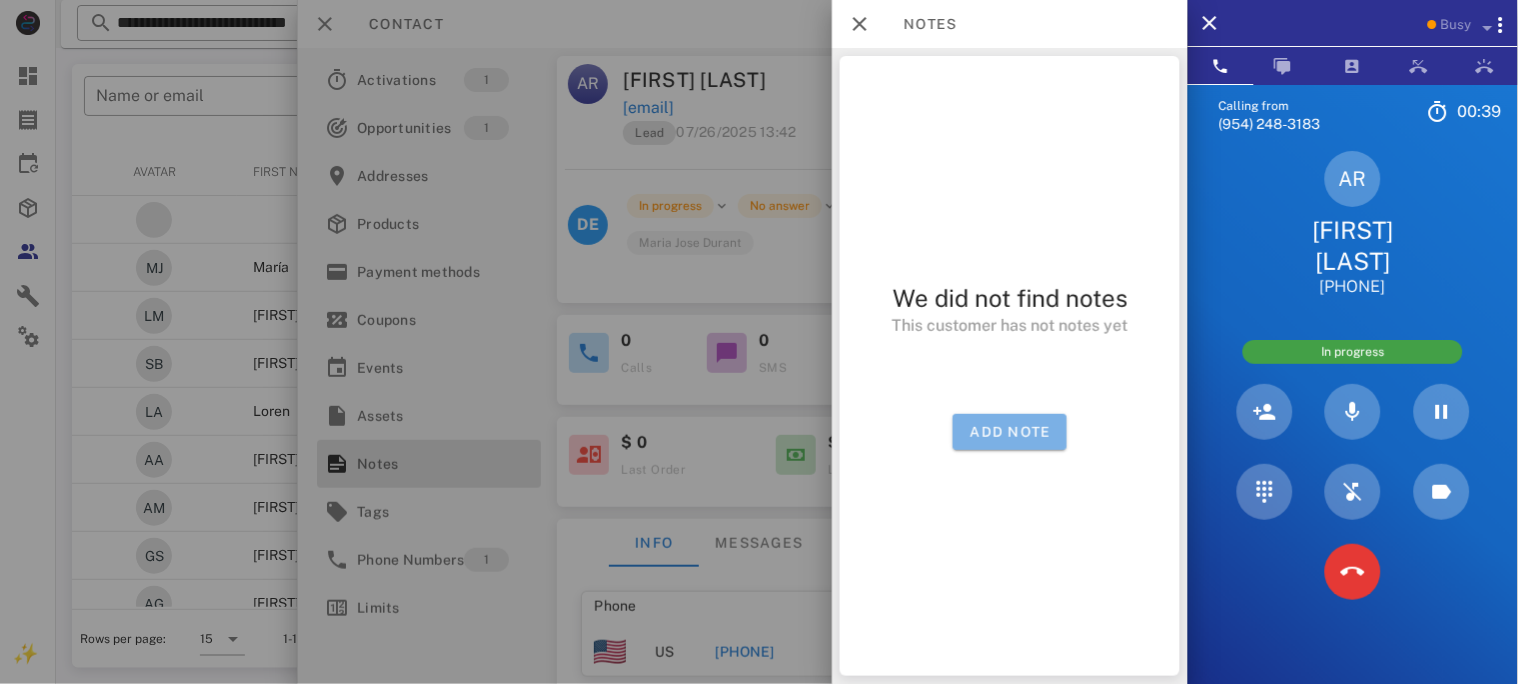 click on "Add note" at bounding box center (1010, 432) 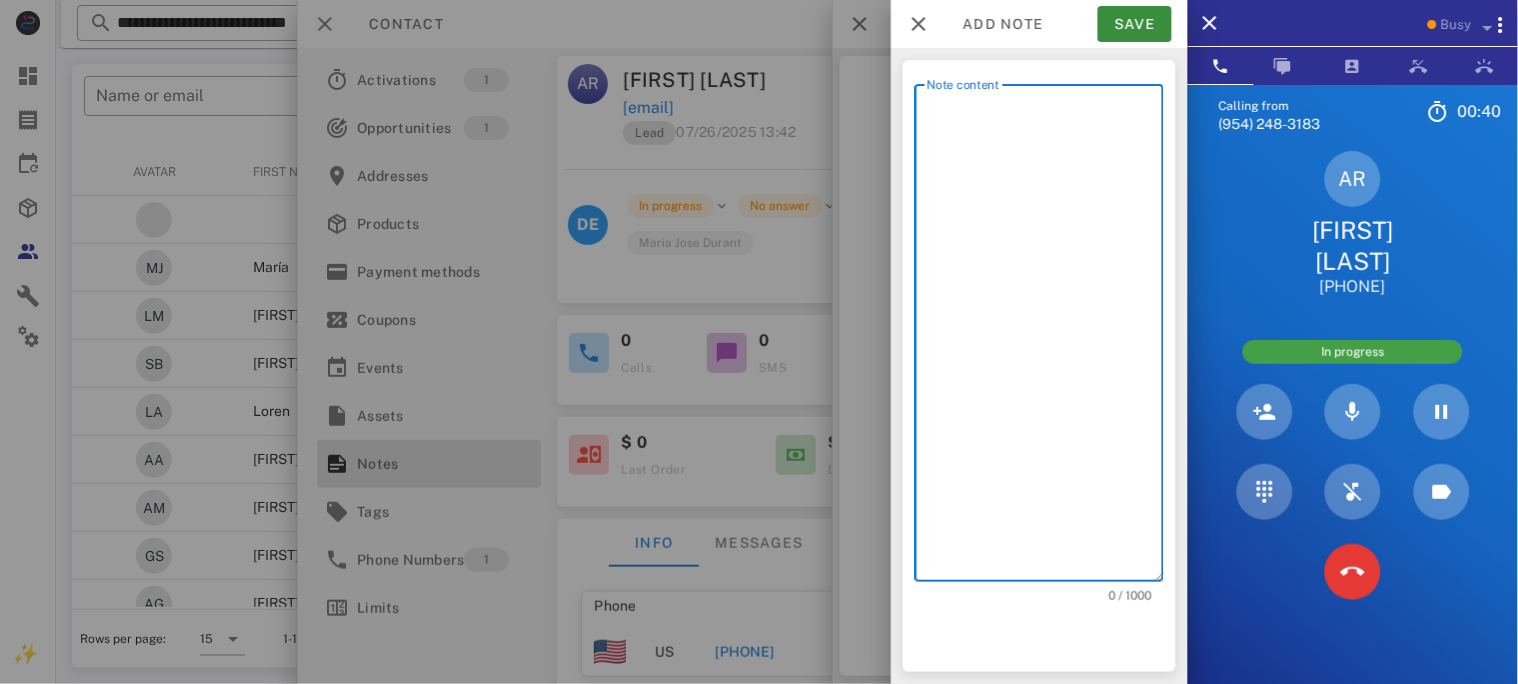 click on "Note content" at bounding box center (1045, 338) 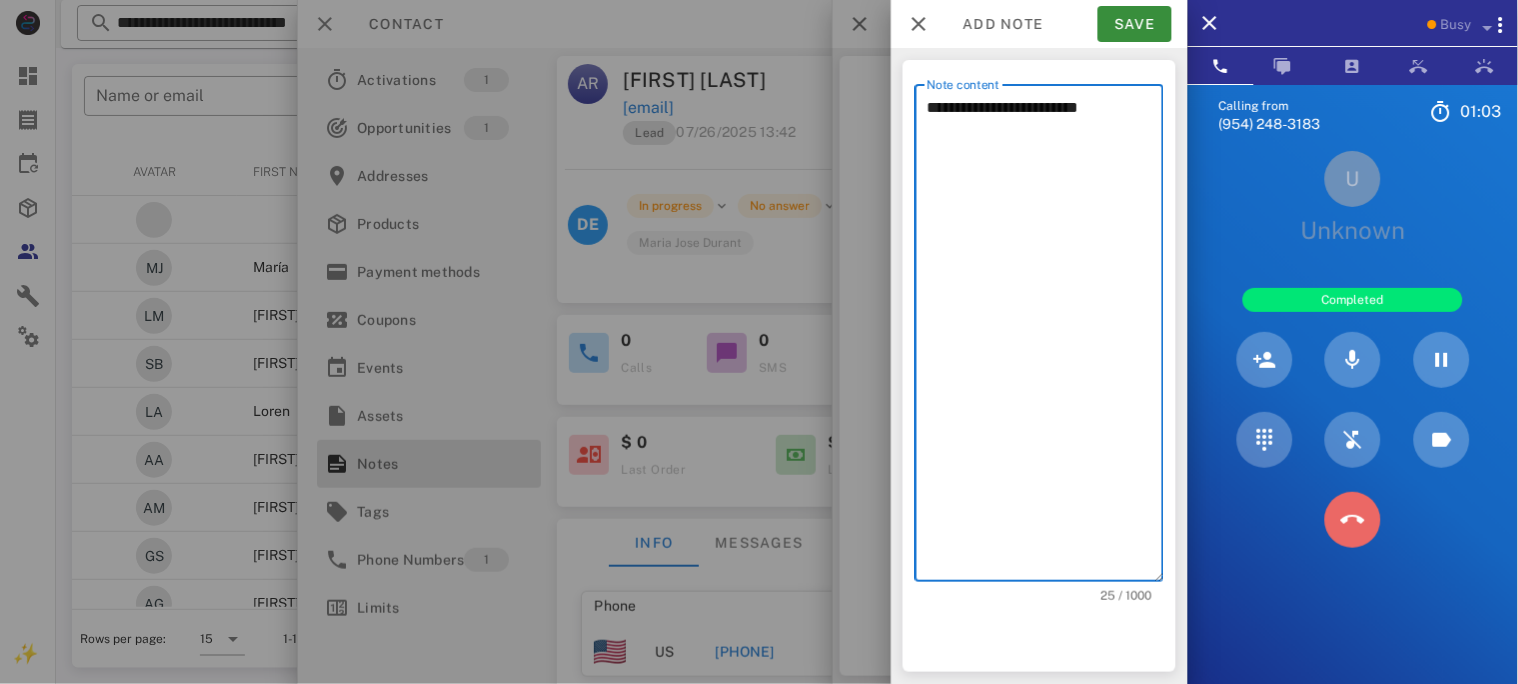 click at bounding box center [1353, 520] 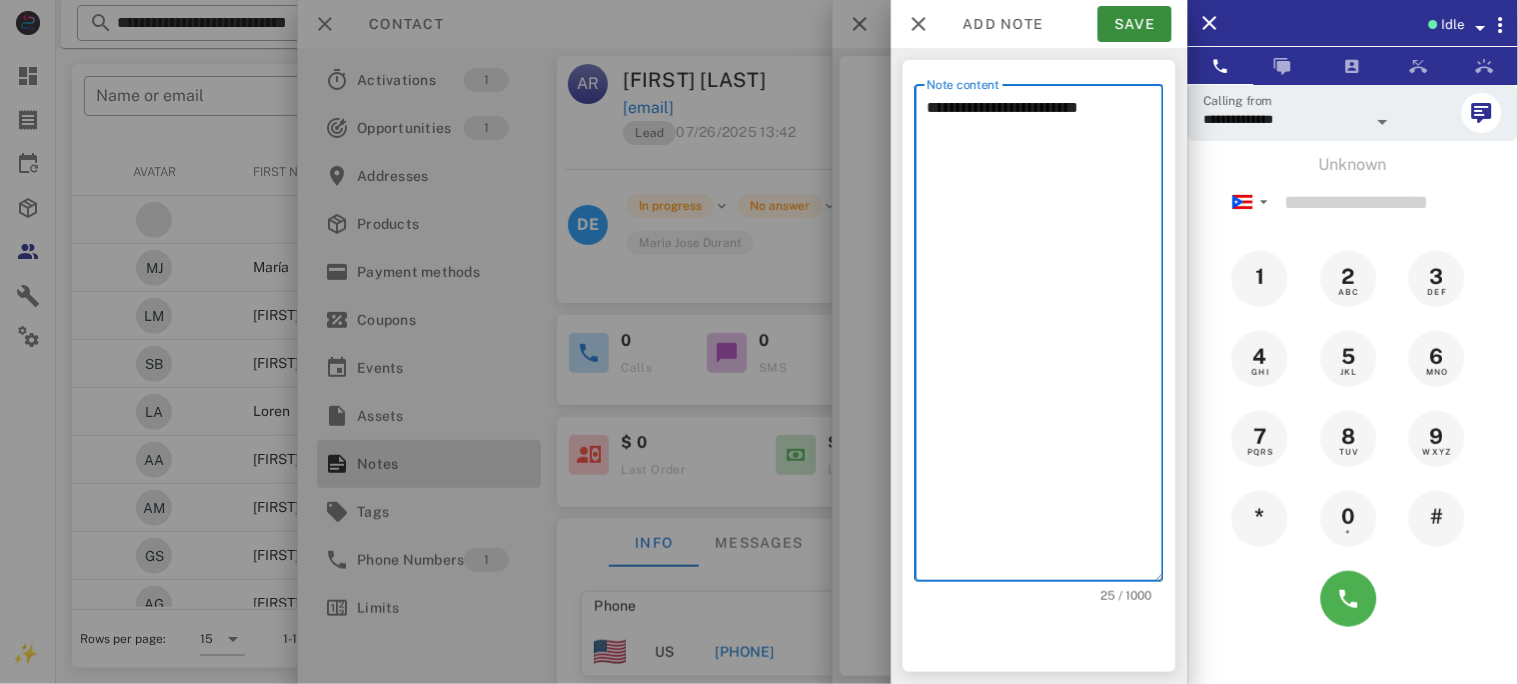 click on "**********" at bounding box center [1045, 338] 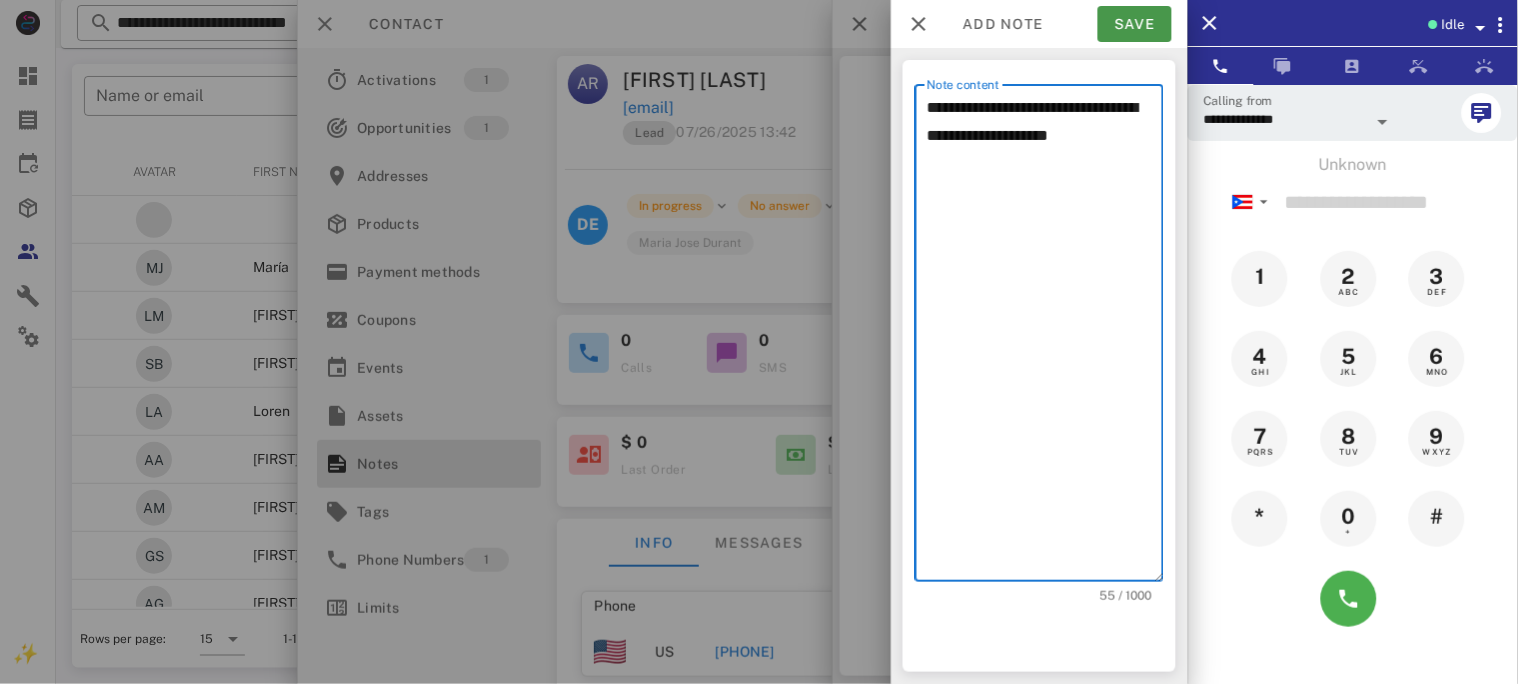 type on "**********" 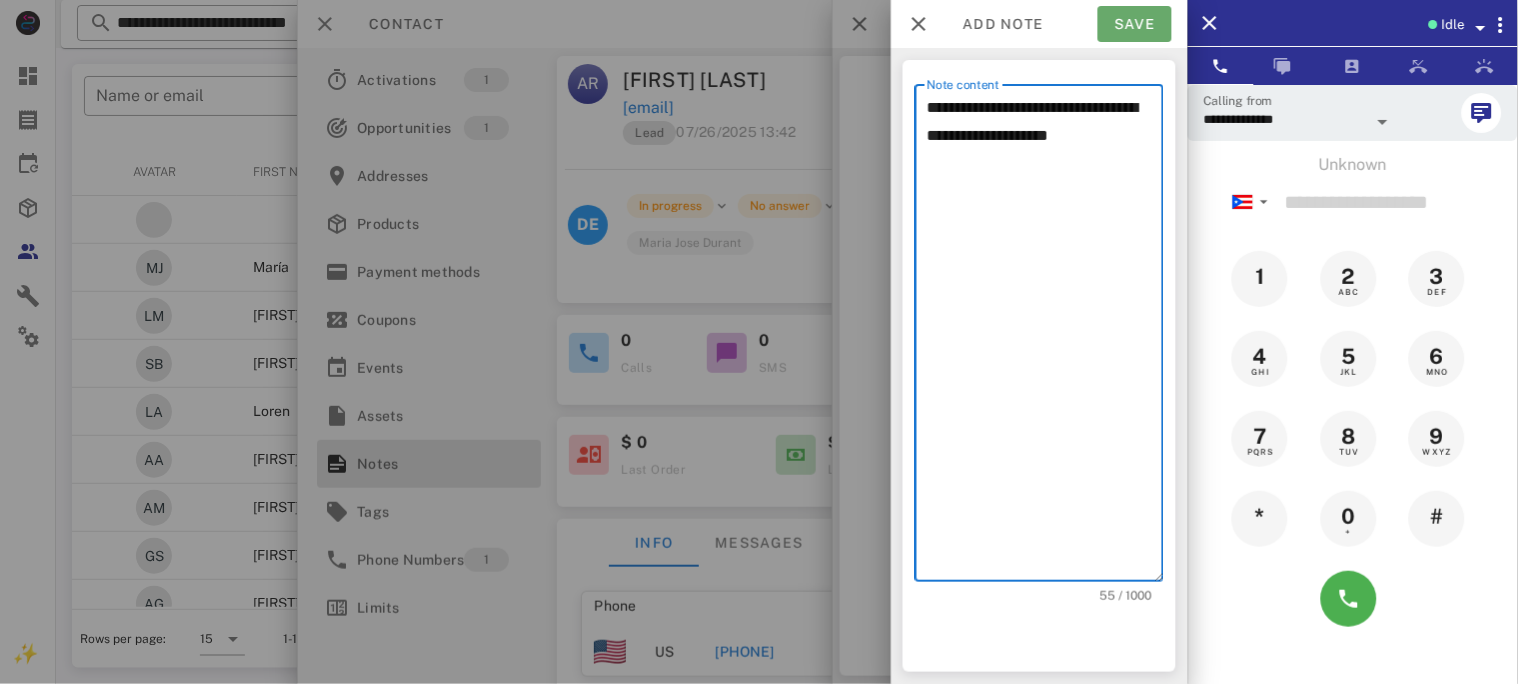 click on "Save" at bounding box center [1135, 24] 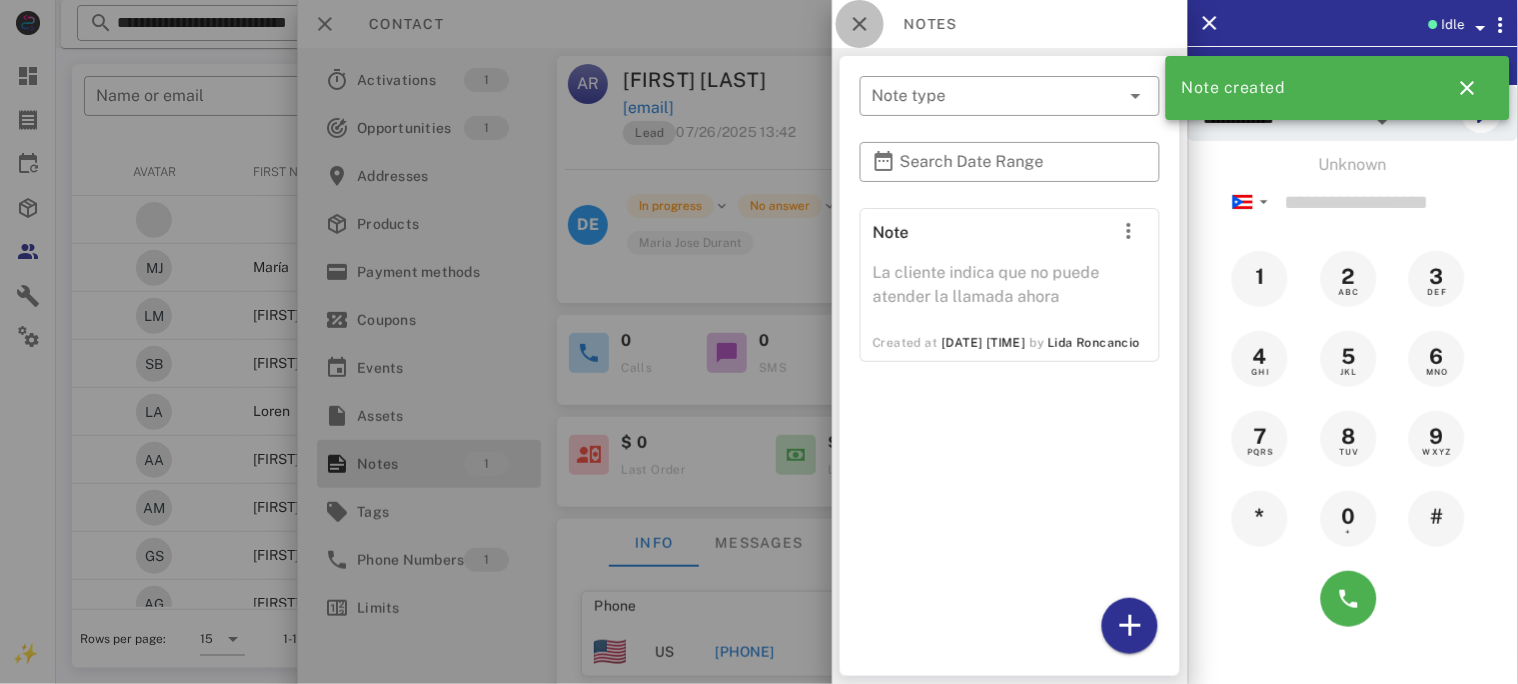 click at bounding box center (860, 24) 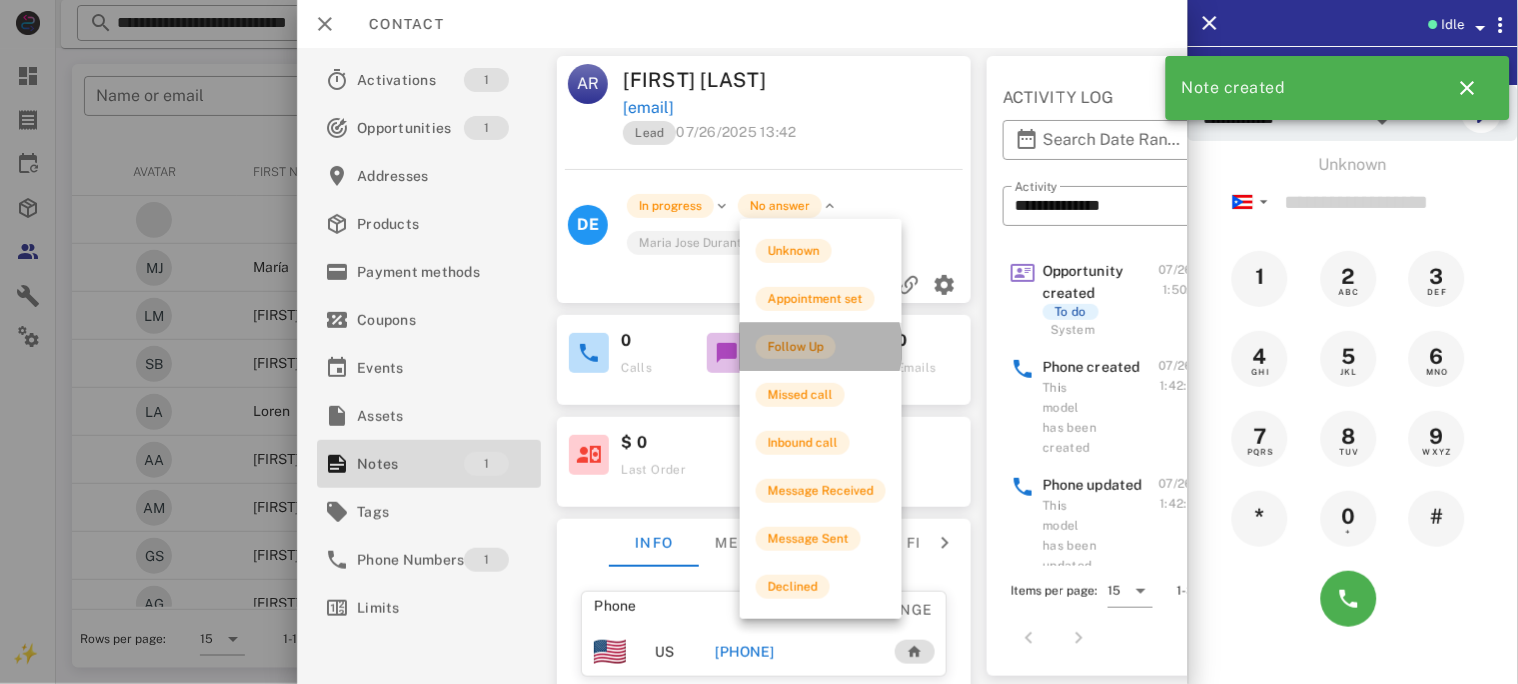 click on "Follow Up" at bounding box center (796, 347) 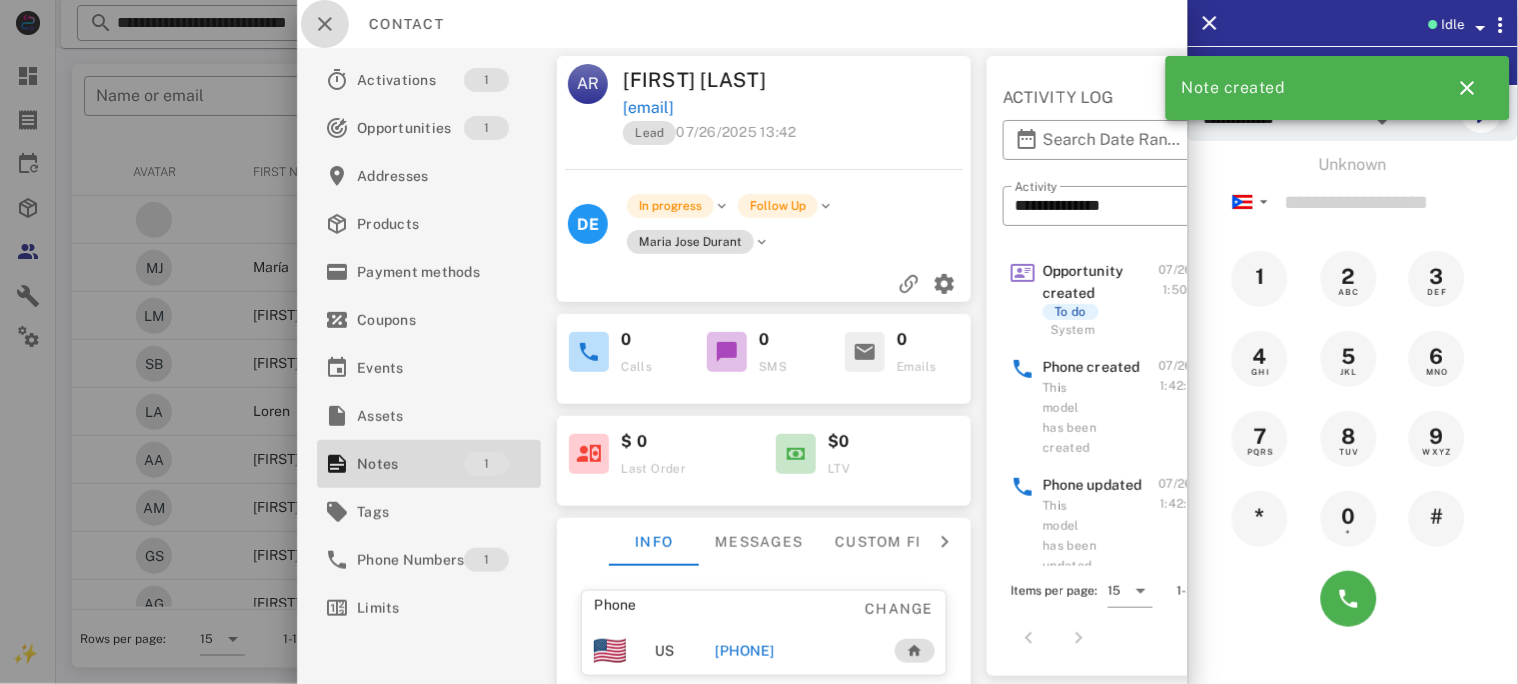 click at bounding box center [325, 24] 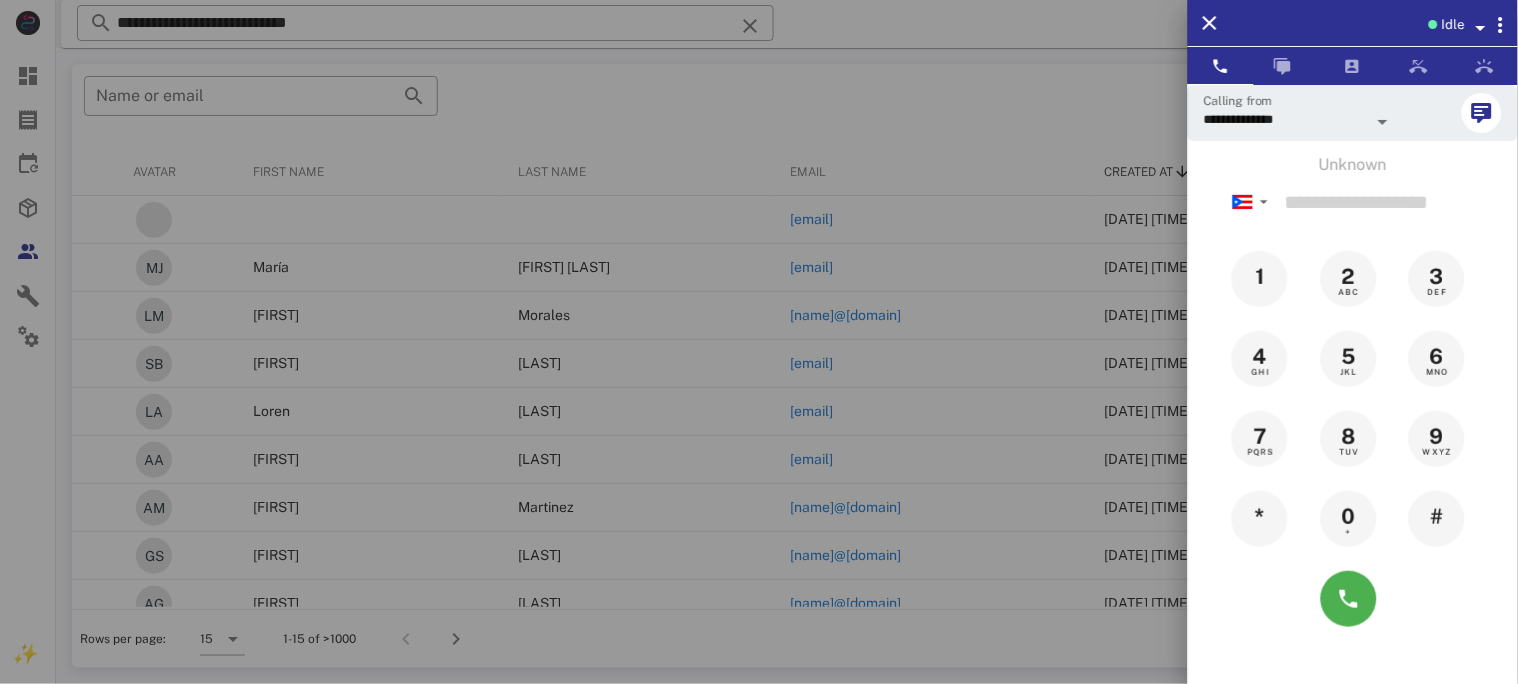 click at bounding box center (759, 342) 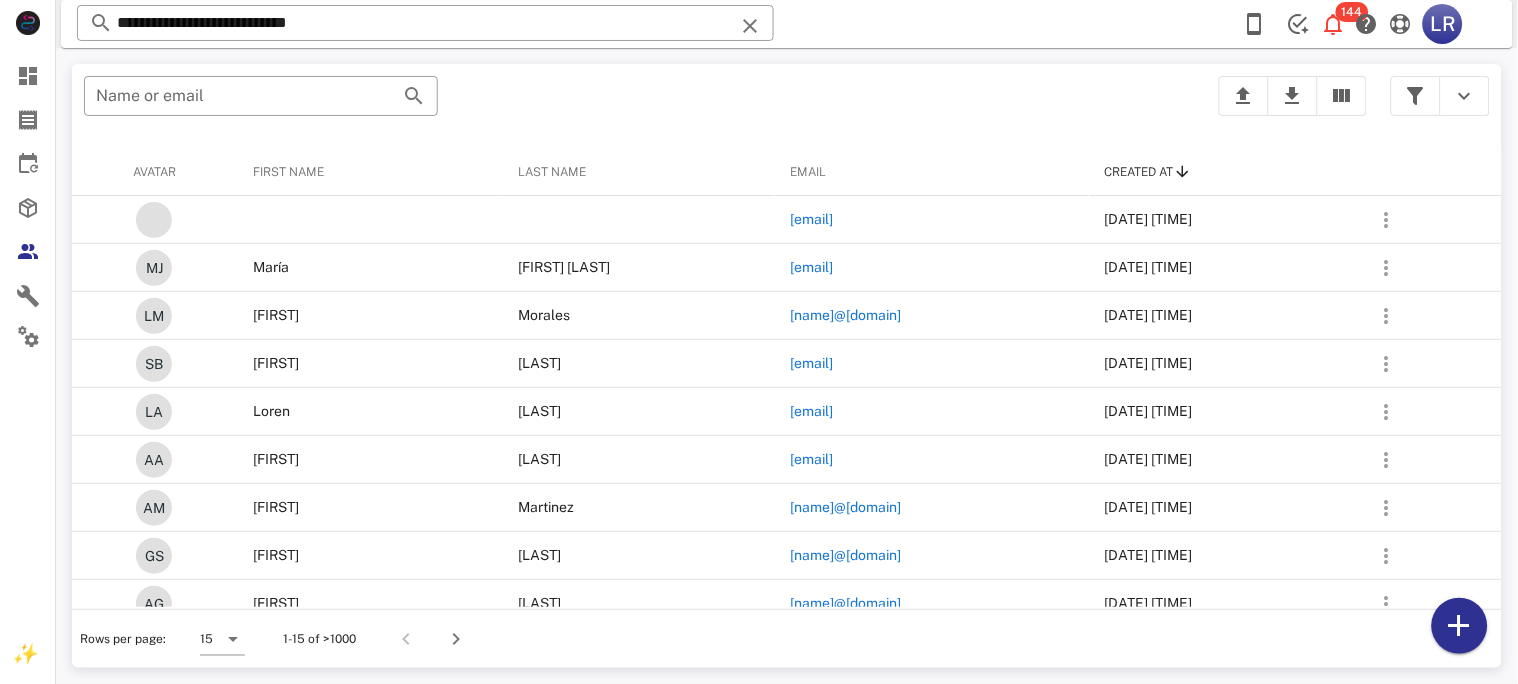 click at bounding box center [750, 26] 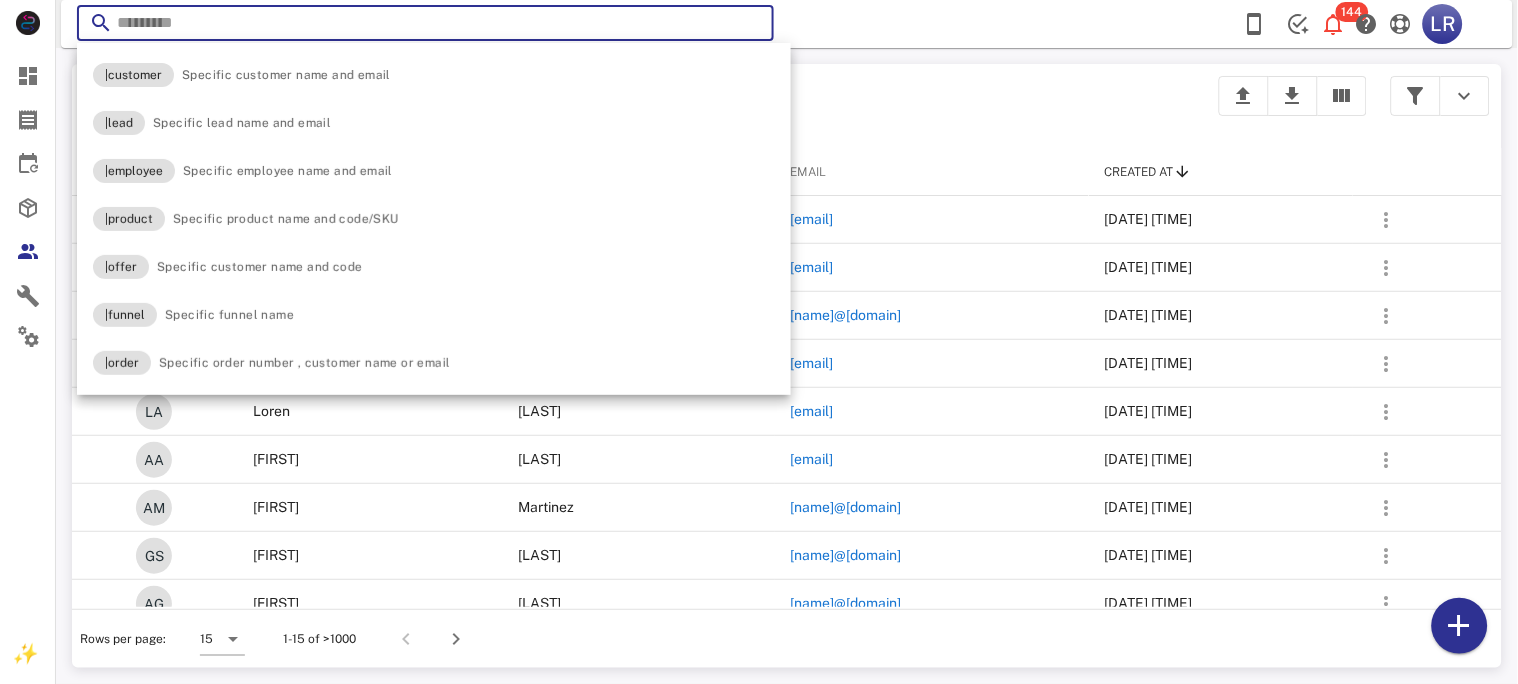 paste on "**********" 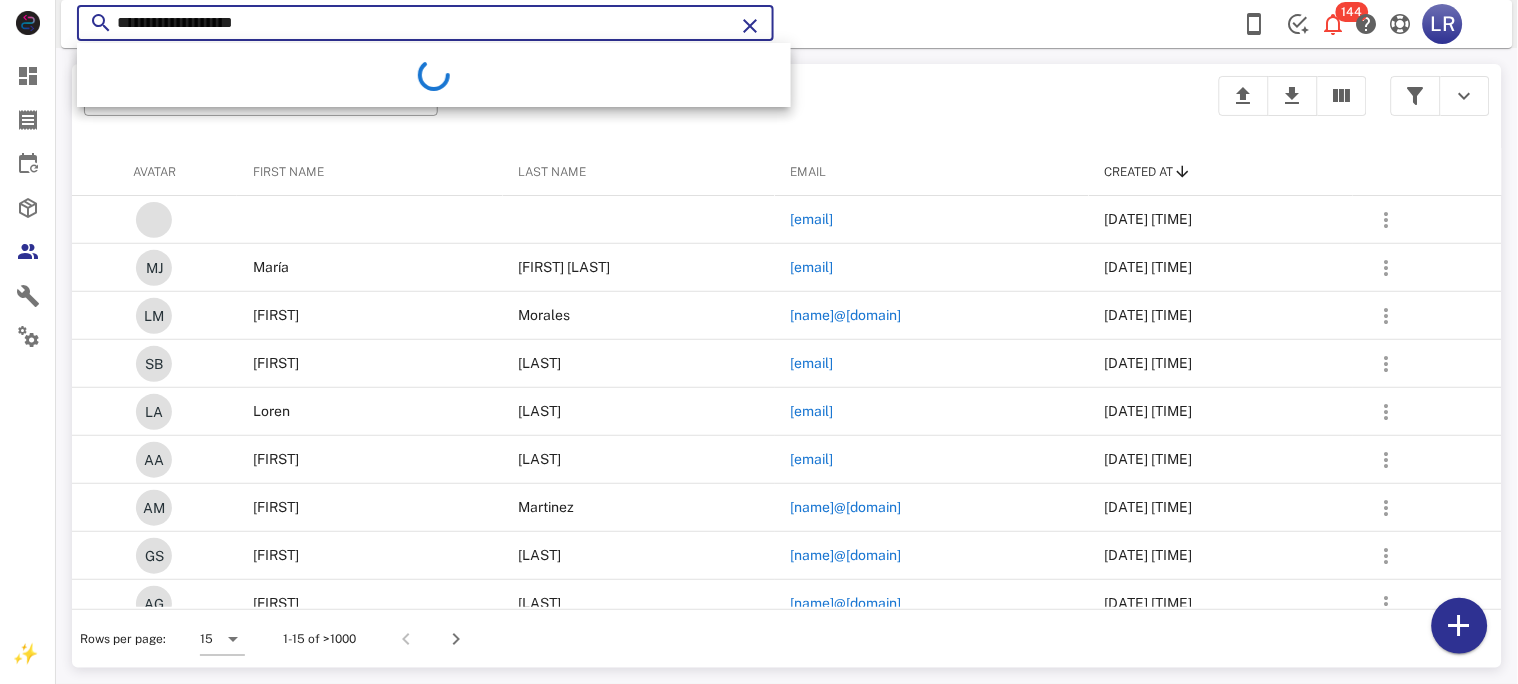 type on "**********" 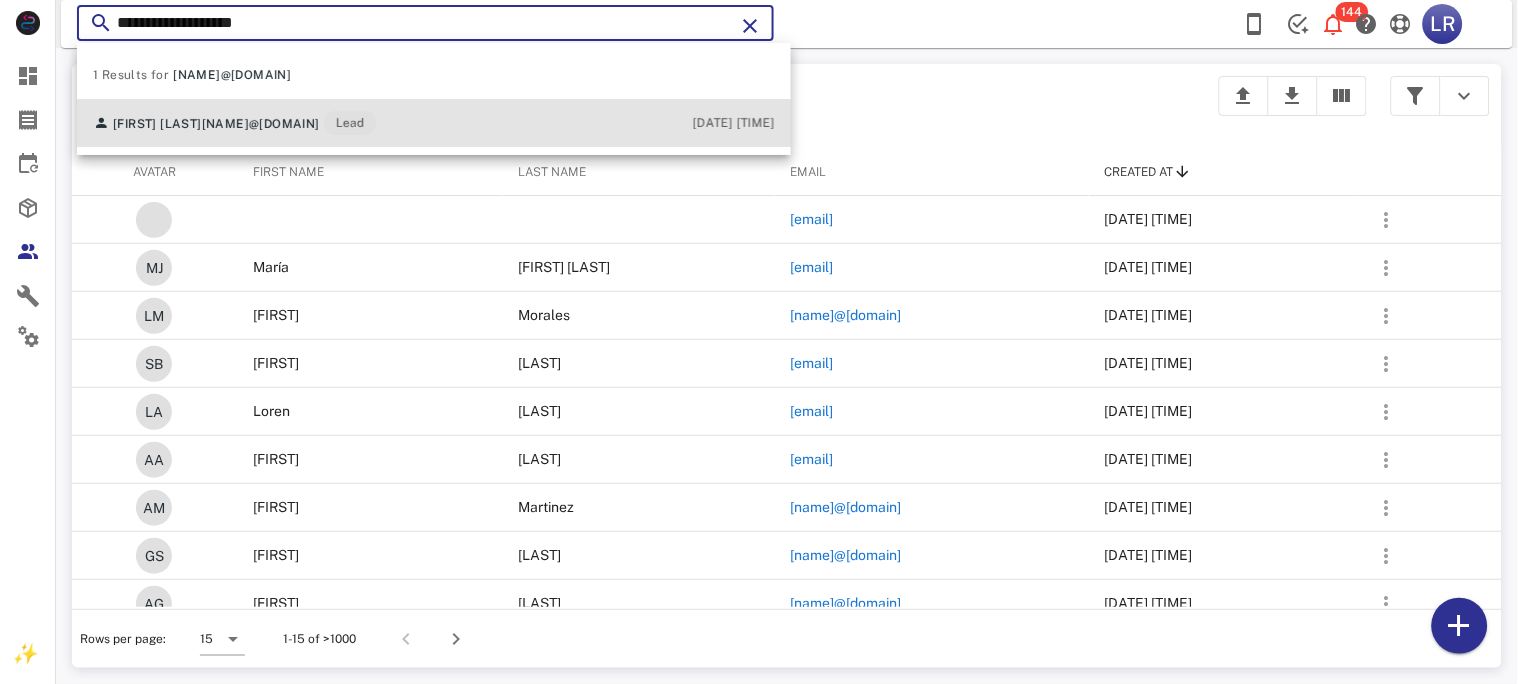 click on "[NAME]@[DOMAIN]" at bounding box center (261, 124) 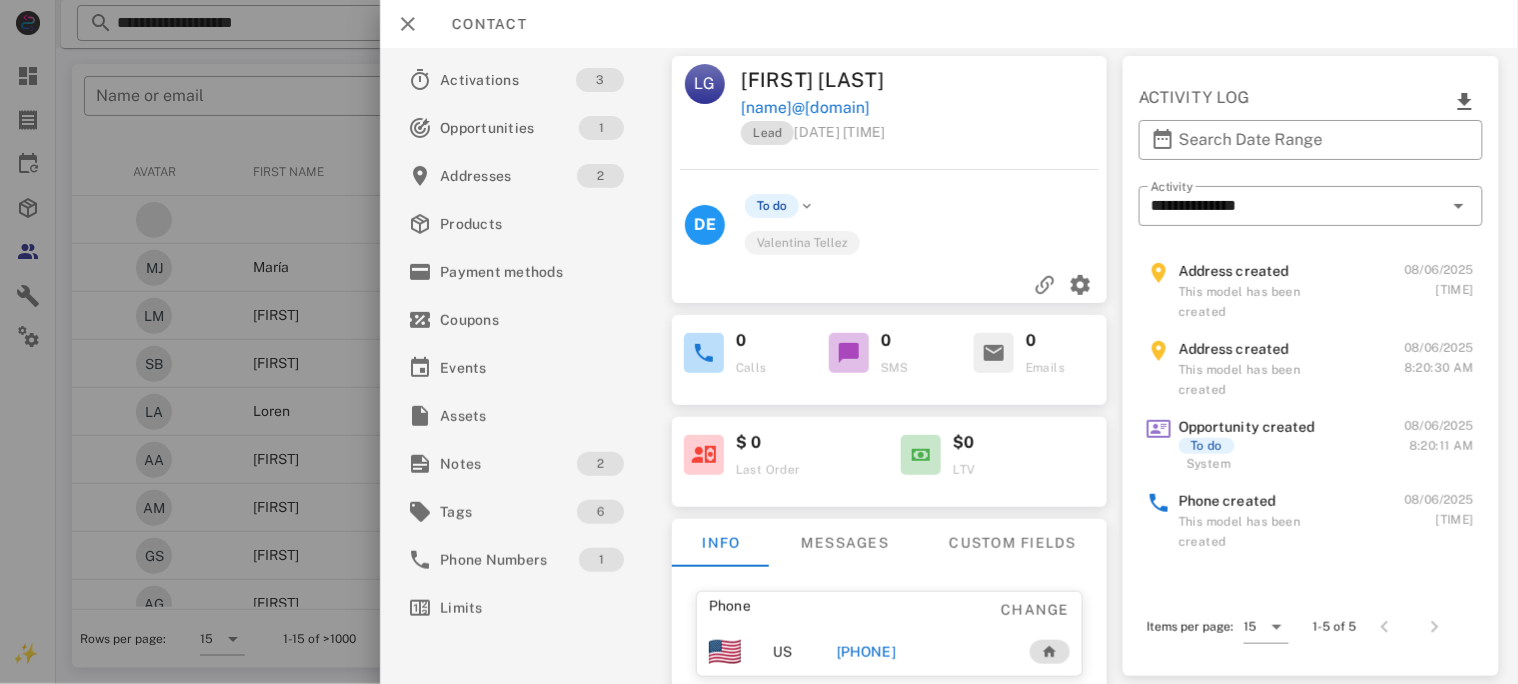 click on "[PHONE]" at bounding box center [865, 652] 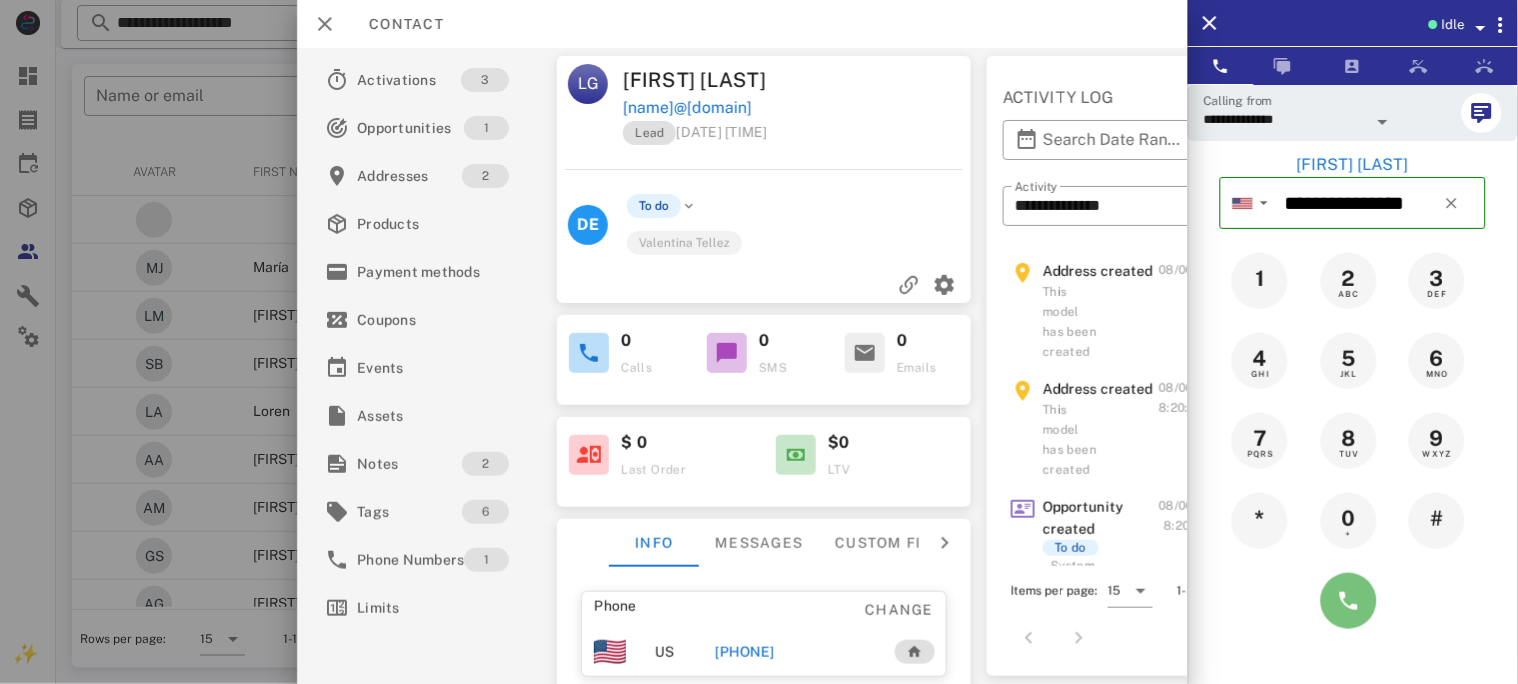click at bounding box center (1349, 601) 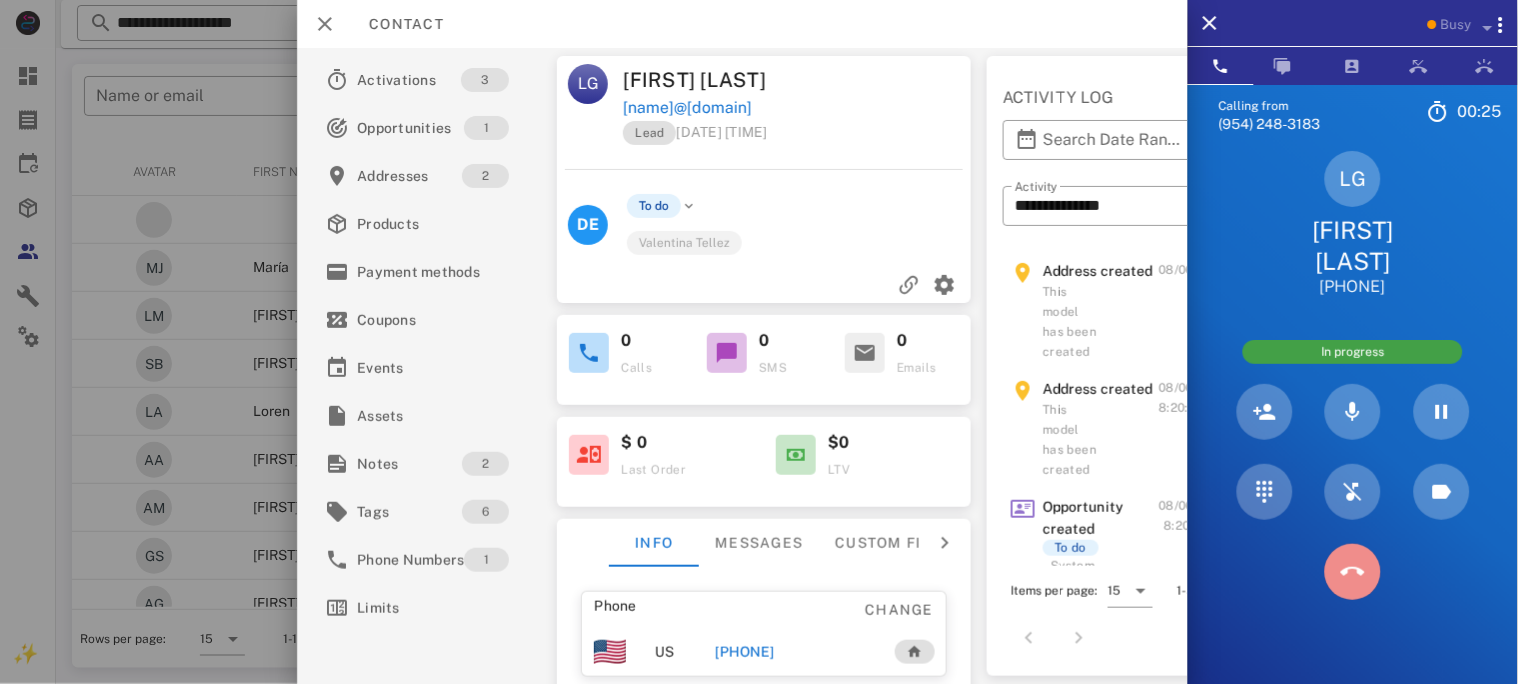 click at bounding box center [1353, 572] 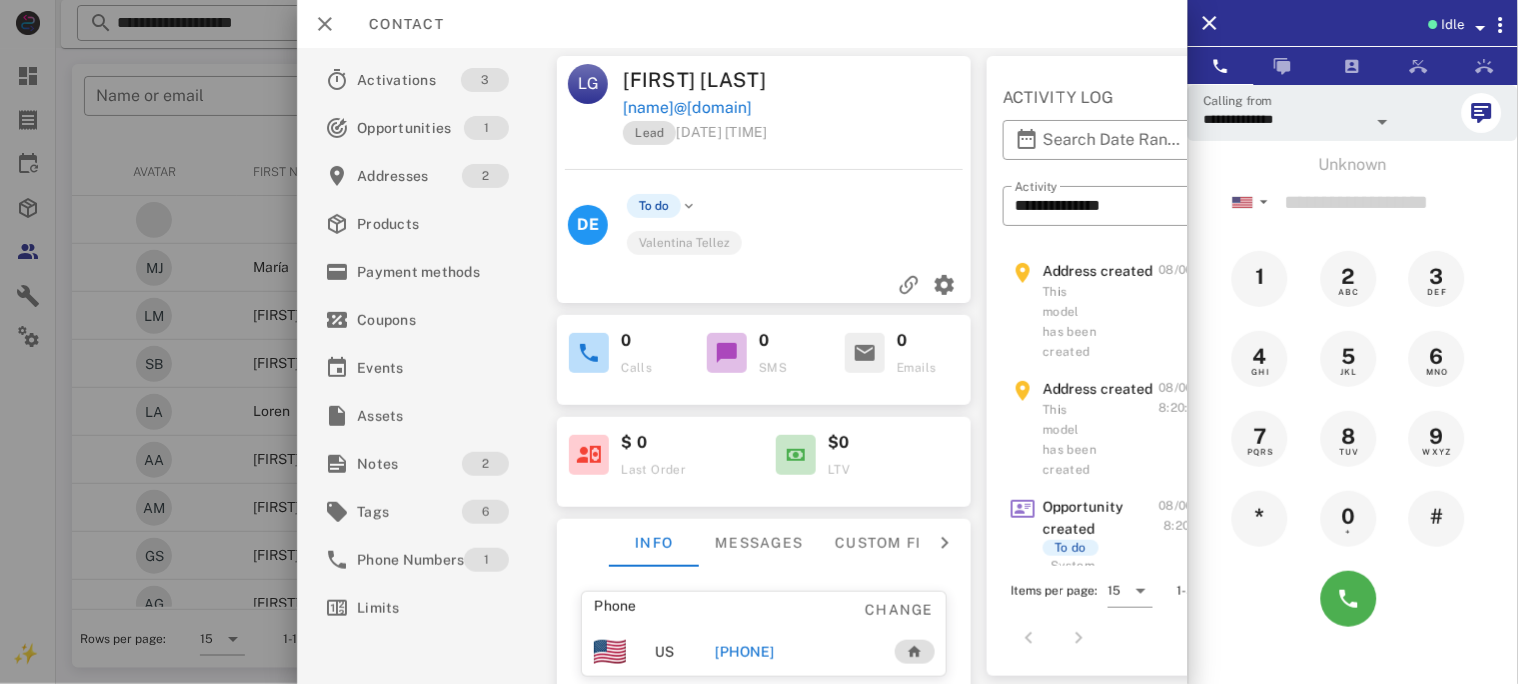click on "[PHONE]" at bounding box center (744, 652) 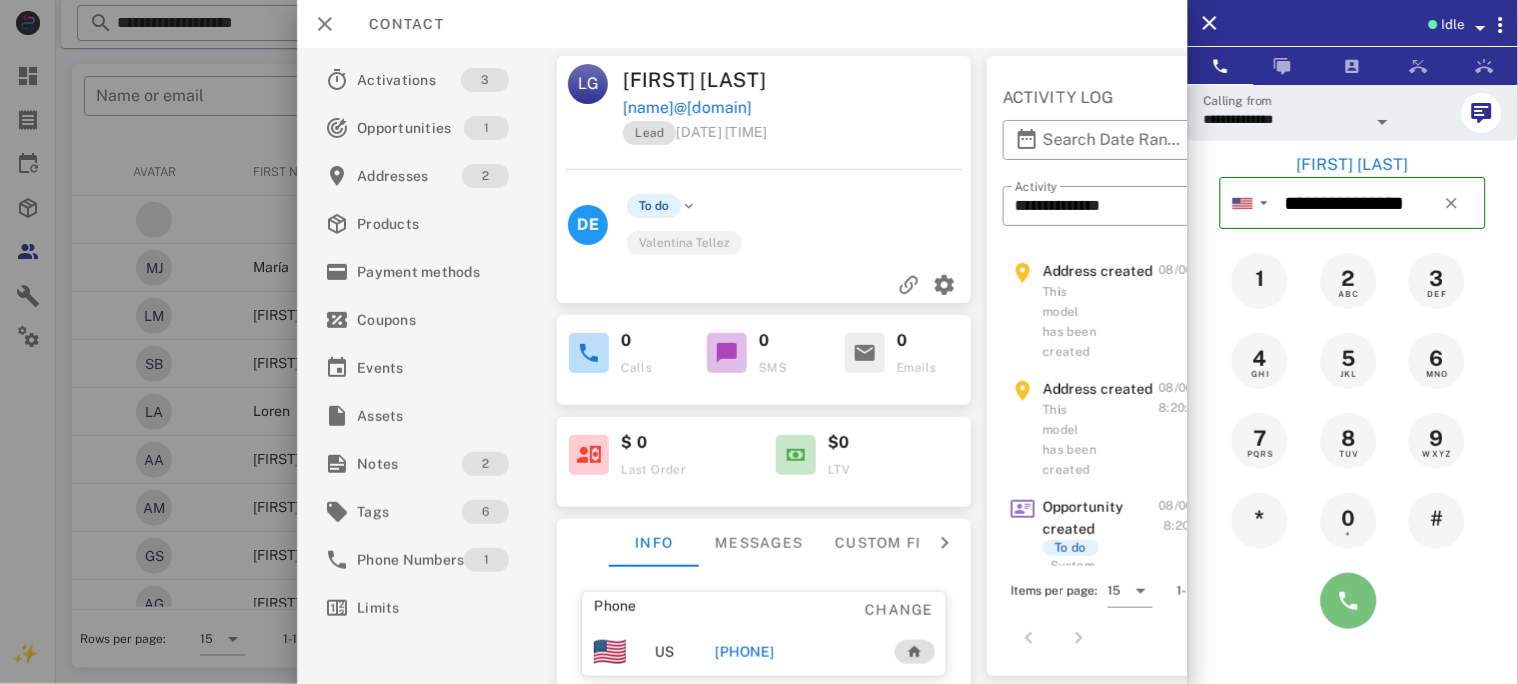 click at bounding box center [1349, 601] 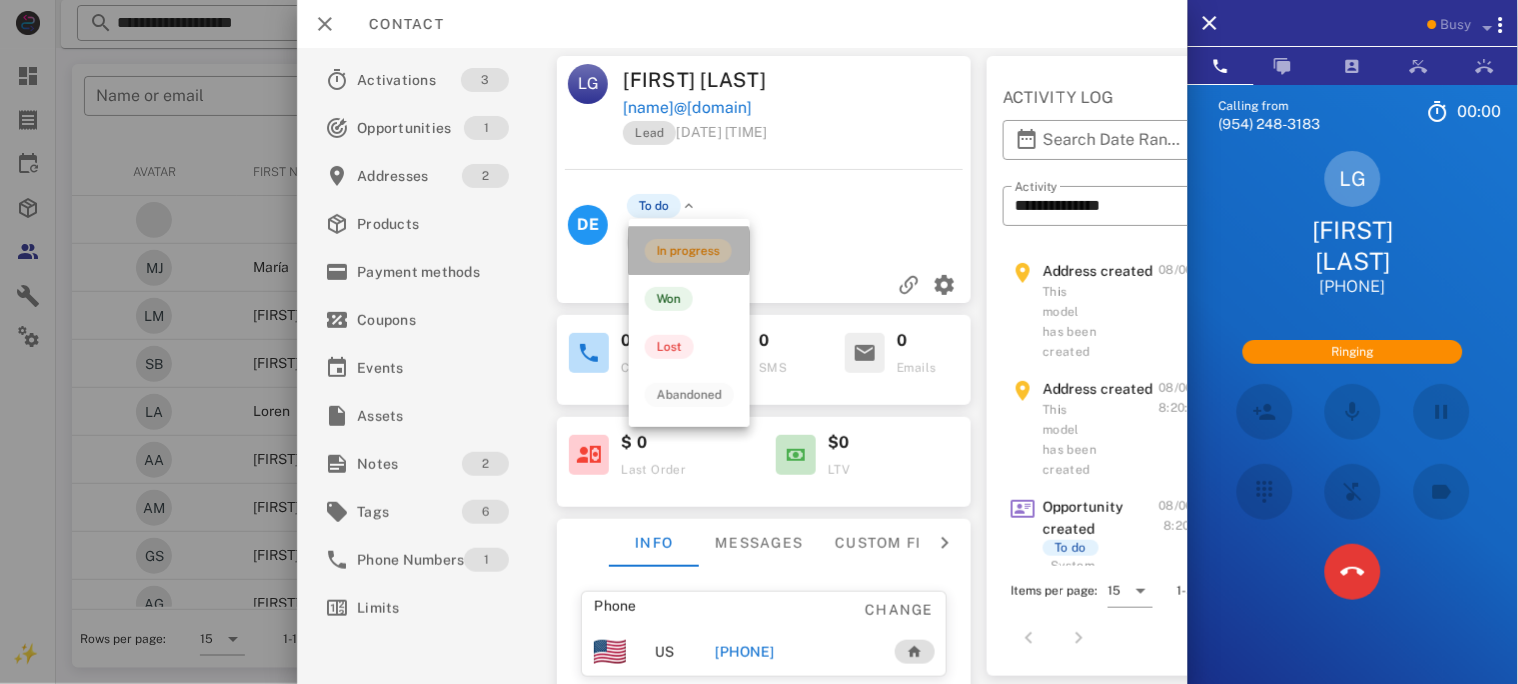 click on "In progress" at bounding box center [688, 251] 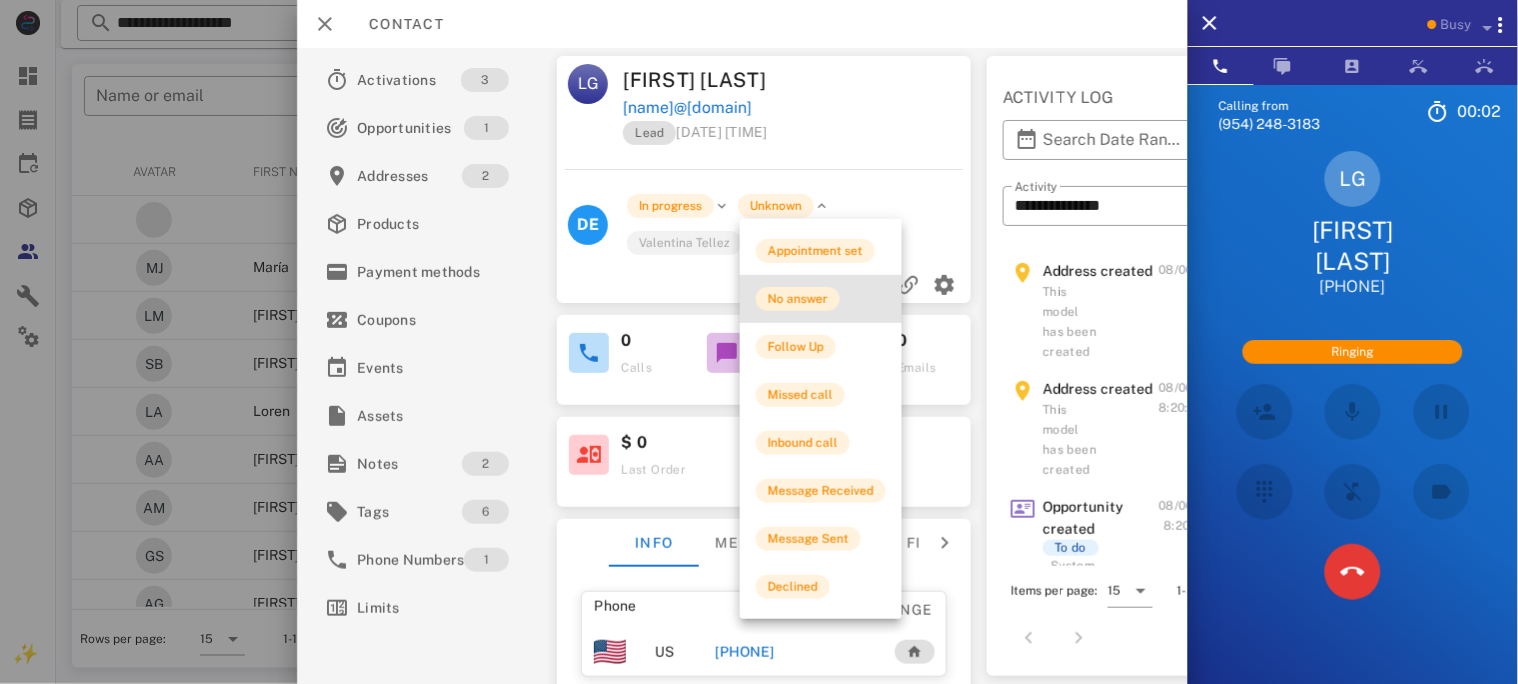 click on "No answer" at bounding box center [798, 299] 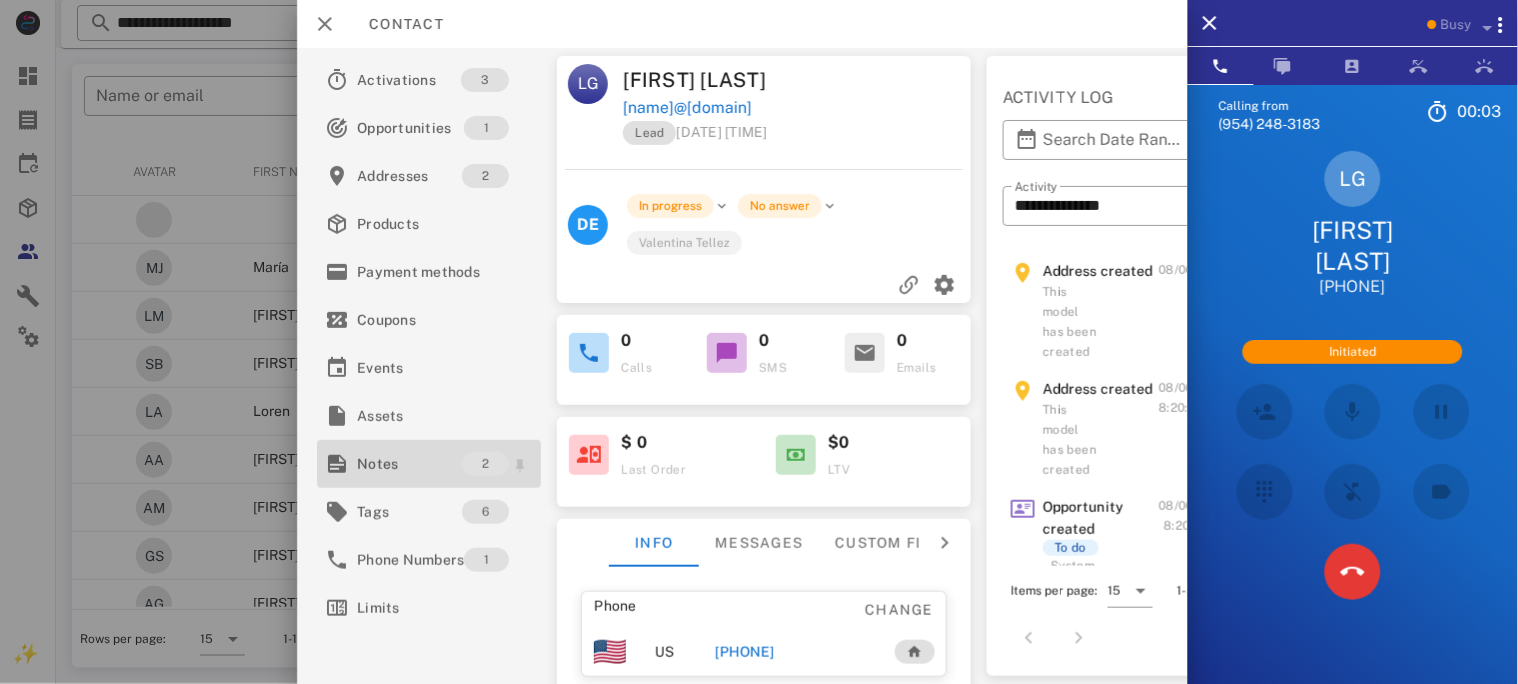 click on "Notes" at bounding box center [409, 464] 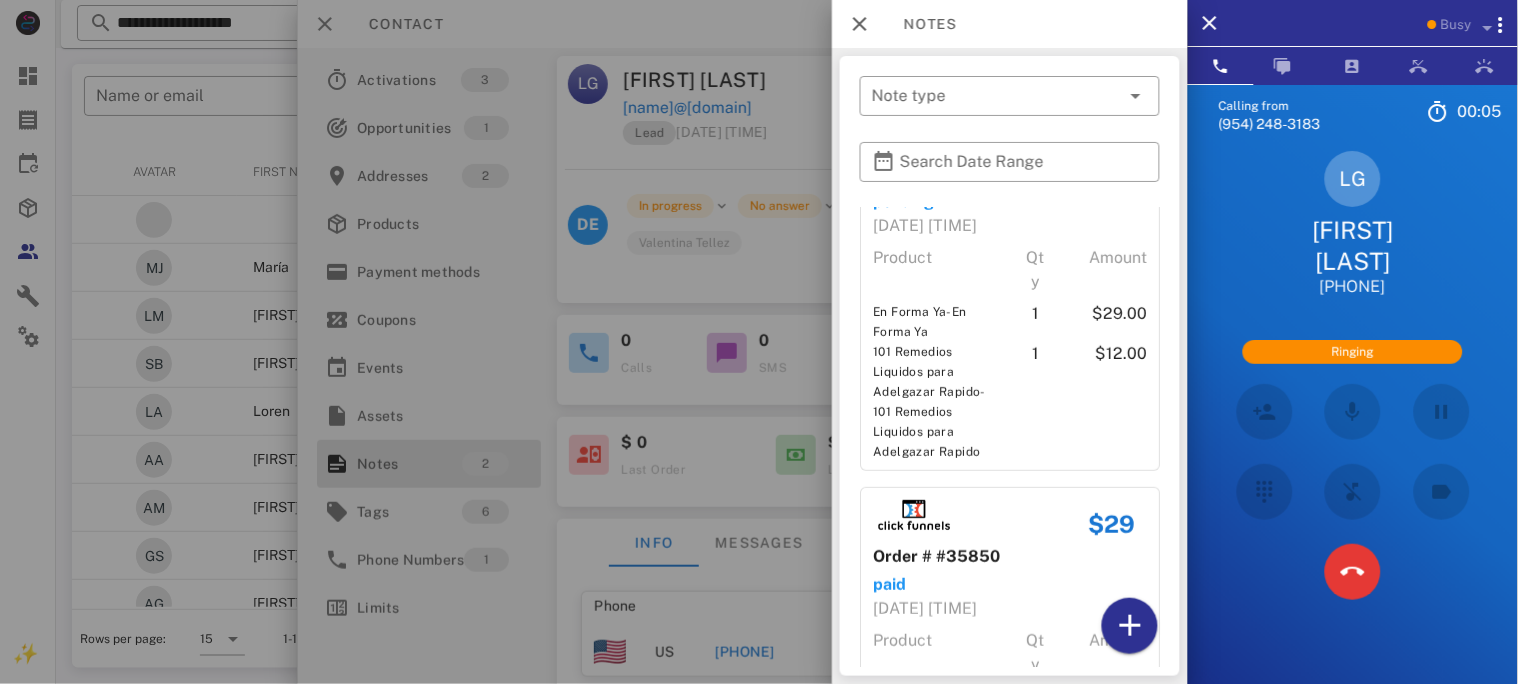 scroll, scrollTop: 195, scrollLeft: 0, axis: vertical 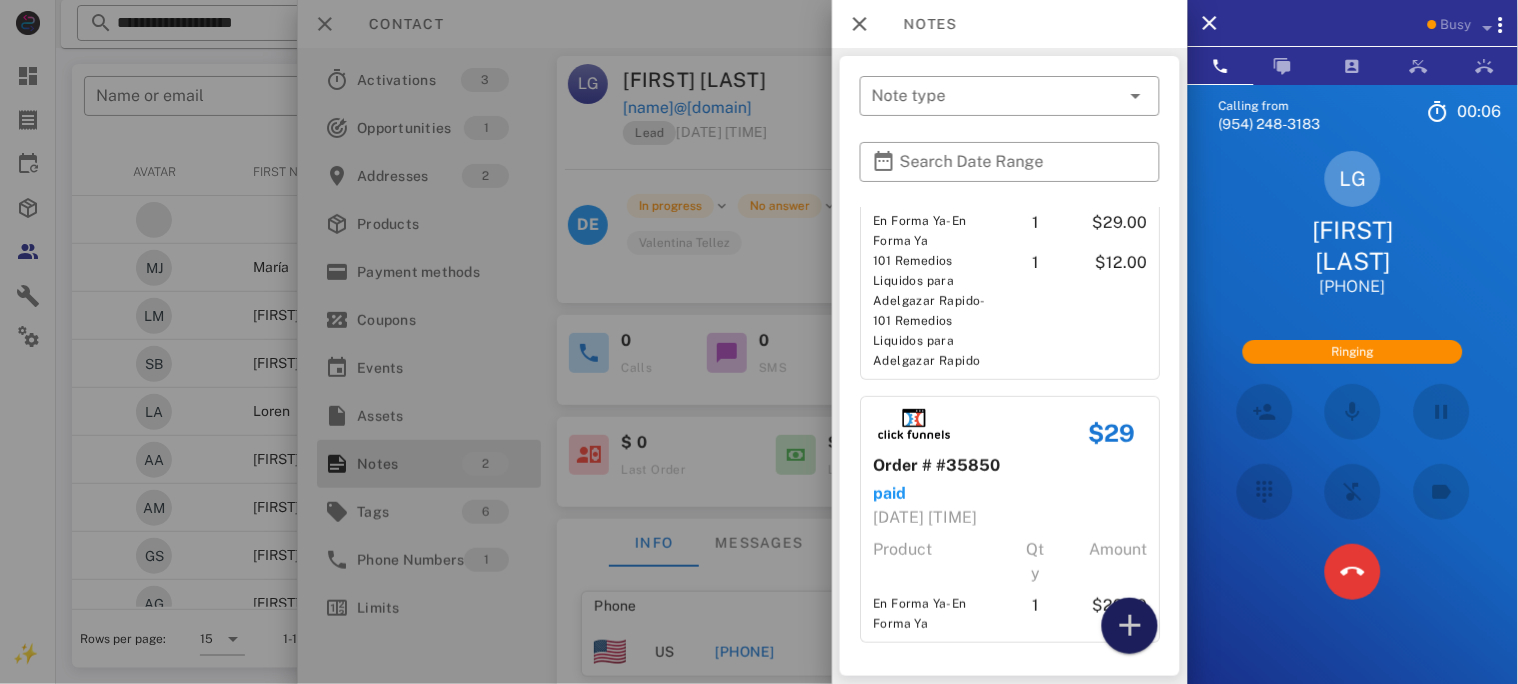 click at bounding box center (1130, 626) 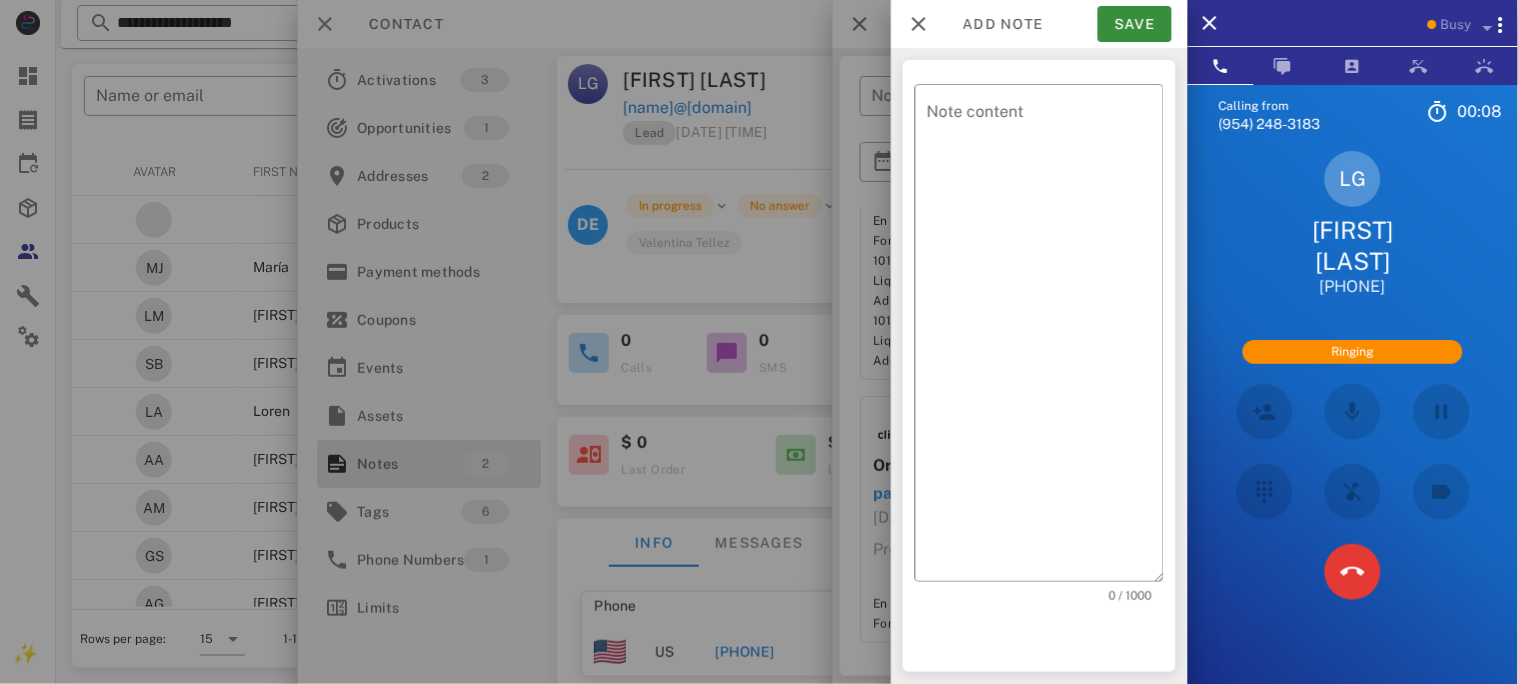 click at bounding box center (759, 342) 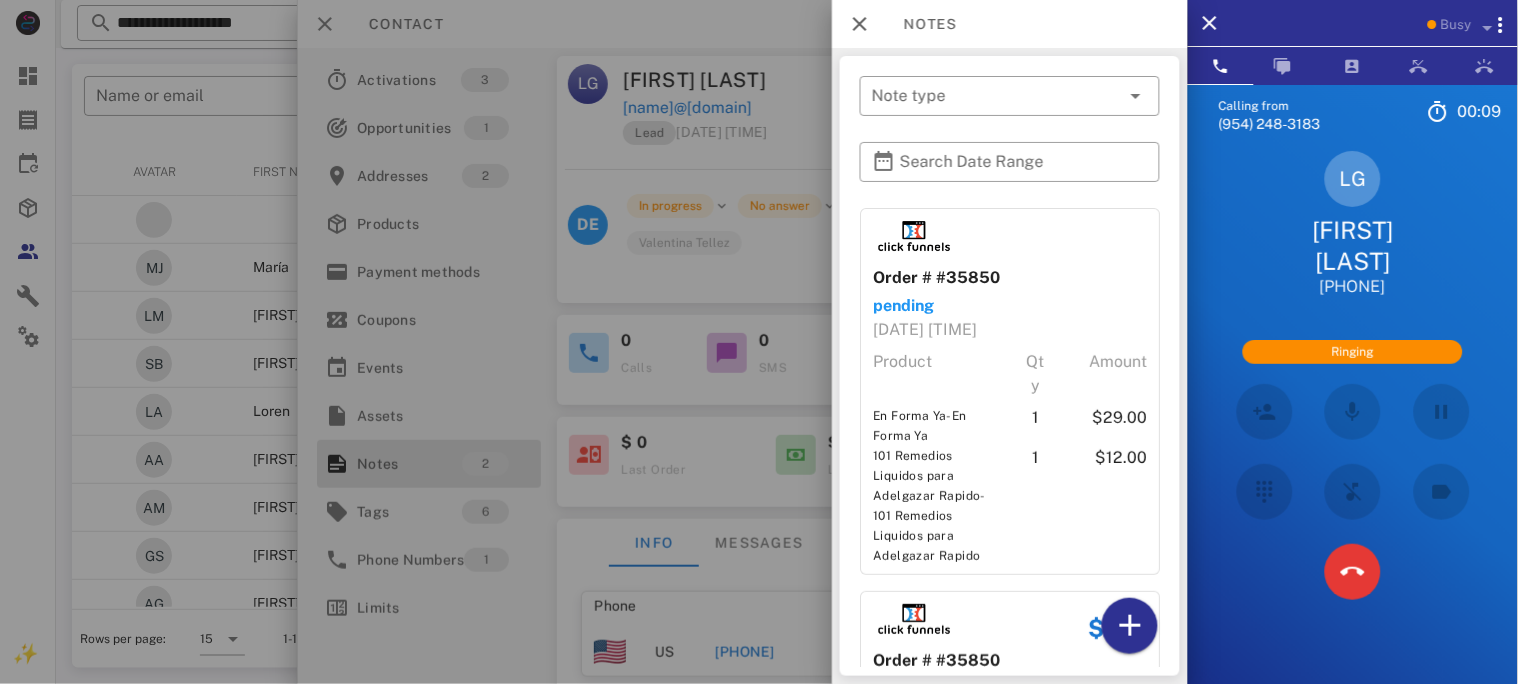 scroll, scrollTop: 195, scrollLeft: 0, axis: vertical 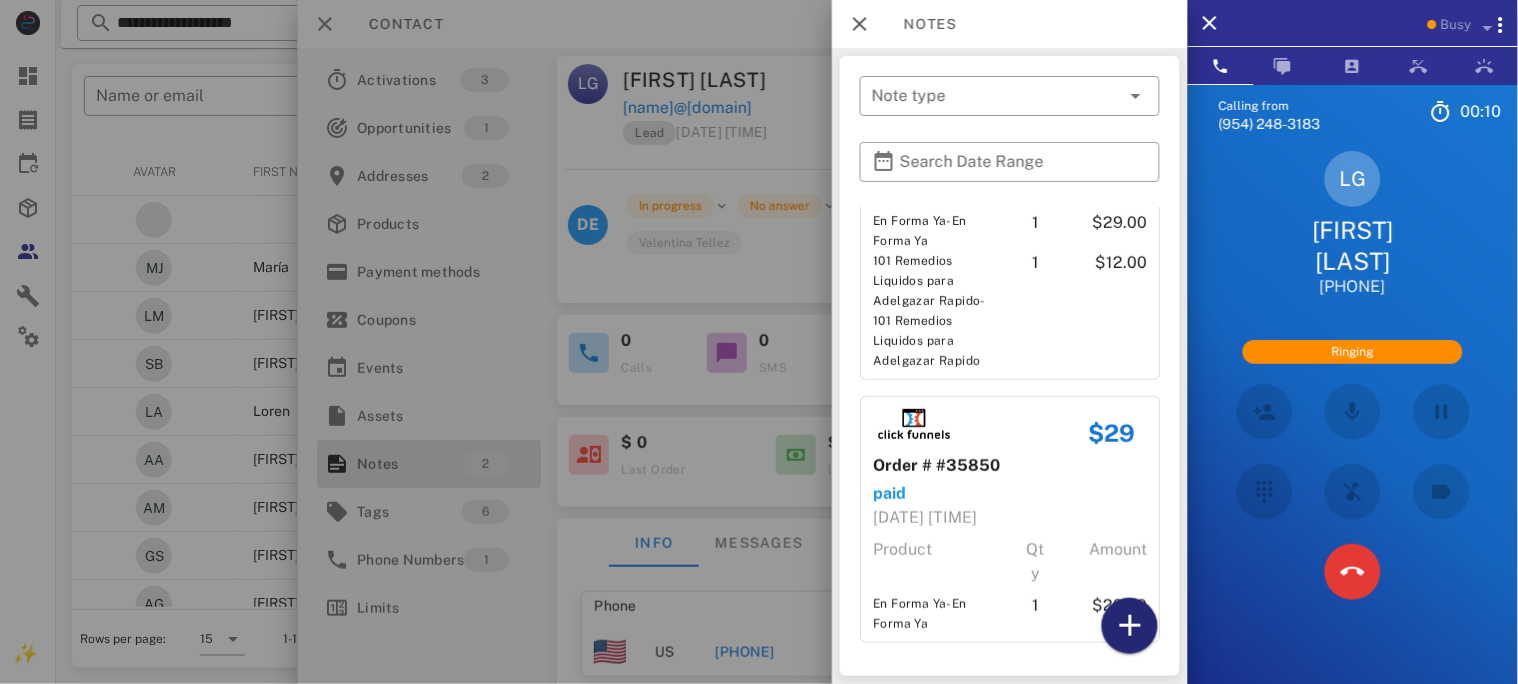 click at bounding box center (1130, 626) 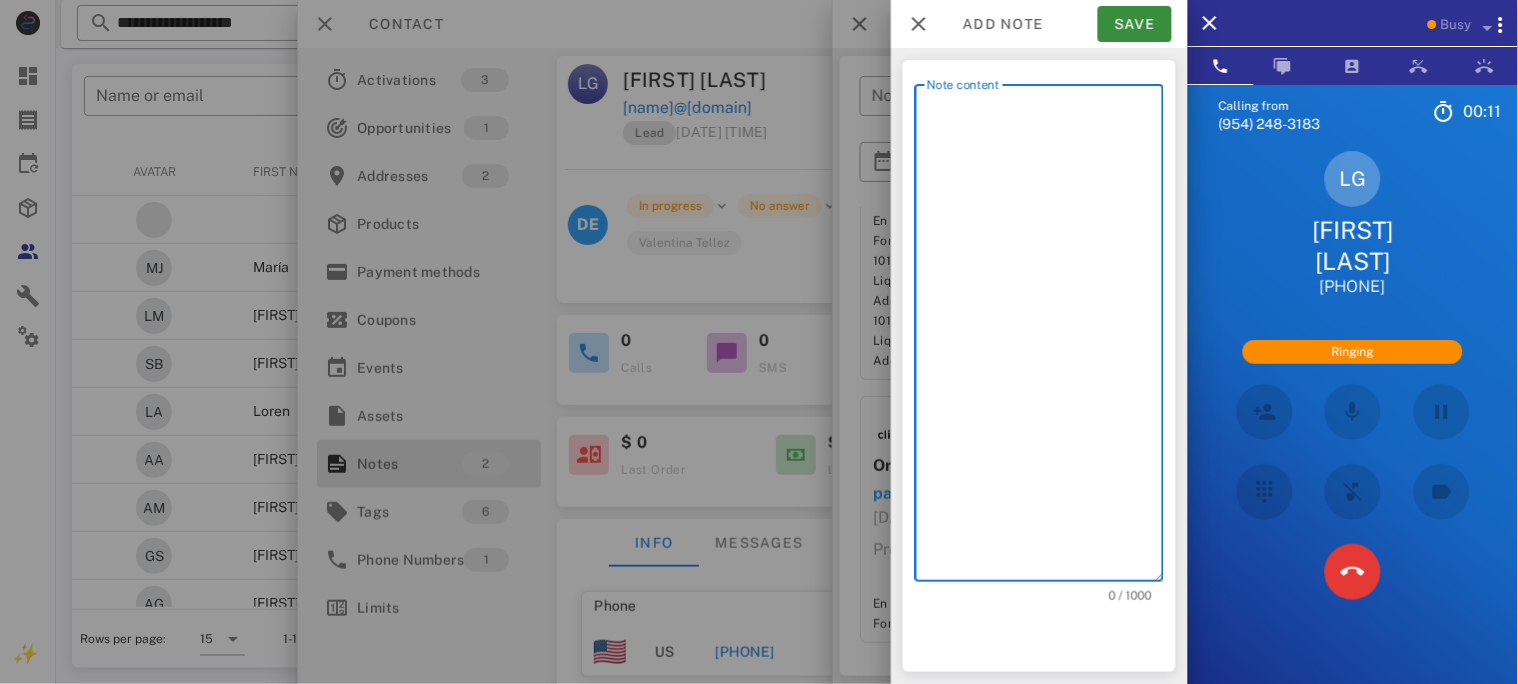 click on "Note content" at bounding box center [1045, 338] 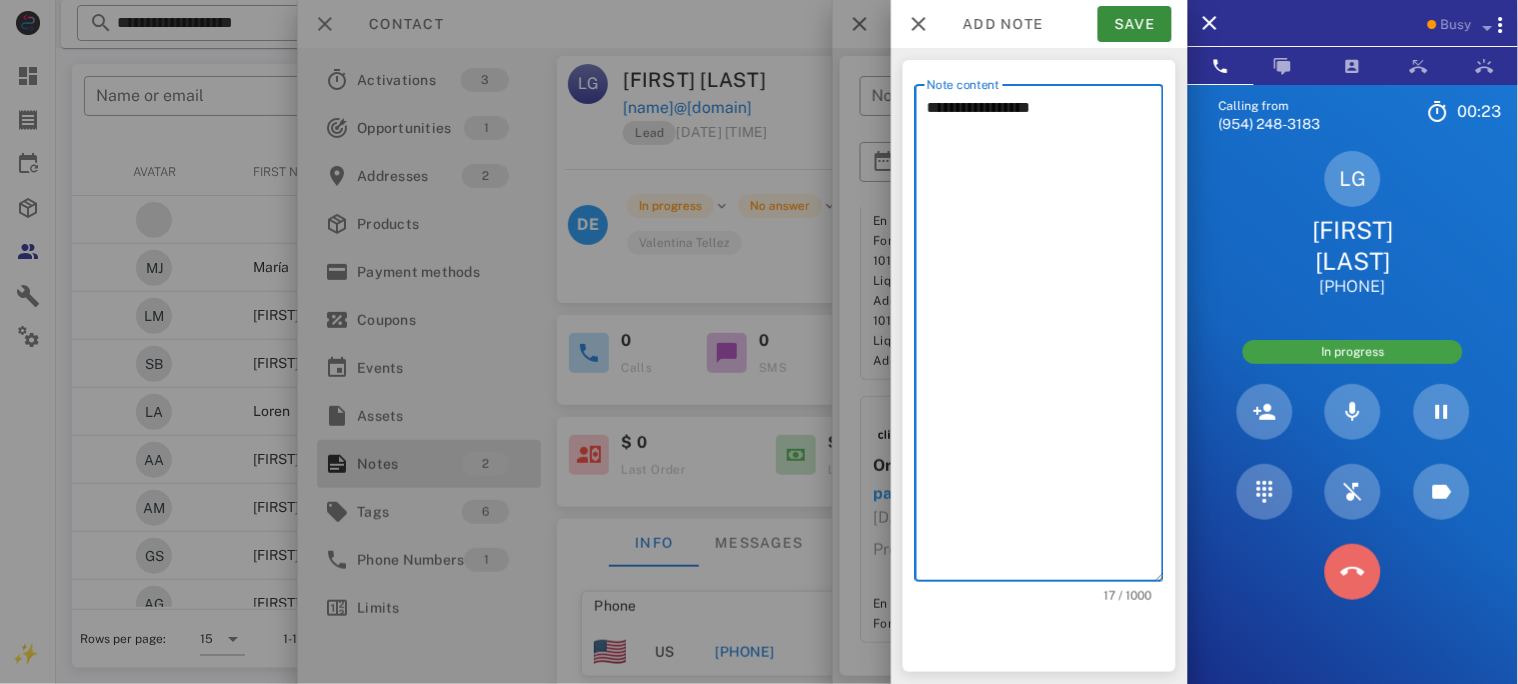 click at bounding box center [1353, 572] 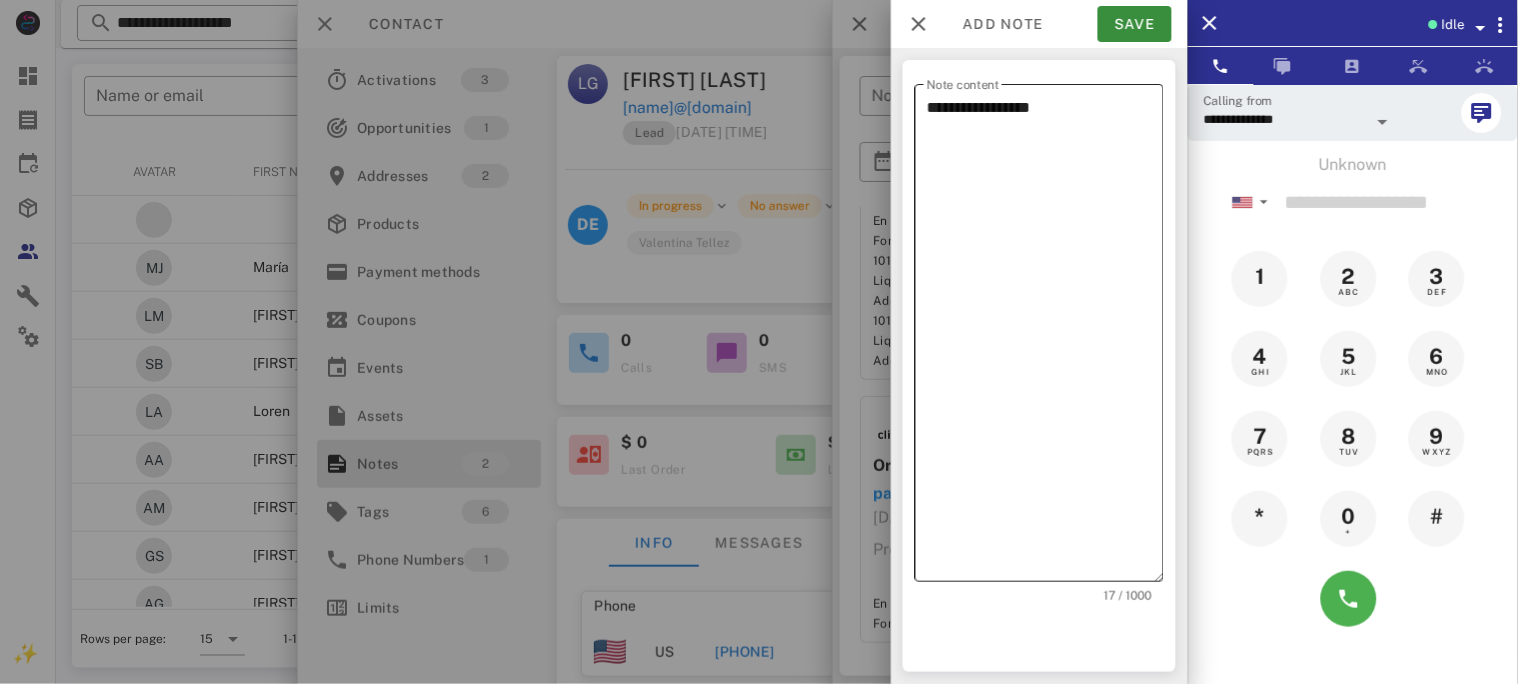 drag, startPoint x: 1064, startPoint y: 118, endPoint x: 1080, endPoint y: 120, distance: 16.124516 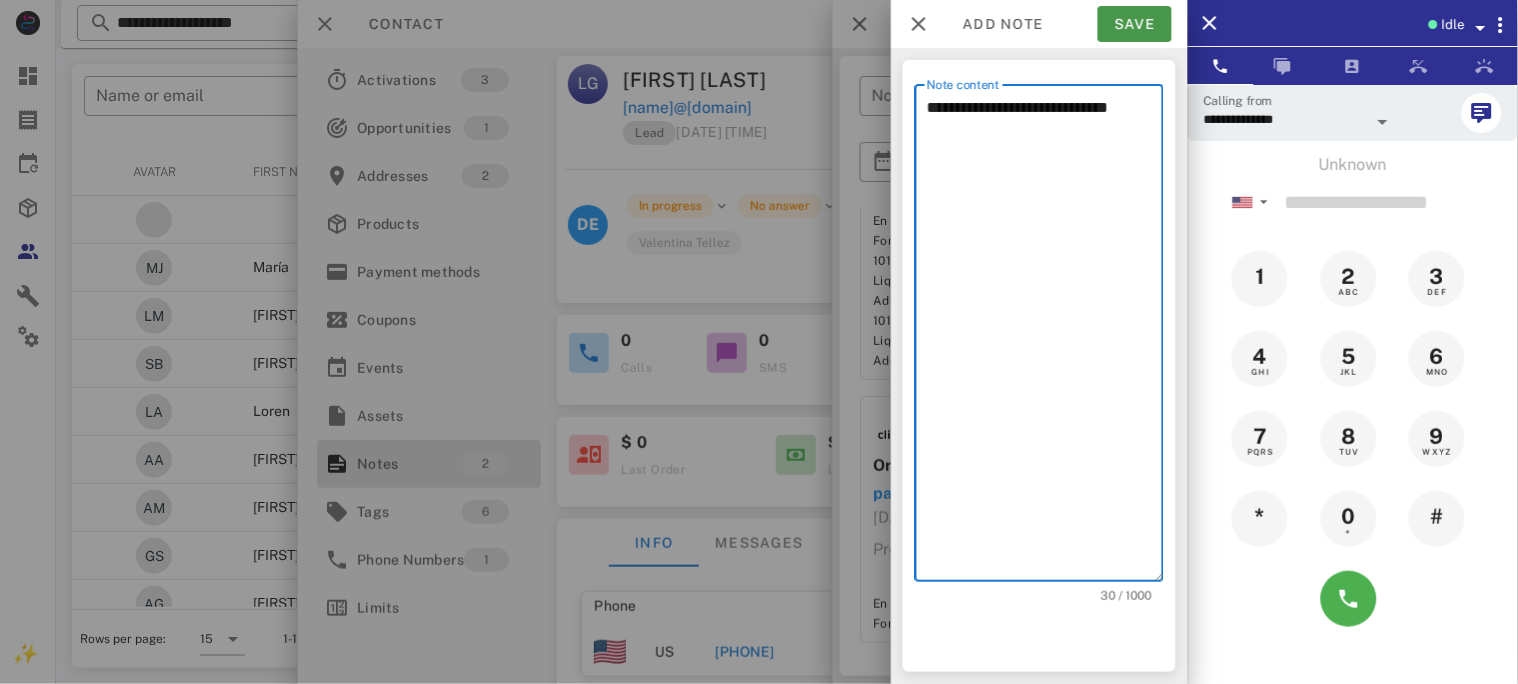 type on "**********" 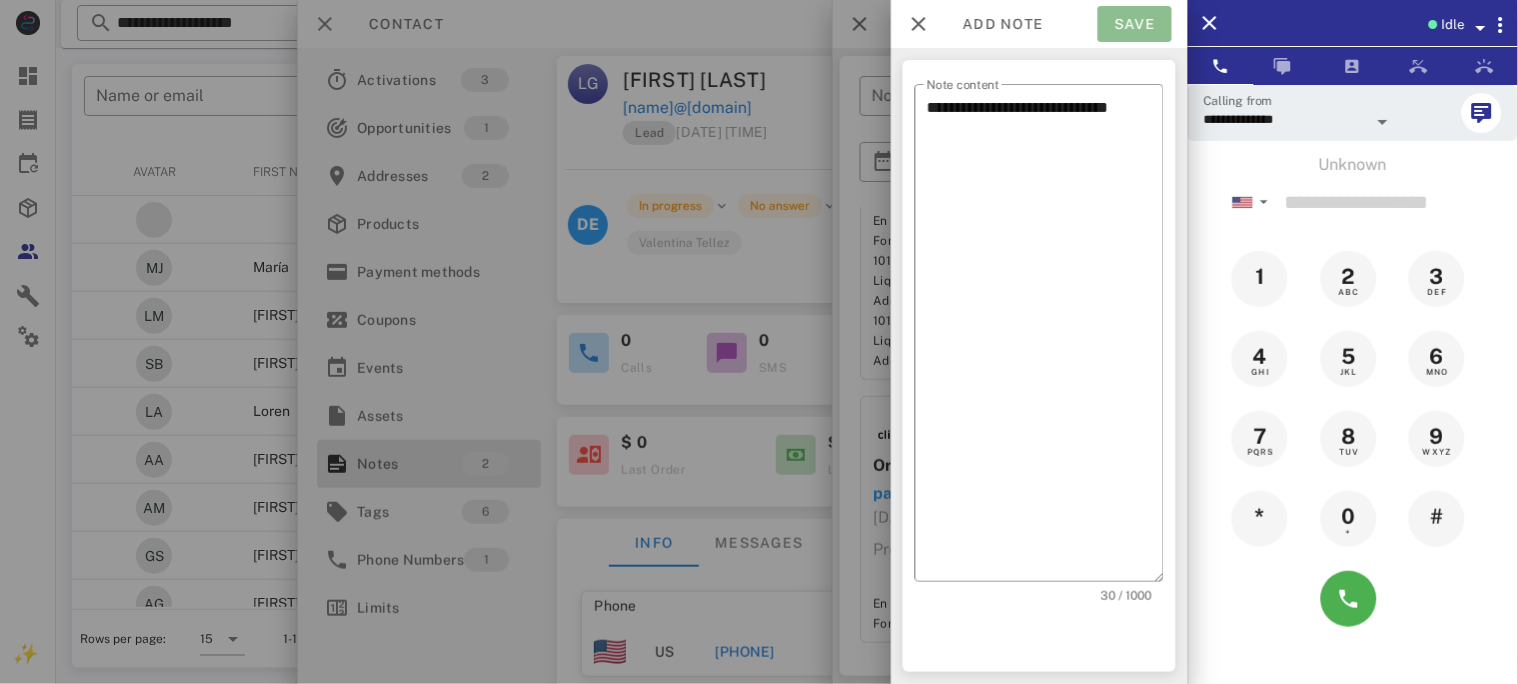 click on "Save" at bounding box center (1135, 24) 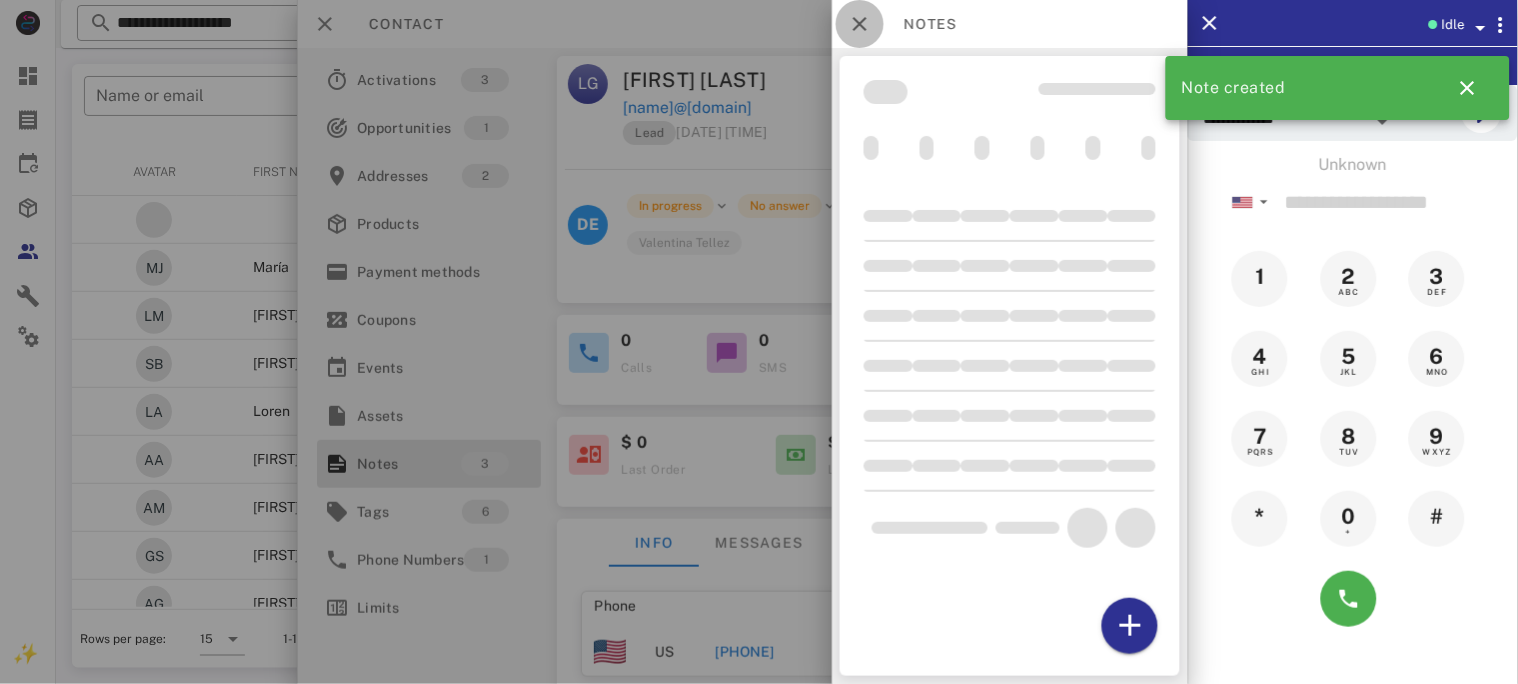 click at bounding box center (860, 24) 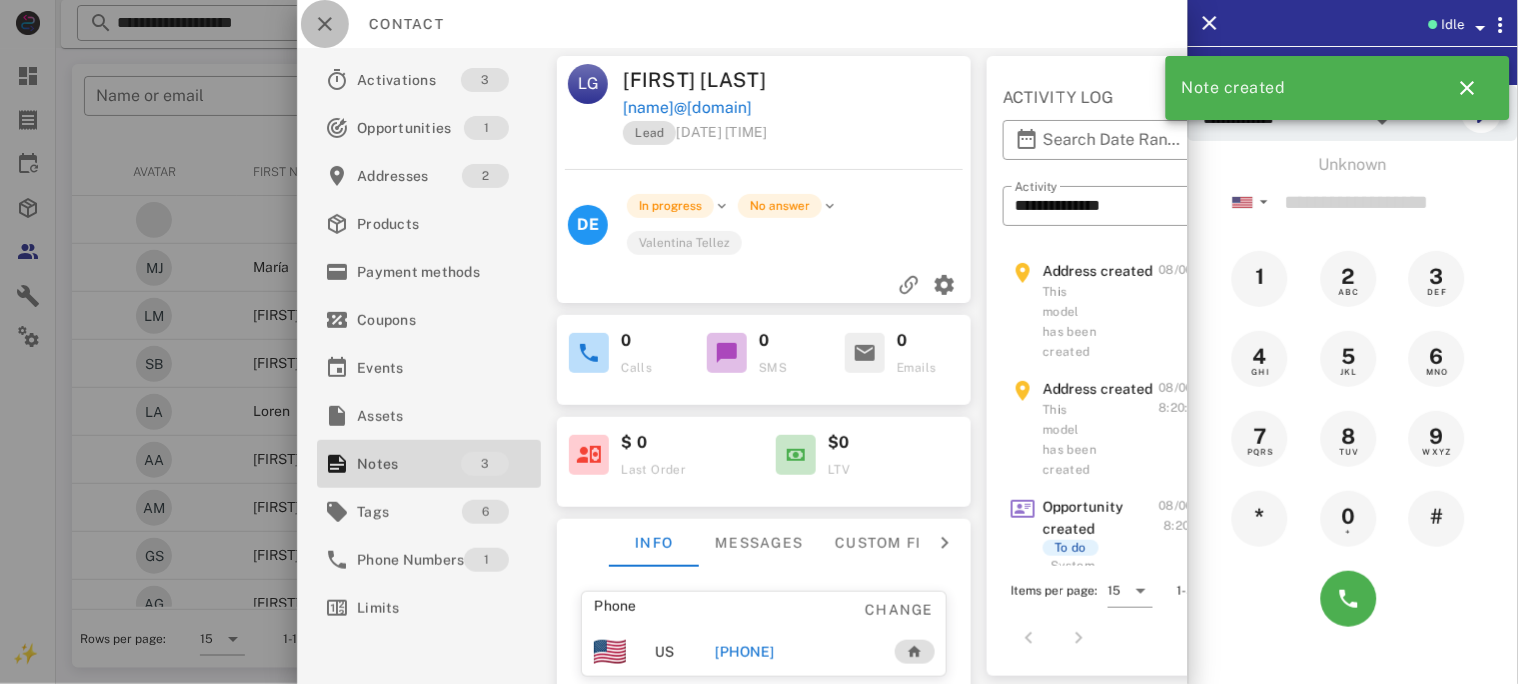 click at bounding box center (325, 24) 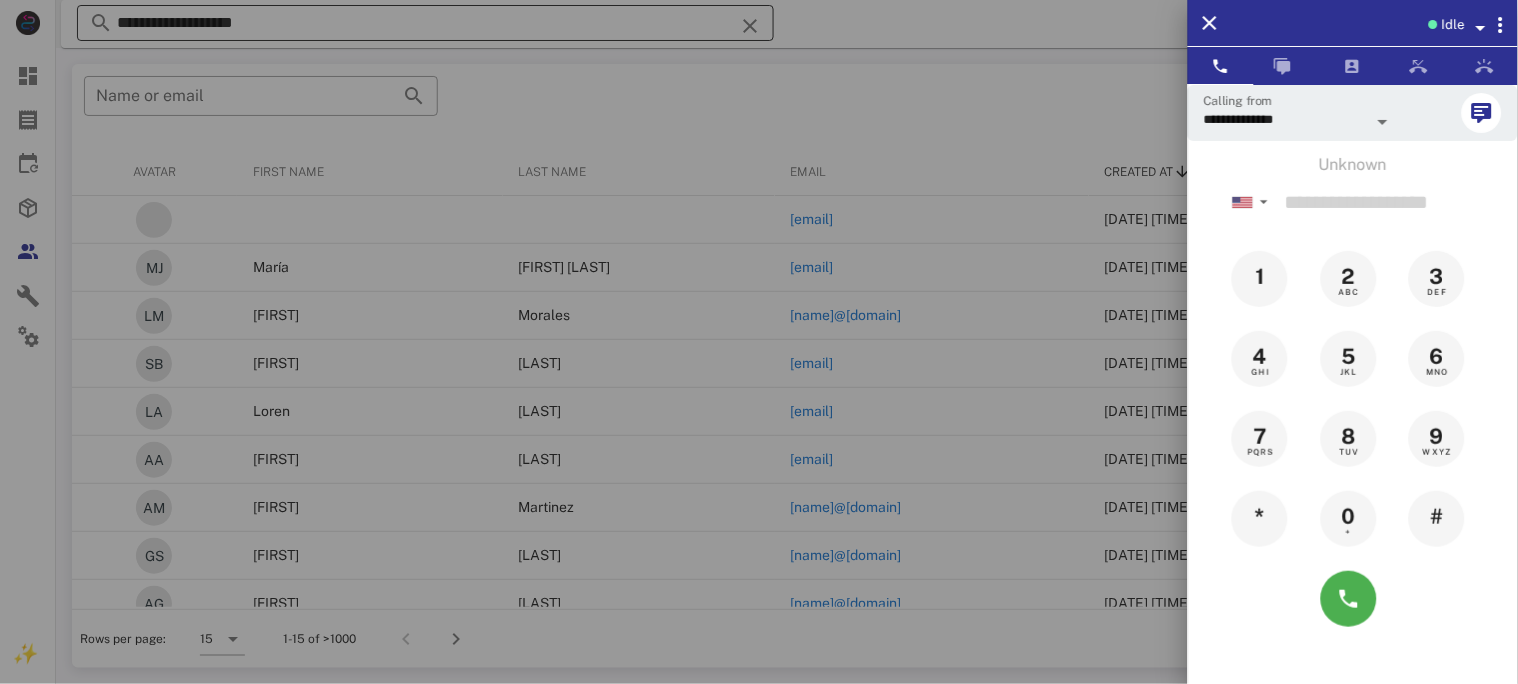 click at bounding box center [759, 342] 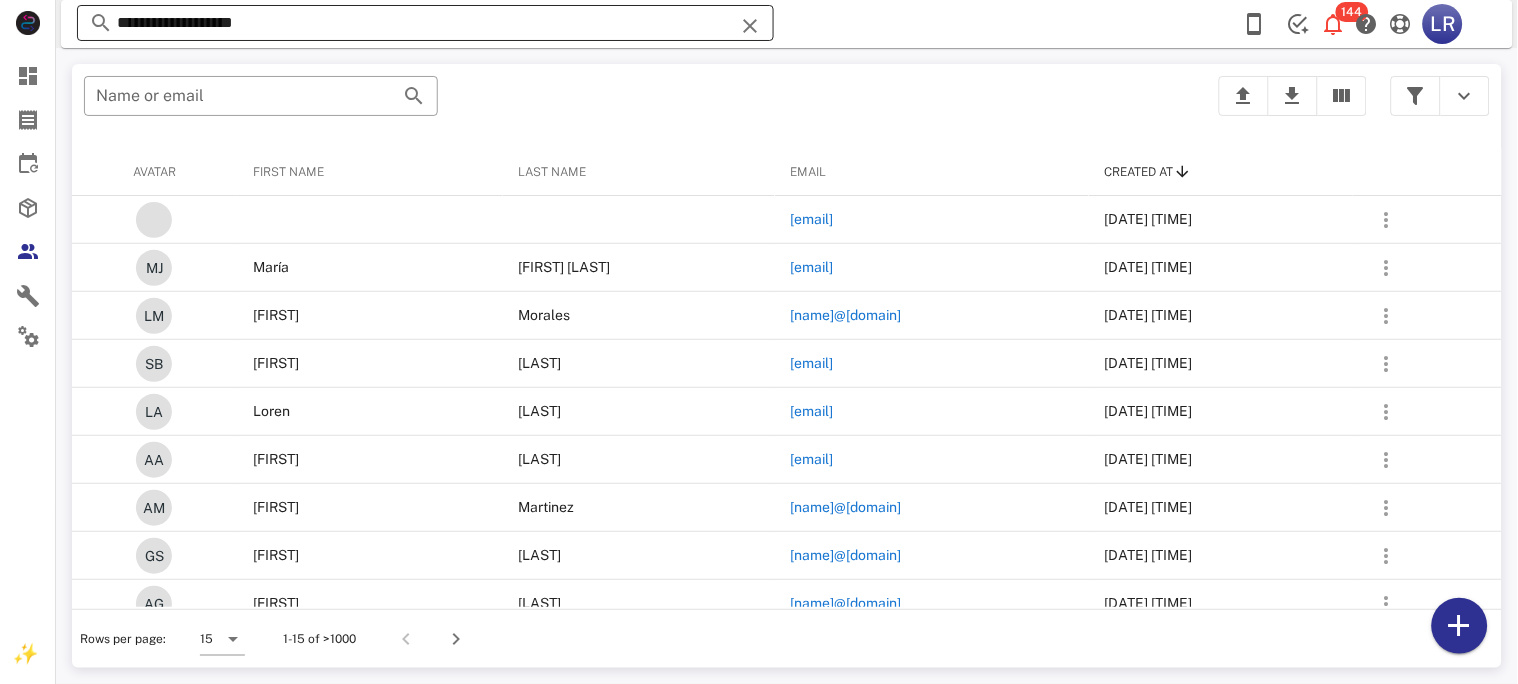click at bounding box center (750, 26) 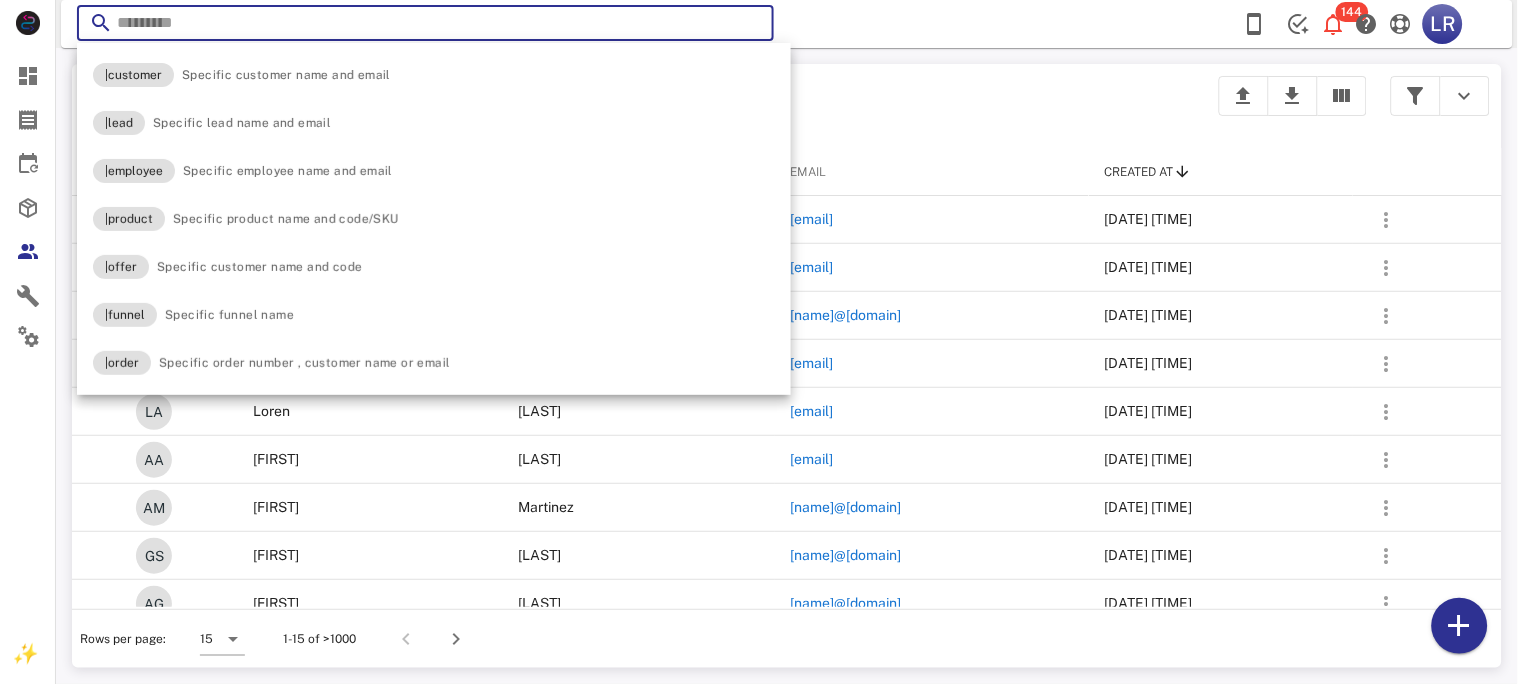 paste on "**********" 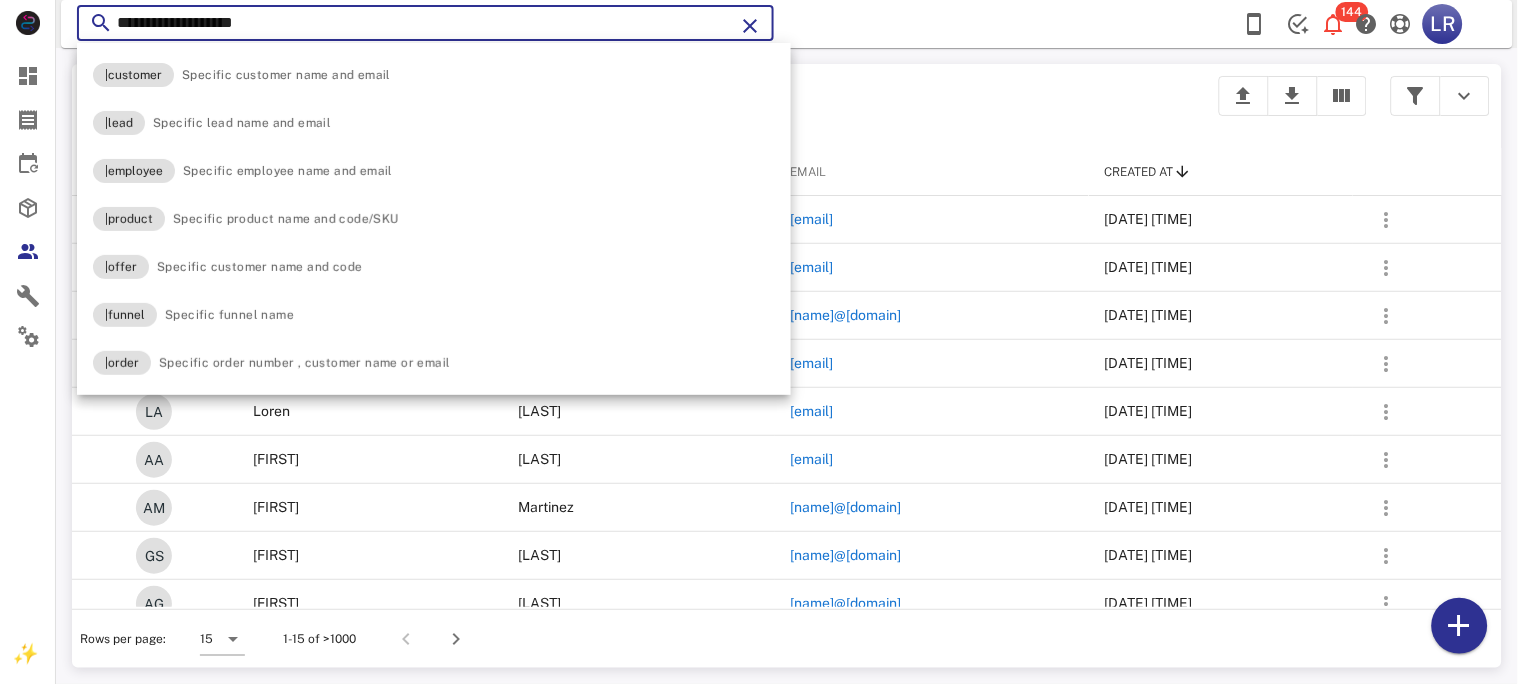 type on "**********" 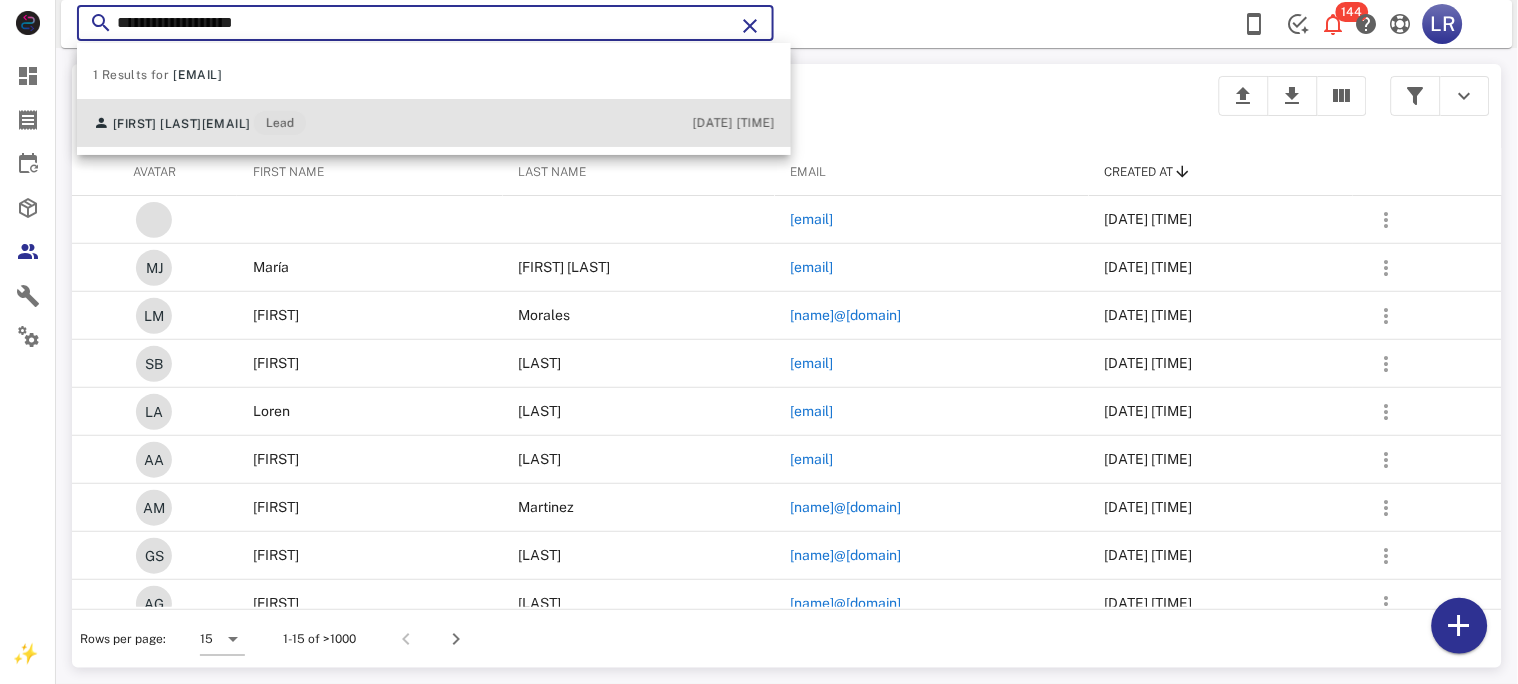 click on "[EMAIL]" at bounding box center [226, 124] 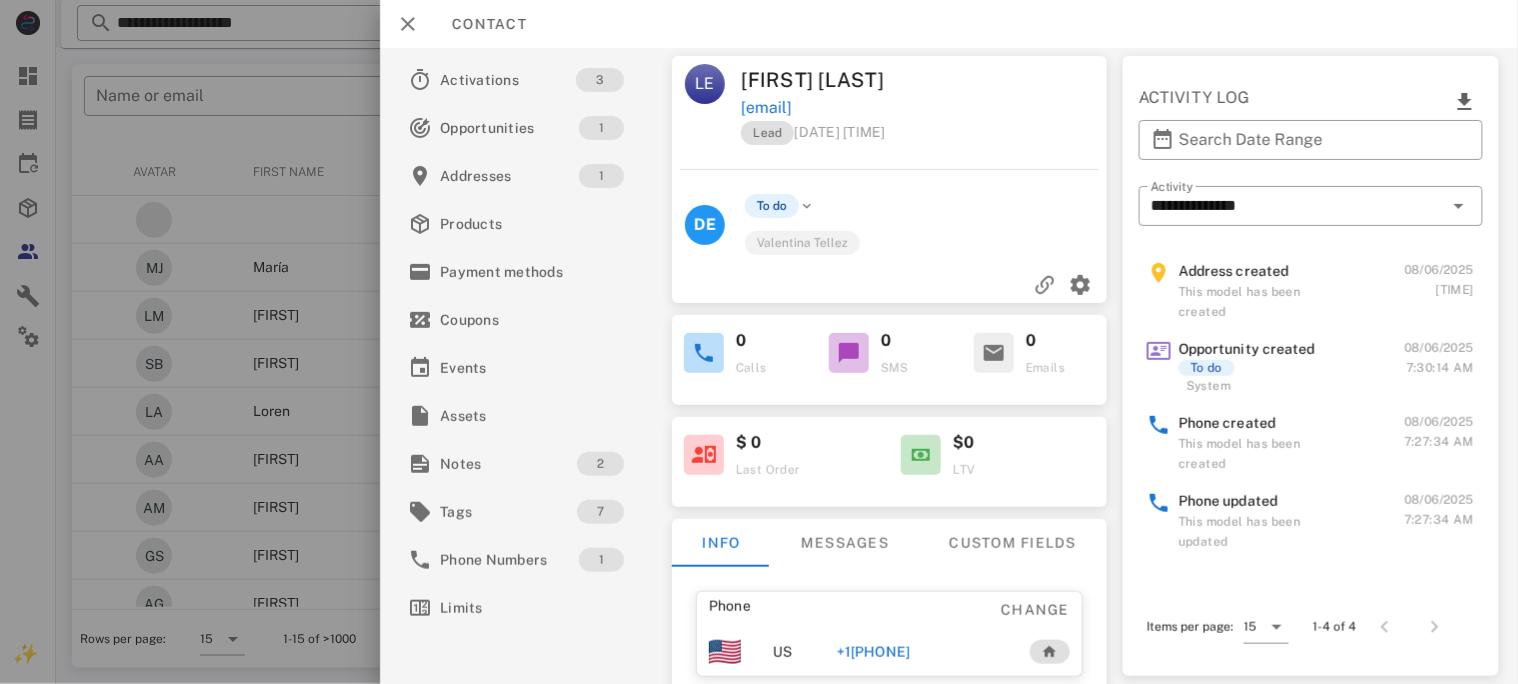 click on "+1[PHONE]" at bounding box center [872, 652] 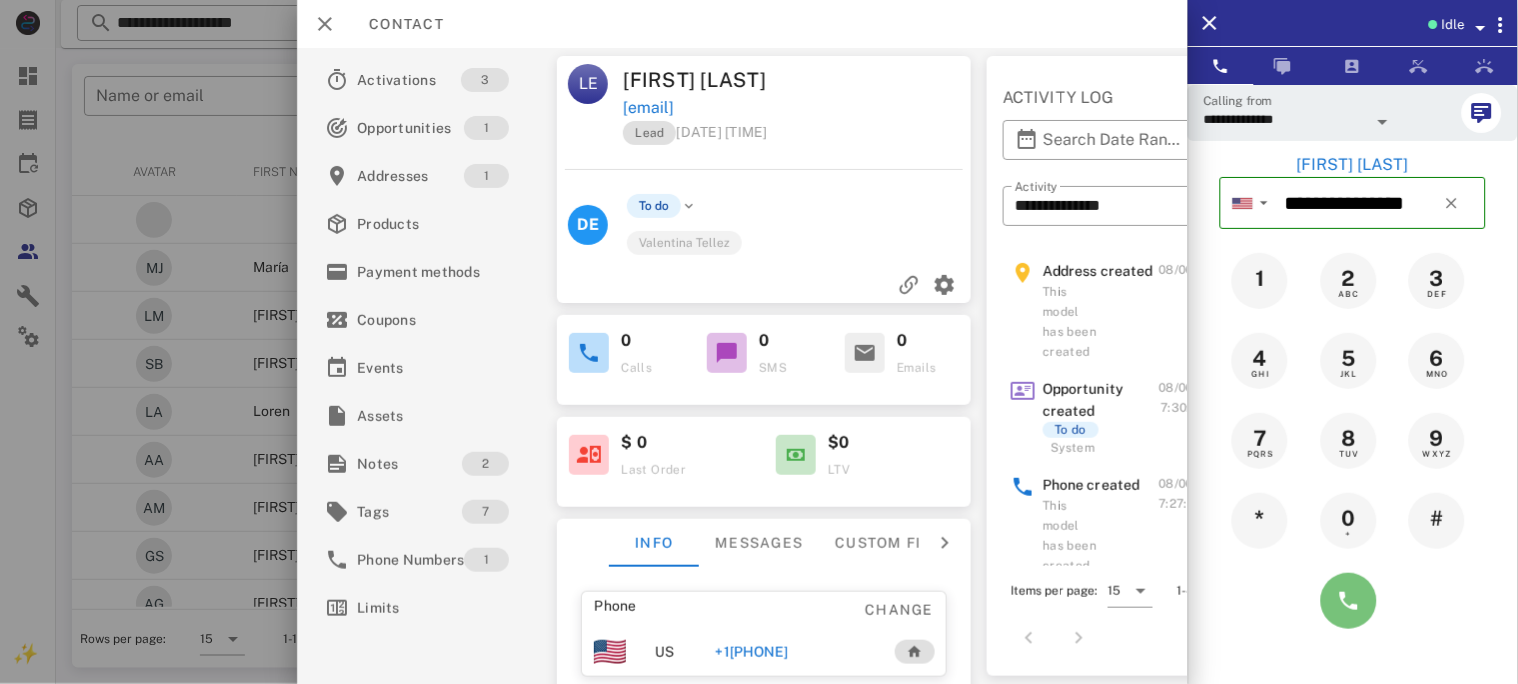 click at bounding box center (1349, 601) 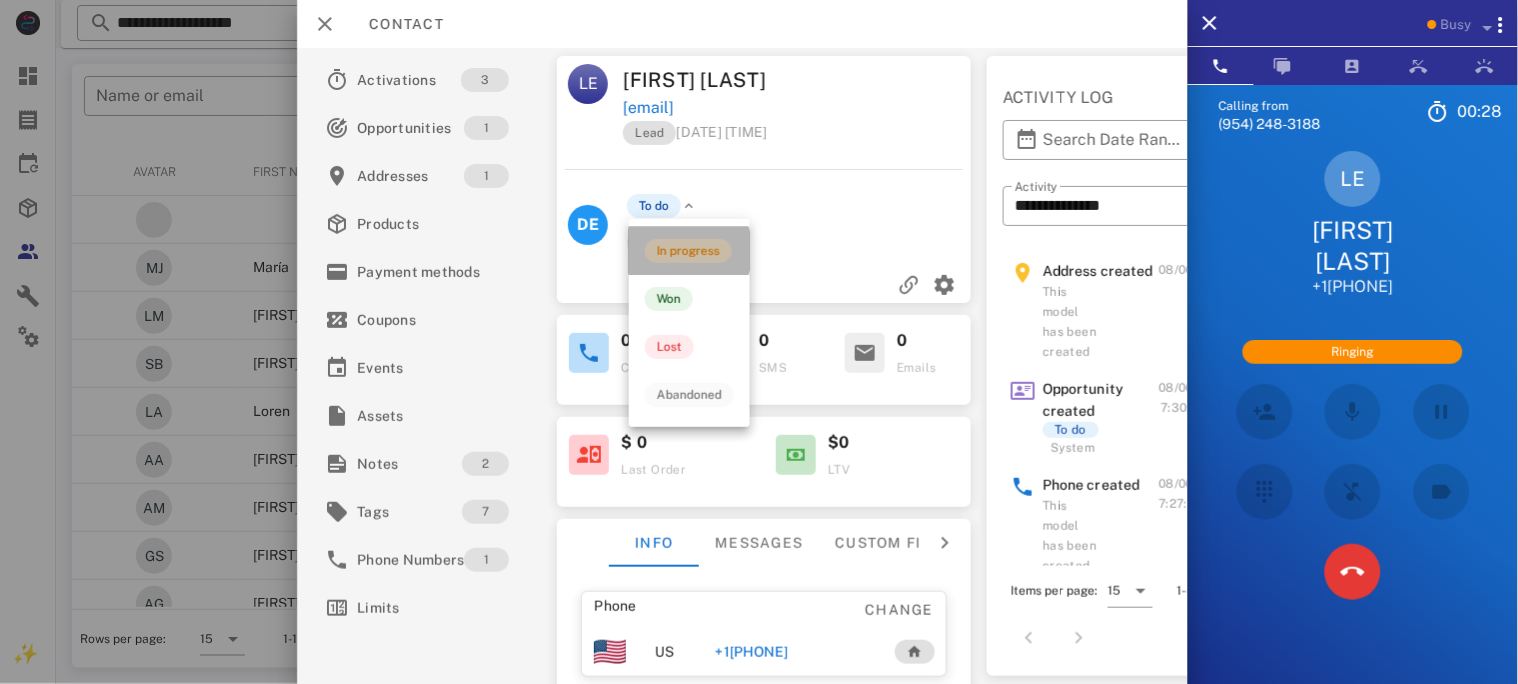 click on "In progress" at bounding box center [688, 251] 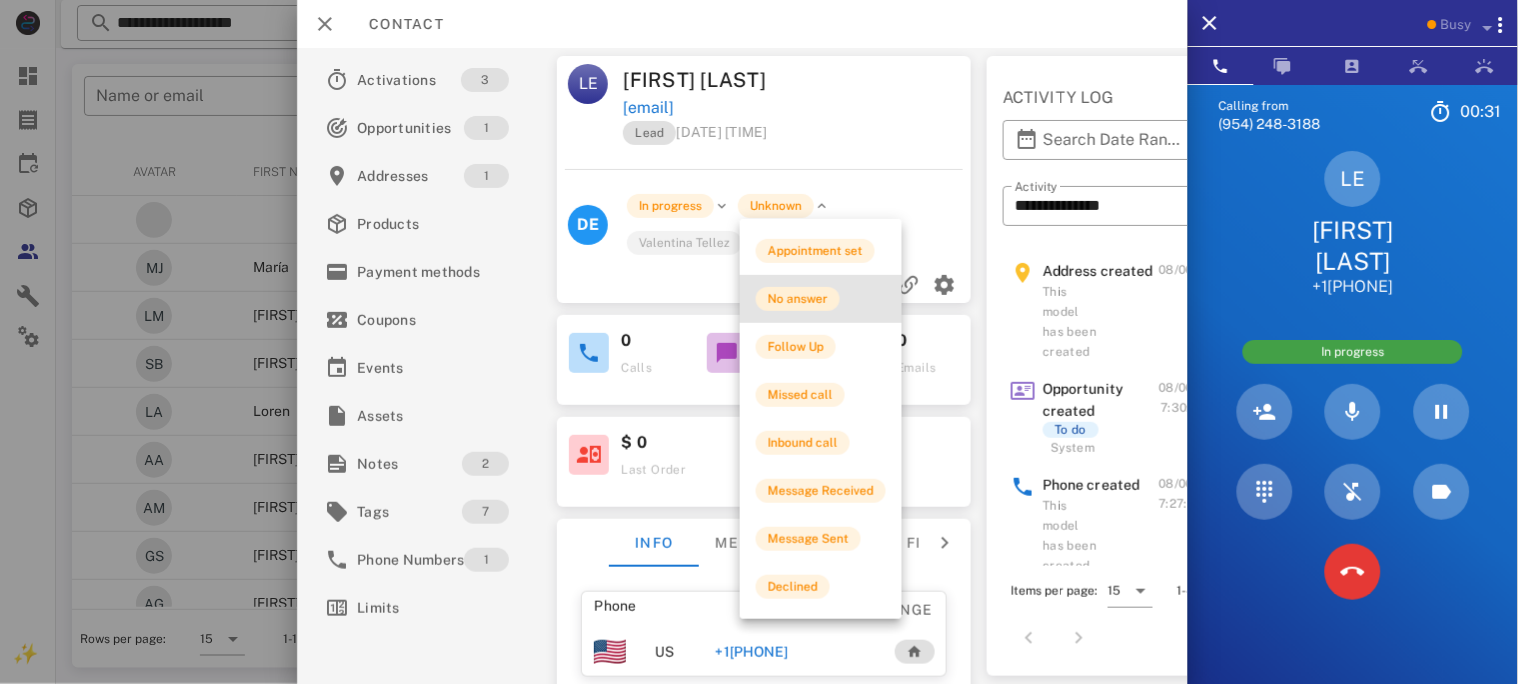click on "No answer" at bounding box center (798, 299) 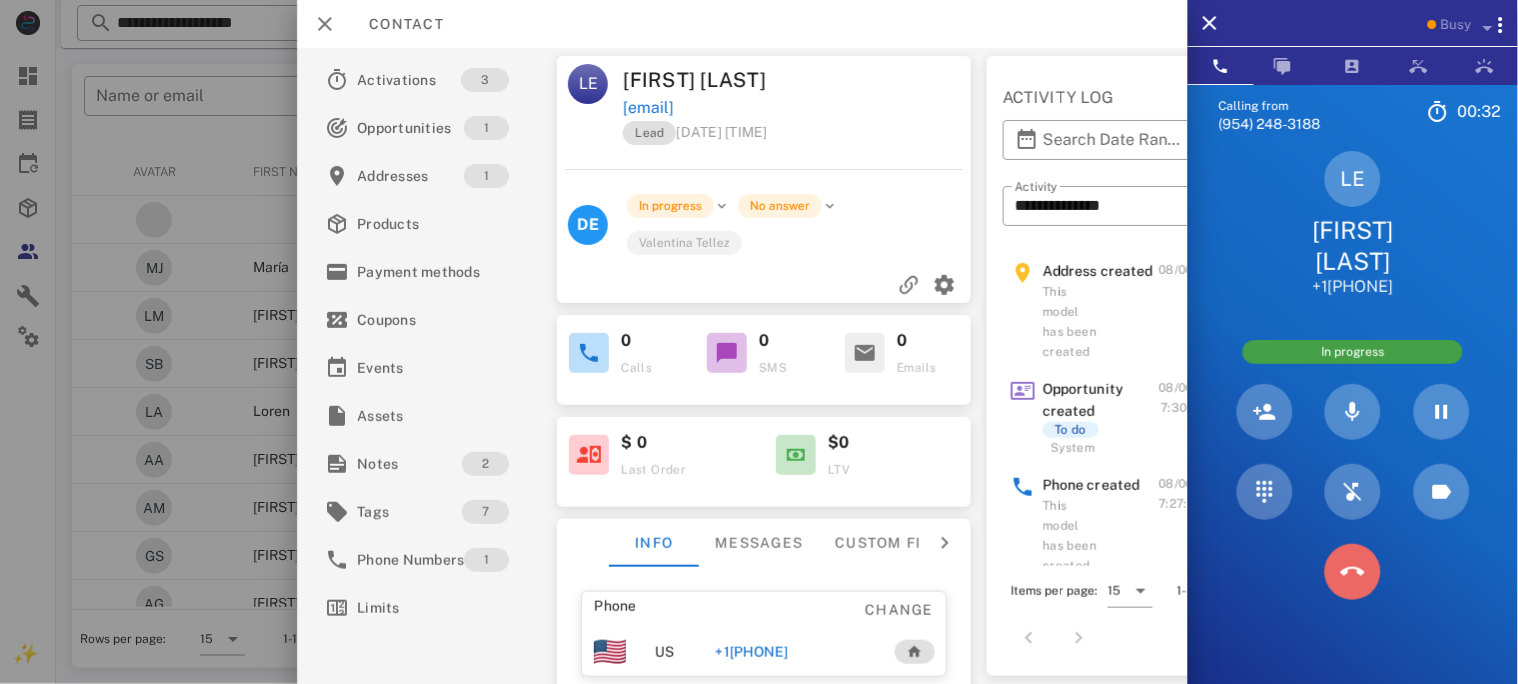 click at bounding box center [1353, 572] 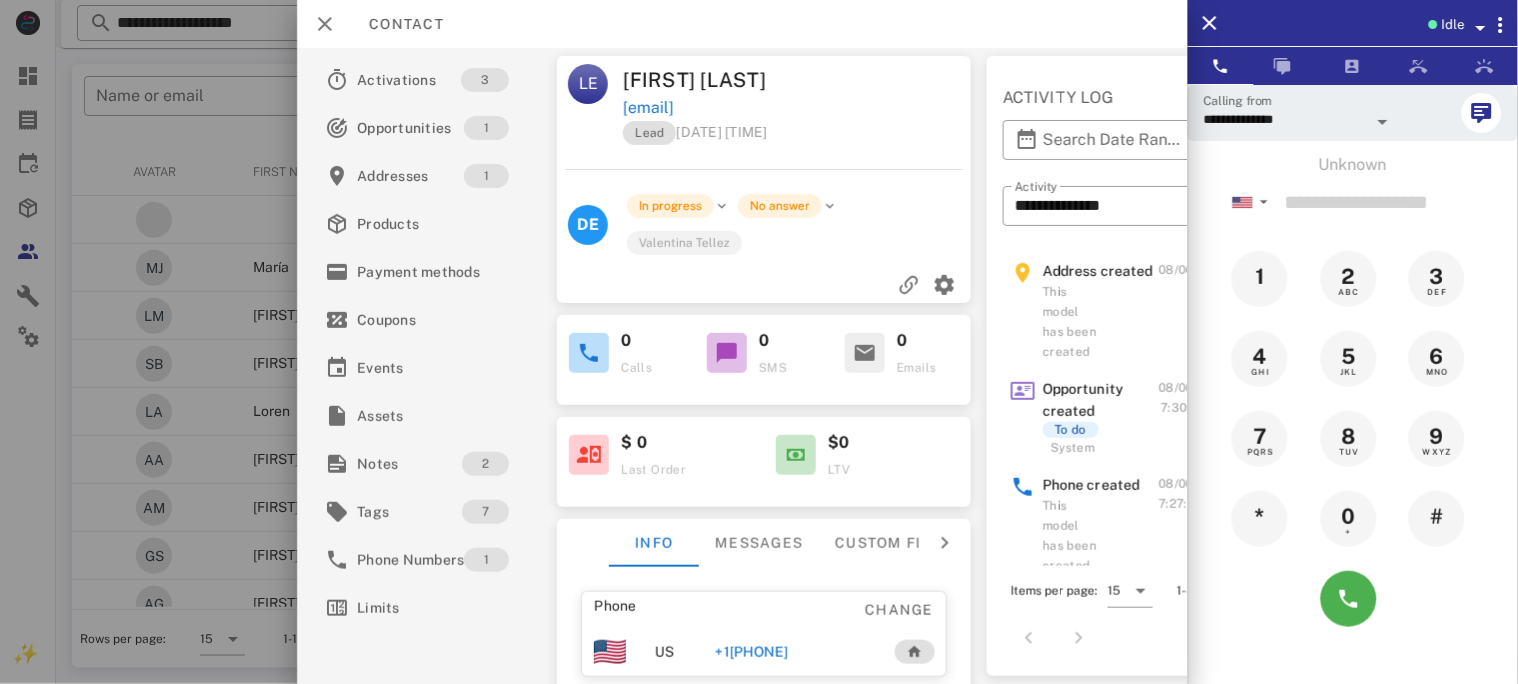 click on "+1[PHONE]" at bounding box center (751, 652) 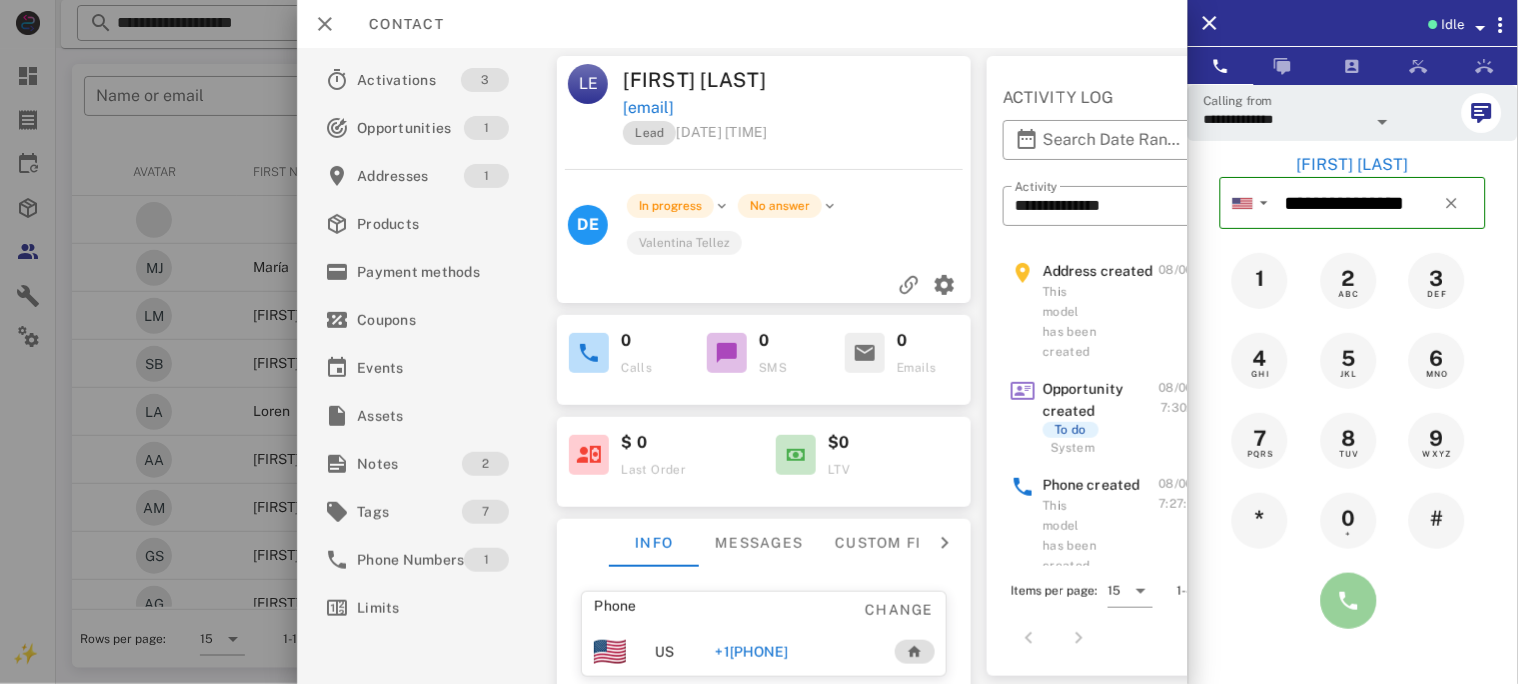 click at bounding box center (1349, 601) 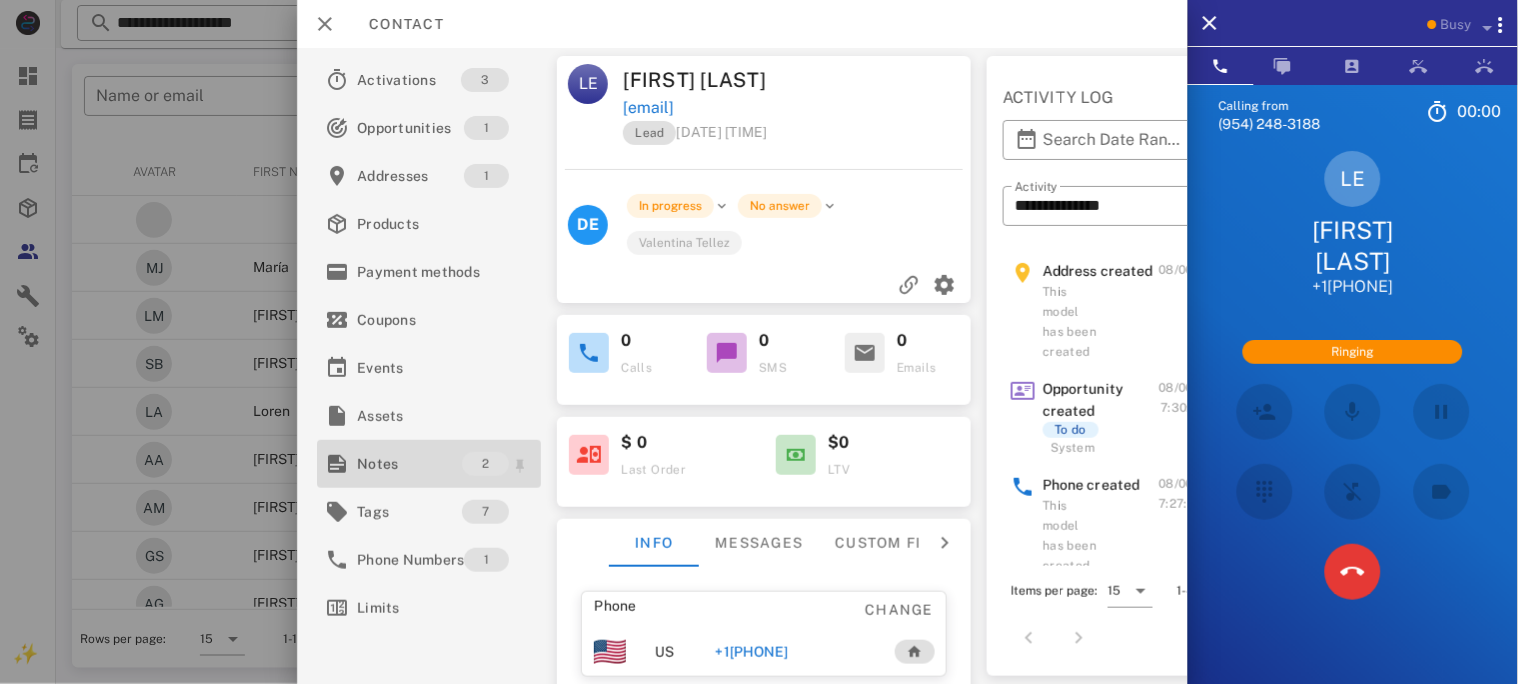 click on "Notes" at bounding box center [409, 464] 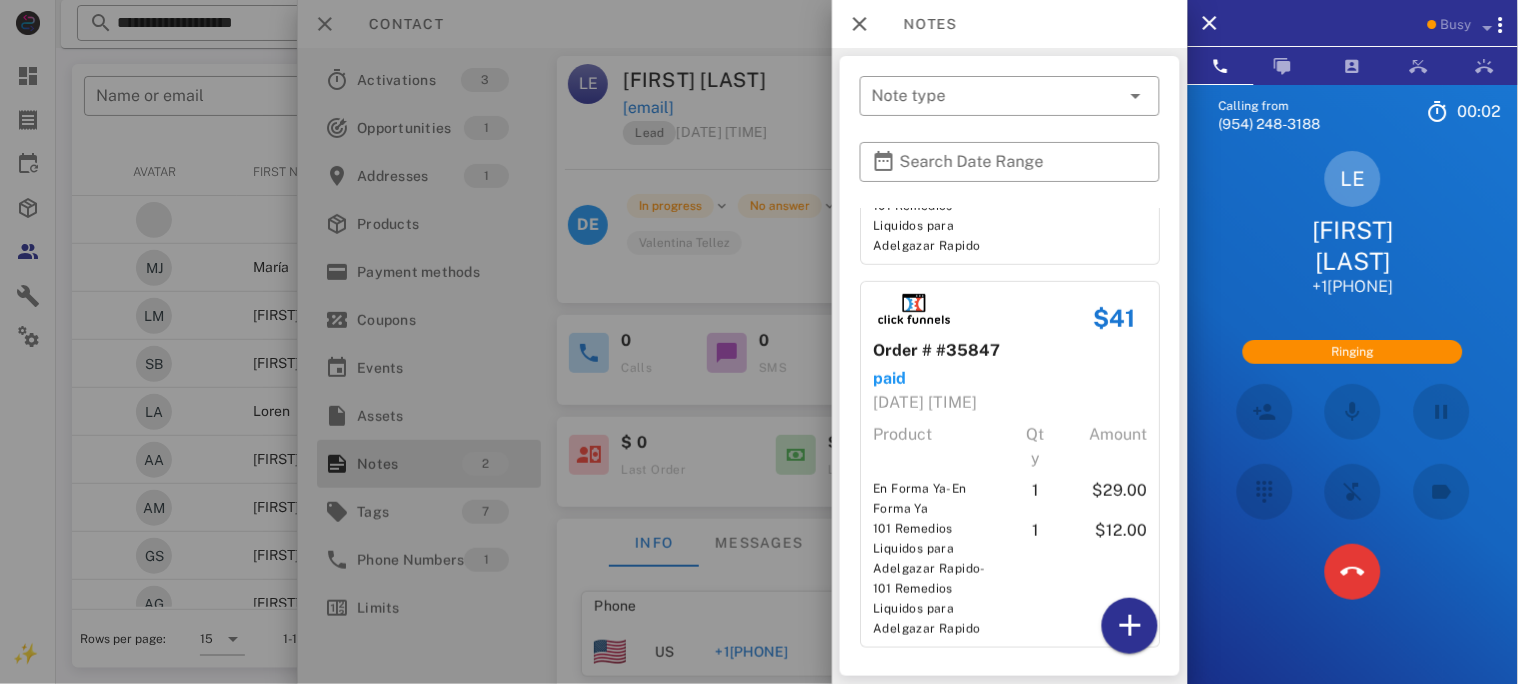 scroll, scrollTop: 315, scrollLeft: 0, axis: vertical 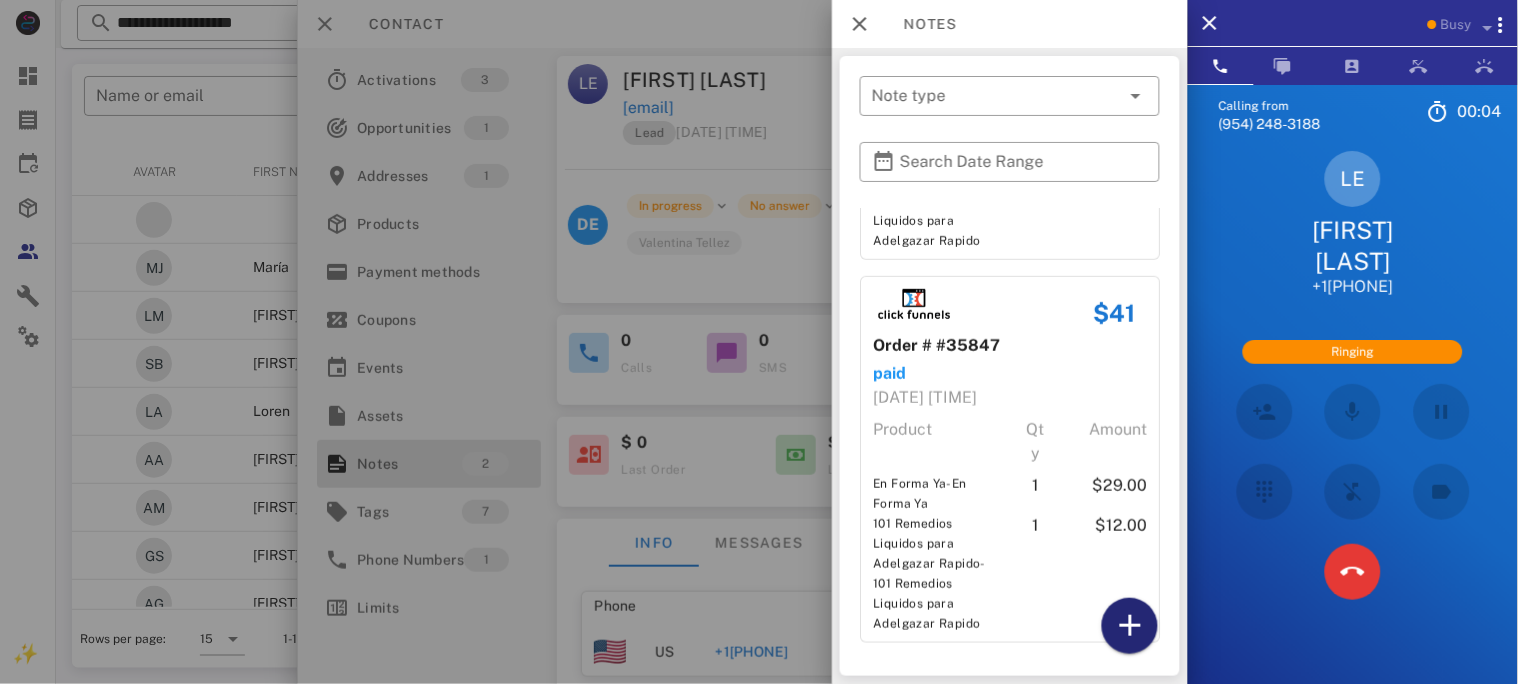 click at bounding box center [1130, 626] 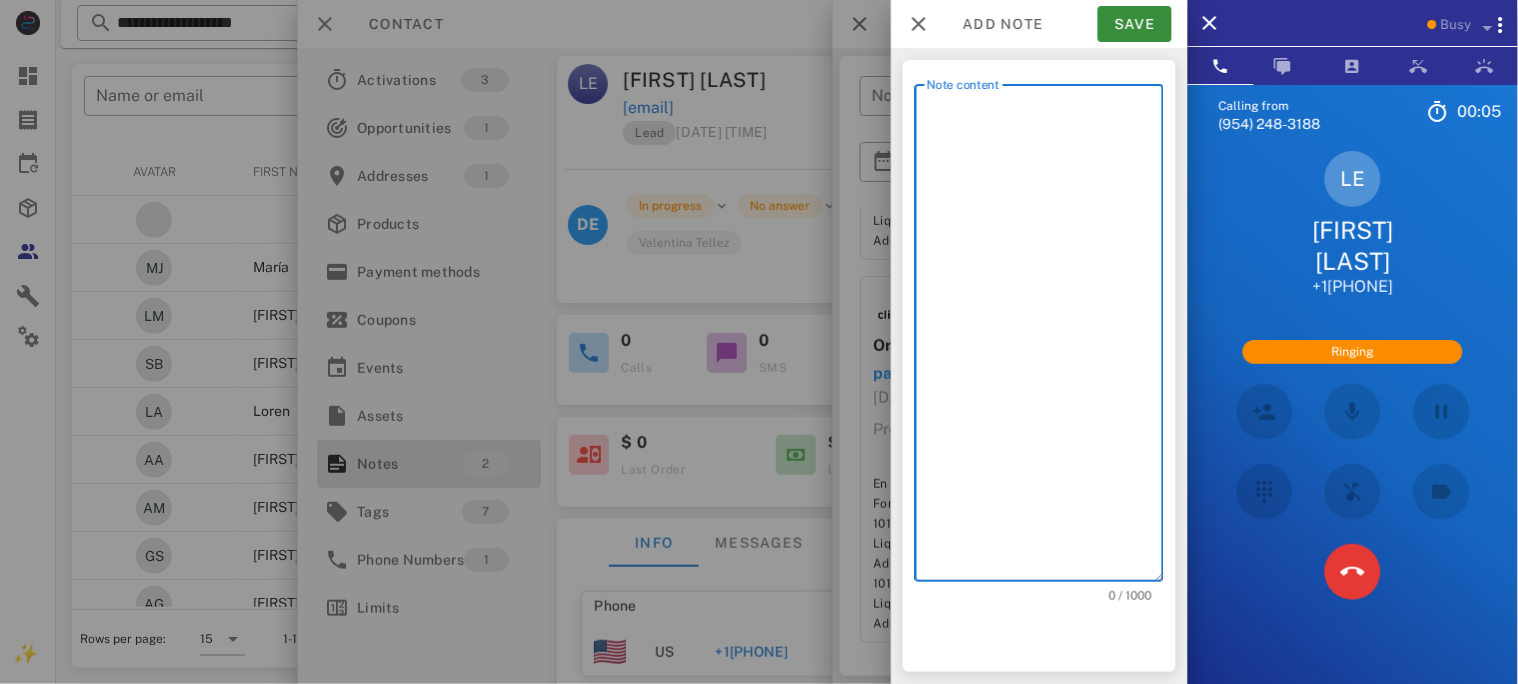 click on "Note content" at bounding box center (1045, 338) 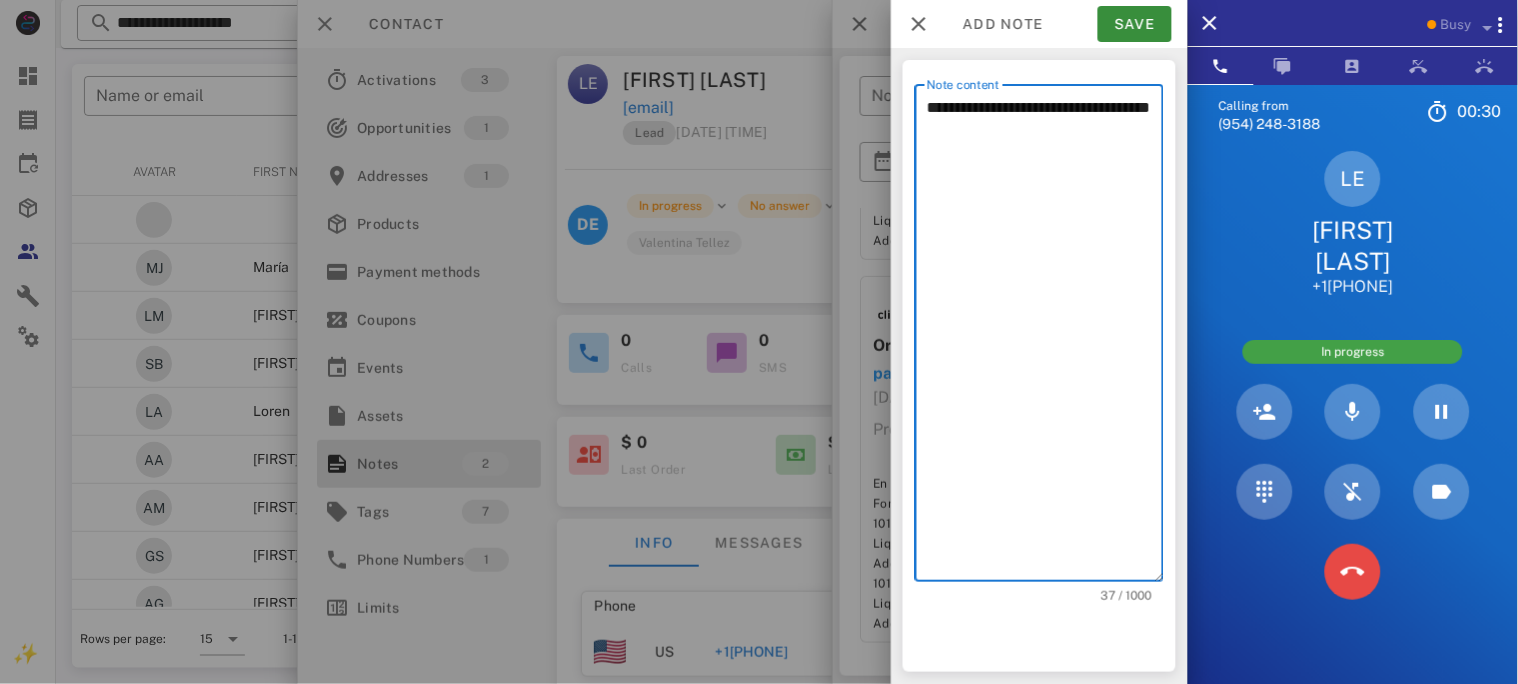 type on "**********" 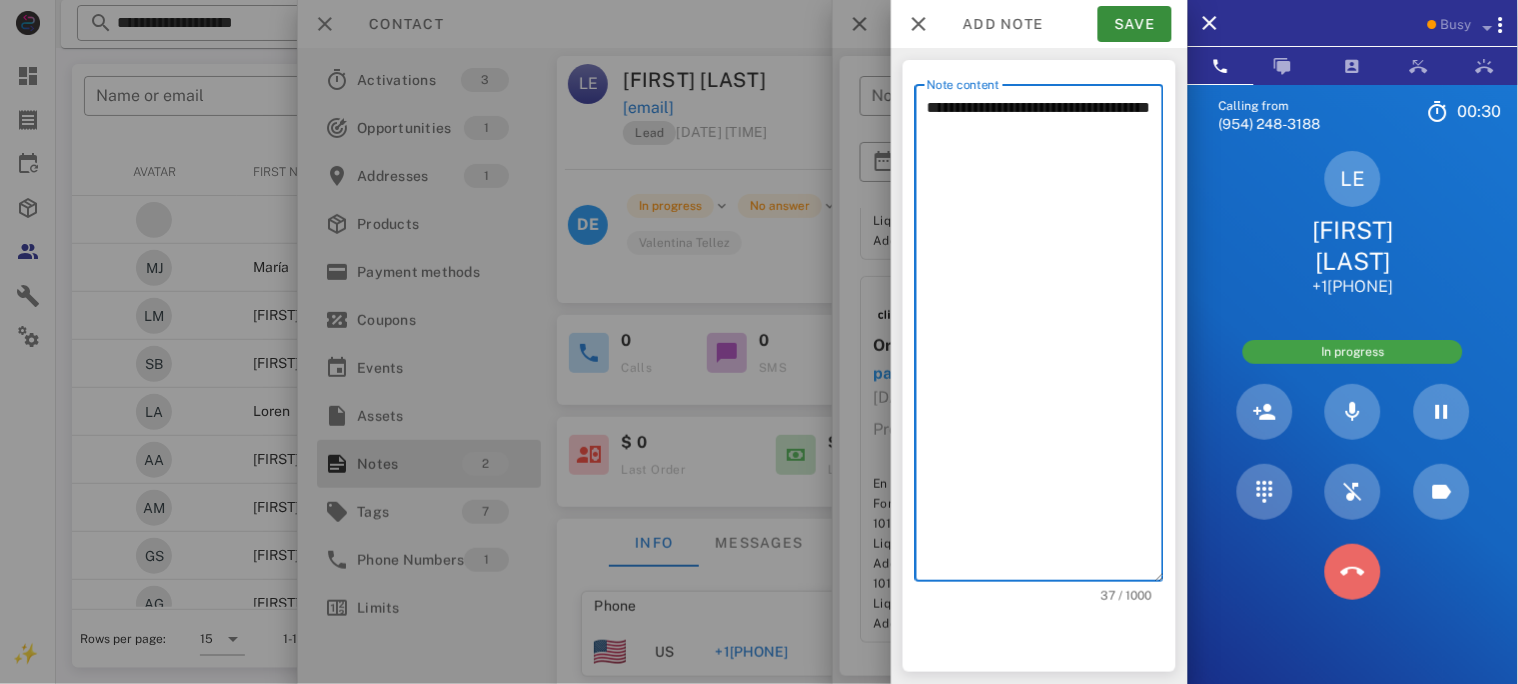 click at bounding box center [1352, 572] 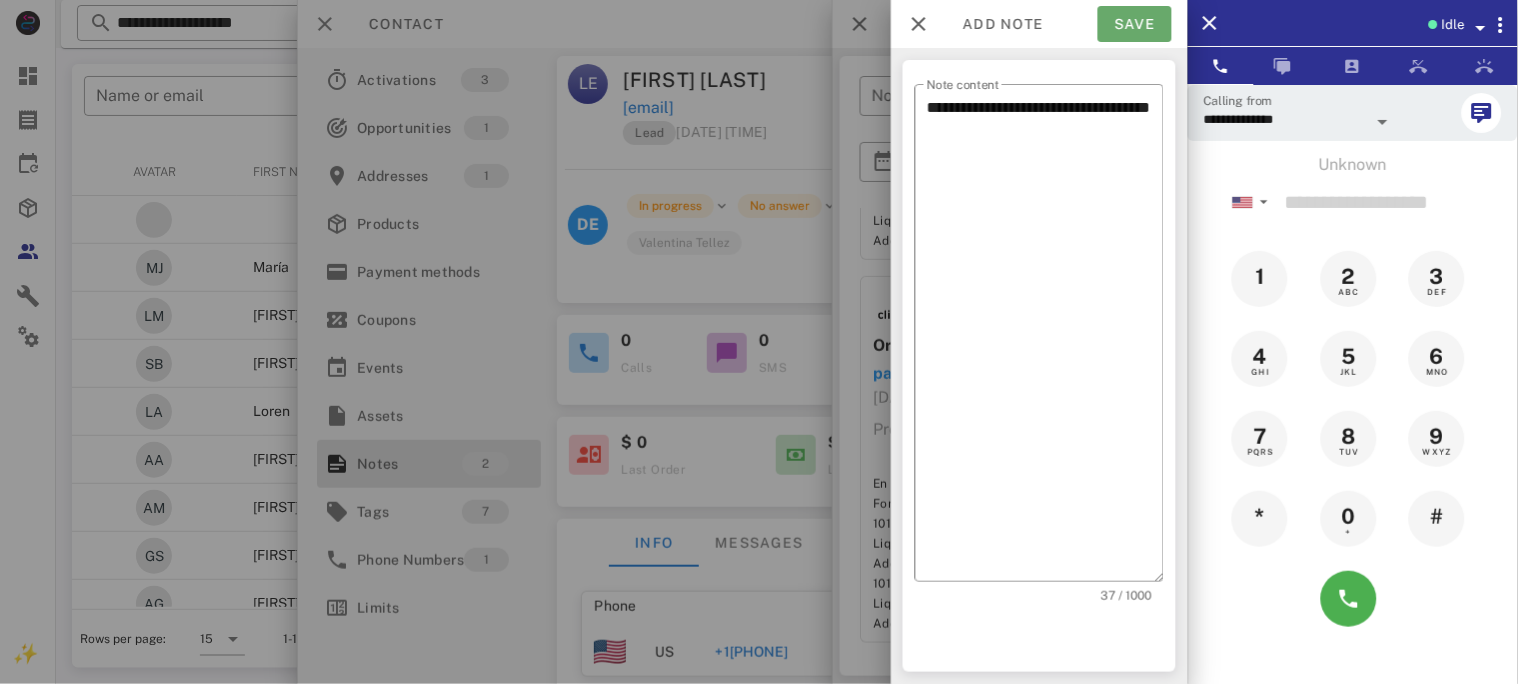 click on "Save" at bounding box center [1135, 24] 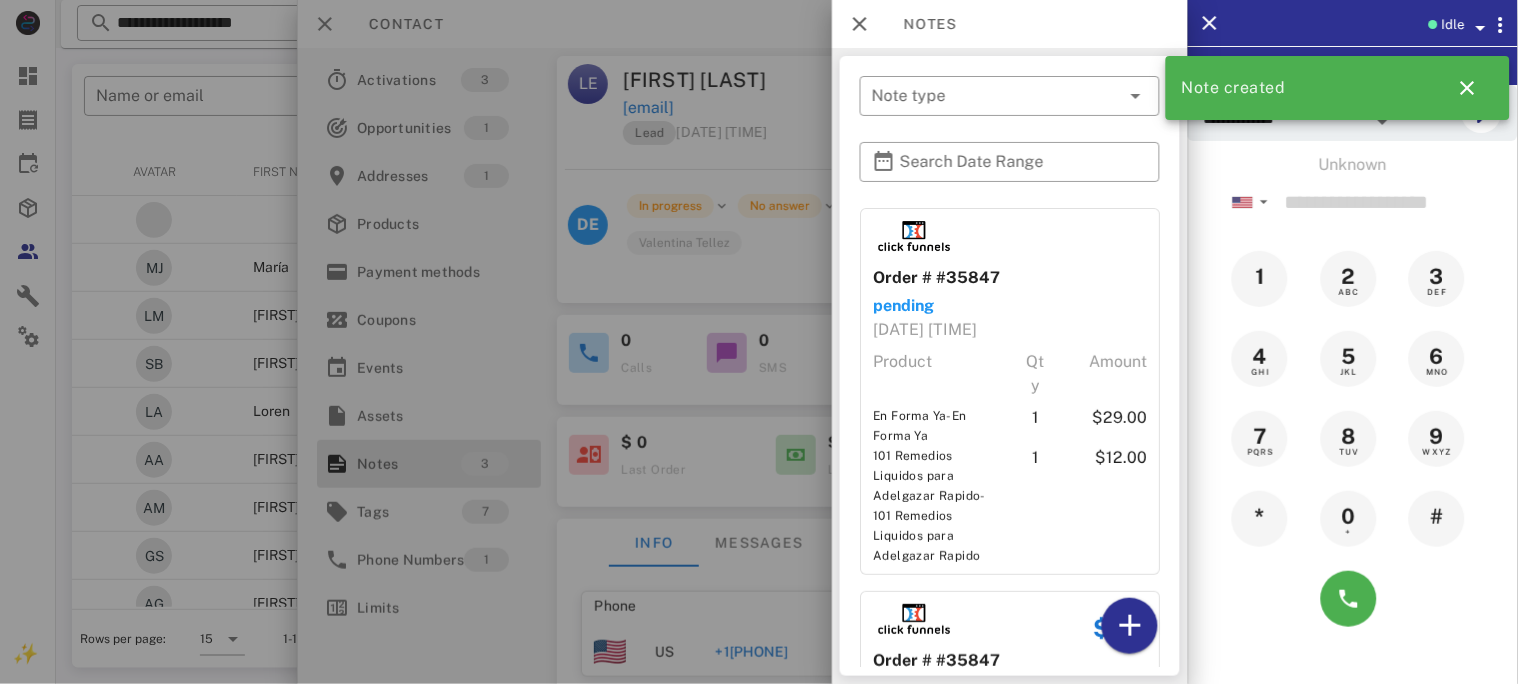 click at bounding box center [759, 342] 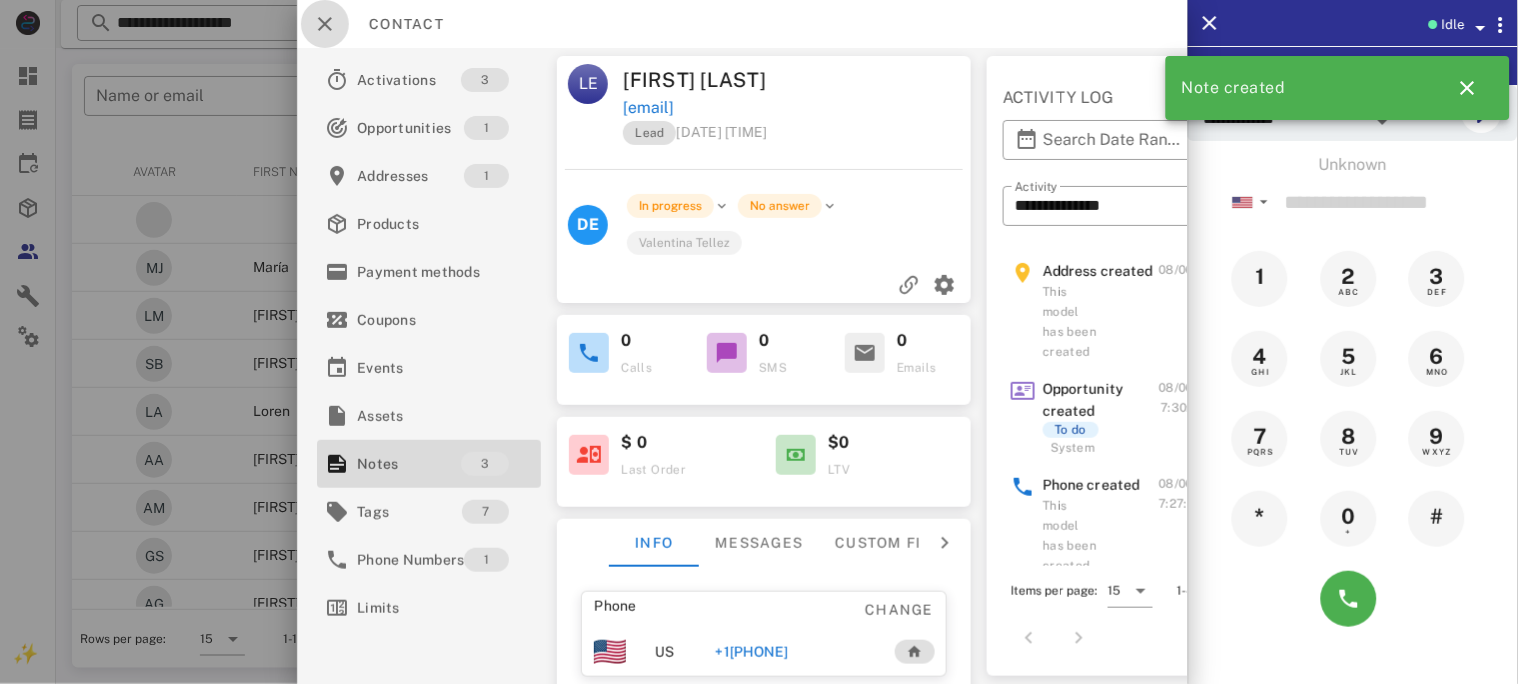 click at bounding box center [325, 24] 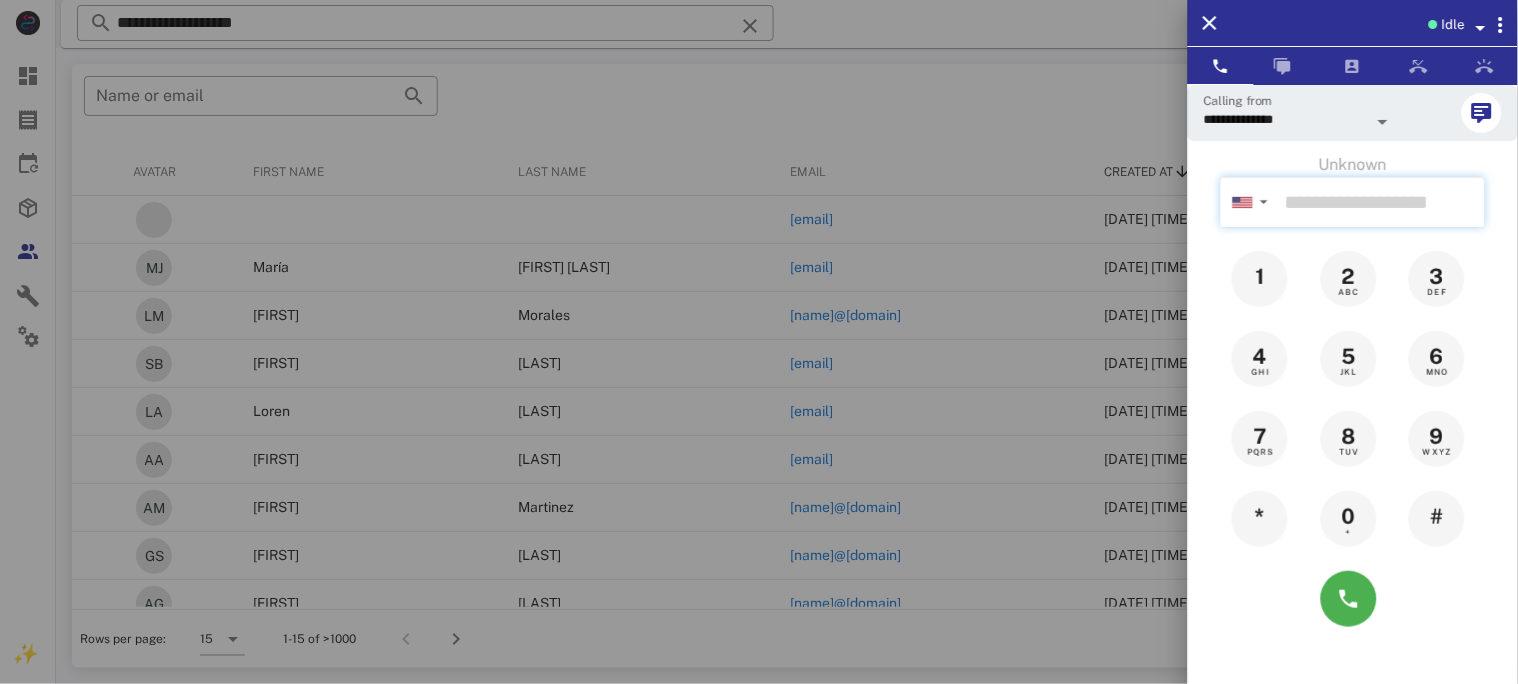 click at bounding box center [1381, 202] 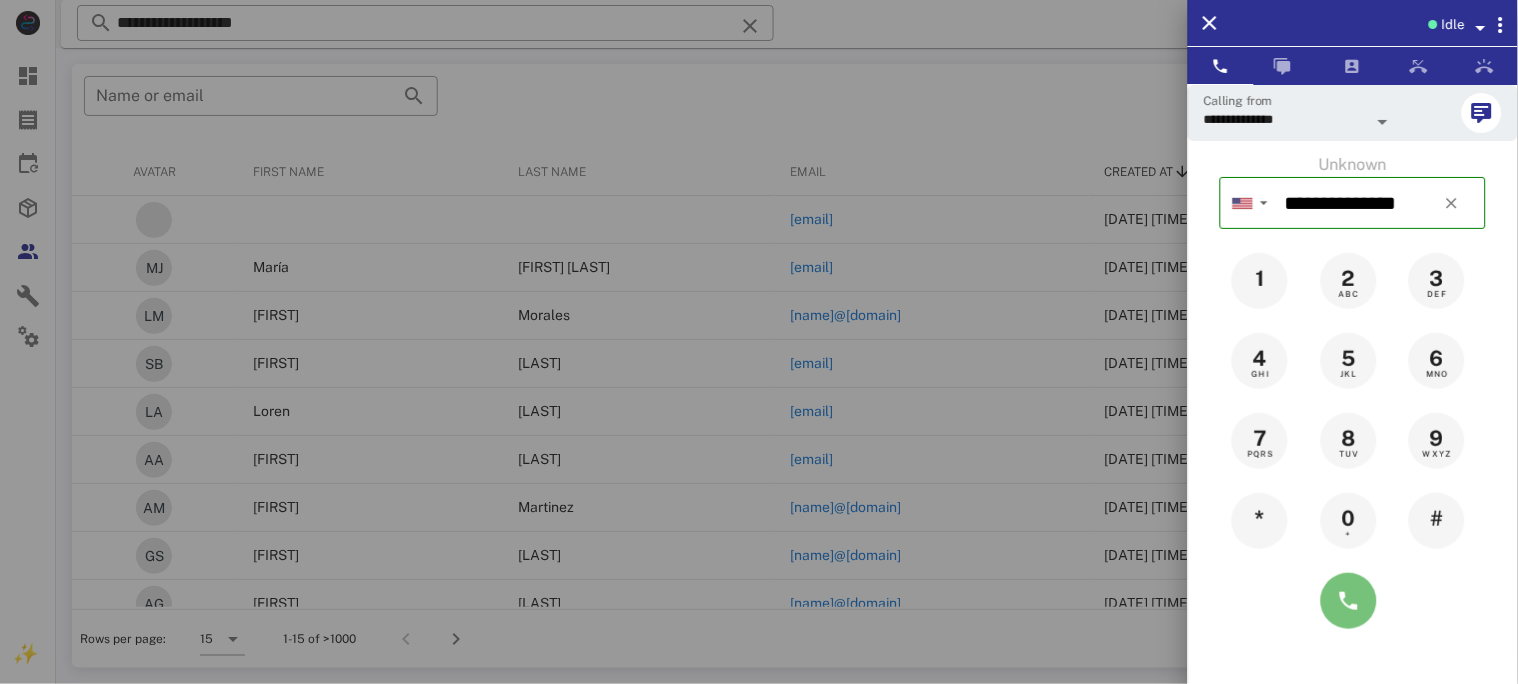 click at bounding box center (1349, 601) 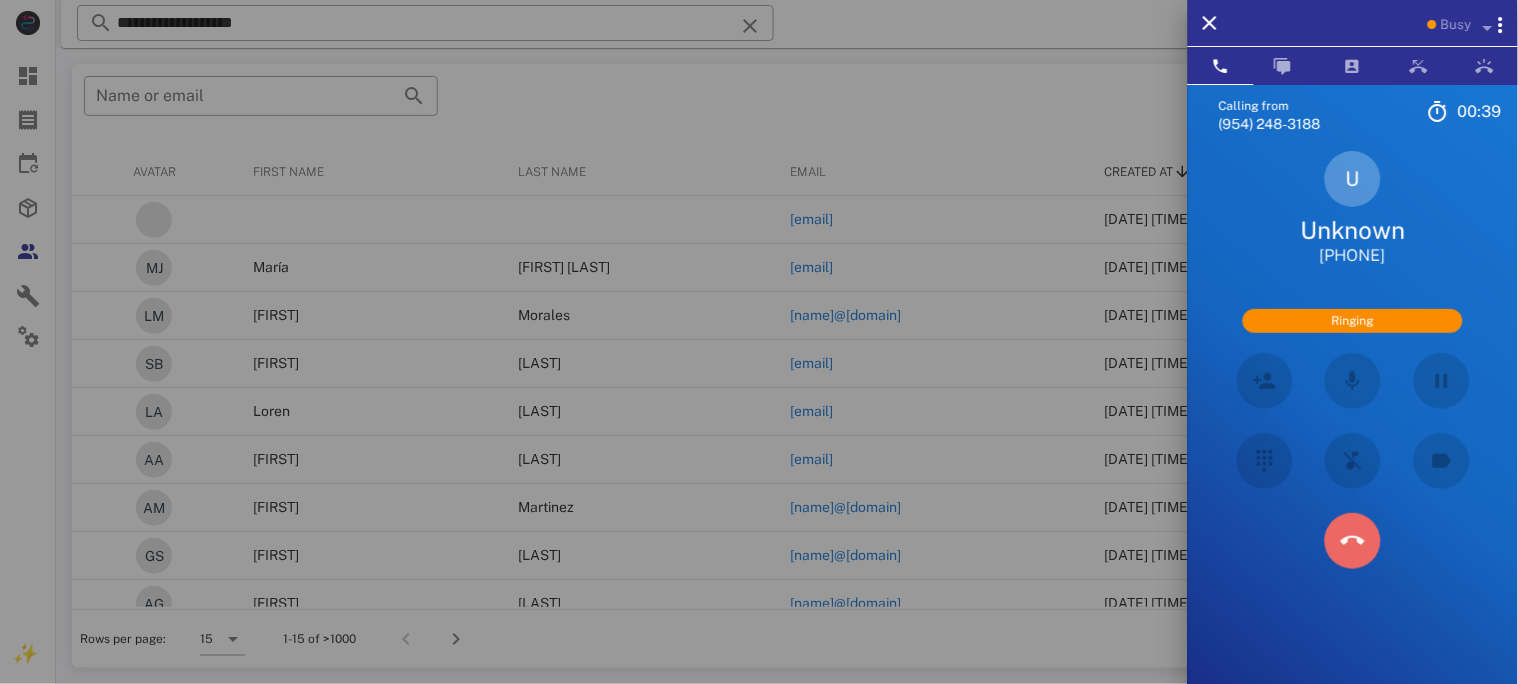click at bounding box center [1353, 541] 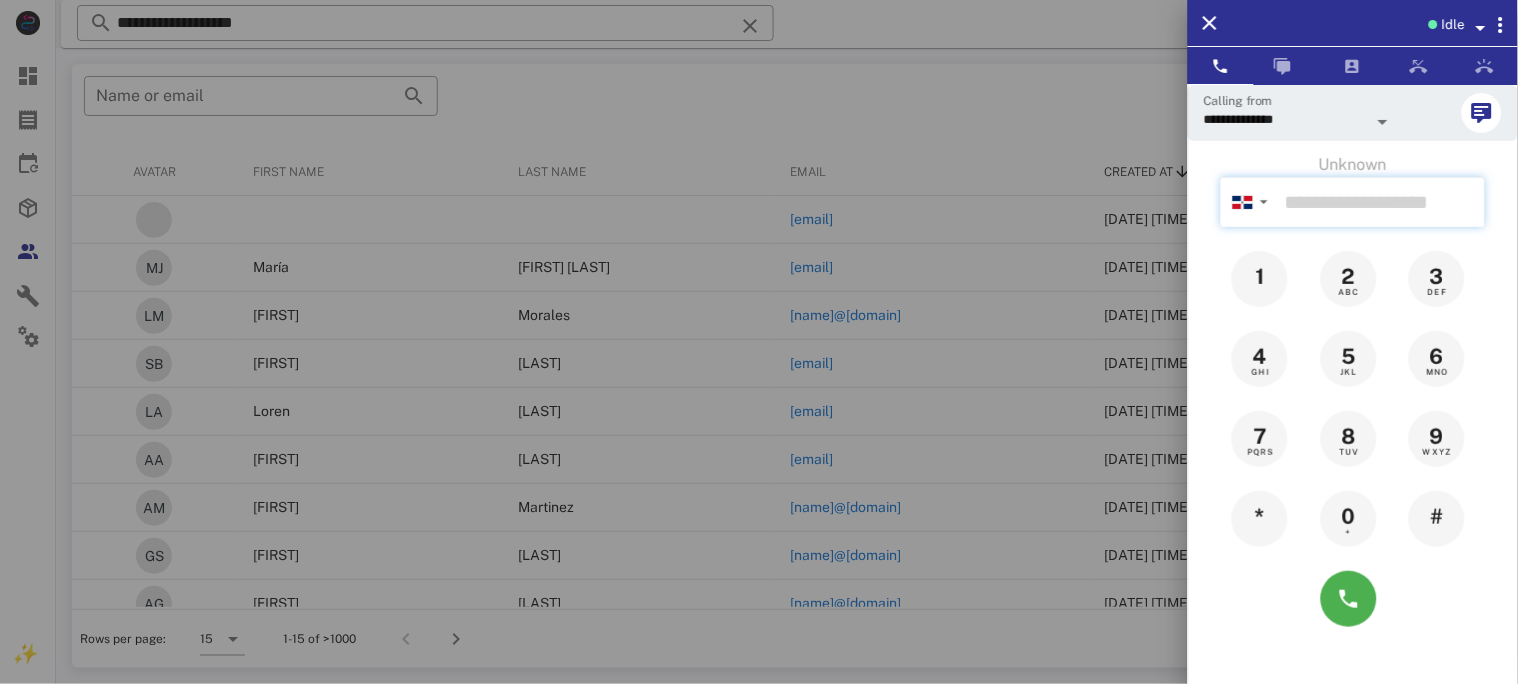 click at bounding box center (1381, 202) 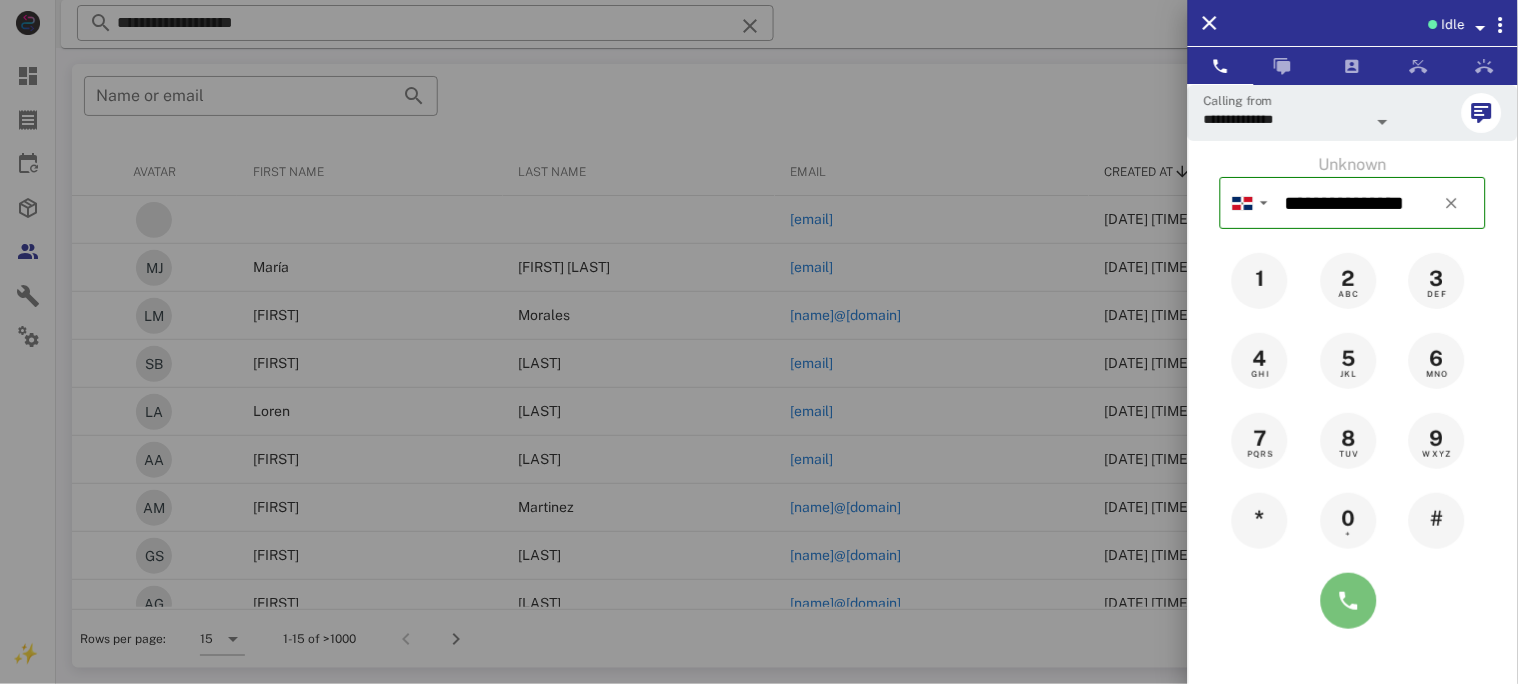 click at bounding box center (1349, 601) 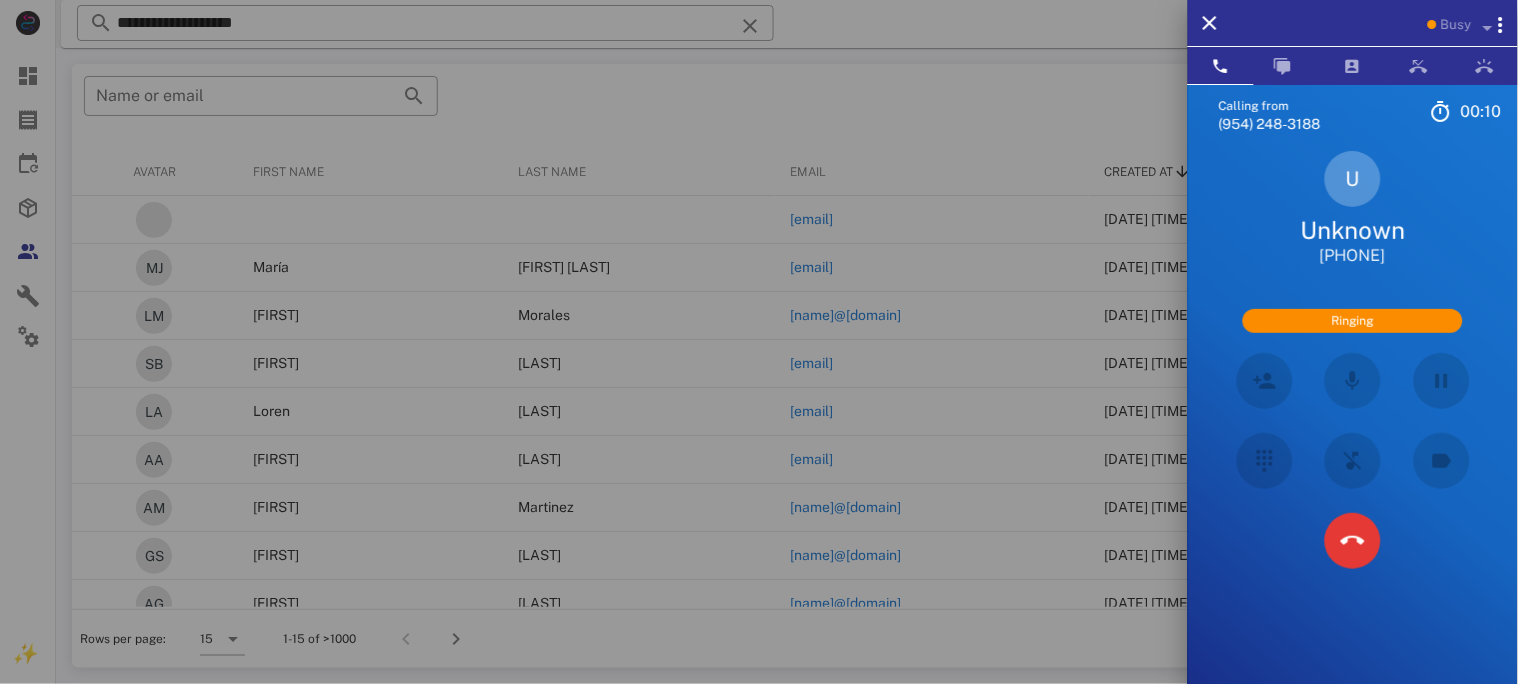 click on "[PHONE]" at bounding box center (1353, 256) 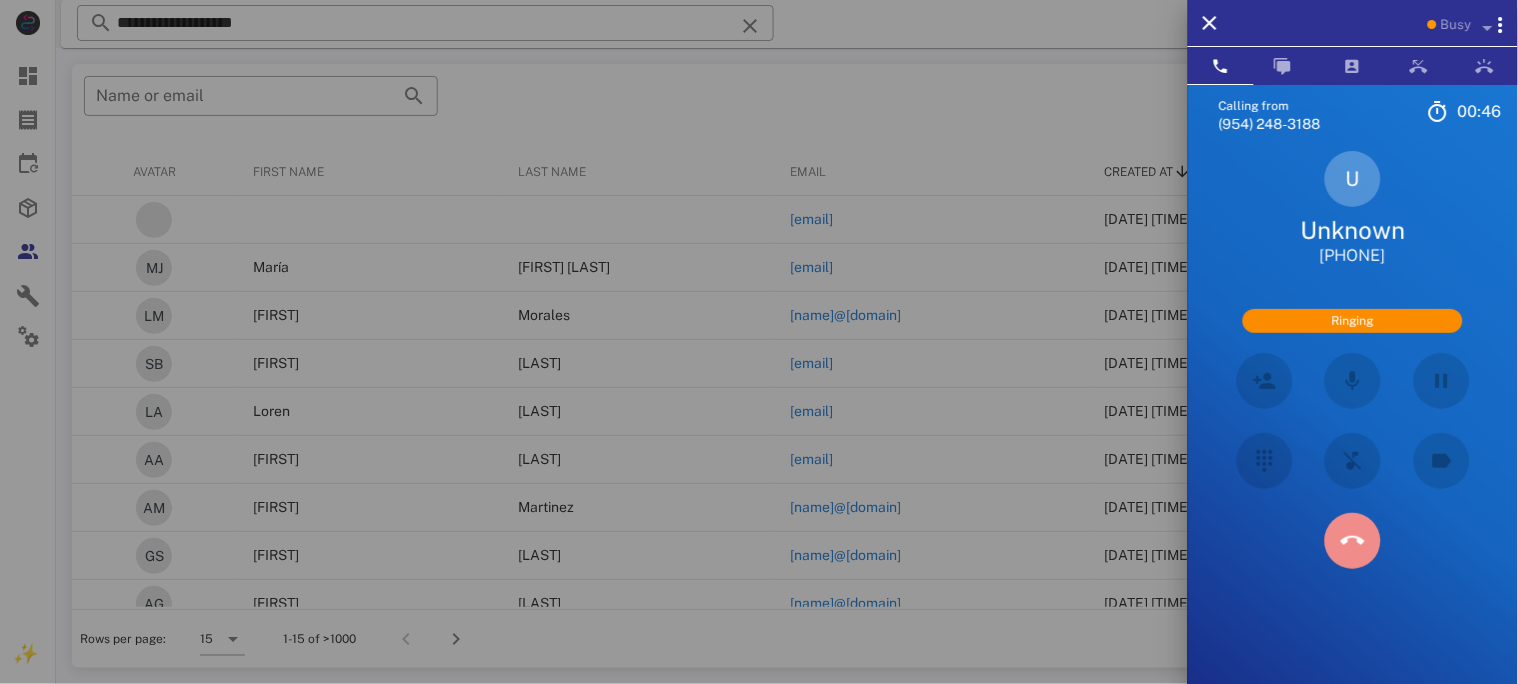 click at bounding box center [1353, 541] 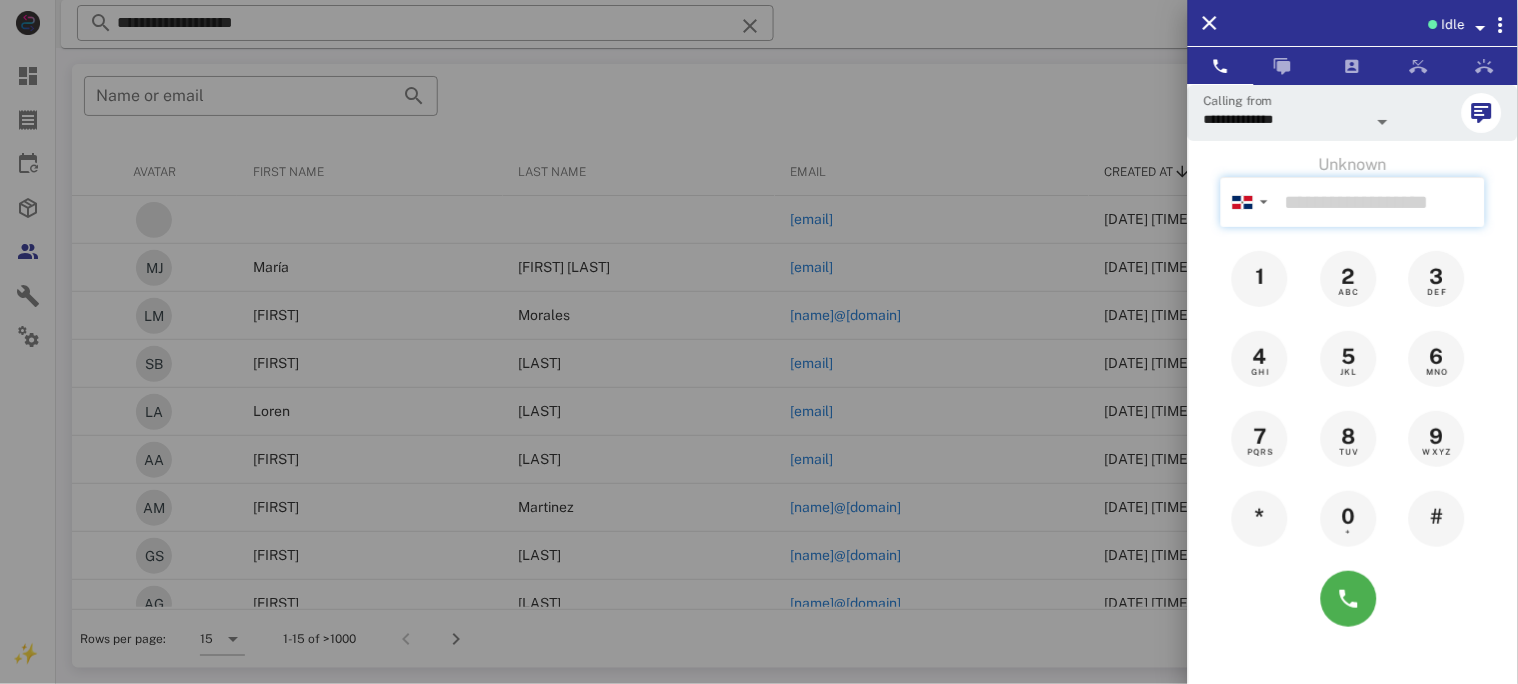 click at bounding box center (1381, 202) 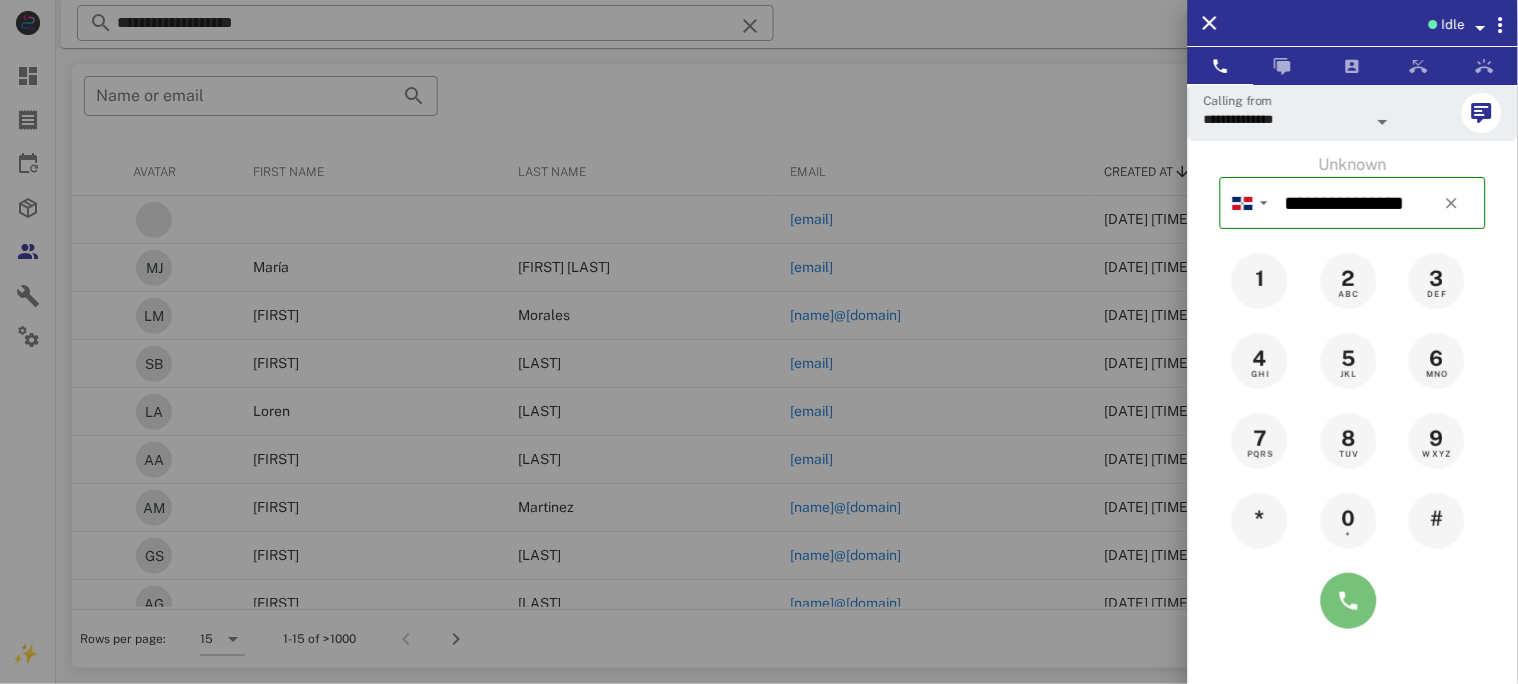 click at bounding box center [1349, 601] 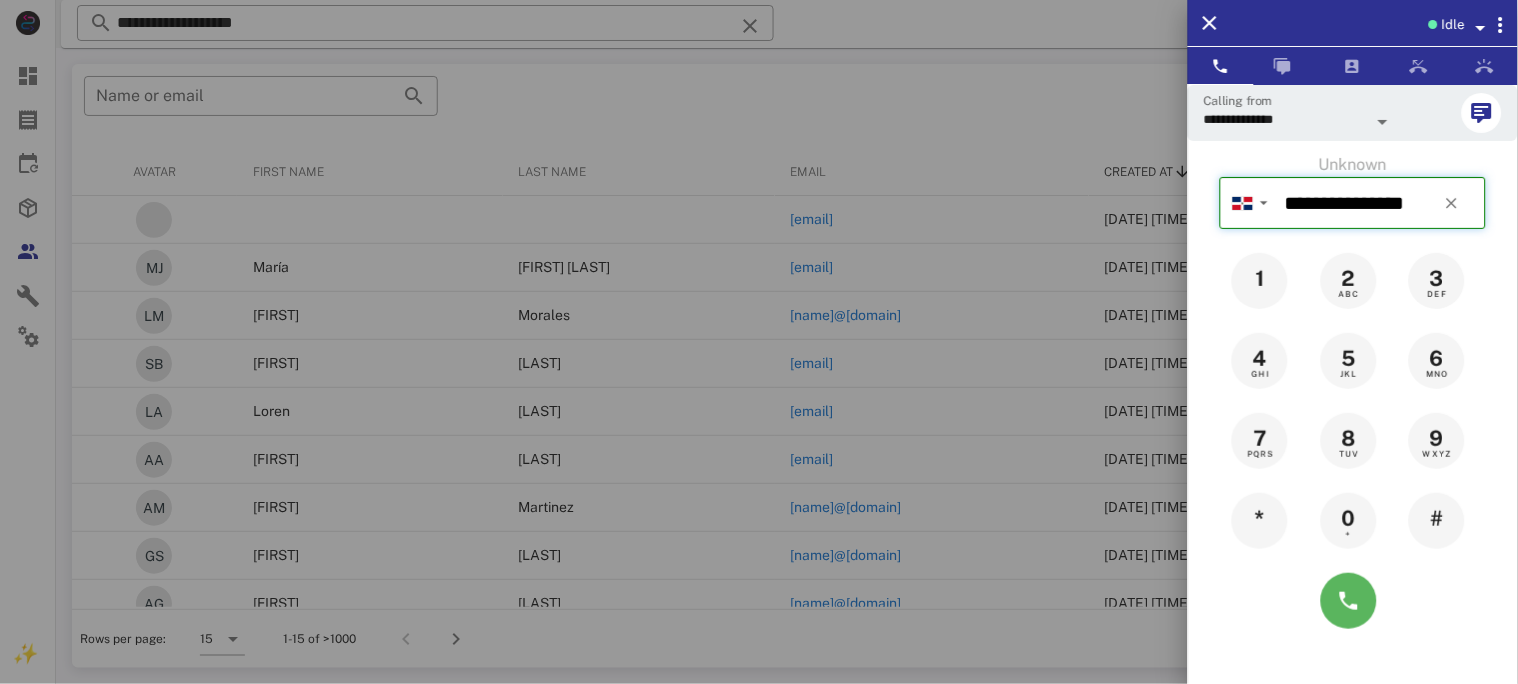 type on "**********" 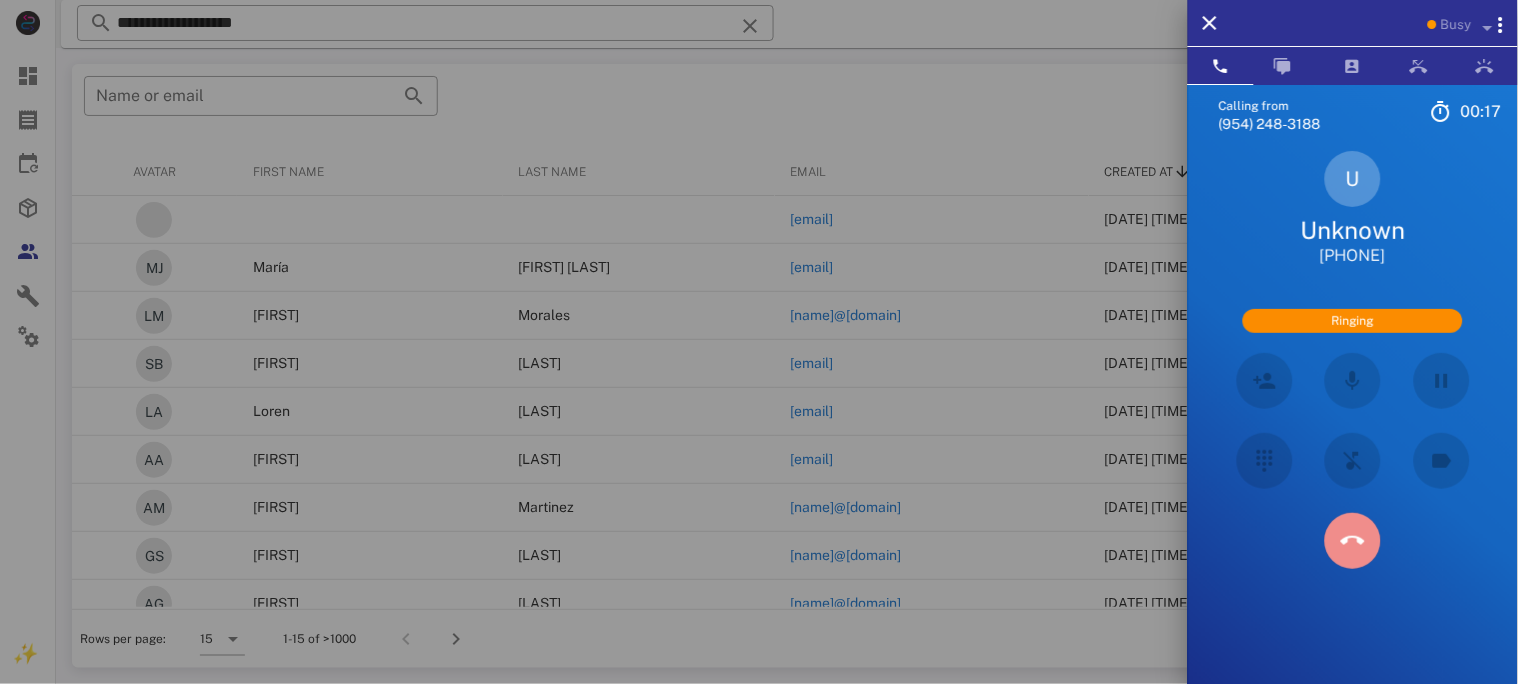 click at bounding box center [1353, 541] 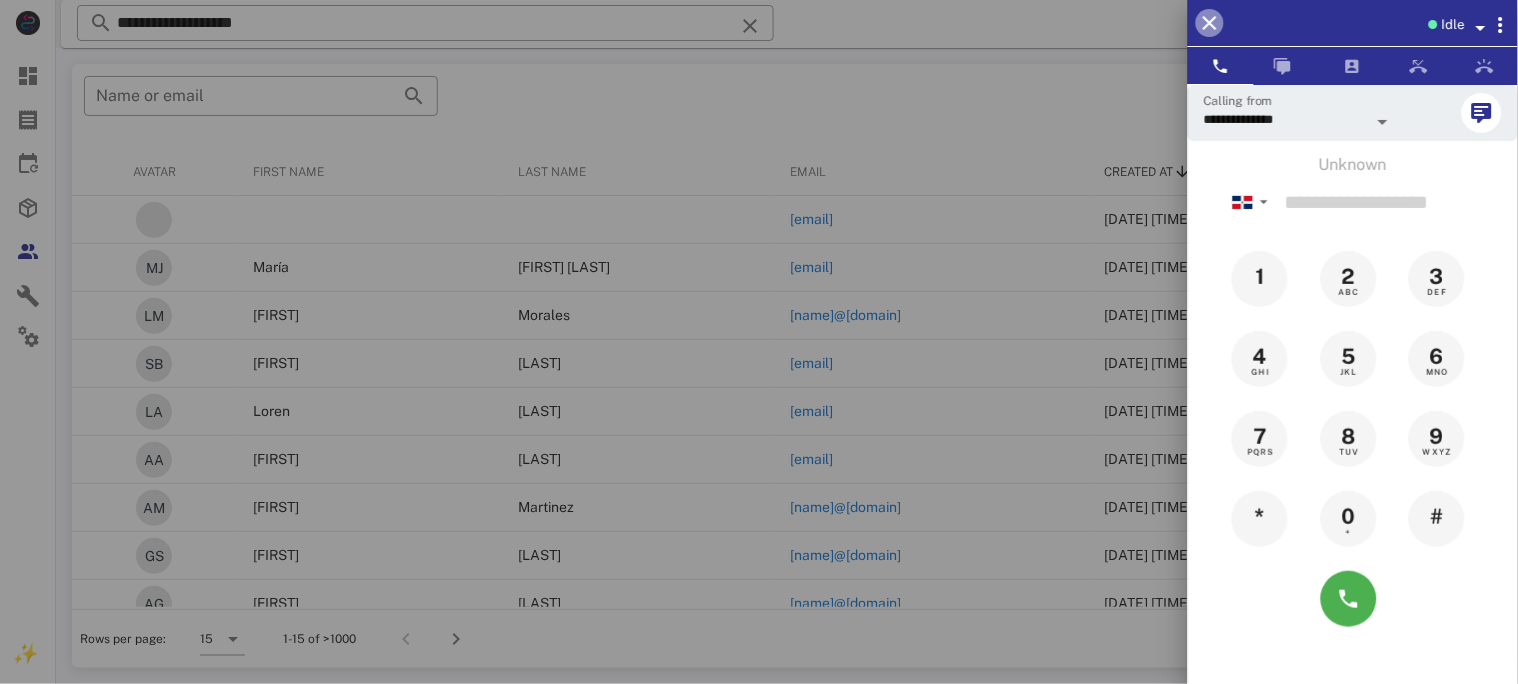 click at bounding box center [1210, 23] 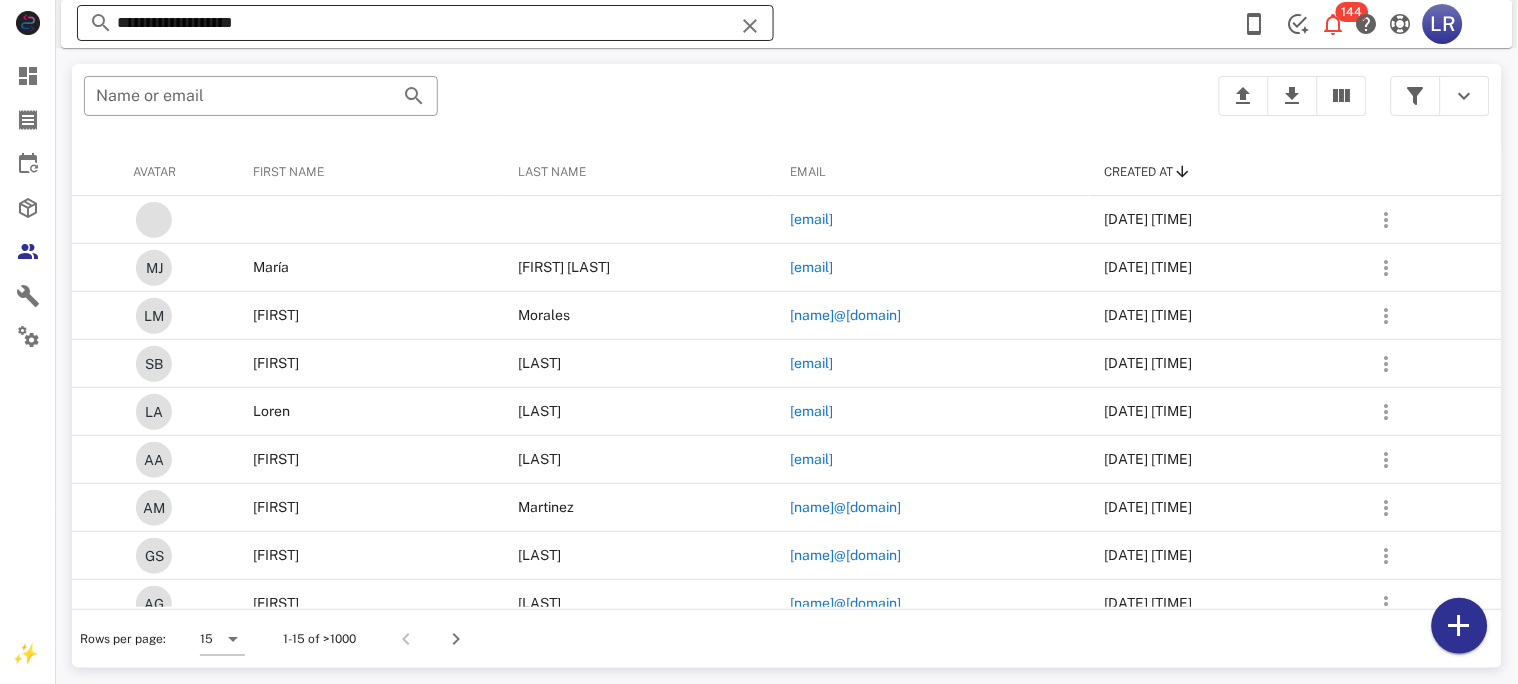 click at bounding box center (750, 26) 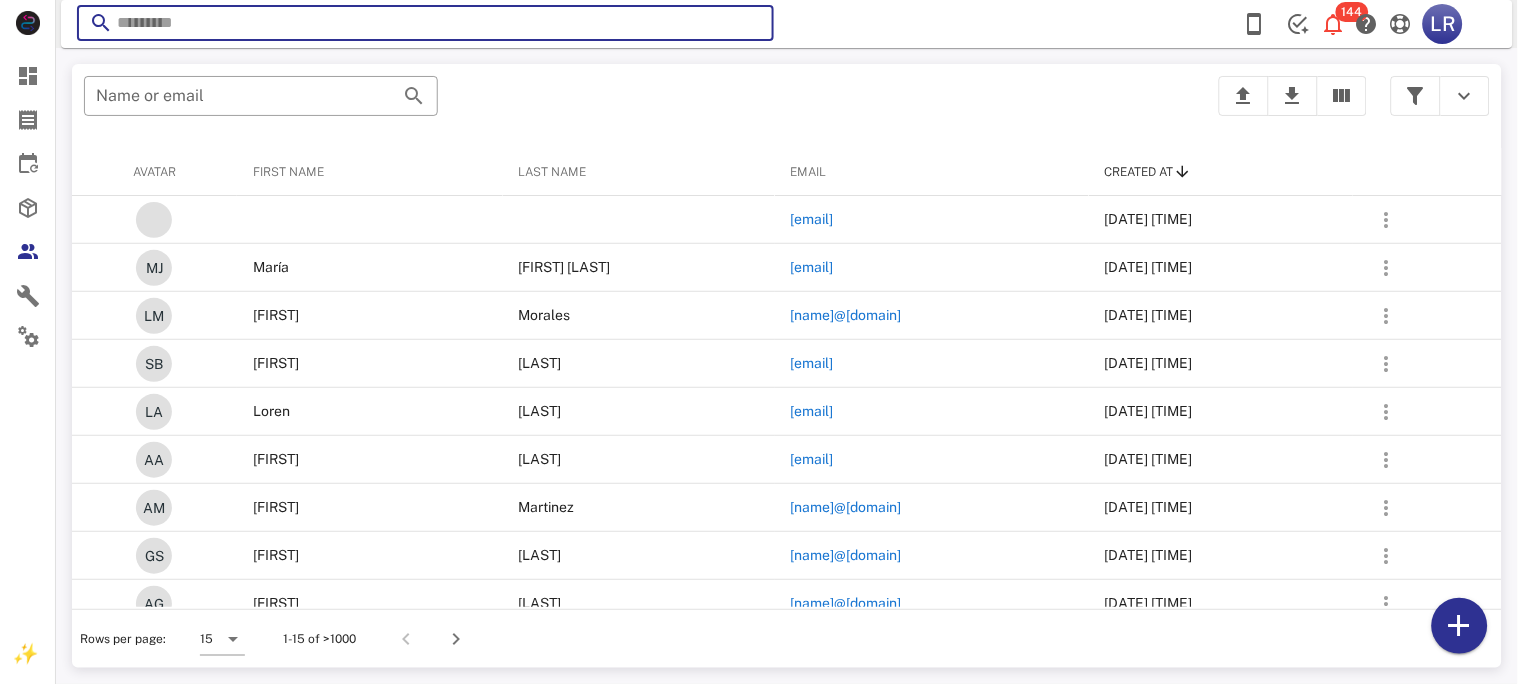 click at bounding box center (750, 26) 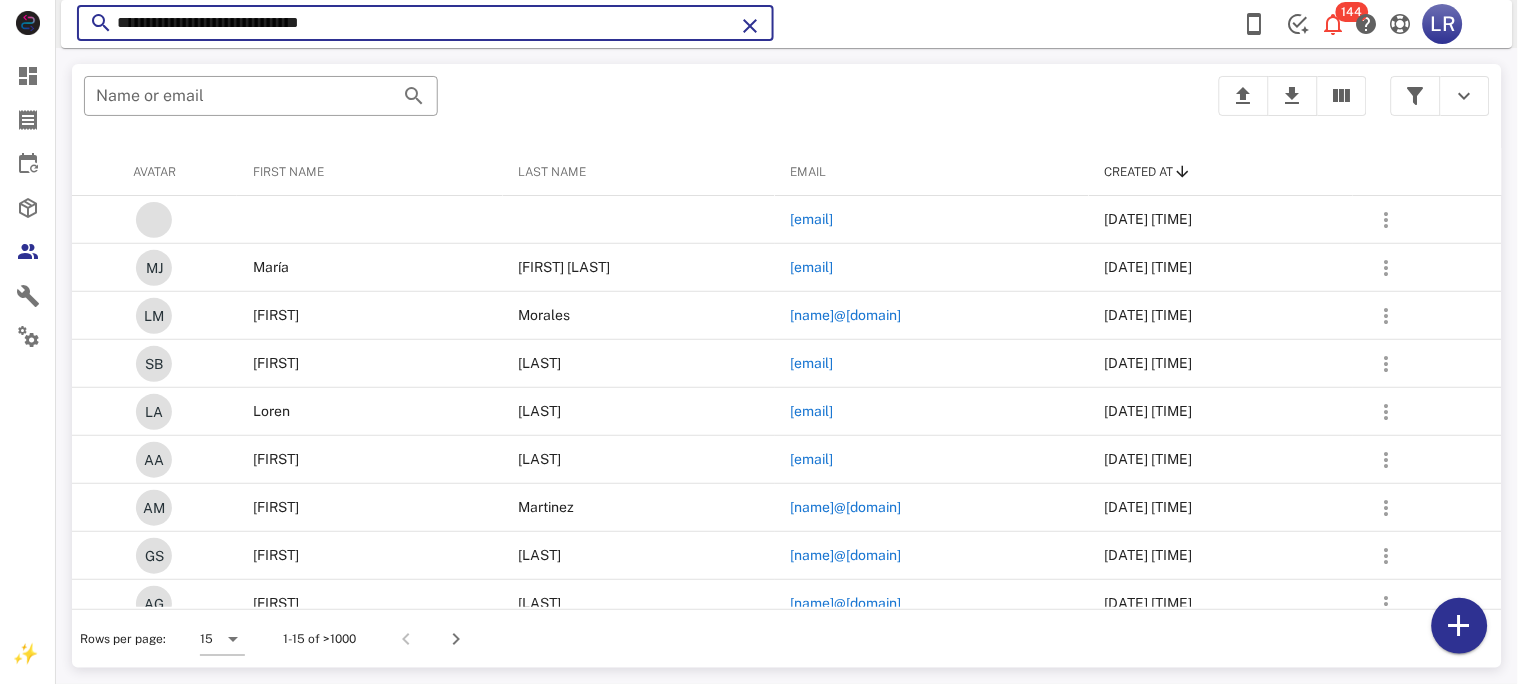 type on "**********" 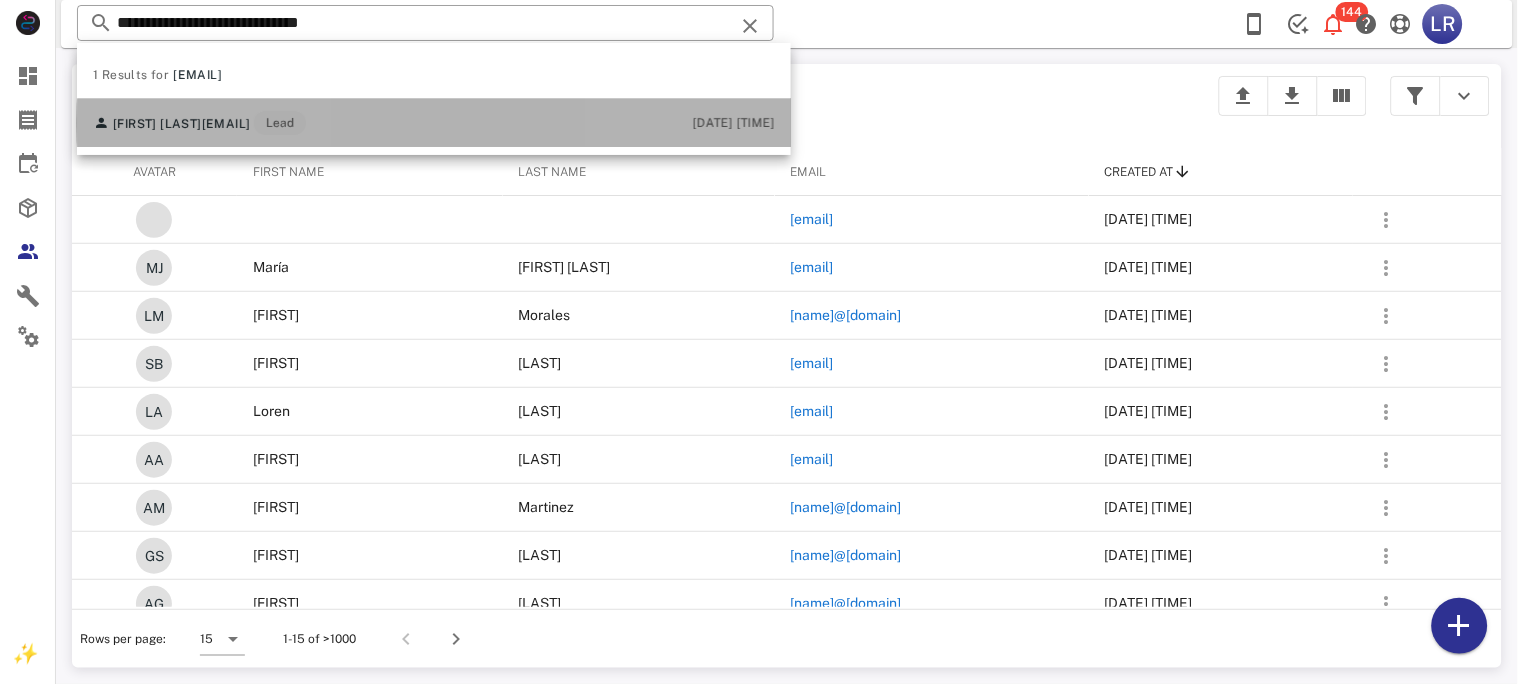 click on "[EMAIL]" at bounding box center (226, 124) 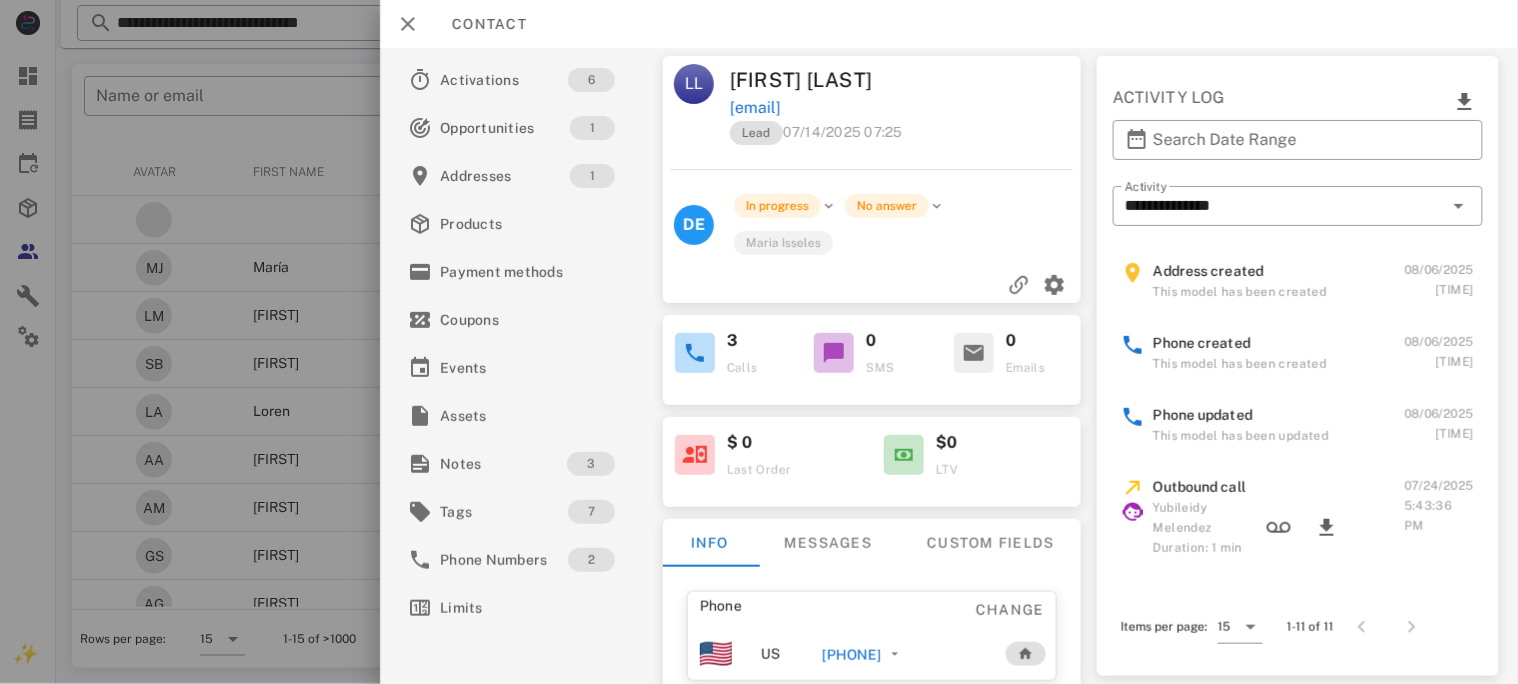 click on "[PHONE]" at bounding box center (851, 655) 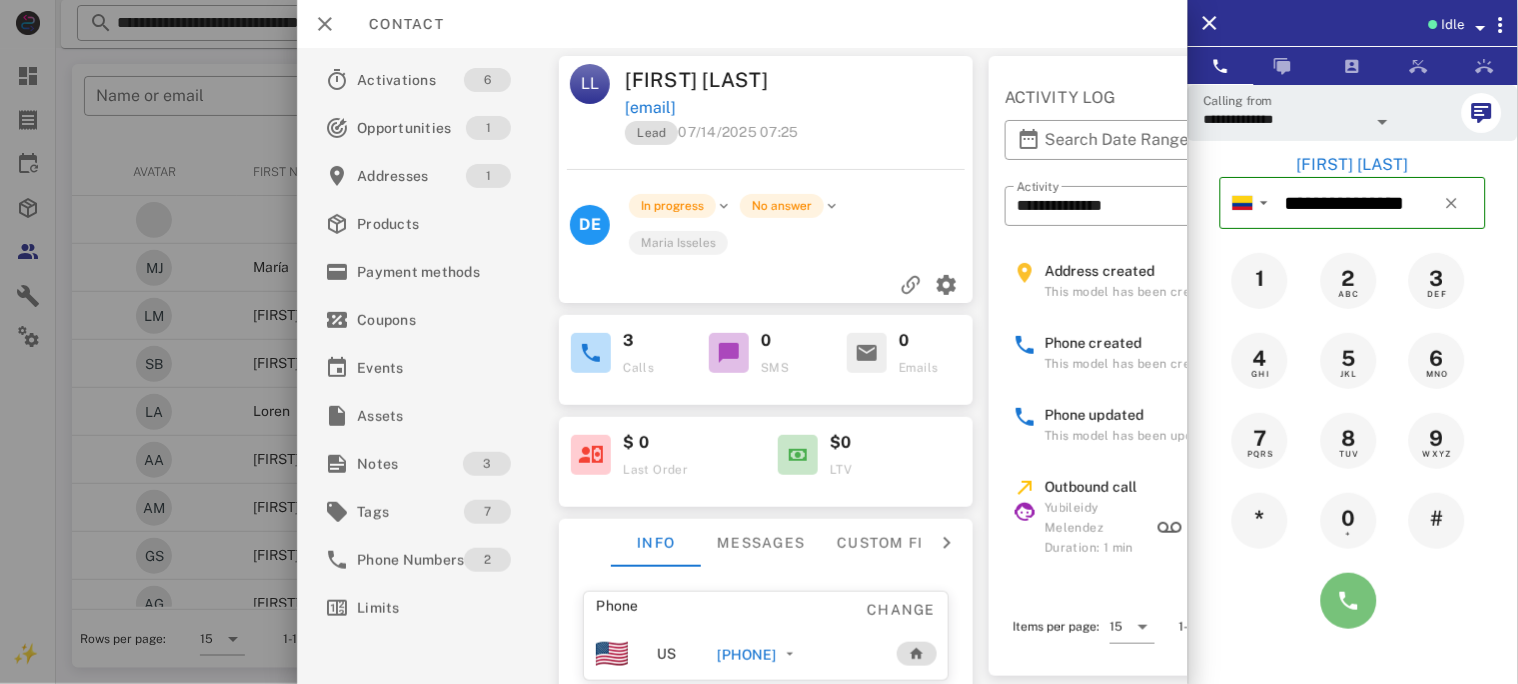 click at bounding box center (1349, 601) 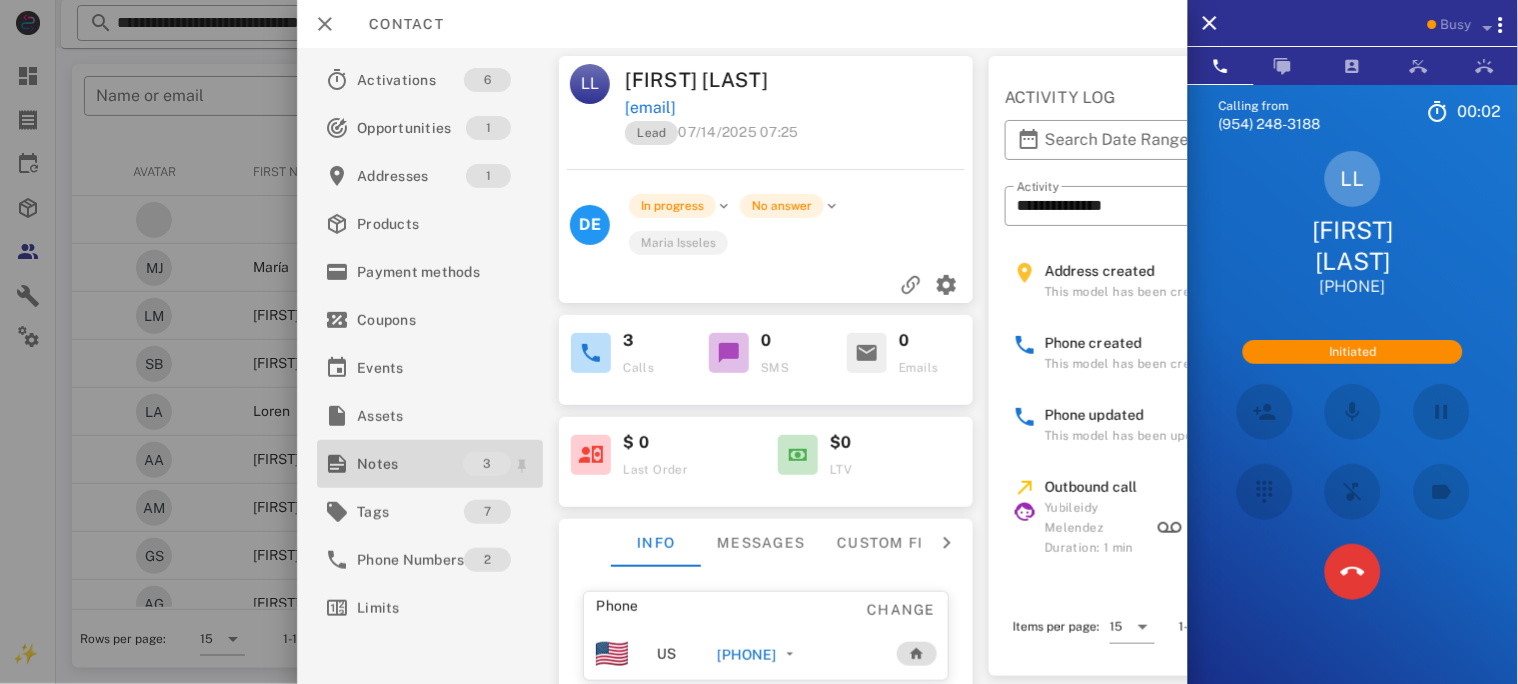 click on "Notes" at bounding box center (410, 464) 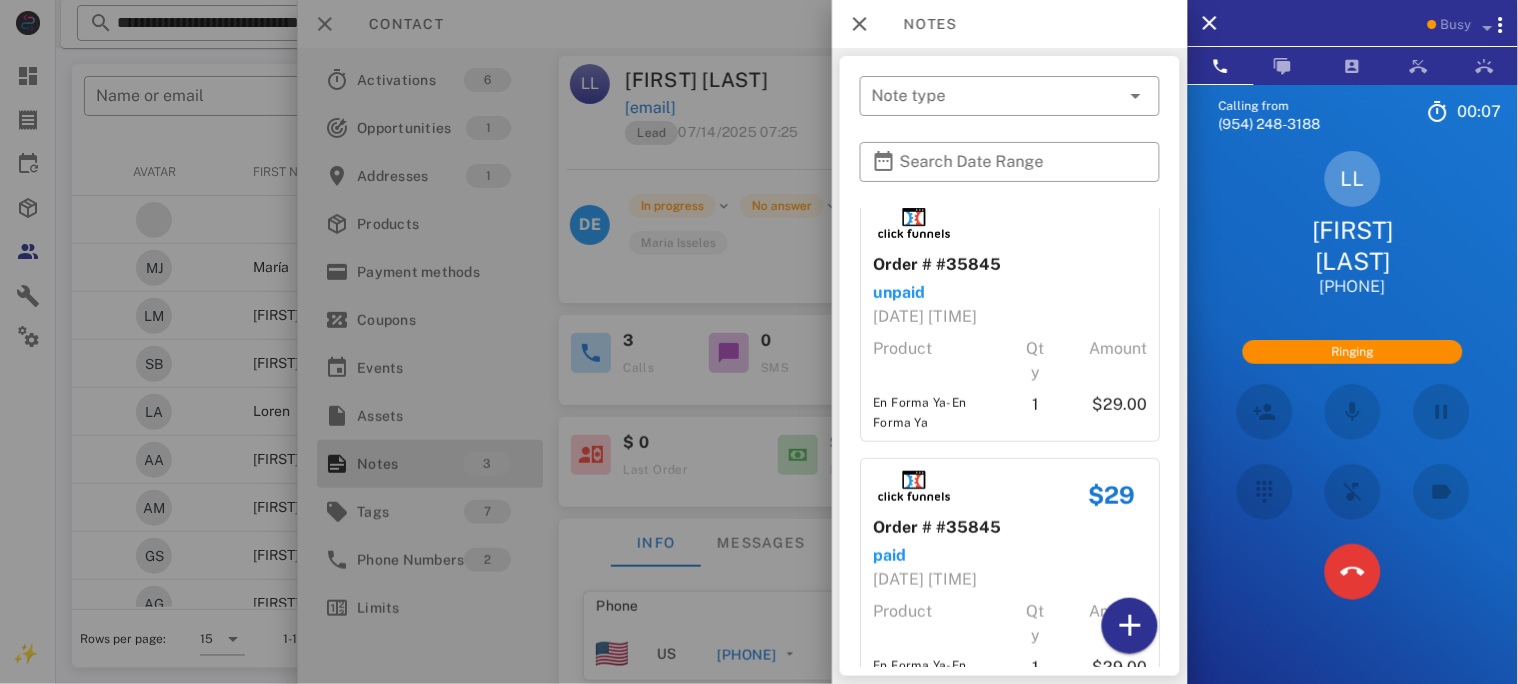 scroll, scrollTop: 336, scrollLeft: 0, axis: vertical 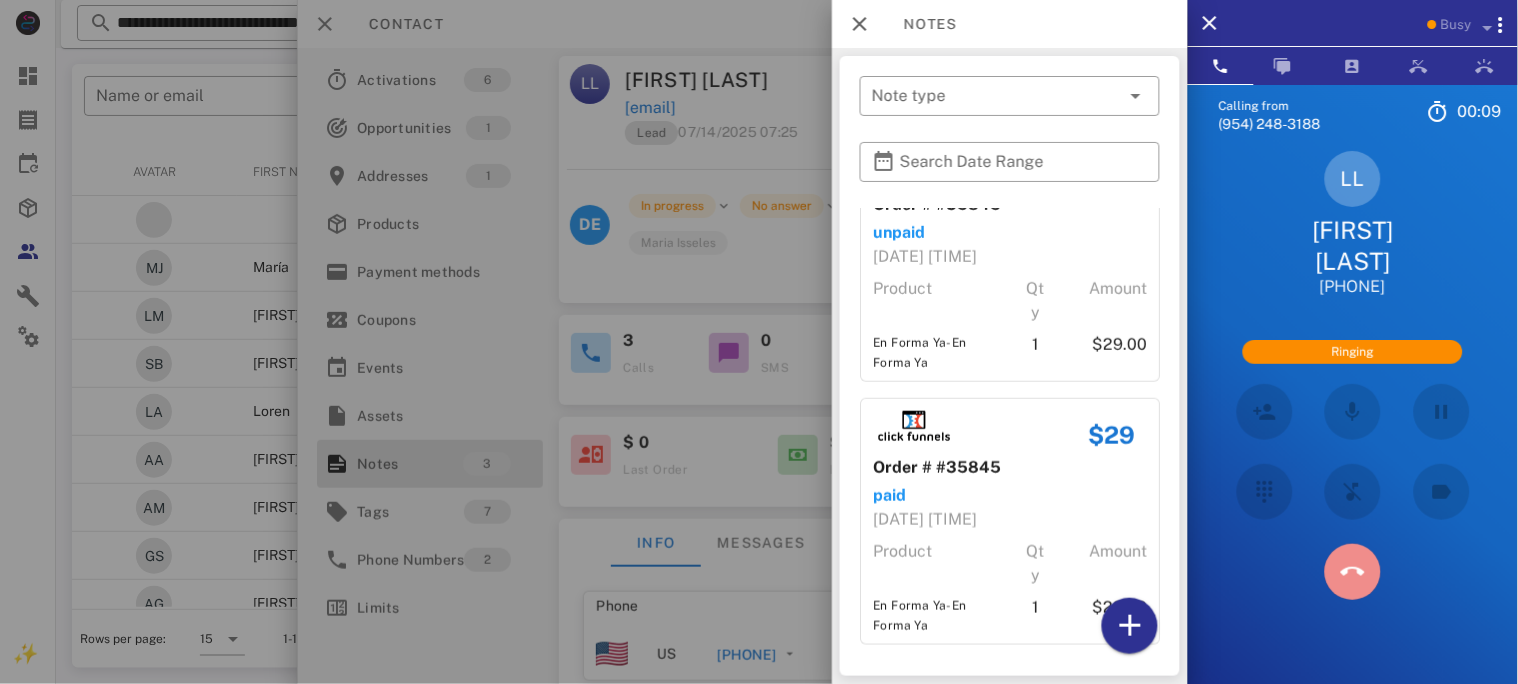click at bounding box center [1352, 572] 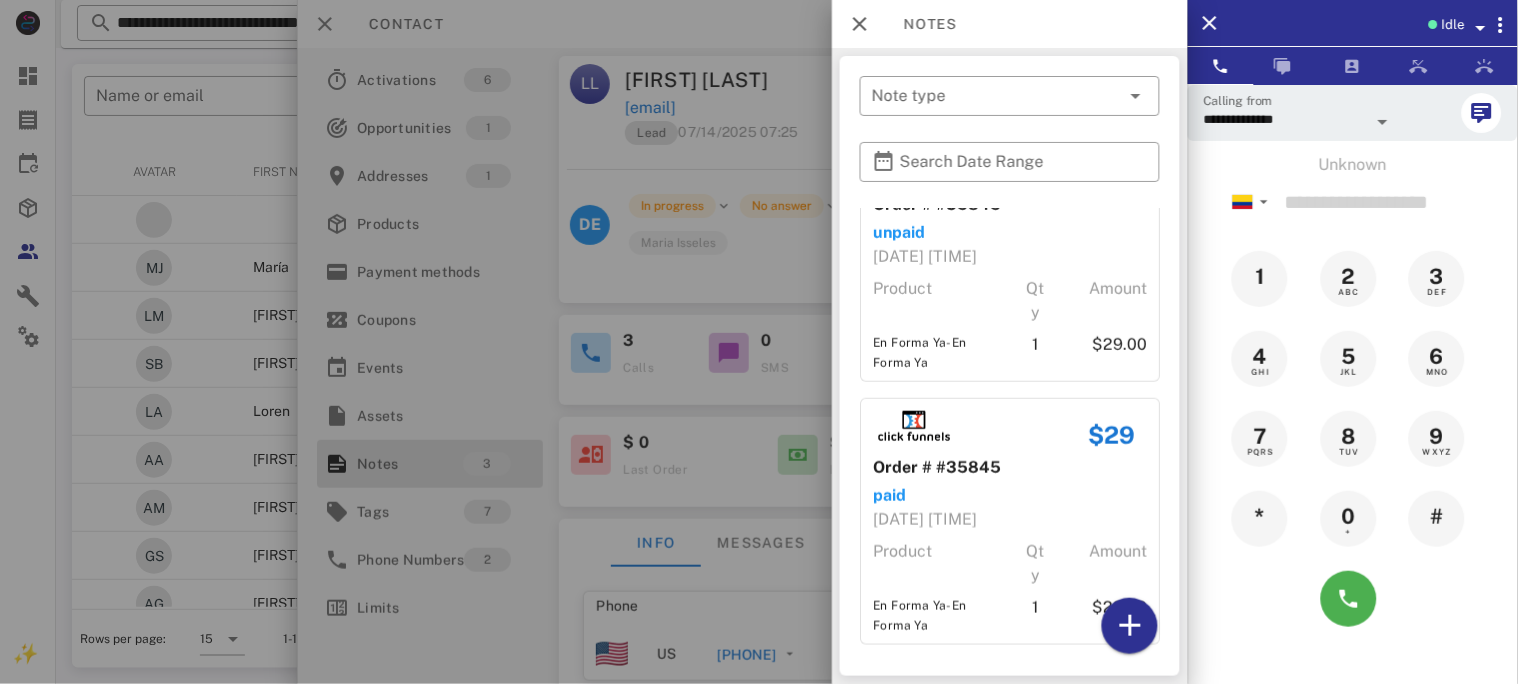 click at bounding box center (759, 342) 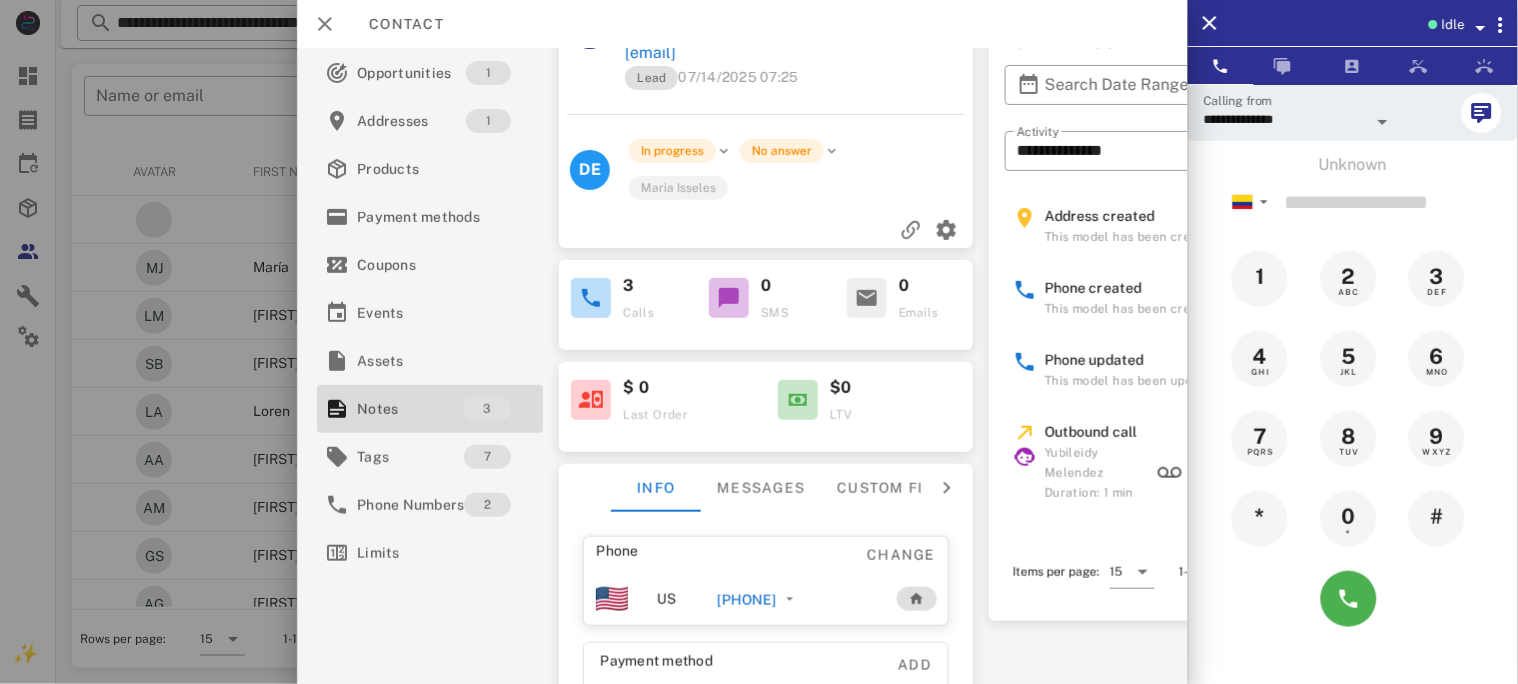 click on "Phone   Change   US   [PHONE]   Payment method   Add  Gateway  Card number  ---- ---- ---- ----  Expires  -- / --  Address   Change   [STREET] [NUMBER] [NUMBER].
[CITY], [STATE], [POSTAL_CODE].
[COUNTRY]" at bounding box center [766, 731] 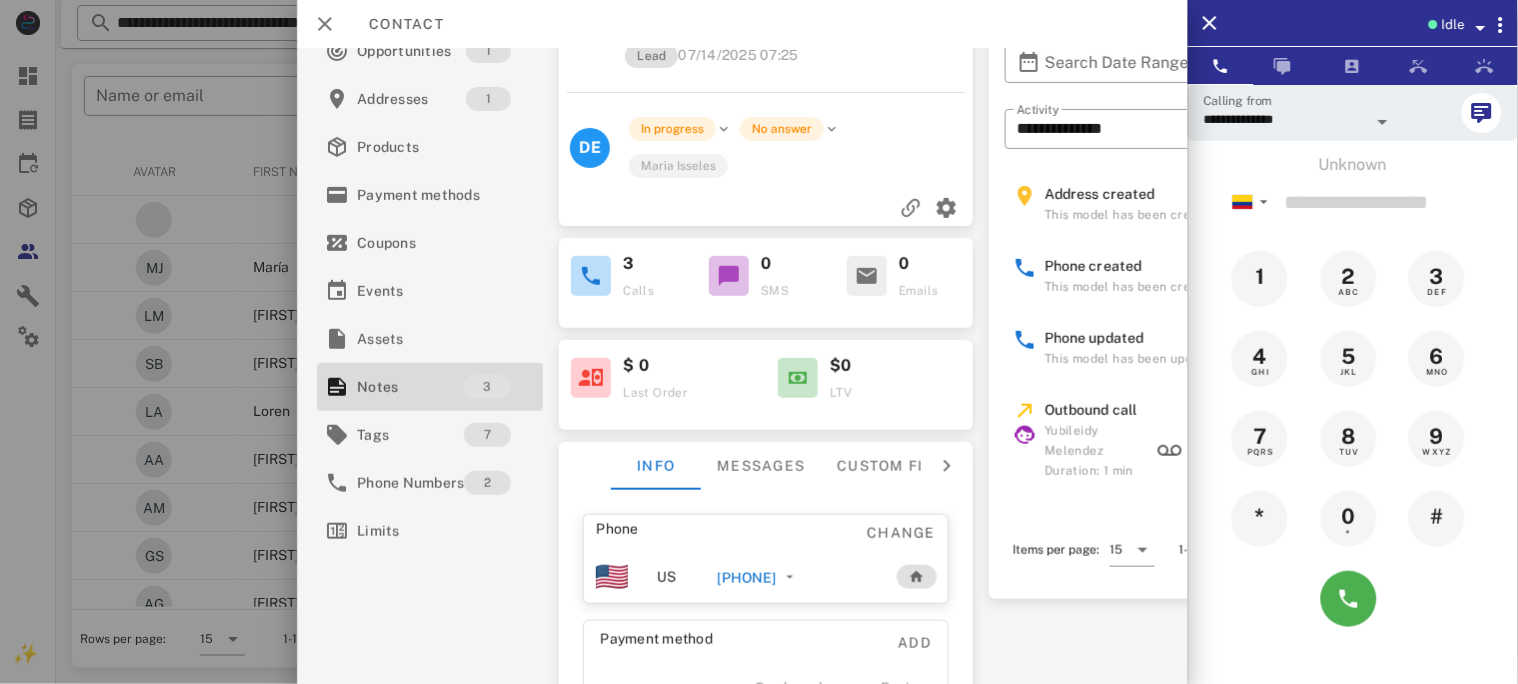 click on "Phone   Change" at bounding box center [766, 533] 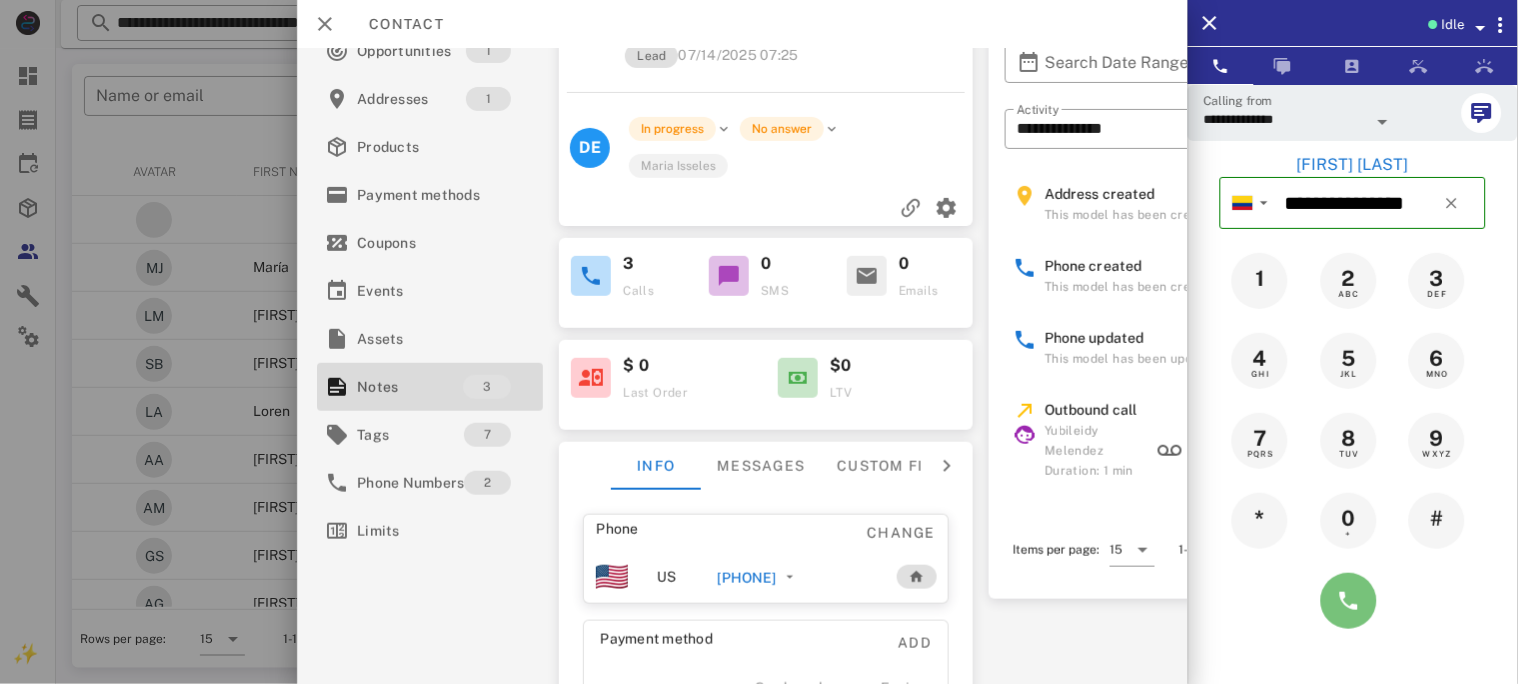 click at bounding box center [1349, 601] 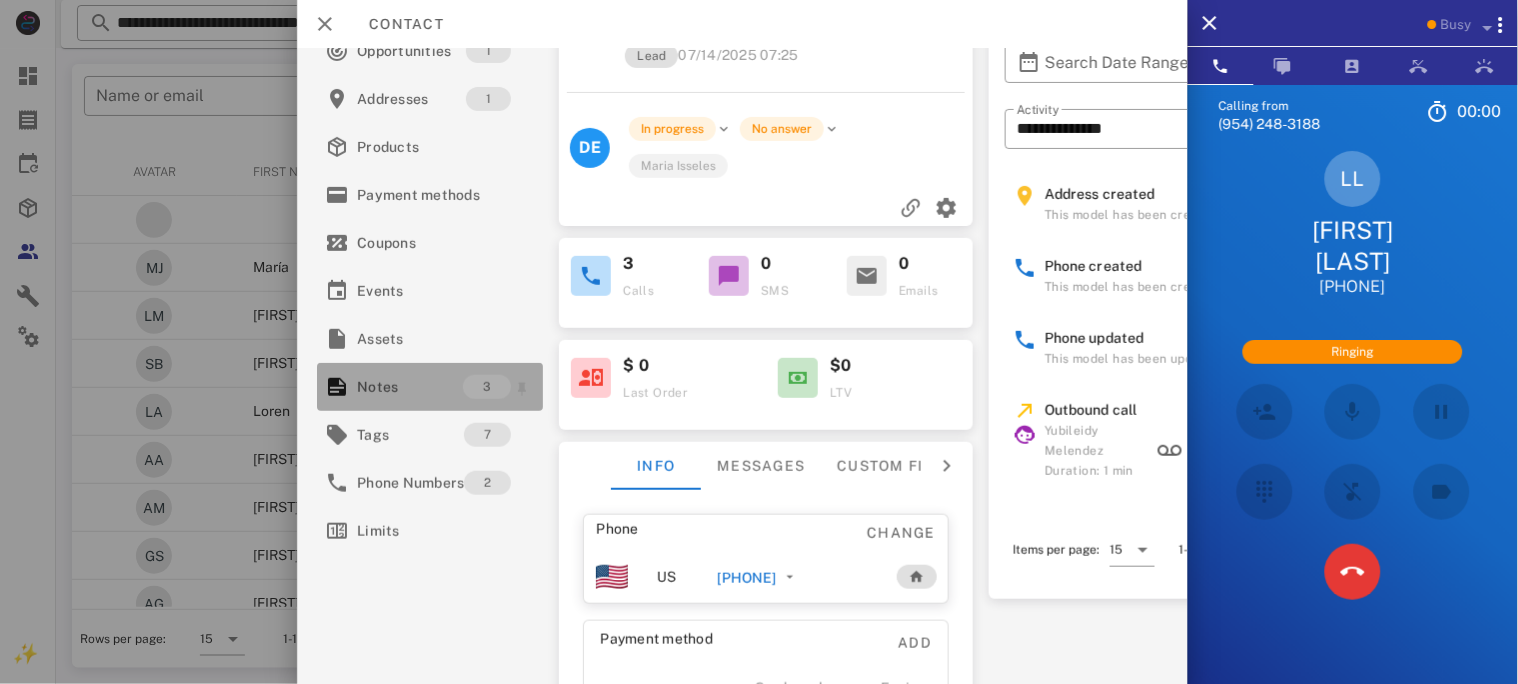 click on "Notes" at bounding box center [410, 387] 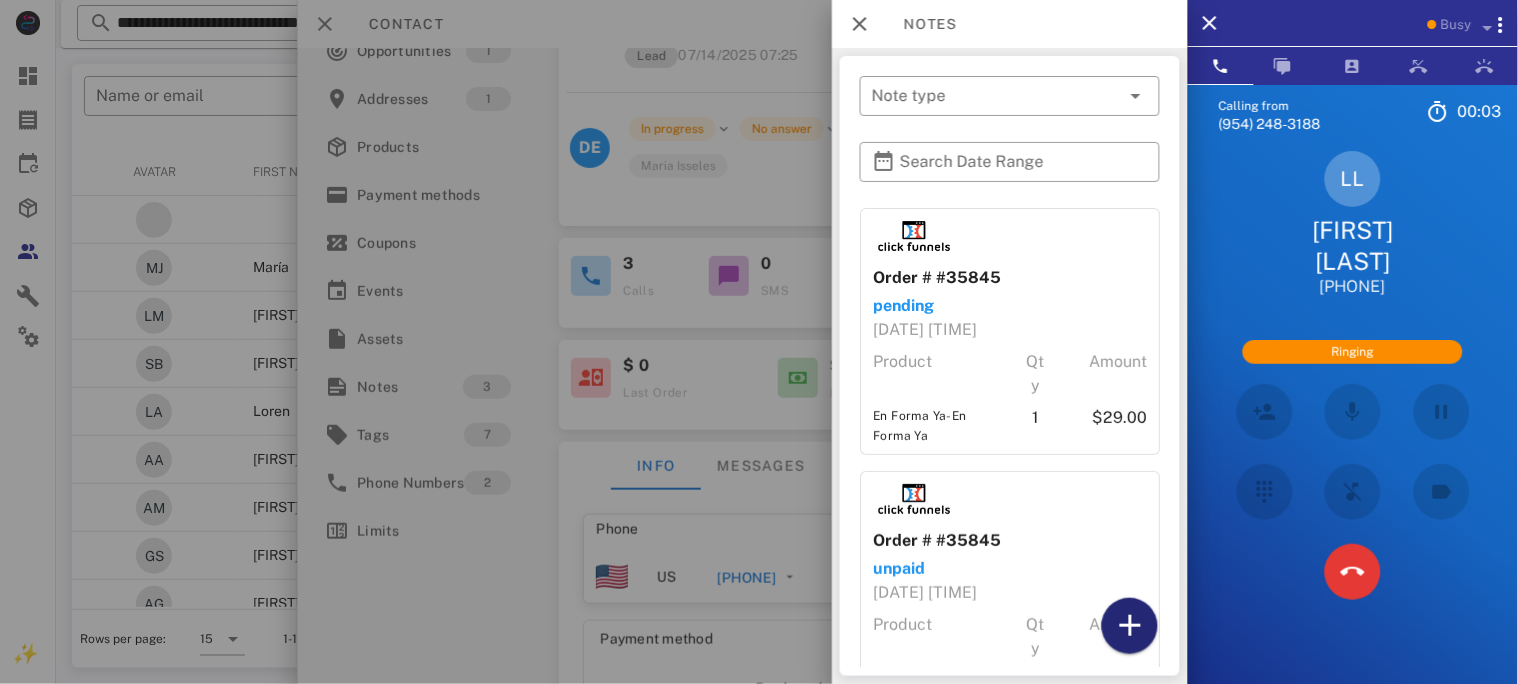 click at bounding box center [1130, 626] 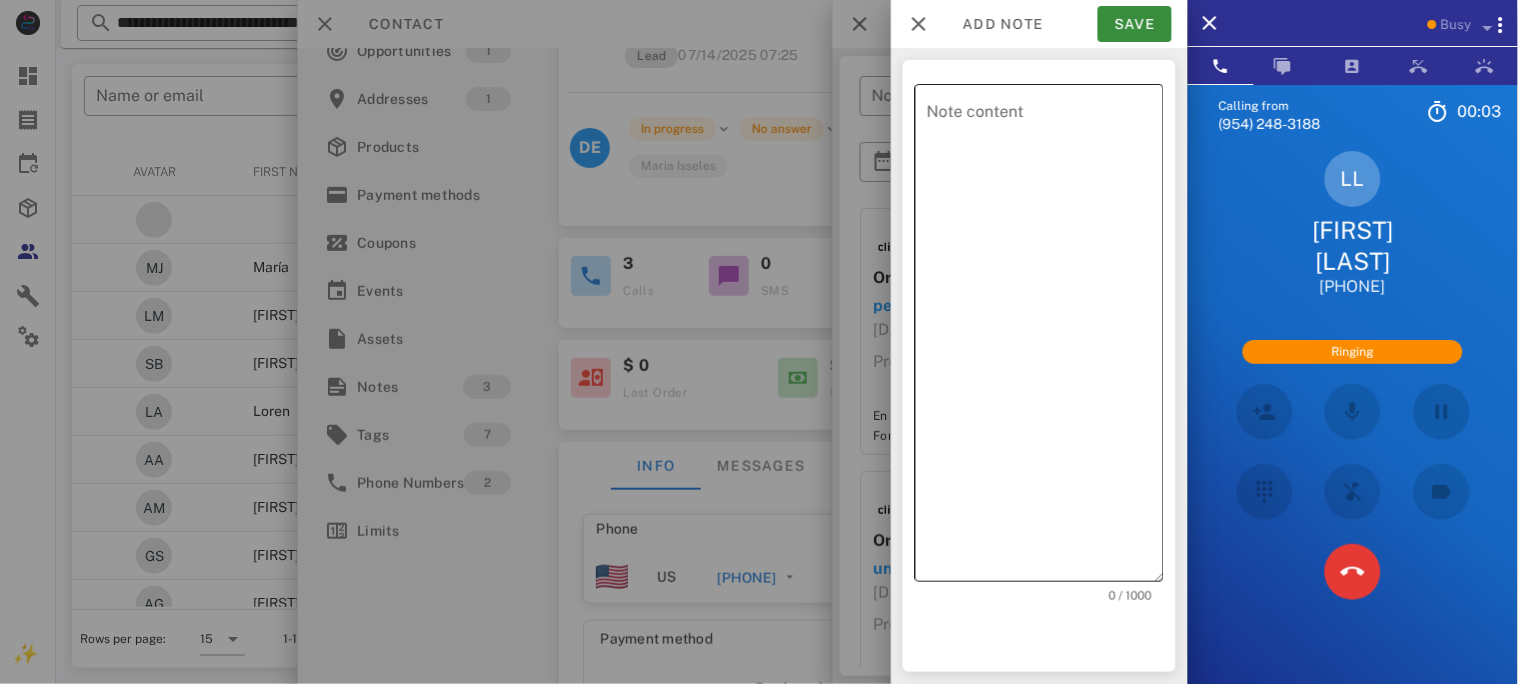 click on "Note content" at bounding box center [1045, 338] 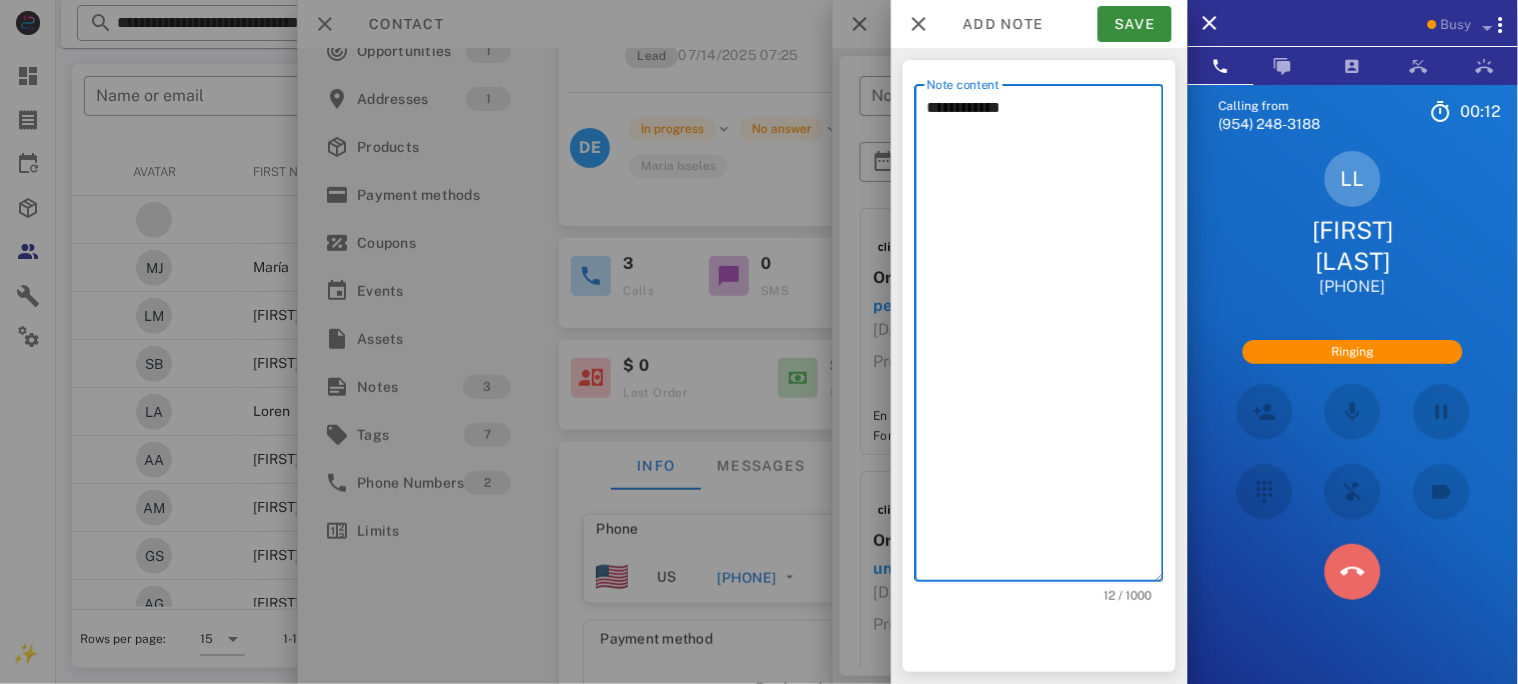 click at bounding box center [1353, 572] 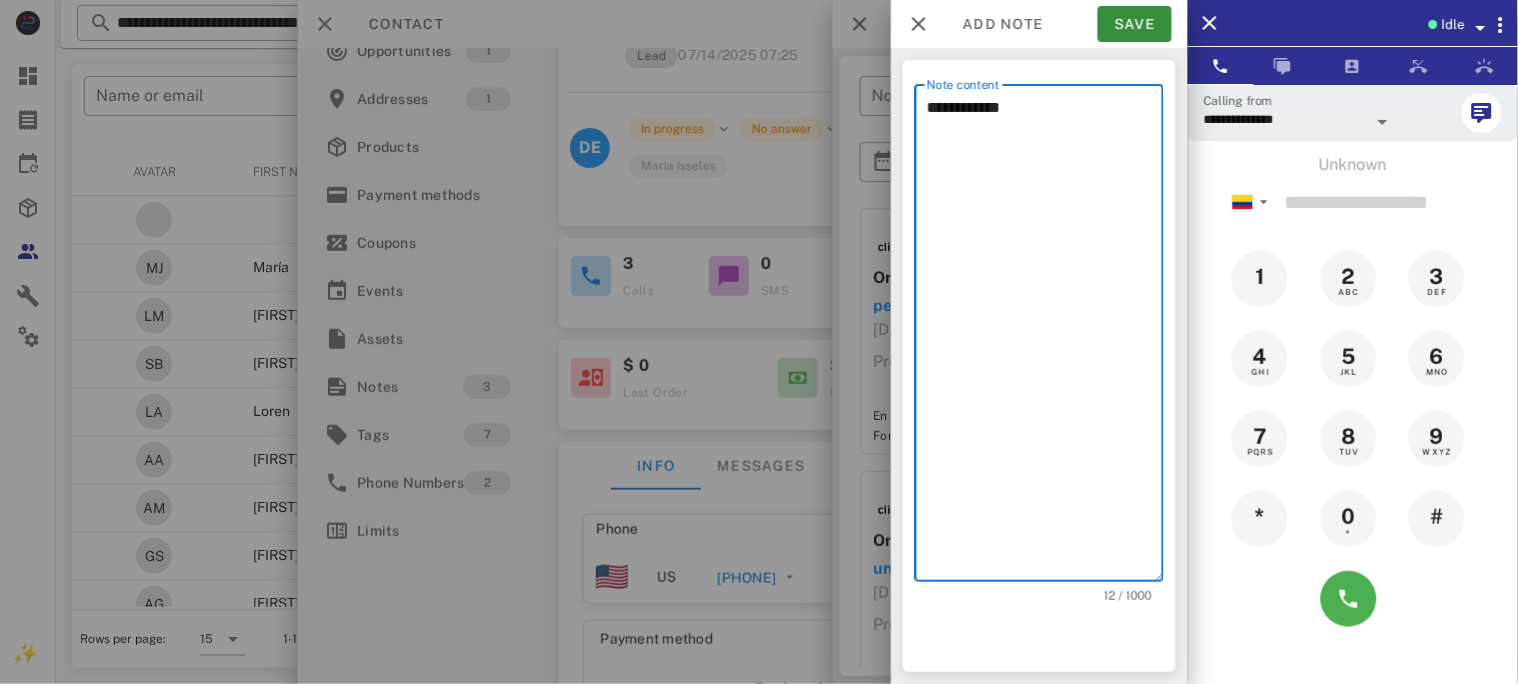 click on "**********" at bounding box center [1045, 338] 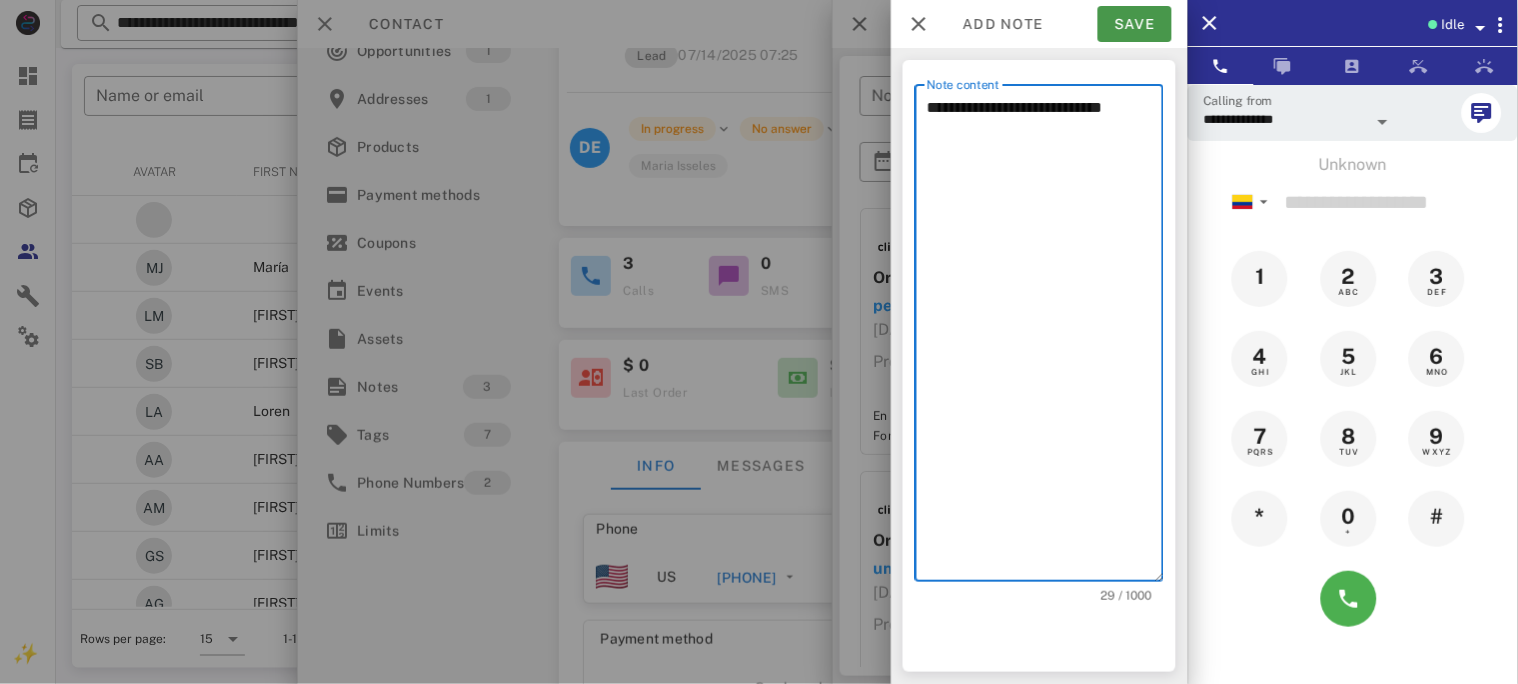 type on "**********" 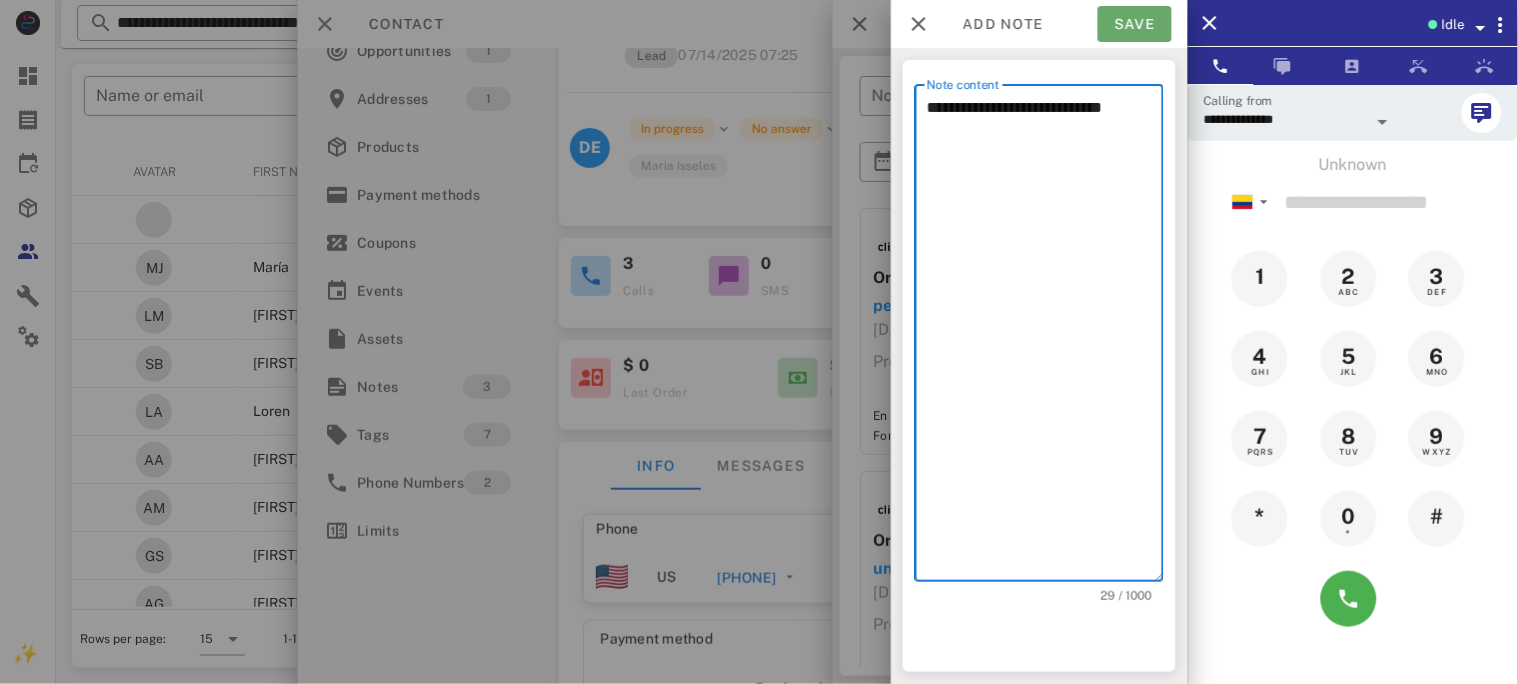 click on "Save" at bounding box center (1135, 24) 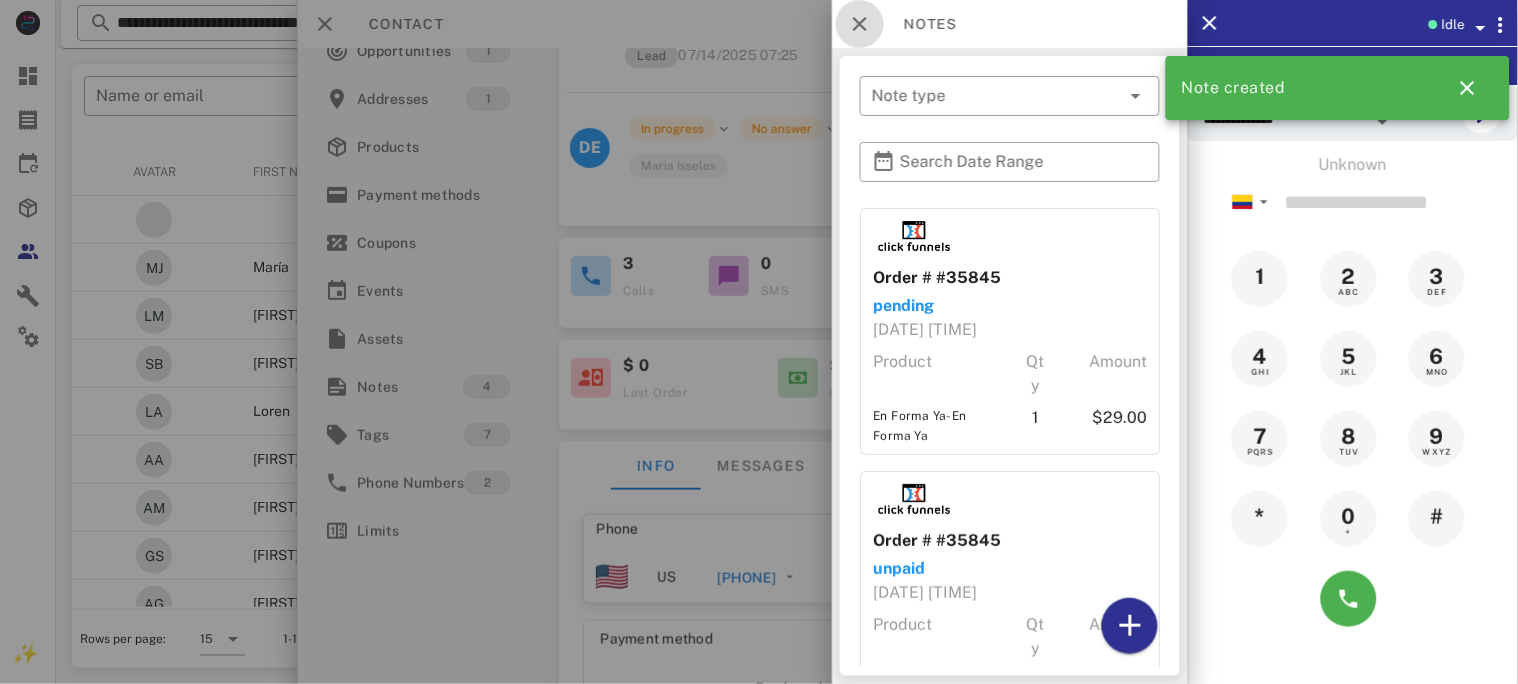 click at bounding box center (860, 24) 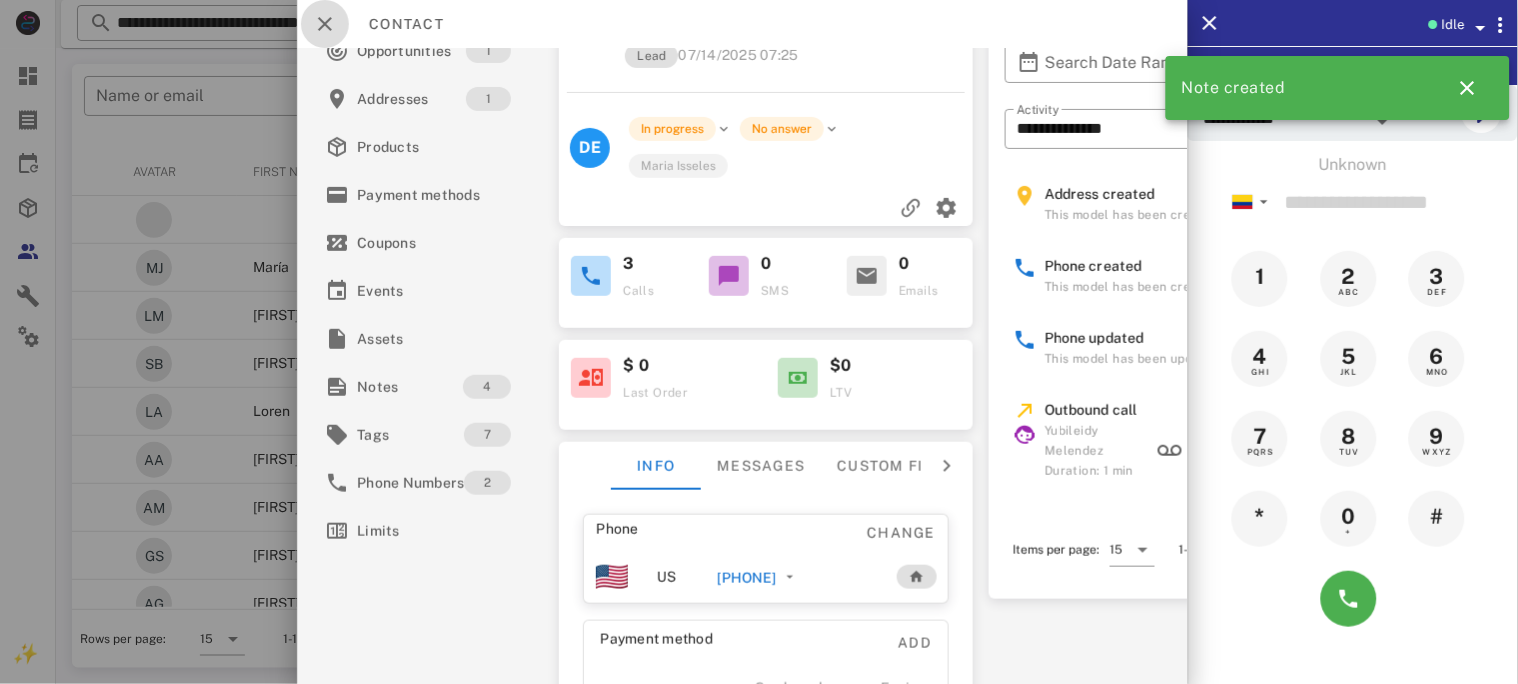 click at bounding box center [325, 24] 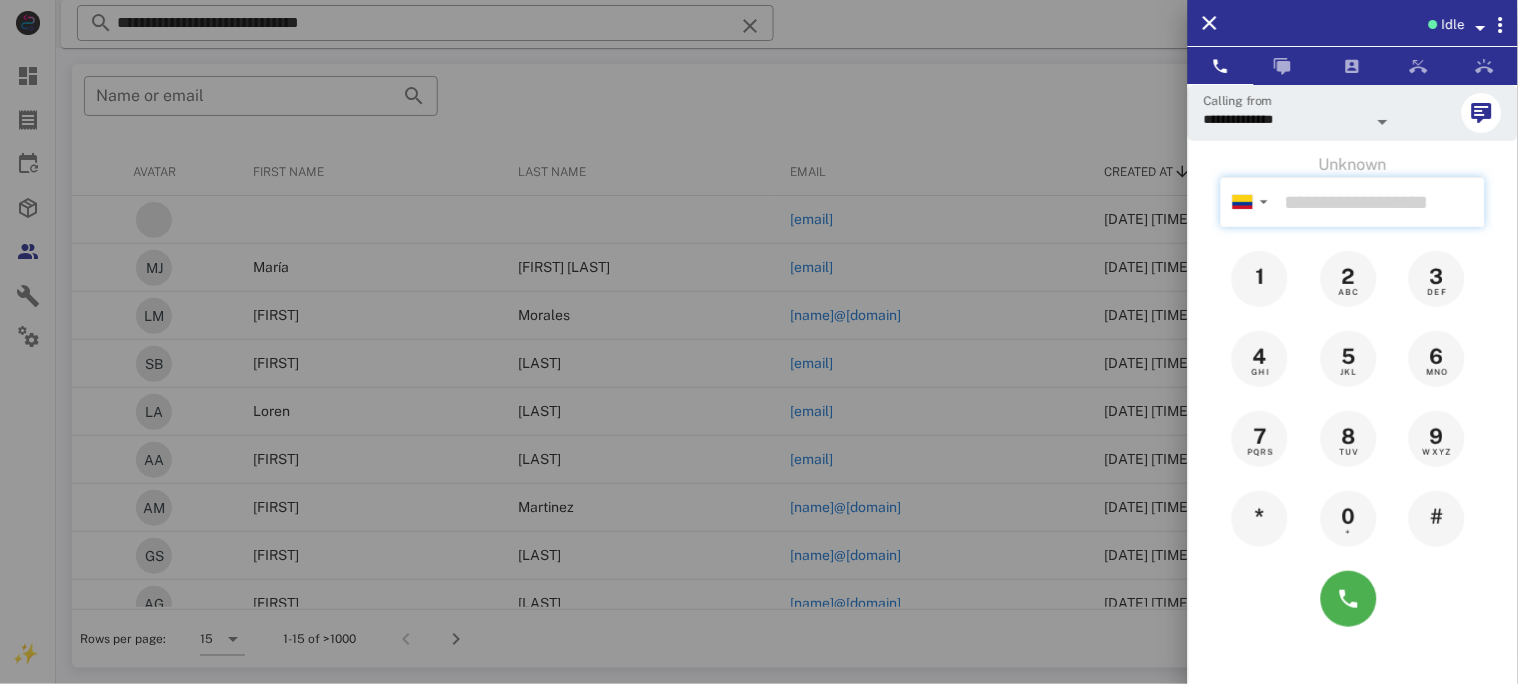 click at bounding box center (1381, 202) 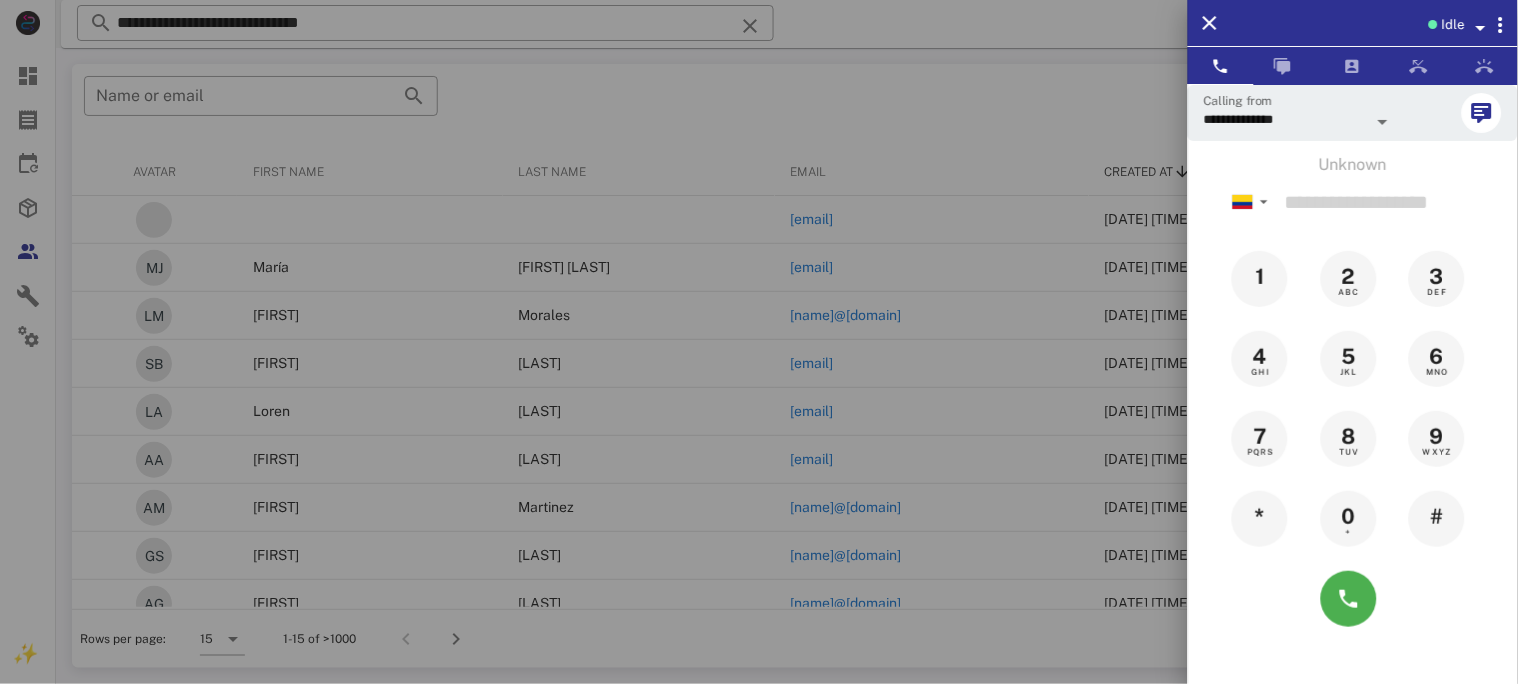click at bounding box center [759, 342] 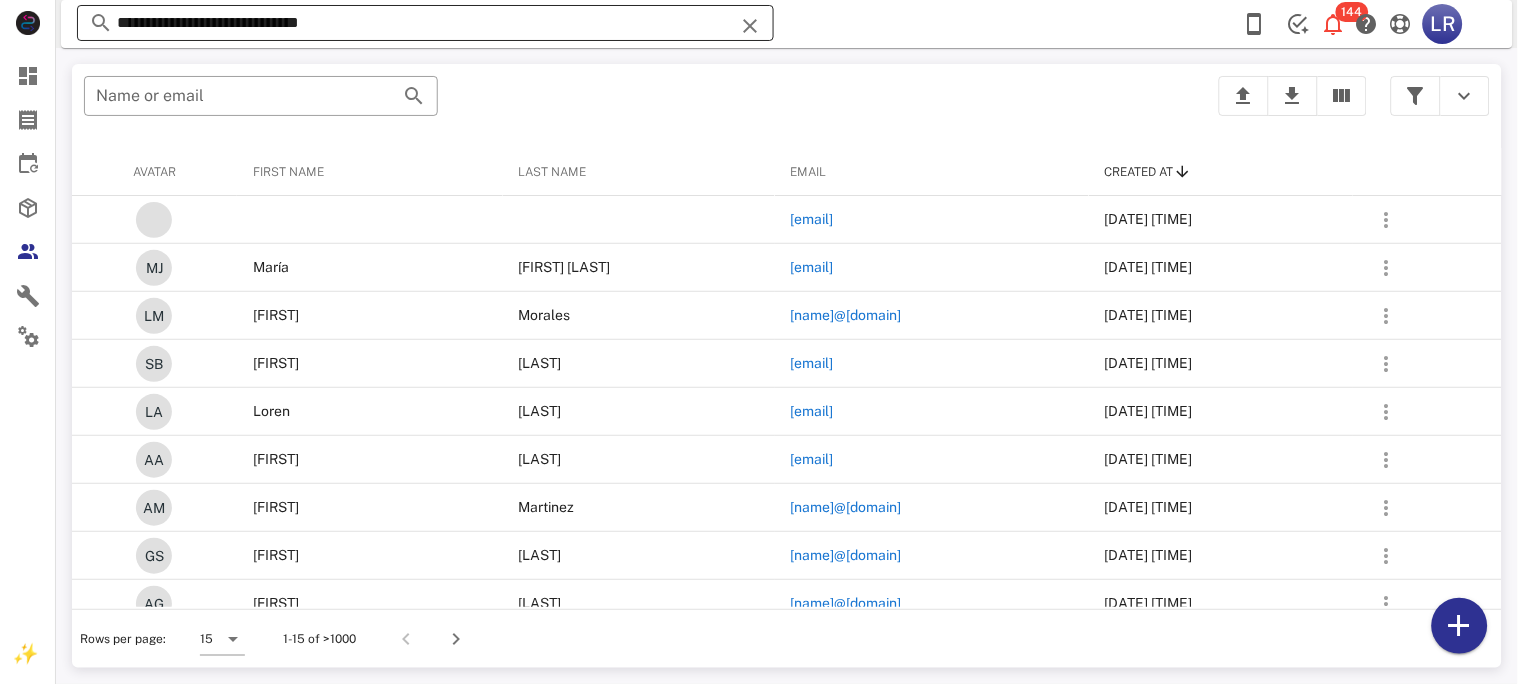 click at bounding box center (750, 26) 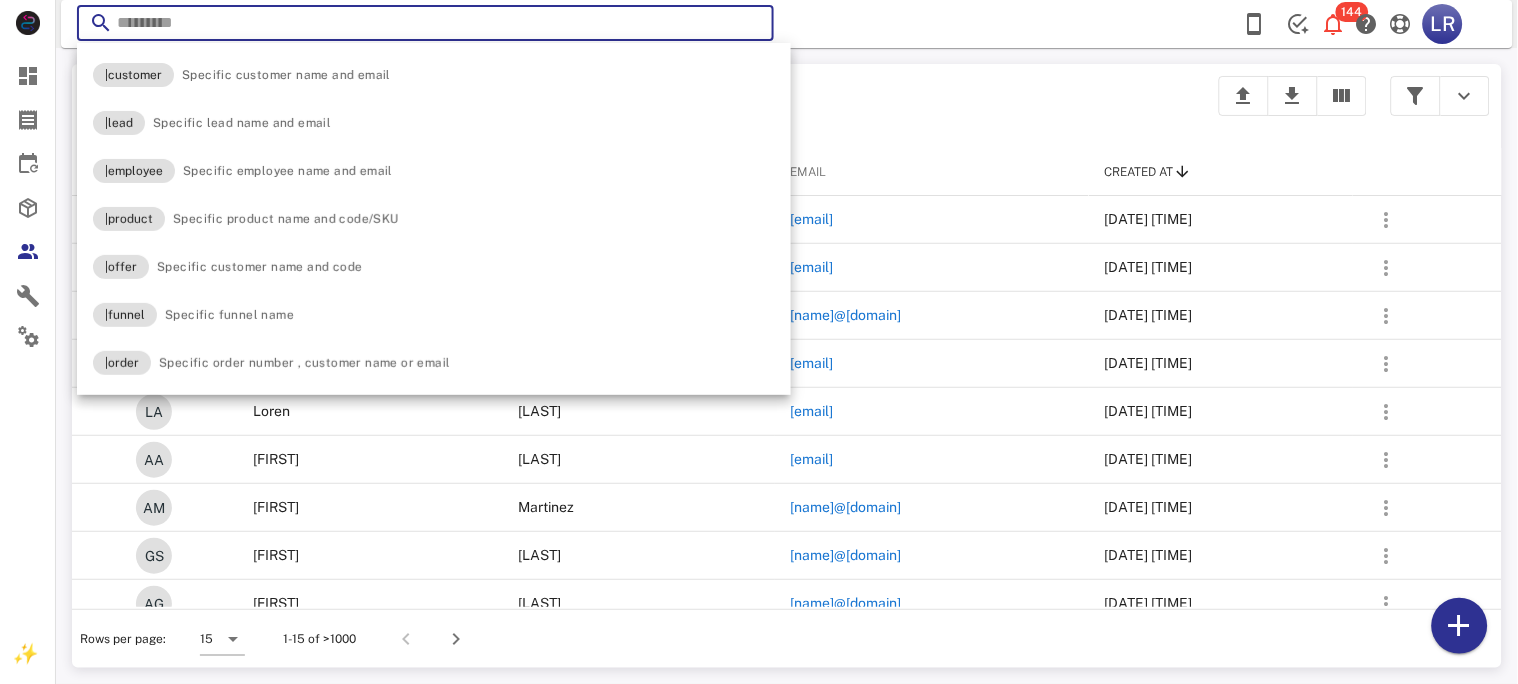 paste on "**********" 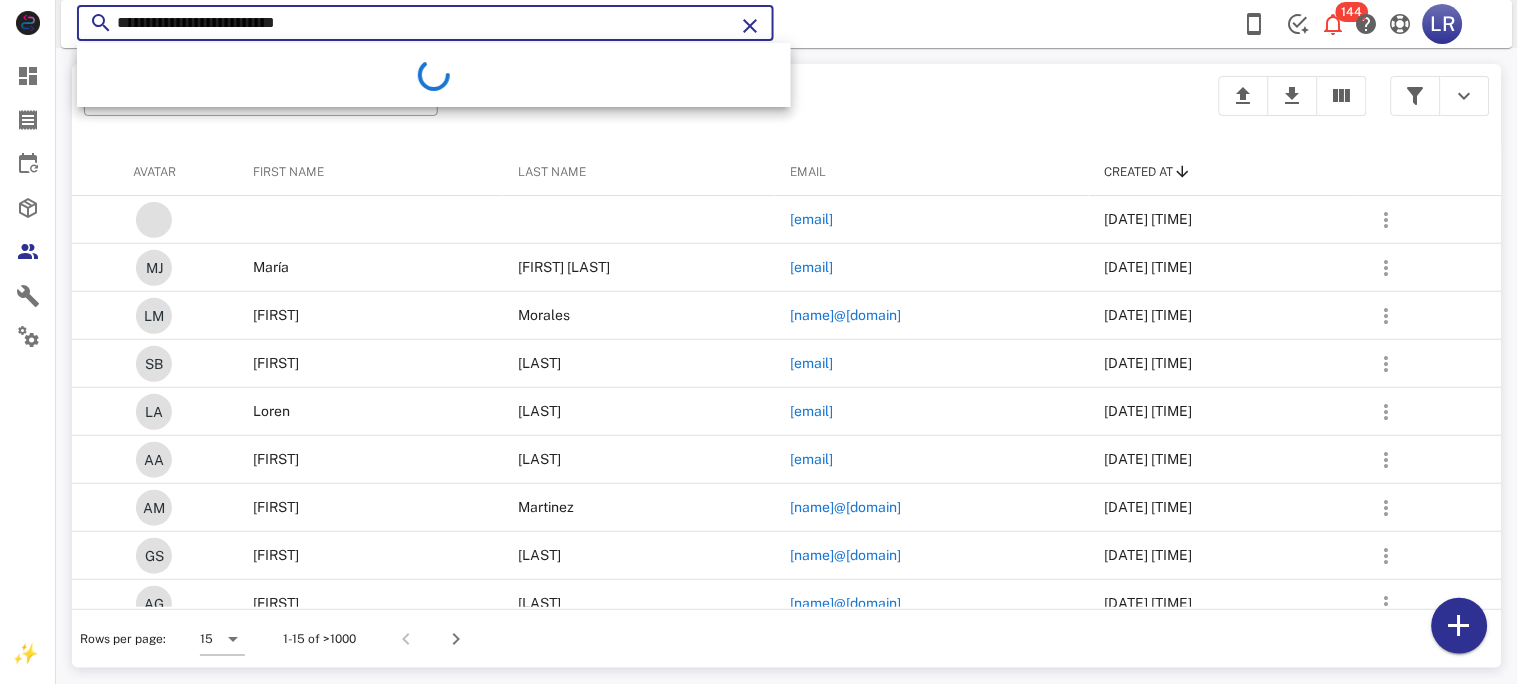 type on "**********" 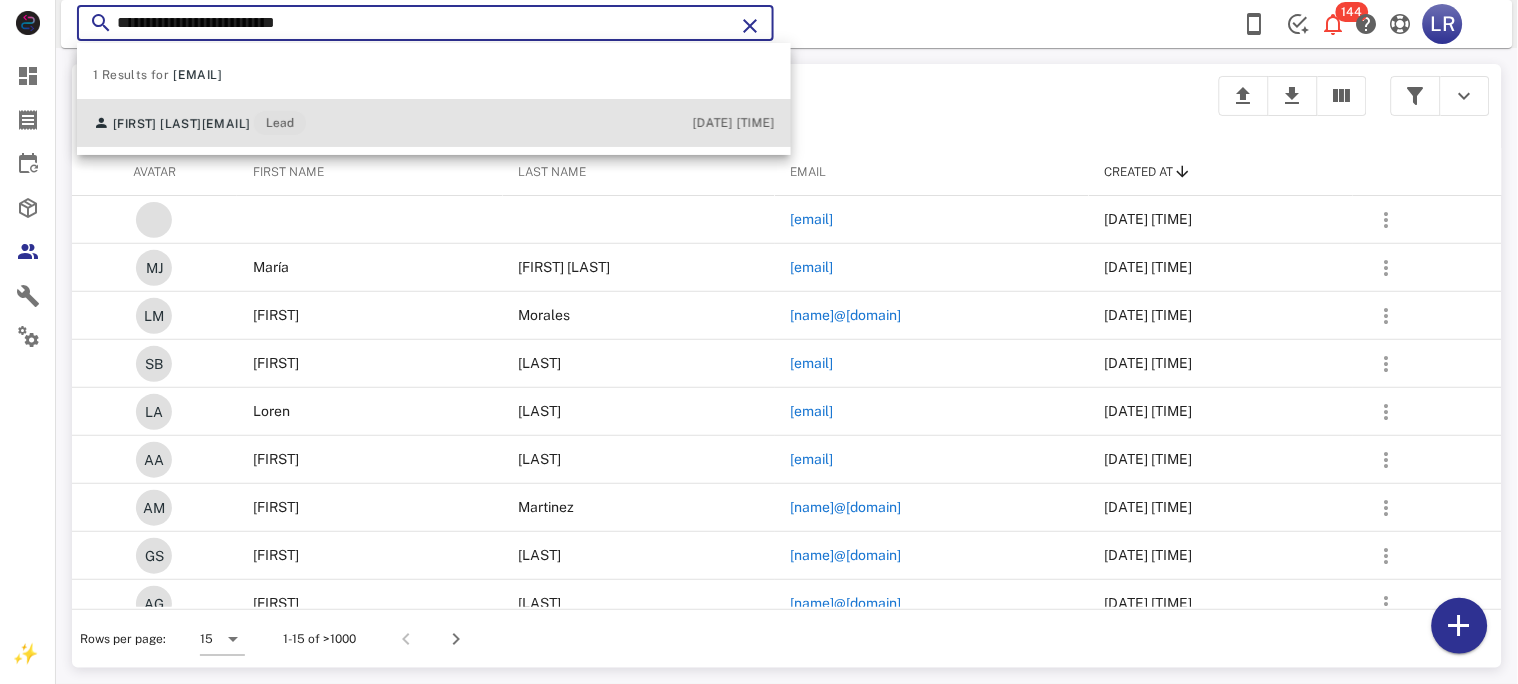 click on "[EMAIL]" at bounding box center [226, 124] 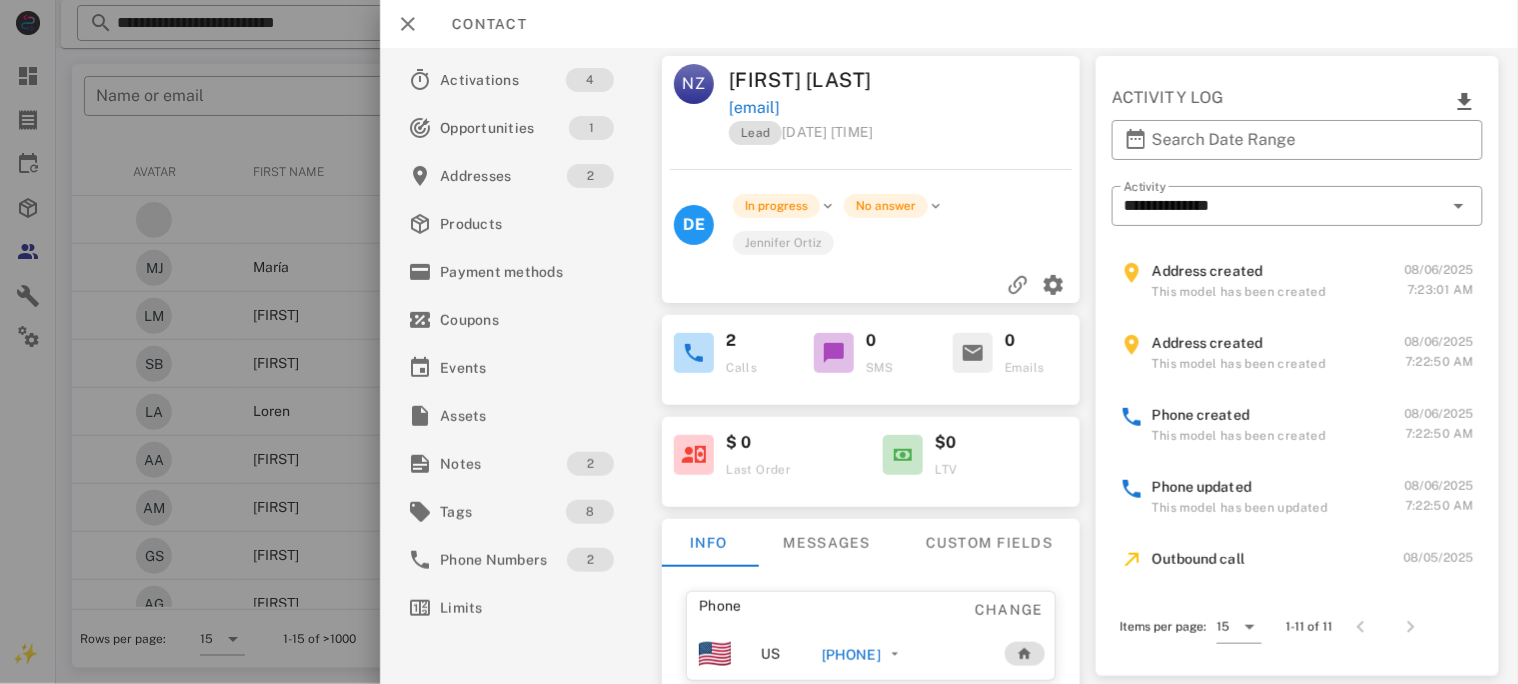click on "[PHONE]" at bounding box center (850, 655) 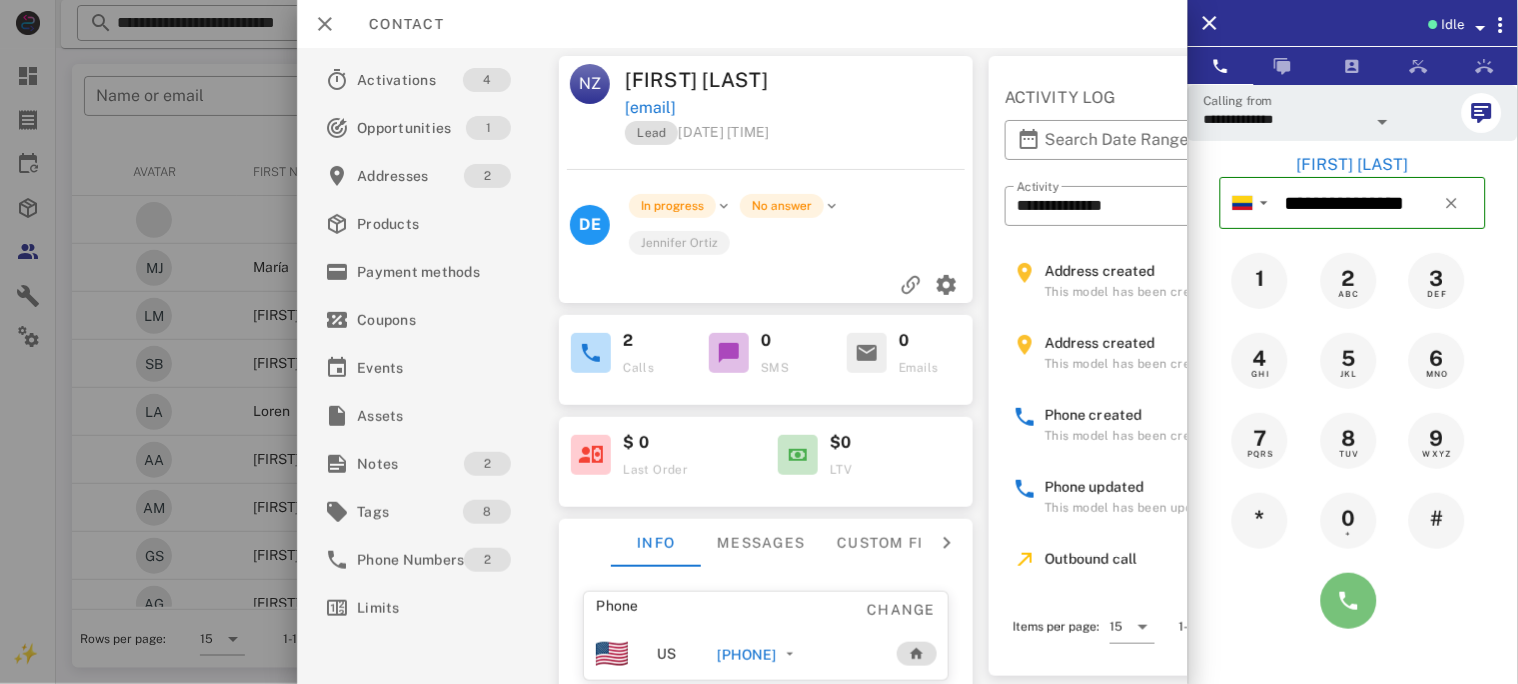 click at bounding box center [1349, 601] 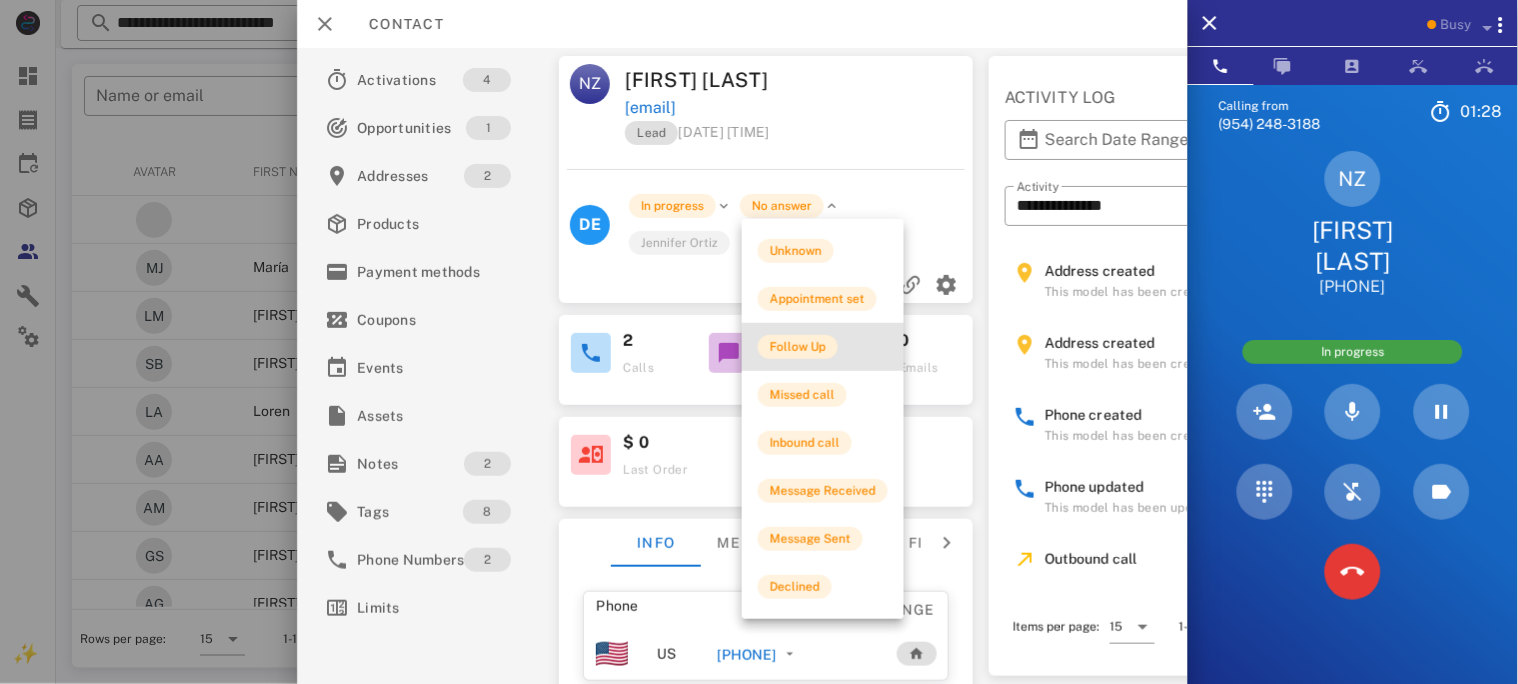 click on "Follow Up" at bounding box center [798, 347] 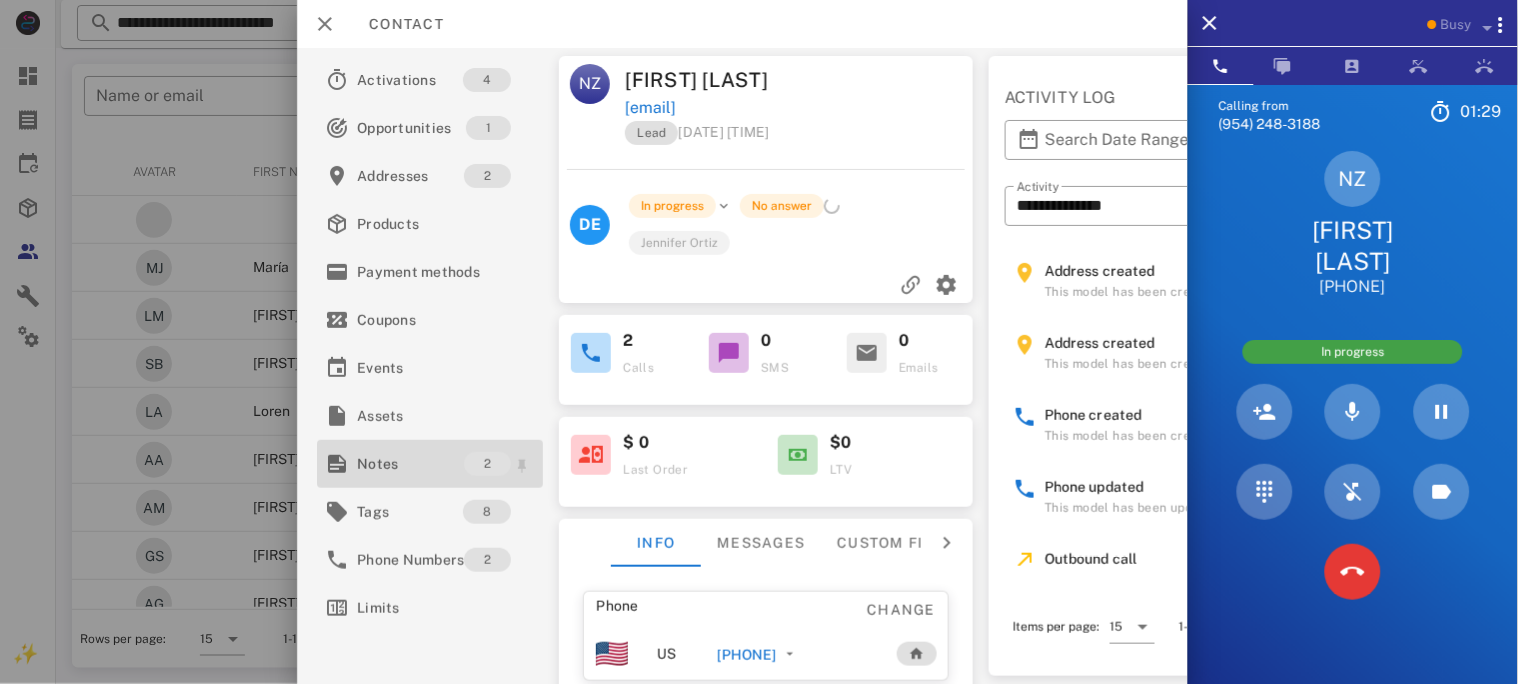 click on "Notes" at bounding box center [410, 464] 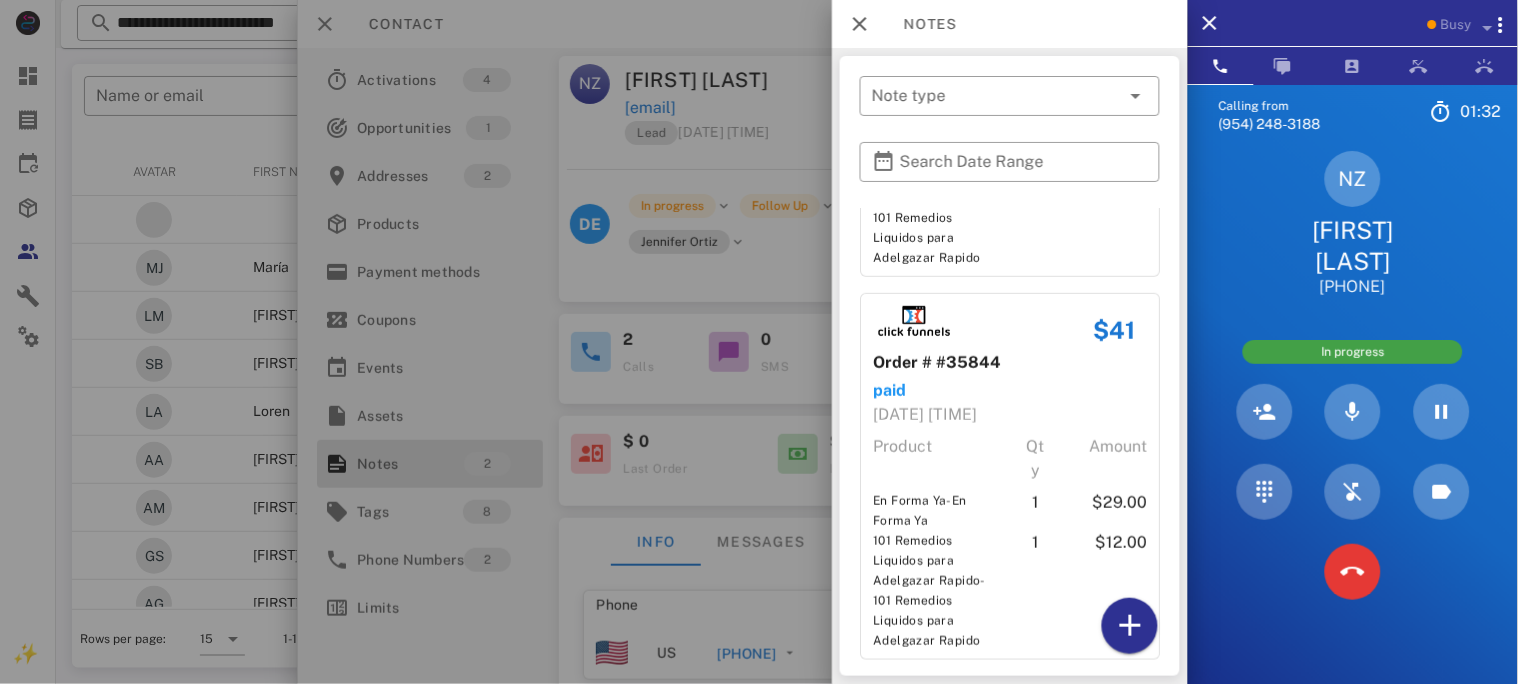 scroll, scrollTop: 315, scrollLeft: 0, axis: vertical 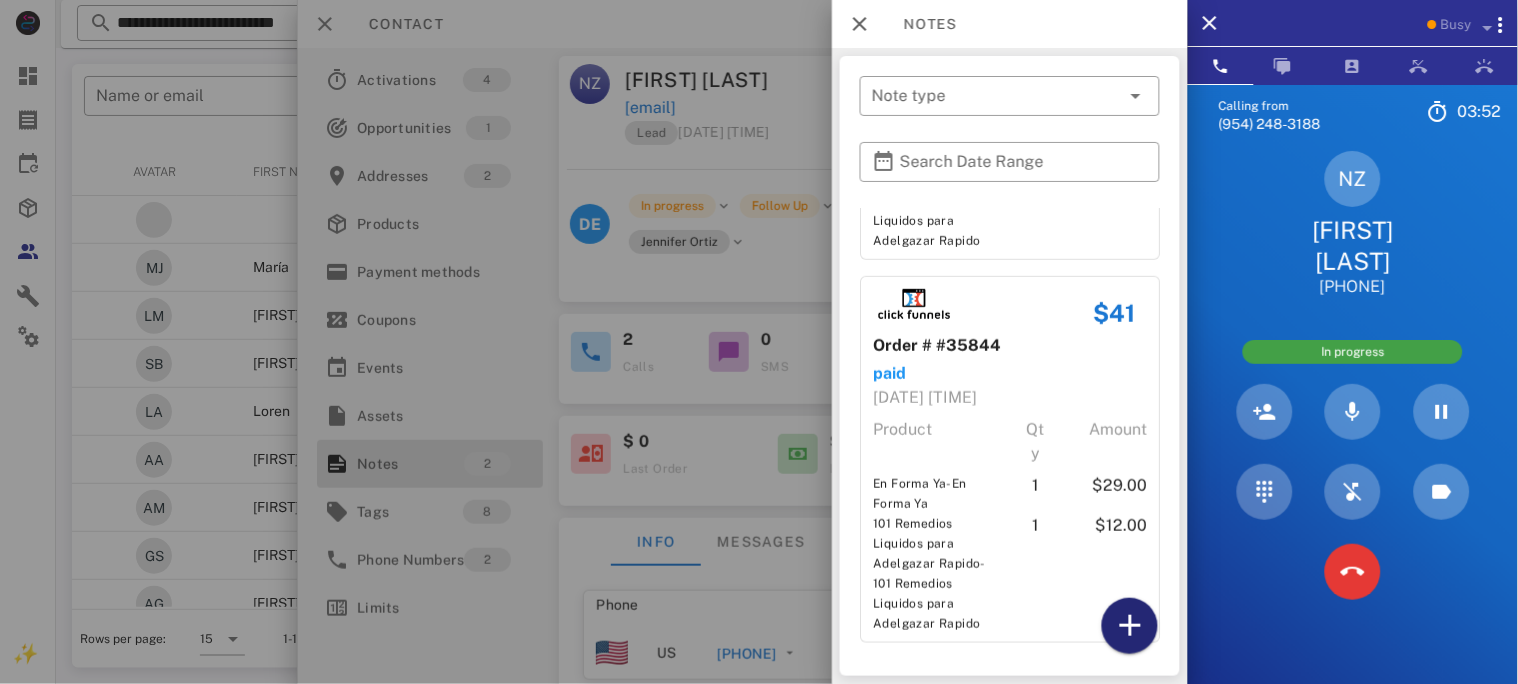 drag, startPoint x: 1113, startPoint y: 621, endPoint x: 1117, endPoint y: 602, distance: 19.416489 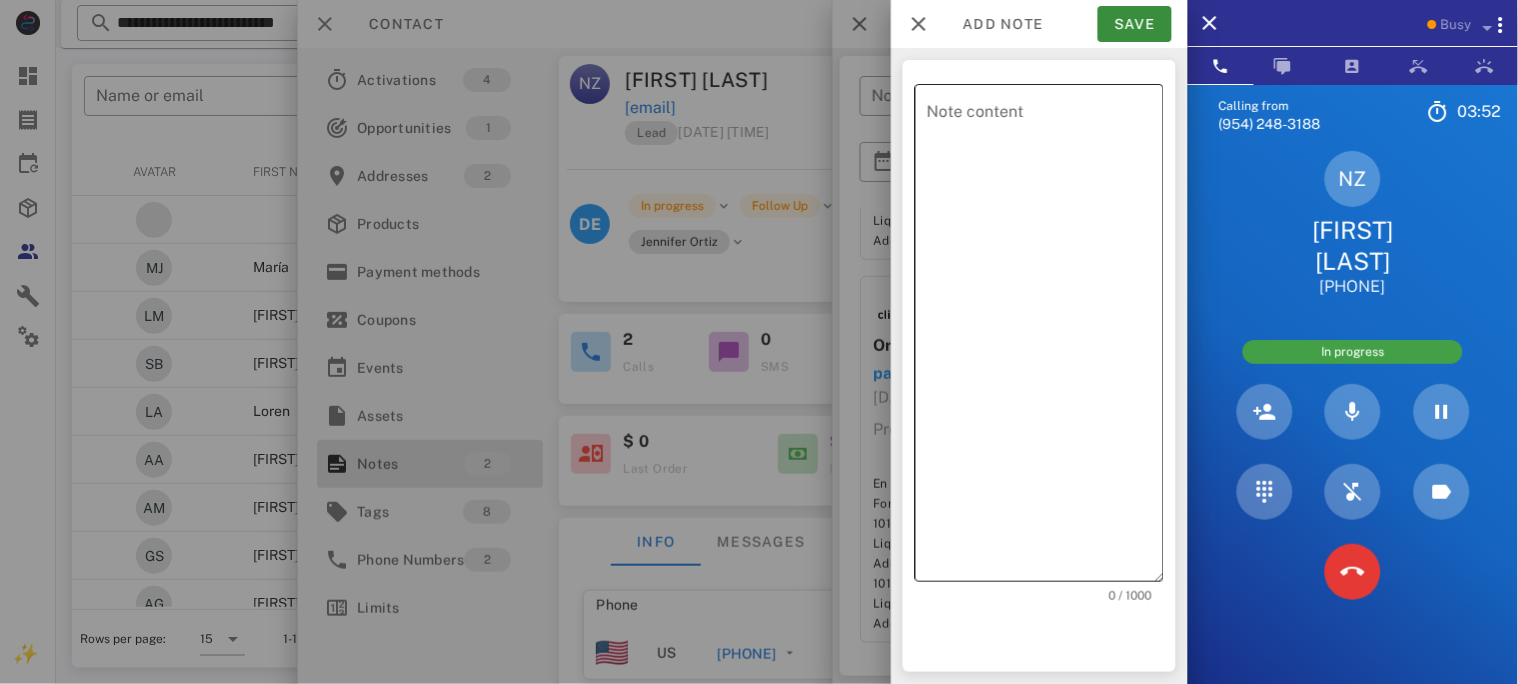 click on "Note content" at bounding box center (1045, 338) 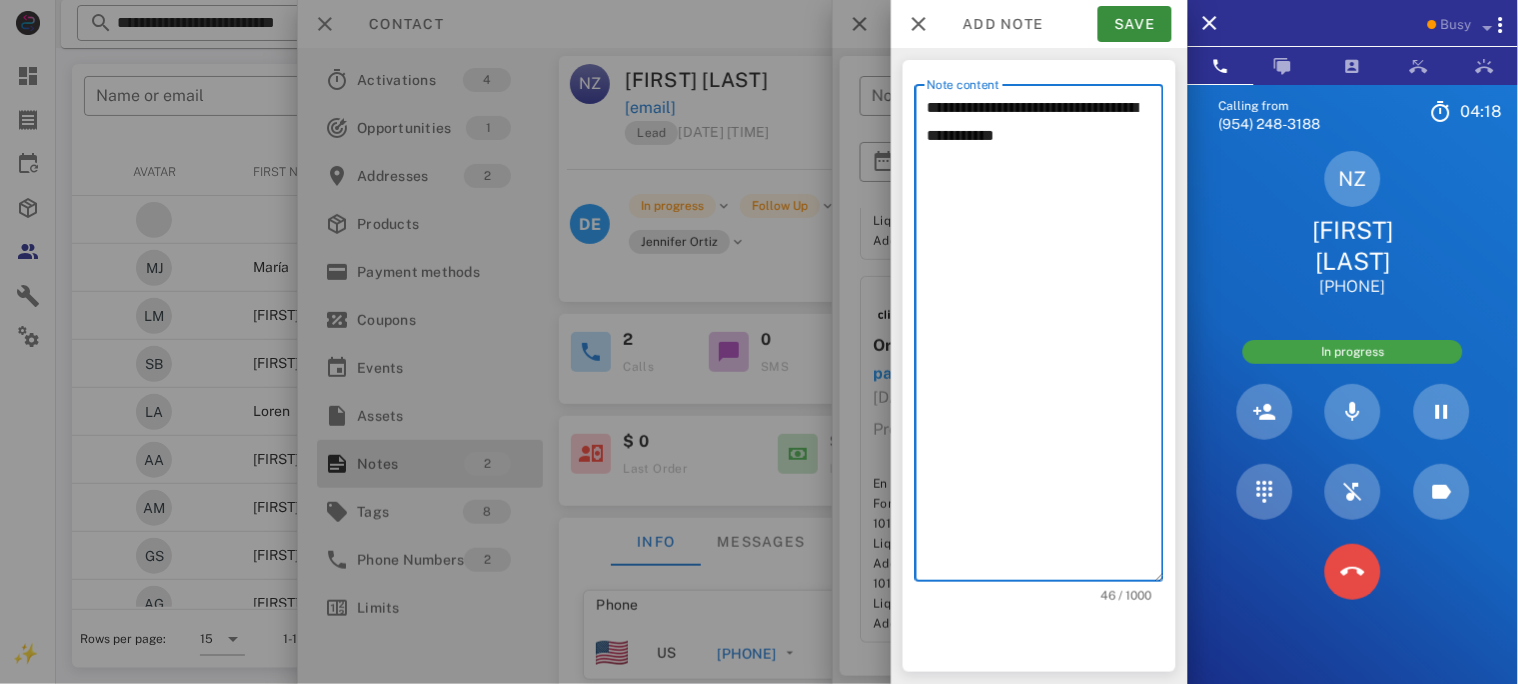 type on "**********" 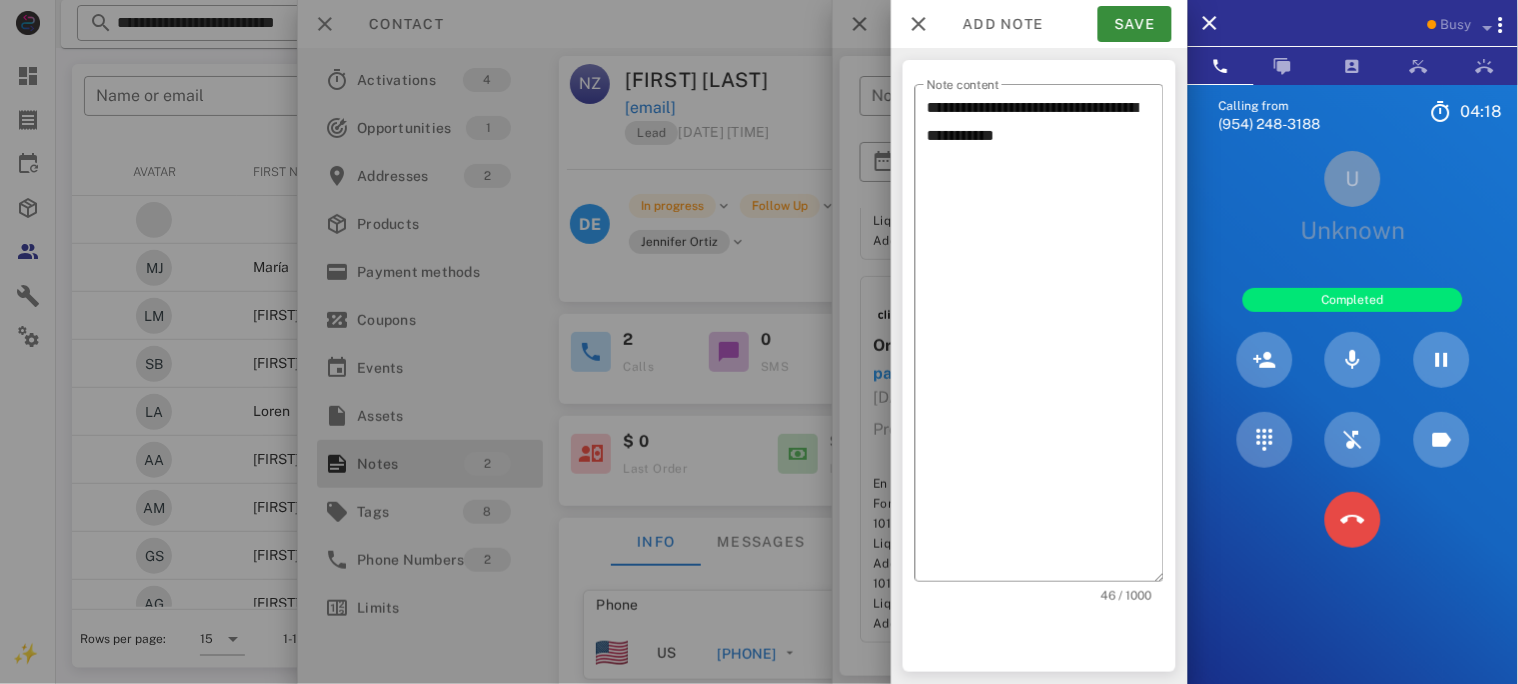 click on "Calling from [PHONE] [TIME]  Unknown      ▼     [COUNTRY]
+376
[COUNTRY]
+54
[COUNTRY]
+297
[COUNTRY]
+61
[COUNTRY] (België)
+32
[COUNTRY]
+591
[COUNTRY] (Brasil)
+55
[COUNTRY]
+1
[COUNTRY]
+56
[COUNTRY]
+57
[COUNTRY]
+506
[COUNTRY] (República Dominicana)
+1
[COUNTRY]
+593
[COUNTRY]
+503
[COUNTRY]
+33
[COUNTRY] (Deutschland)
+49
[COUNTRY]
+590
[COUNTRY]
+502
[COUNTRY]
+504
[COUNTRY] (Ísland)
+354
[COUNTRY] (भारत)
+91
[COUNTRY] (‫ישראל‬‎)
+972
[COUNTRY] (Italia)
+39" at bounding box center (1353, 426) 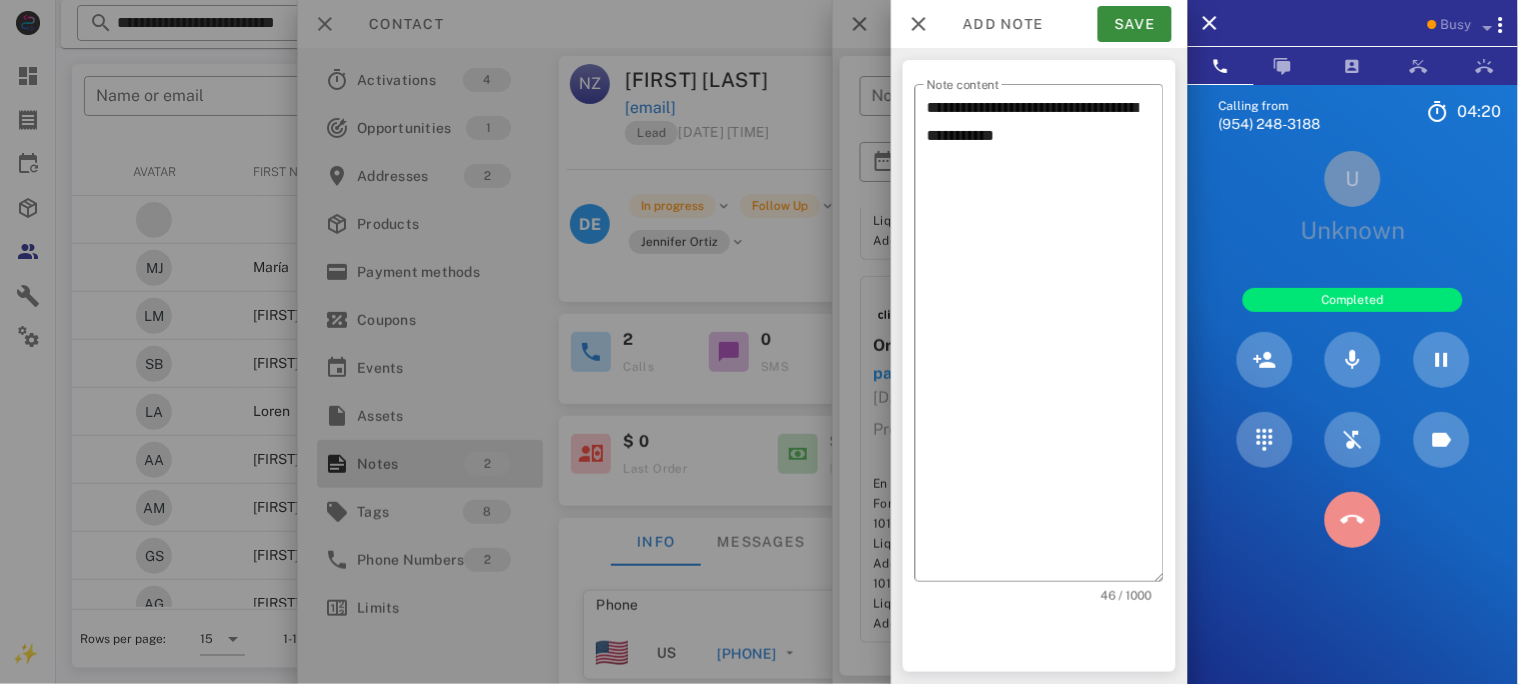 click at bounding box center [1353, 520] 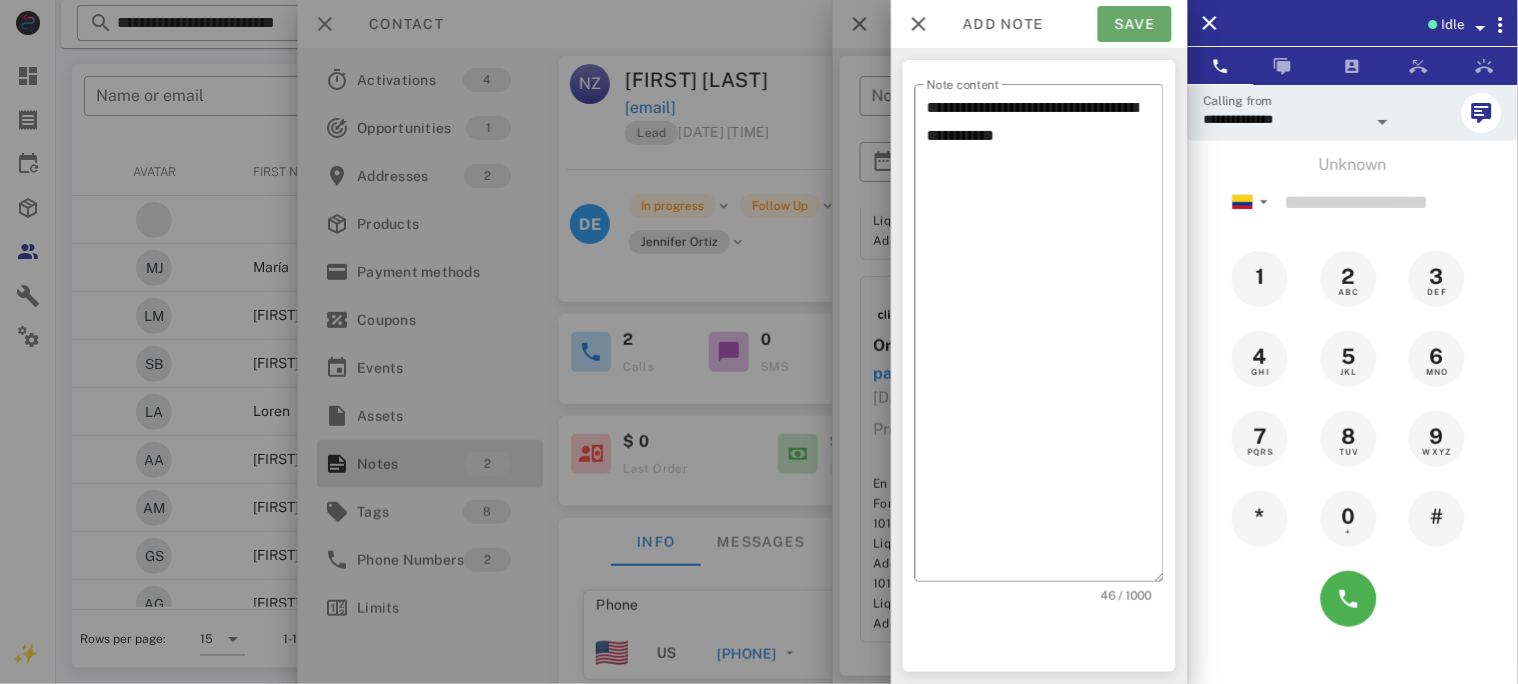 click on "Save" at bounding box center [1135, 24] 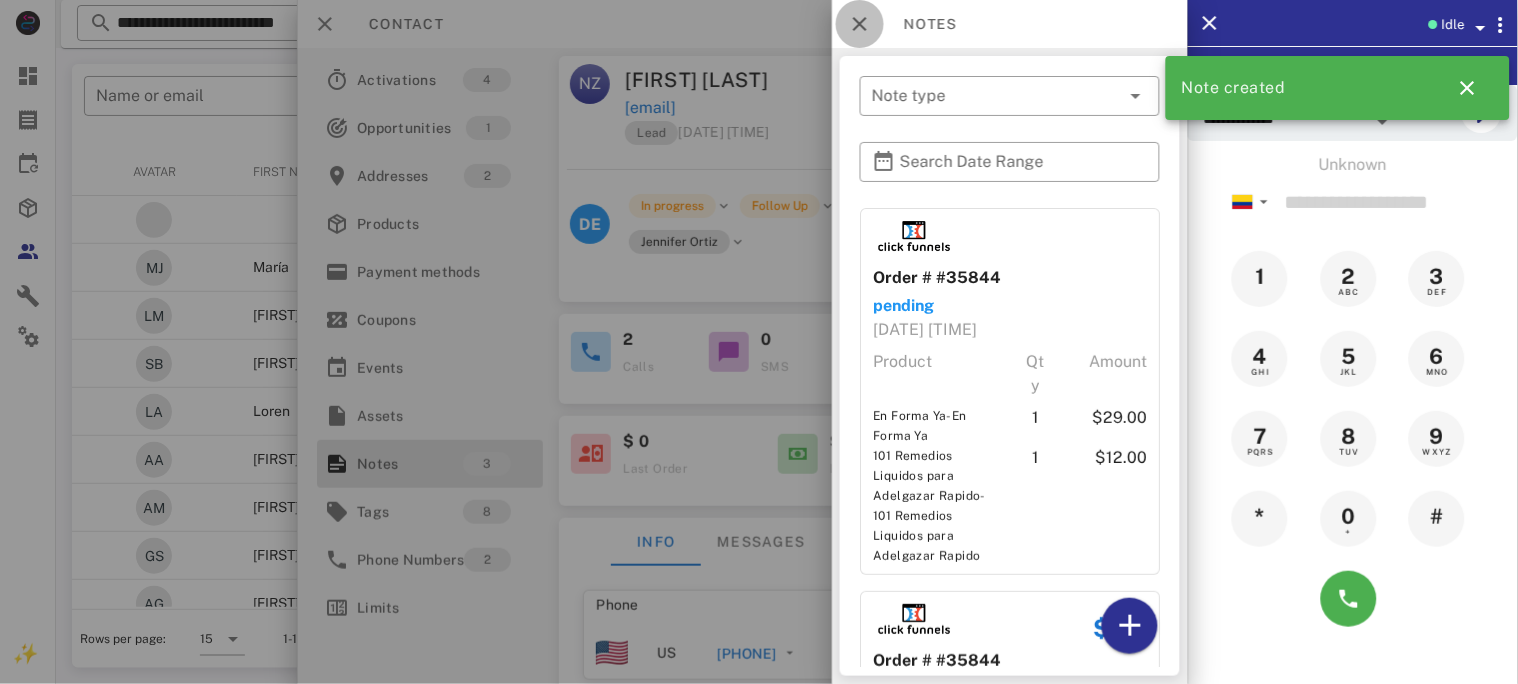 click at bounding box center [860, 24] 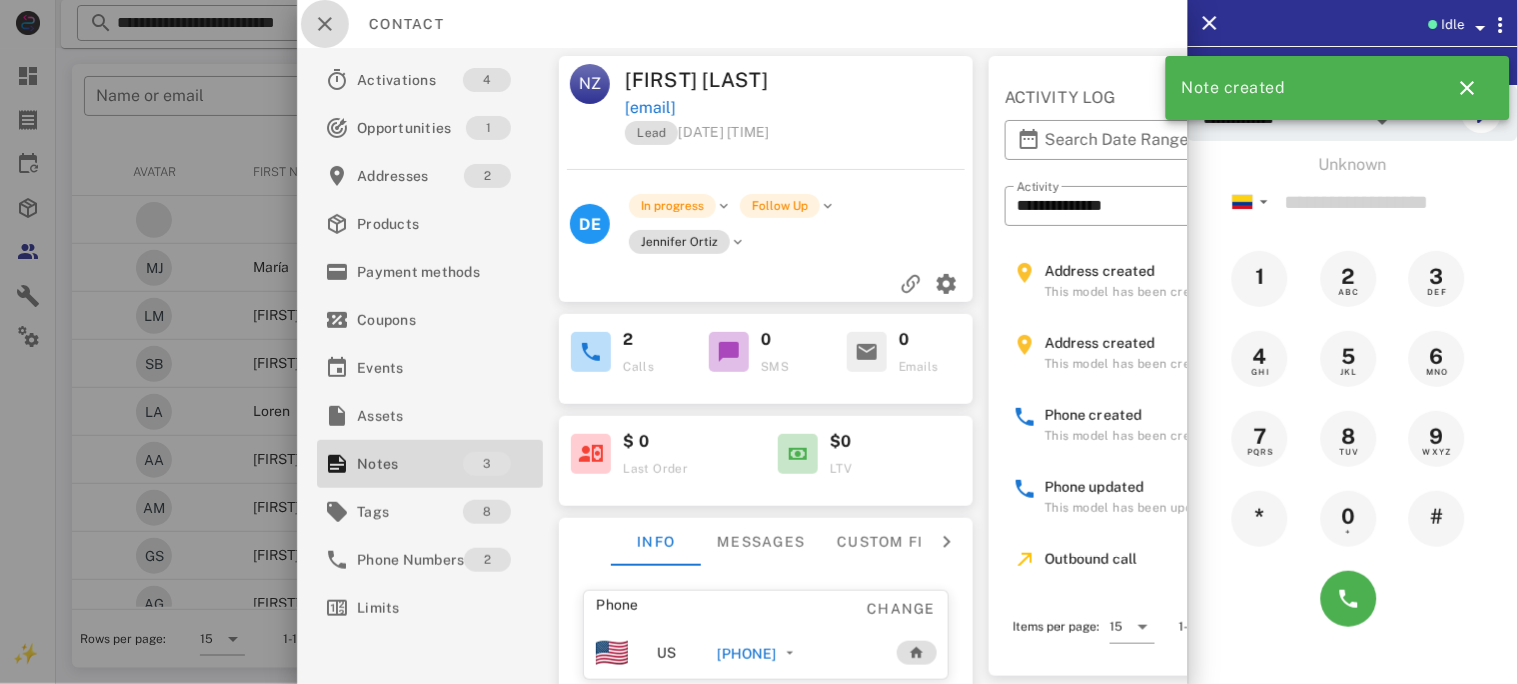 click at bounding box center [325, 24] 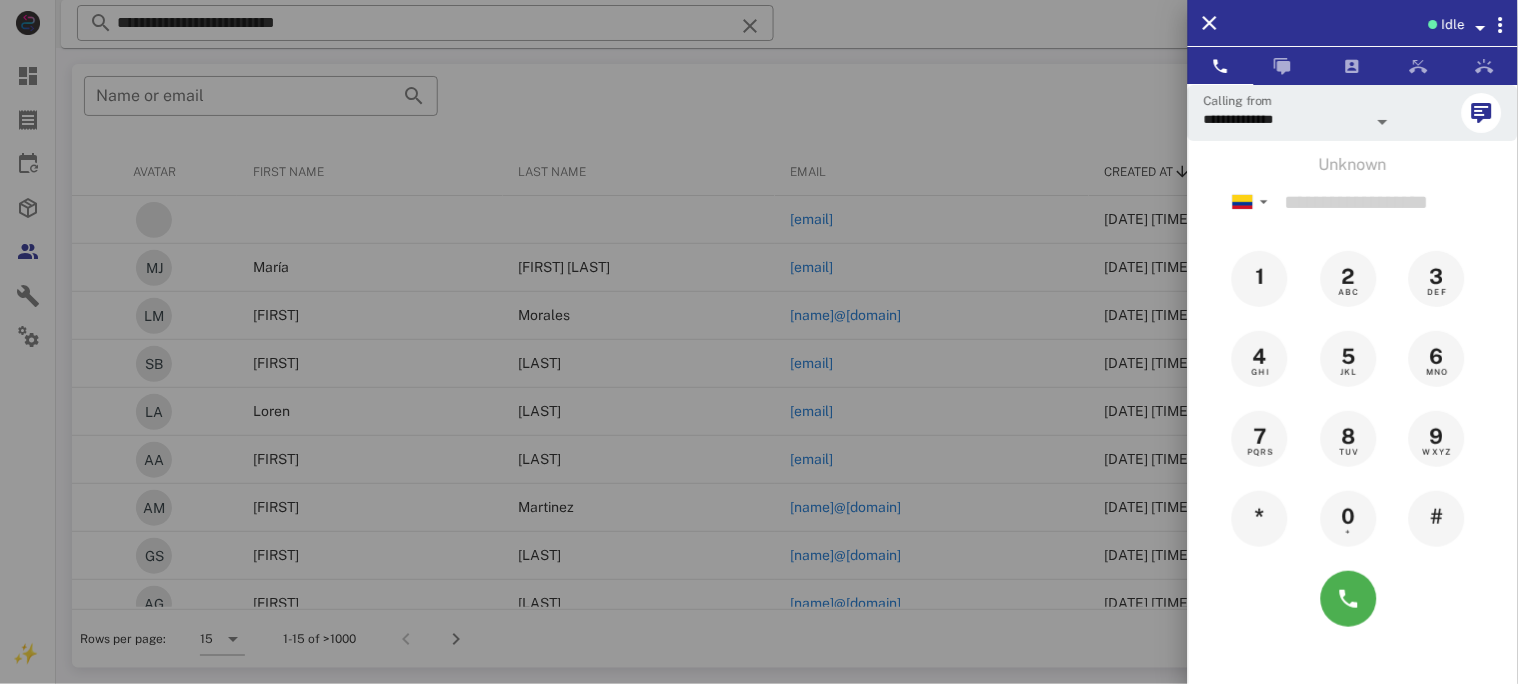 click at bounding box center (759, 342) 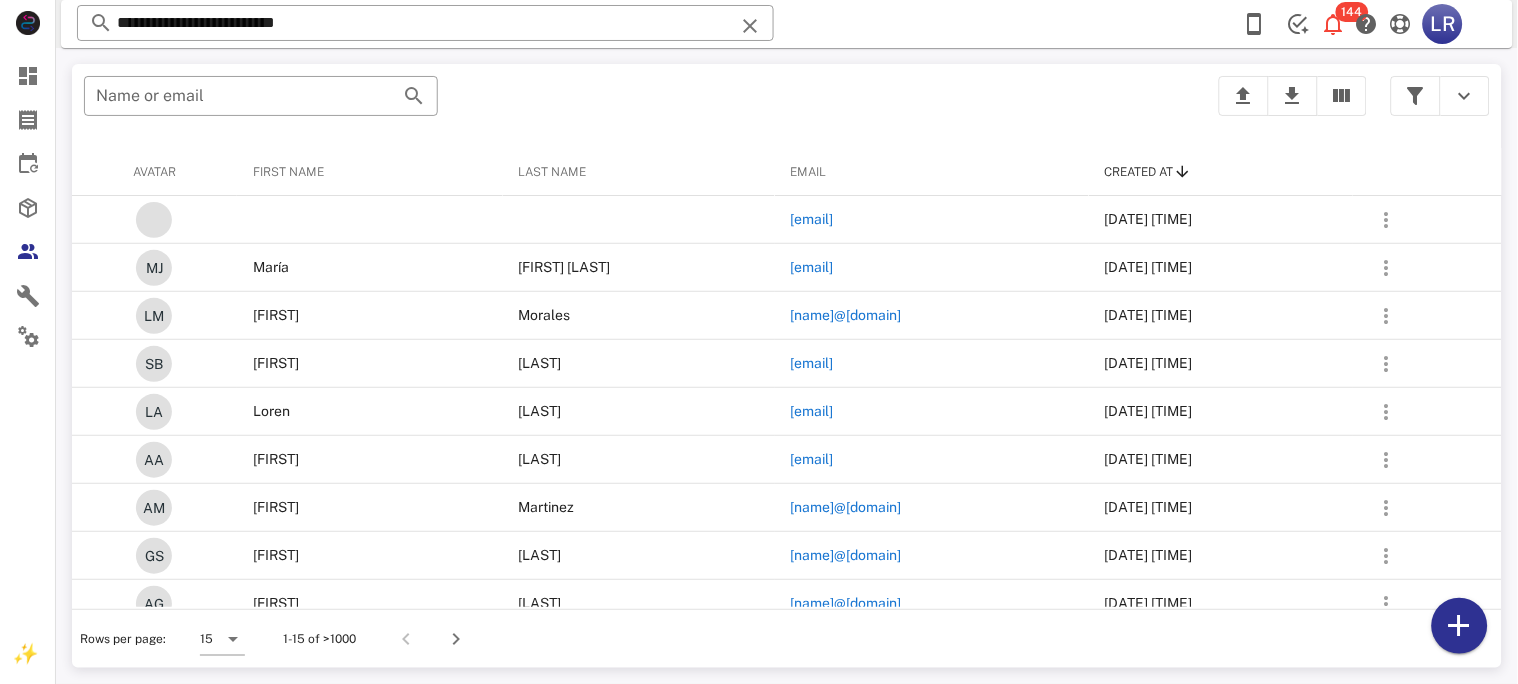click at bounding box center (750, 26) 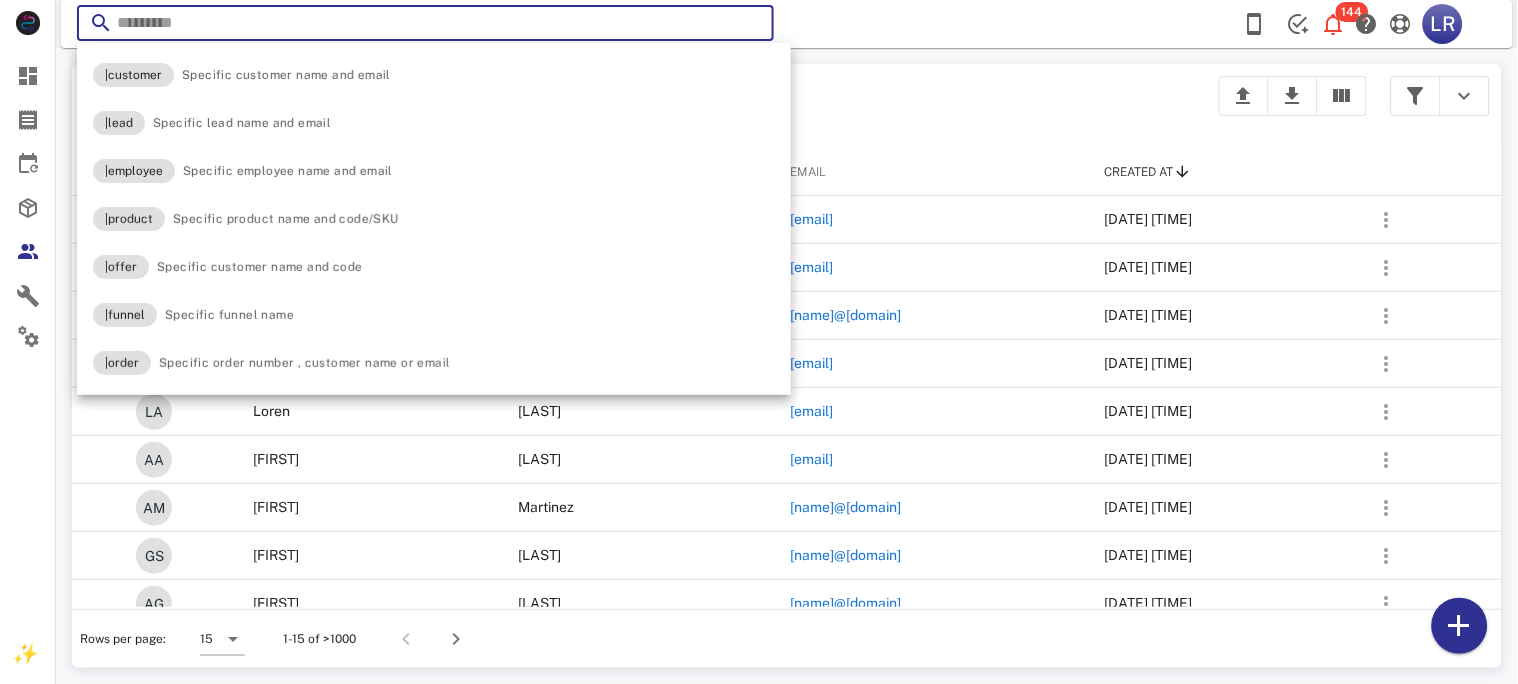 paste on "**********" 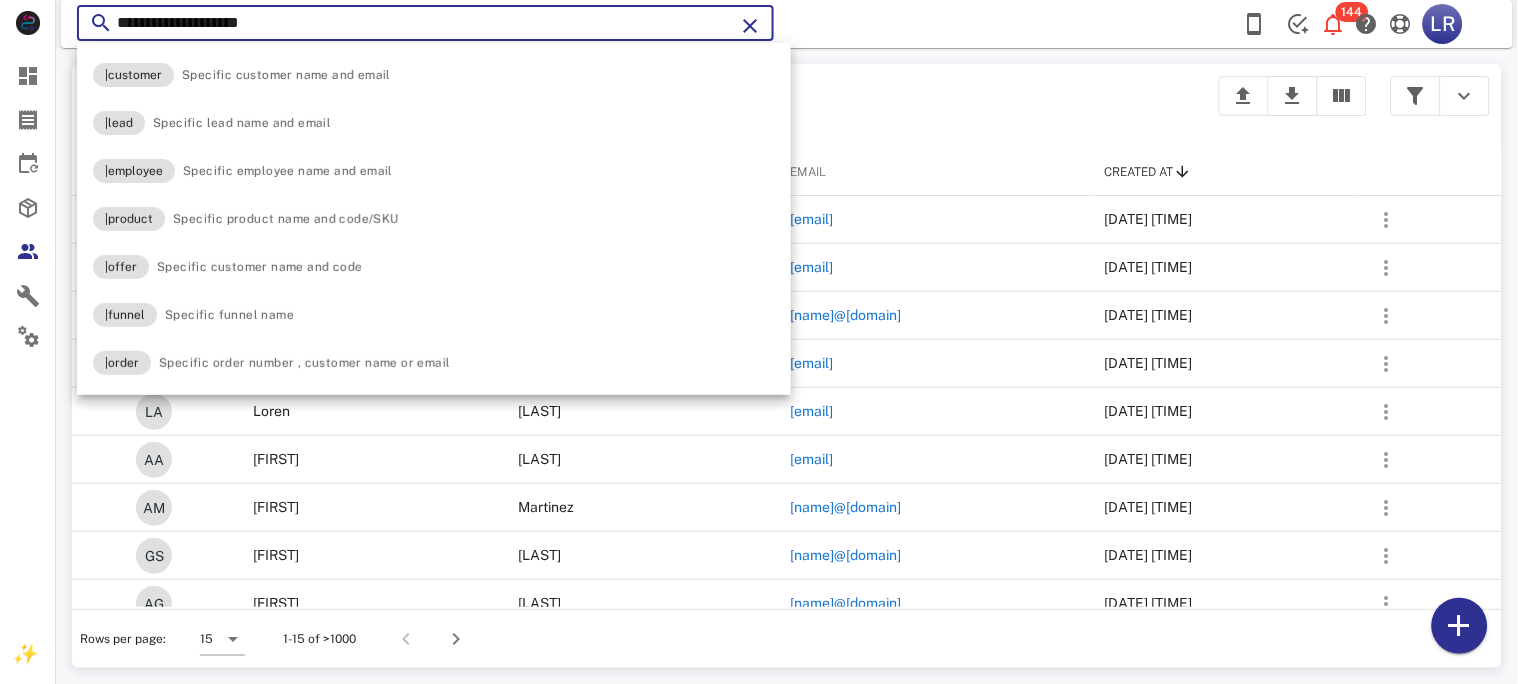 type on "**********" 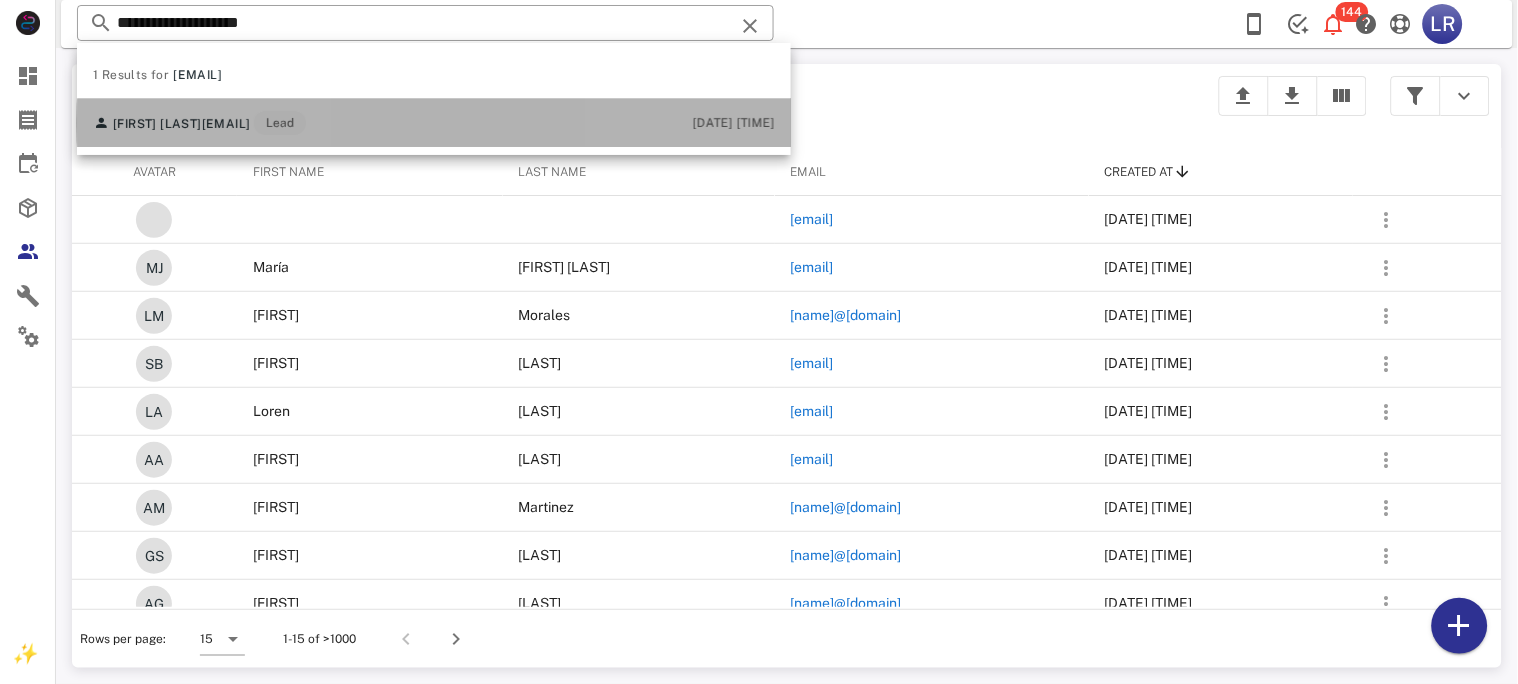 click on "[EMAIL]" at bounding box center (226, 124) 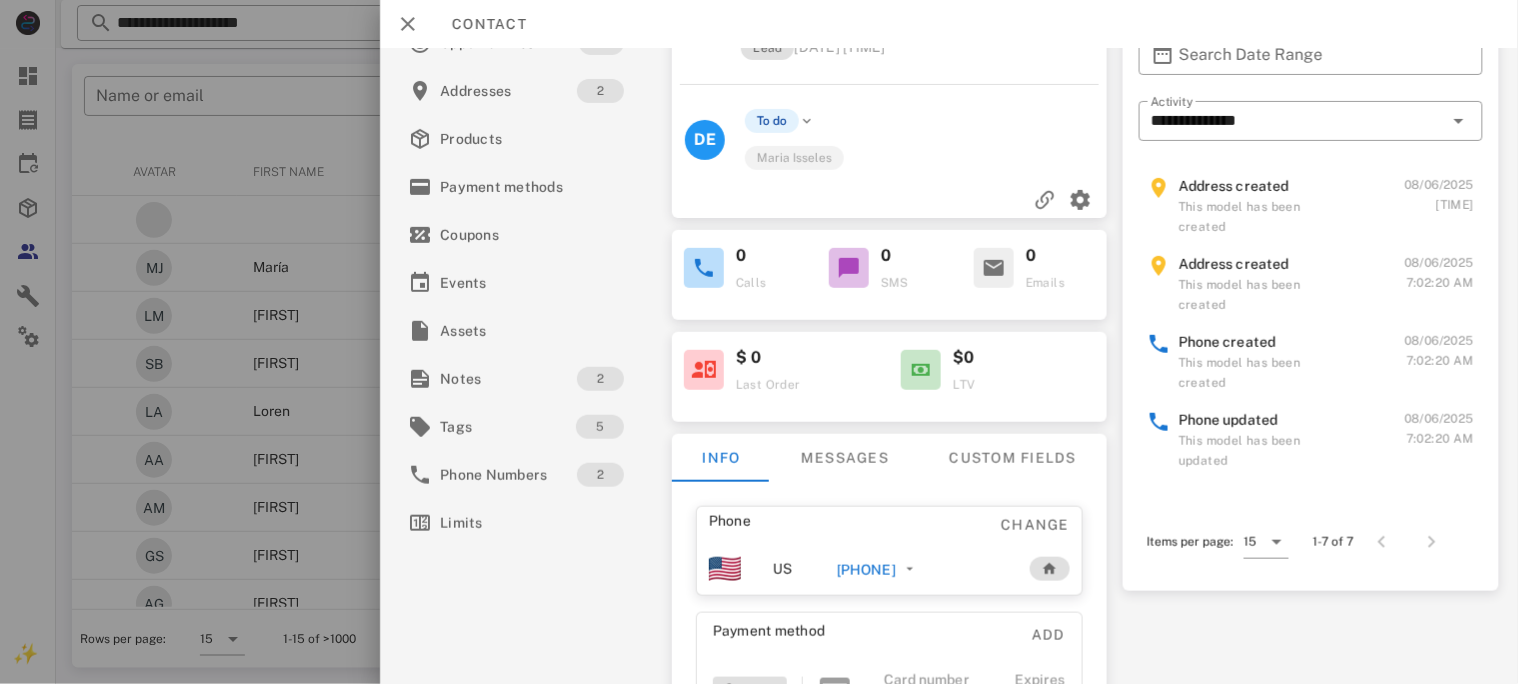 scroll, scrollTop: 133, scrollLeft: 0, axis: vertical 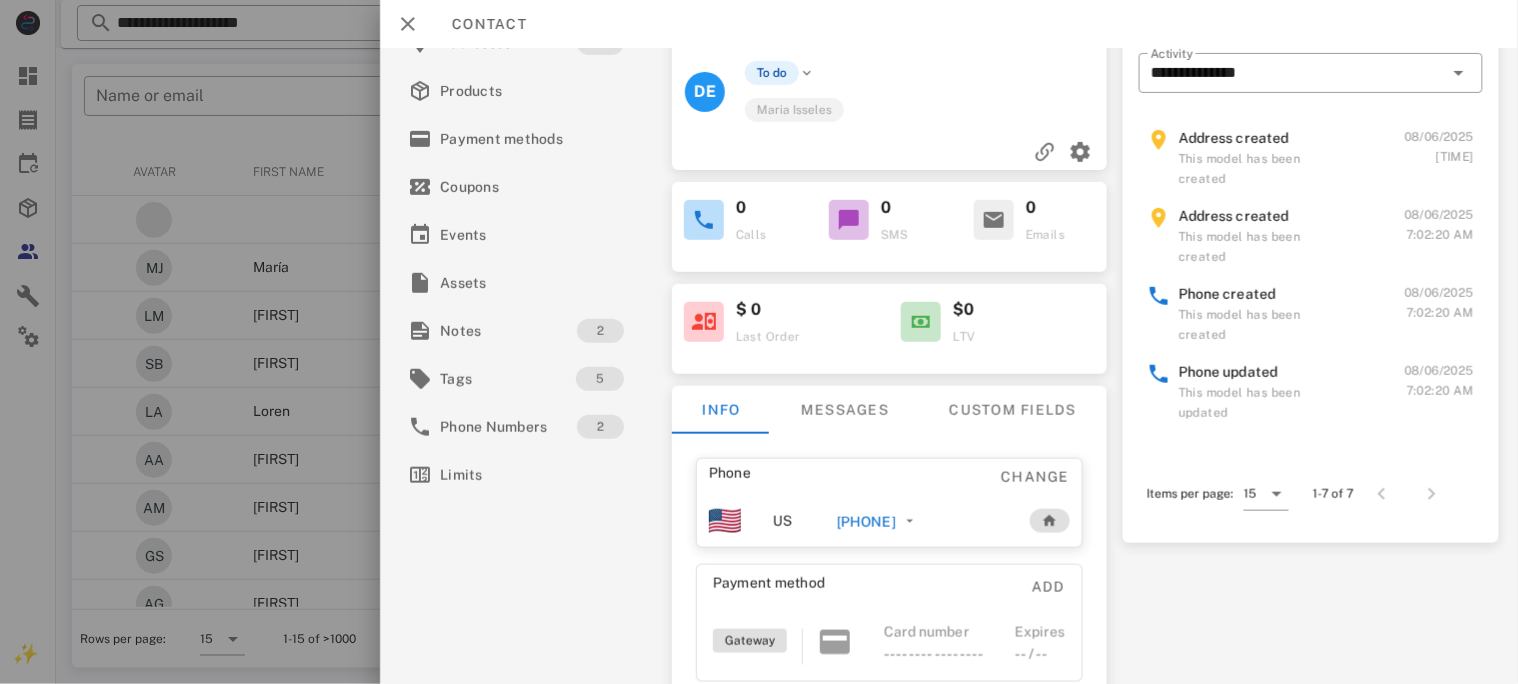 click on "[PHONE]" at bounding box center (865, 522) 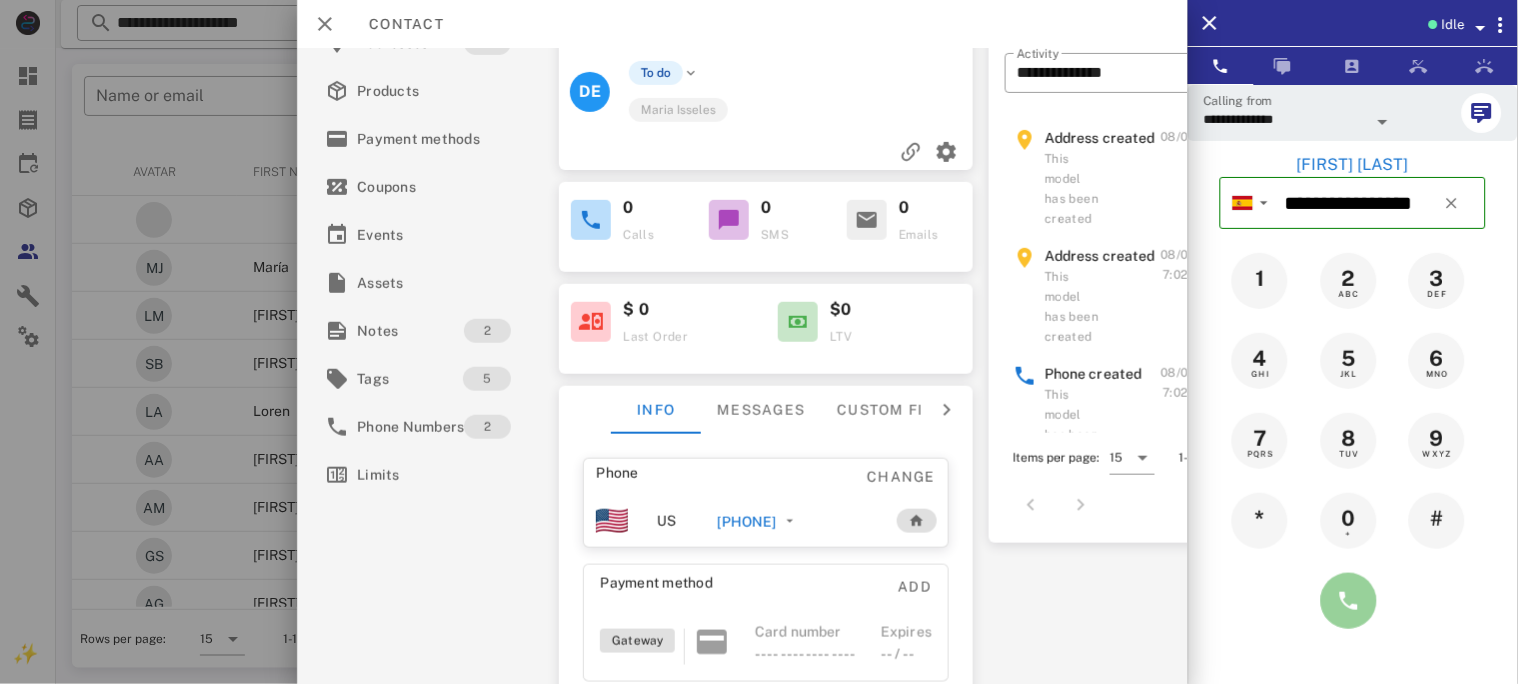 click at bounding box center [1349, 601] 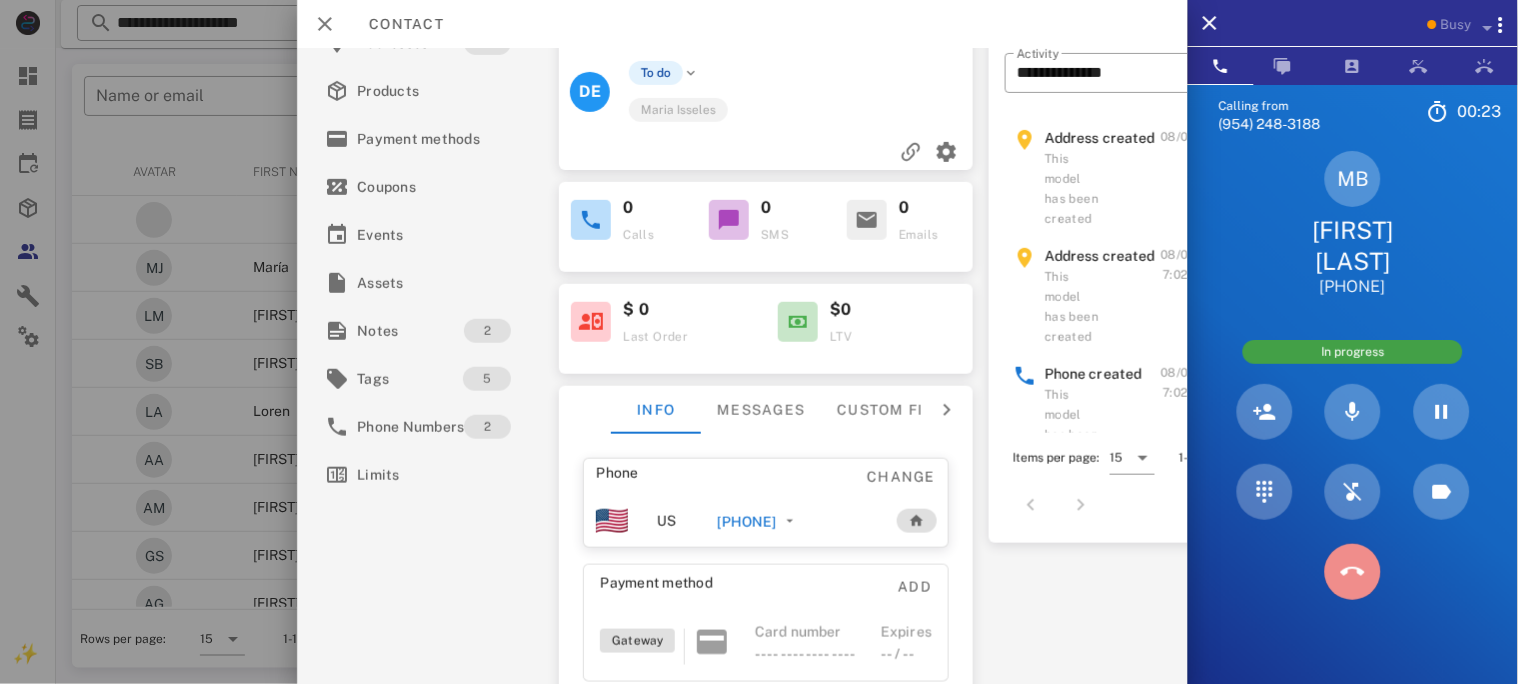 drag, startPoint x: 1359, startPoint y: 610, endPoint x: 727, endPoint y: 490, distance: 643.29156 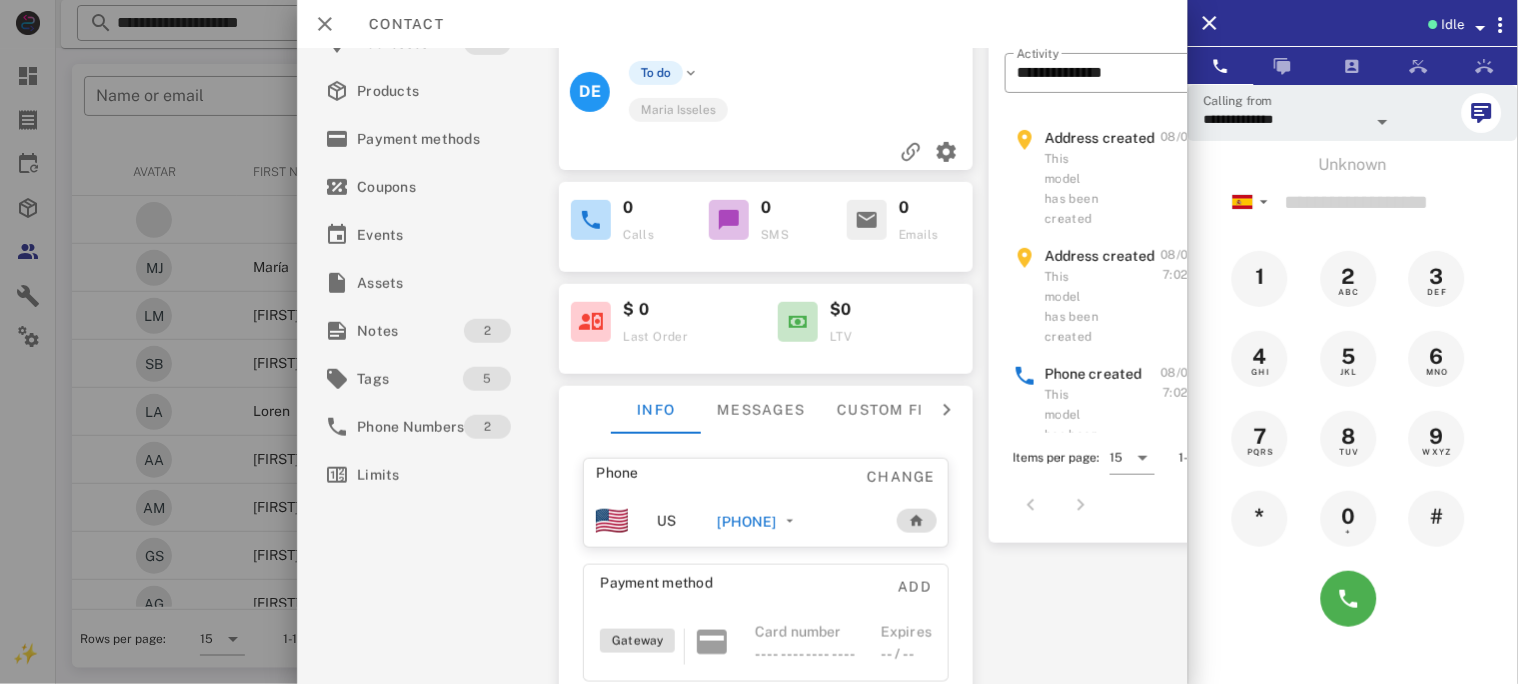 click on "[PHONE]" at bounding box center (746, 522) 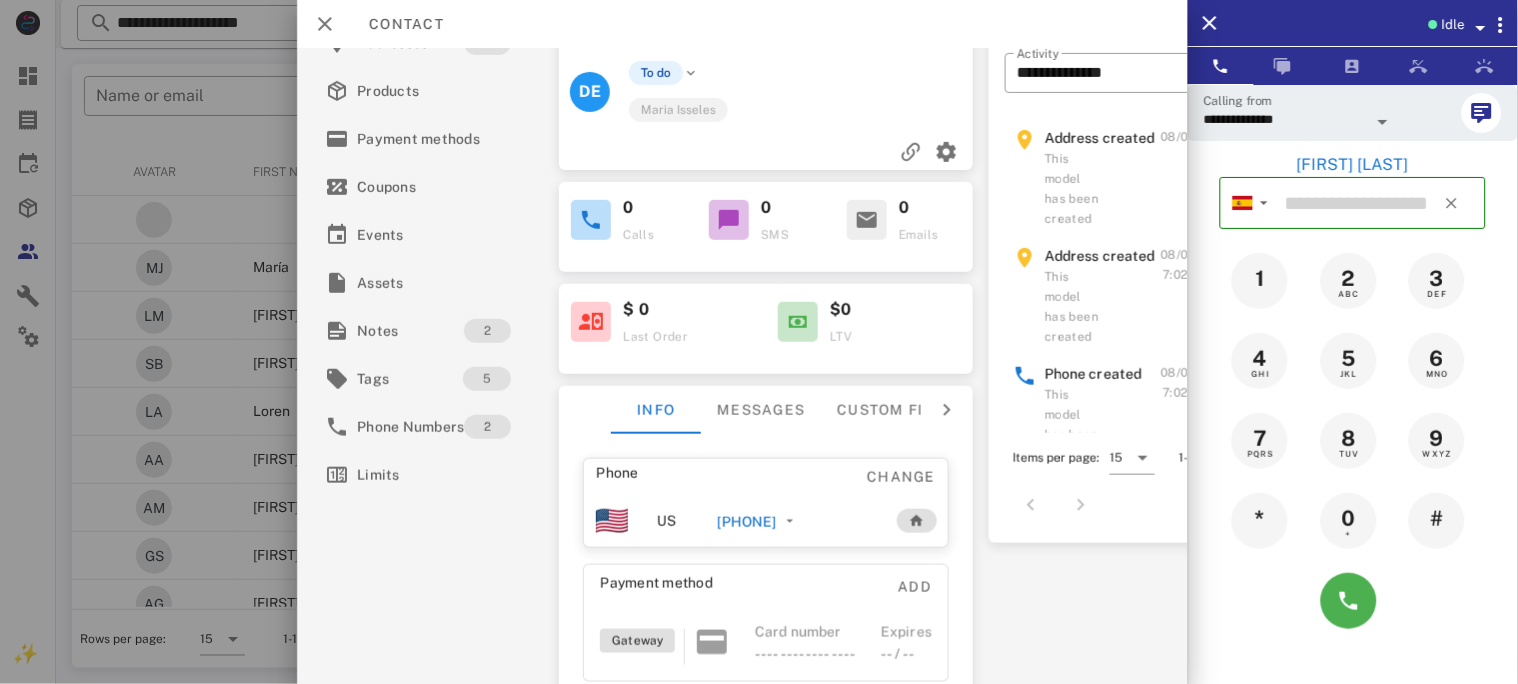 type on "**********" 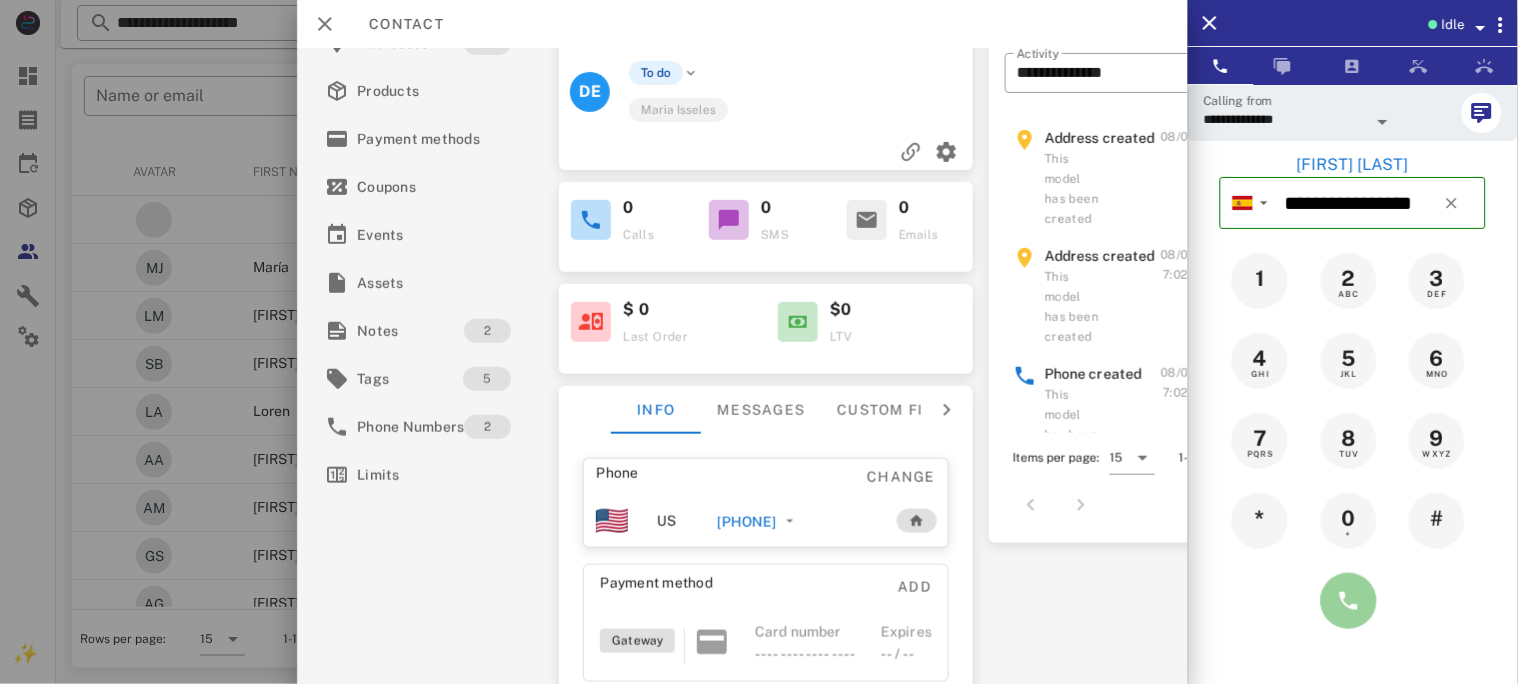 click at bounding box center (1349, 601) 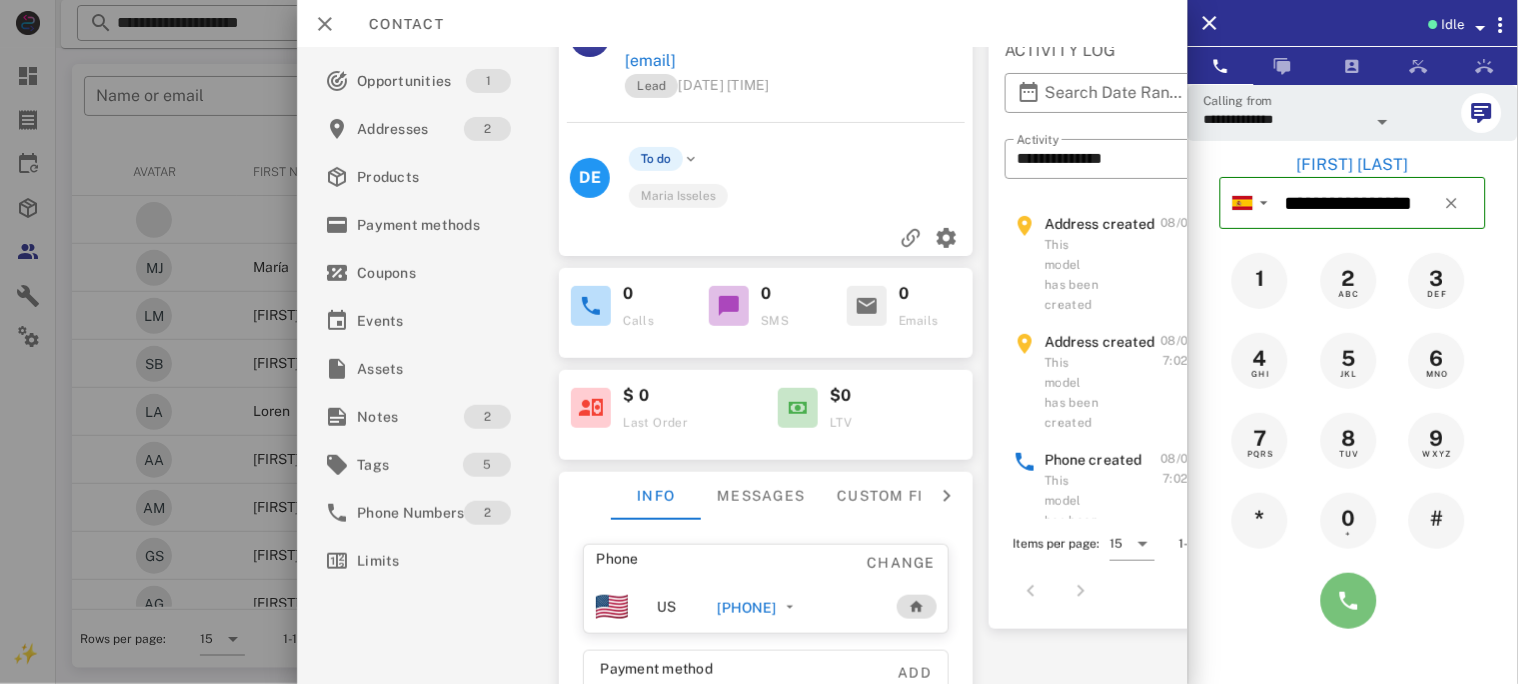 scroll, scrollTop: 0, scrollLeft: 0, axis: both 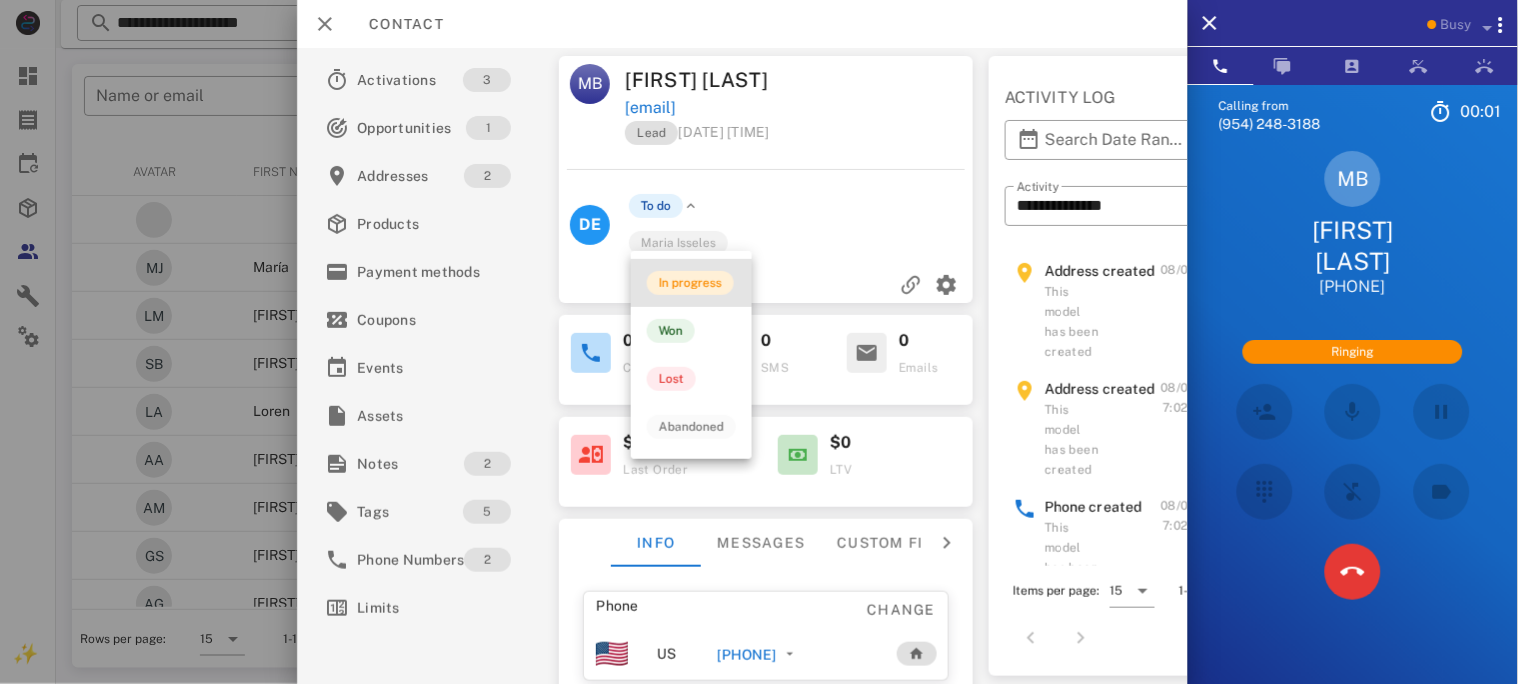 click on "In progress" at bounding box center (690, 283) 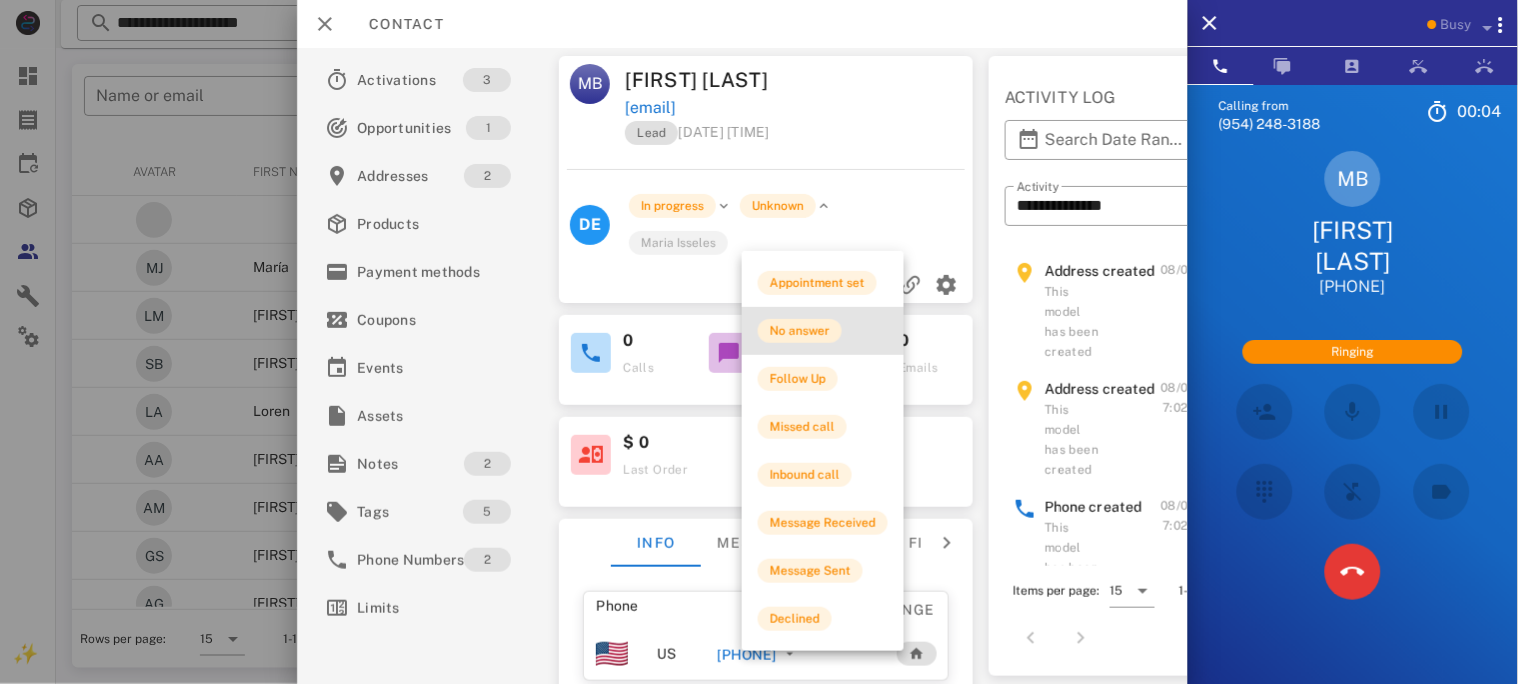 click on "No answer" at bounding box center [800, 331] 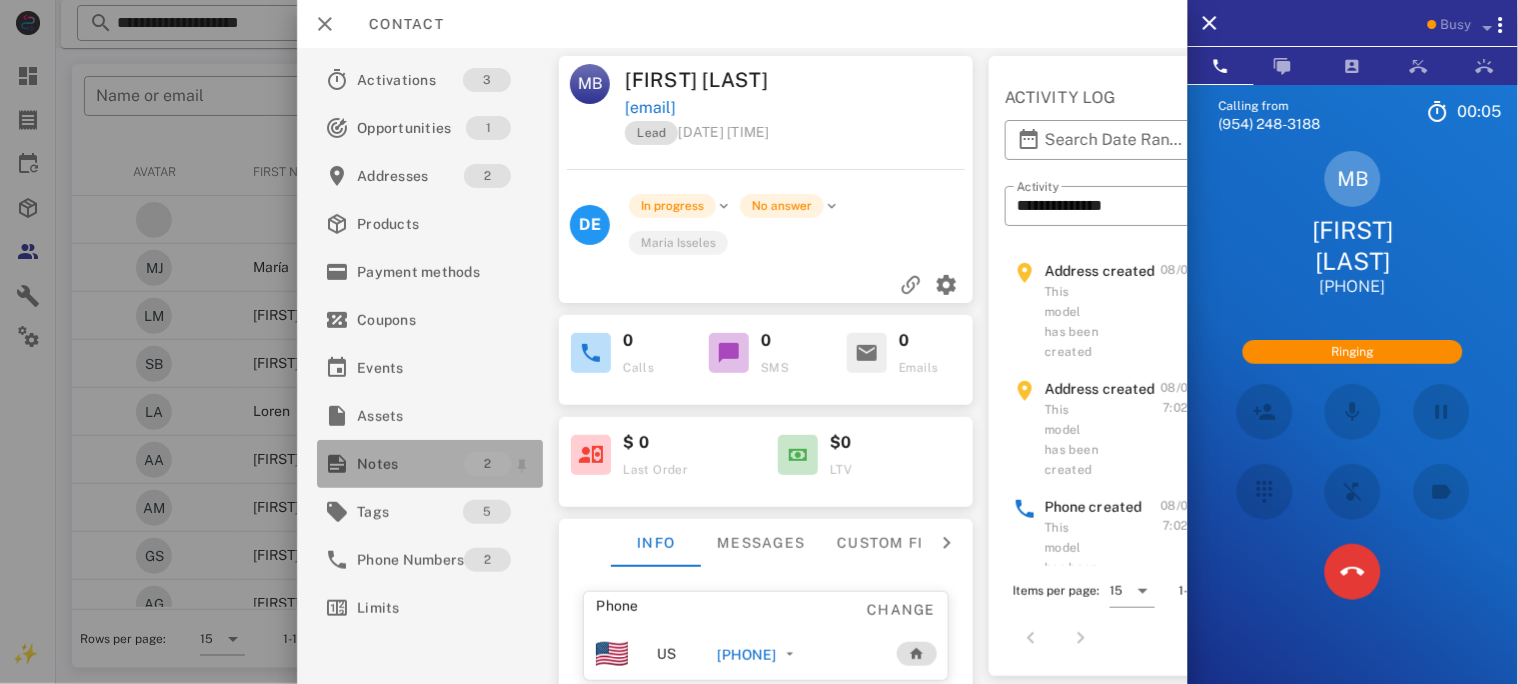 click on "Notes" at bounding box center [410, 464] 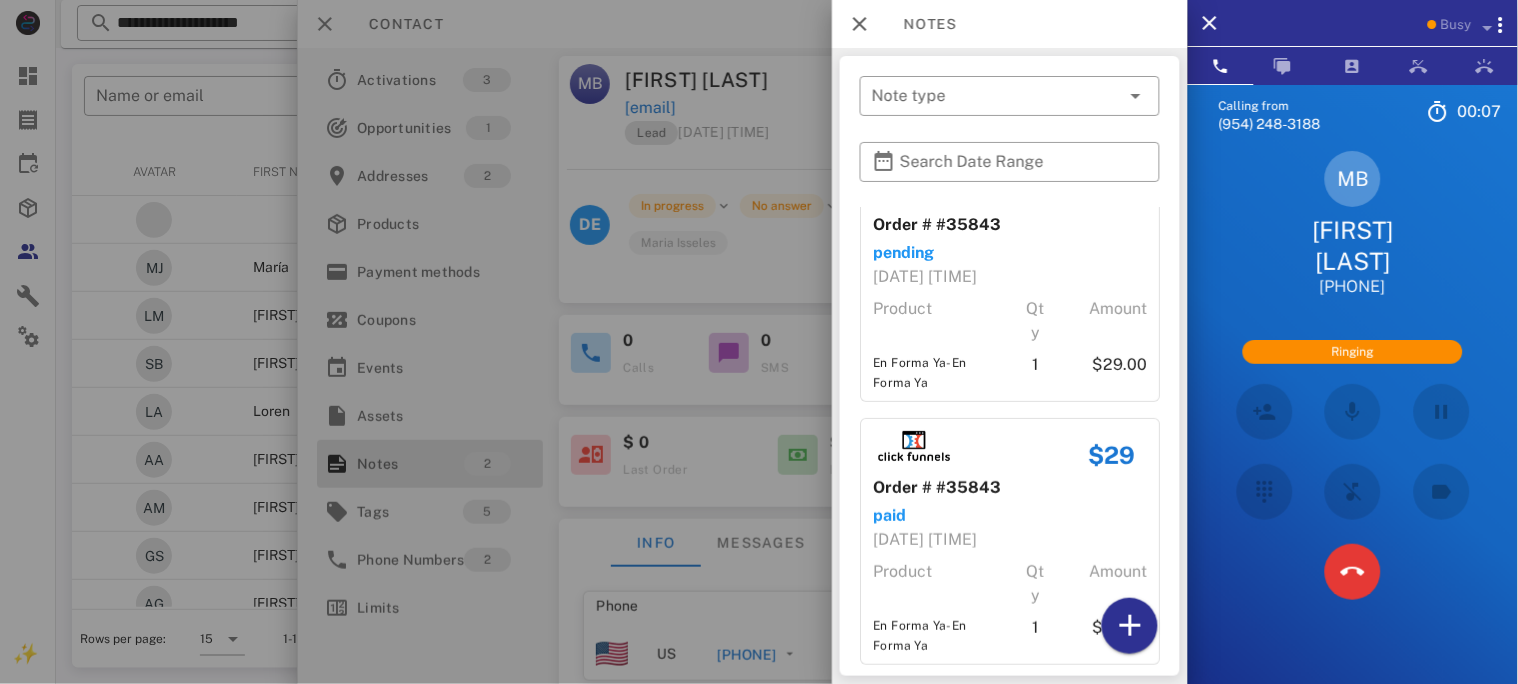 scroll, scrollTop: 75, scrollLeft: 0, axis: vertical 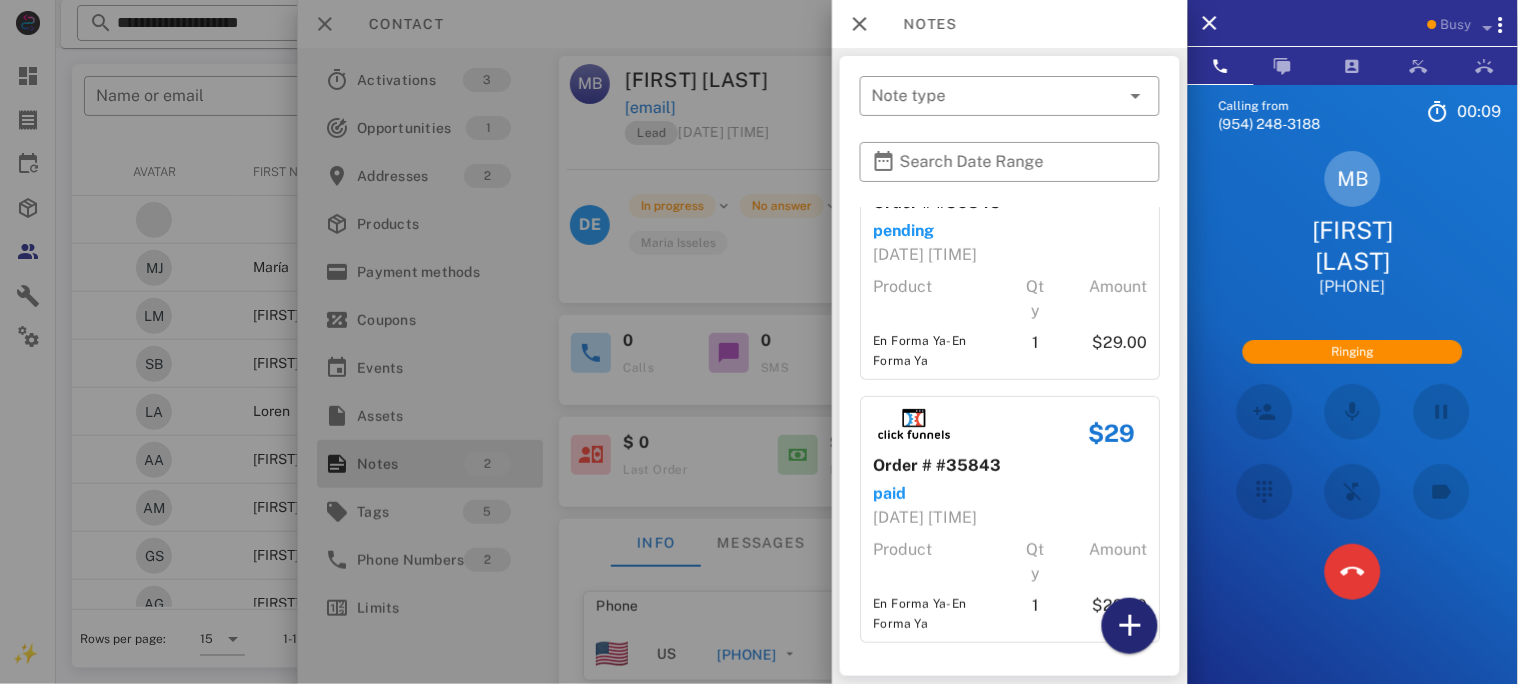 click at bounding box center [1130, 626] 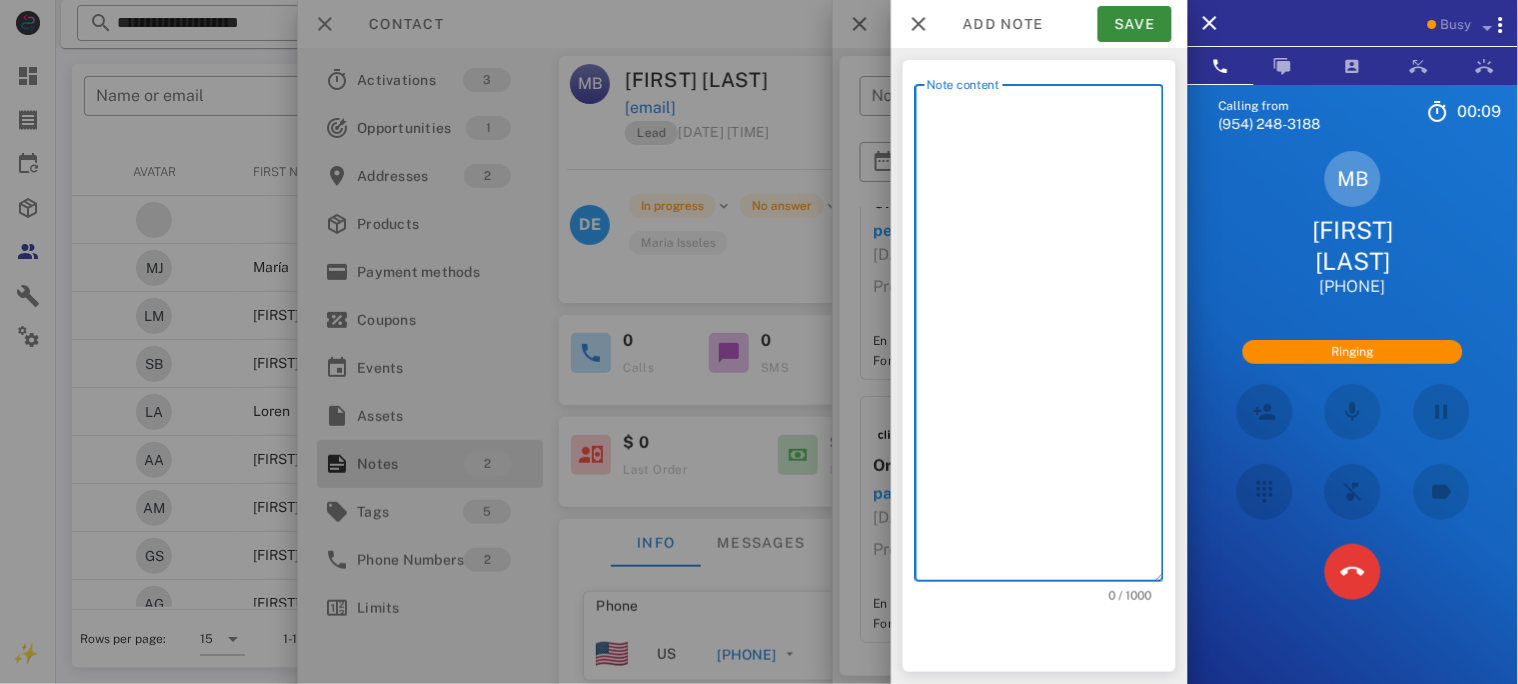 click on "Note content" at bounding box center [1045, 338] 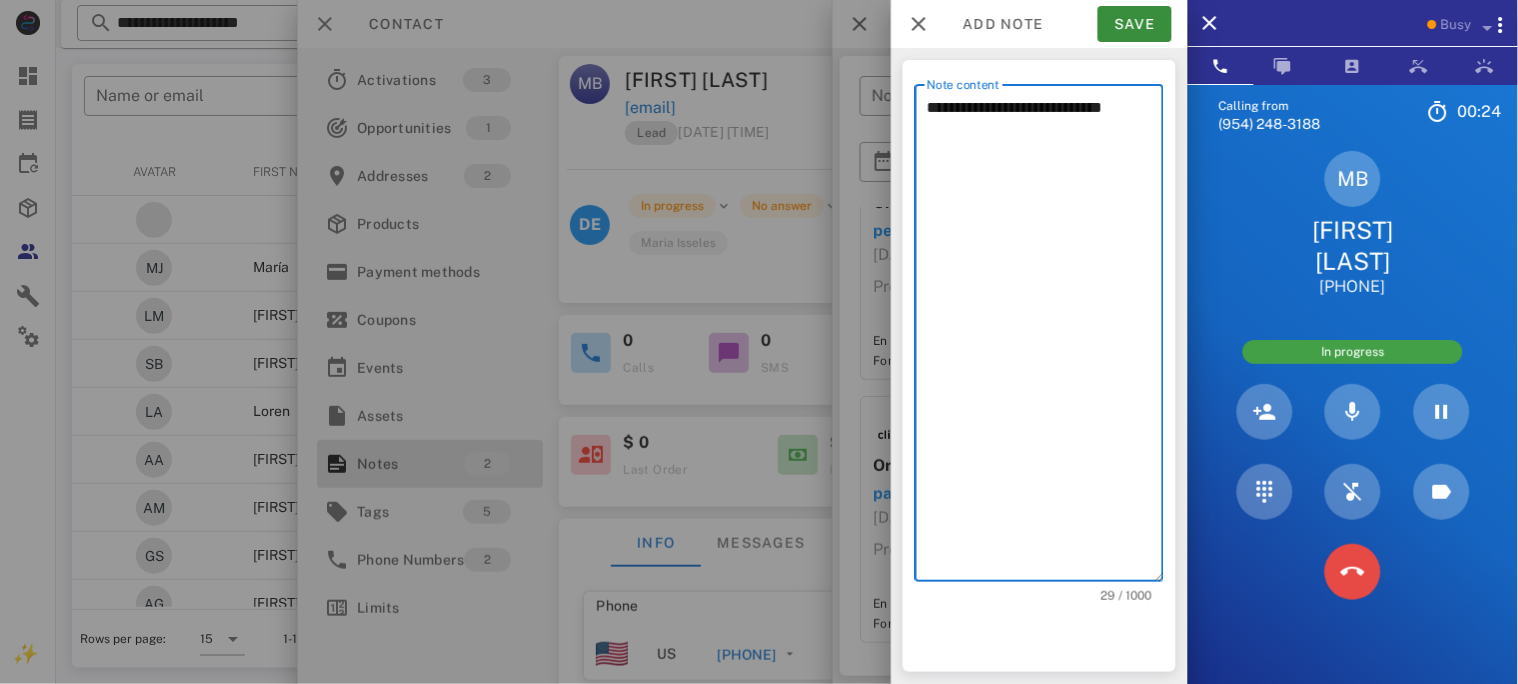 type on "**********" 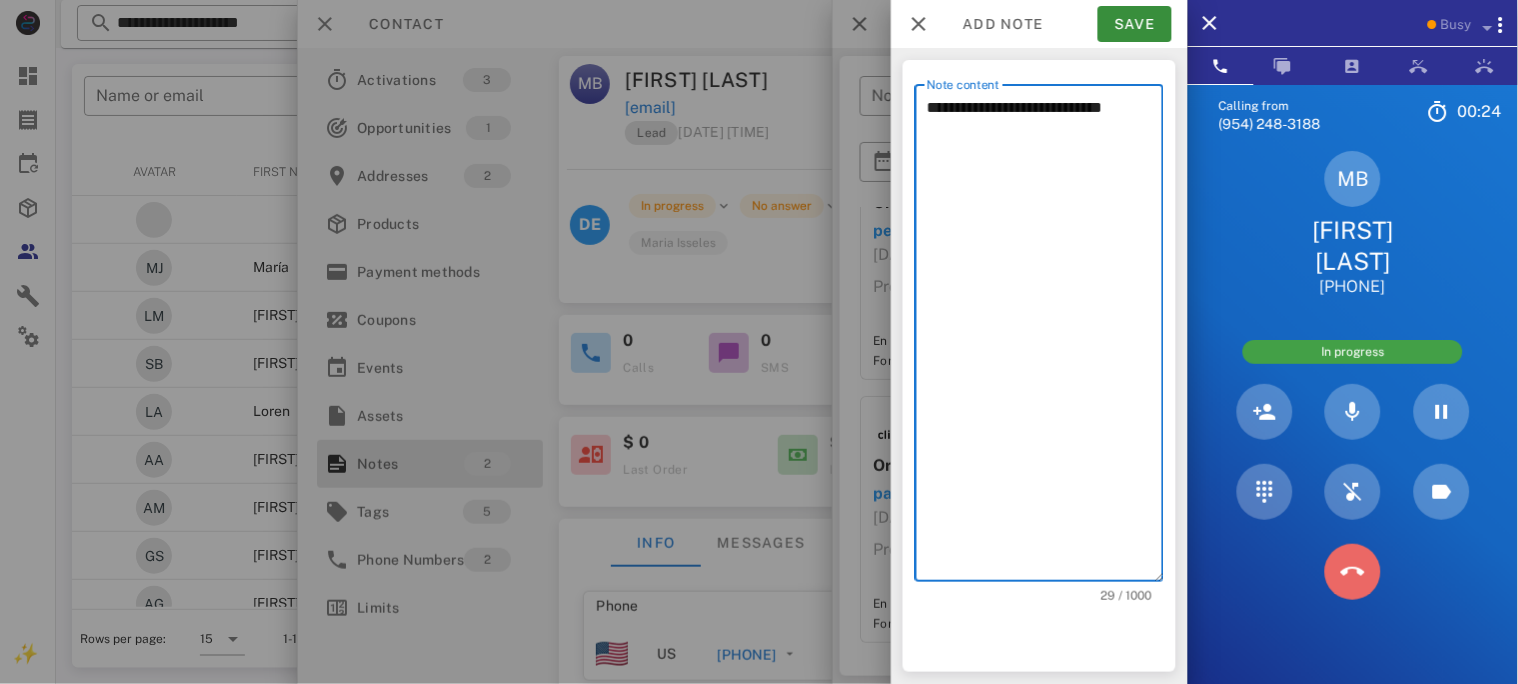 click at bounding box center (1353, 572) 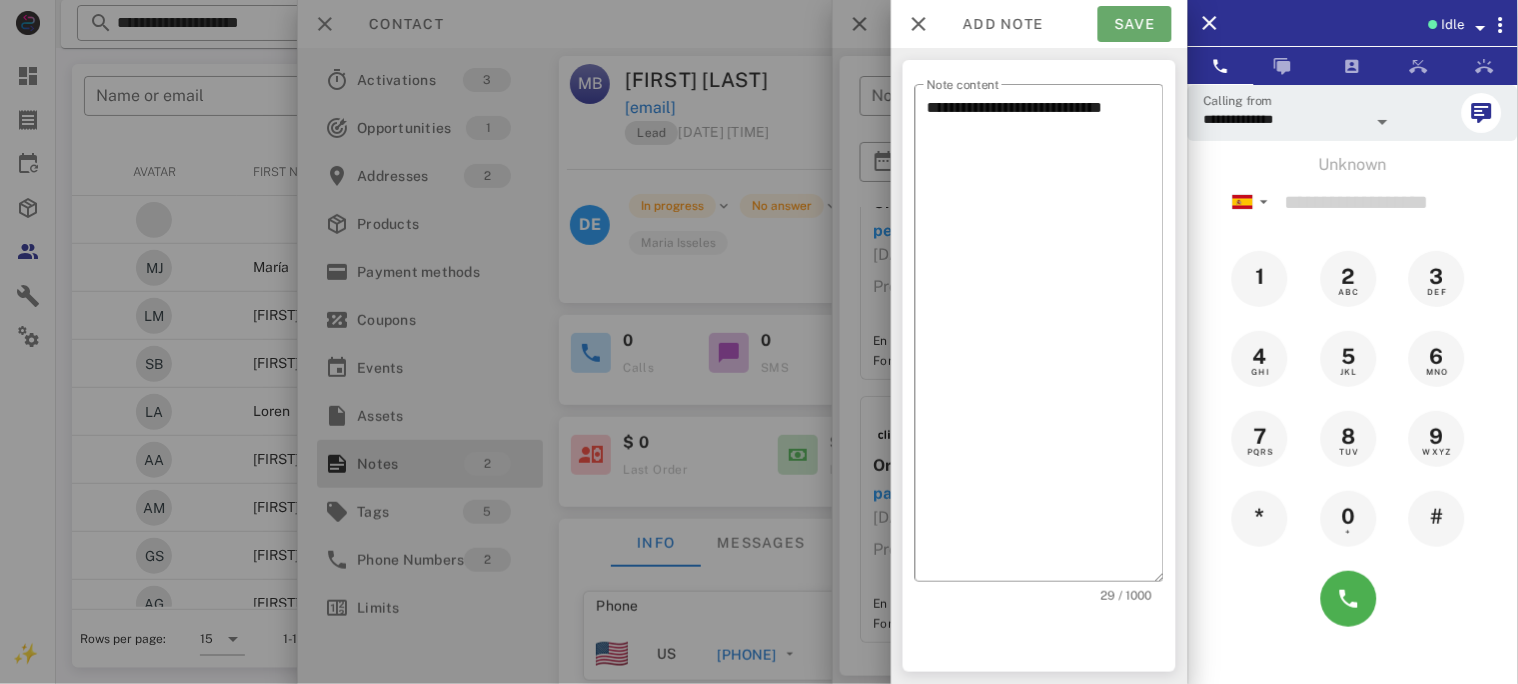 click on "Save" at bounding box center (1135, 24) 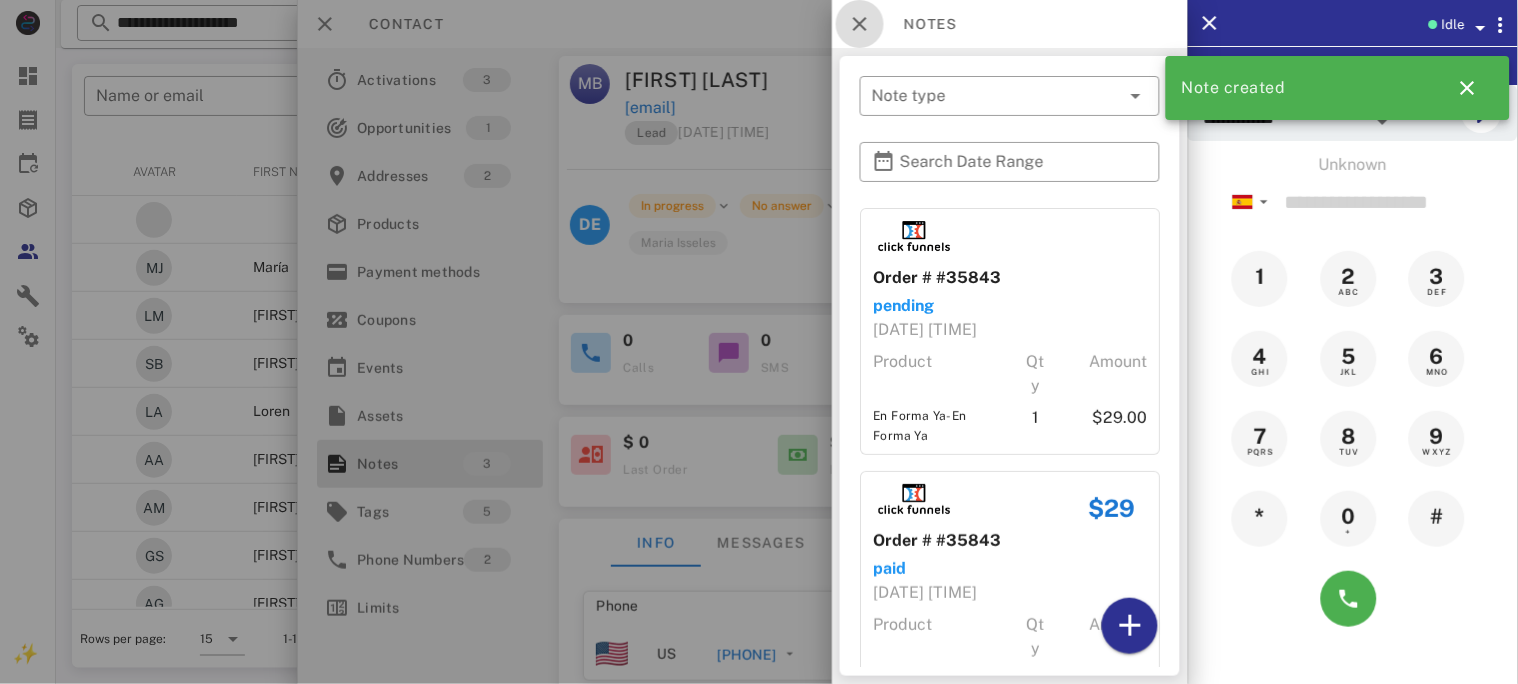 click at bounding box center [860, 24] 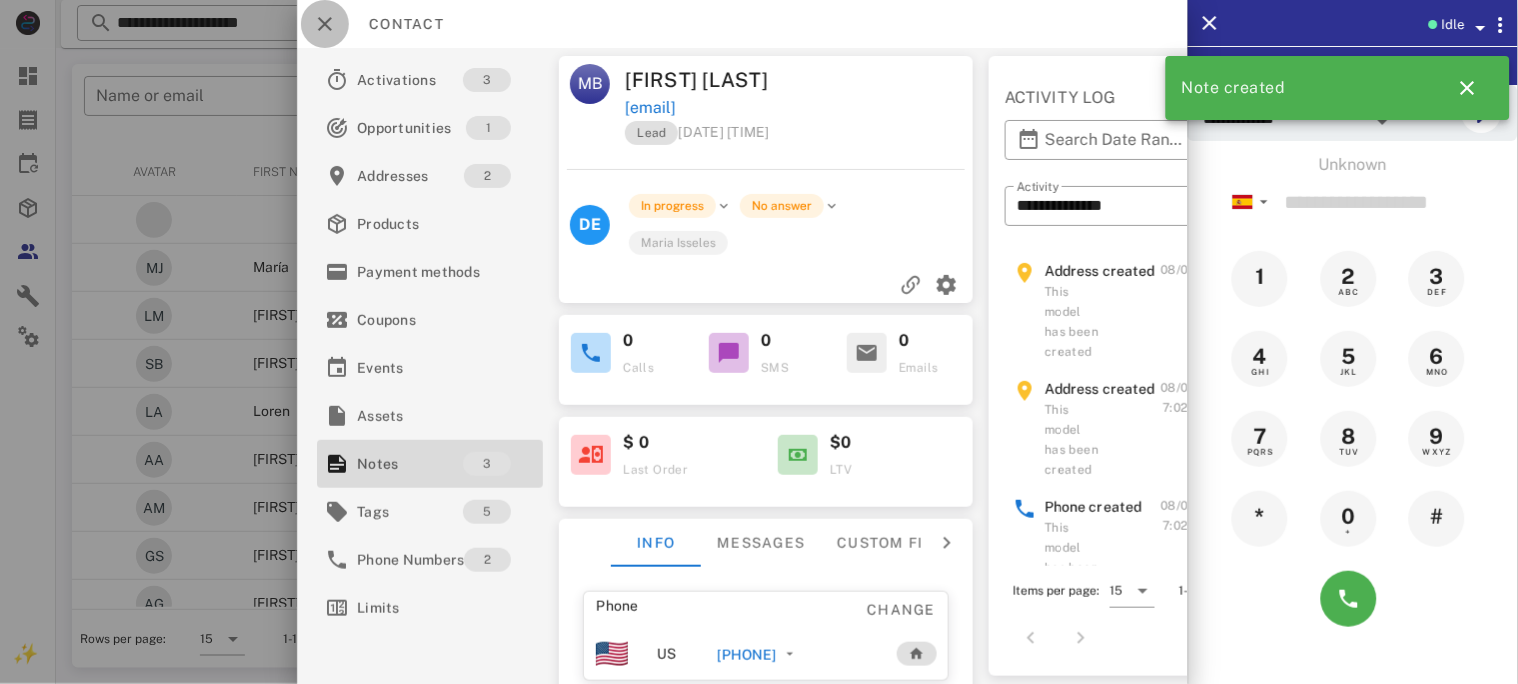 click at bounding box center [325, 24] 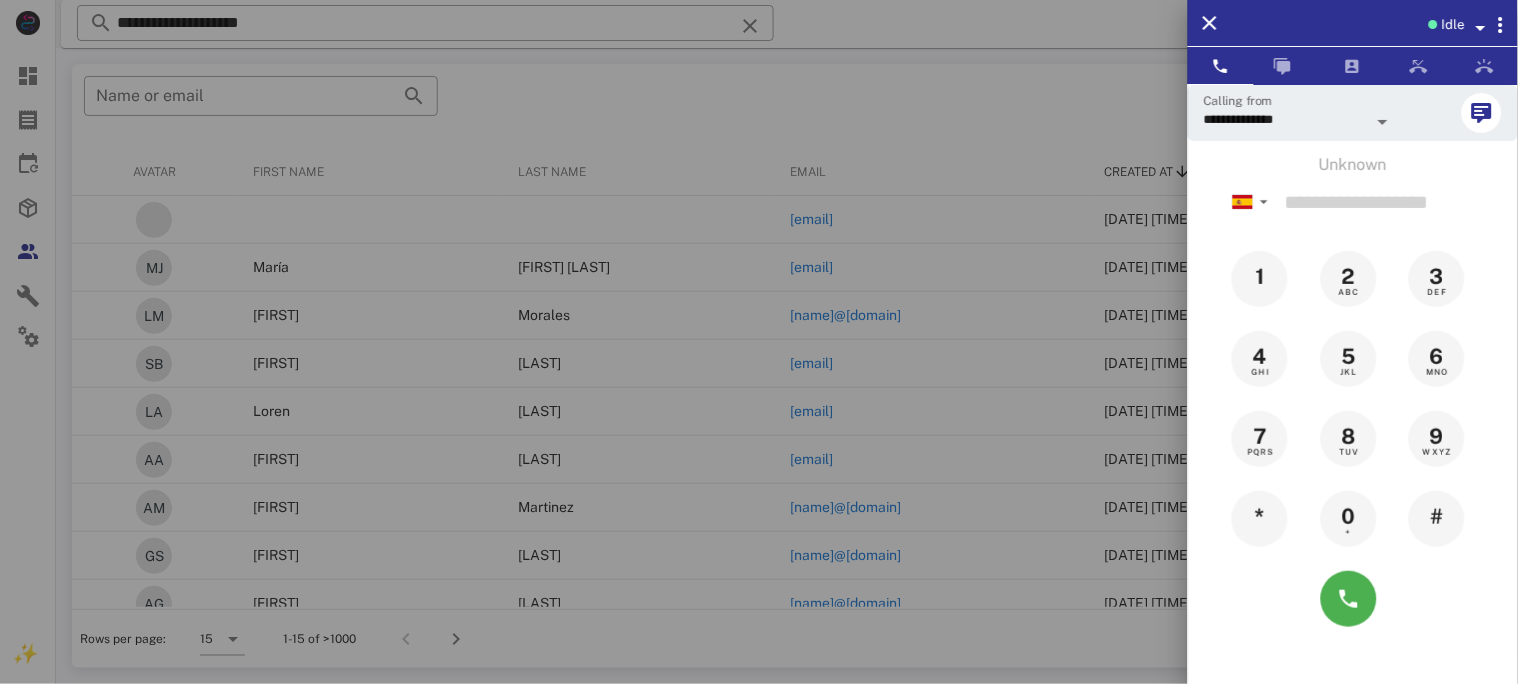 click at bounding box center [759, 342] 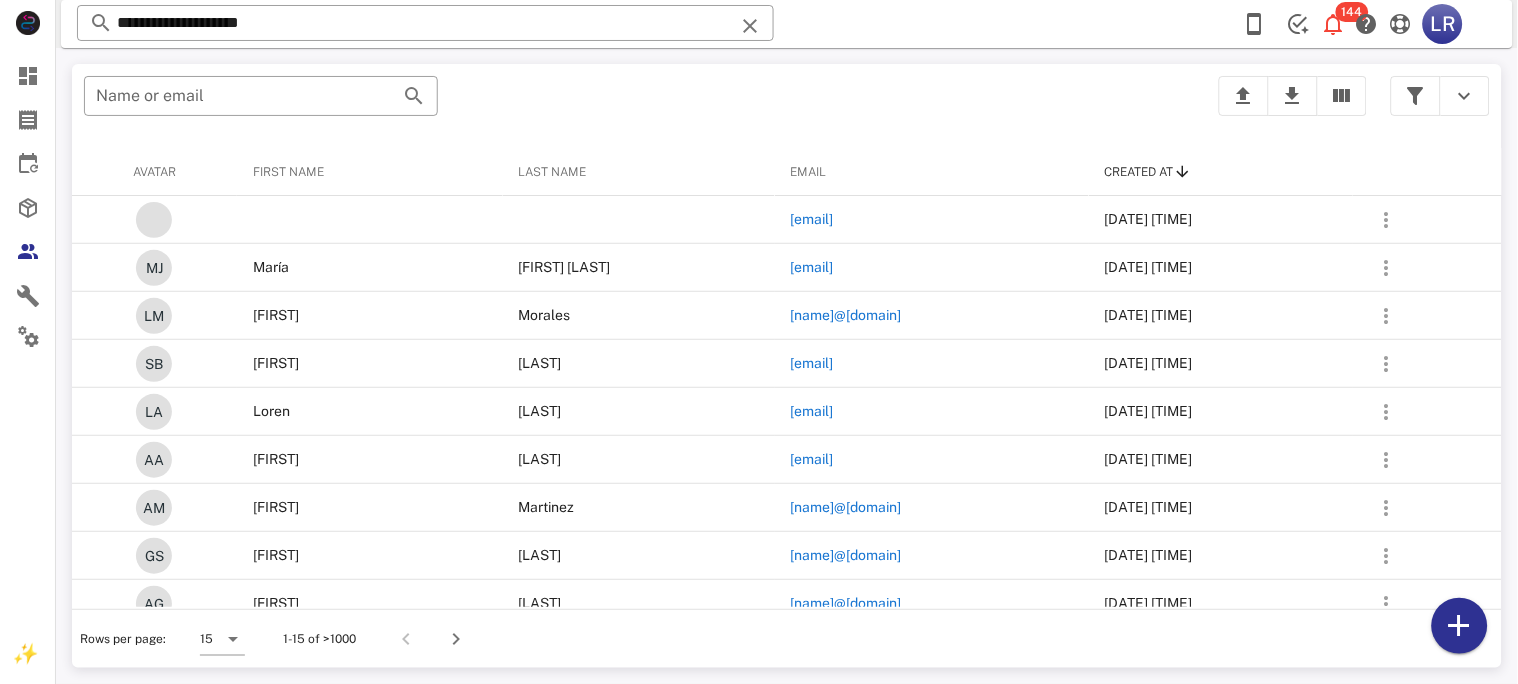 click at bounding box center (750, 26) 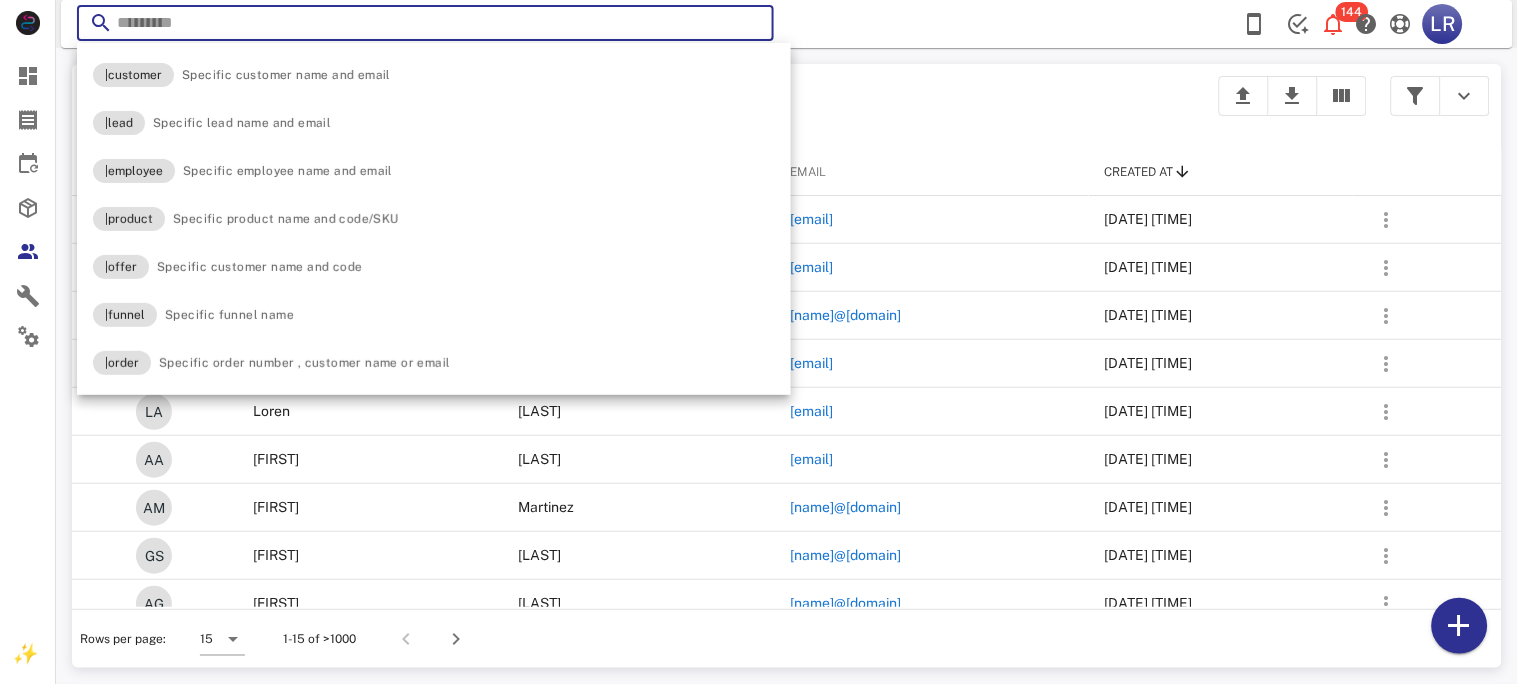 paste on "**********" 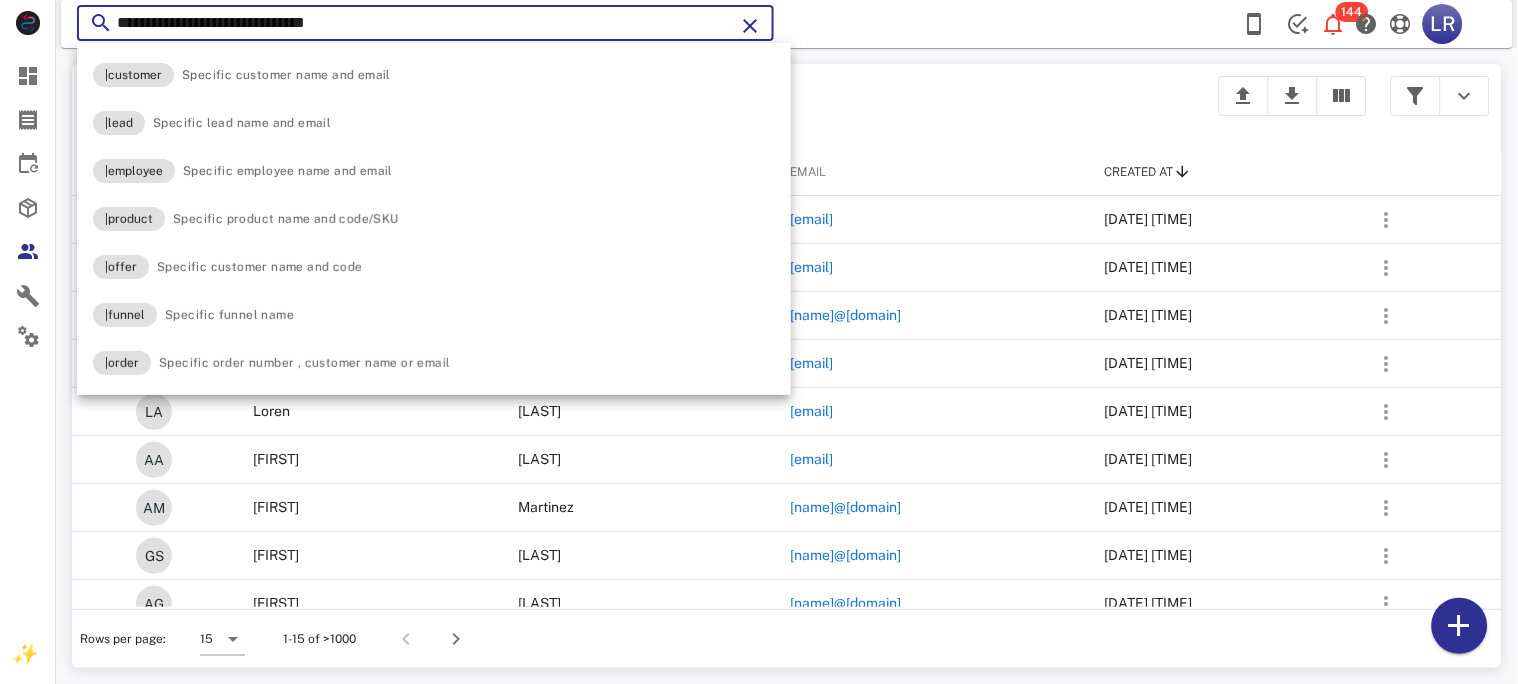 type on "**********" 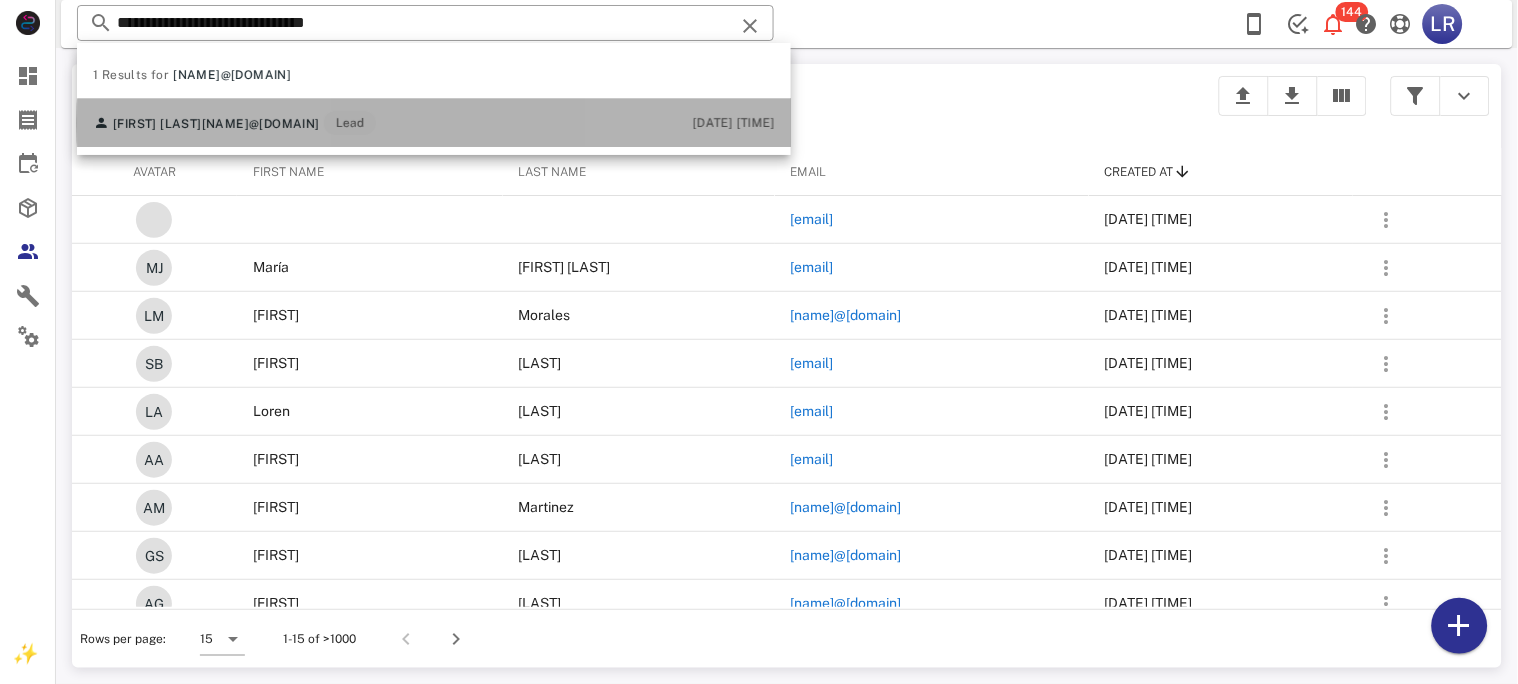 click on "[FIRST] [LAST]" at bounding box center (157, 124) 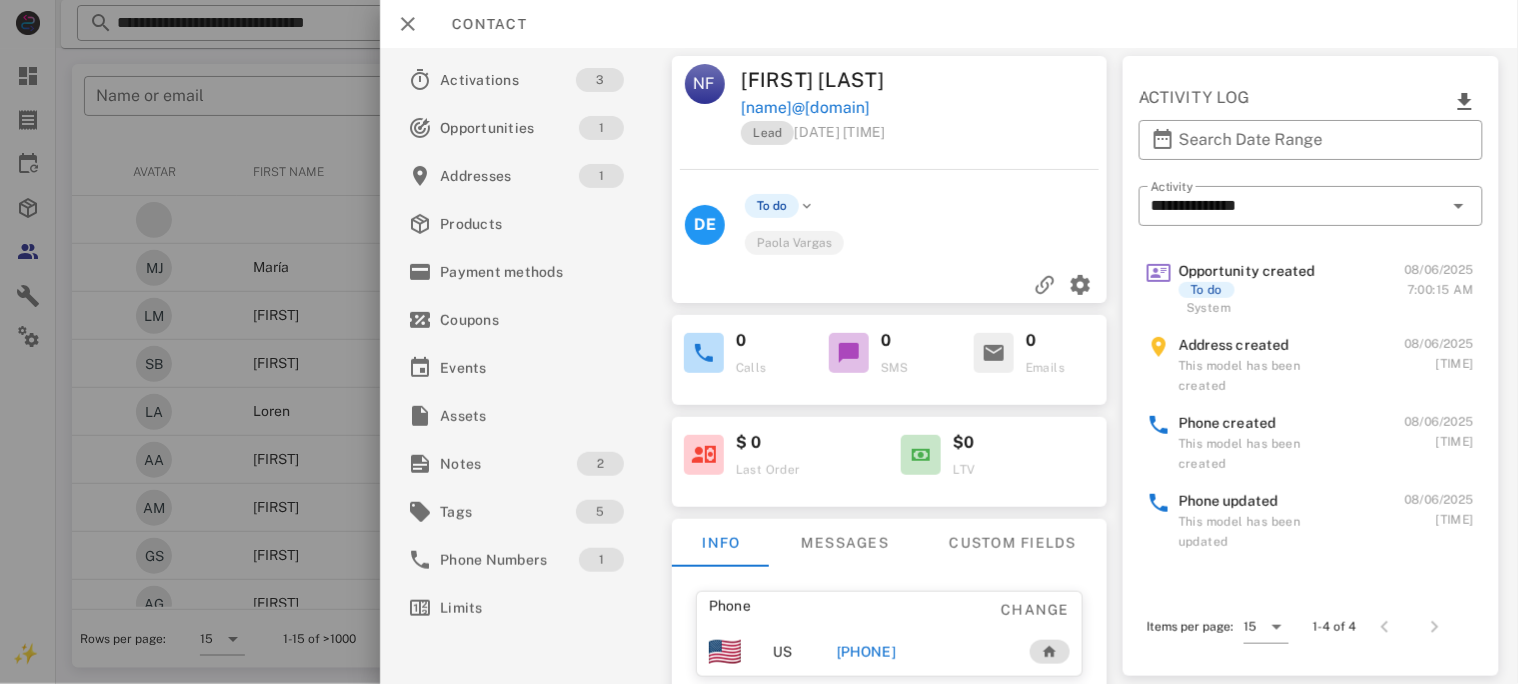 click on "[PHONE]" at bounding box center (865, 652) 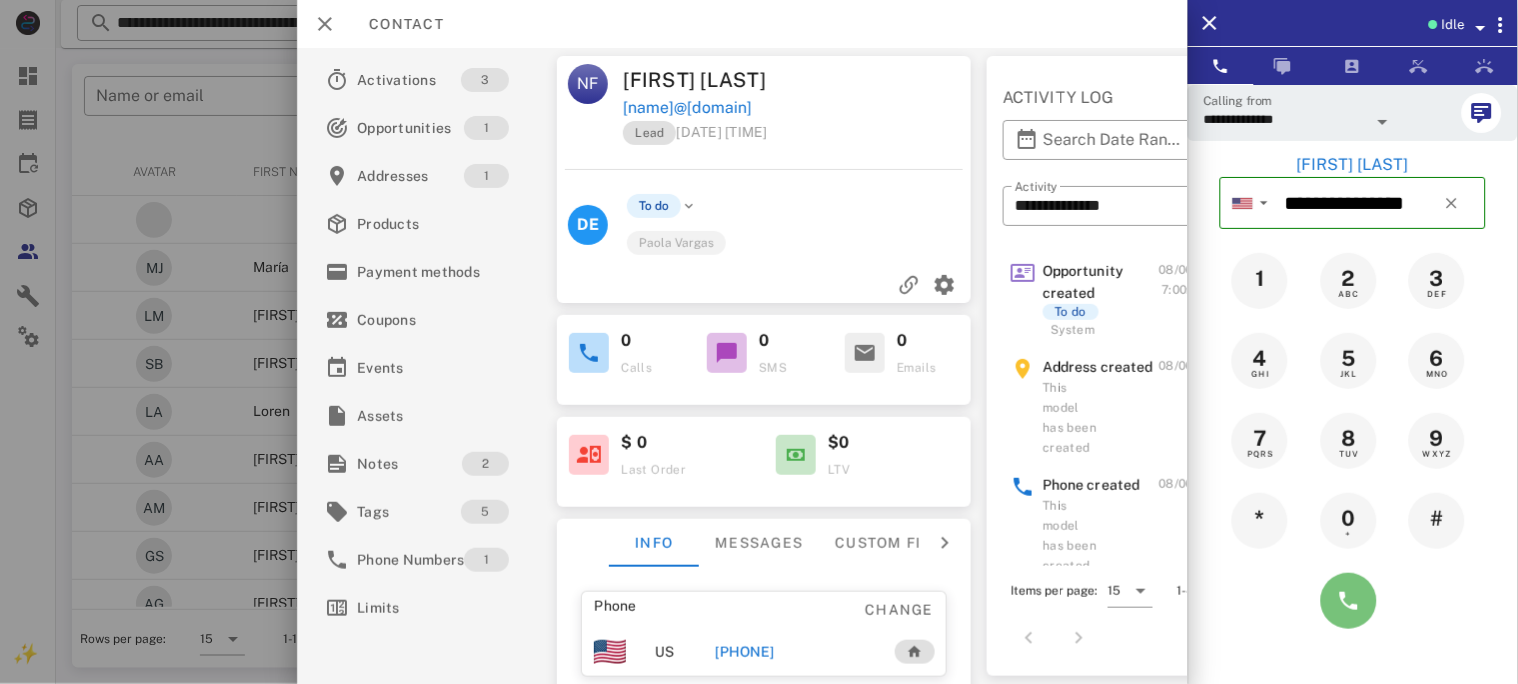 click at bounding box center (1349, 601) 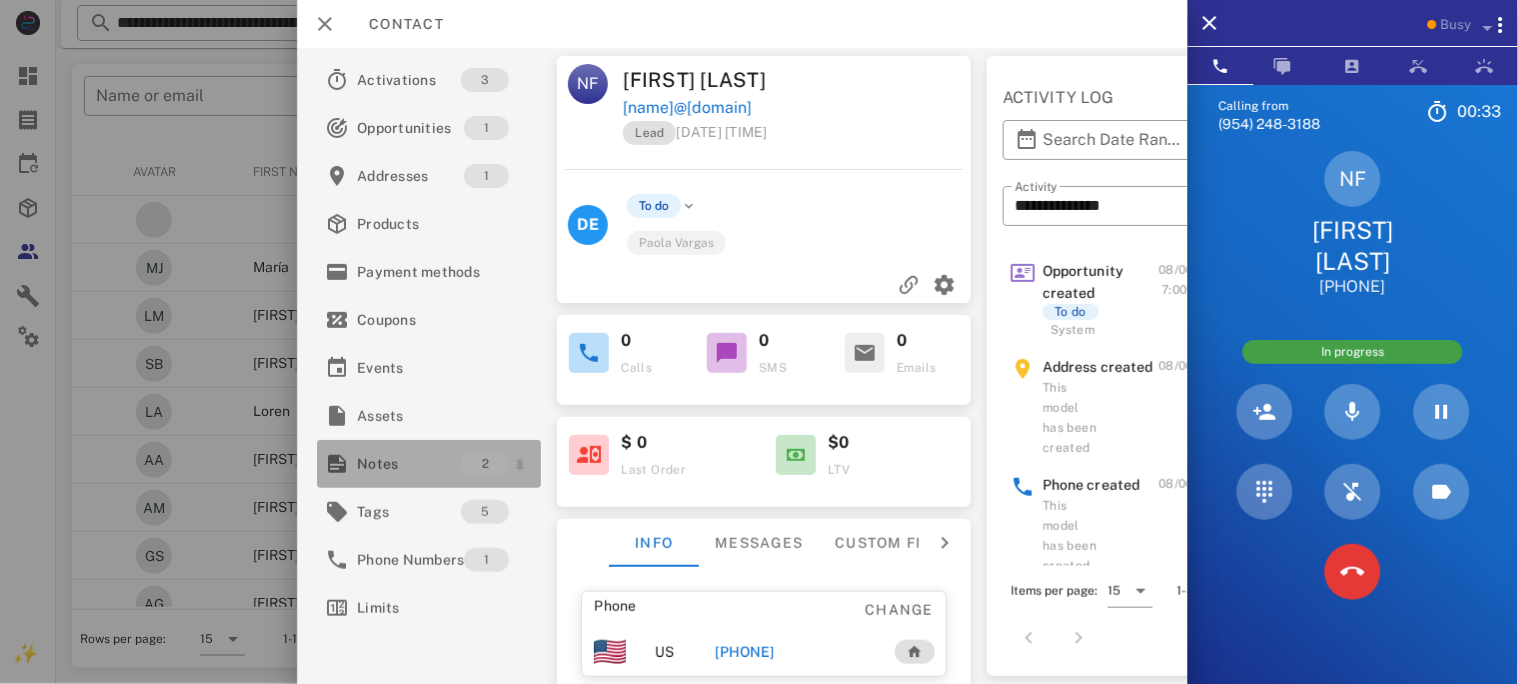 click on "Notes" at bounding box center (409, 464) 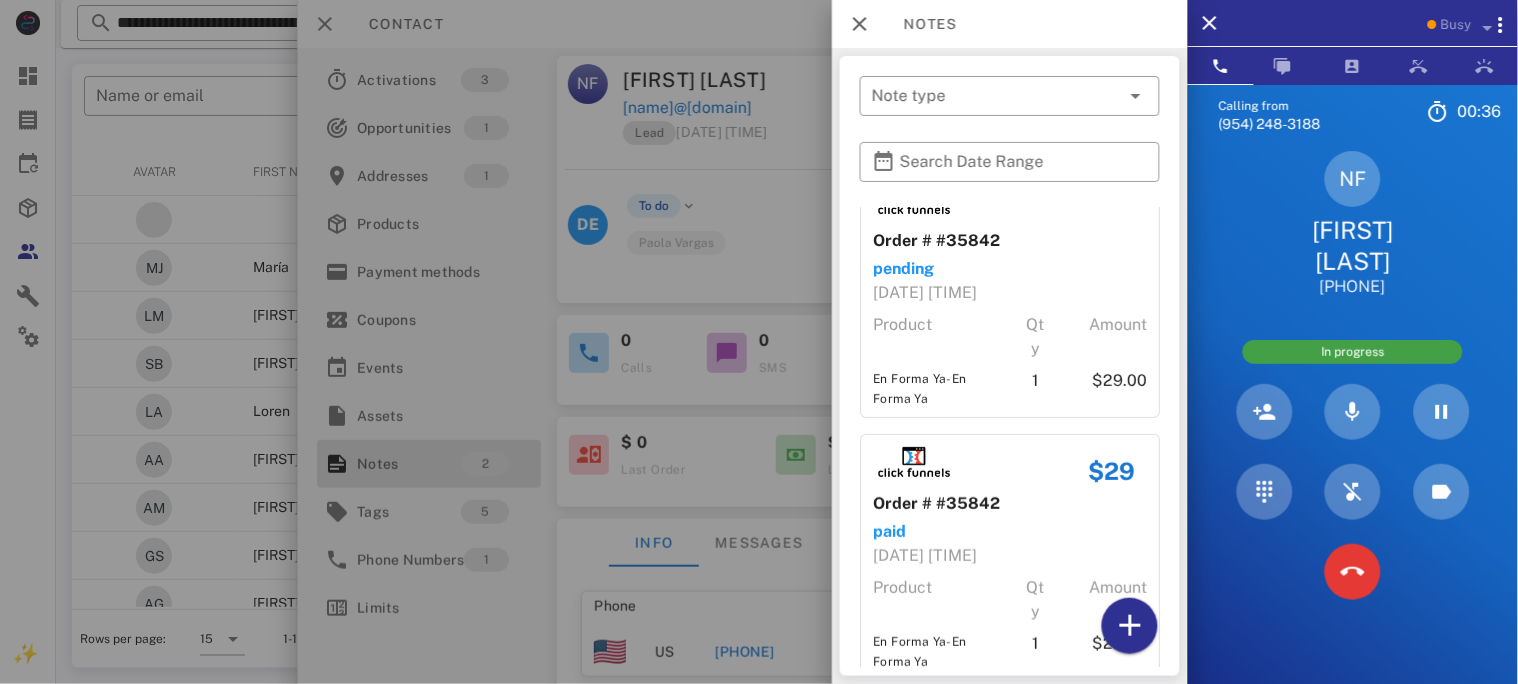 scroll, scrollTop: 75, scrollLeft: 0, axis: vertical 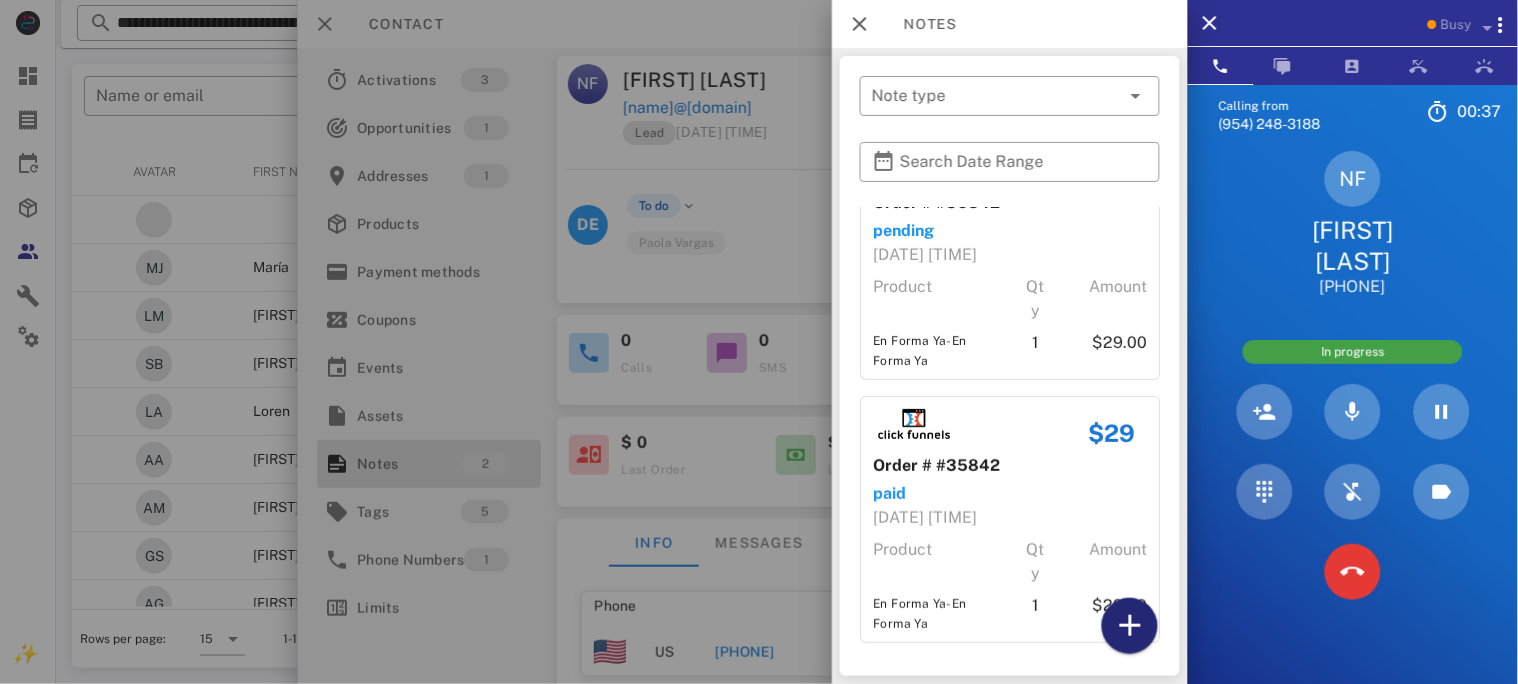 click at bounding box center (1130, 626) 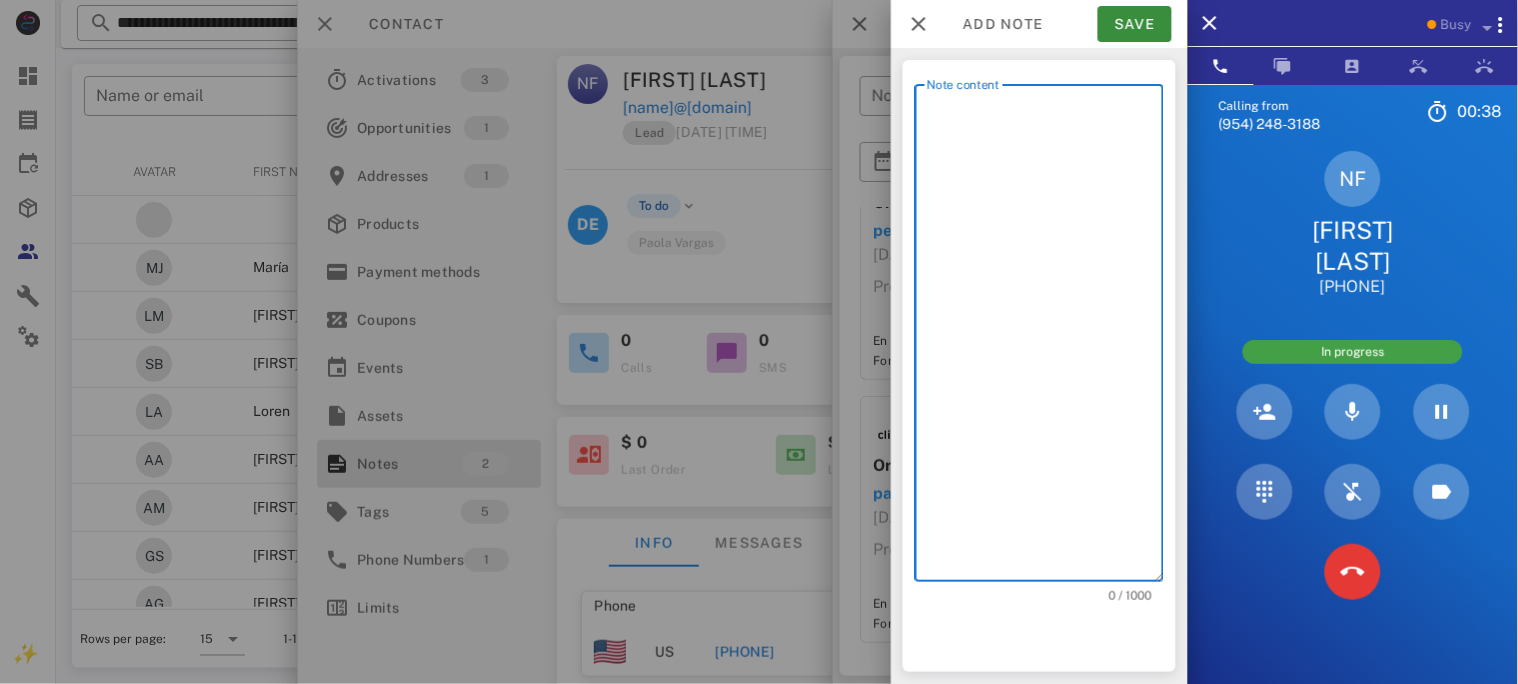 click on "Note content" at bounding box center [1045, 338] 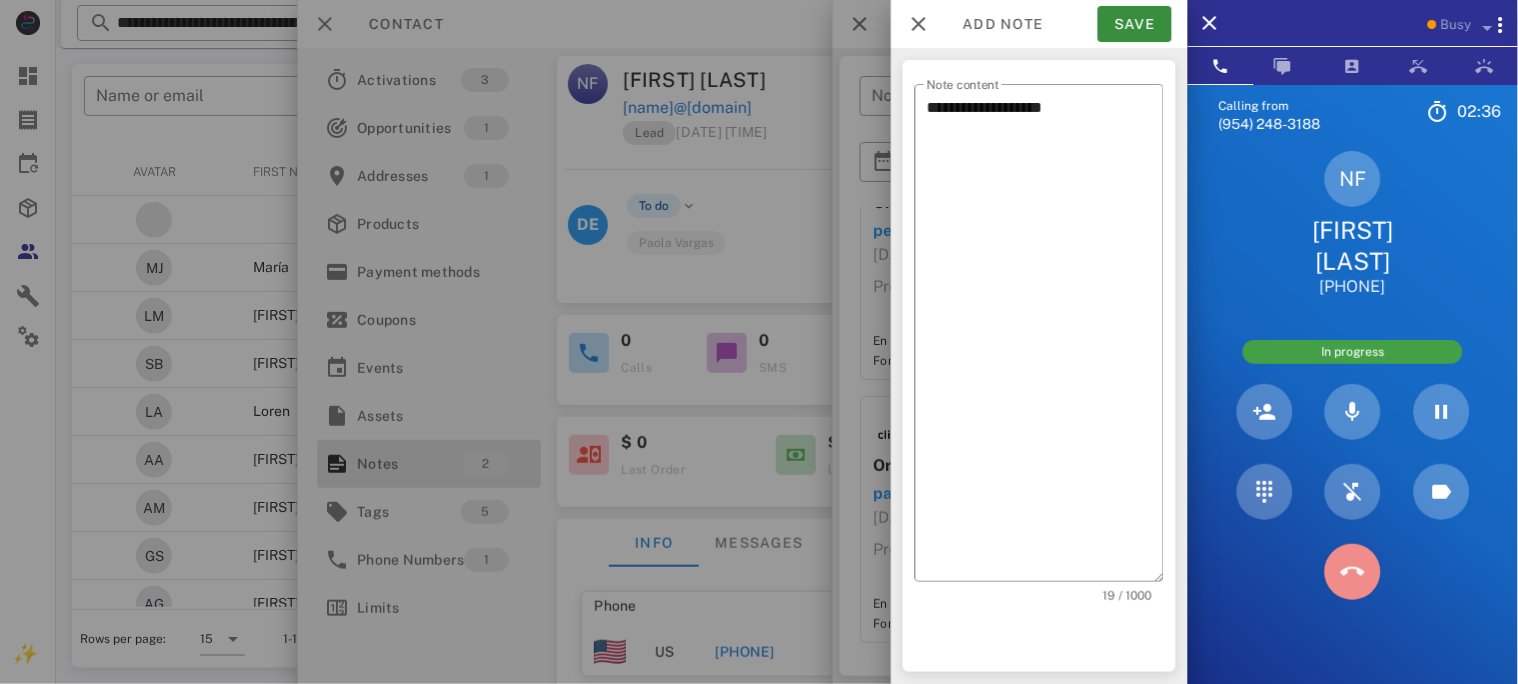 click at bounding box center [1353, 572] 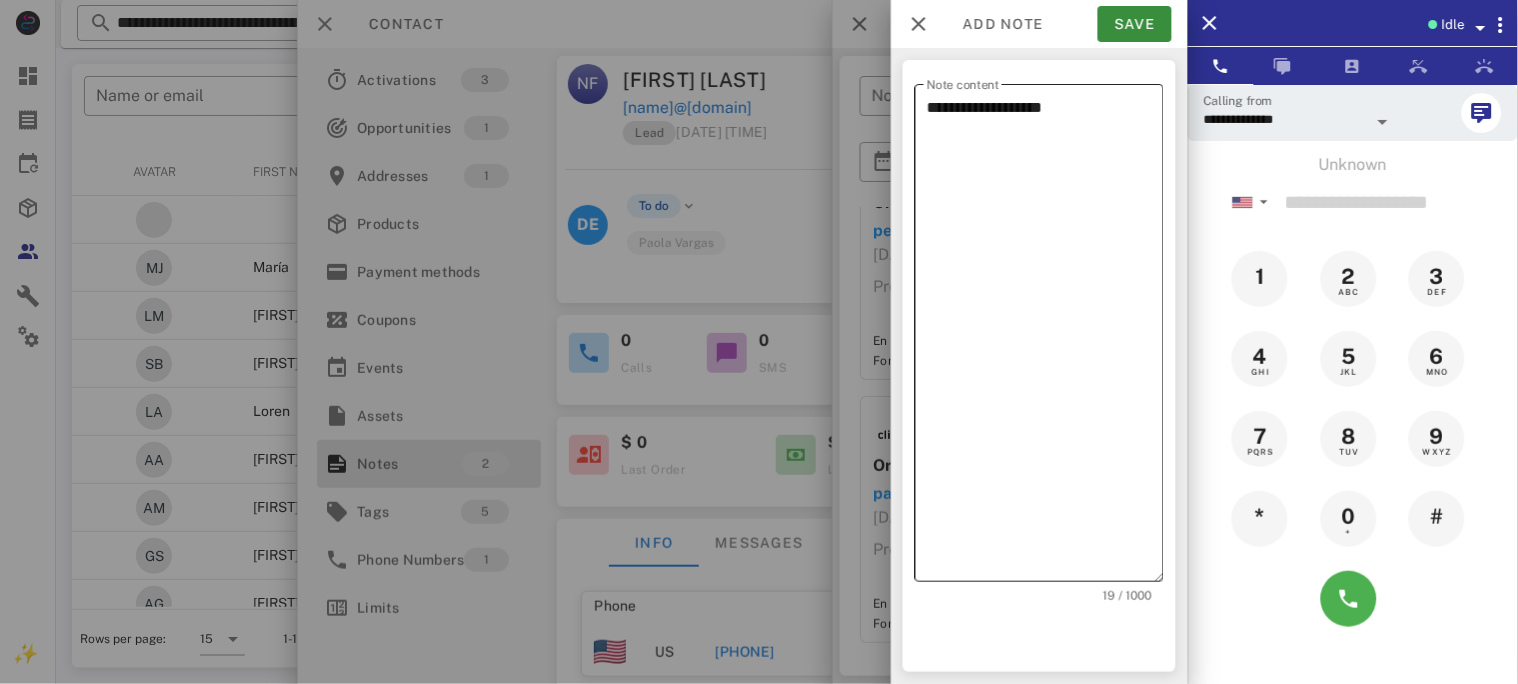 click on "**********" at bounding box center [1045, 338] 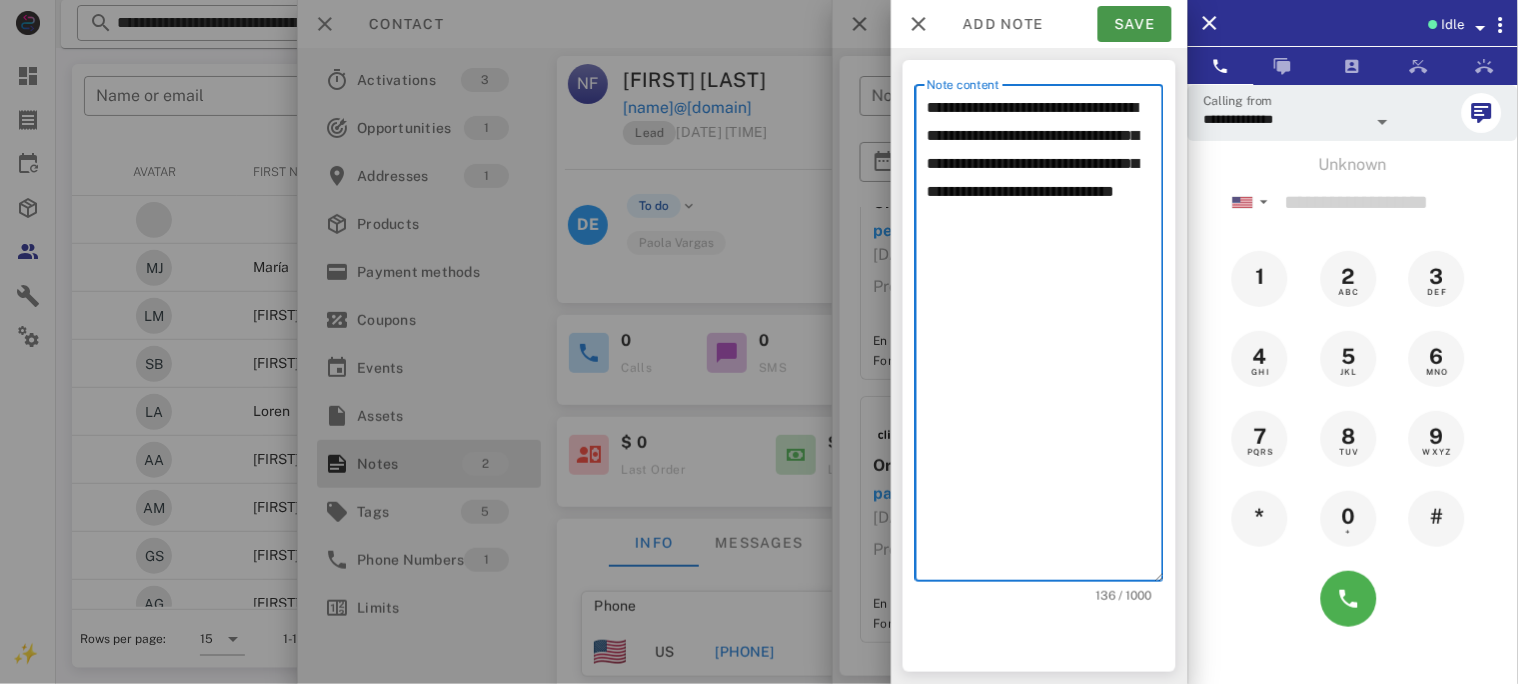 type on "**********" 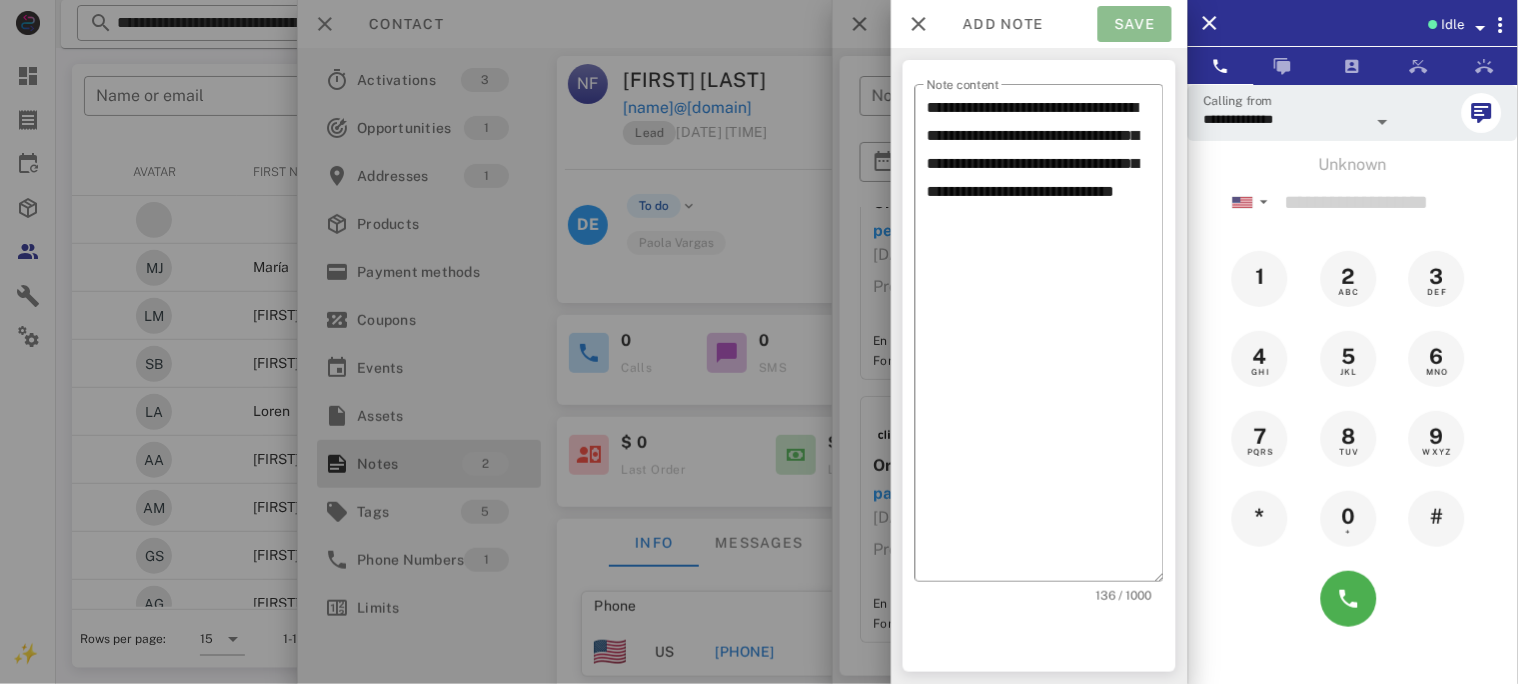 click on "Save" at bounding box center [1135, 24] 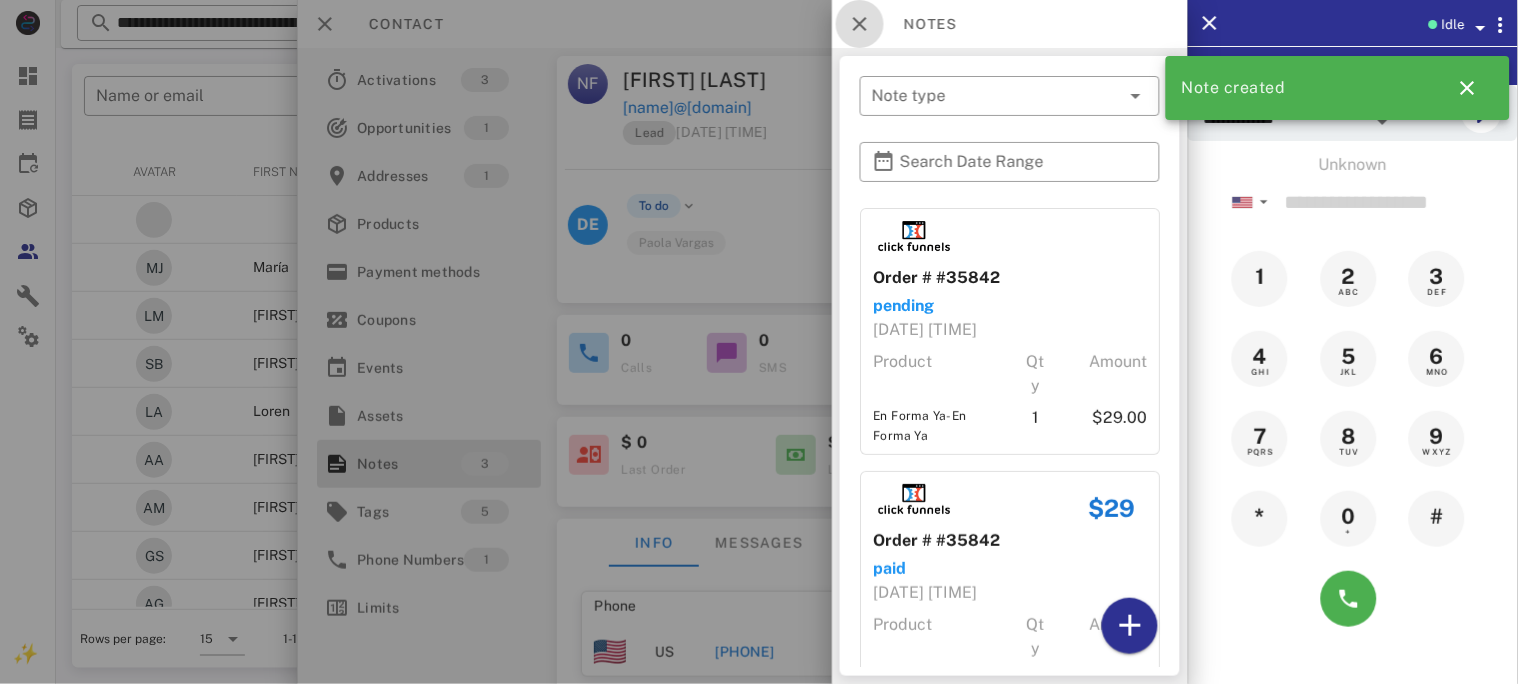 click at bounding box center (860, 24) 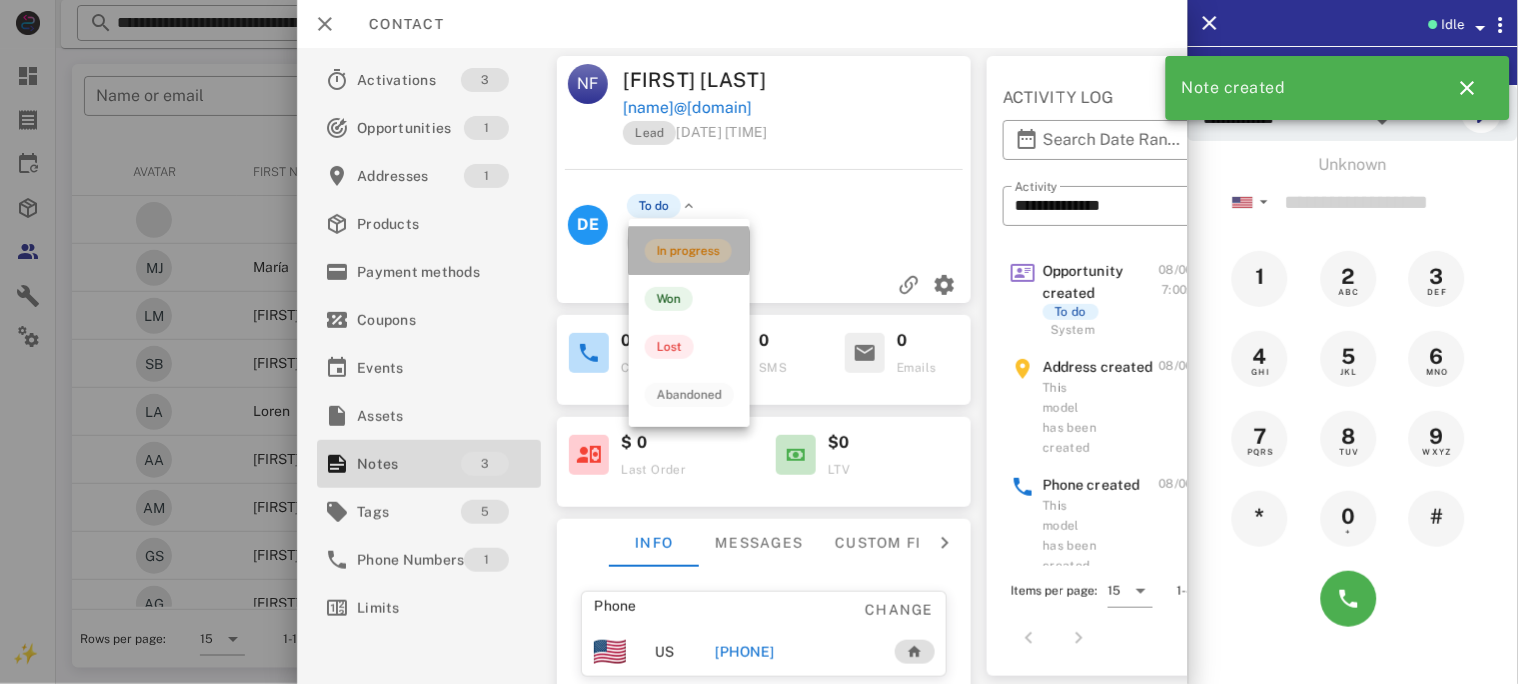 click on "In progress" at bounding box center [688, 251] 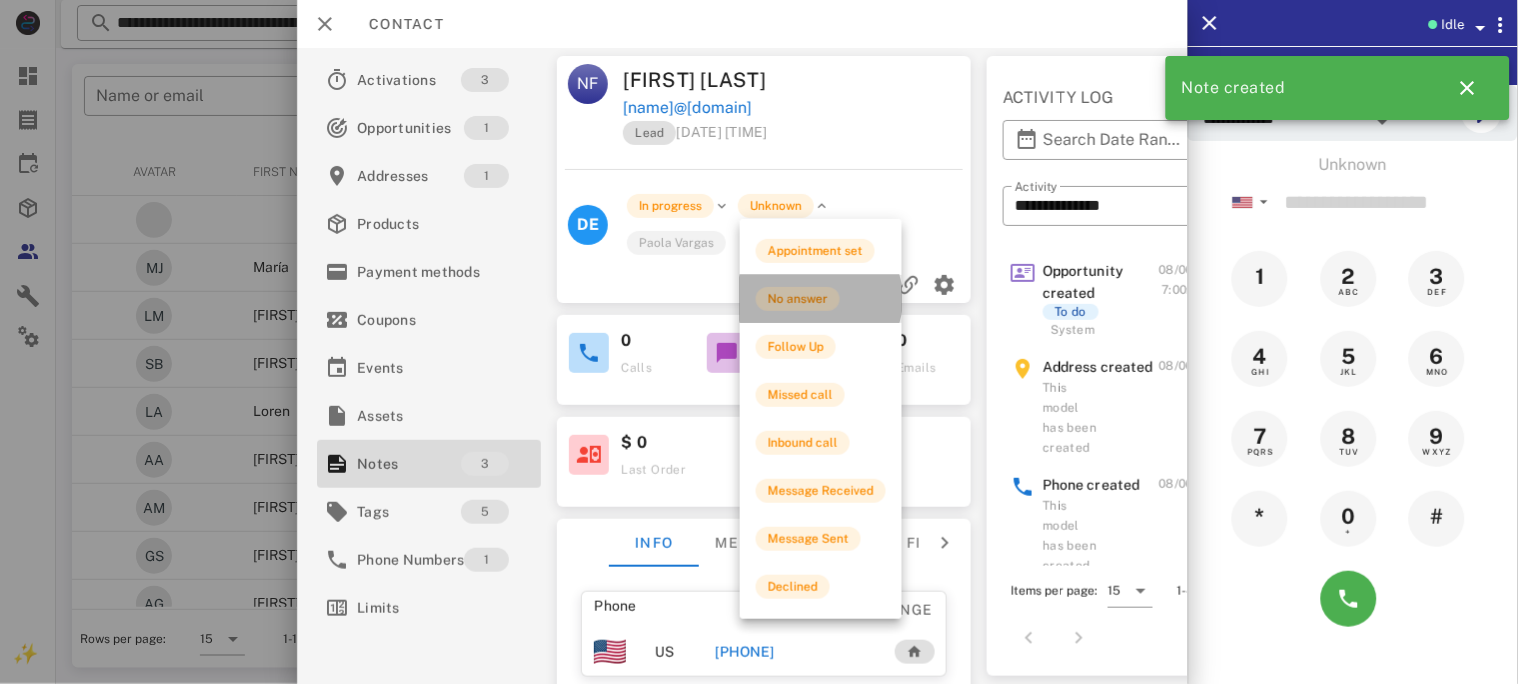 click on "No answer" at bounding box center (798, 299) 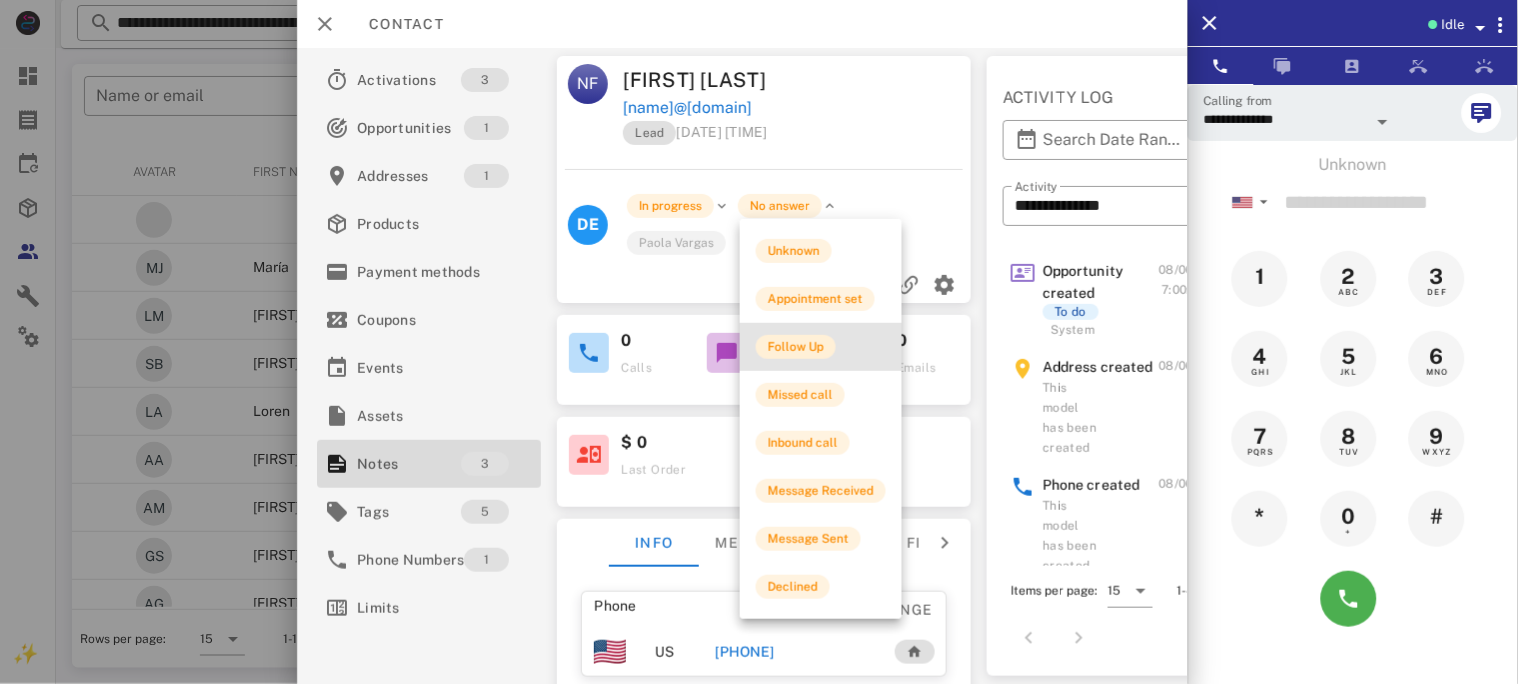 click on "Follow Up" at bounding box center (796, 347) 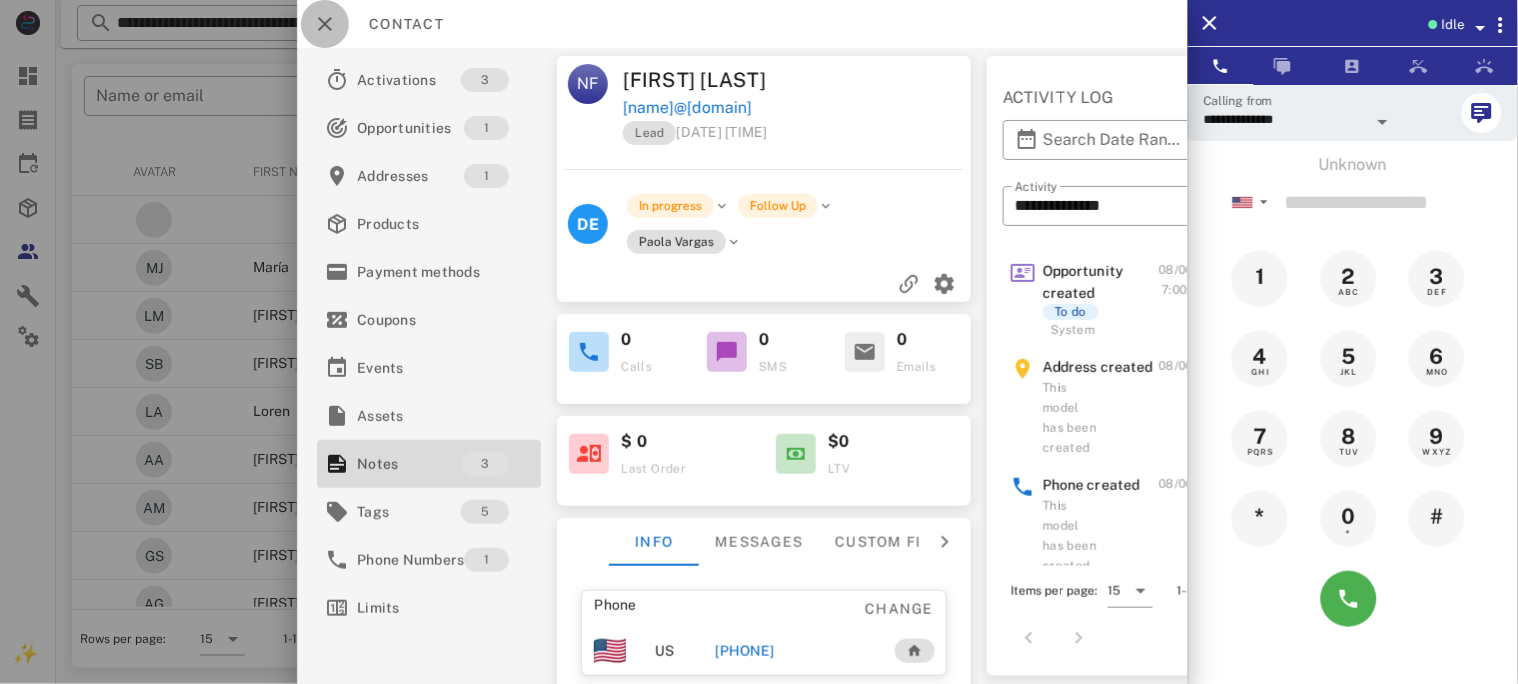 click at bounding box center [325, 24] 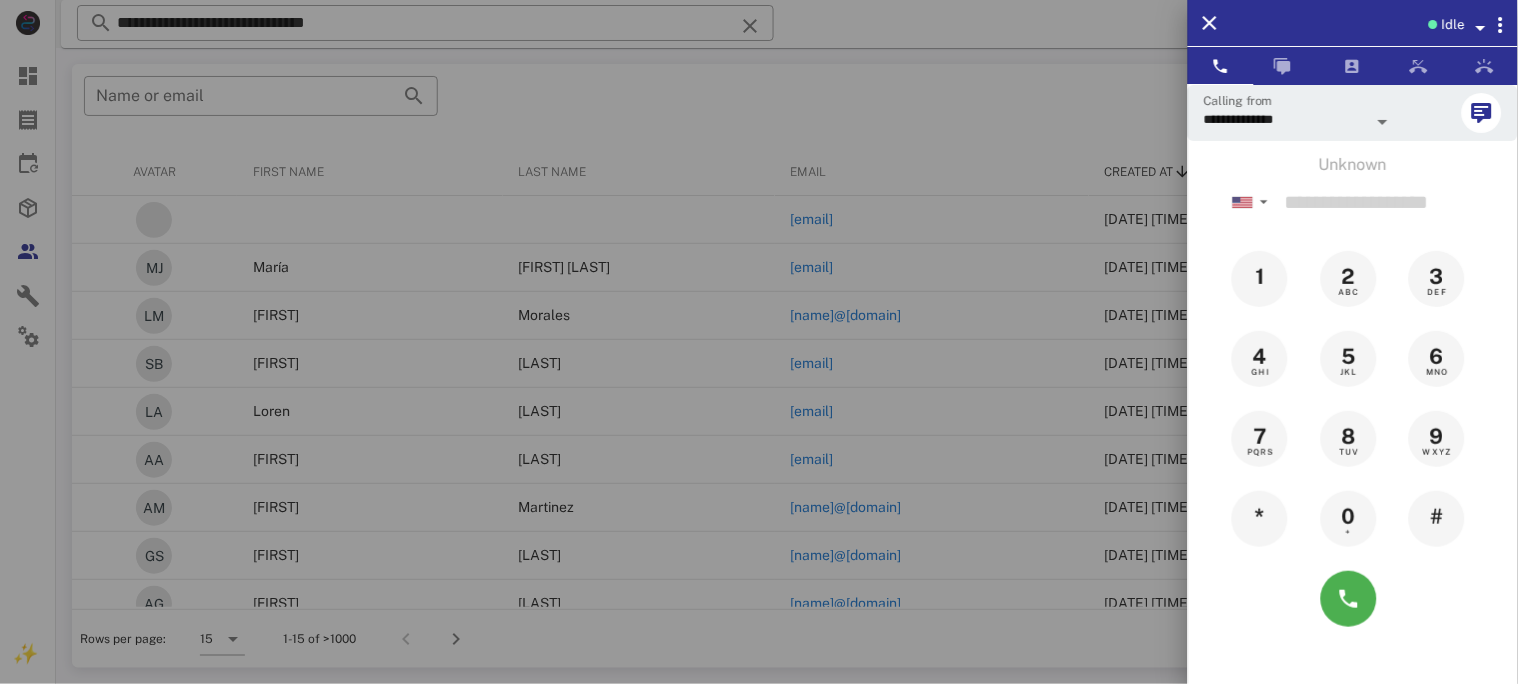 click at bounding box center (759, 342) 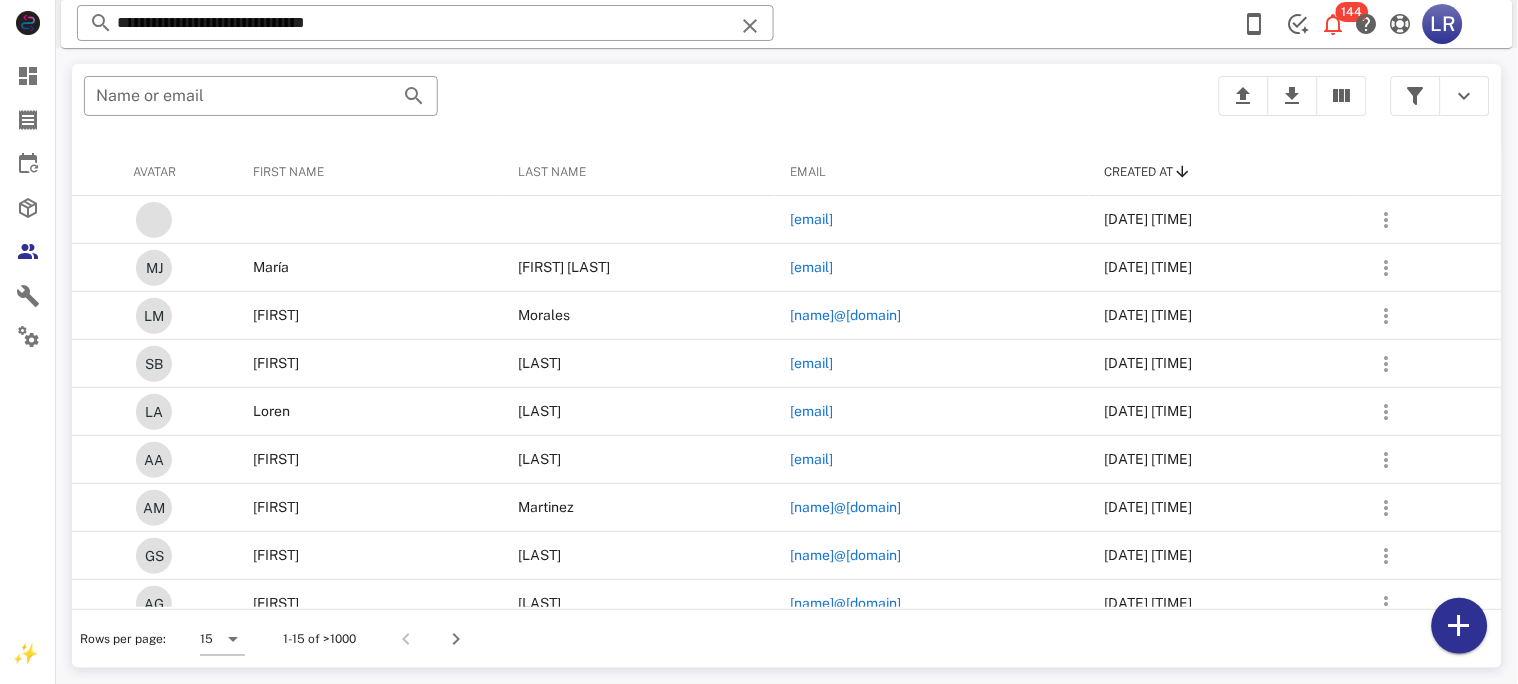 click at bounding box center [750, 26] 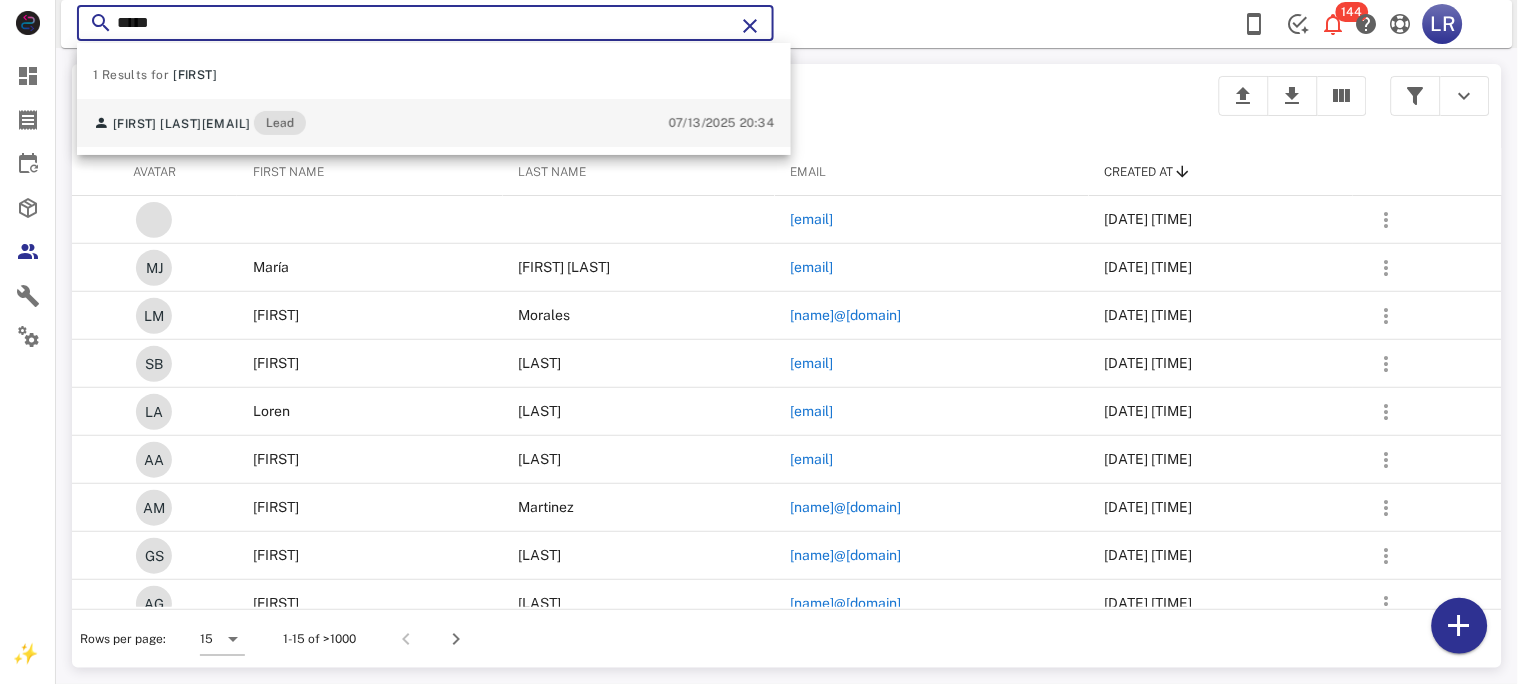 type on "*****" 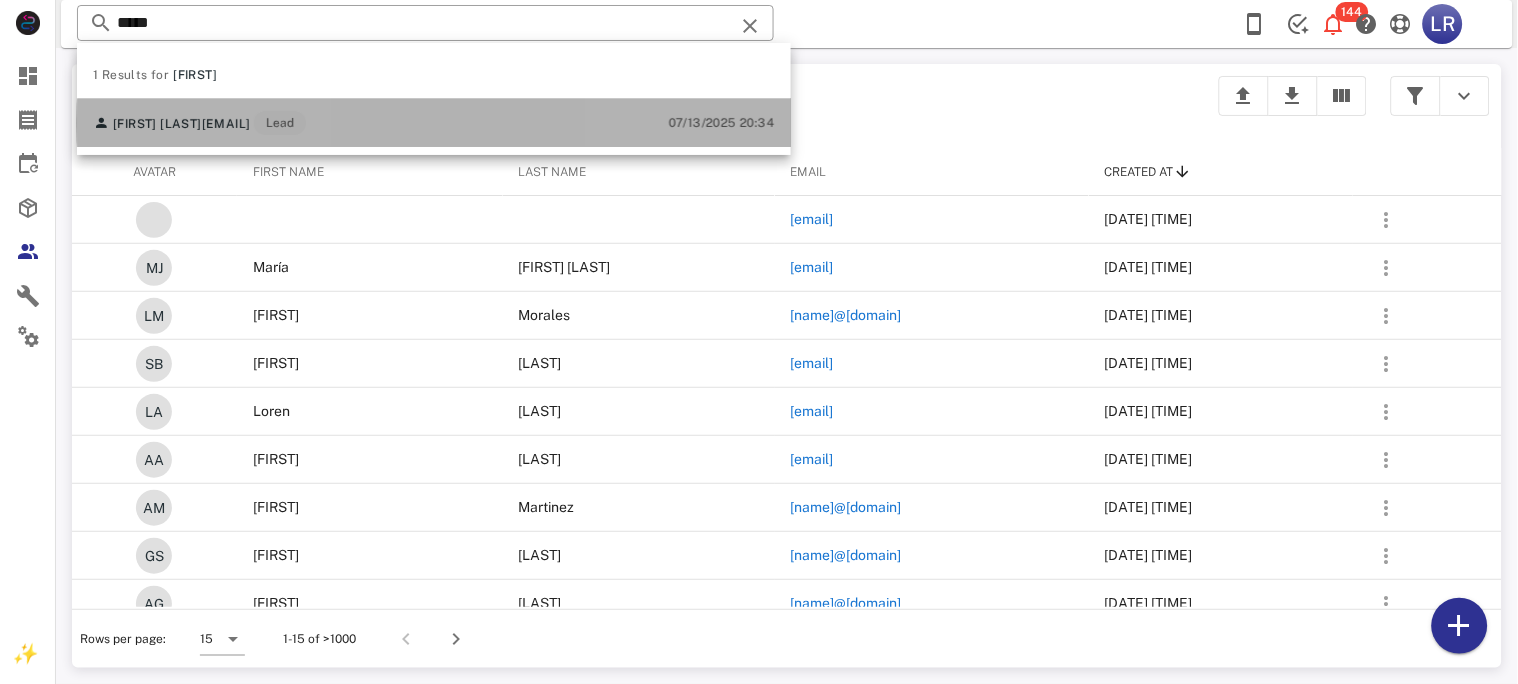 click on "[EMAIL]" at bounding box center (226, 124) 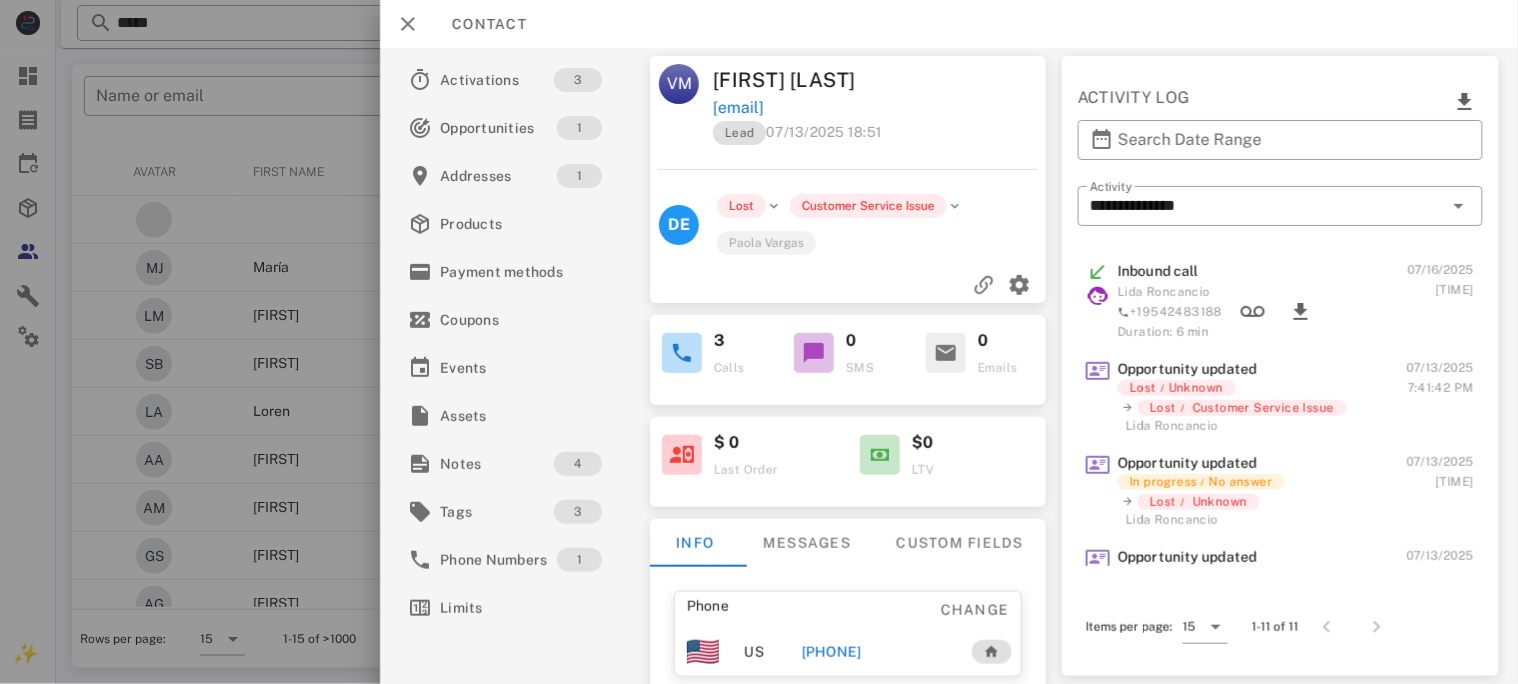 click on "[PHONE]" at bounding box center [831, 652] 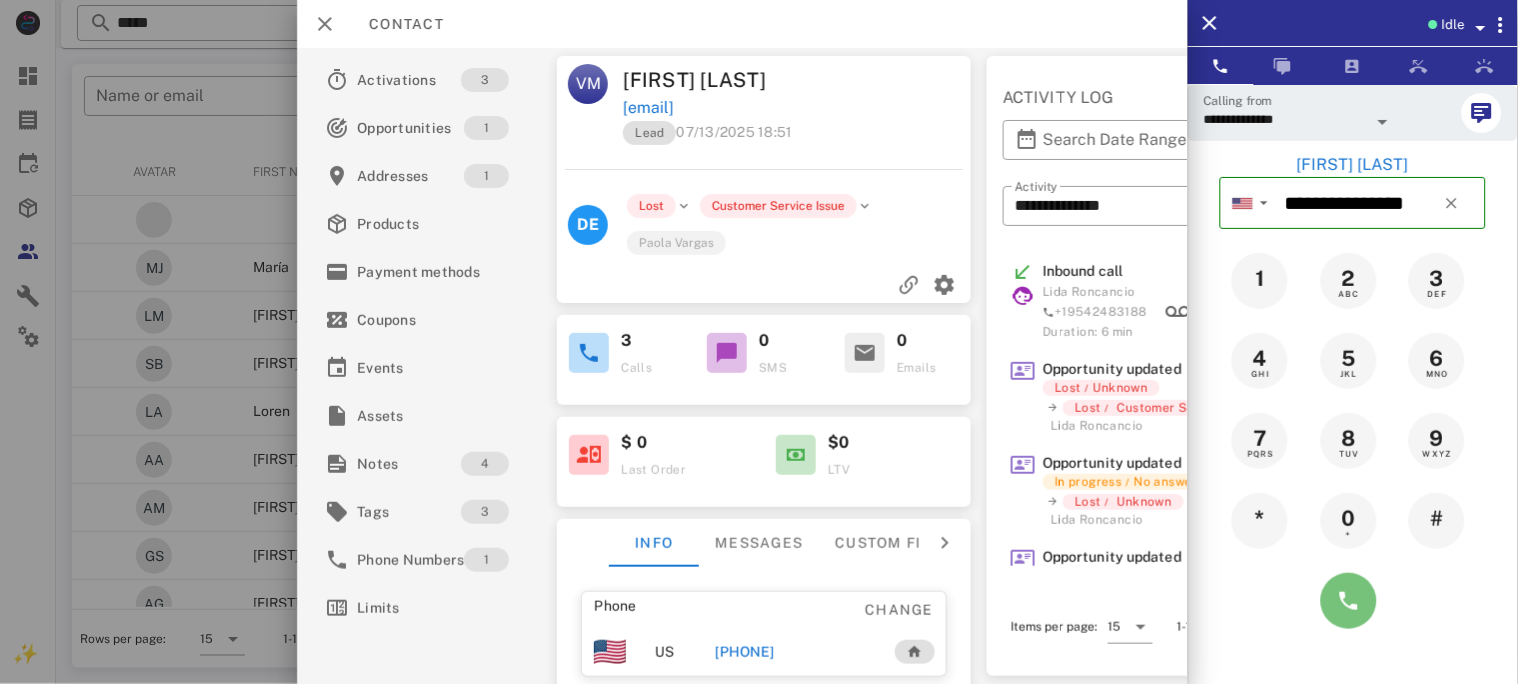click at bounding box center (1349, 601) 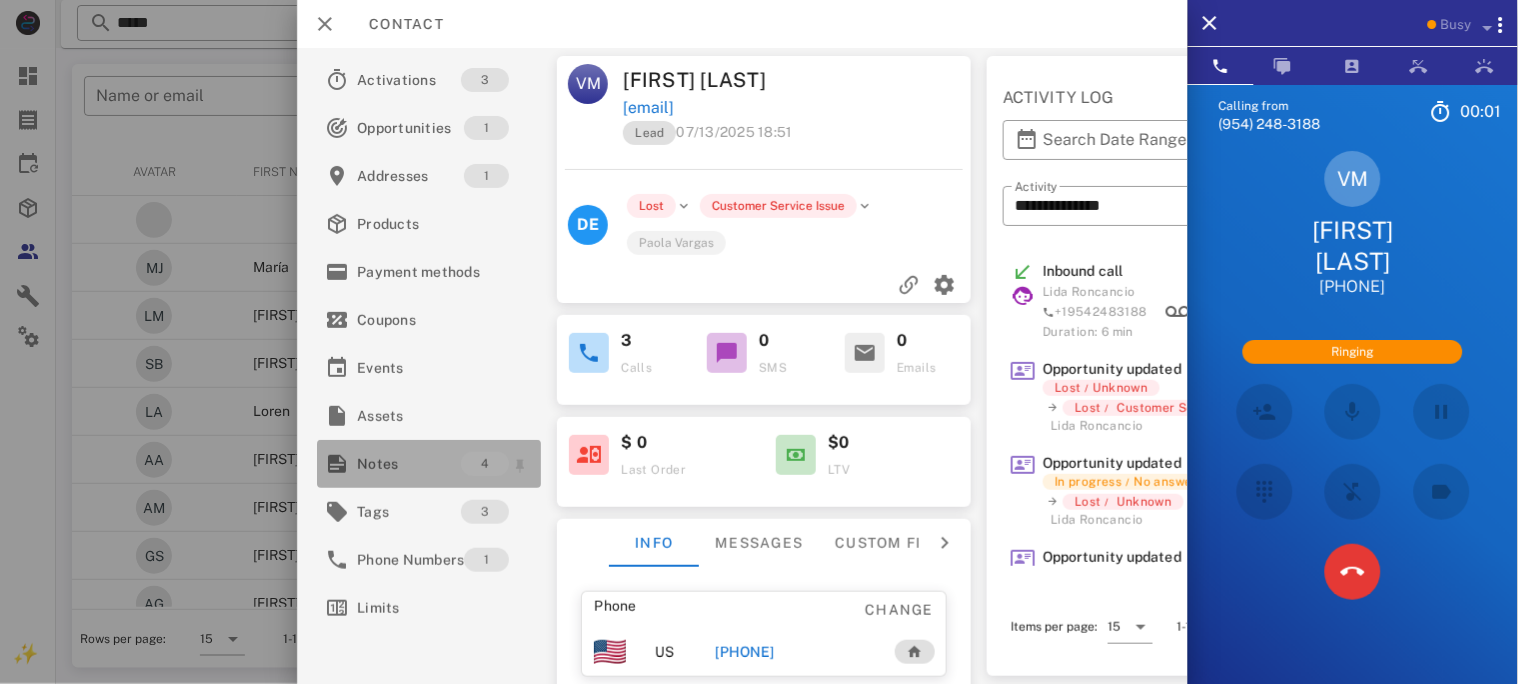 click on "Notes" at bounding box center [409, 464] 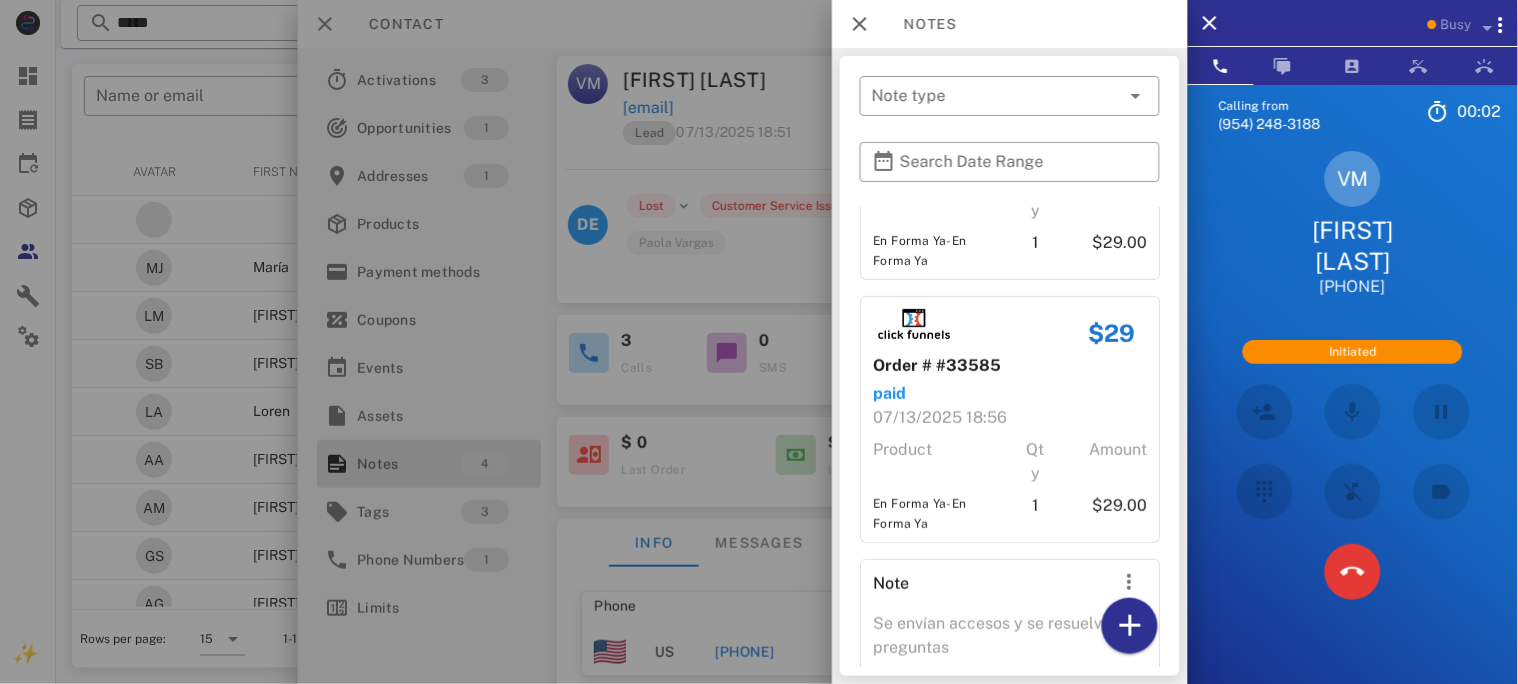scroll, scrollTop: 527, scrollLeft: 0, axis: vertical 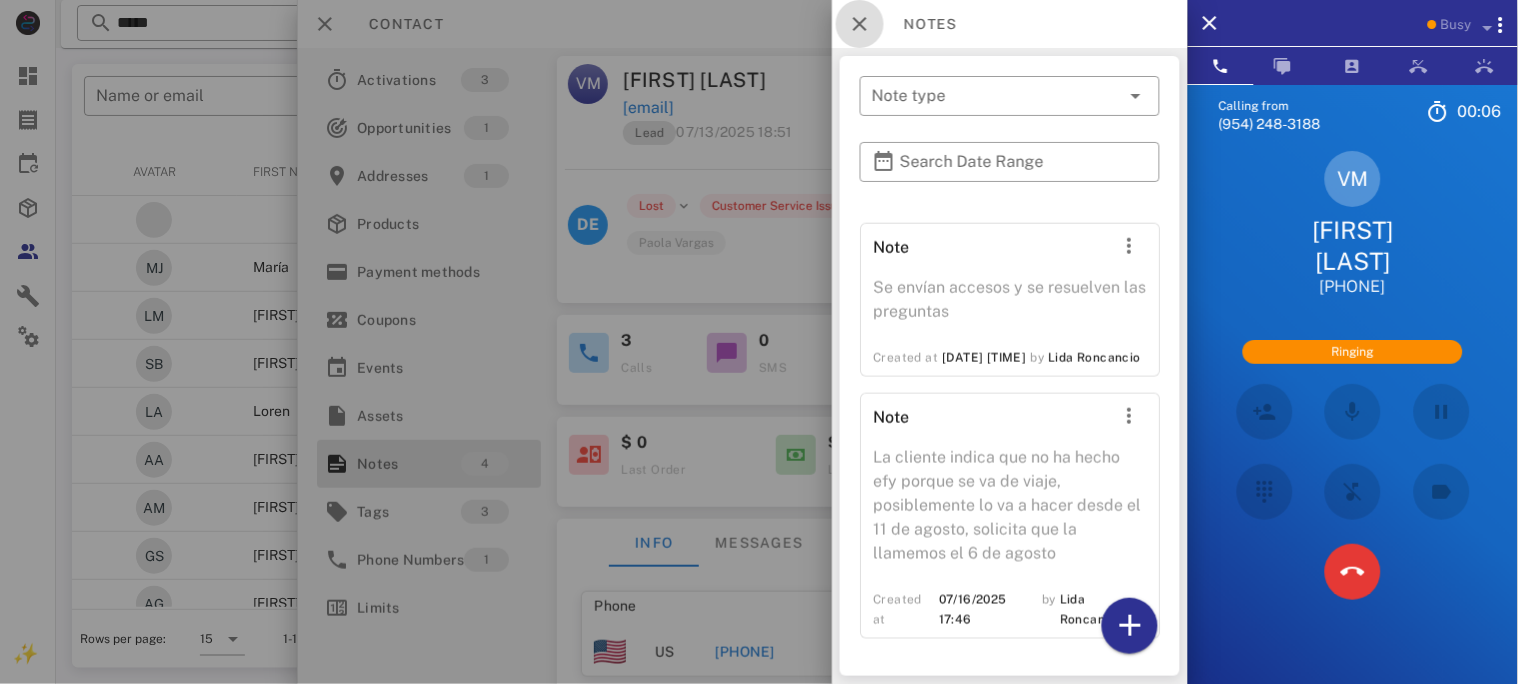 click at bounding box center [860, 24] 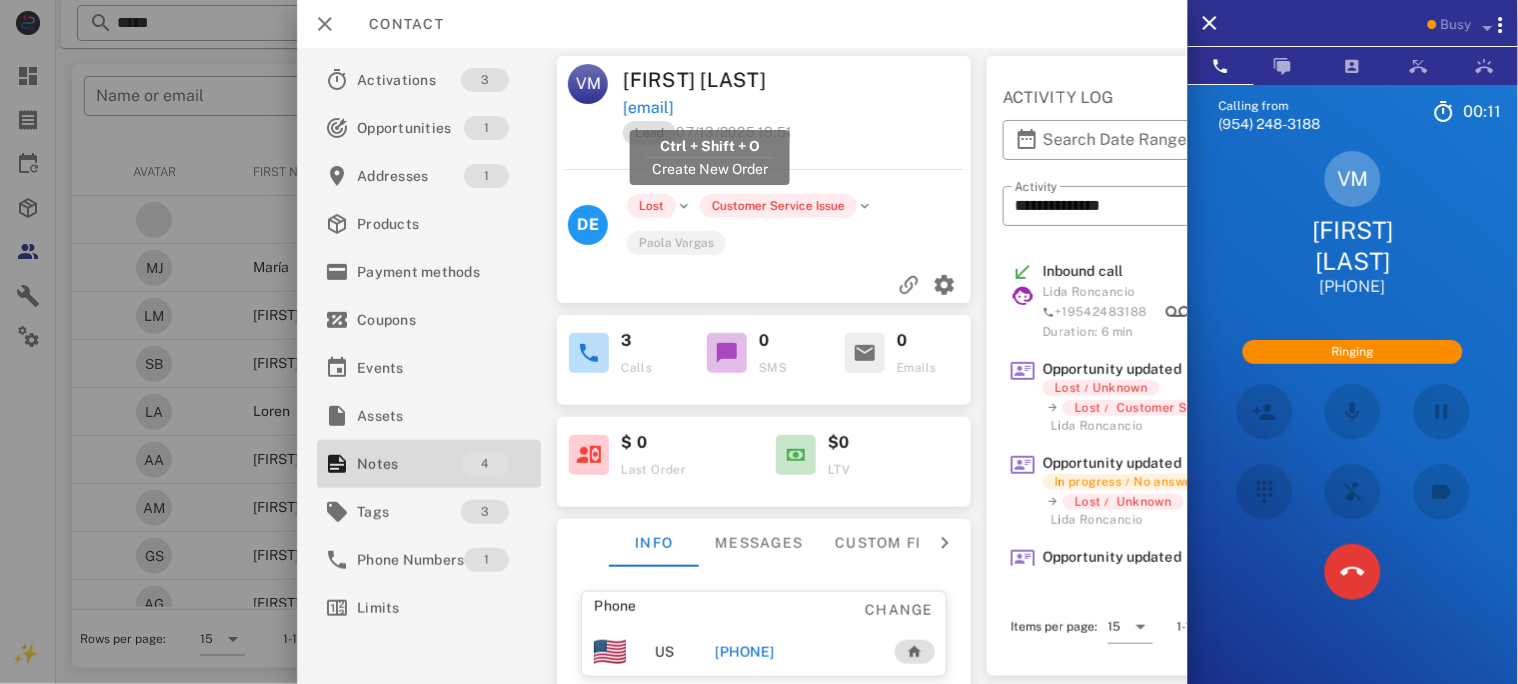drag, startPoint x: 807, startPoint y: 106, endPoint x: 626, endPoint y: 114, distance: 181.17671 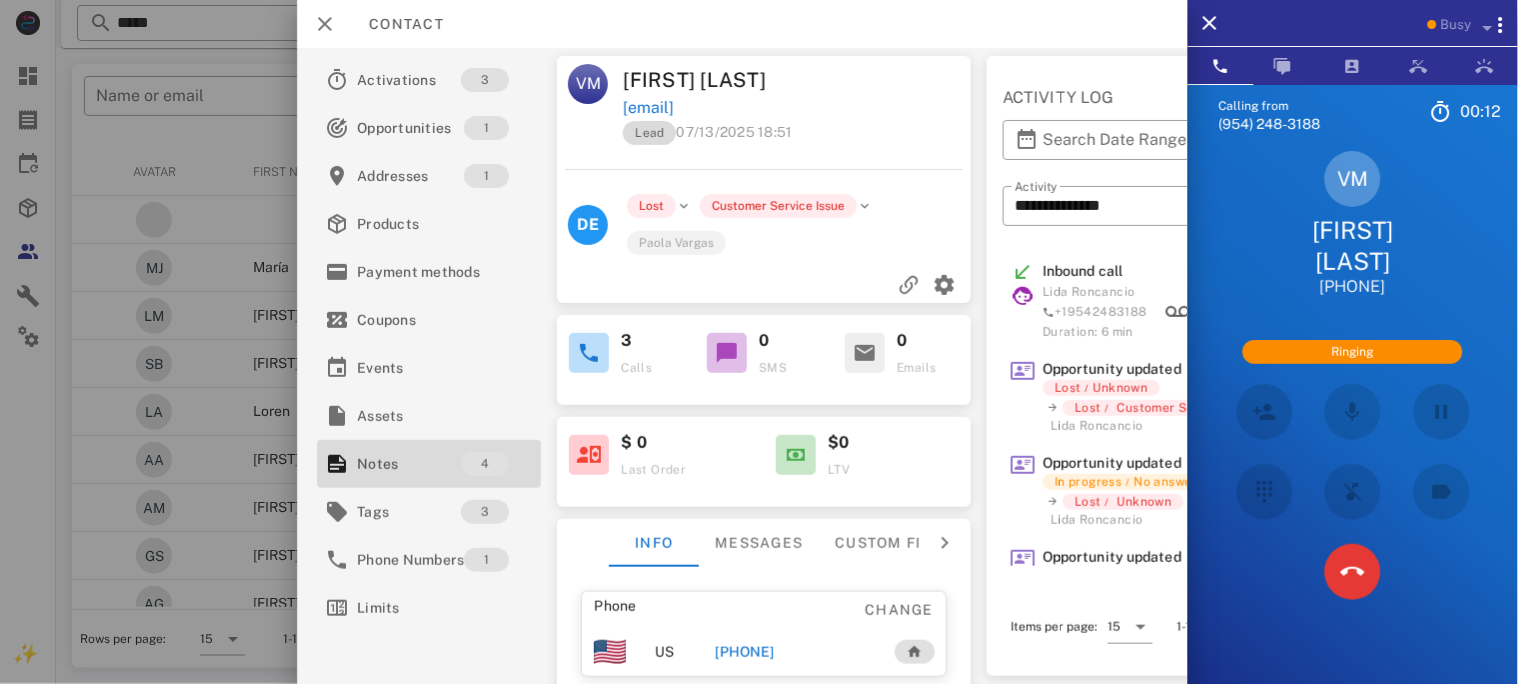 copy on "[EMAIL]" 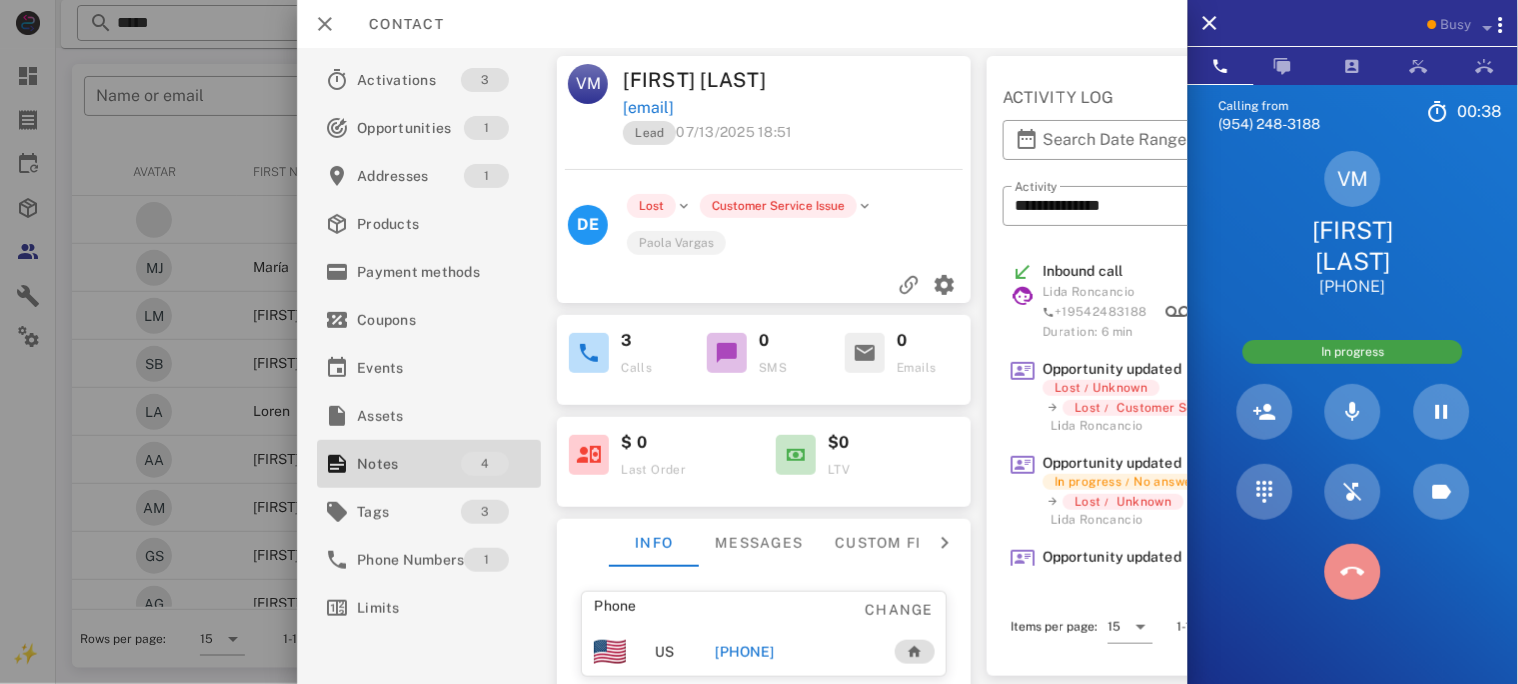 click at bounding box center [1352, 572] 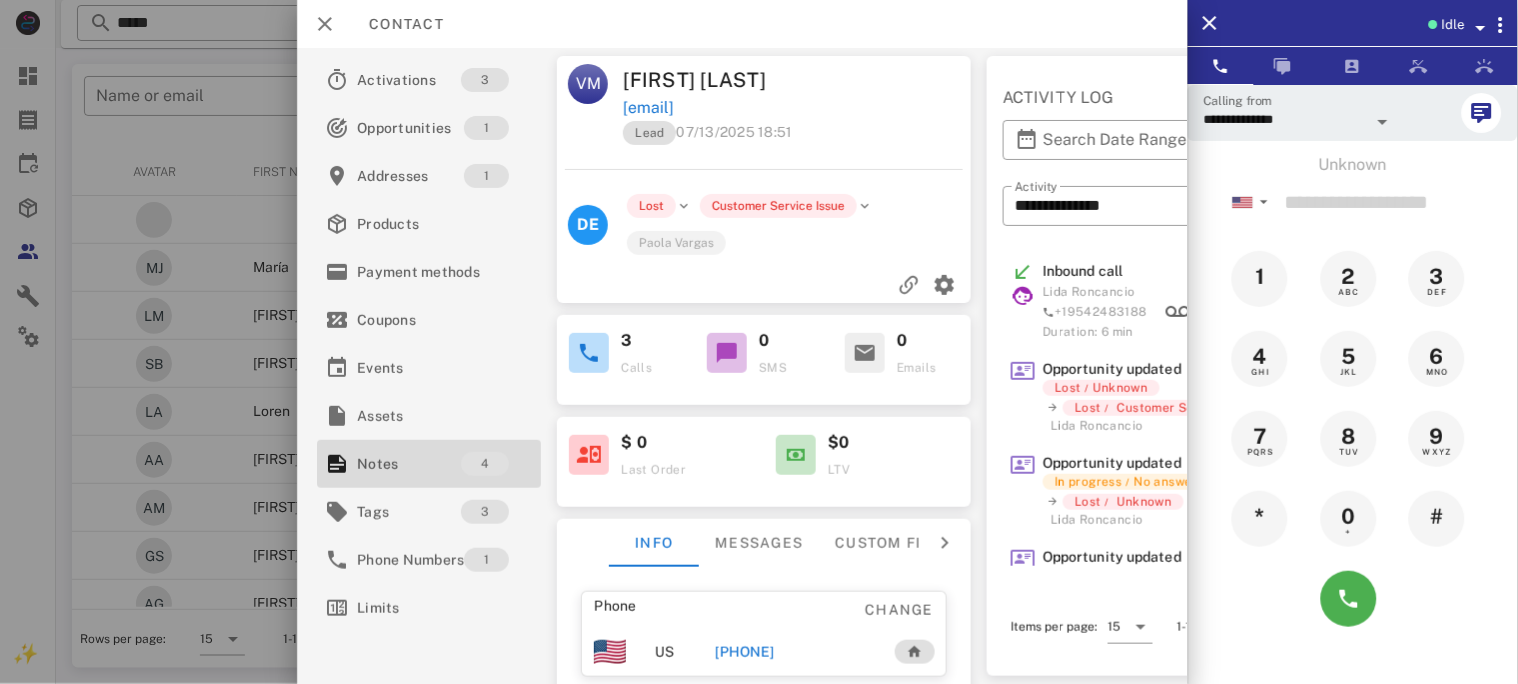 click on "[PHONE]" at bounding box center [744, 652] 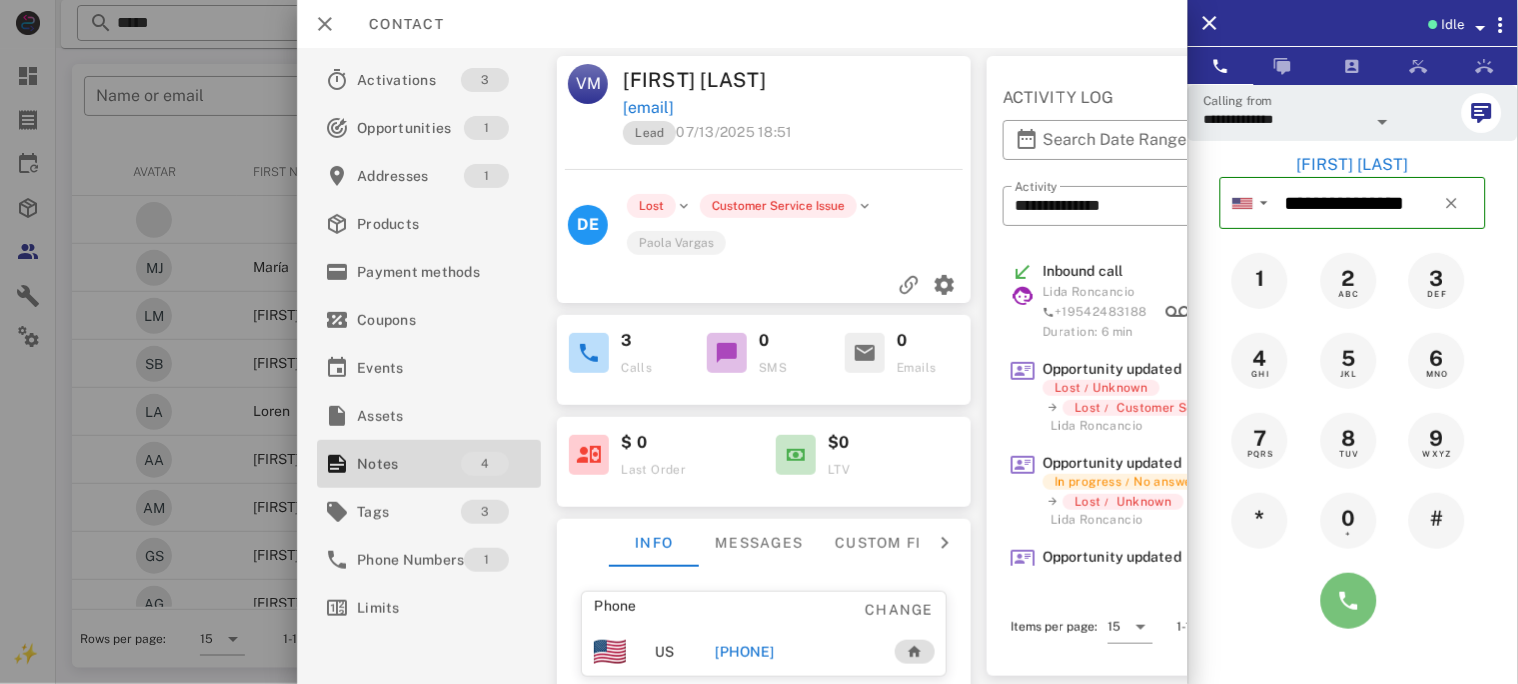 click at bounding box center [1349, 601] 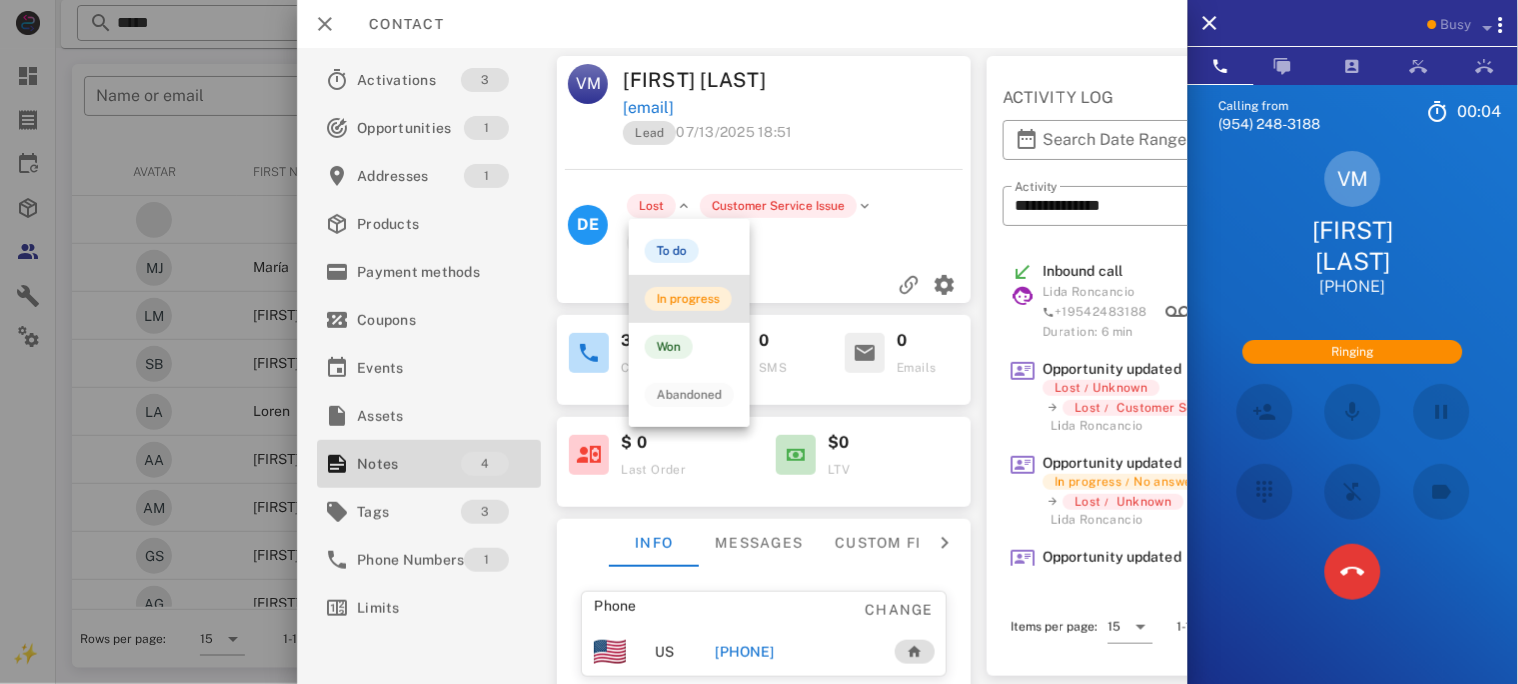 click on "In progress" at bounding box center (688, 299) 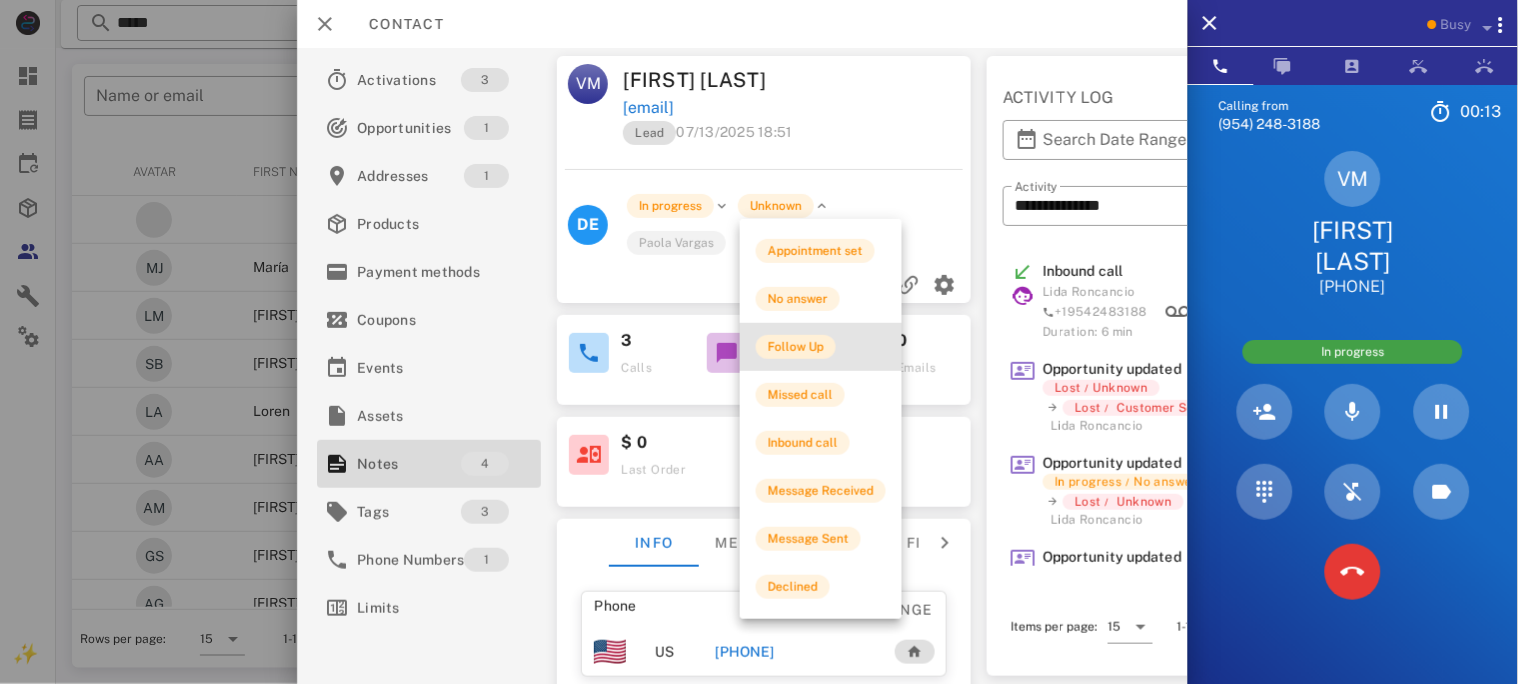 click on "Follow Up" at bounding box center (796, 347) 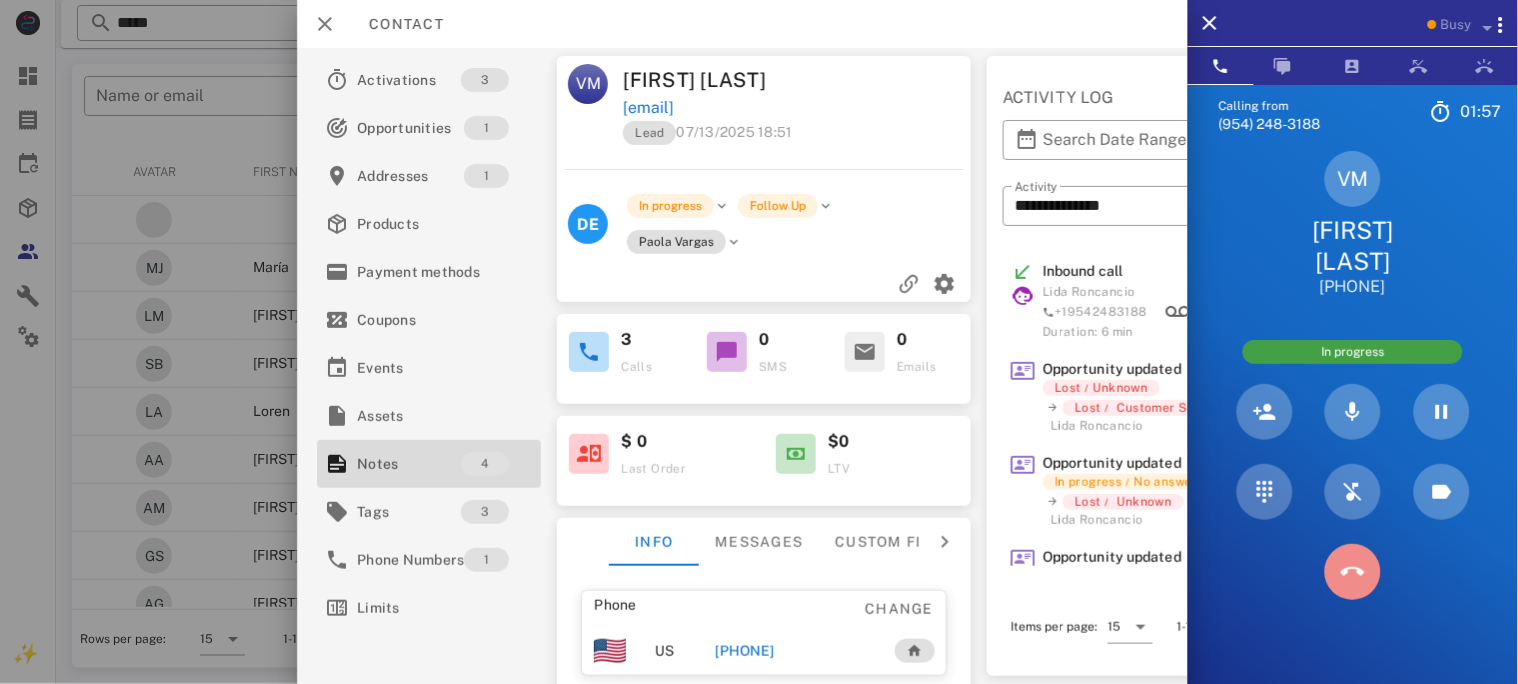 click at bounding box center (1353, 572) 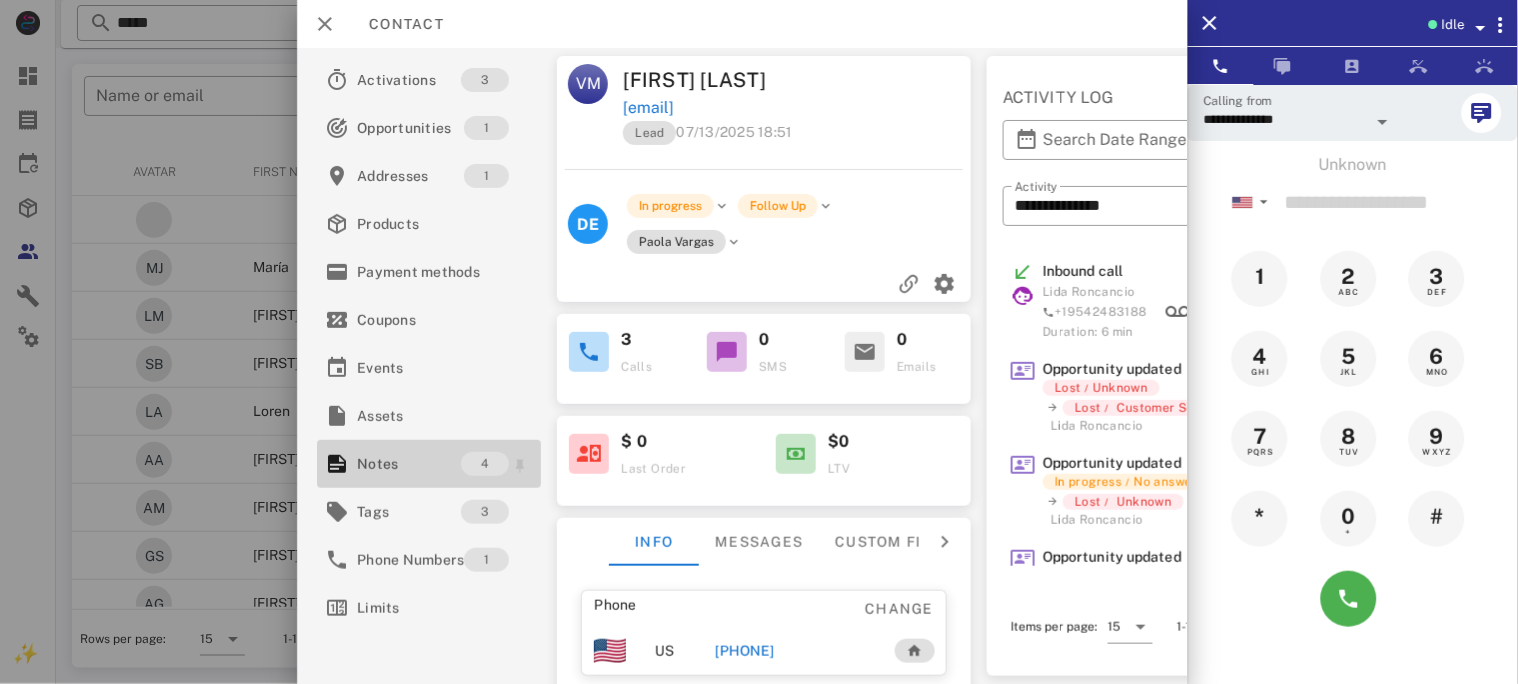 click on "Notes" at bounding box center [409, 464] 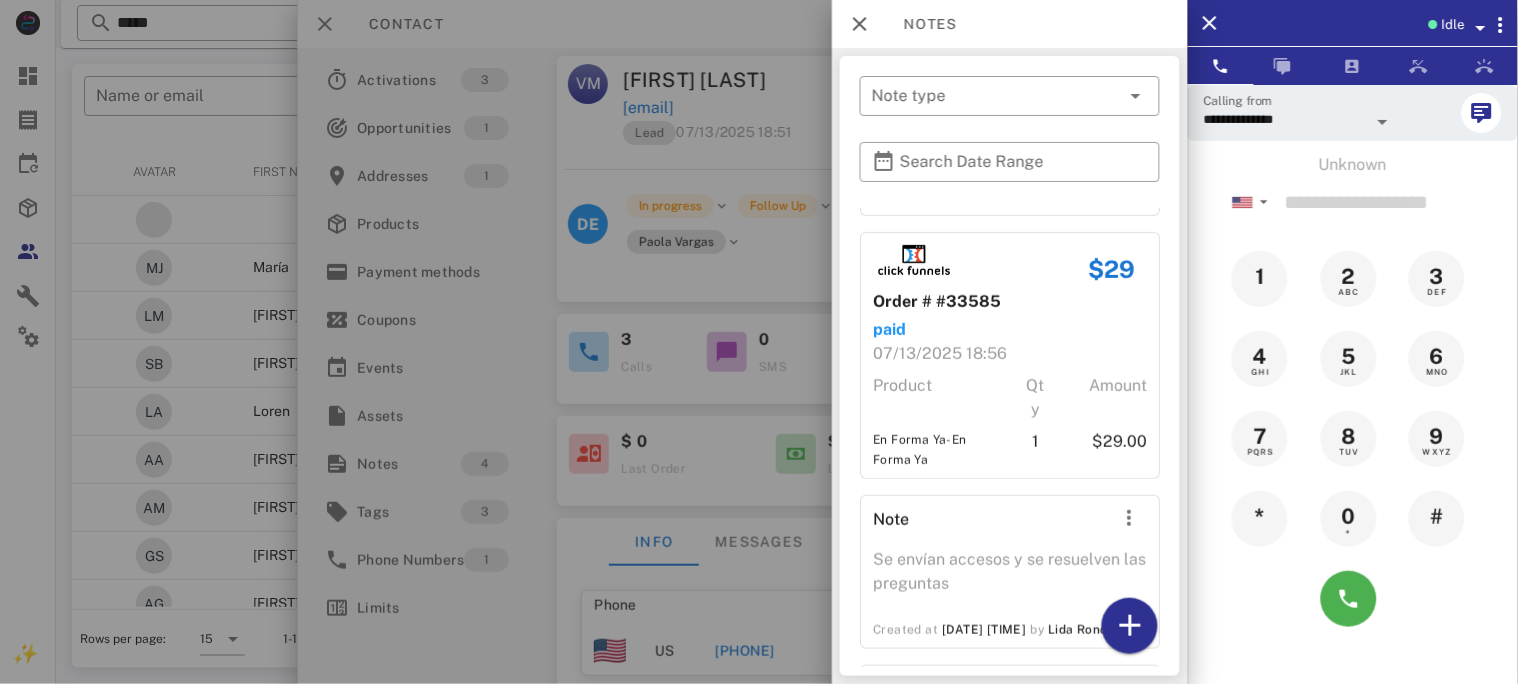 scroll, scrollTop: 527, scrollLeft: 0, axis: vertical 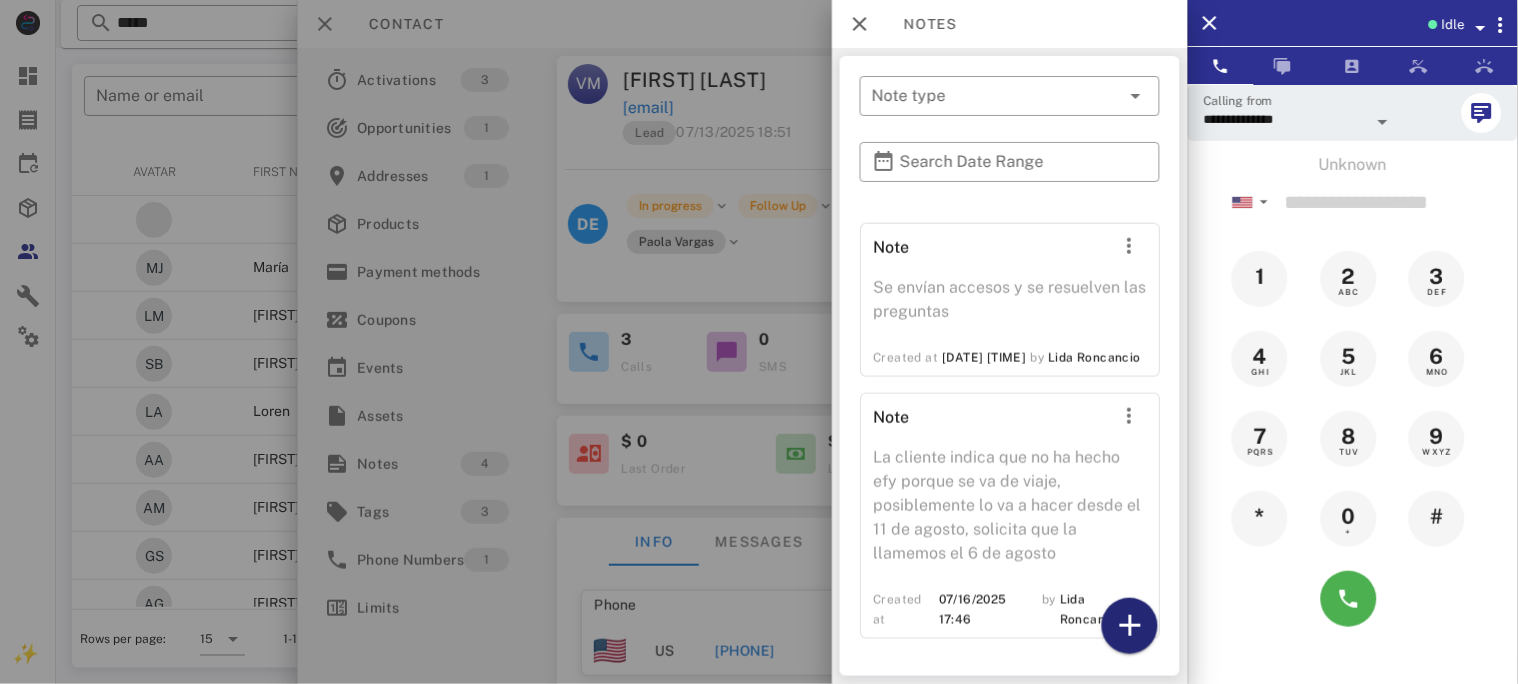 click at bounding box center [1130, 626] 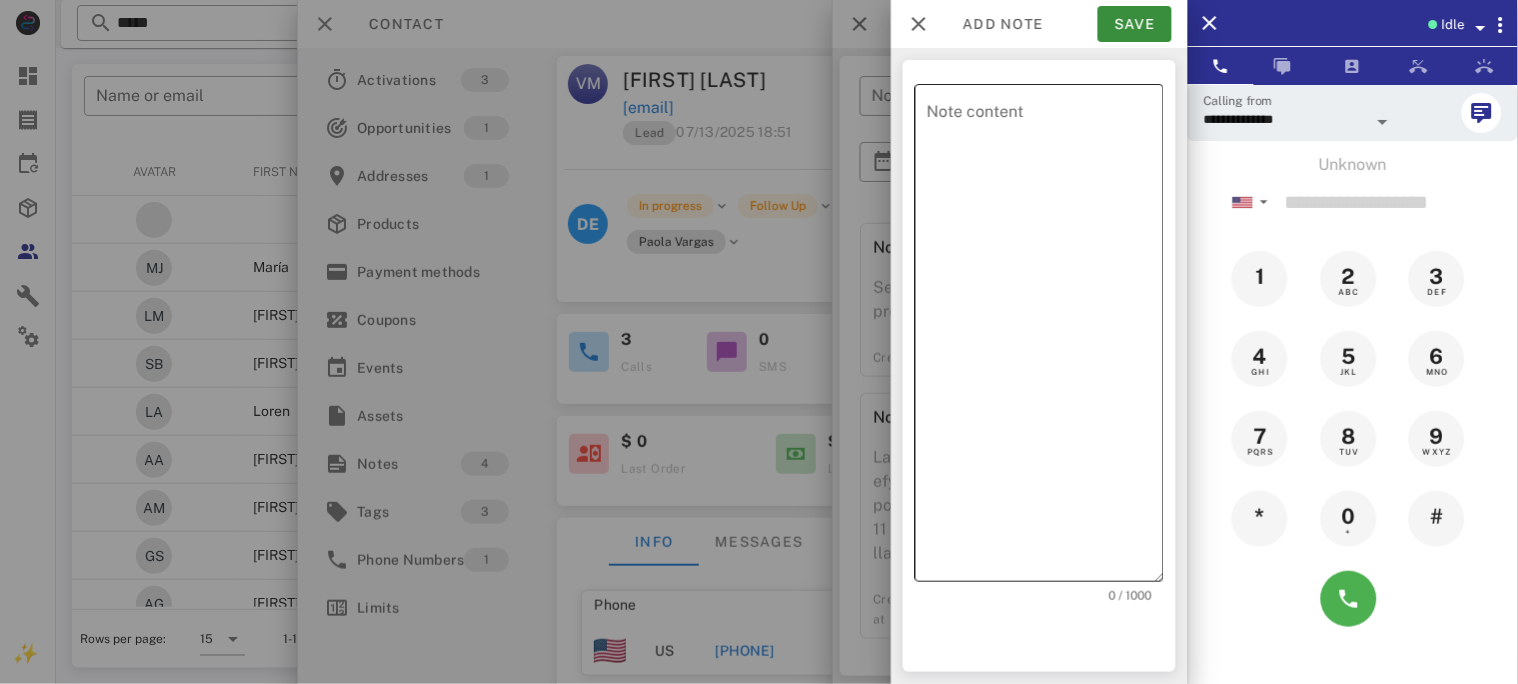 click on "Note content" at bounding box center [1045, 338] 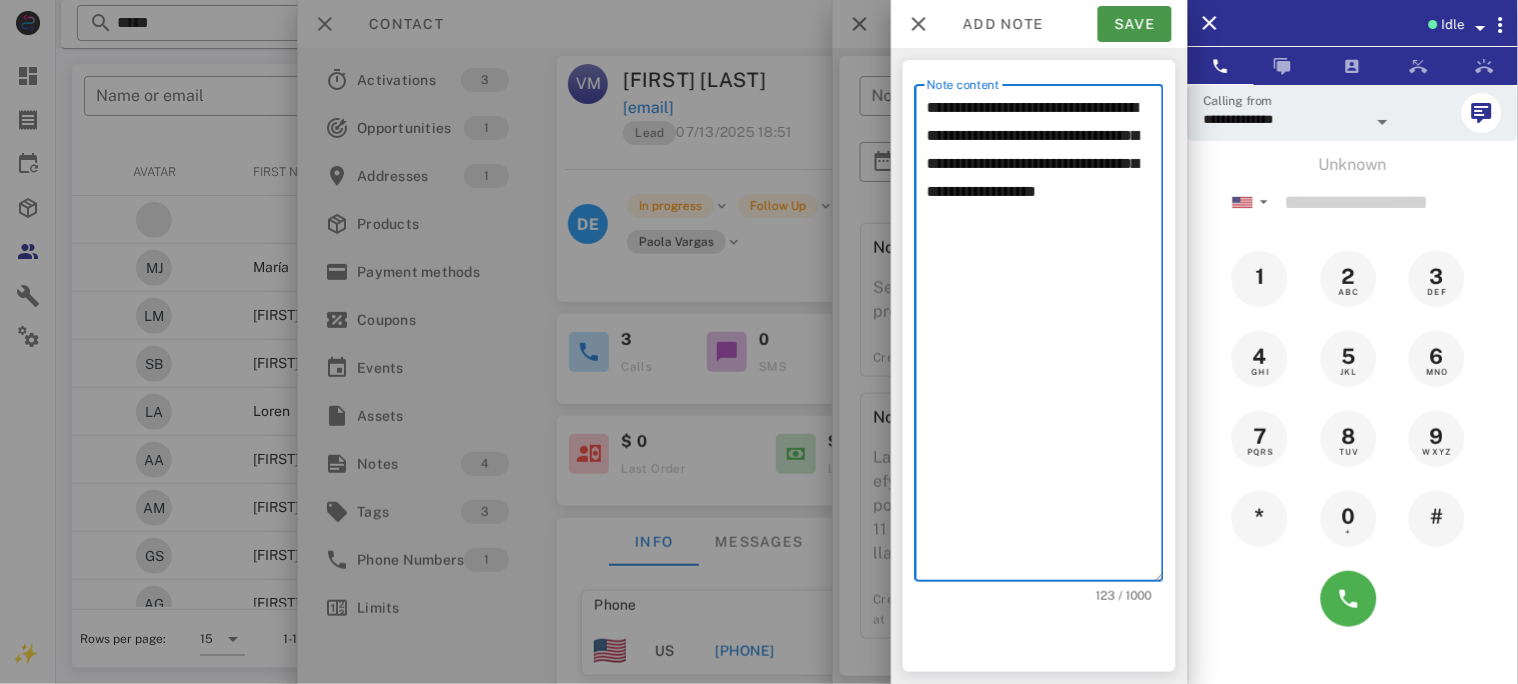 type on "**********" 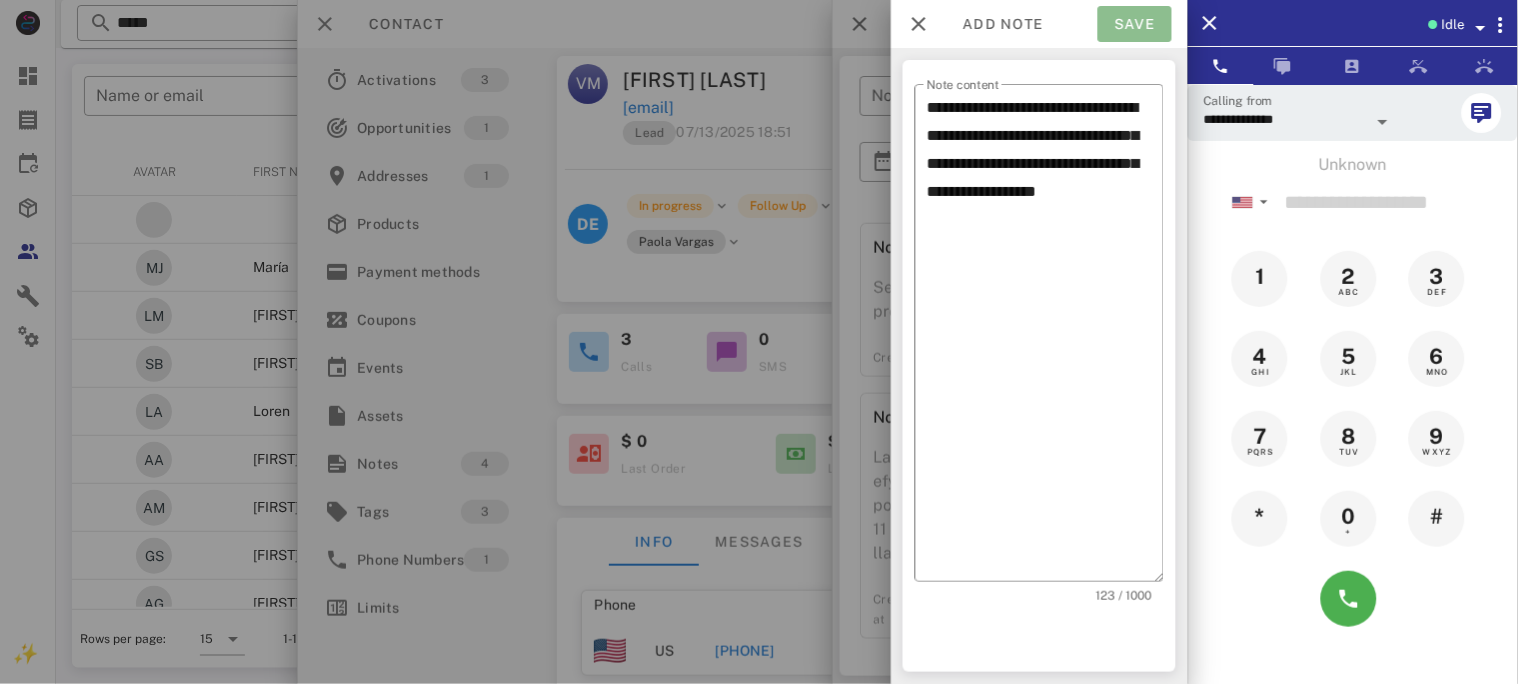 click on "Save" at bounding box center [1135, 24] 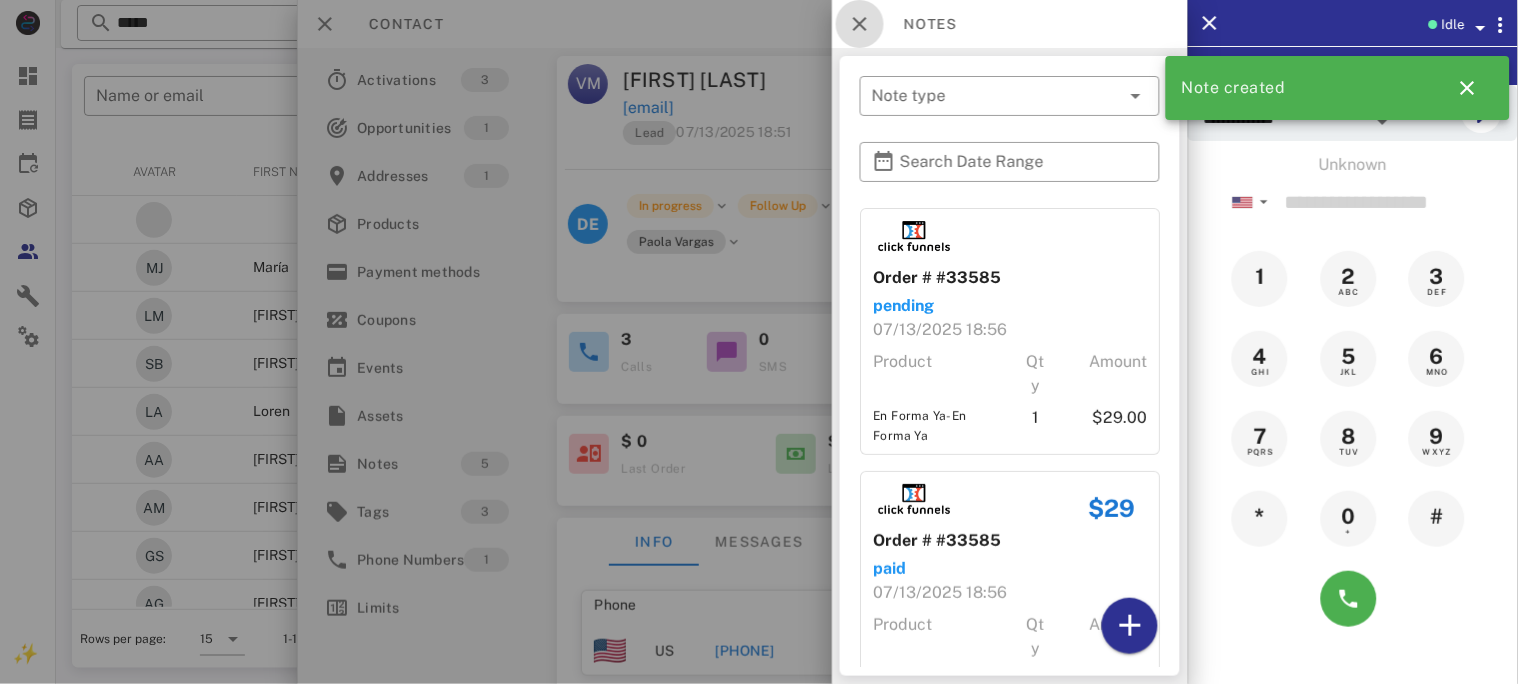 click at bounding box center (860, 24) 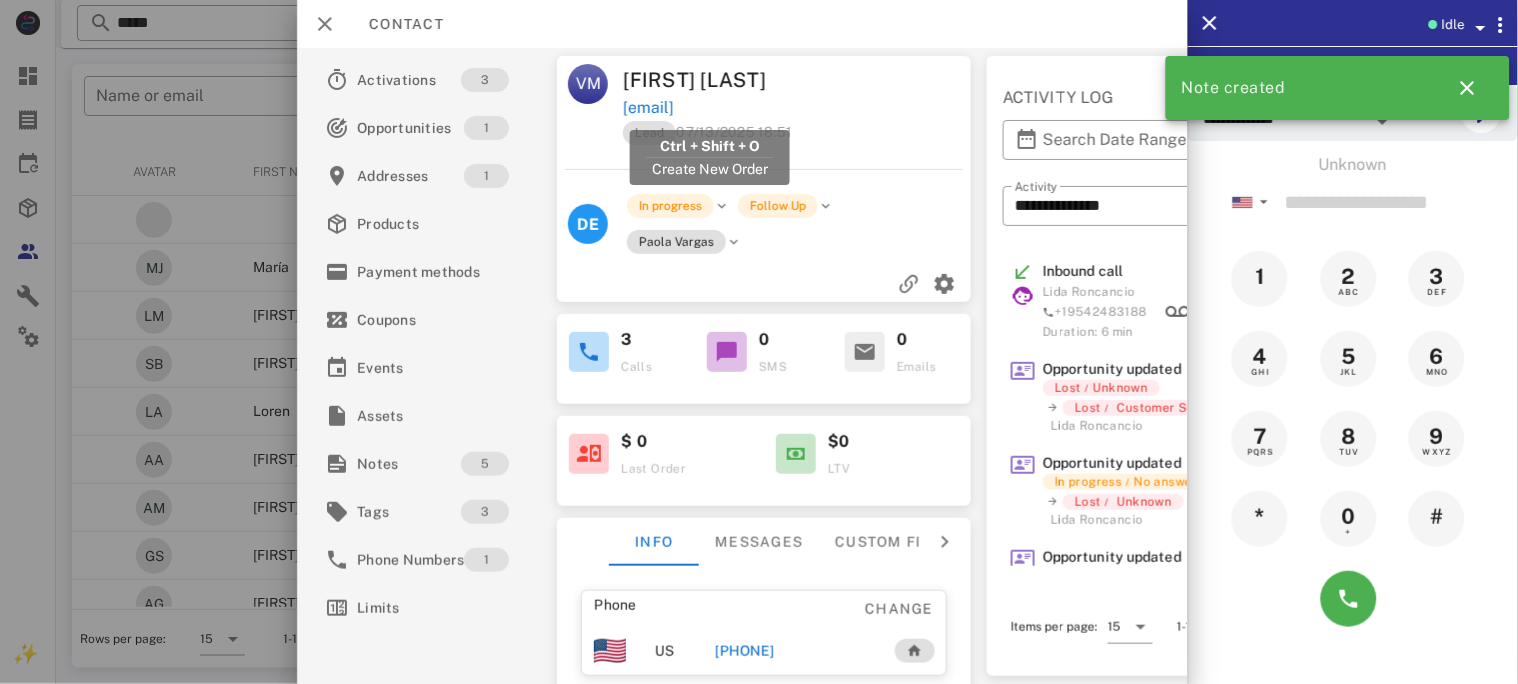 drag, startPoint x: 823, startPoint y: 106, endPoint x: 625, endPoint y: 108, distance: 198.0101 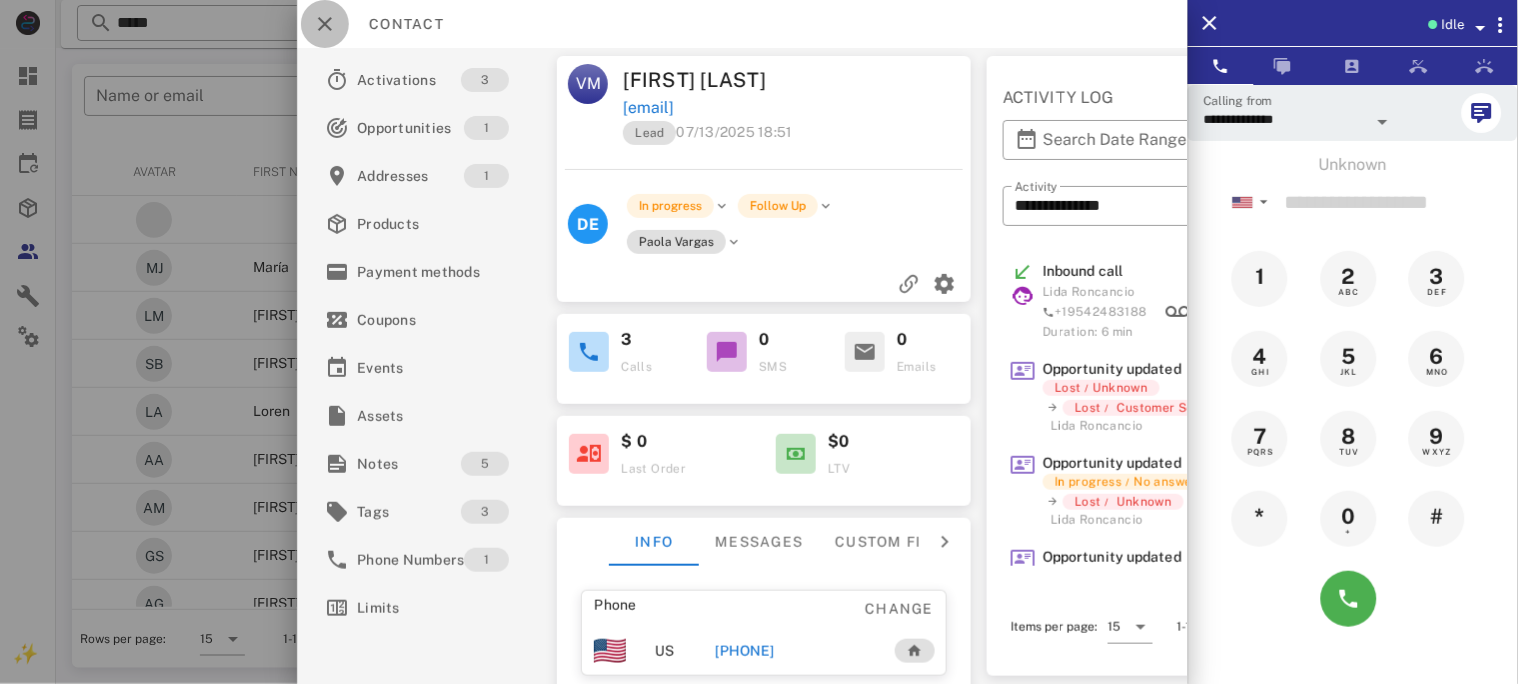 click at bounding box center (325, 24) 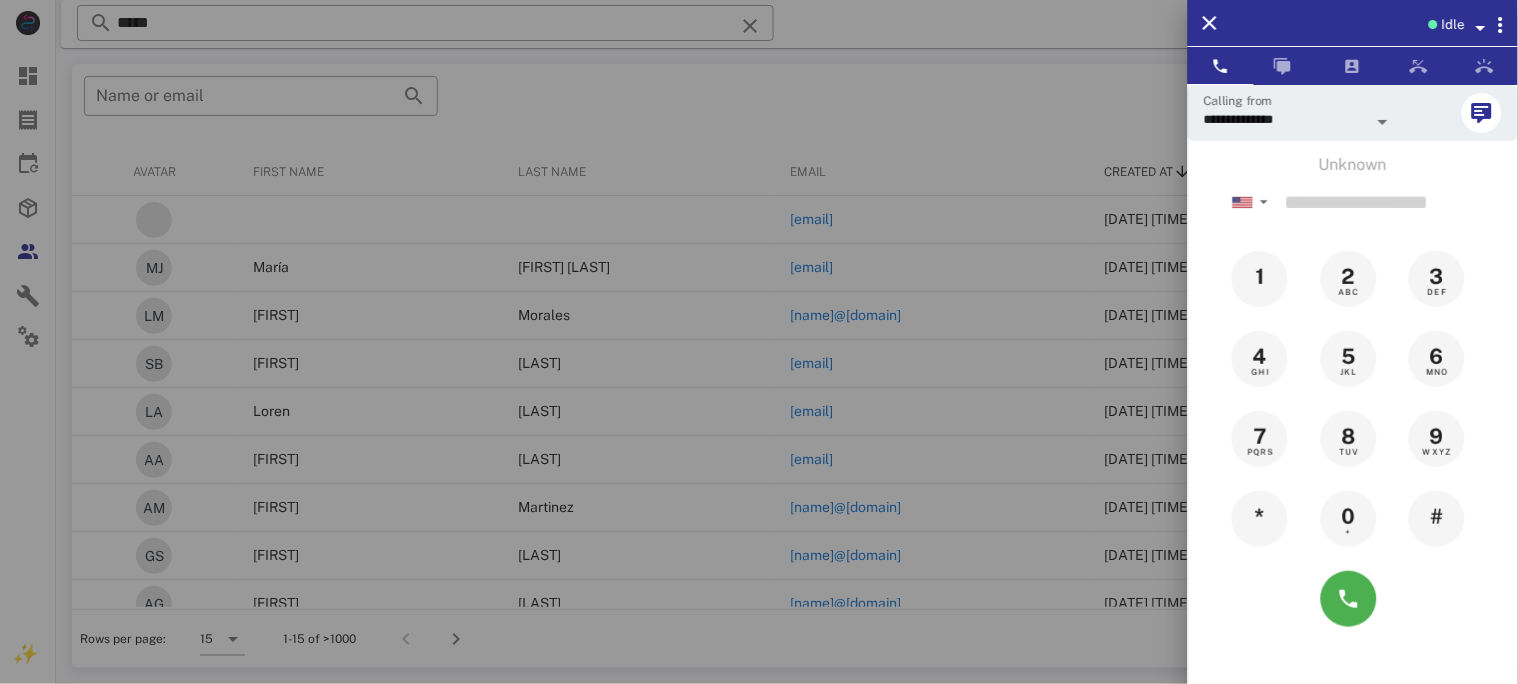 click at bounding box center (759, 342) 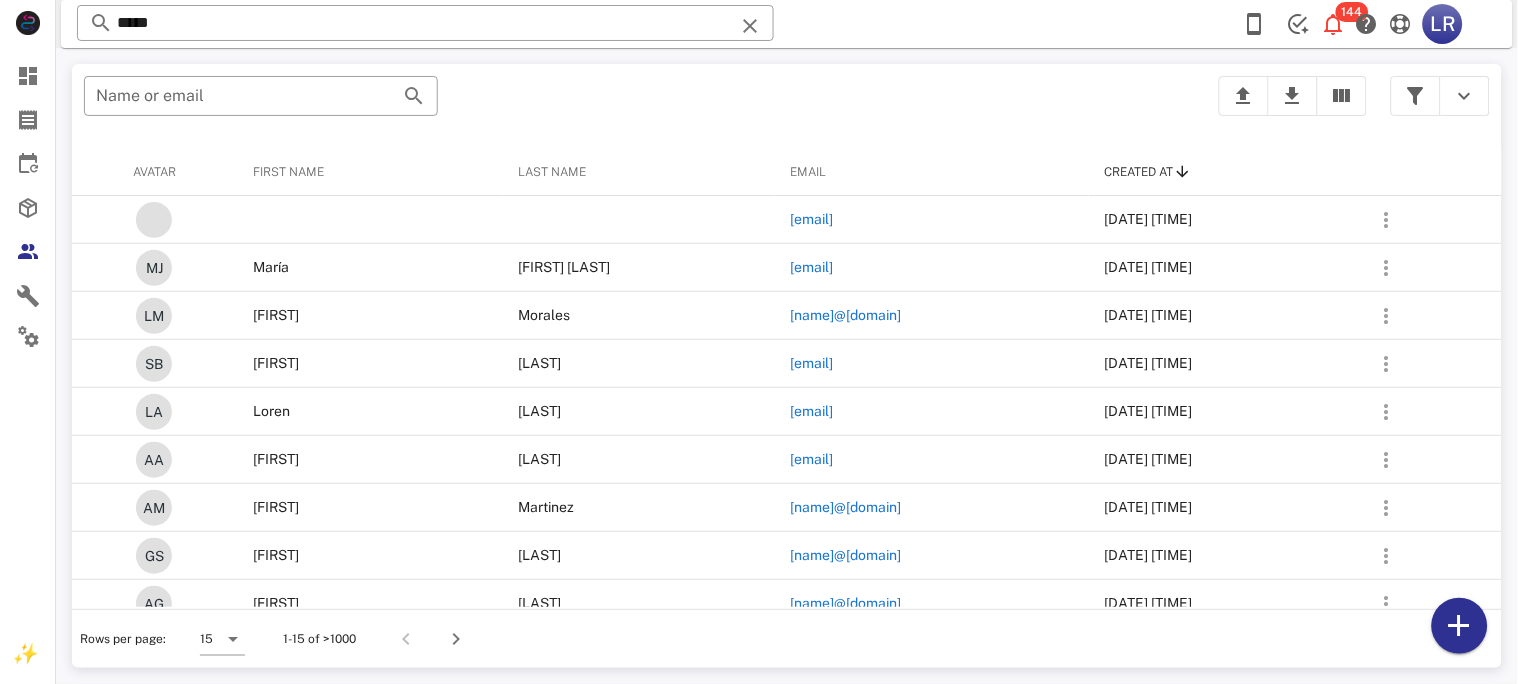 click at bounding box center [750, 26] 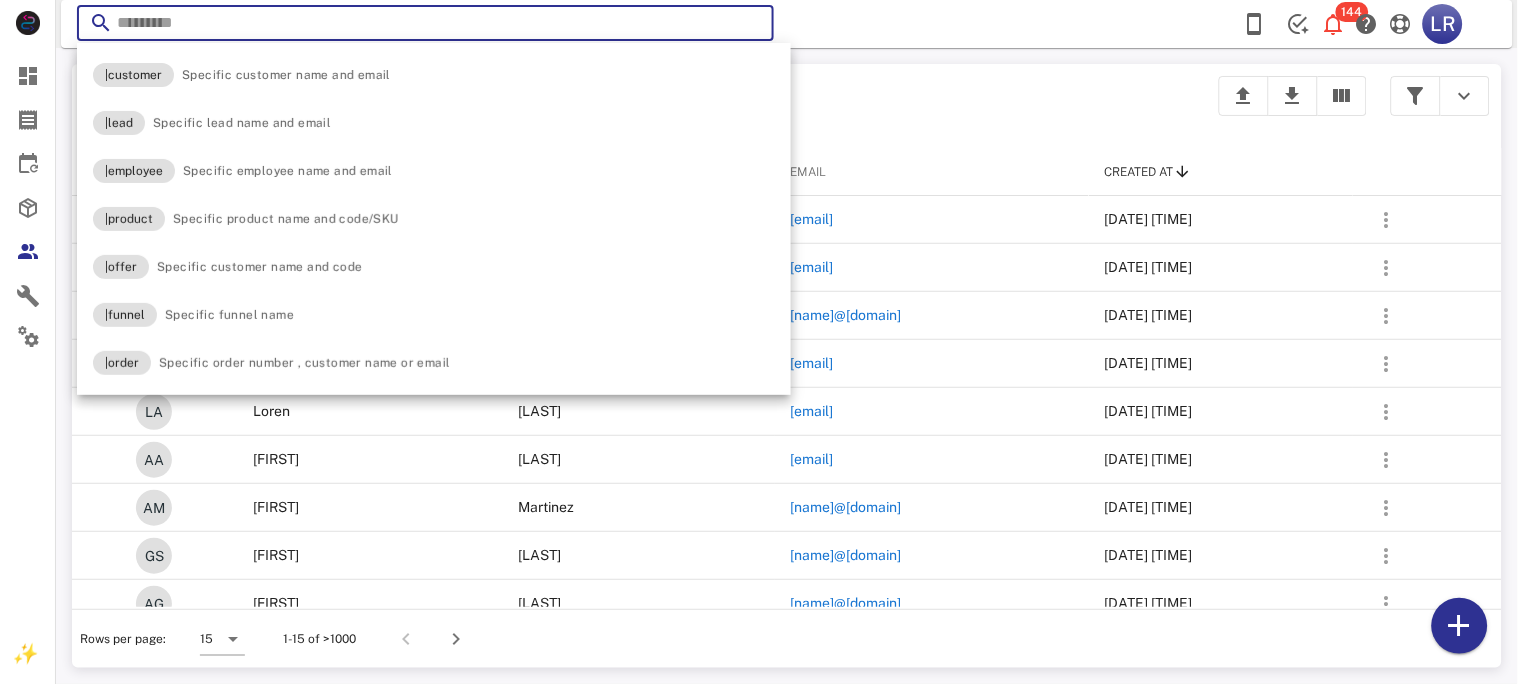 paste on "**********" 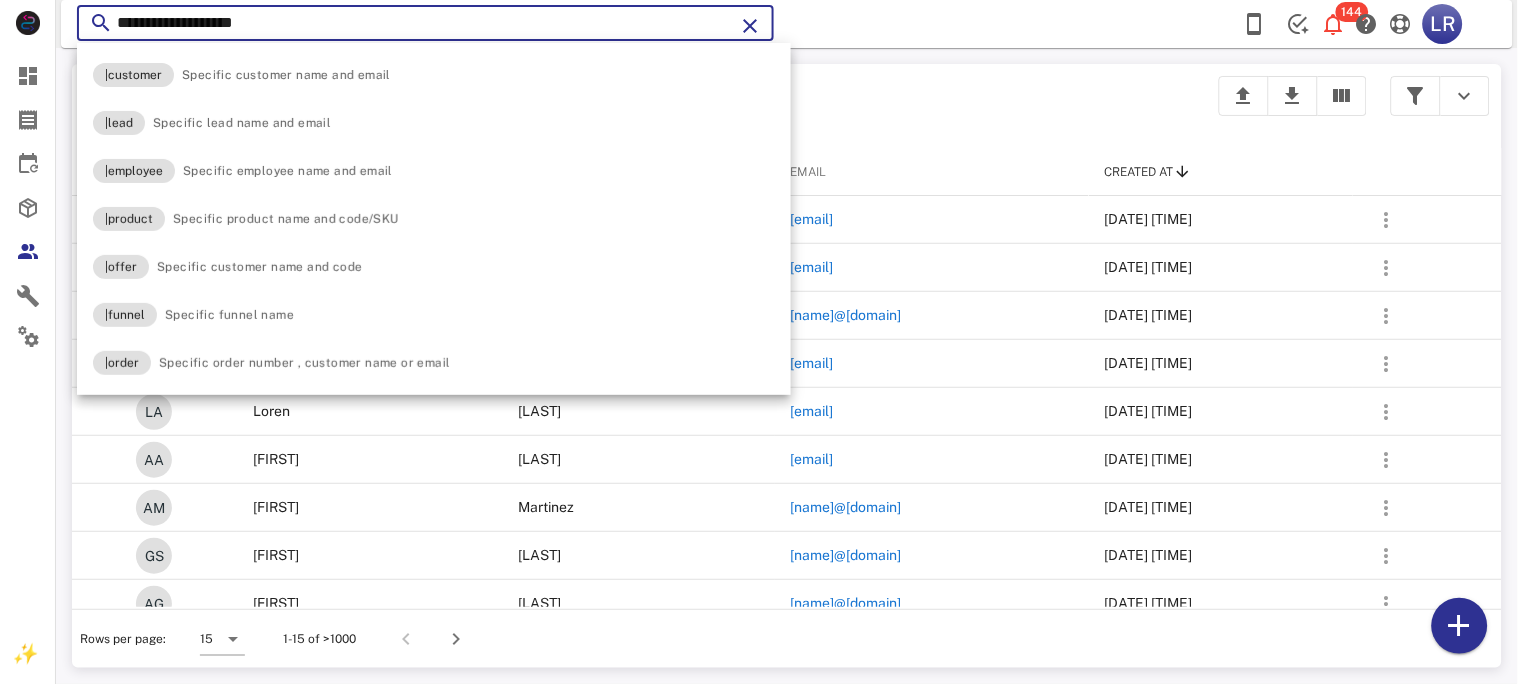 type on "**********" 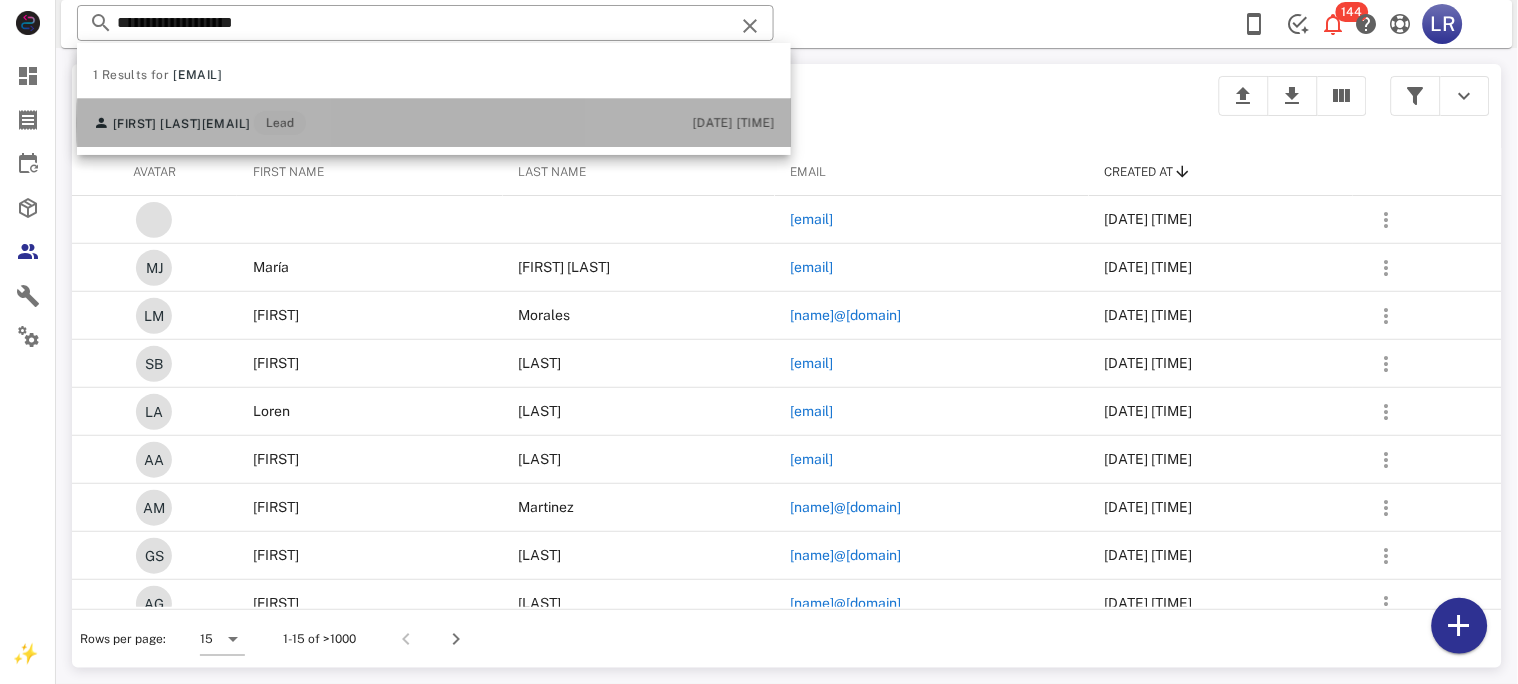 click on "[EMAIL]" at bounding box center [226, 124] 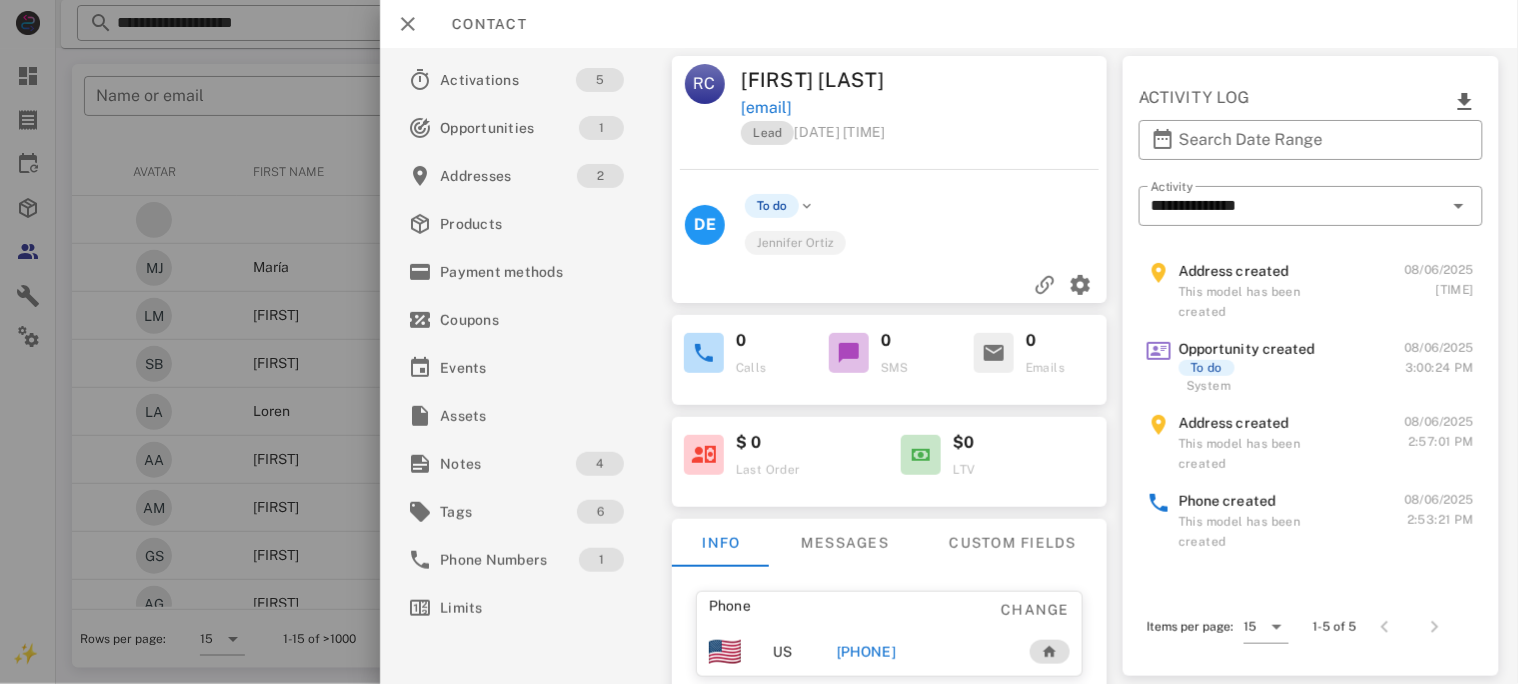 click on "[PHONE]" at bounding box center [865, 652] 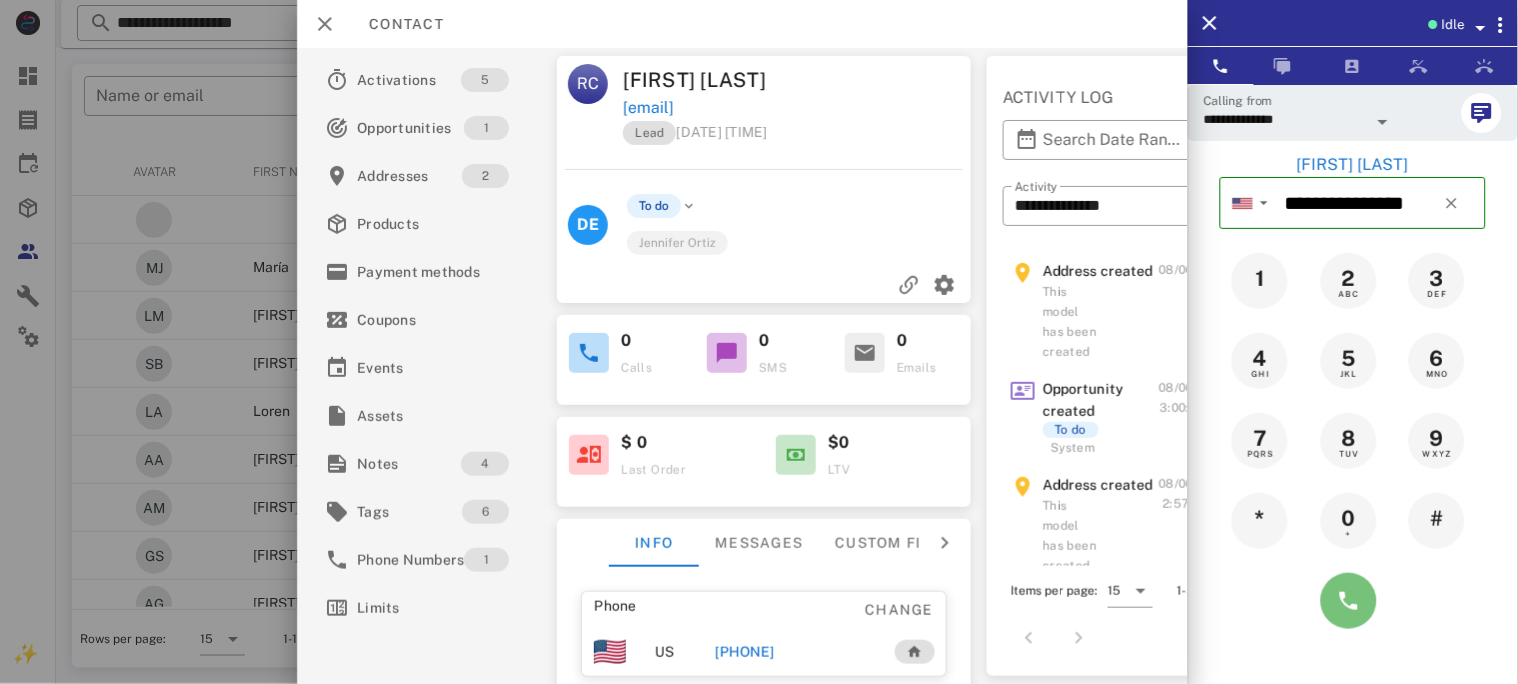 click at bounding box center [1349, 601] 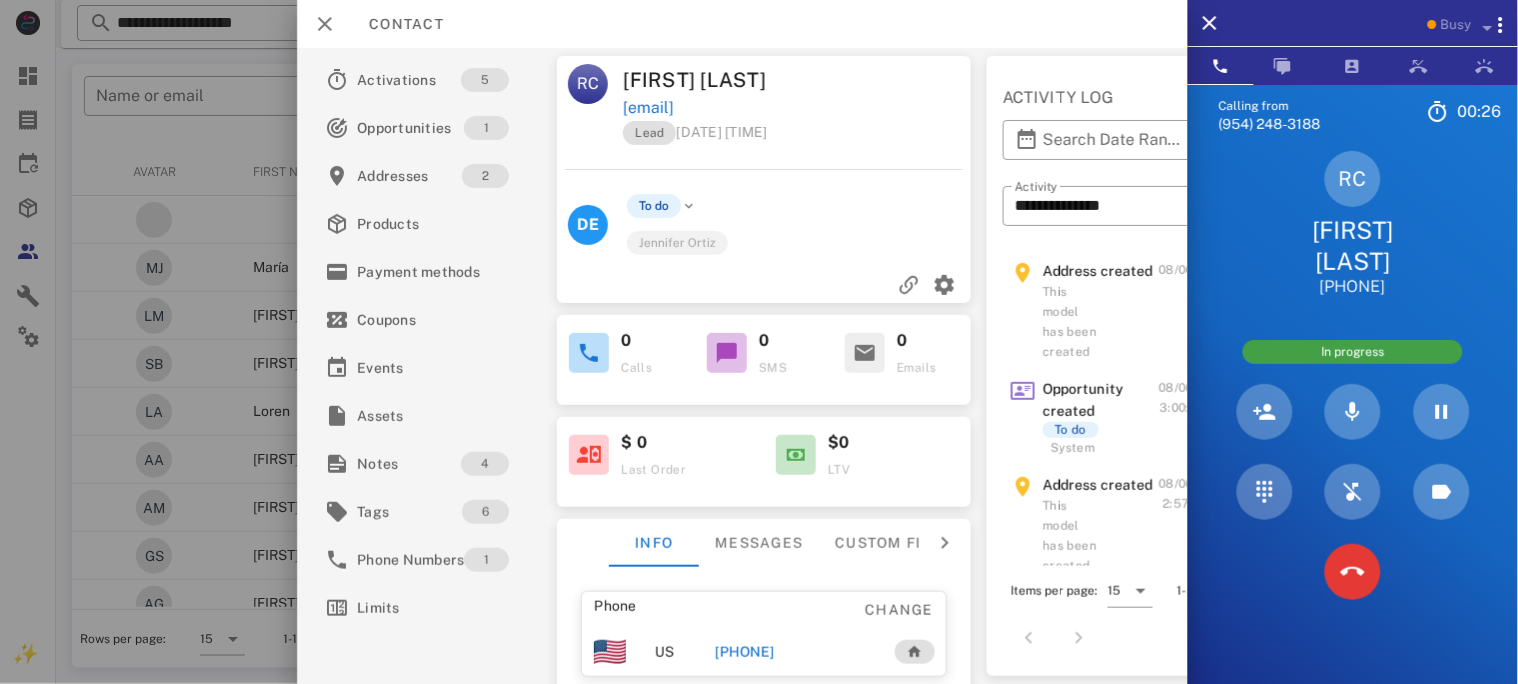 click at bounding box center (887, 80) 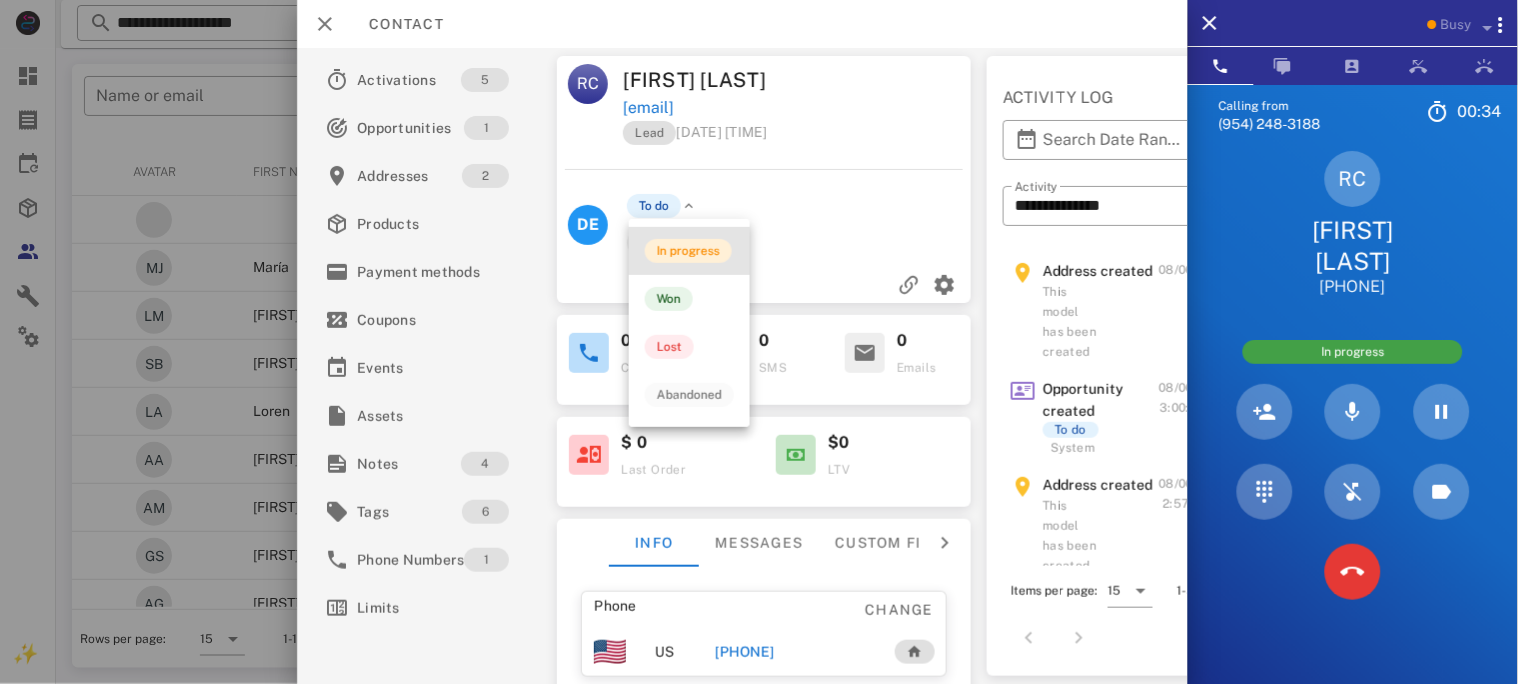 click on "In progress" at bounding box center (688, 251) 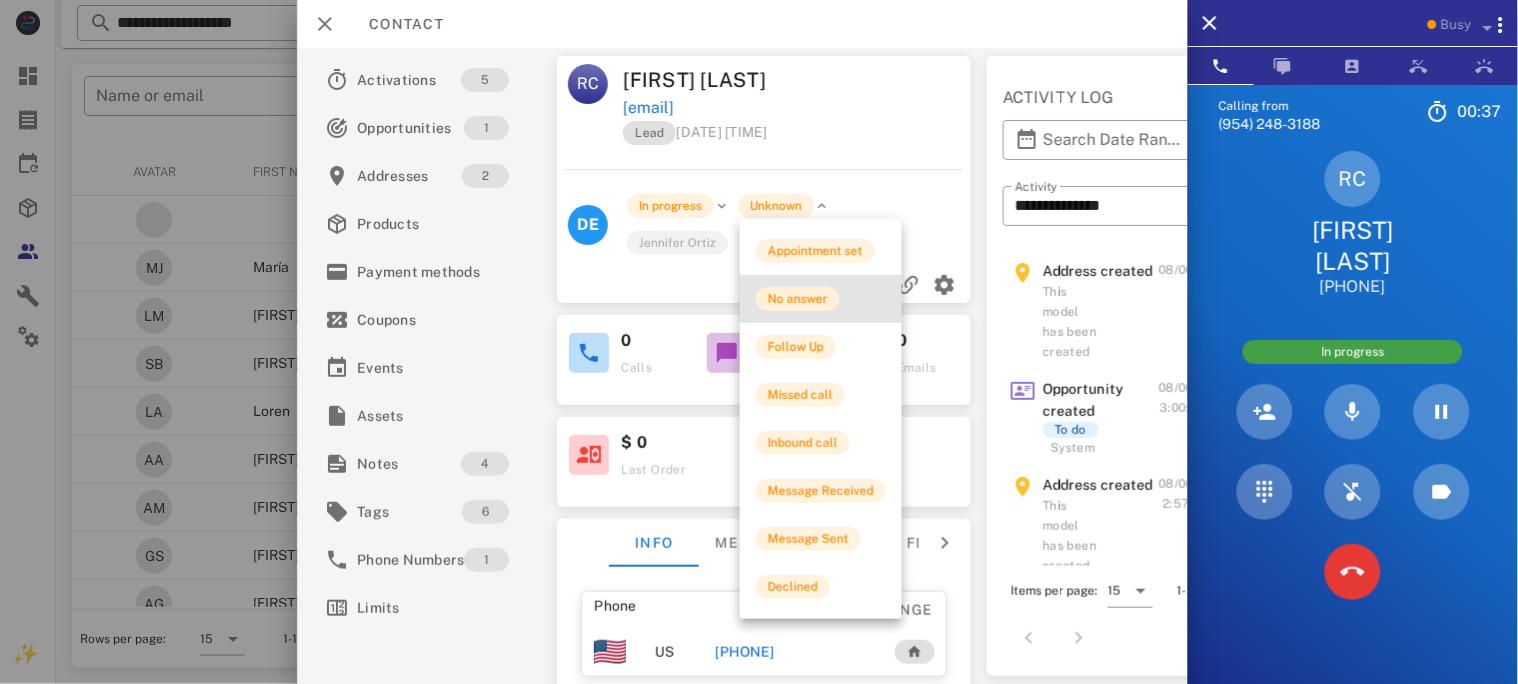 click on "No answer" at bounding box center [798, 299] 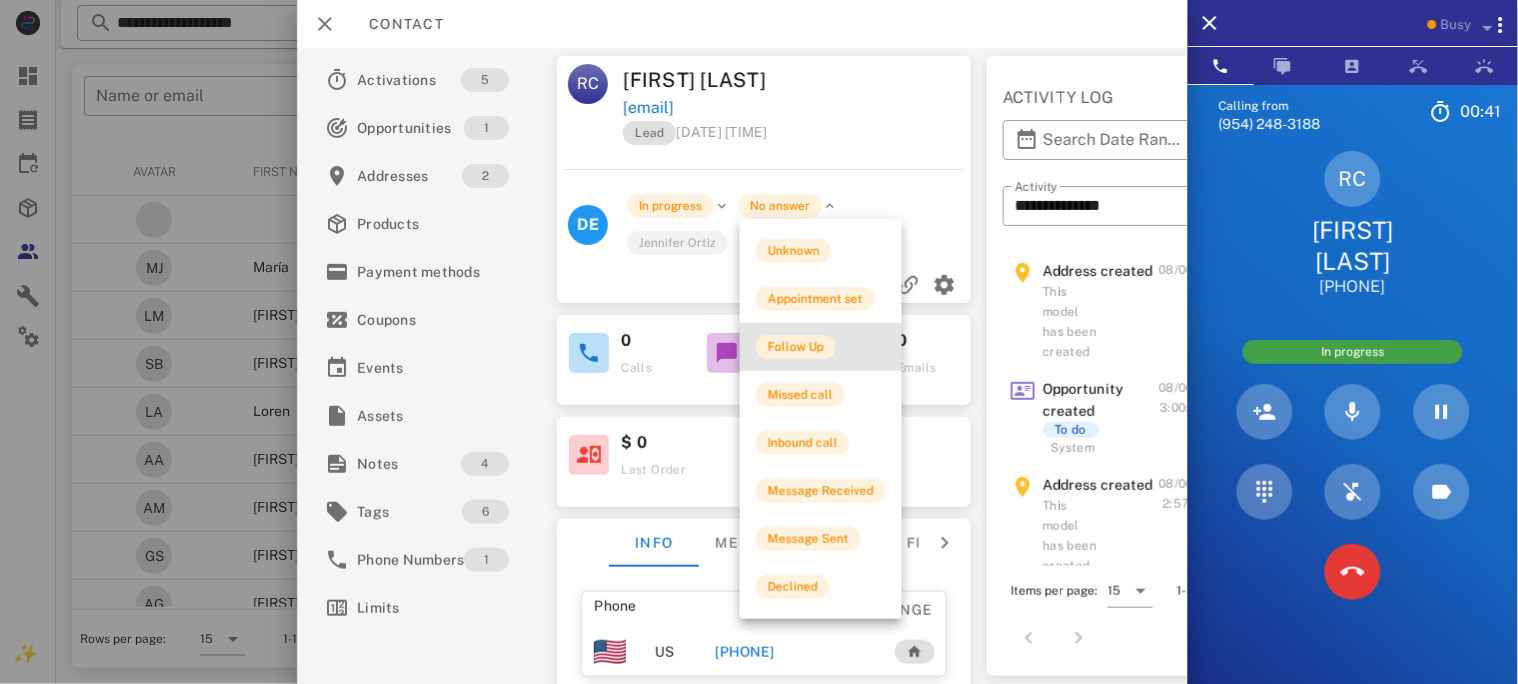 click on "Follow Up" at bounding box center (796, 347) 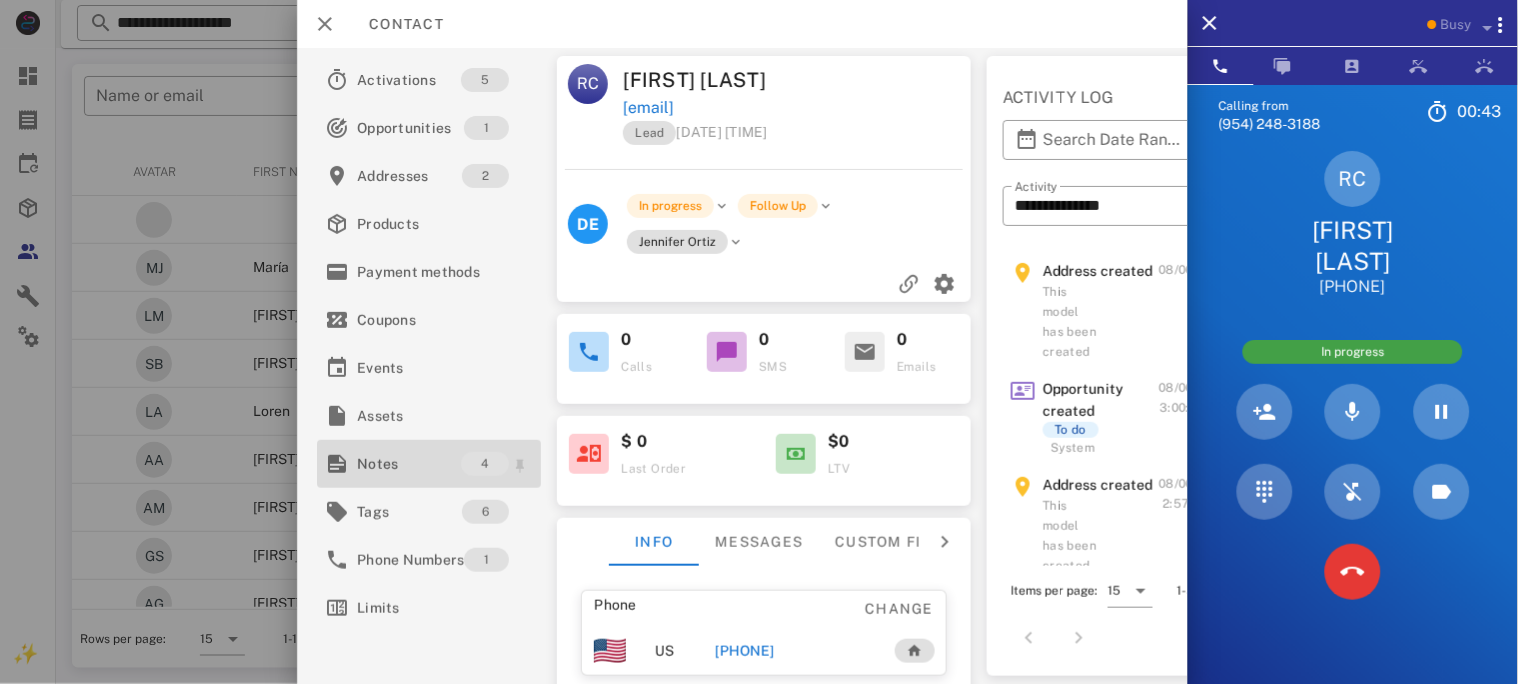click on "Notes" at bounding box center (409, 464) 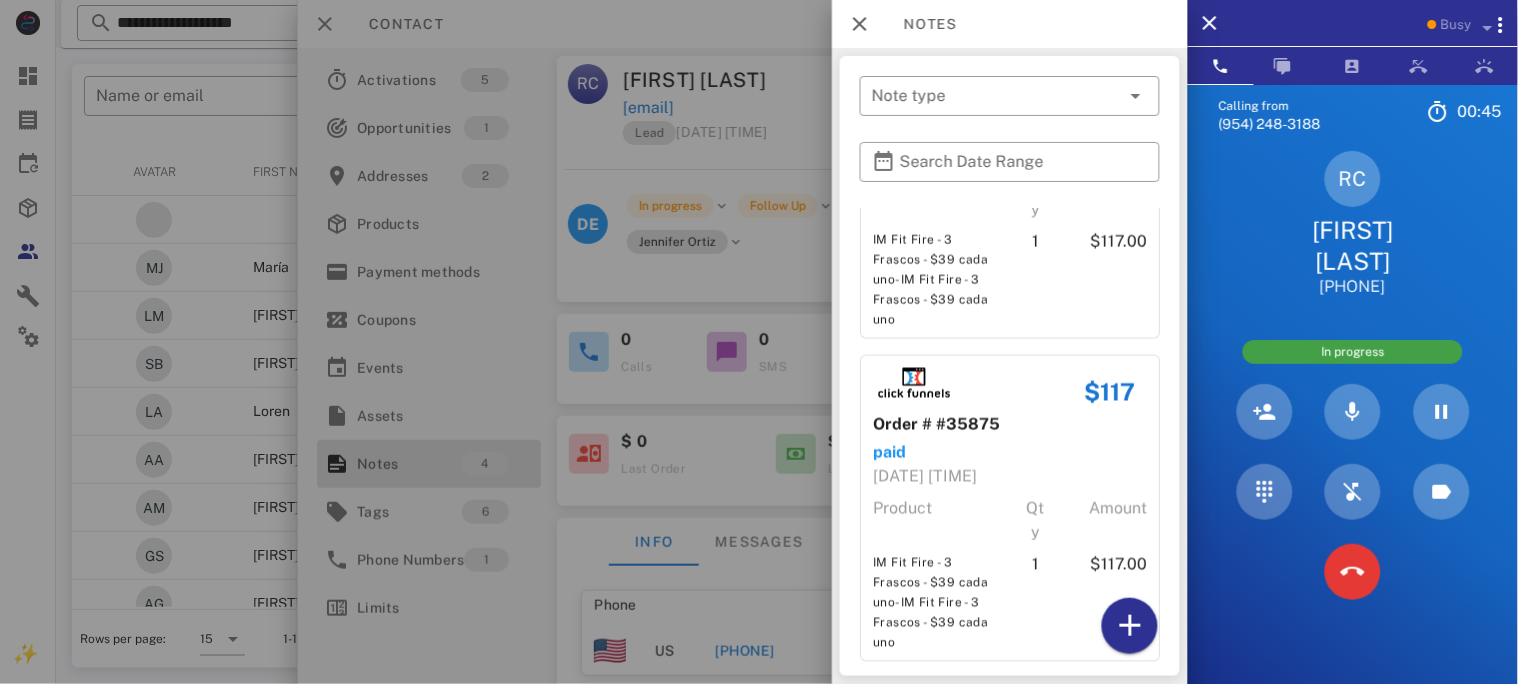 scroll, scrollTop: 718, scrollLeft: 0, axis: vertical 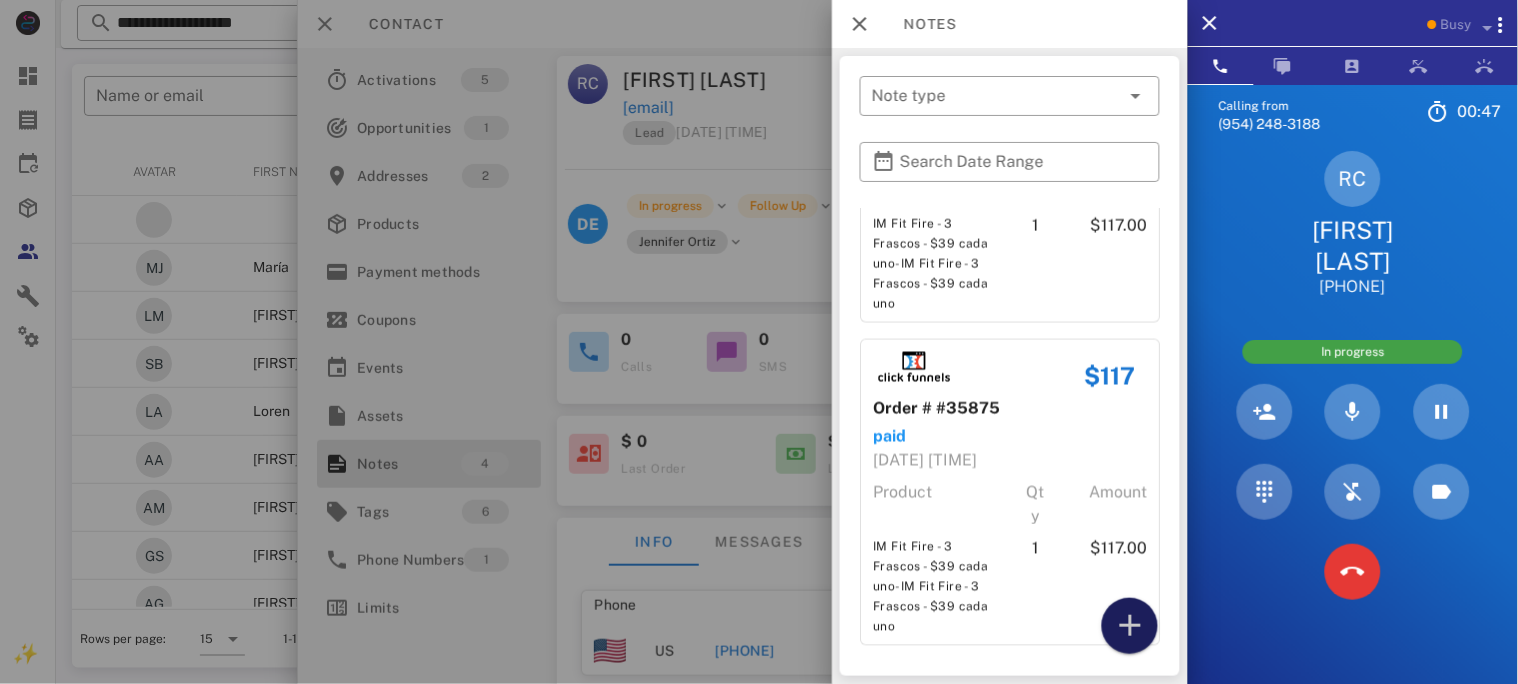 click at bounding box center (1130, 626) 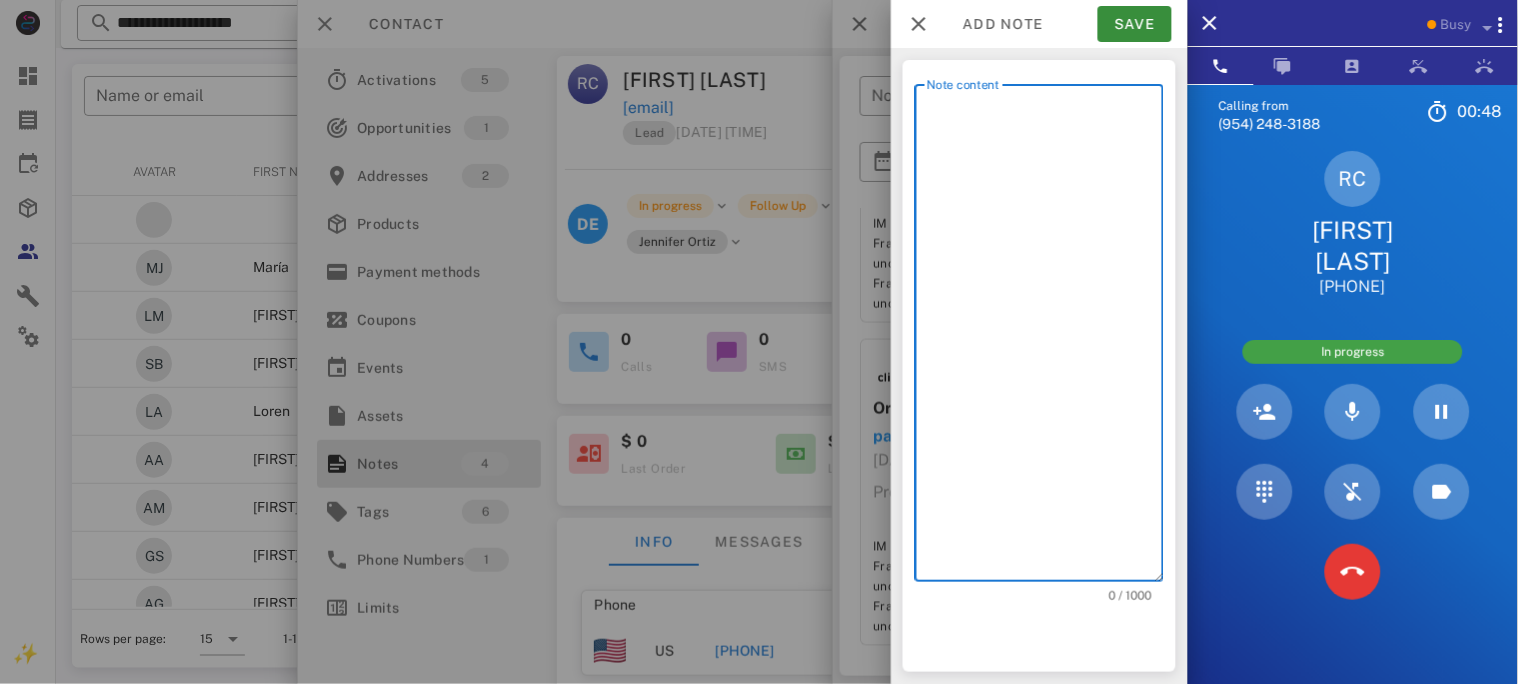 click on "Note content" at bounding box center [1045, 338] 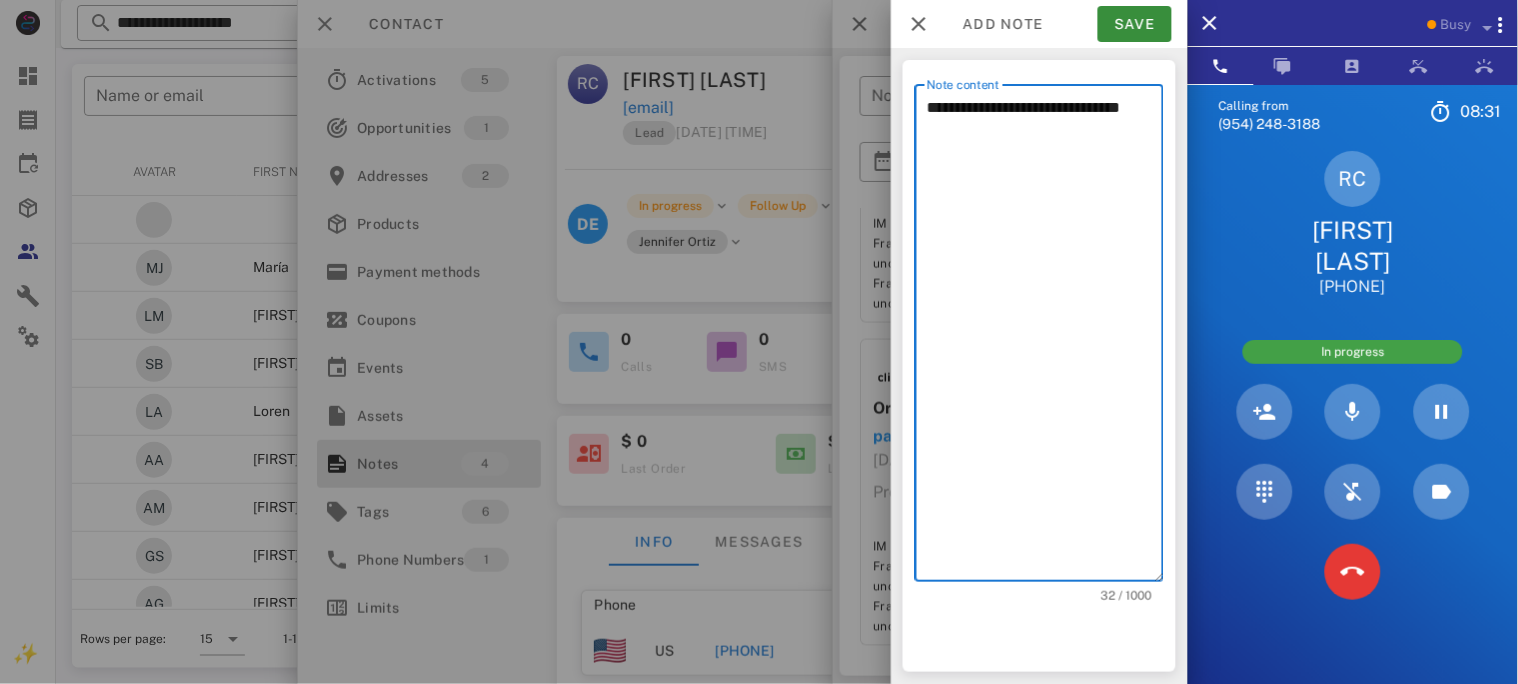 click on "**********" at bounding box center [1045, 338] 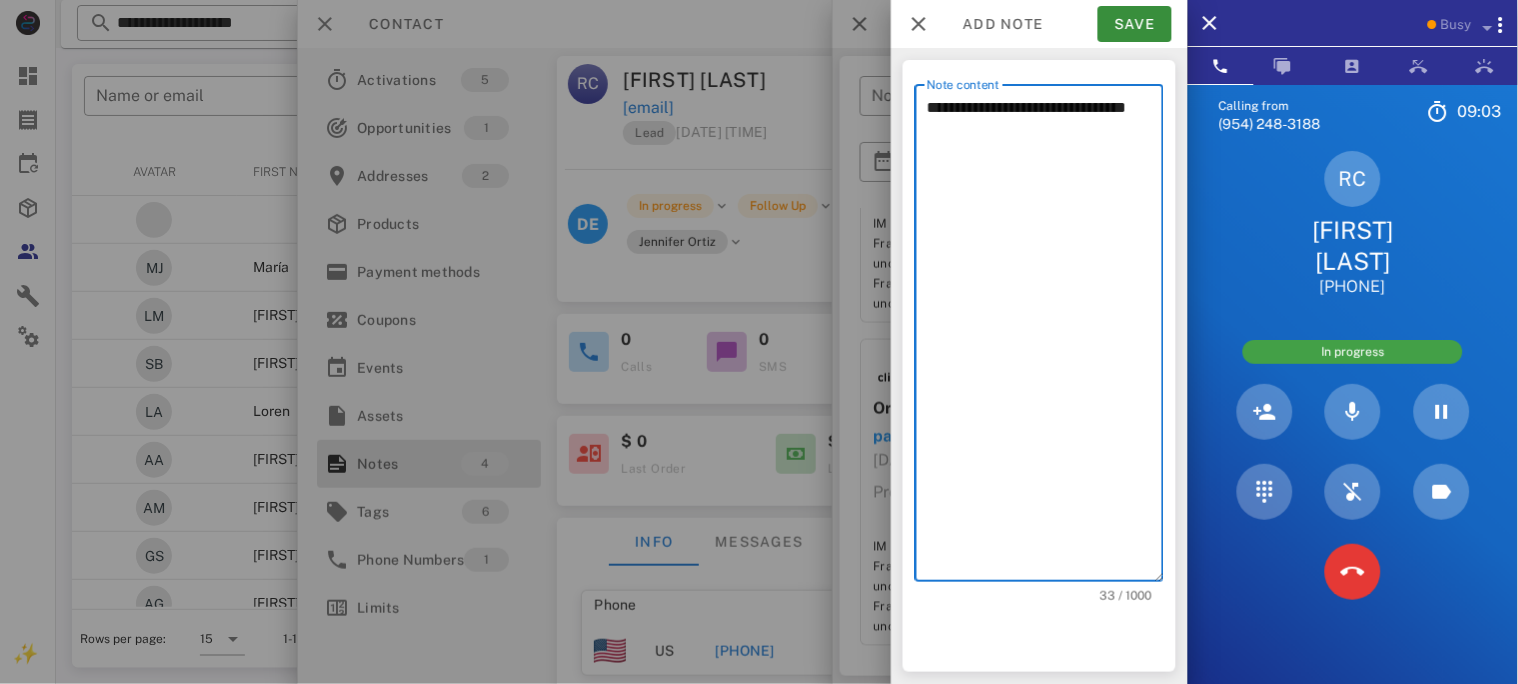 click on "**********" at bounding box center (1045, 338) 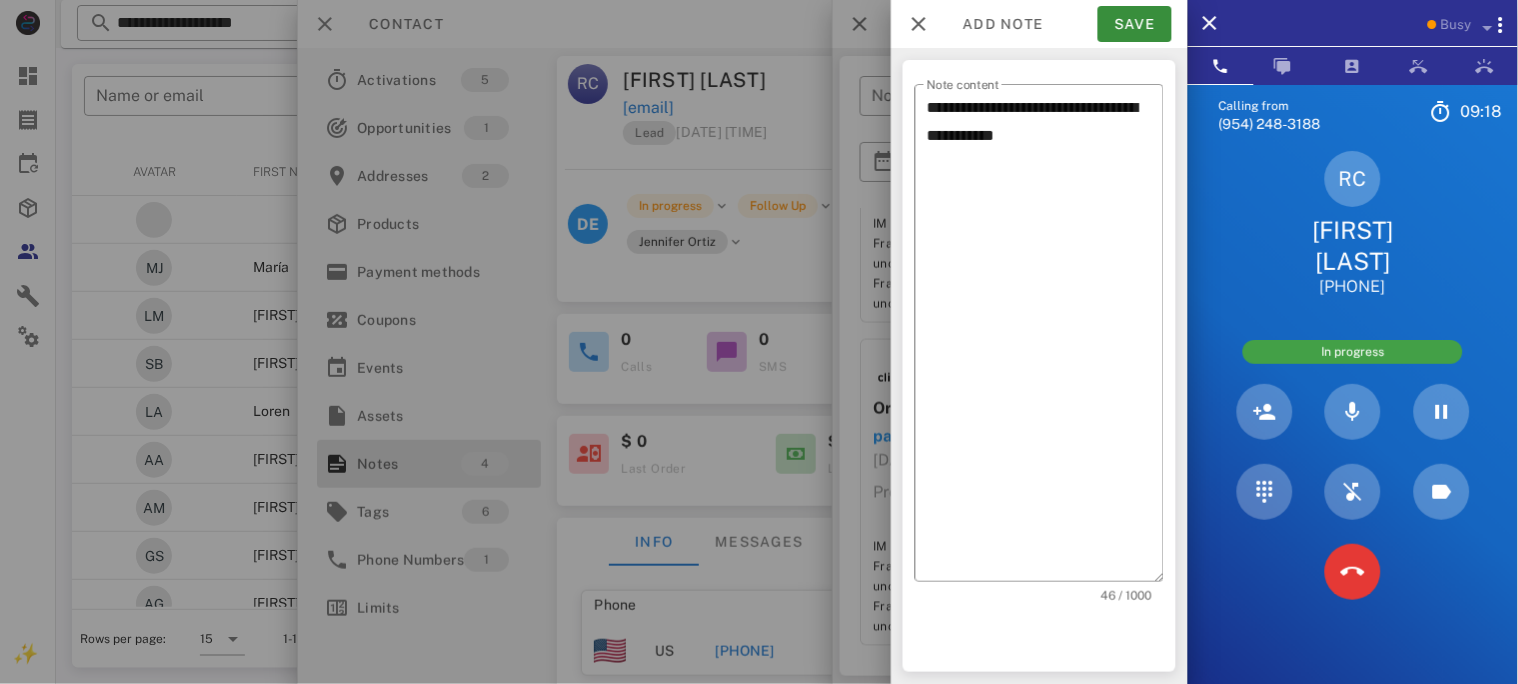 click on "[INITIALS] [FIRST] [LAST]   [PHONE]" at bounding box center (1353, 224) 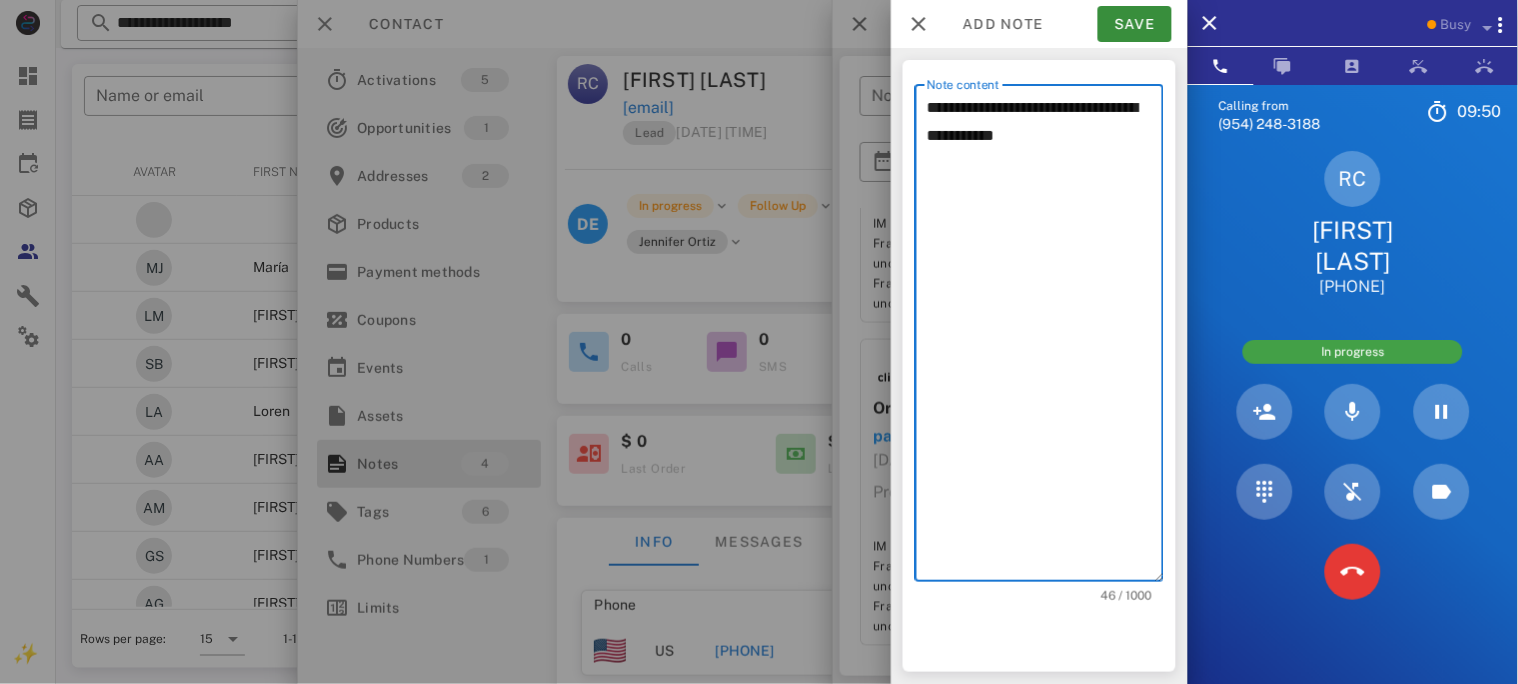 click on "**********" at bounding box center [1045, 338] 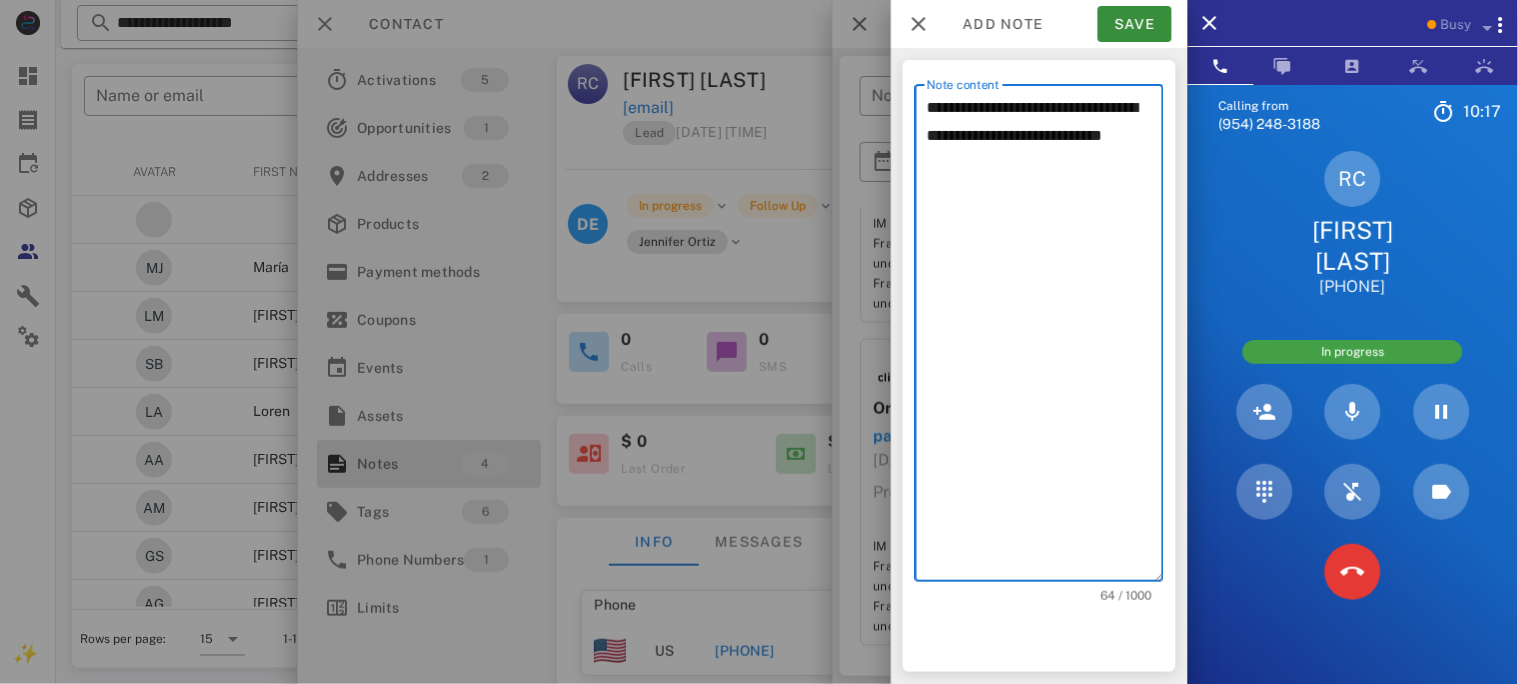 click on "**********" at bounding box center (1045, 338) 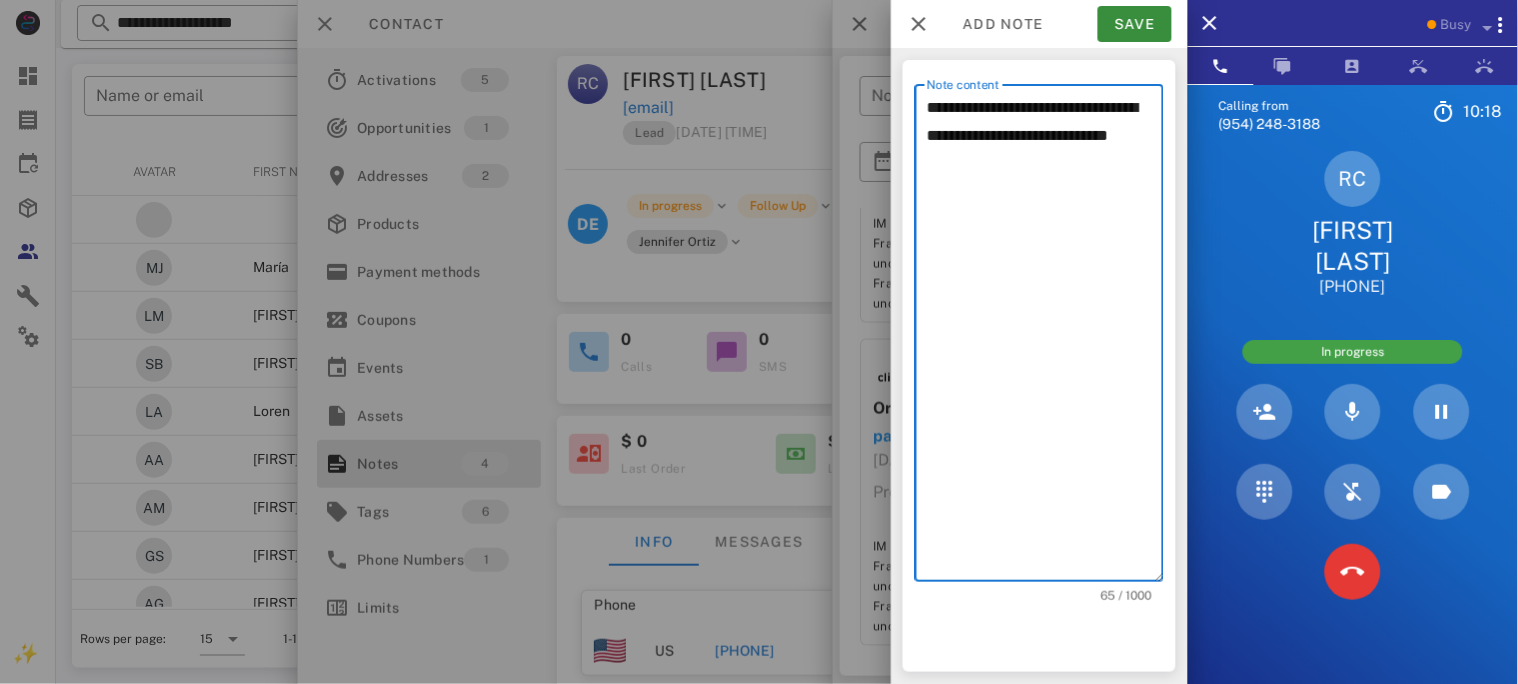 paste on "**********" 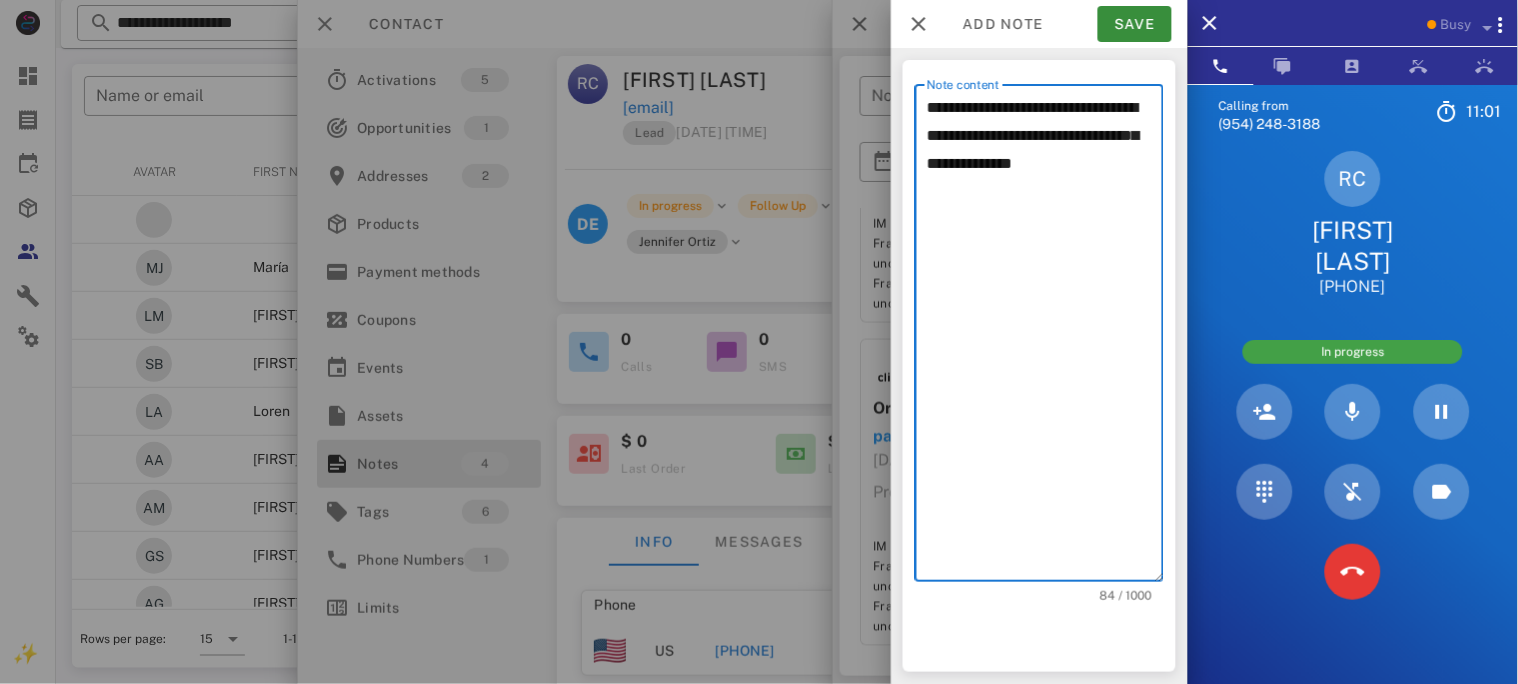 drag, startPoint x: 927, startPoint y: 187, endPoint x: 1102, endPoint y: 199, distance: 175.41095 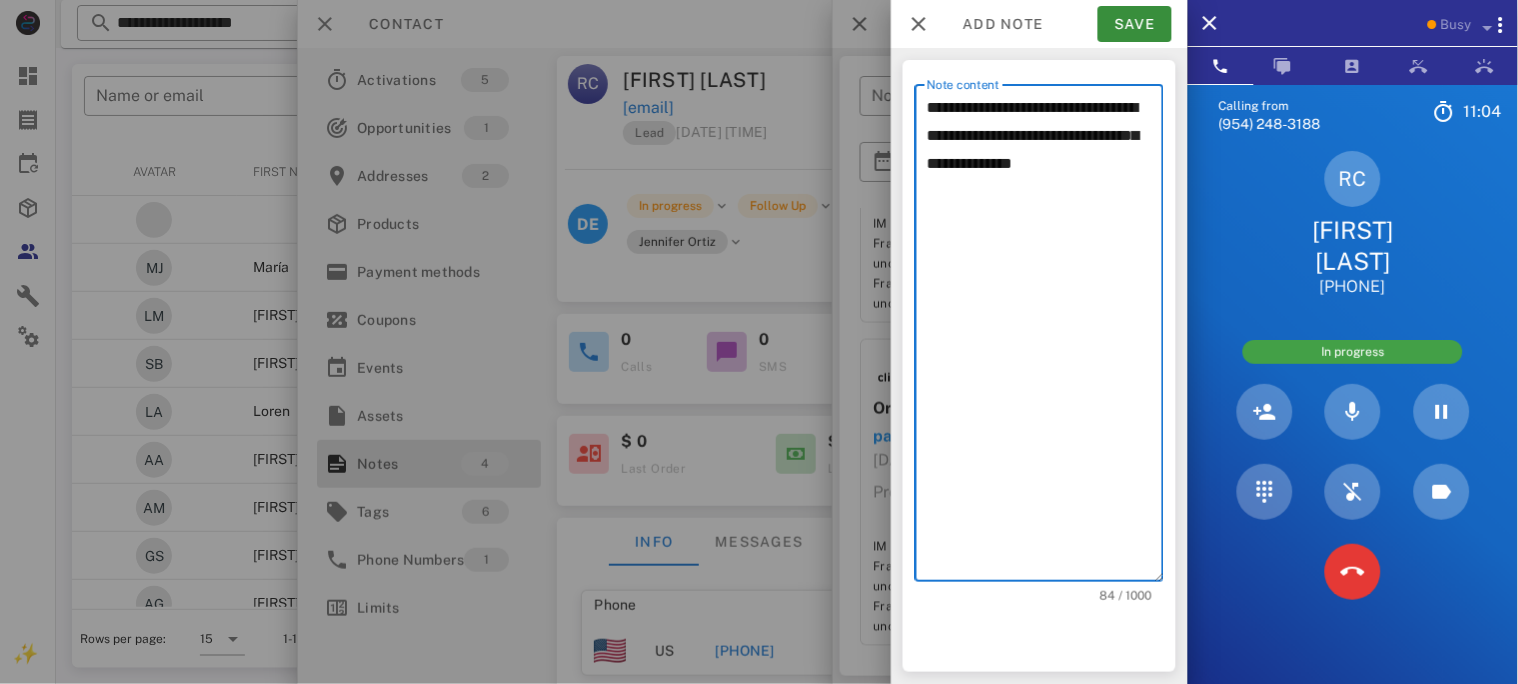 click on "**********" at bounding box center [1045, 338] 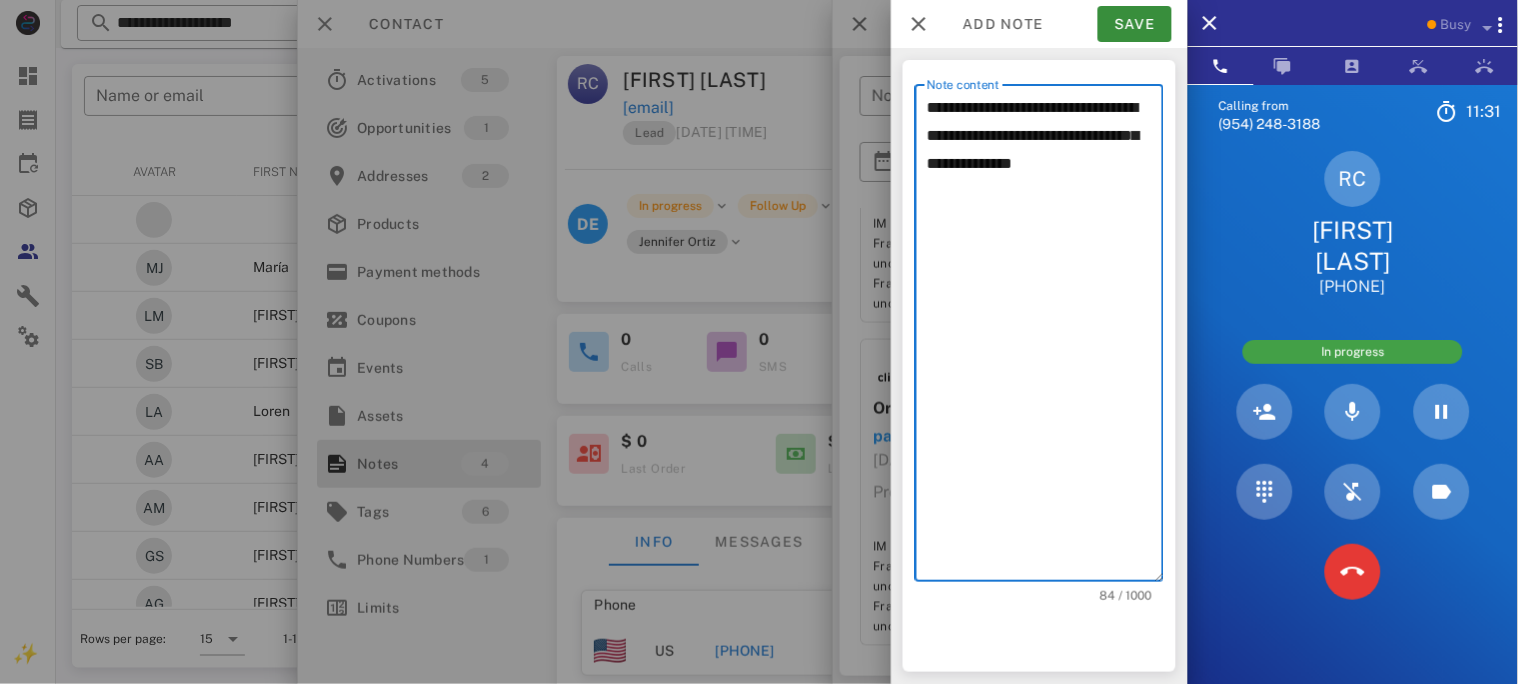click on "**********" at bounding box center (1045, 338) 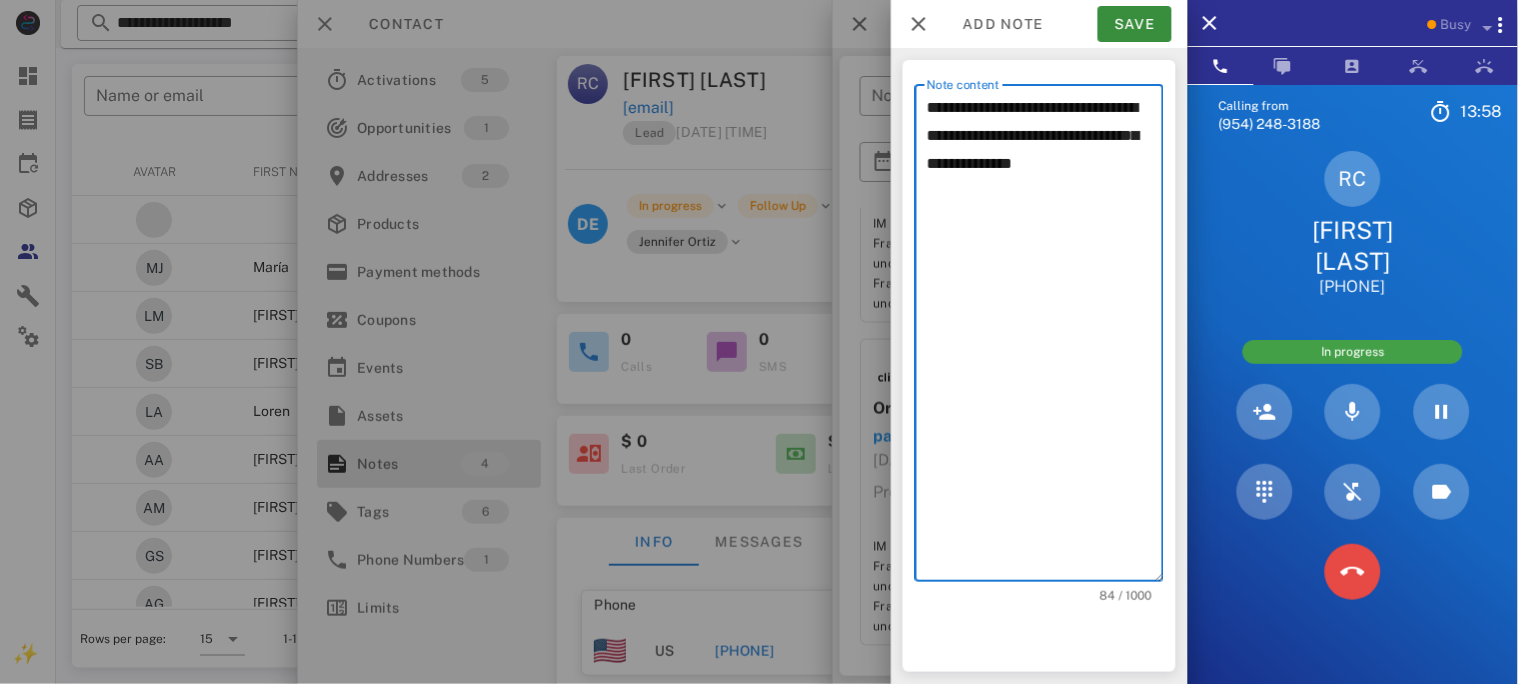 type on "**********" 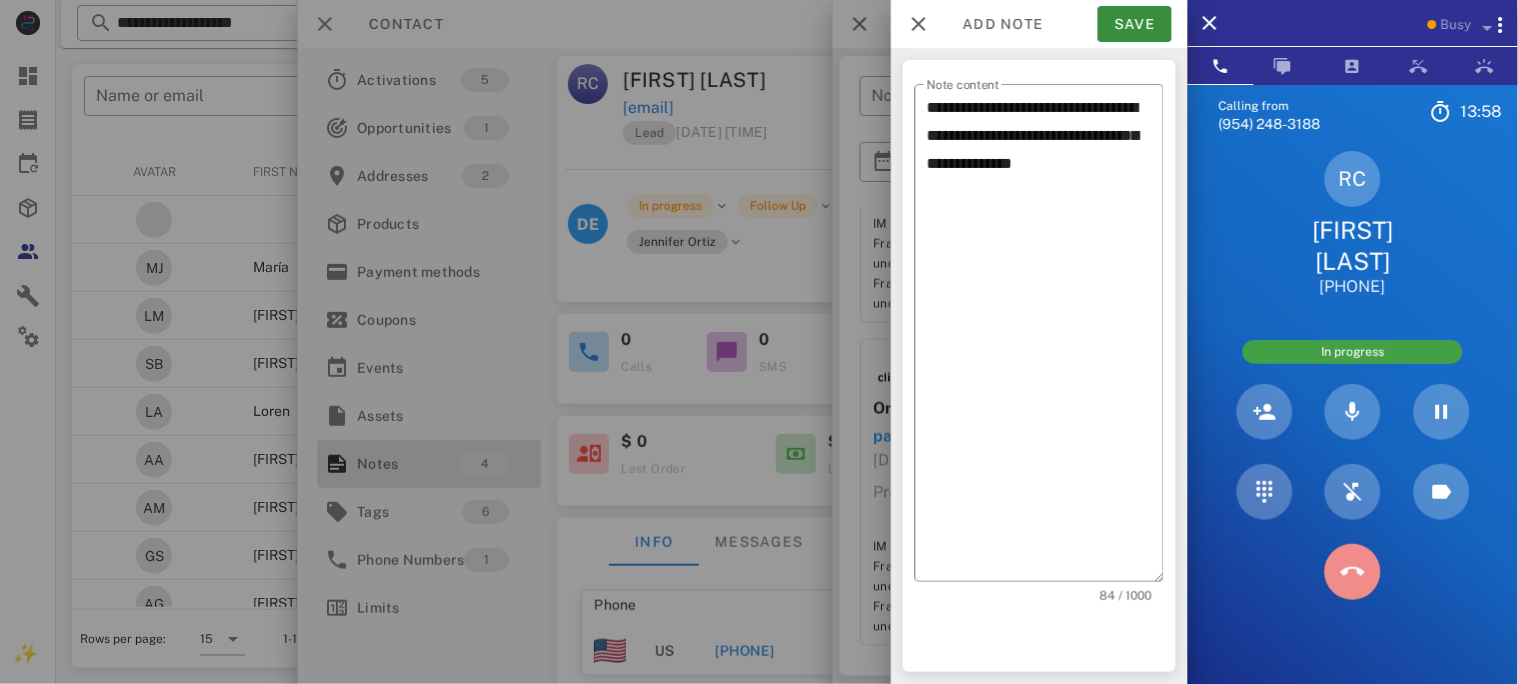 click at bounding box center [1353, 572] 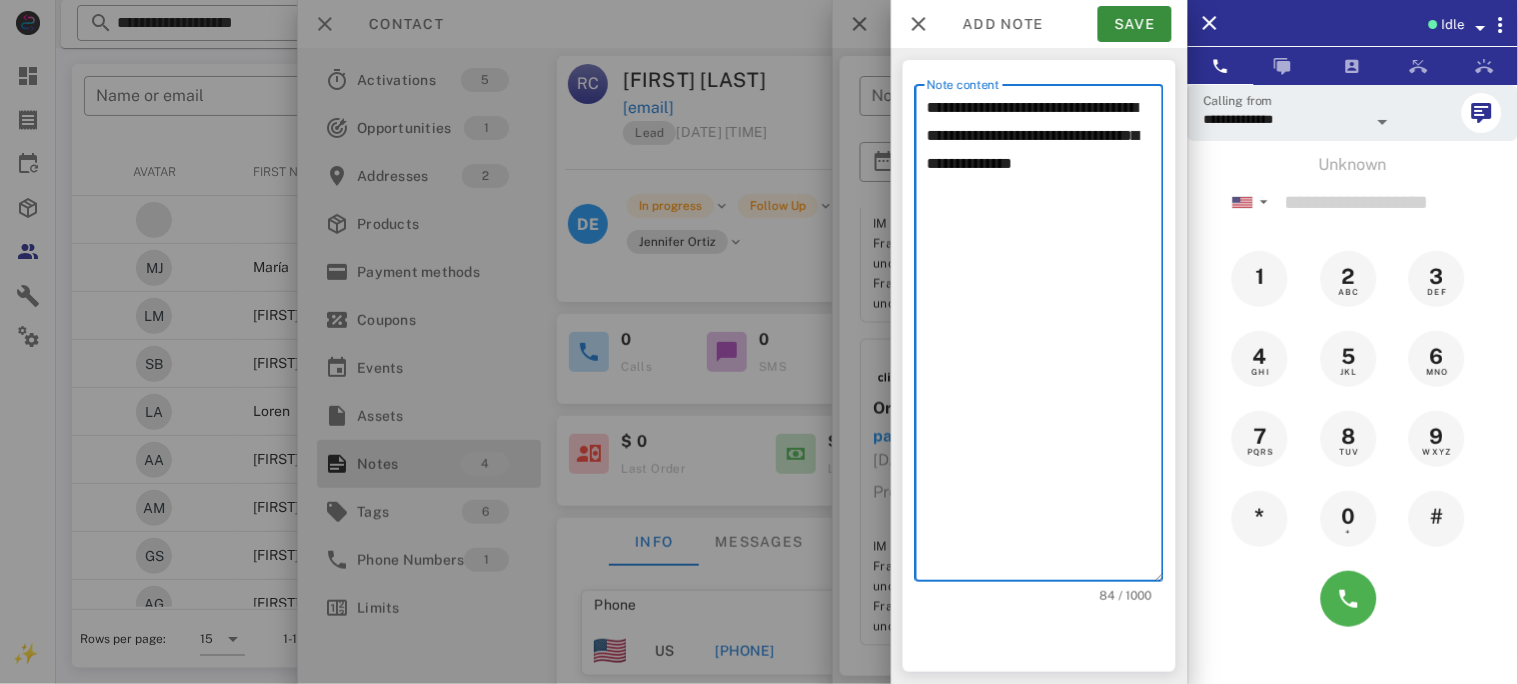 drag, startPoint x: 1102, startPoint y: 194, endPoint x: 923, endPoint y: 208, distance: 179.54665 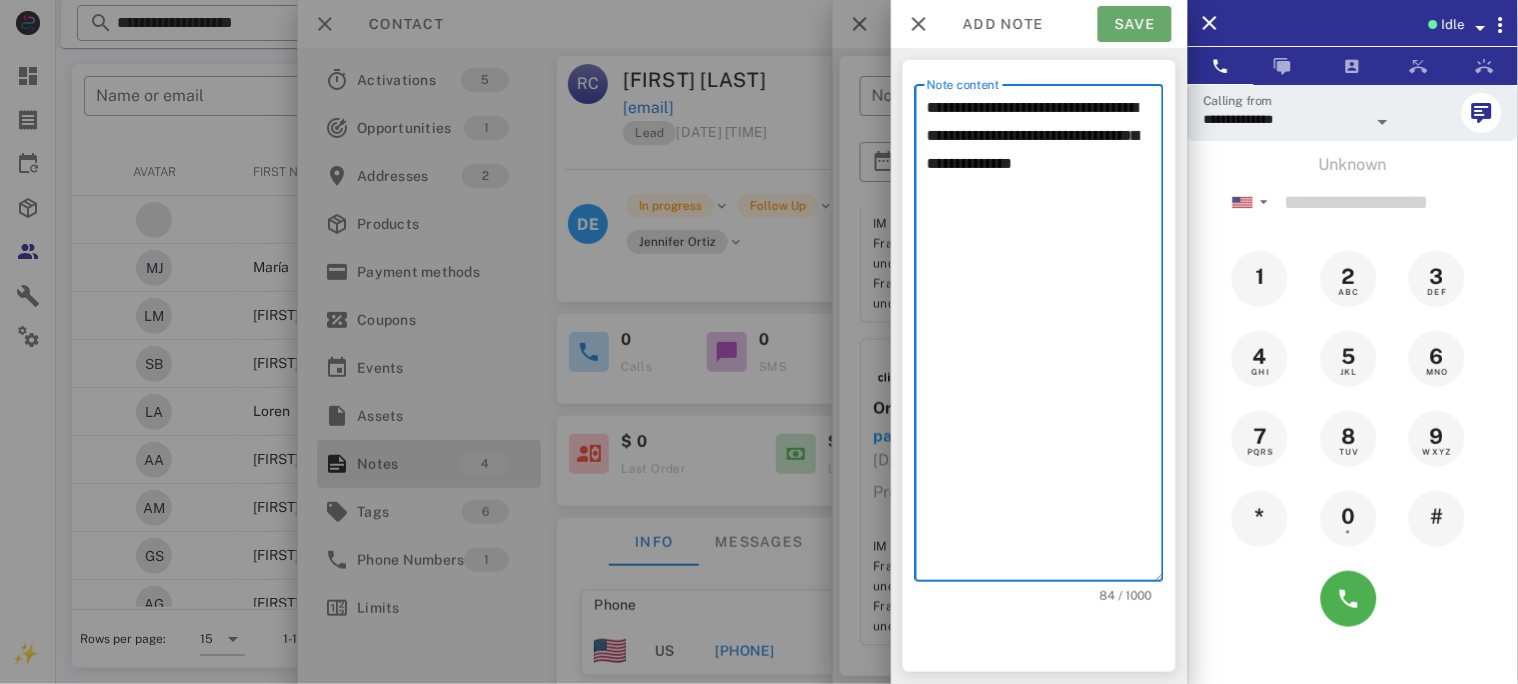 click on "Save" at bounding box center (1135, 24) 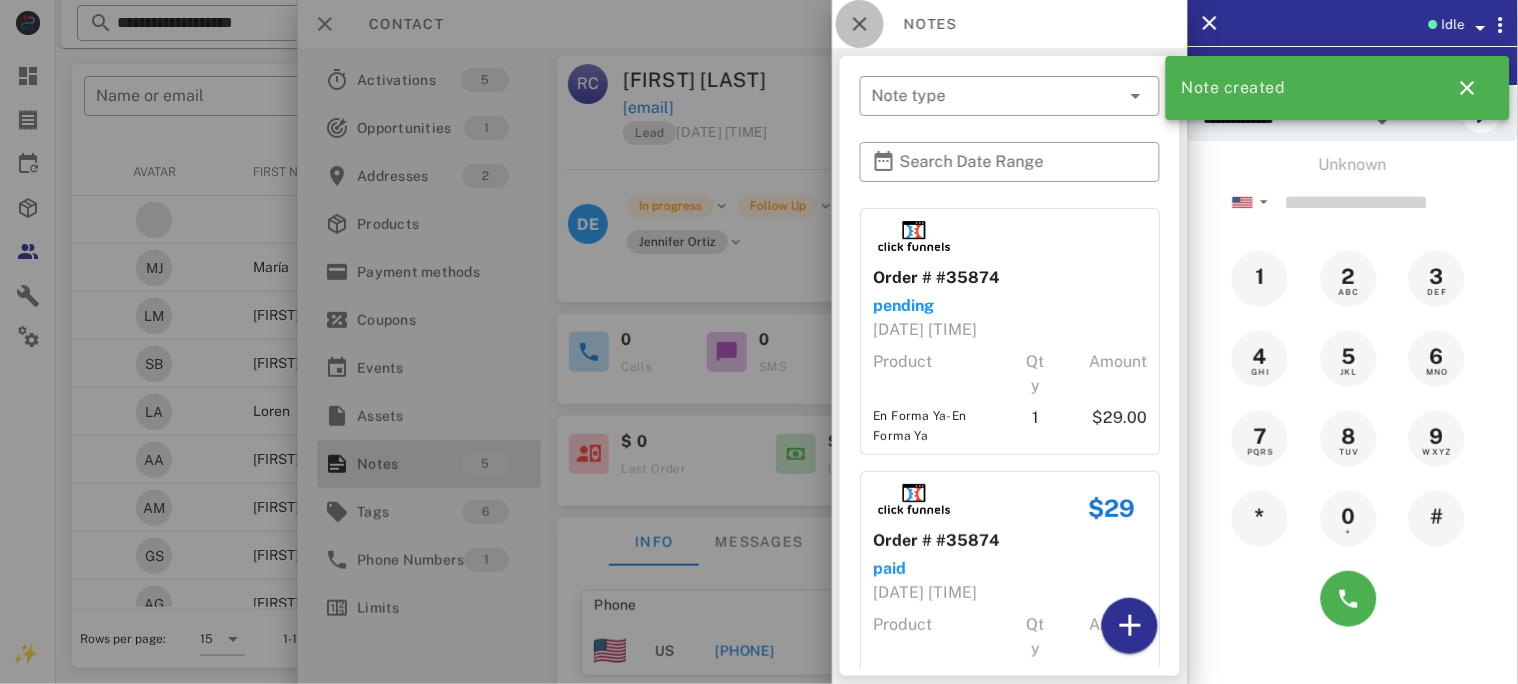click at bounding box center [860, 24] 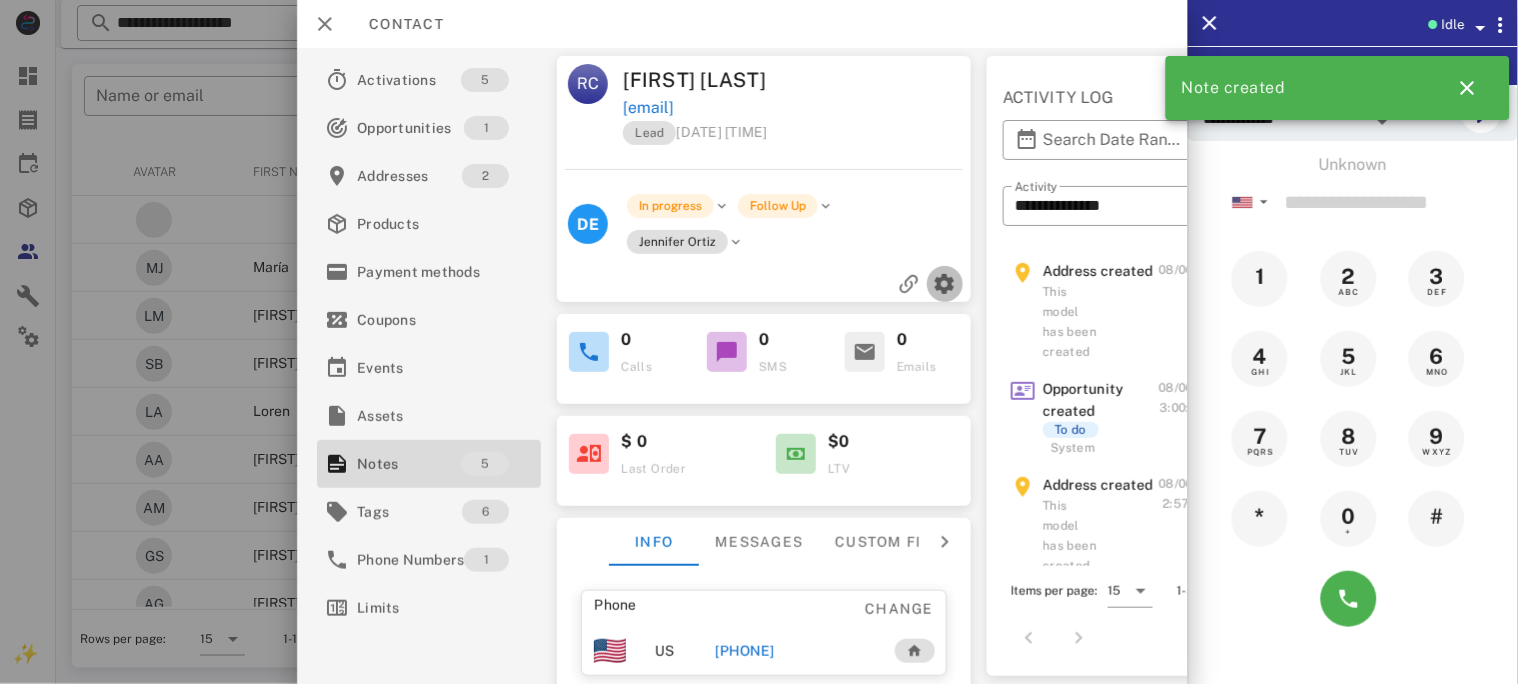 click at bounding box center [945, 284] 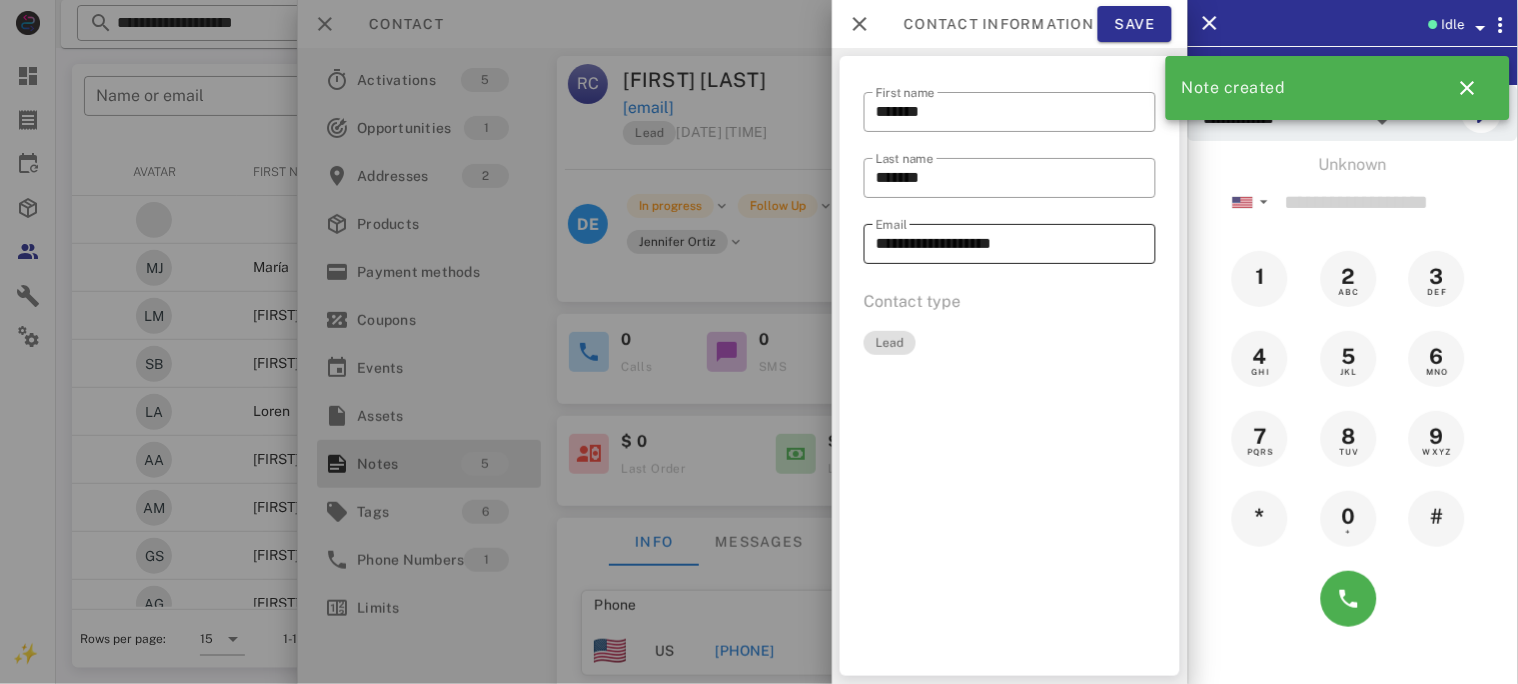 click on "**********" at bounding box center [1010, 244] 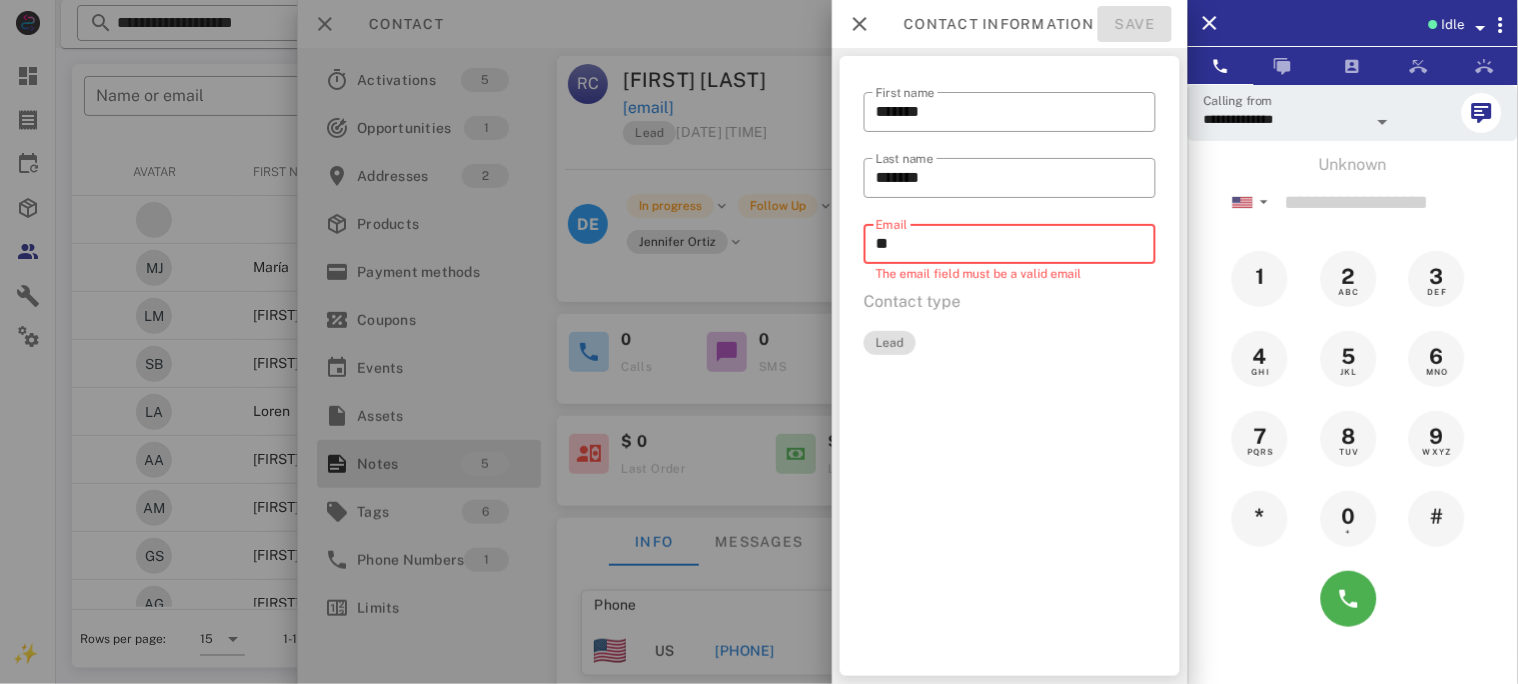 type on "*" 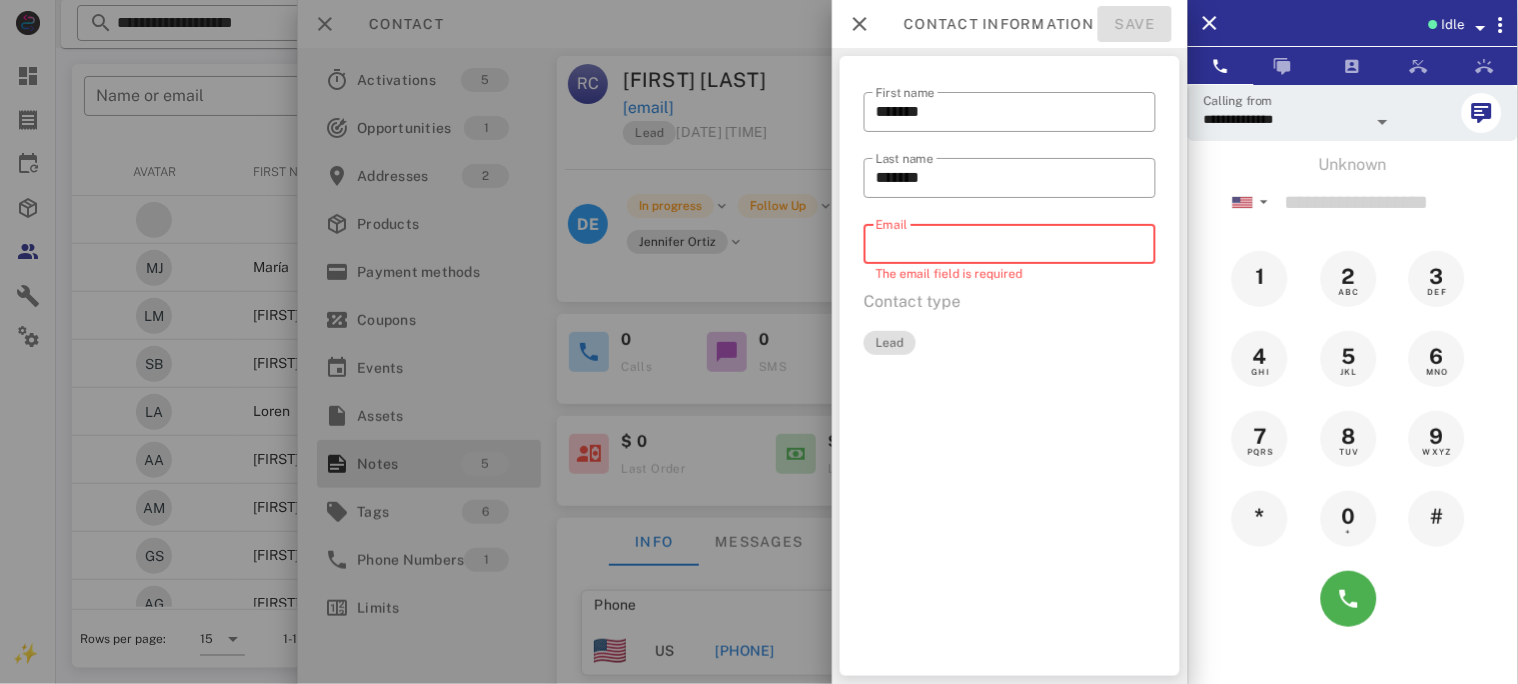 paste on "**********" 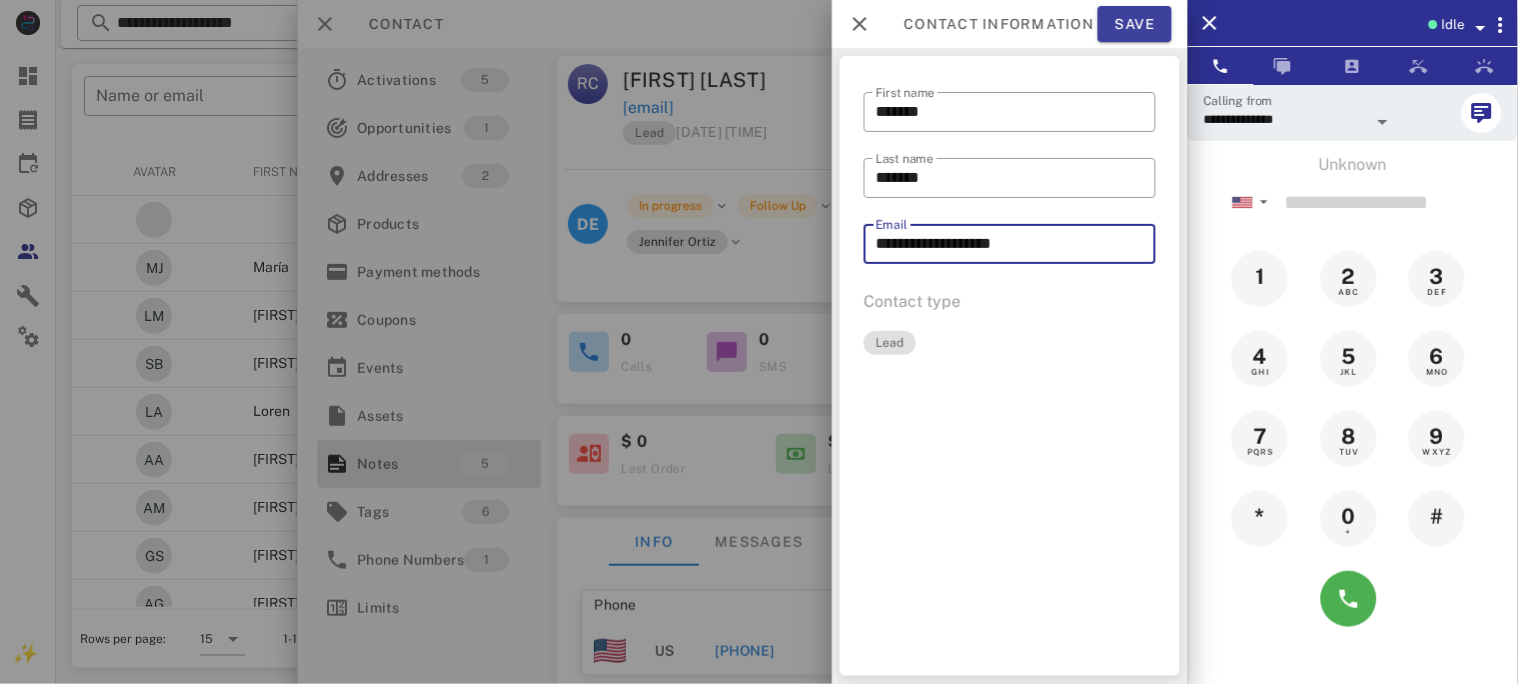 type on "**********" 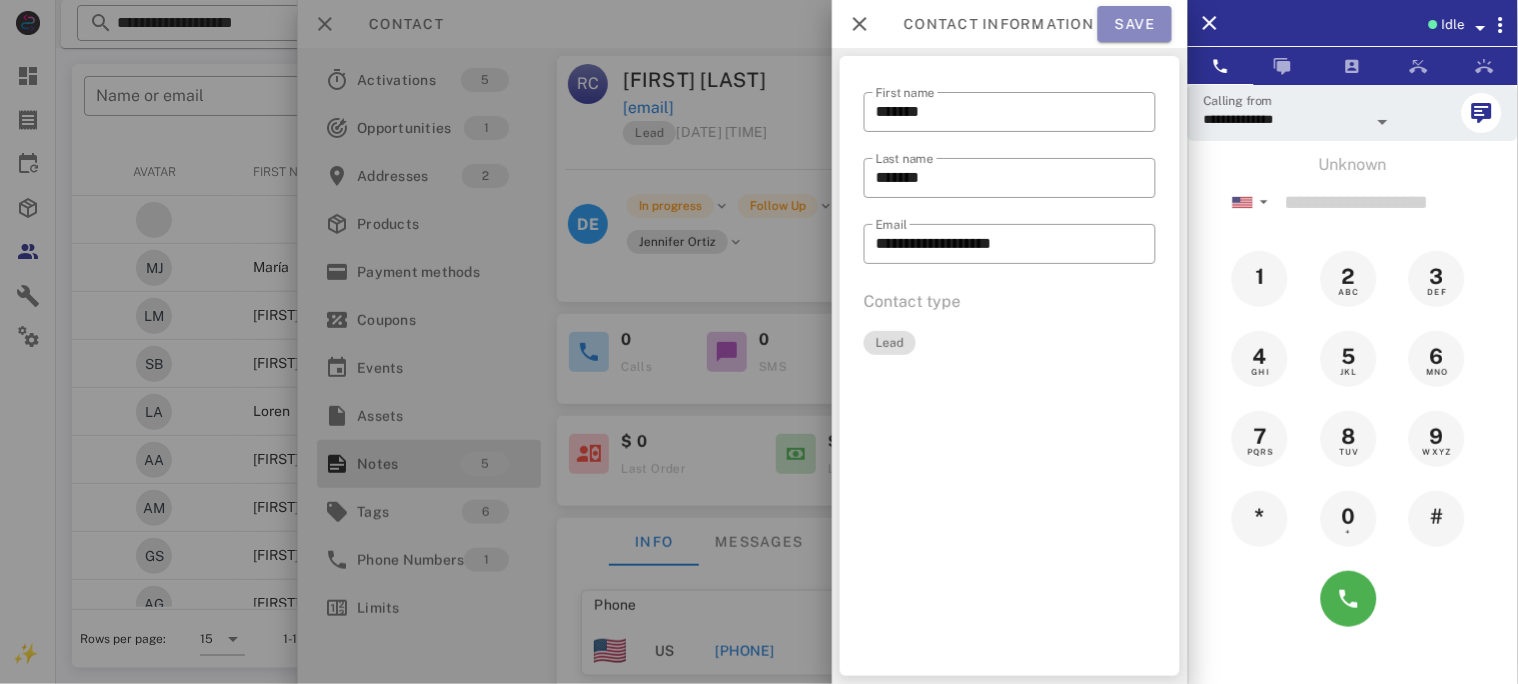 click on "Save" at bounding box center (1135, 24) 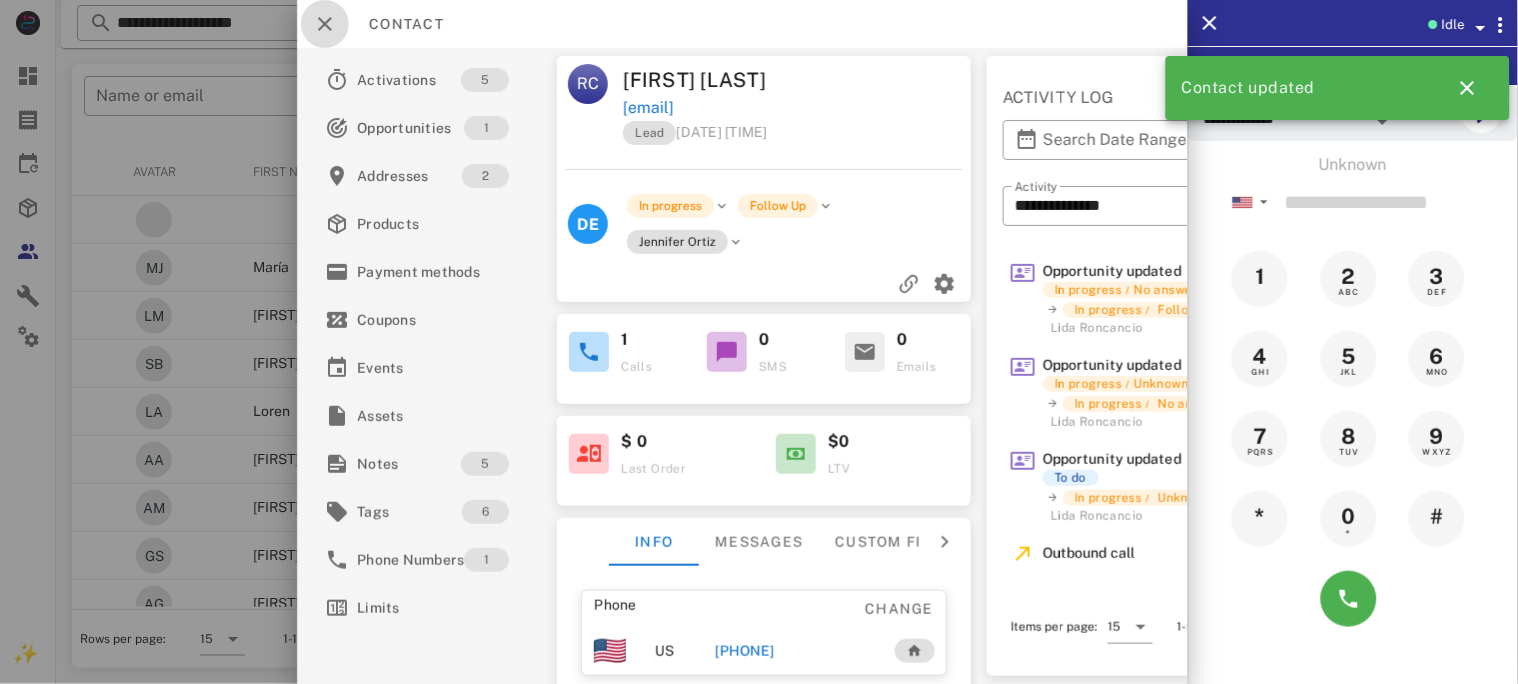 click at bounding box center (325, 24) 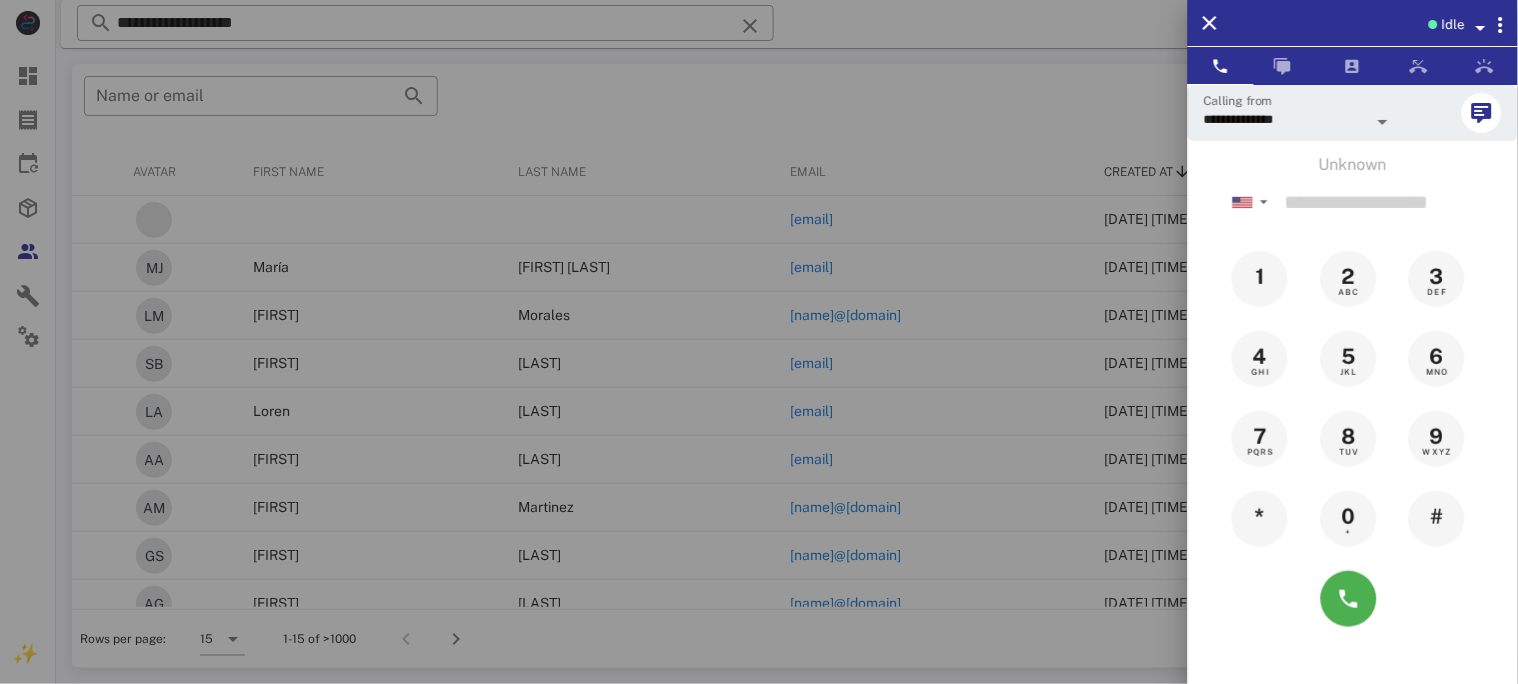 click at bounding box center (759, 342) 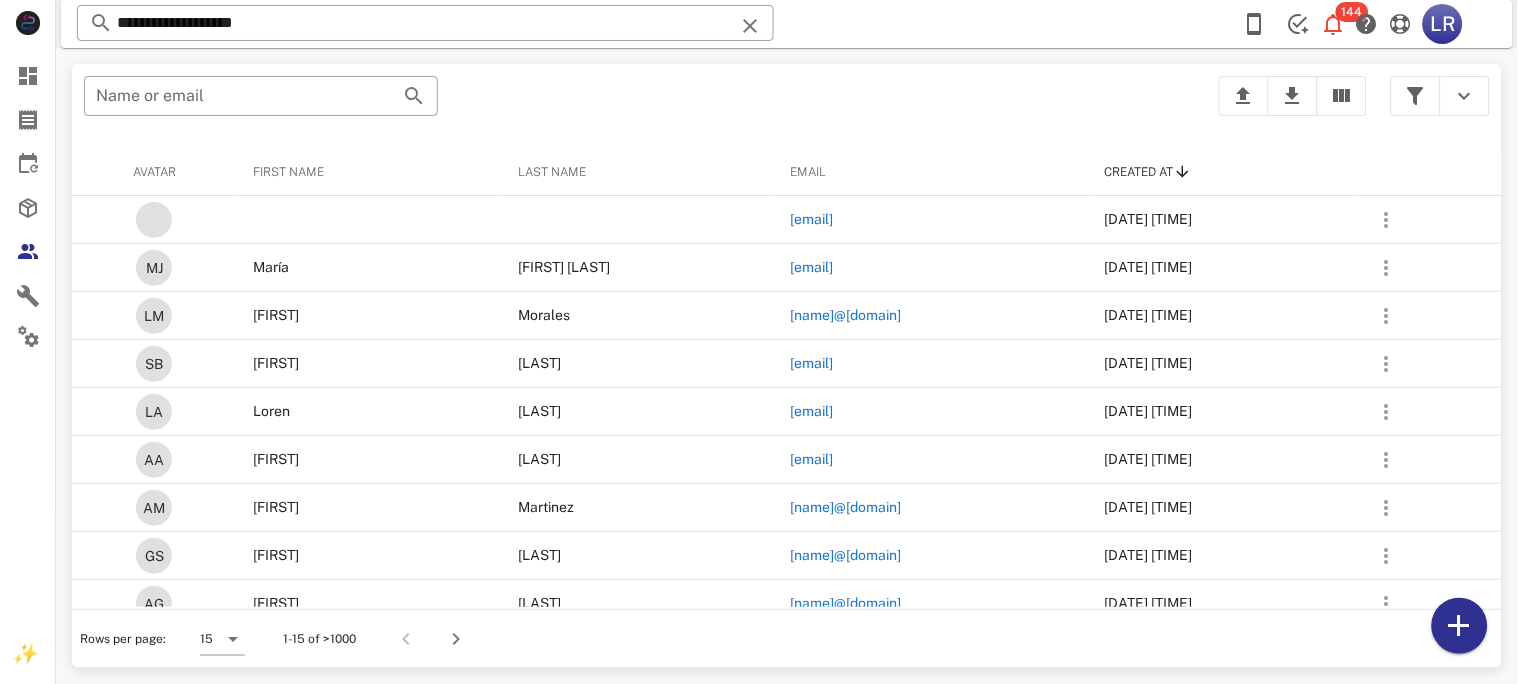 click at bounding box center (750, 26) 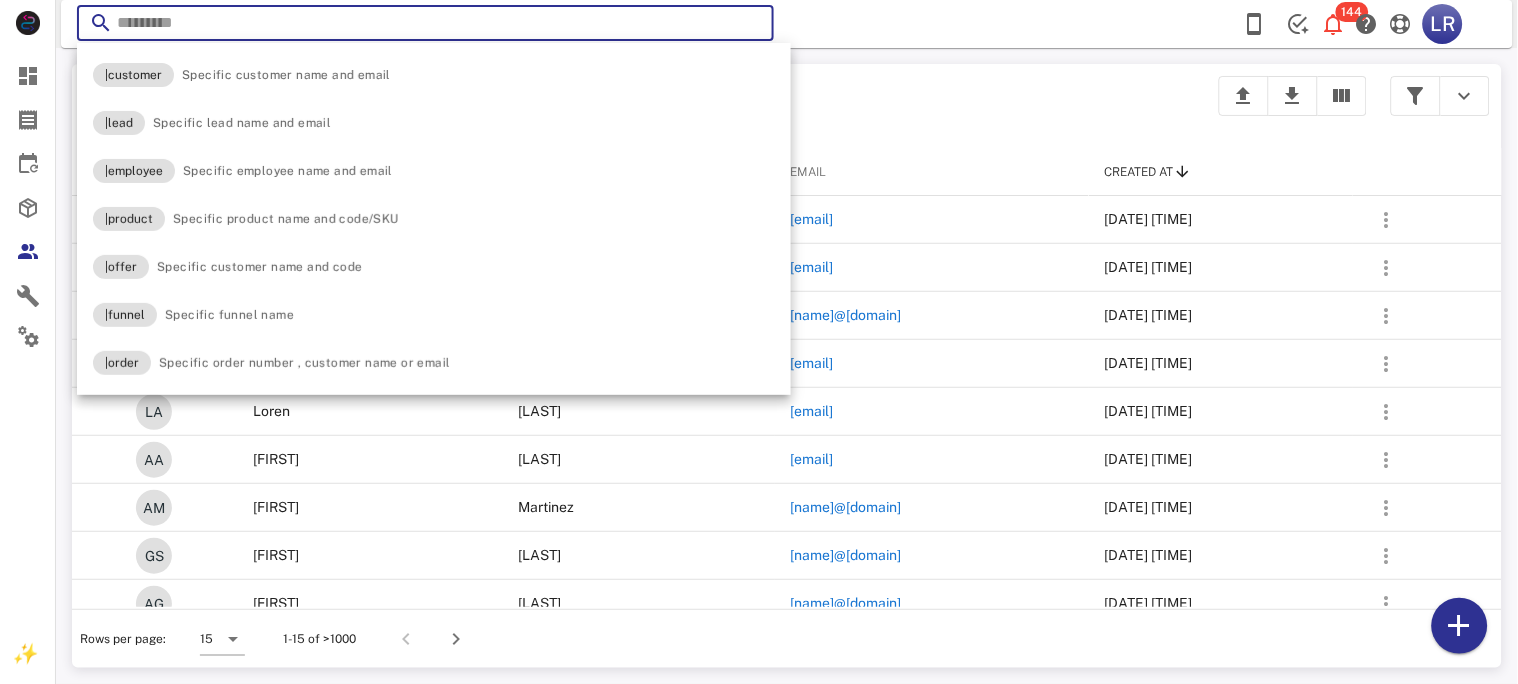 paste on "**********" 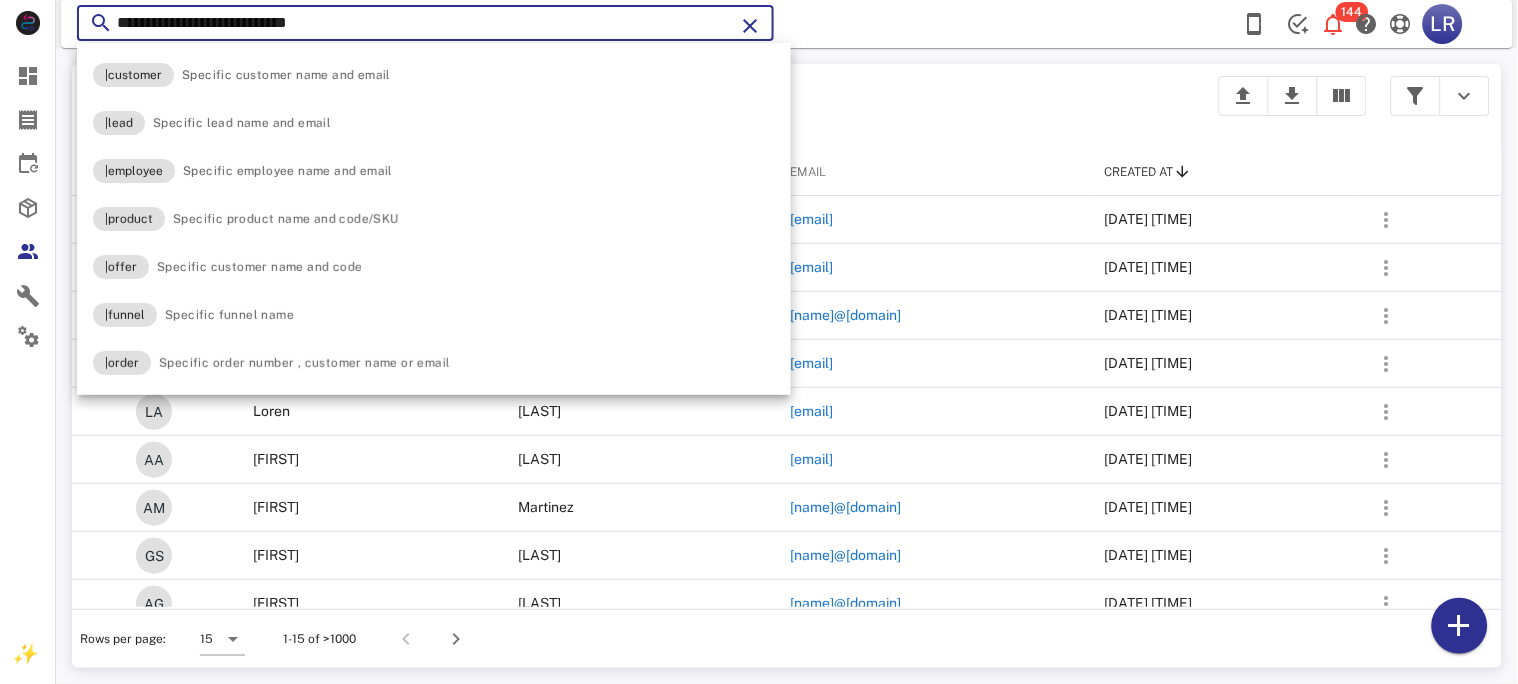 type on "**********" 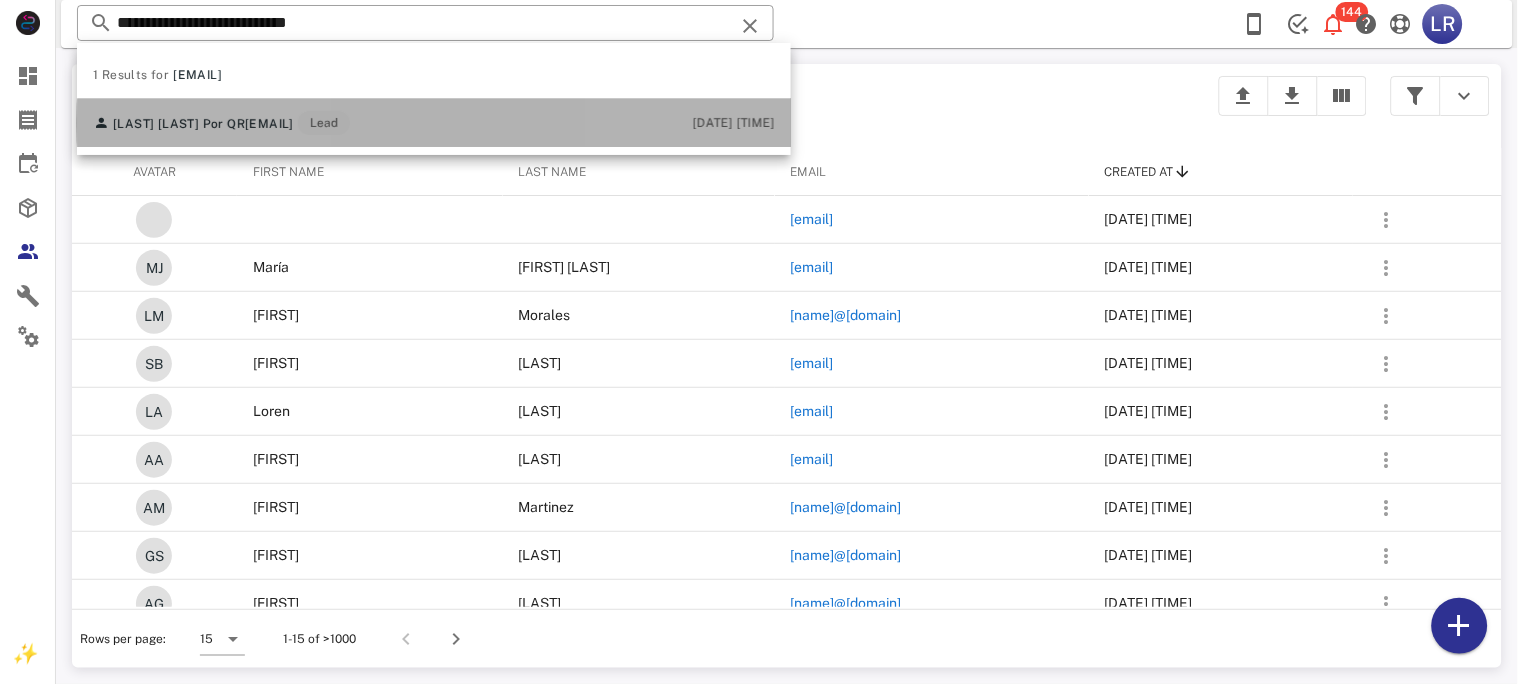 click on "[EMAIL]" at bounding box center (269, 124) 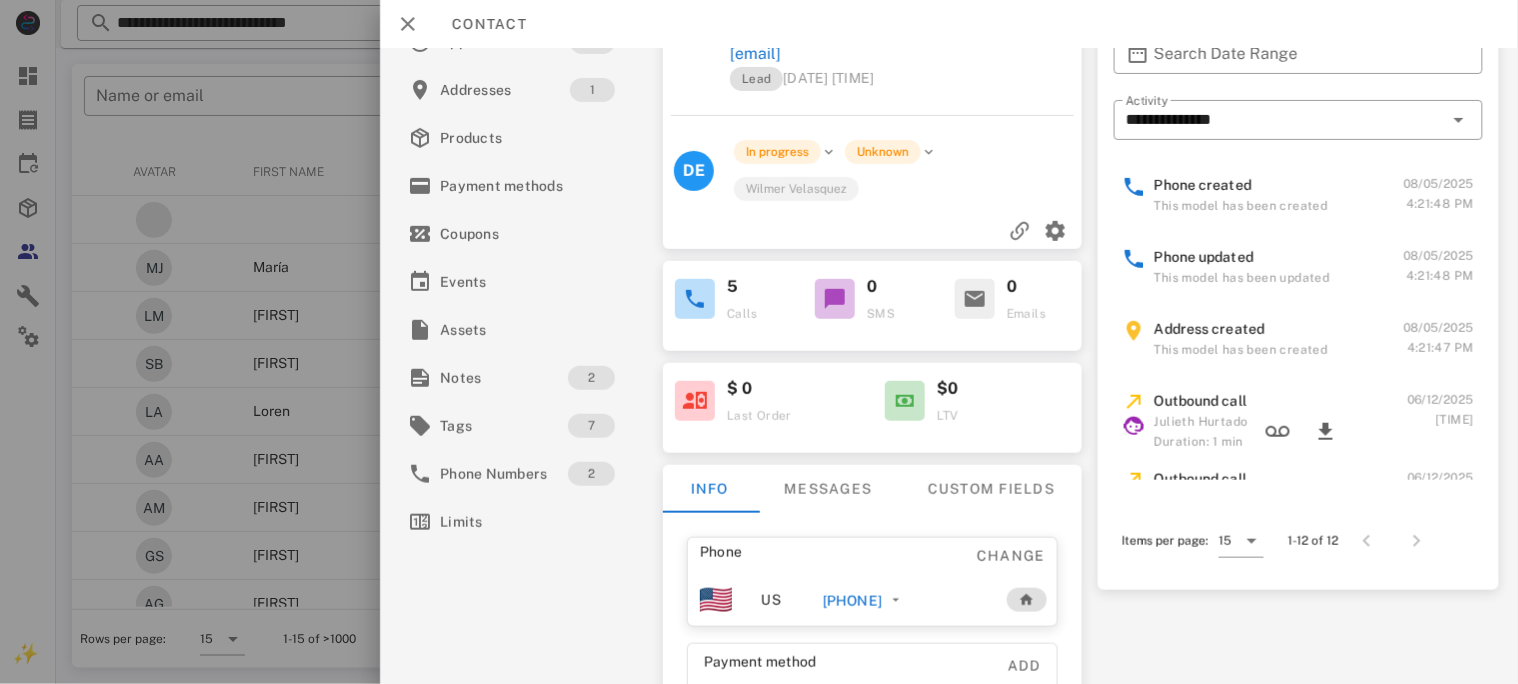 scroll, scrollTop: 133, scrollLeft: 0, axis: vertical 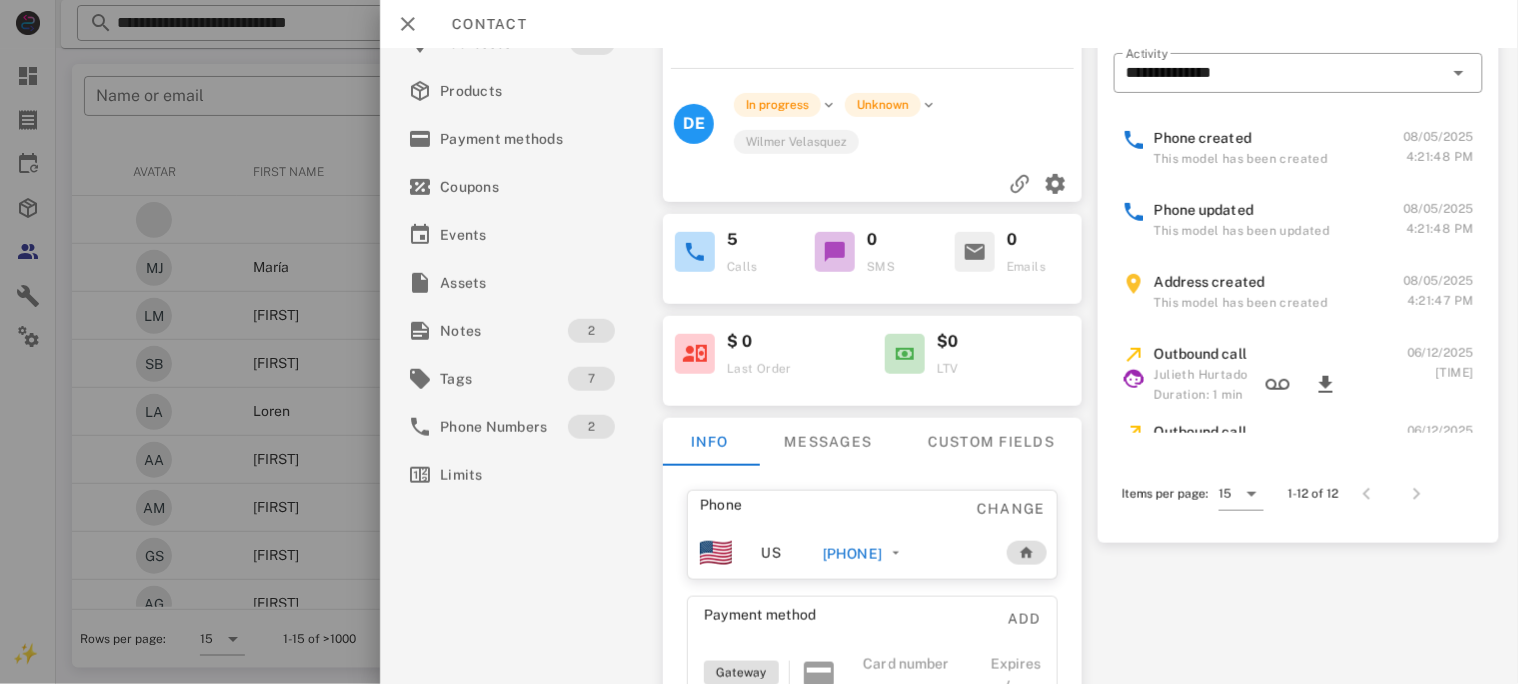 click on "[PHONE]" at bounding box center [852, 554] 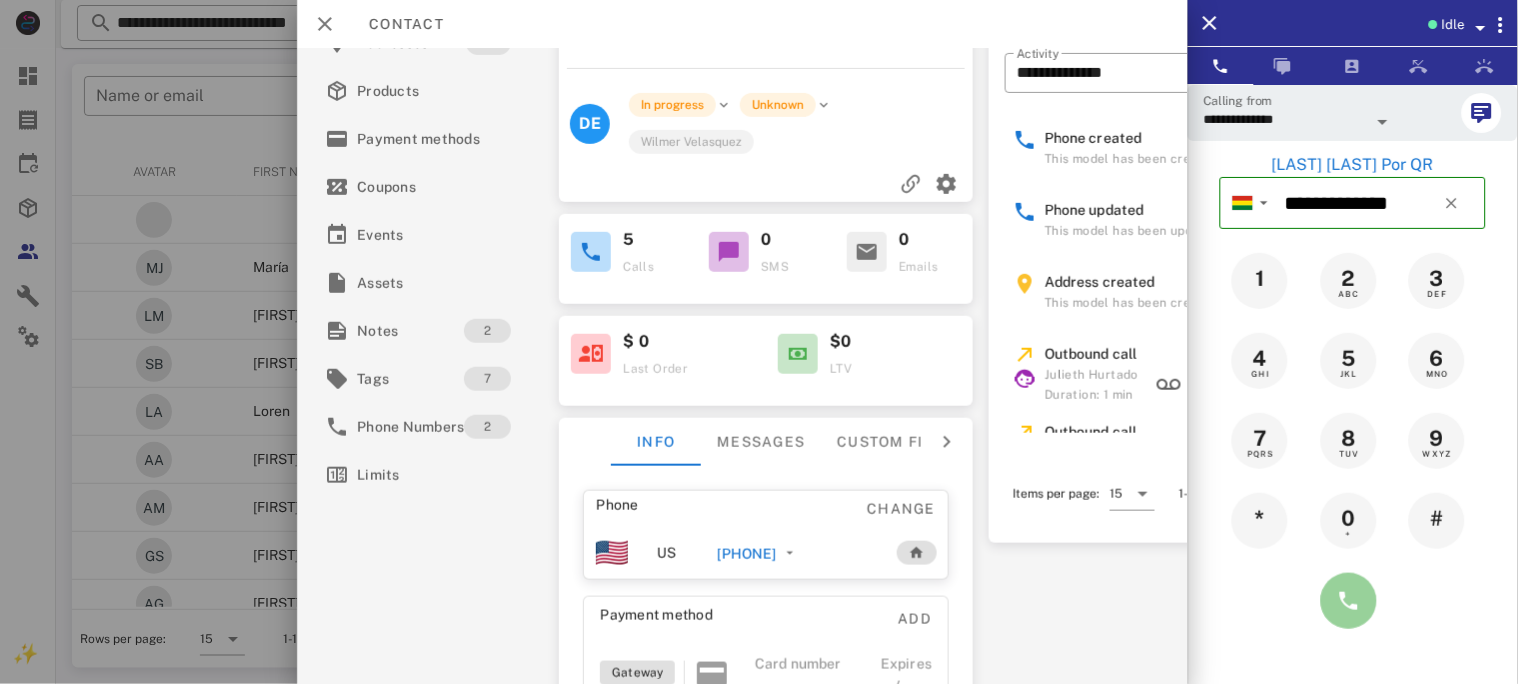 click at bounding box center (1349, 601) 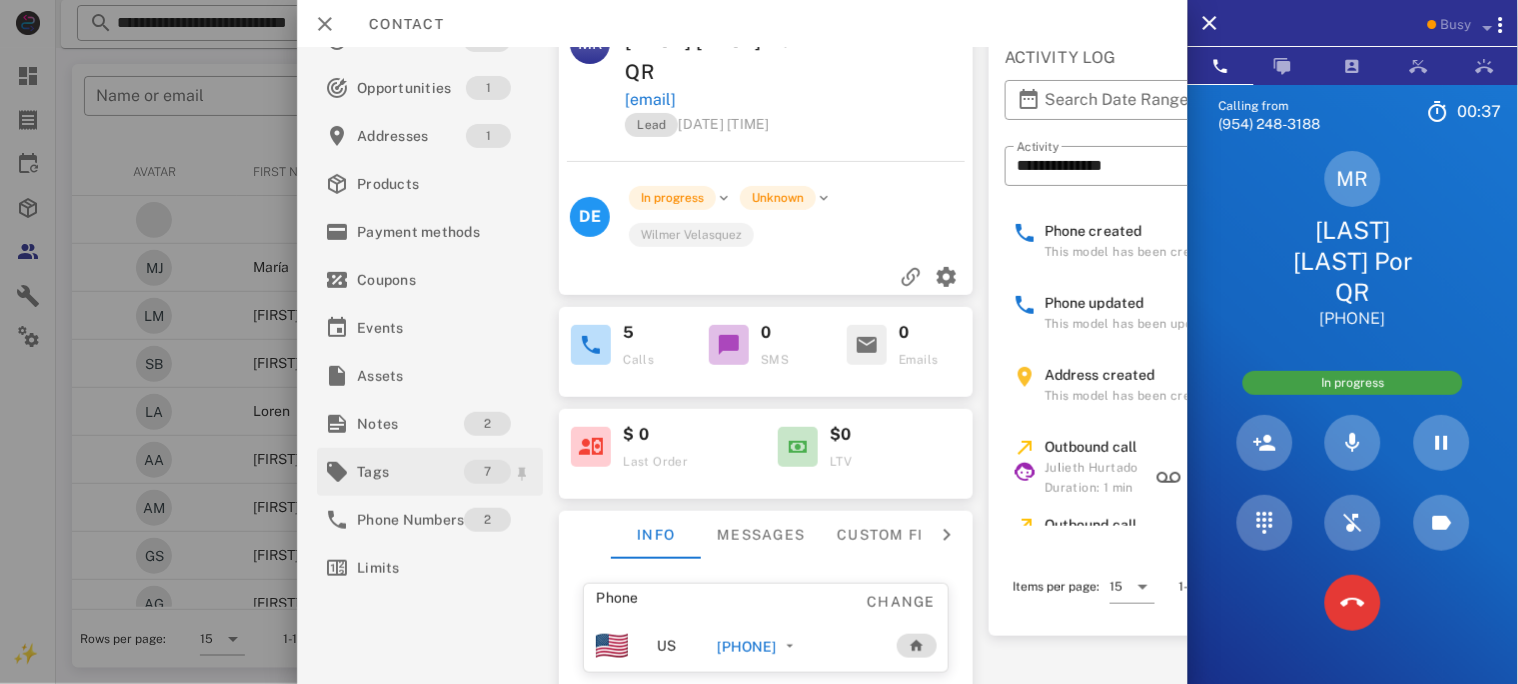 scroll, scrollTop: 0, scrollLeft: 0, axis: both 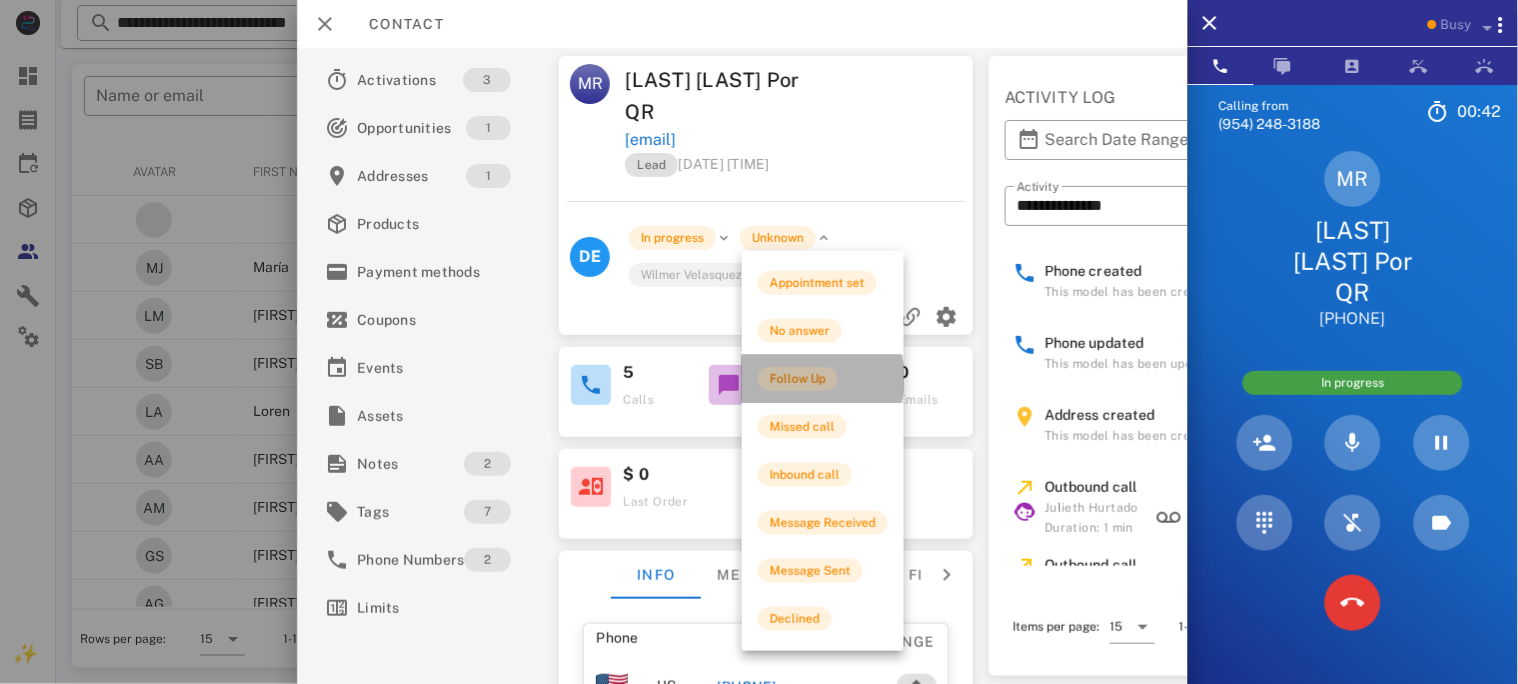click on "Follow Up" at bounding box center [798, 379] 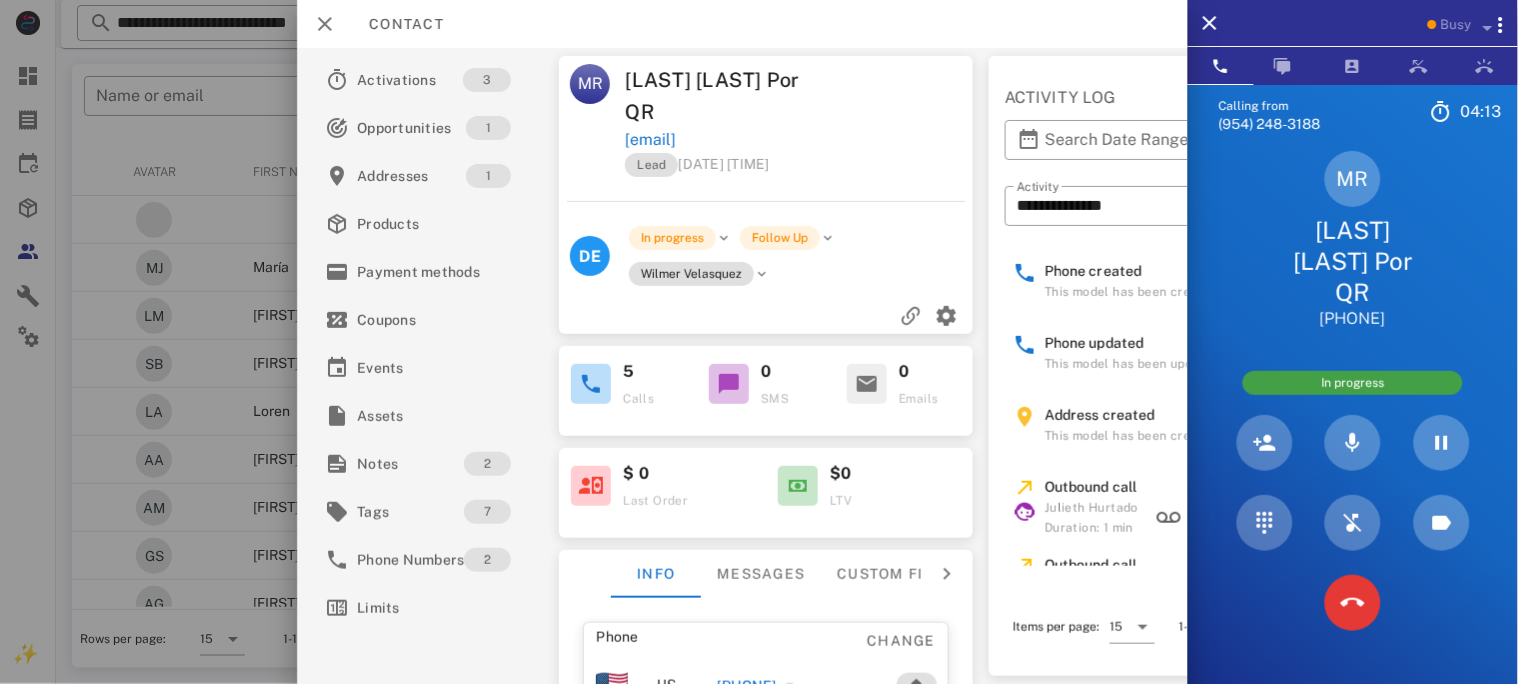 drag, startPoint x: 1424, startPoint y: 320, endPoint x: 1322, endPoint y: 336, distance: 103.24728 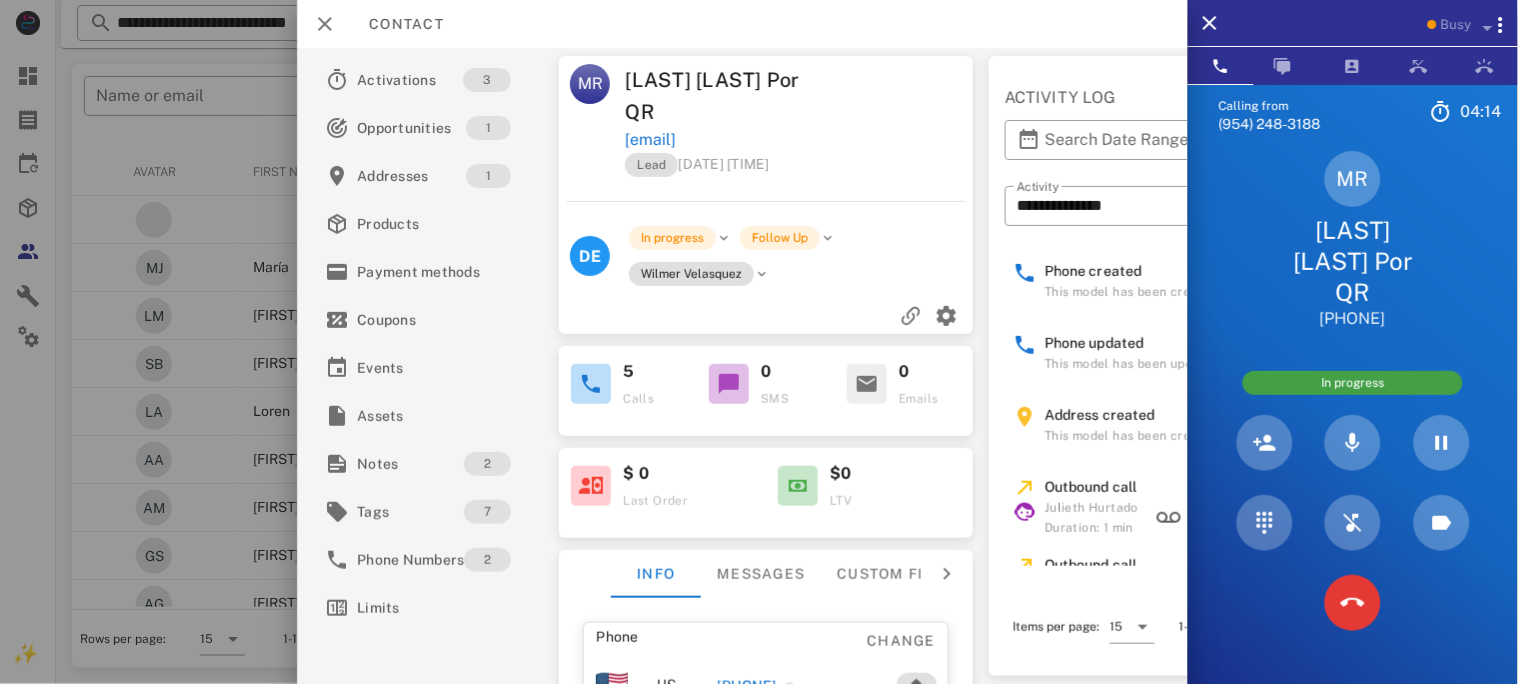 copy on "[PHONE]" 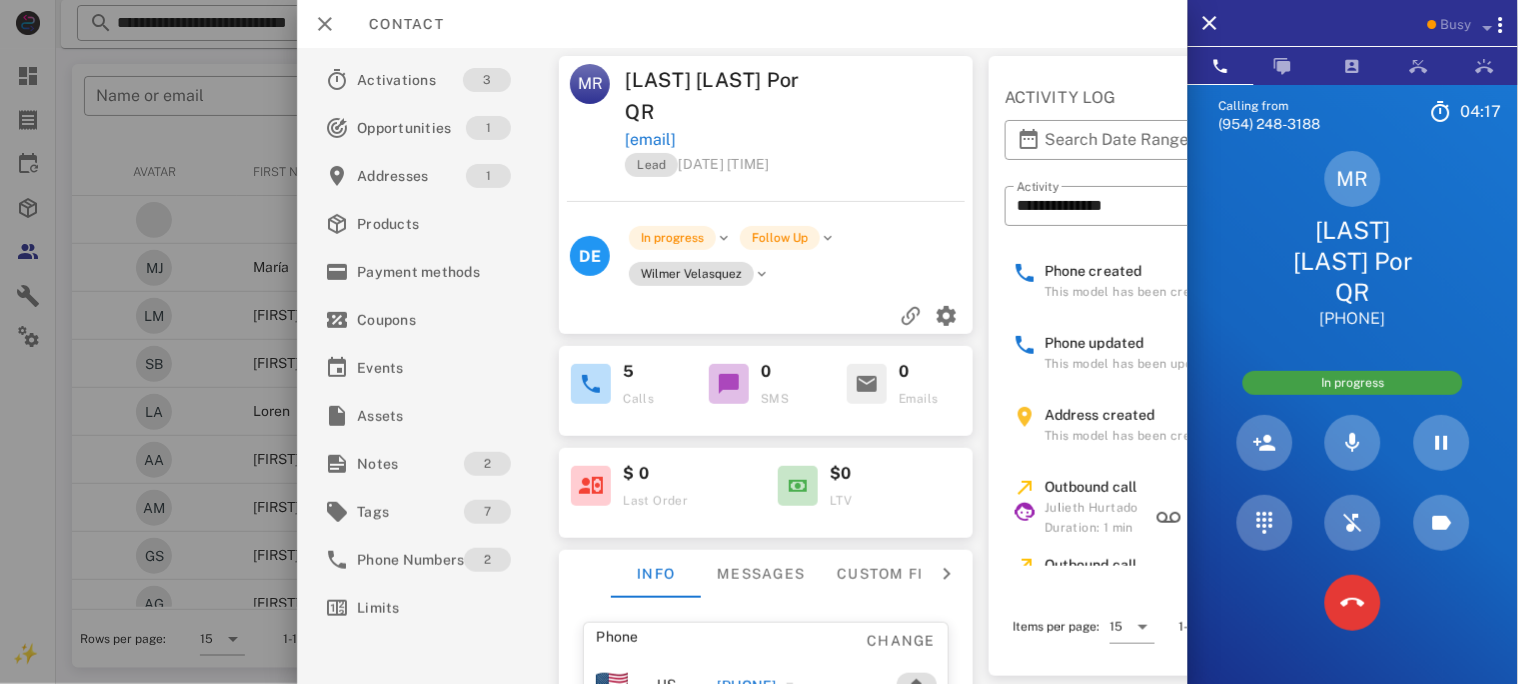 click on "[INITIALS] [FIRST] [LAST]   [PHONE]" at bounding box center (1353, 240) 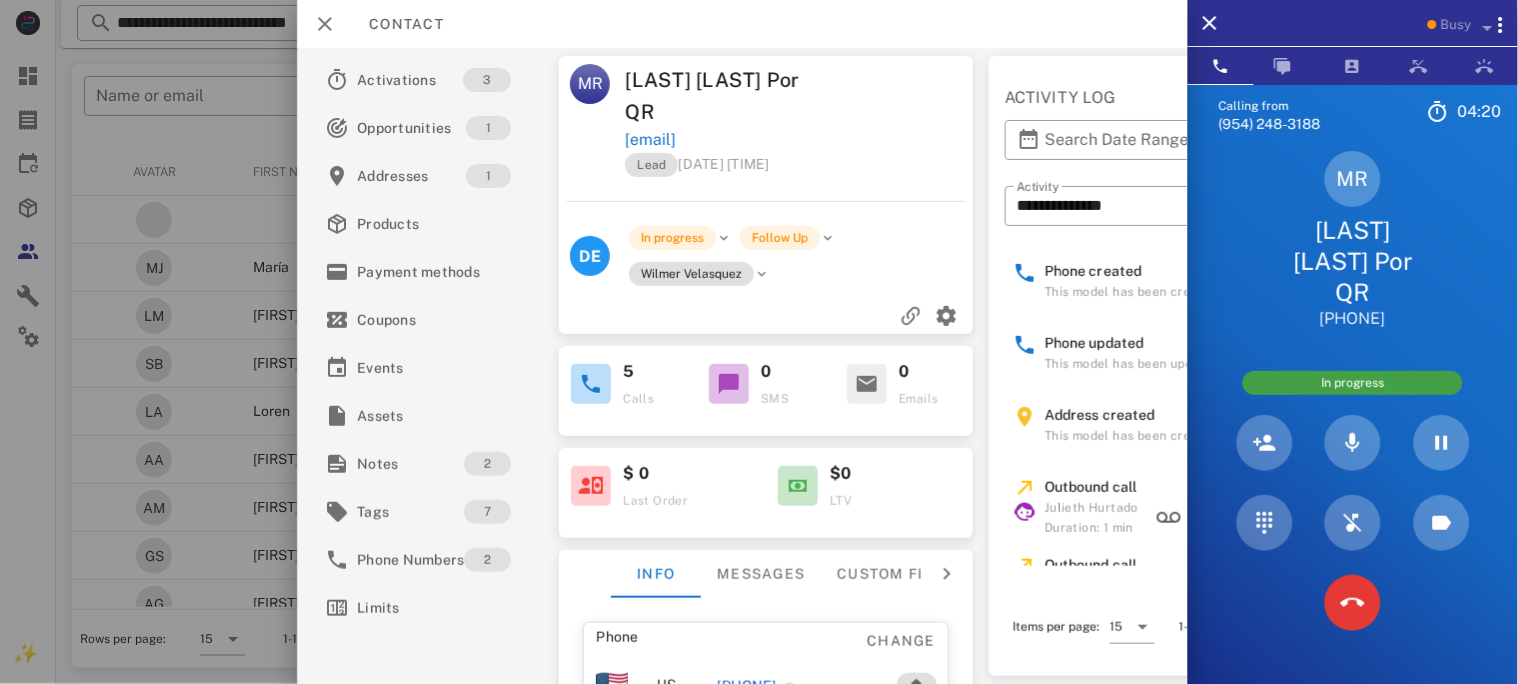 drag, startPoint x: 1417, startPoint y: 311, endPoint x: 1294, endPoint y: 322, distance: 123.49089 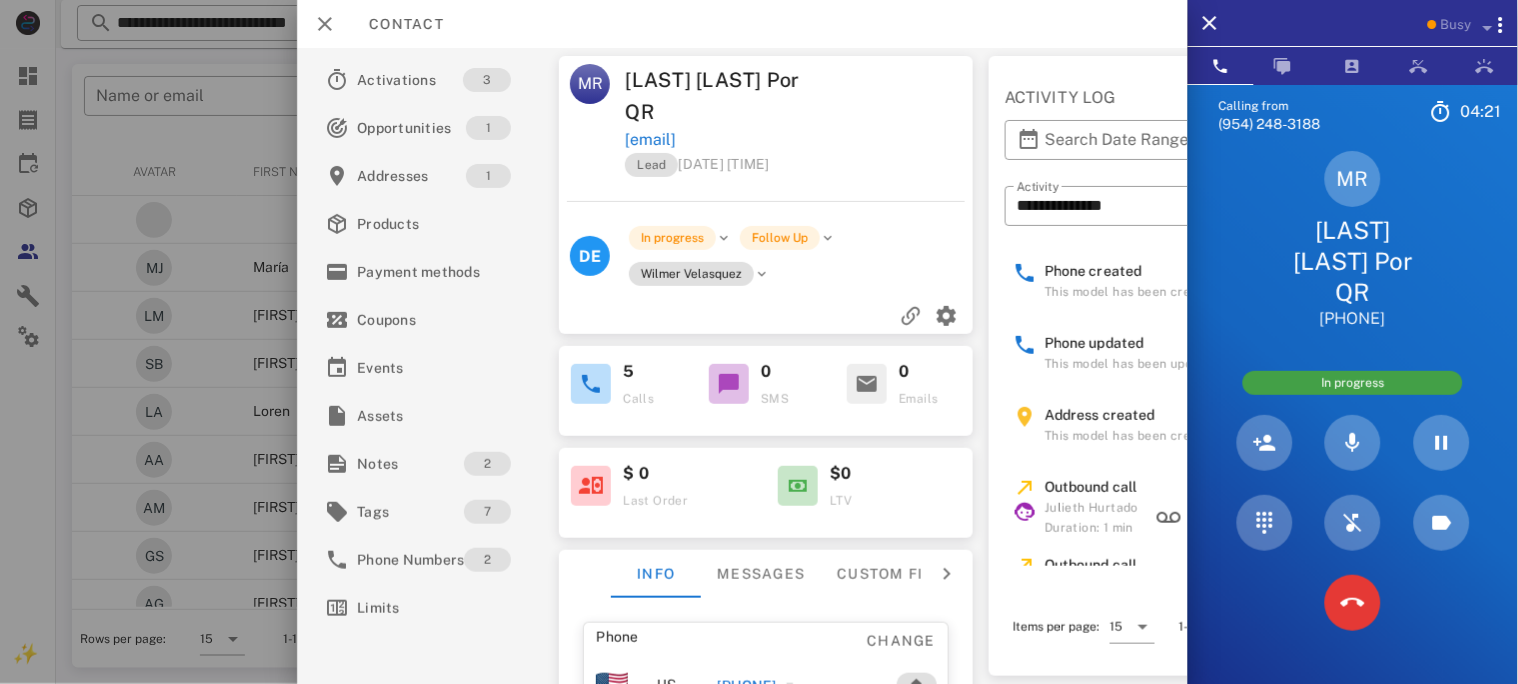 copy on "[PHONE]" 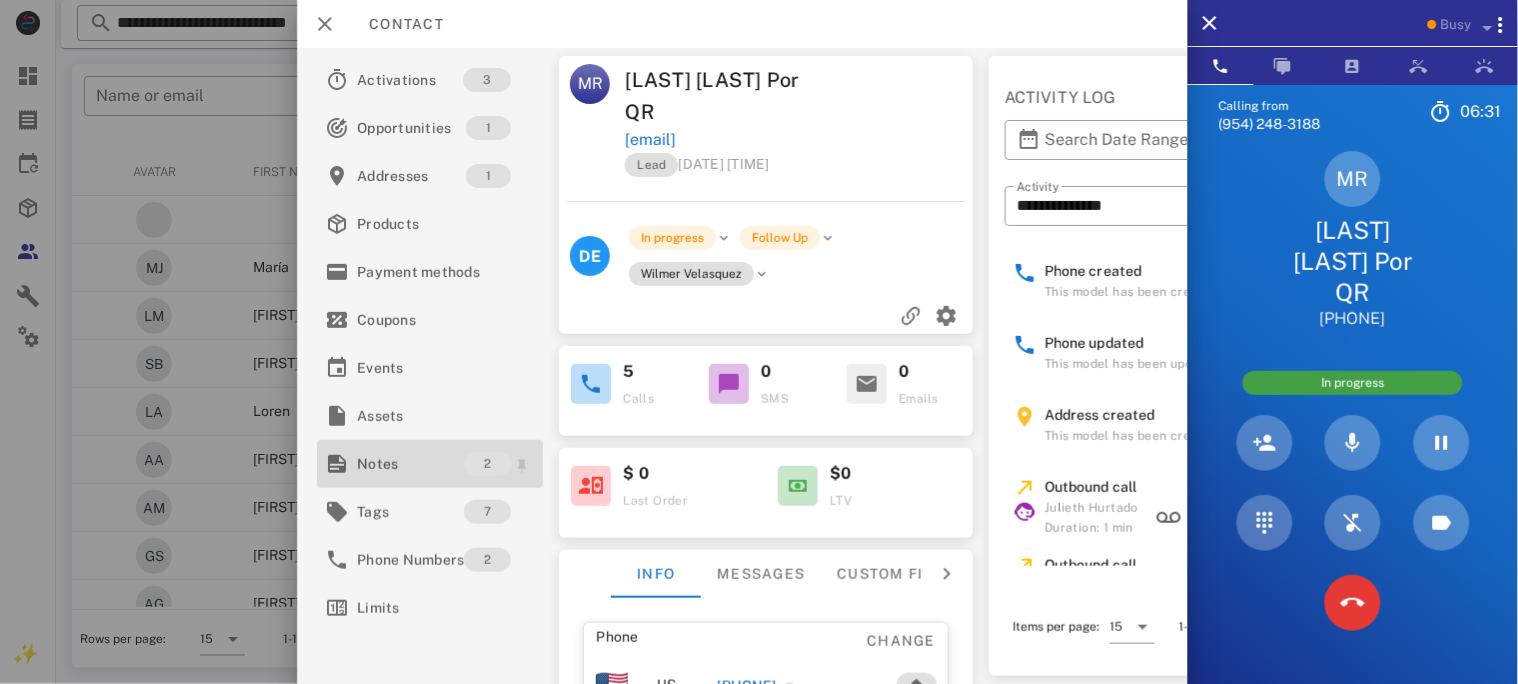 click on "Notes" at bounding box center (410, 464) 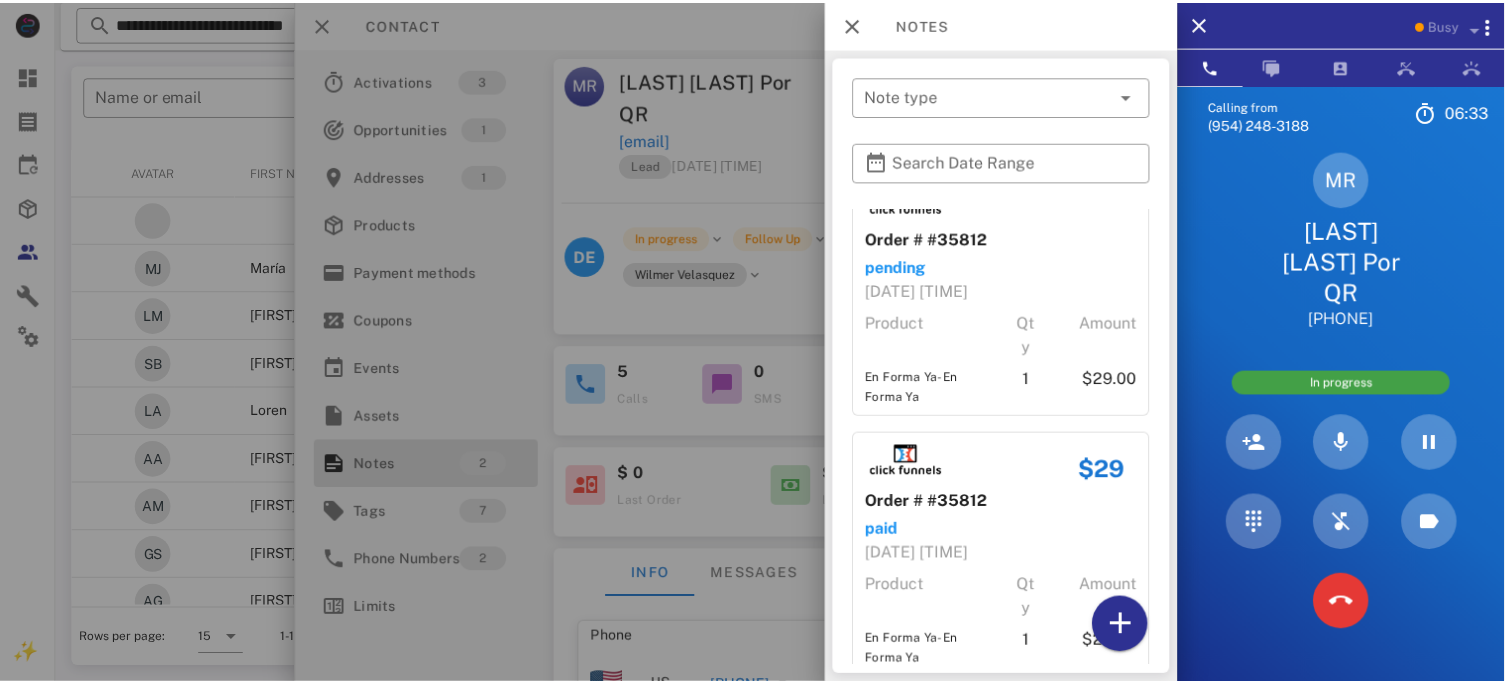 scroll, scrollTop: 75, scrollLeft: 0, axis: vertical 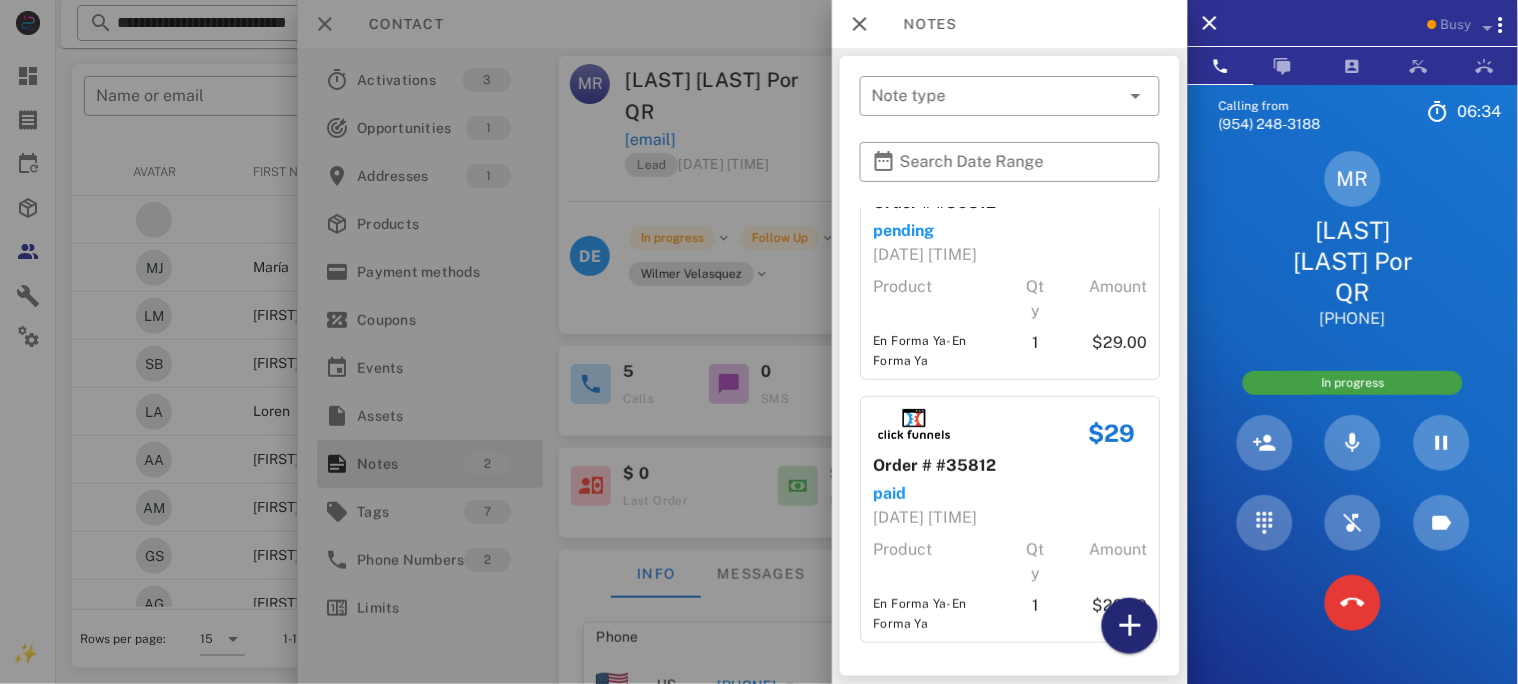 click at bounding box center (1130, 626) 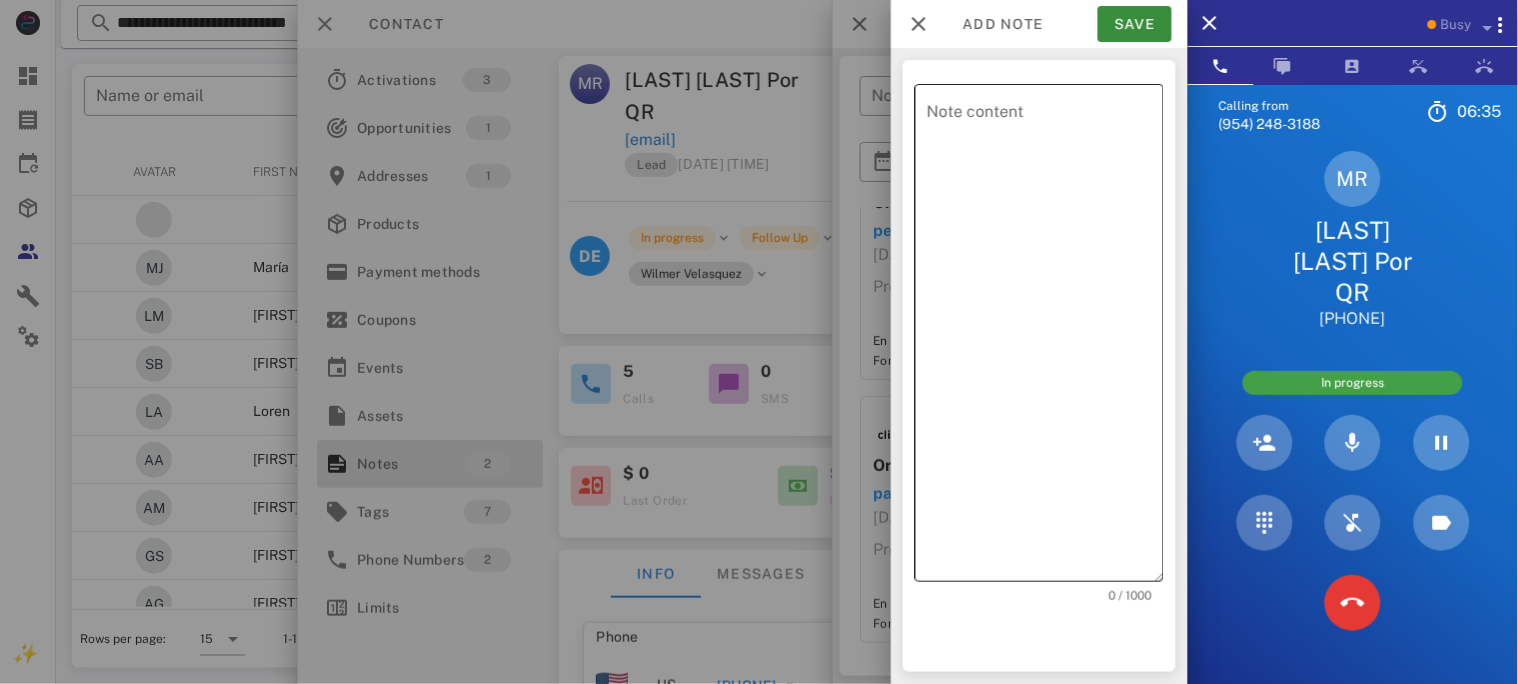 click on "Note content" at bounding box center [1045, 338] 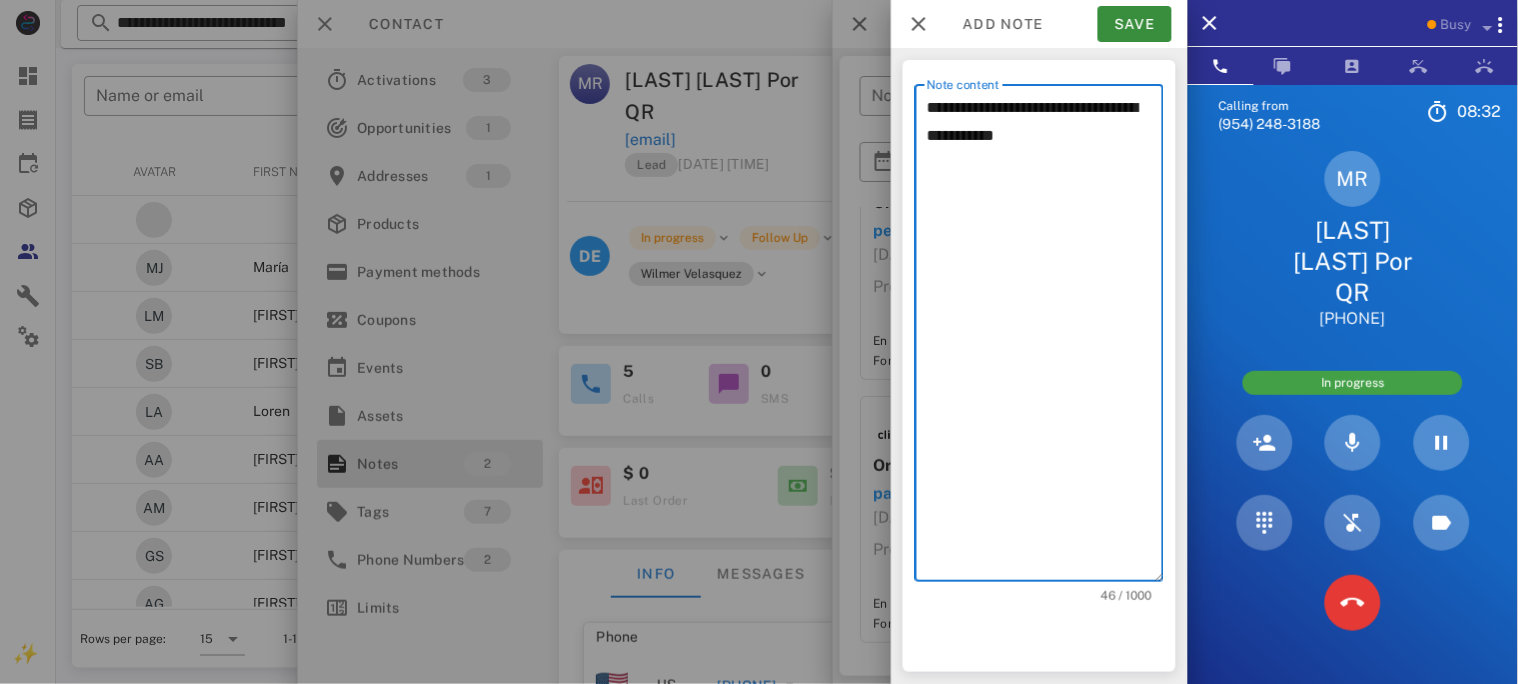 type on "**********" 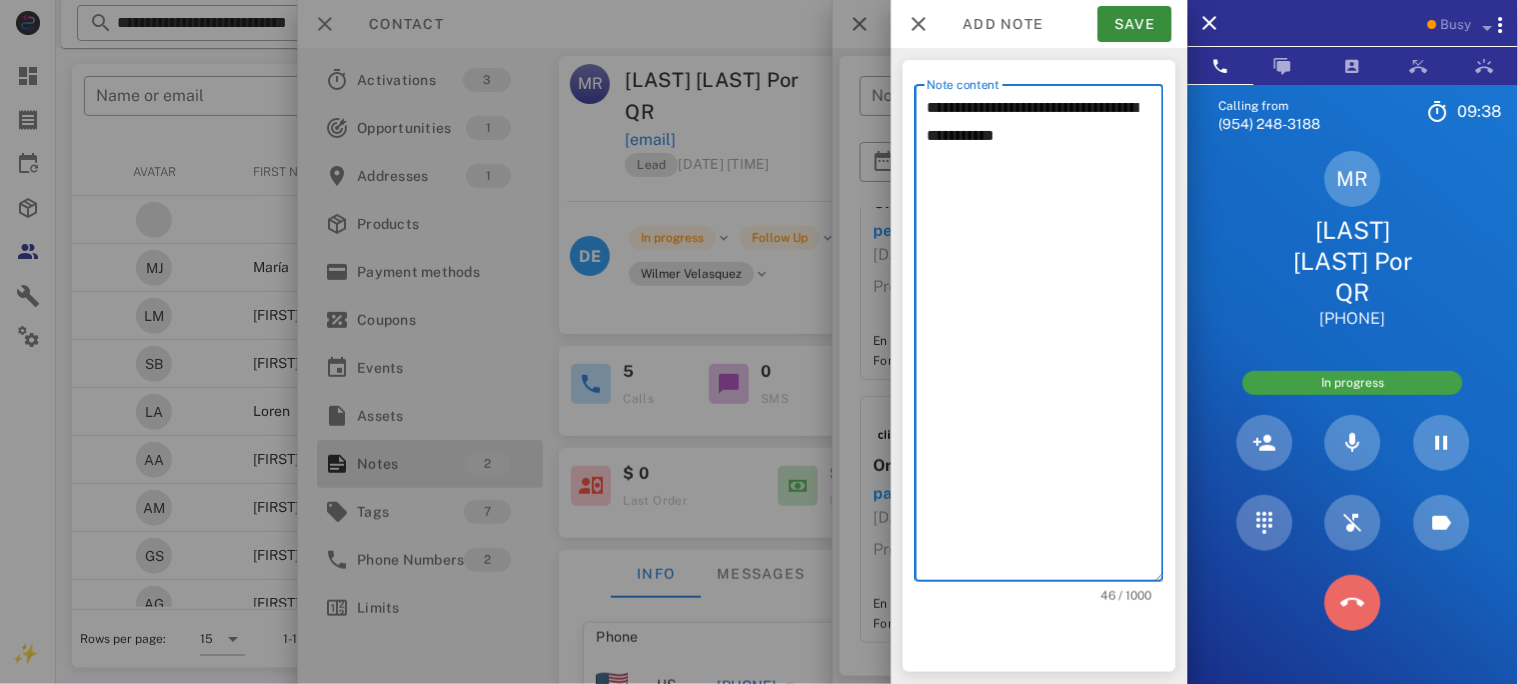 click at bounding box center (1353, 603) 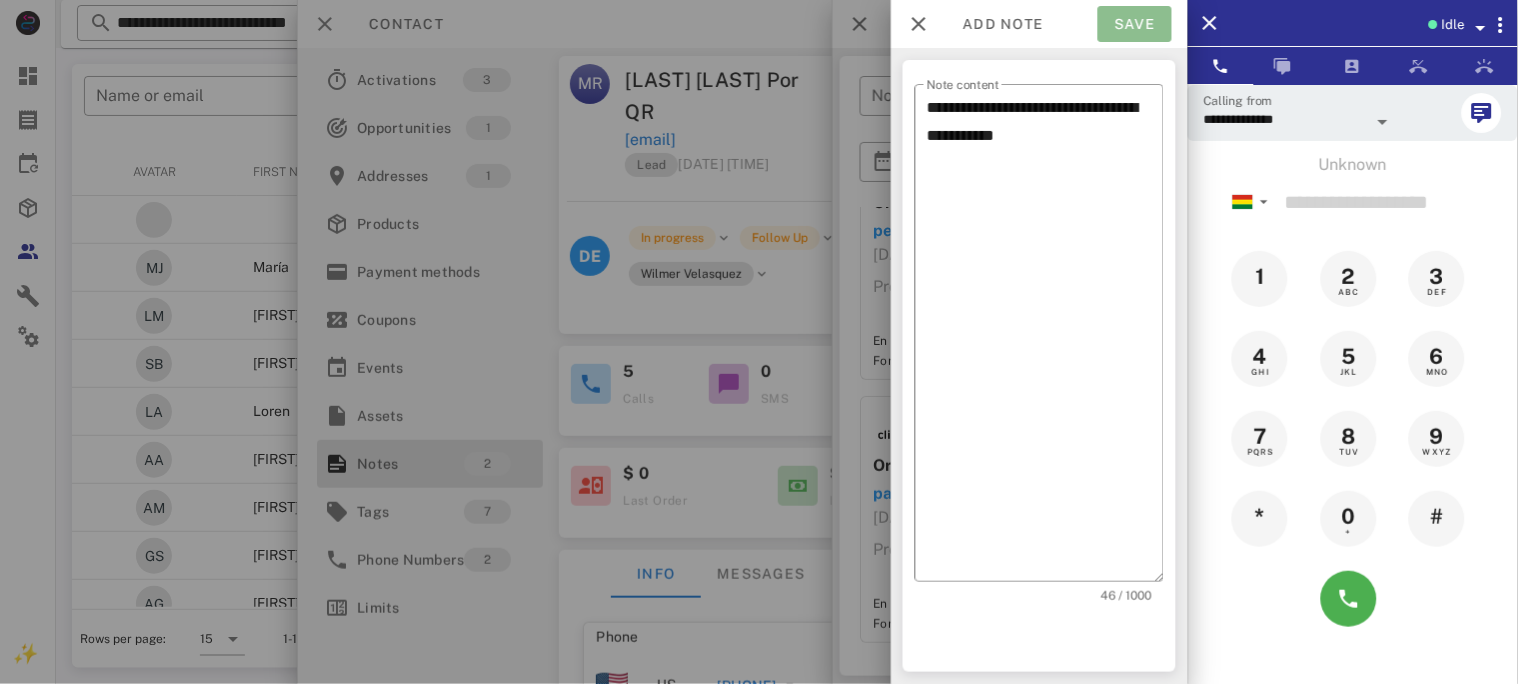 click on "Save" at bounding box center (1135, 24) 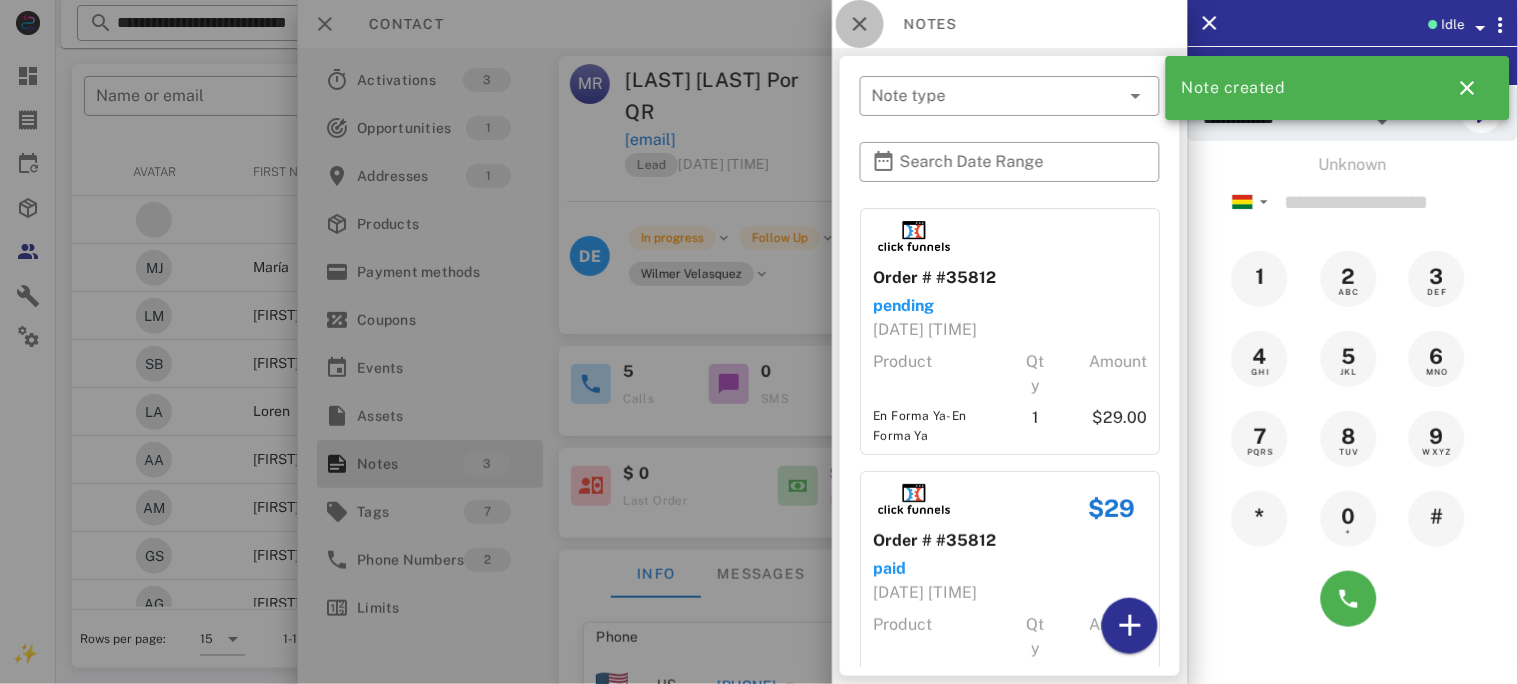 click at bounding box center [860, 24] 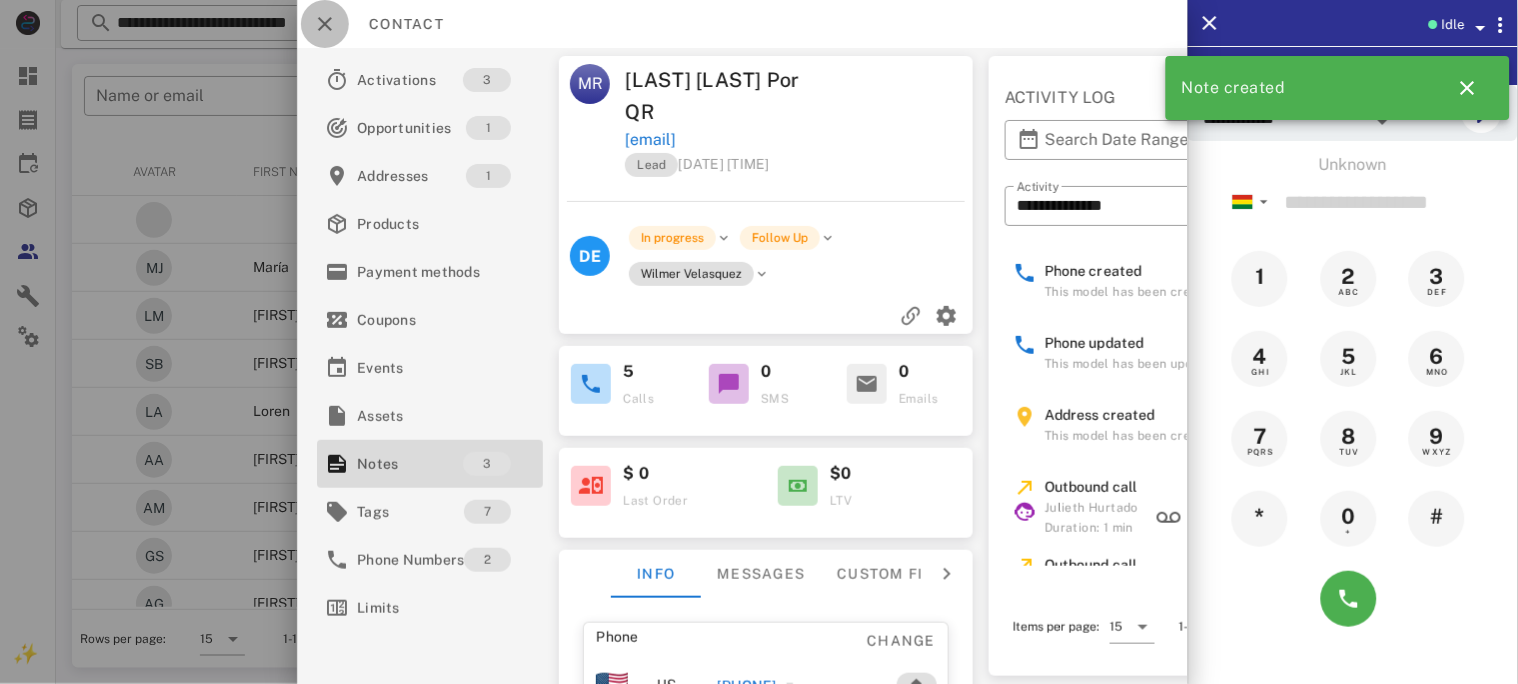 click at bounding box center (325, 24) 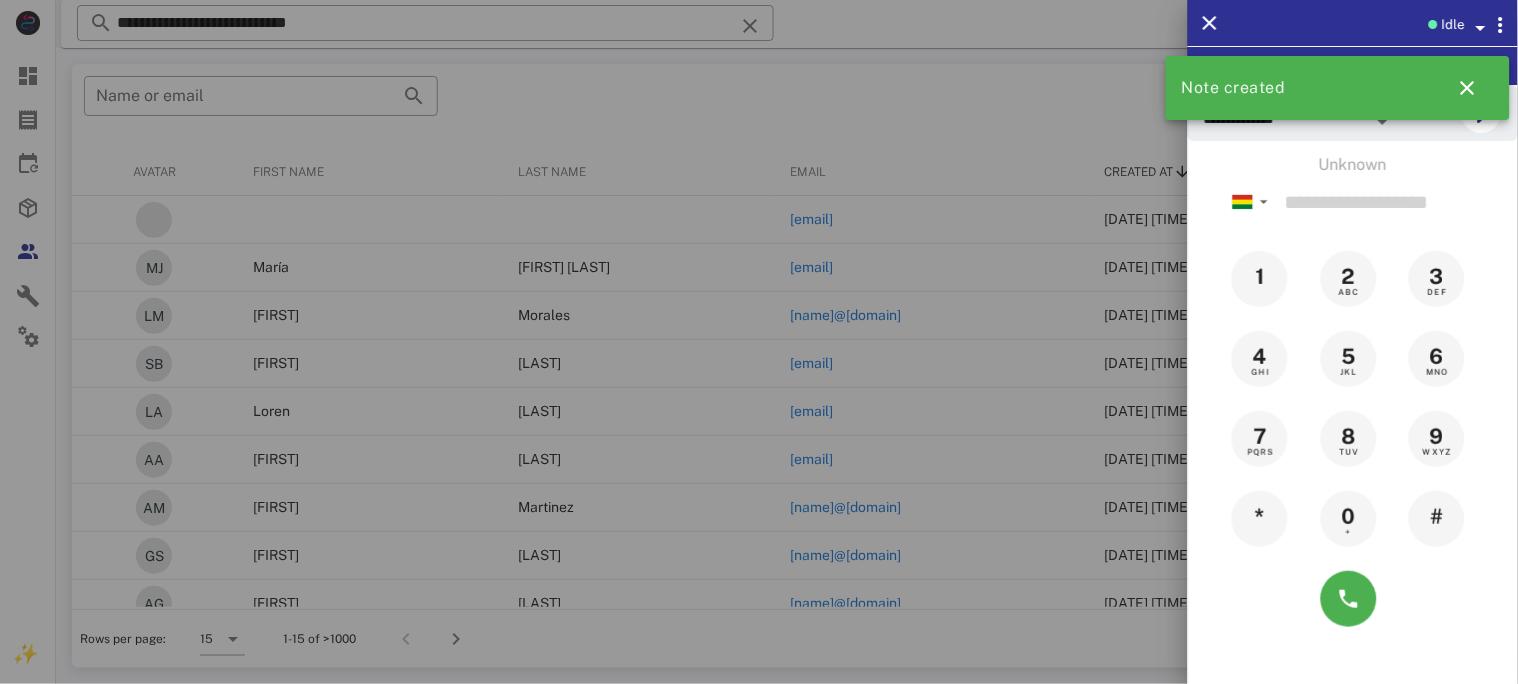 click at bounding box center [759, 342] 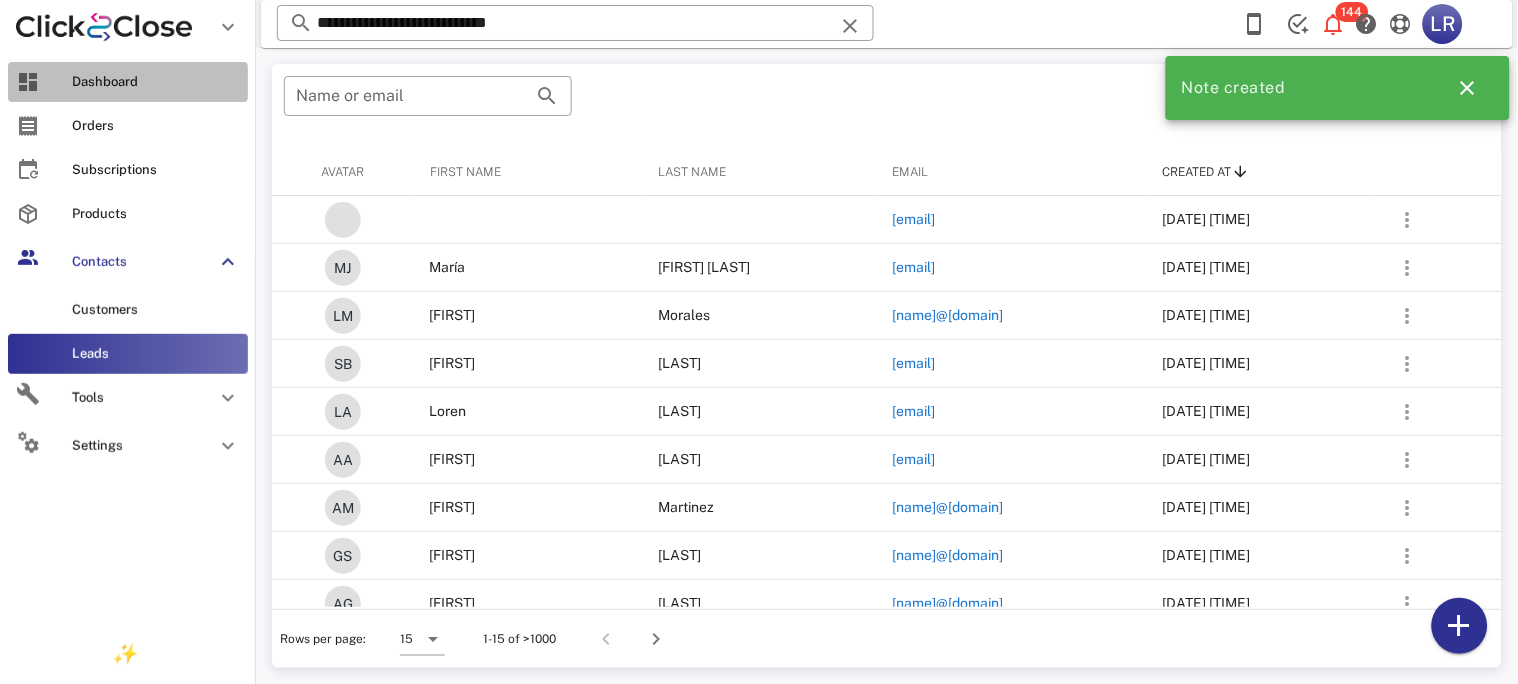 click on "Dashboard" at bounding box center (156, 82) 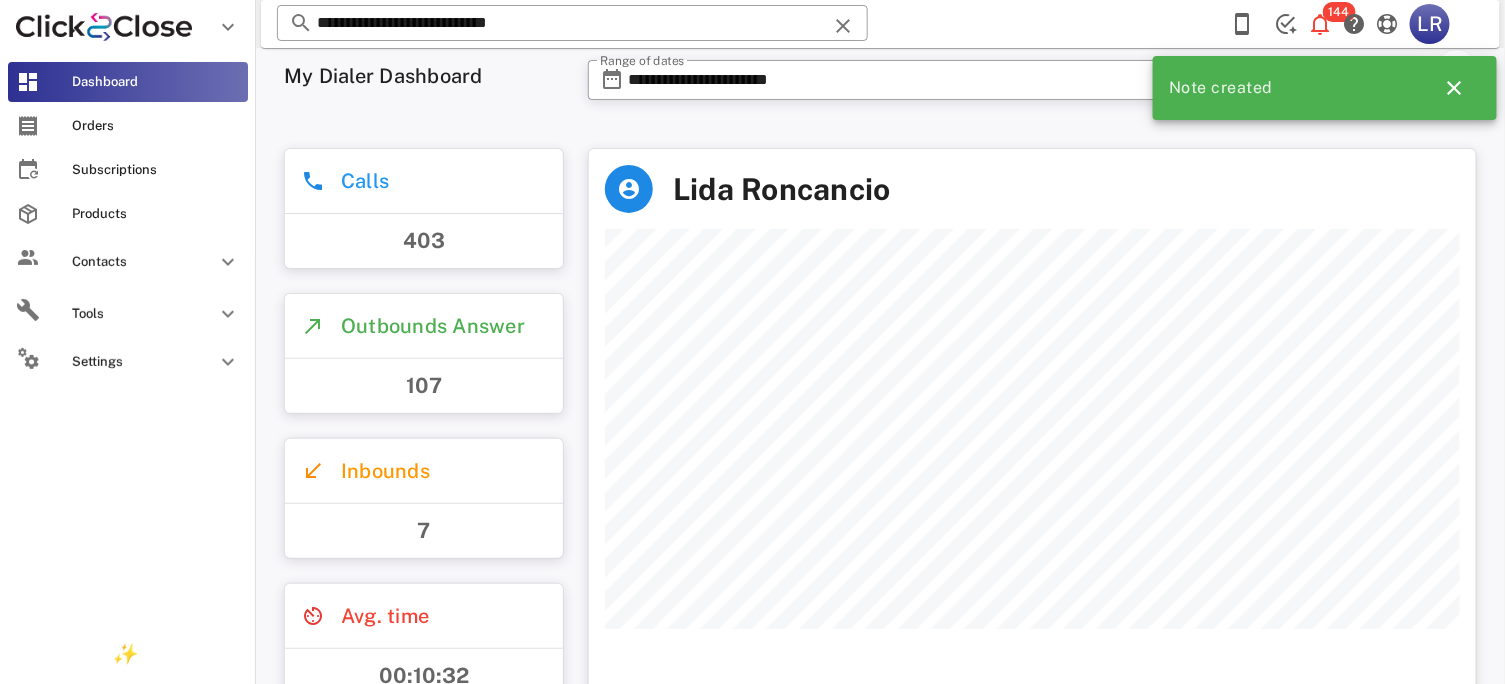 scroll, scrollTop: 999441, scrollLeft: 999113, axis: both 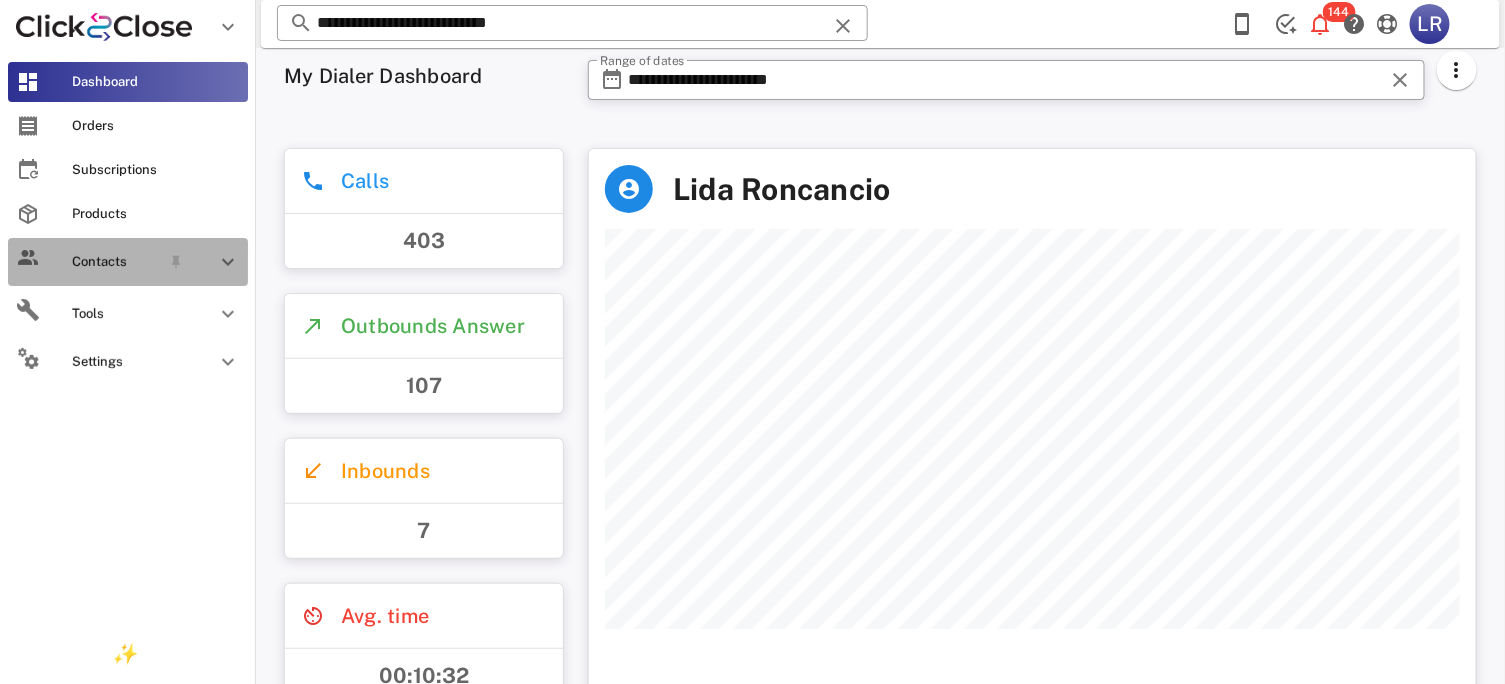 click on "Contacts" at bounding box center [116, 262] 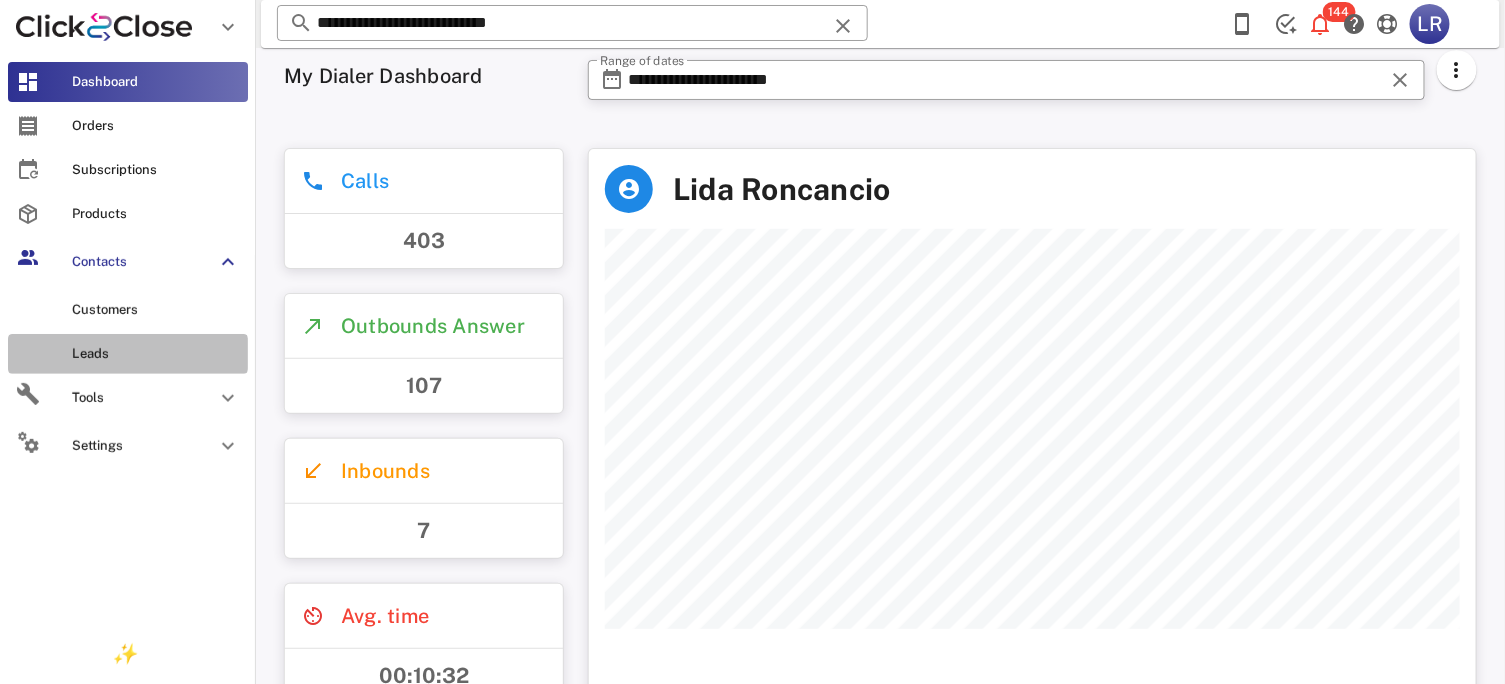 click on "Leads" at bounding box center [156, 354] 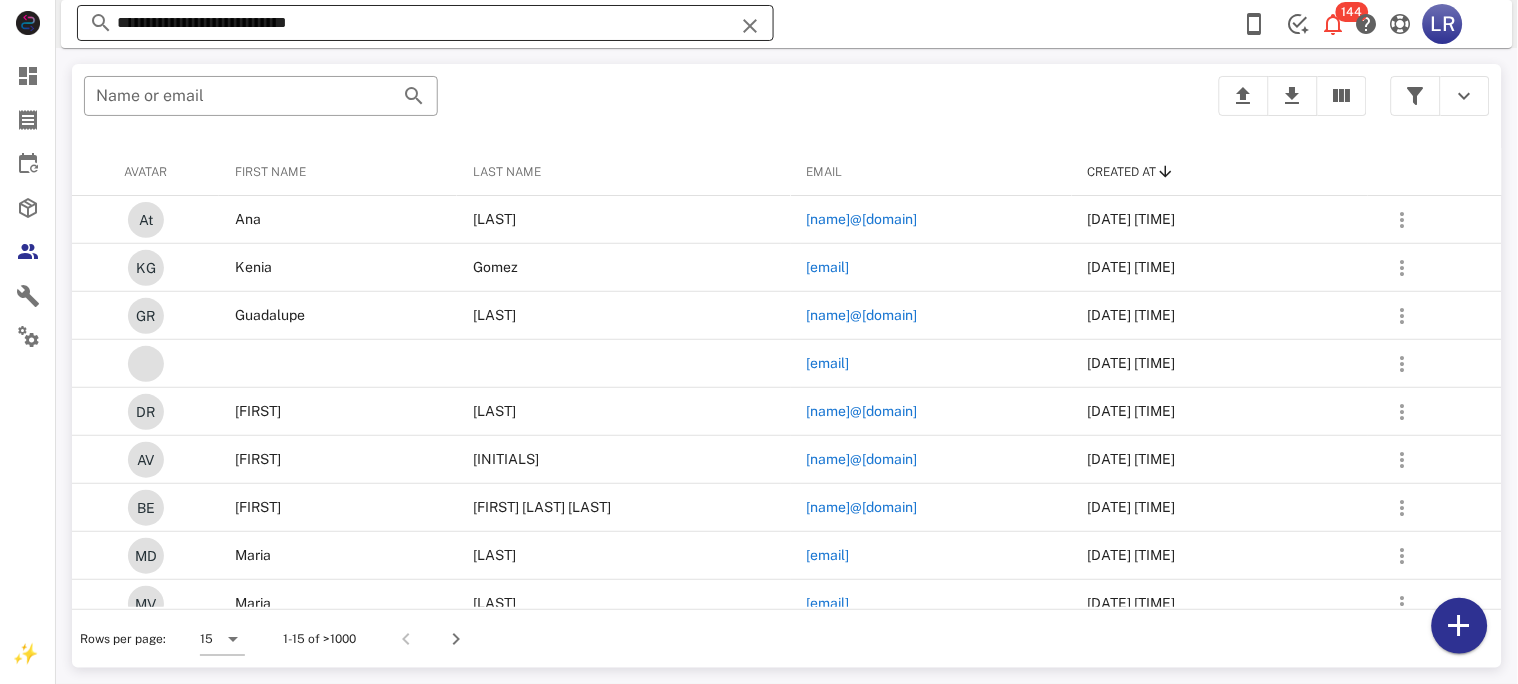 click at bounding box center (750, 26) 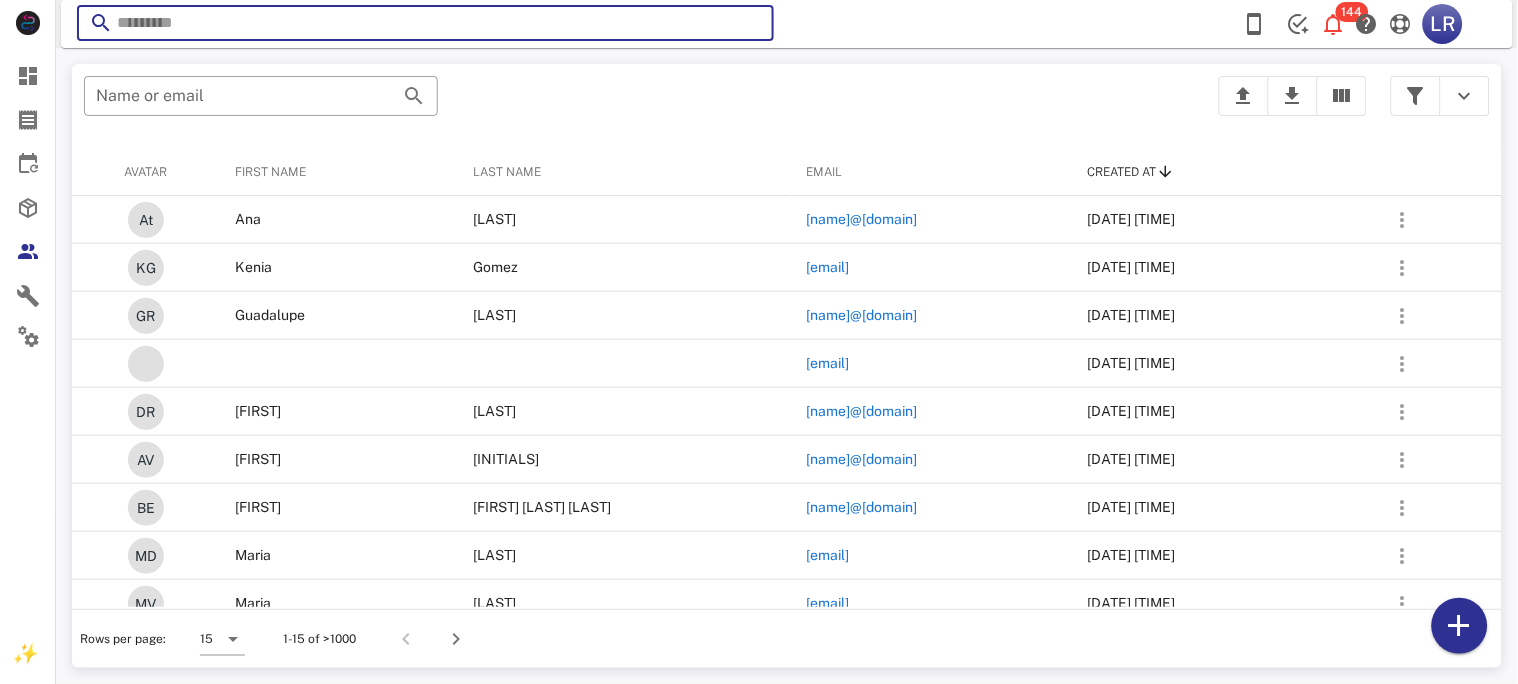 click at bounding box center (750, 26) 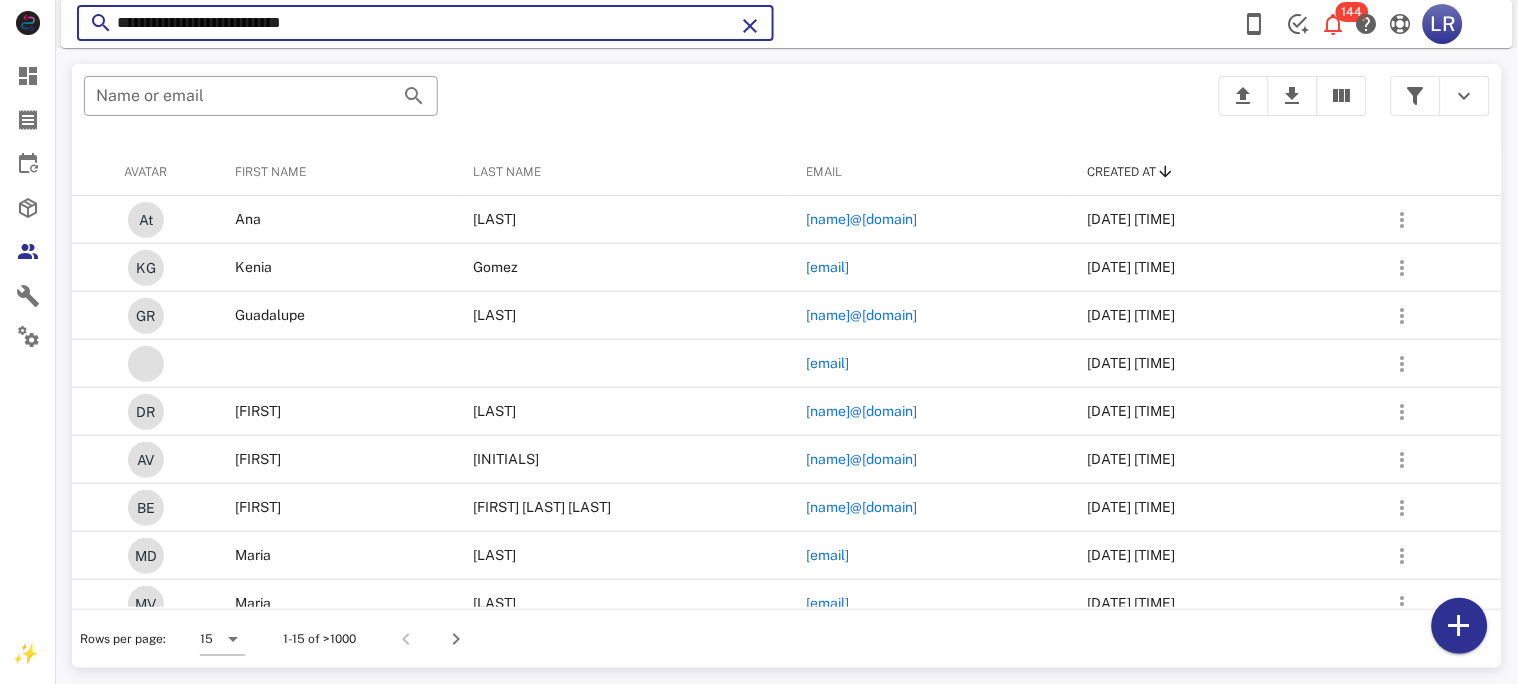 type on "**********" 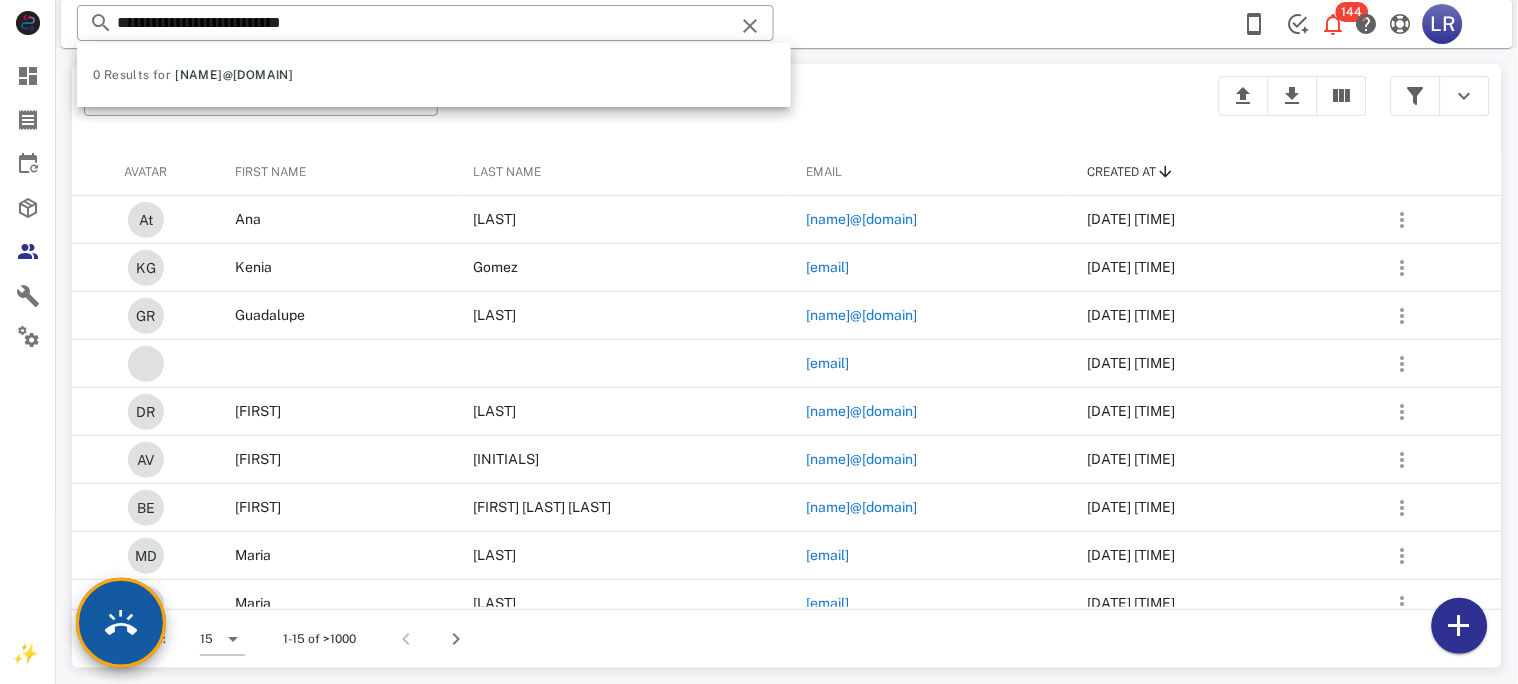 click at bounding box center [121, 623] 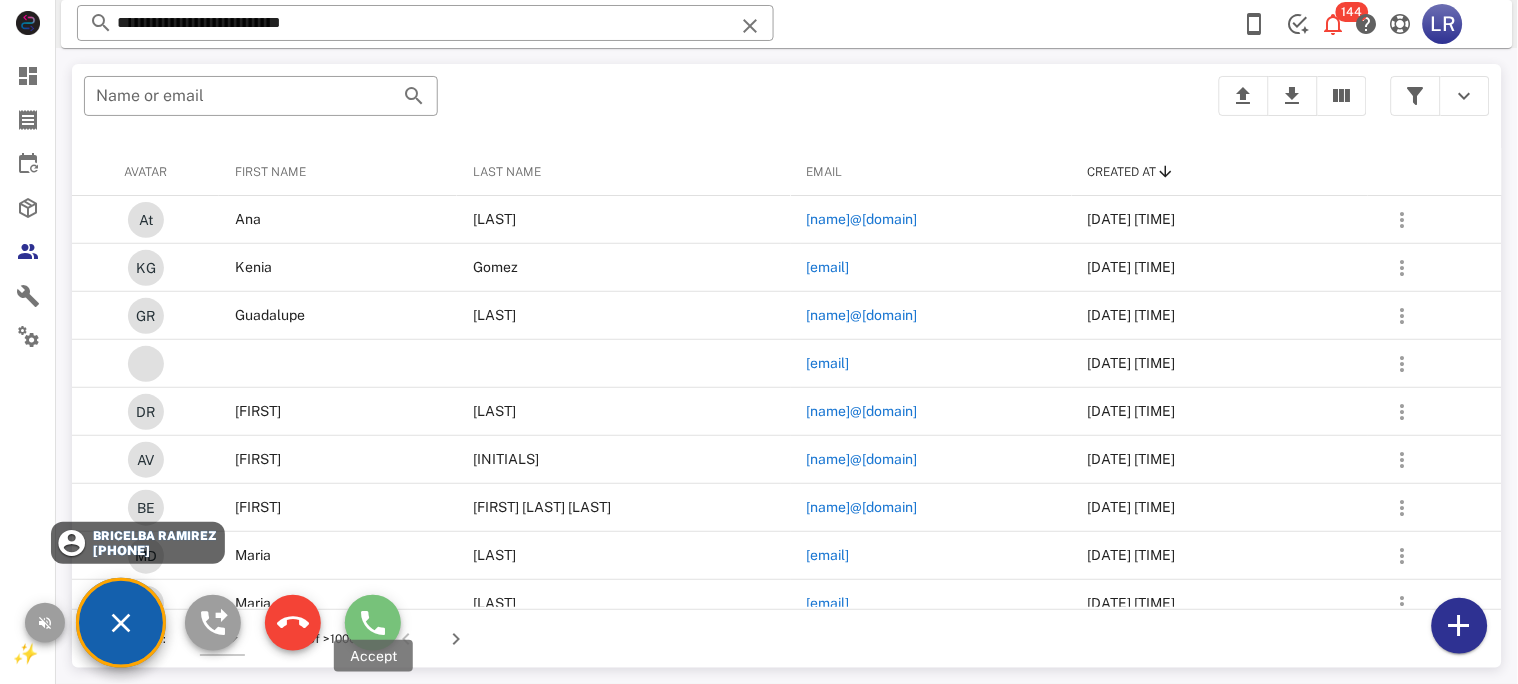 click at bounding box center (373, 623) 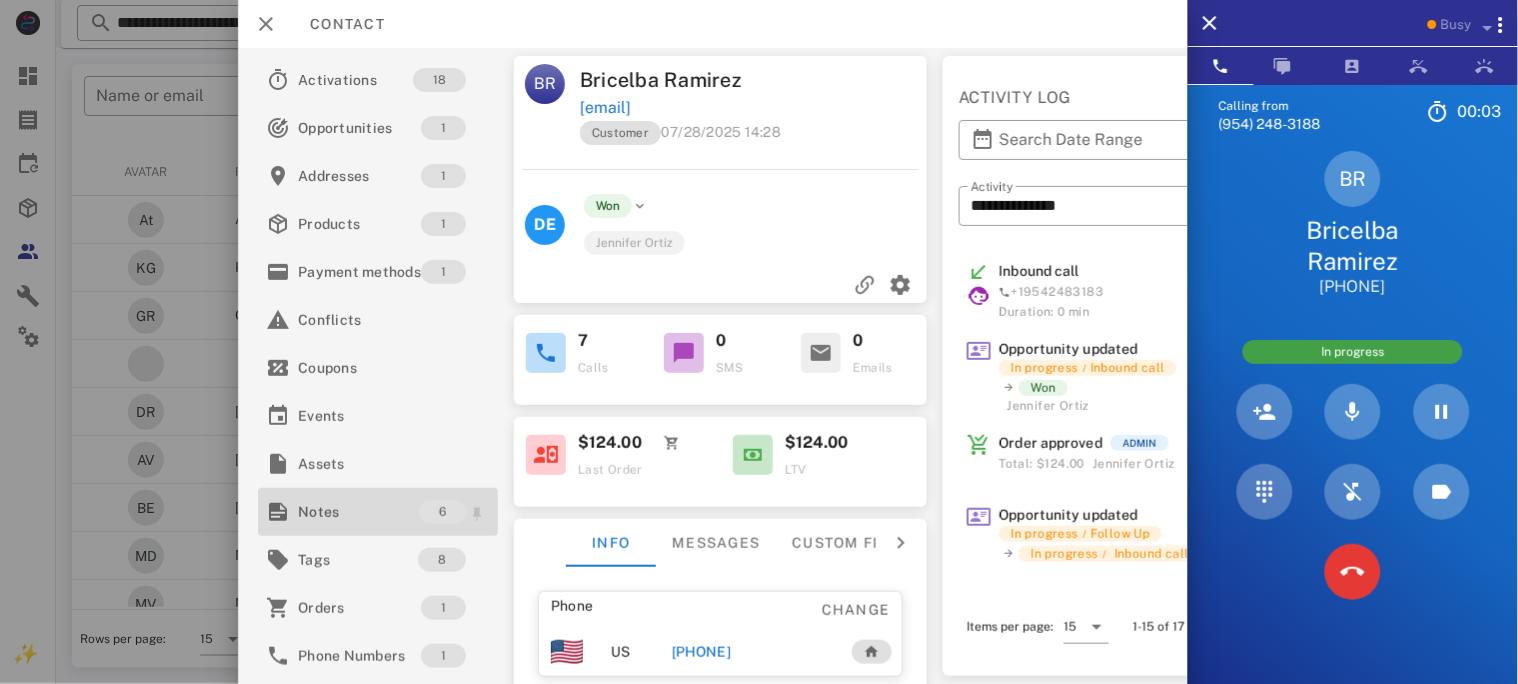 click on "Notes" at bounding box center [358, 512] 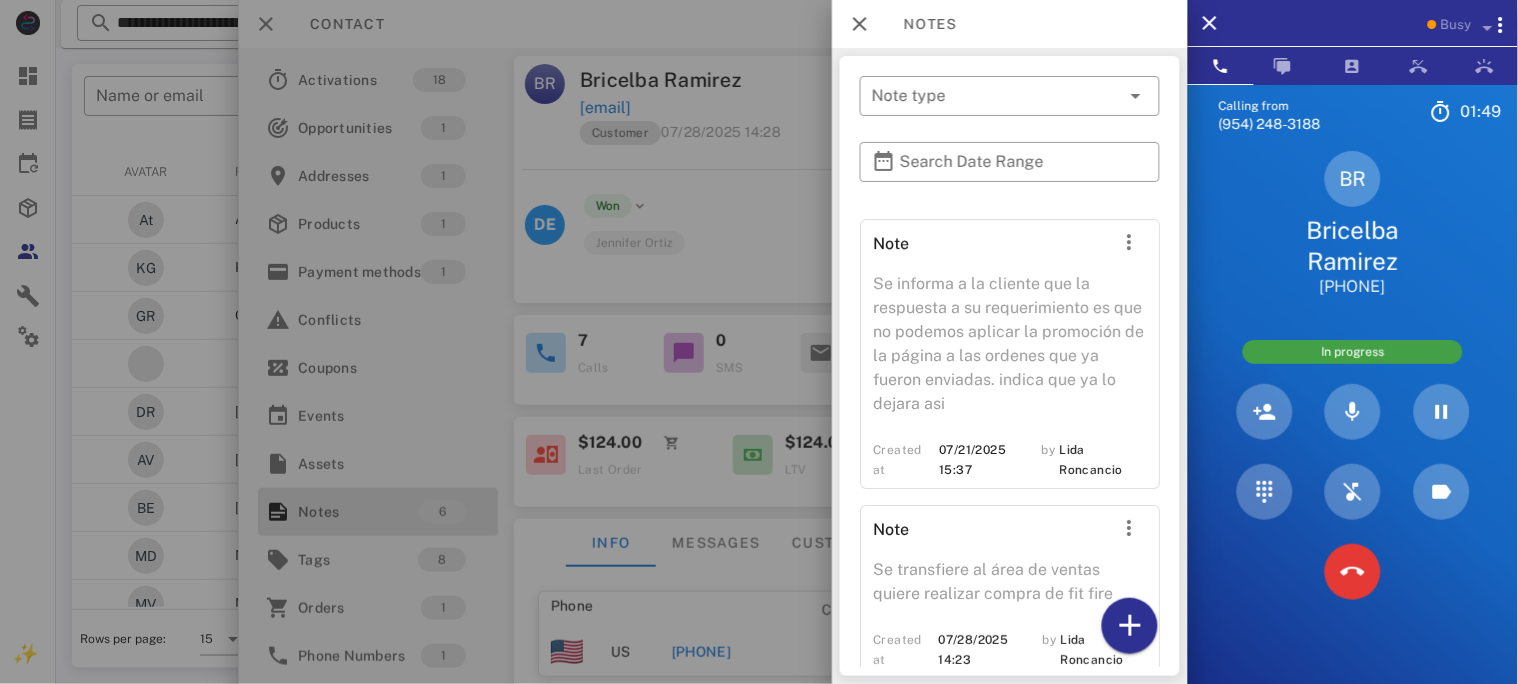 scroll, scrollTop: 1585, scrollLeft: 0, axis: vertical 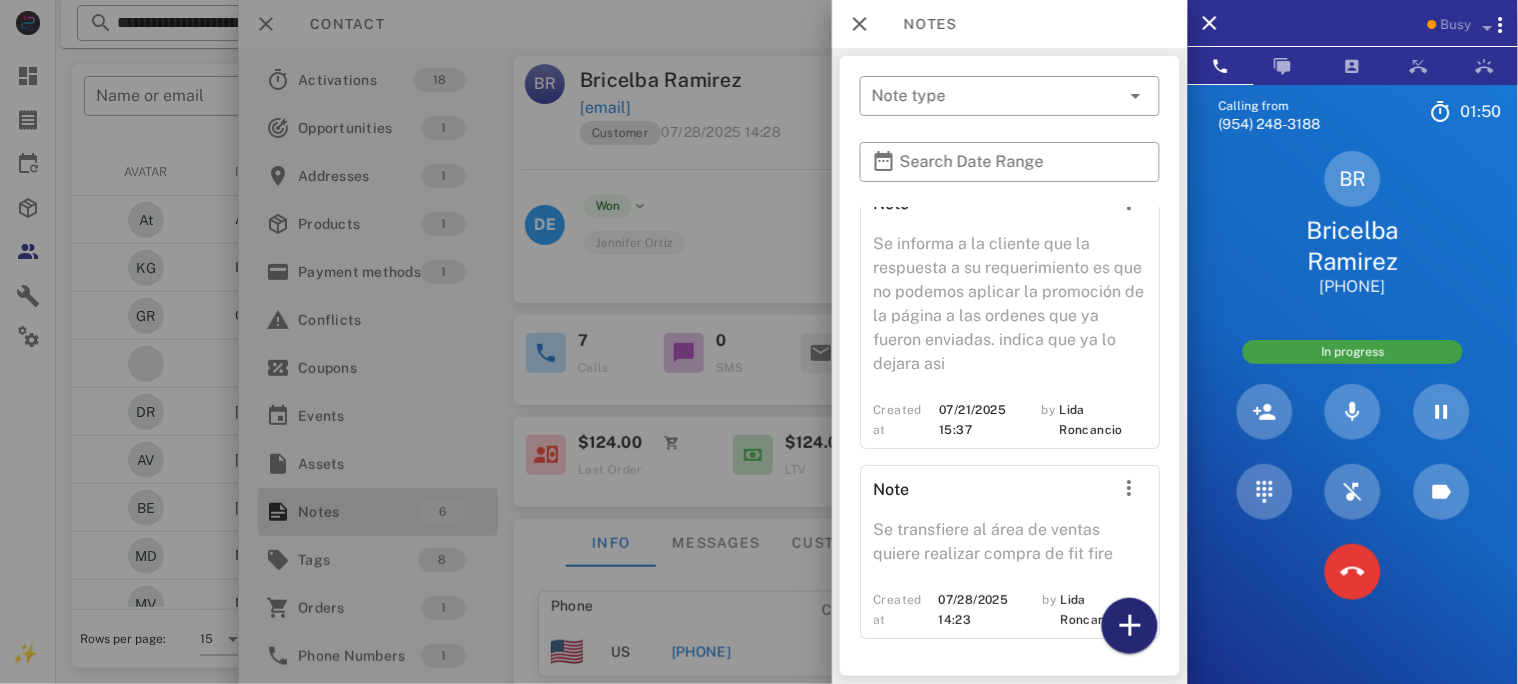 drag, startPoint x: 1126, startPoint y: 626, endPoint x: 1095, endPoint y: 576, distance: 58.830265 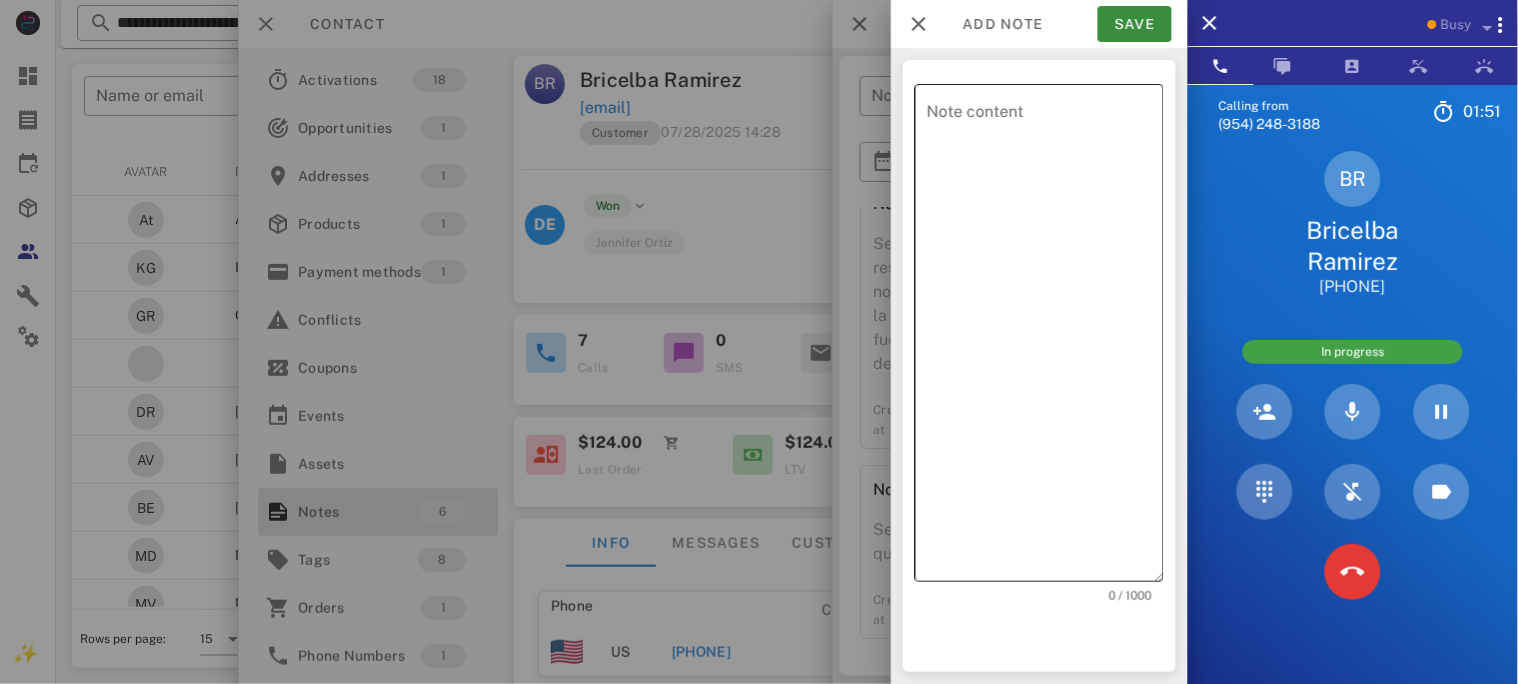 click on "Note content" at bounding box center (1045, 338) 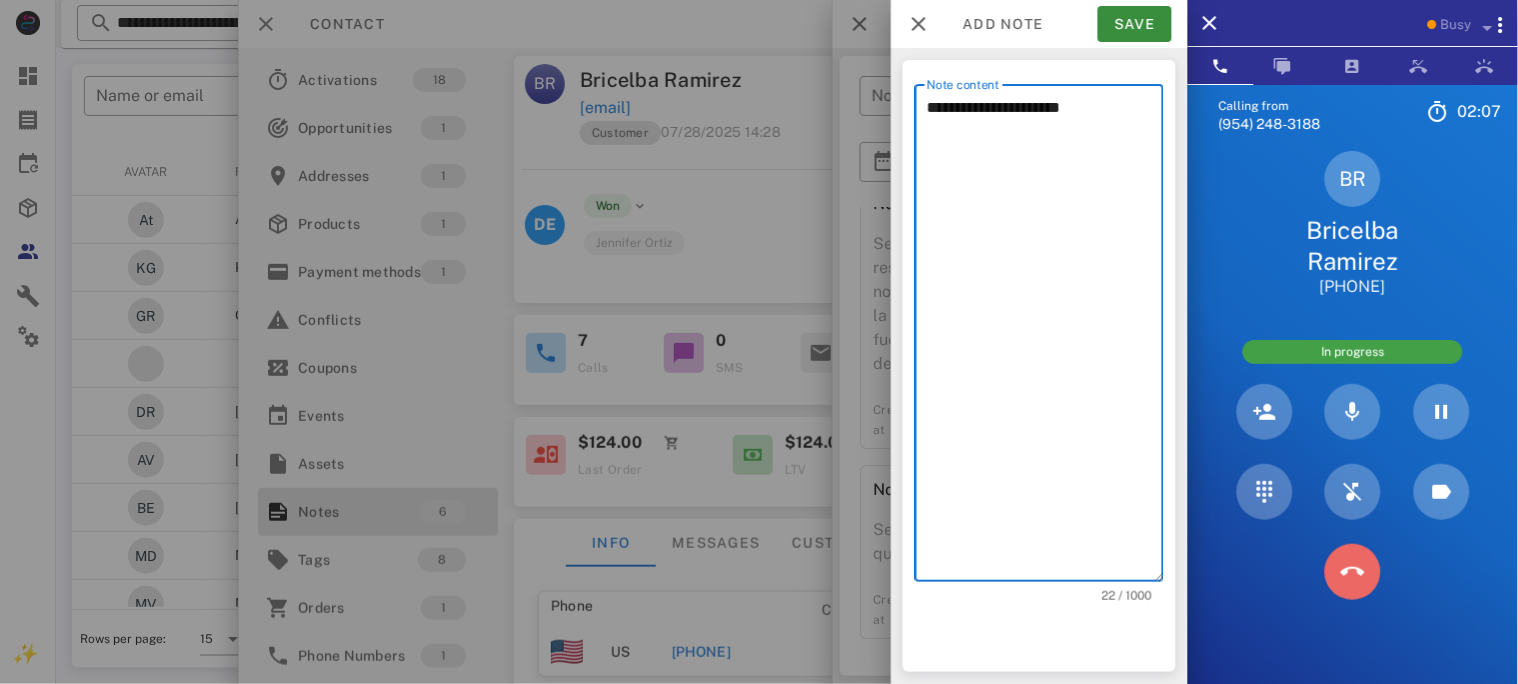 drag, startPoint x: 1349, startPoint y: 575, endPoint x: 1010, endPoint y: 221, distance: 490.13977 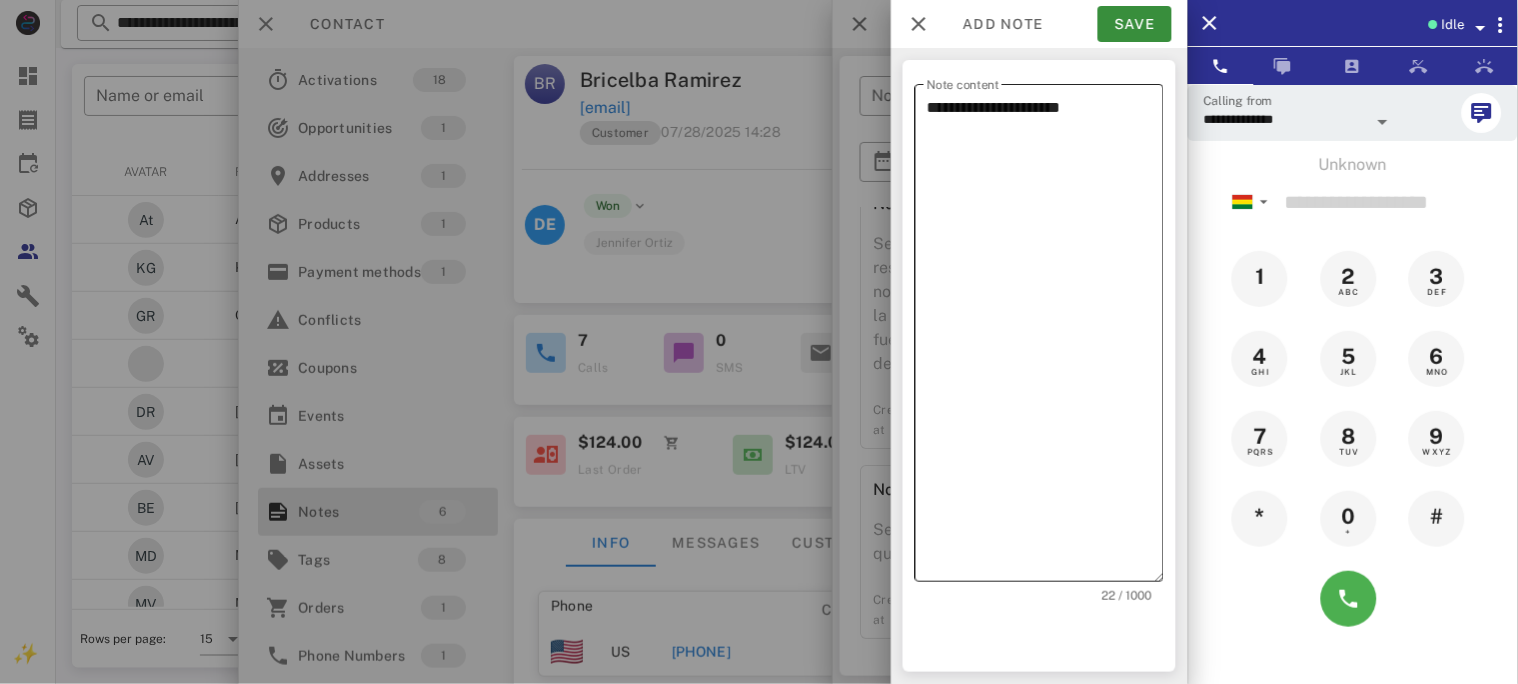 click on "**********" at bounding box center (1045, 338) 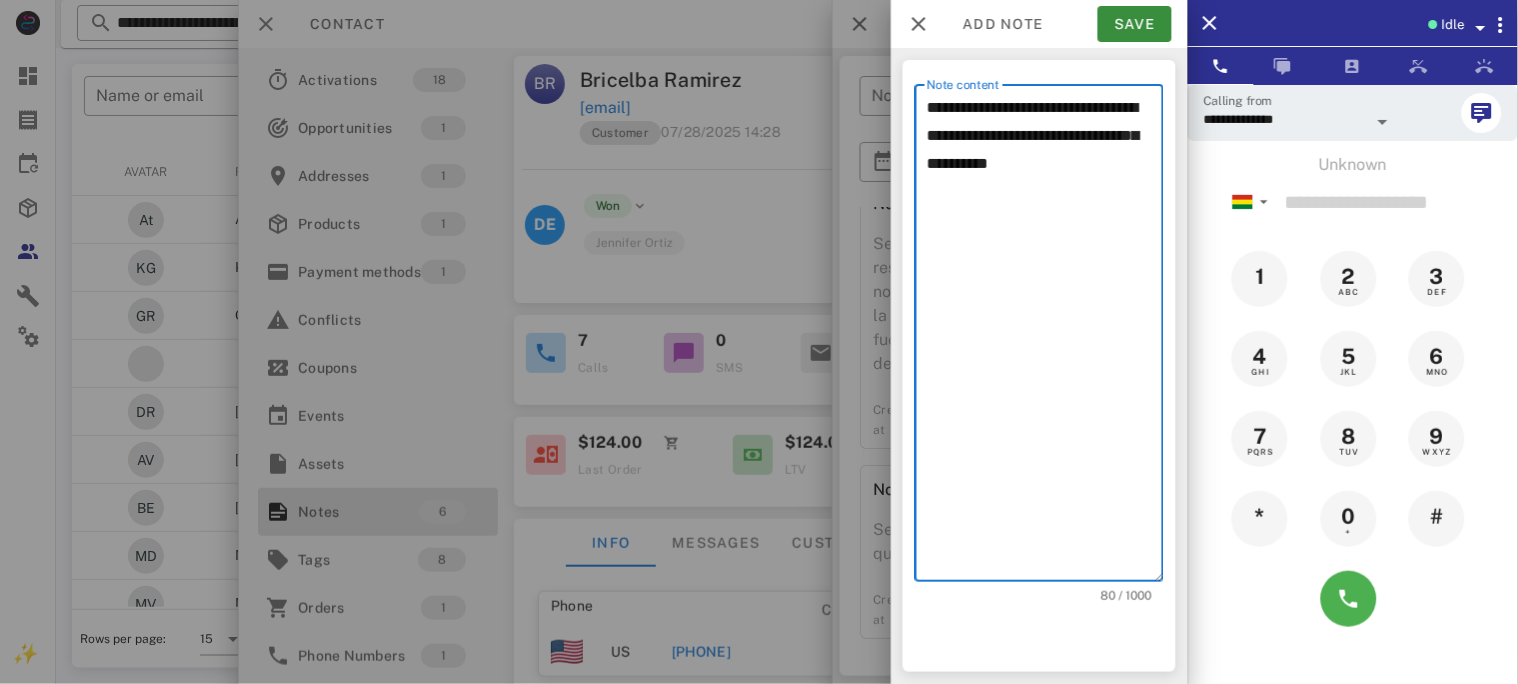 click on "**********" at bounding box center [1045, 338] 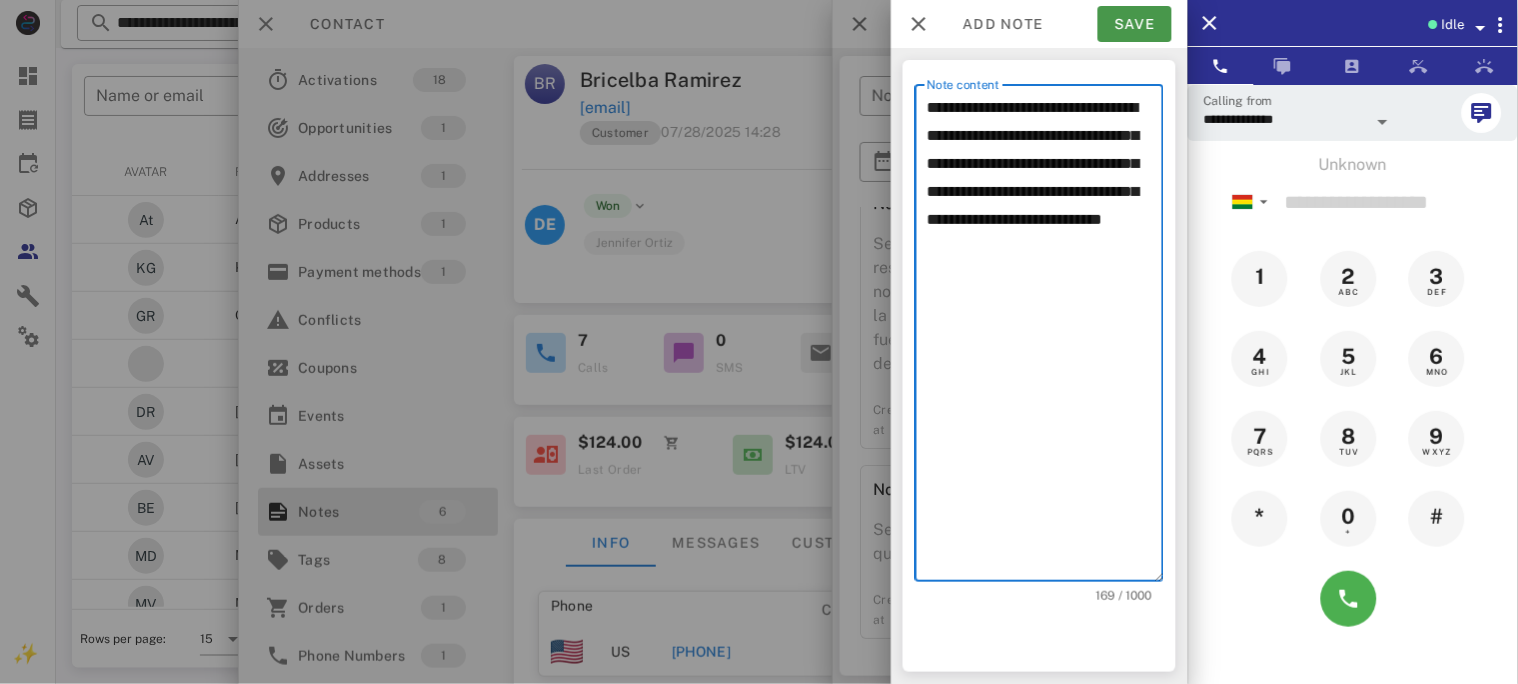 type on "**********" 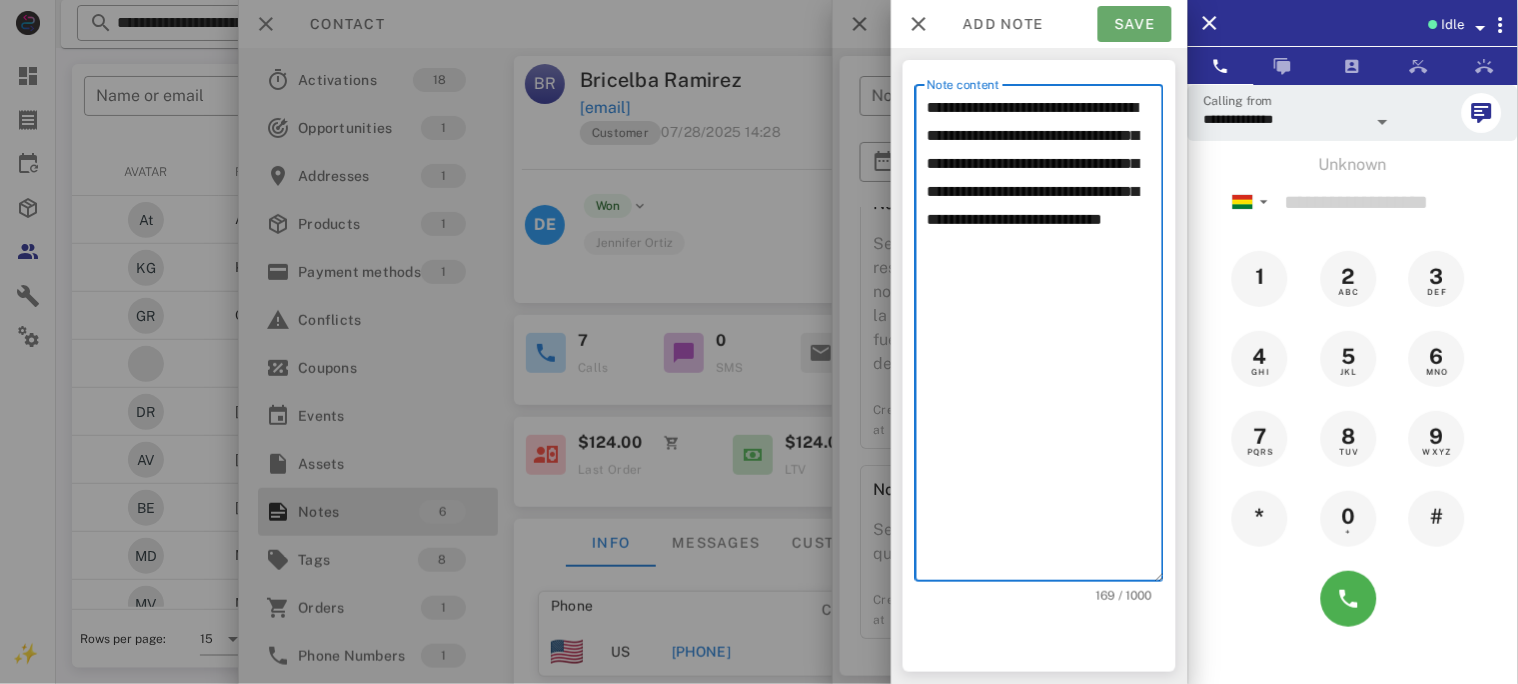 click on "Save" at bounding box center (1135, 24) 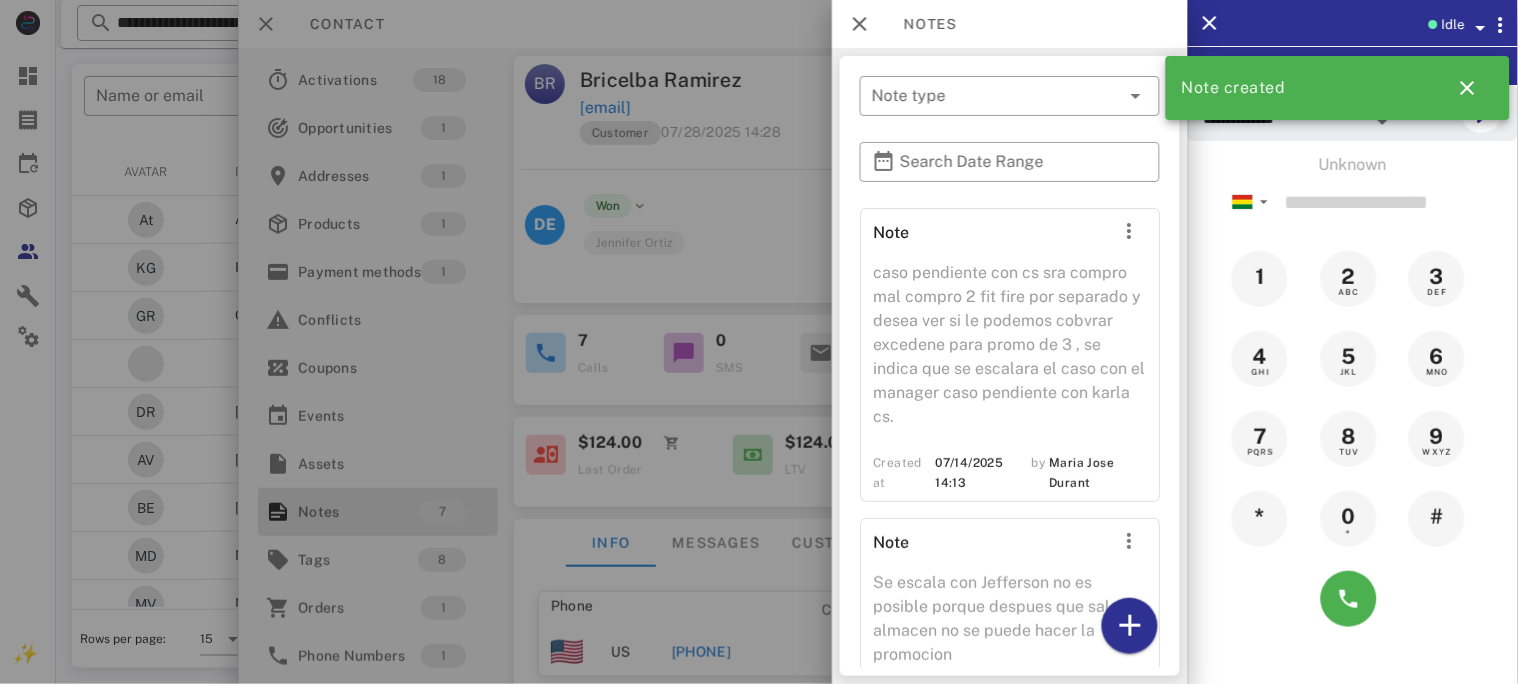 click at bounding box center (759, 342) 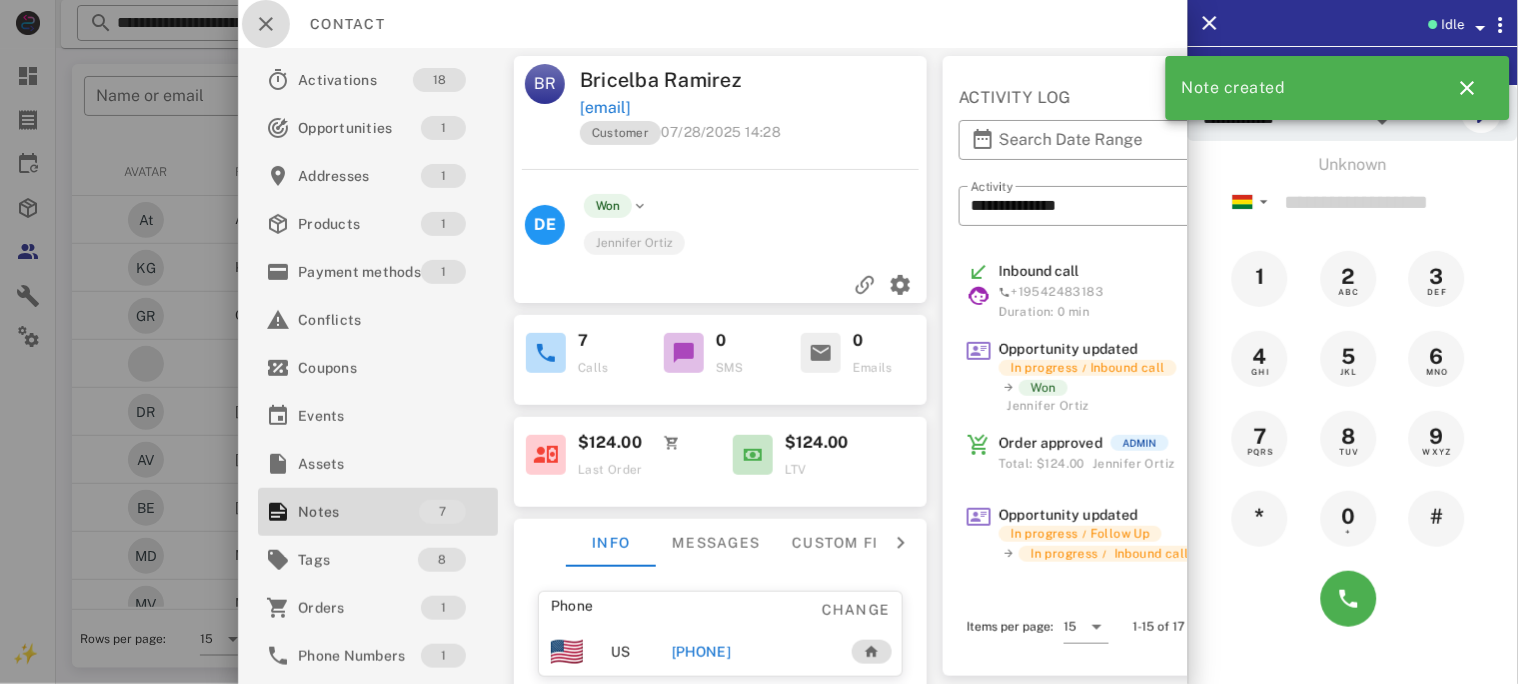 click at bounding box center (266, 24) 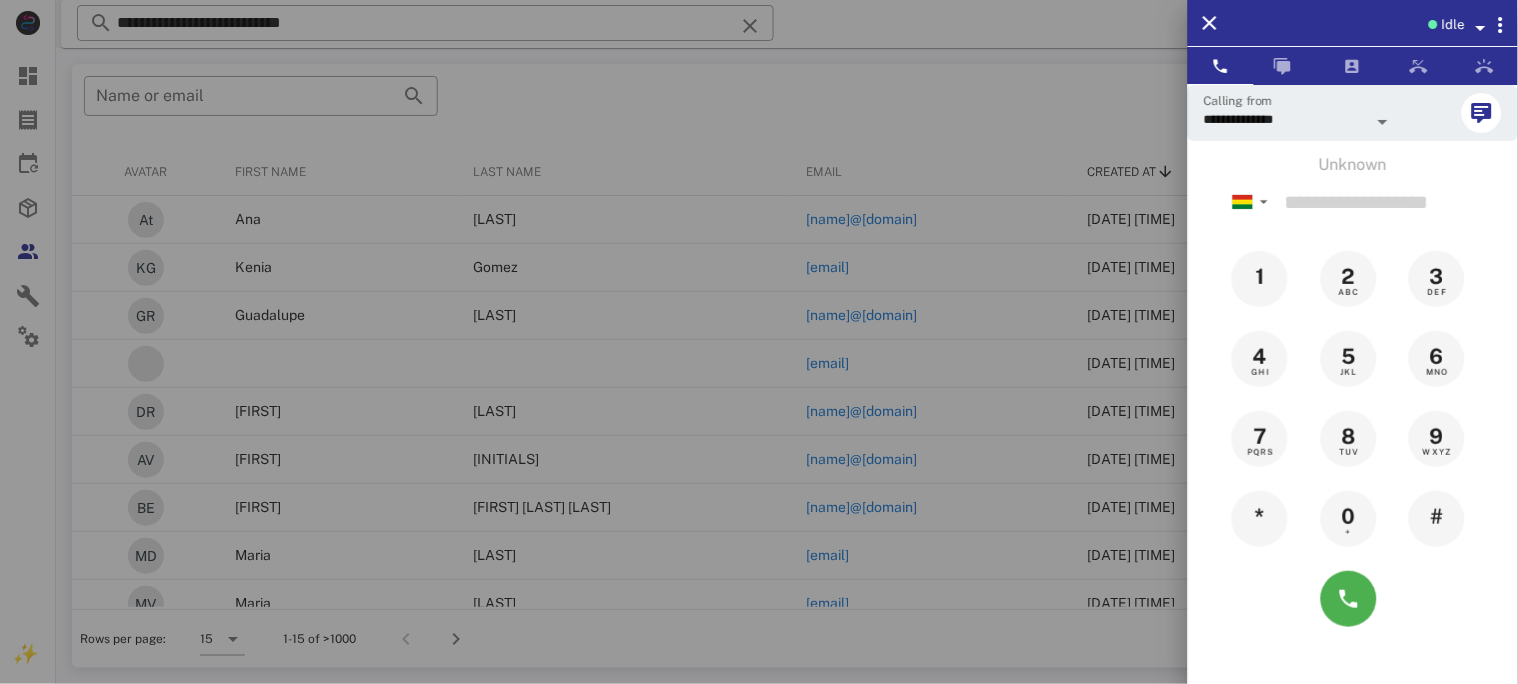 click at bounding box center [759, 342] 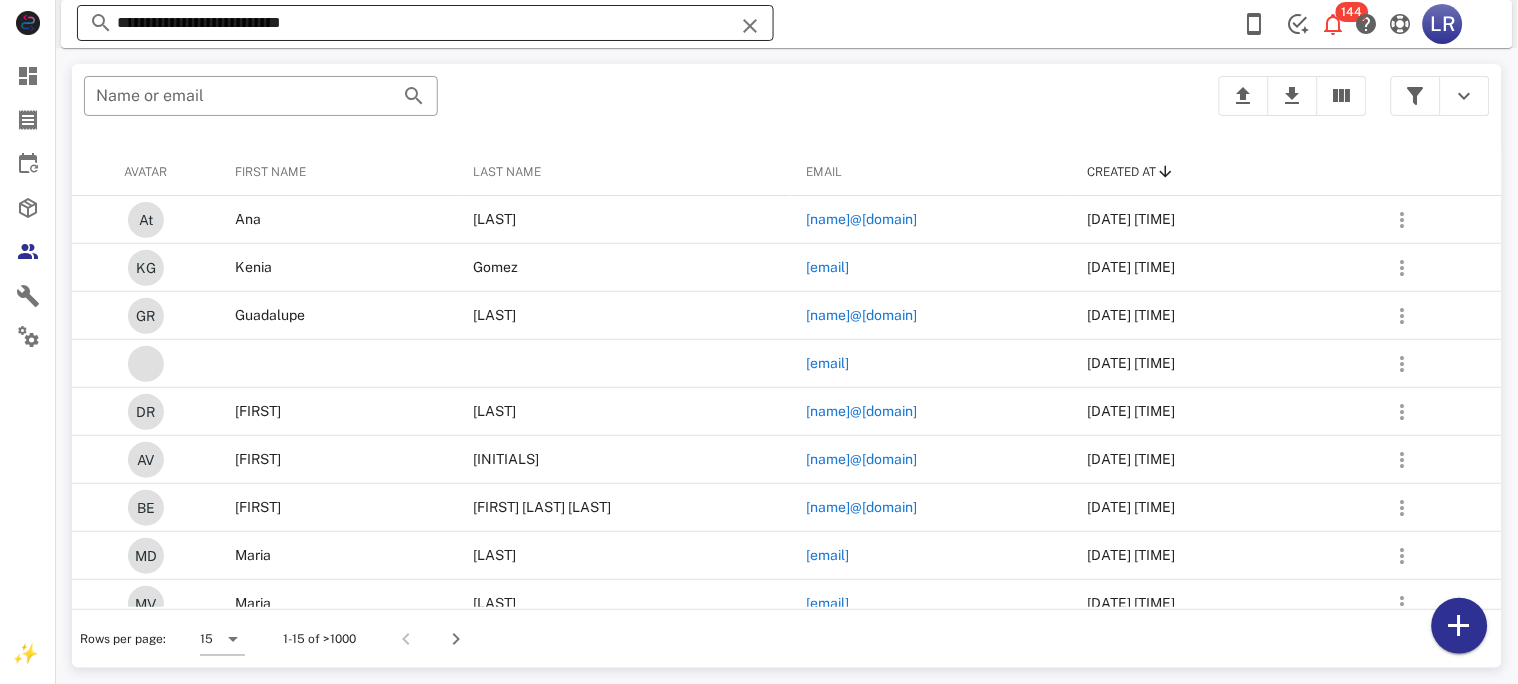 click at bounding box center [750, 26] 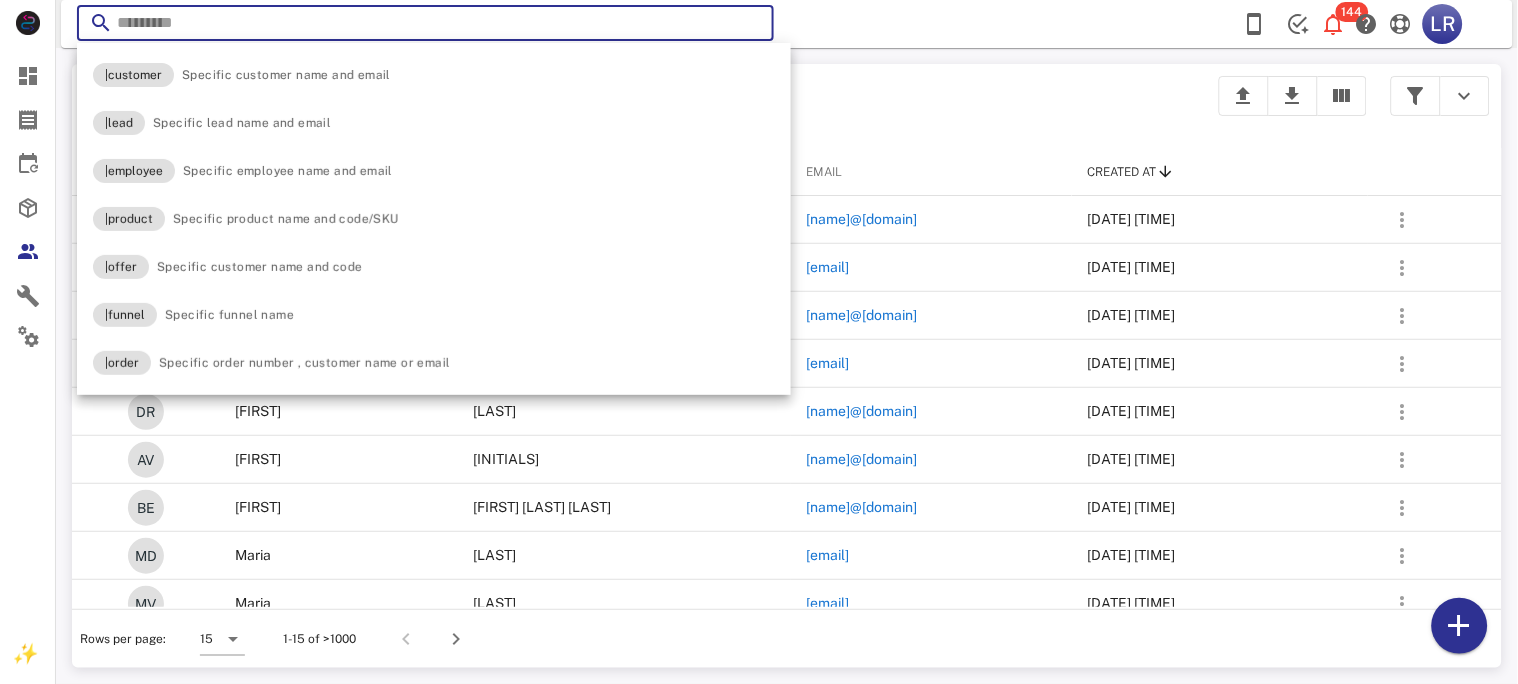 paste on "**********" 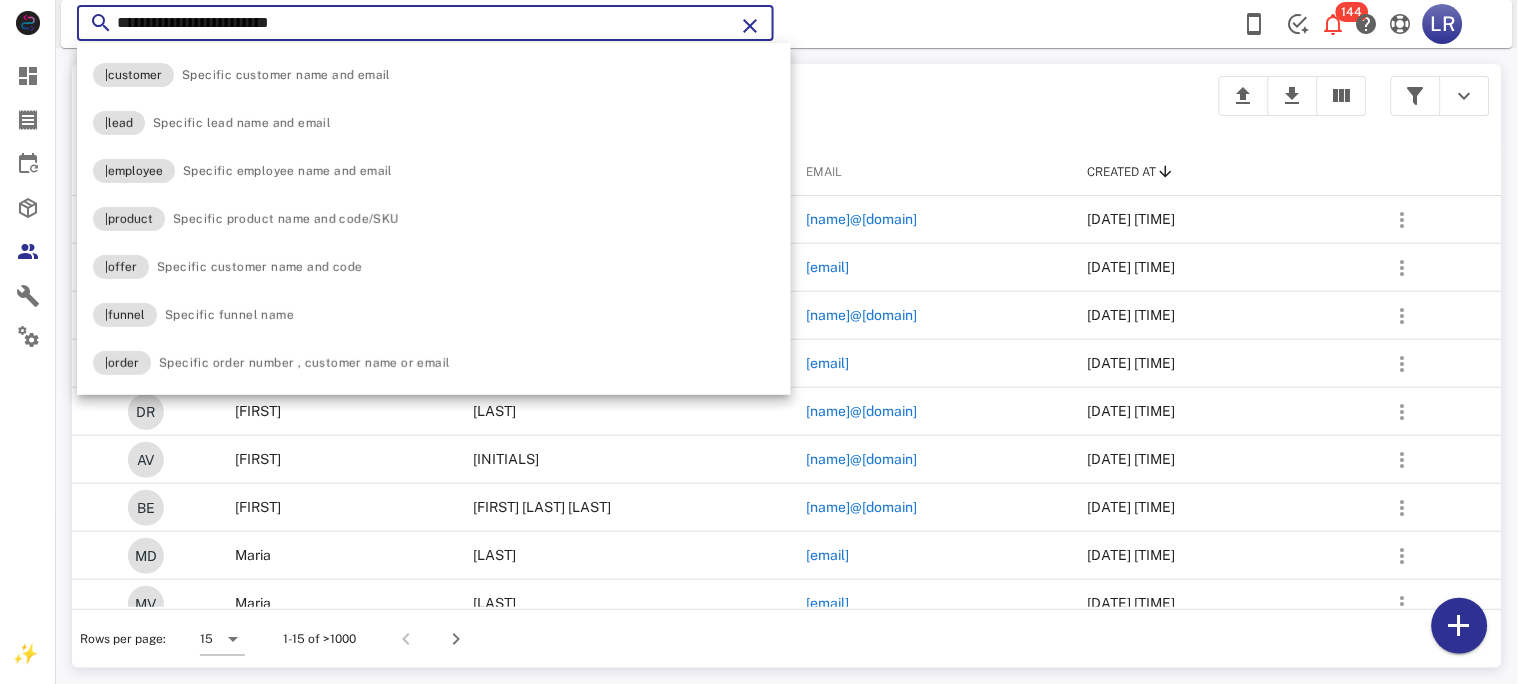 type on "**********" 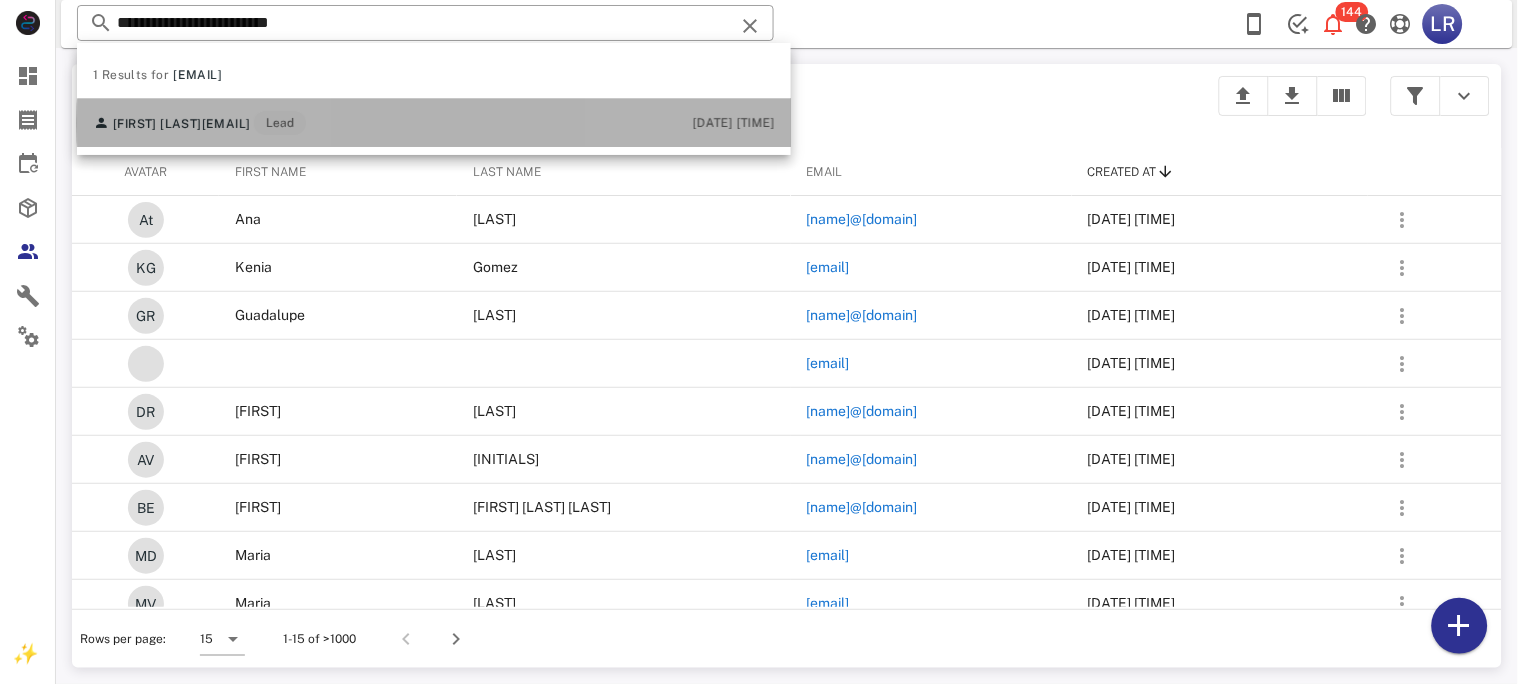 click on "[FIRST] [LAST]" at bounding box center (157, 124) 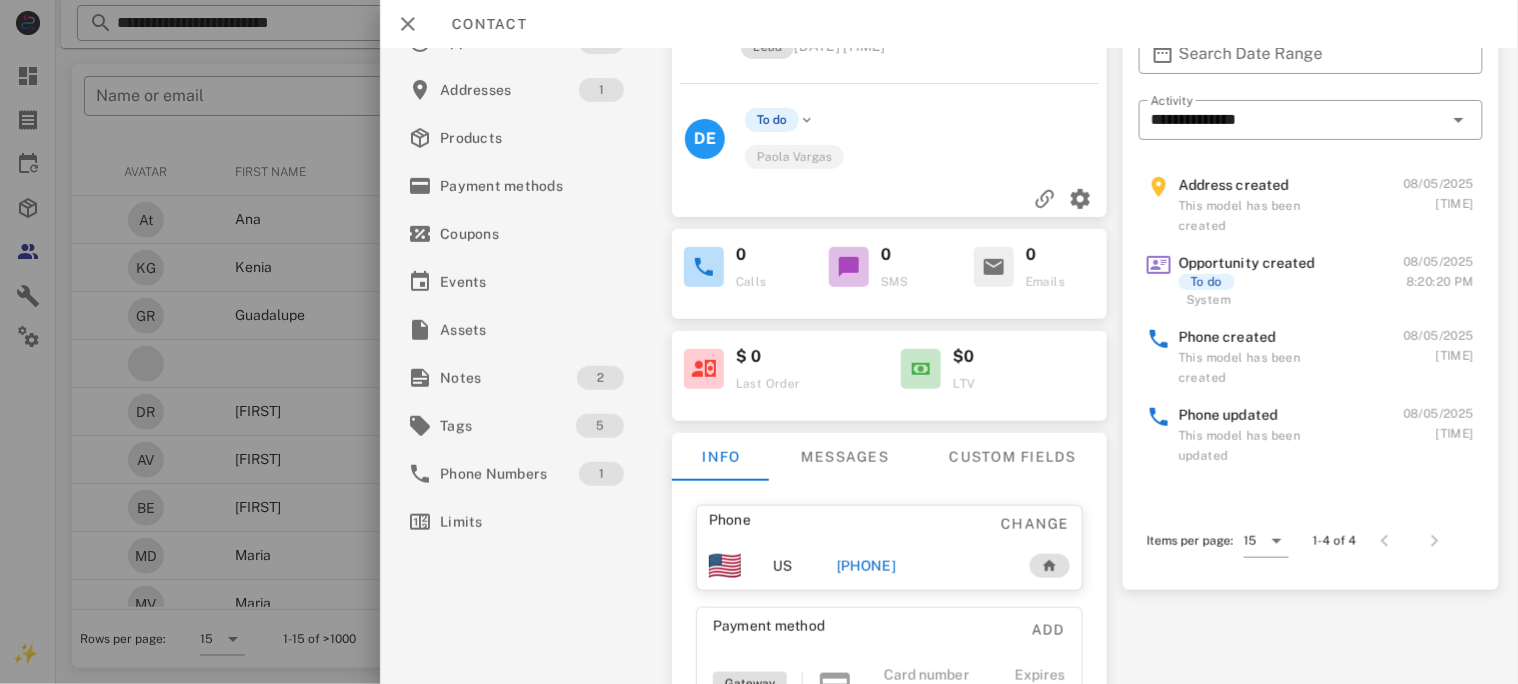 scroll, scrollTop: 133, scrollLeft: 0, axis: vertical 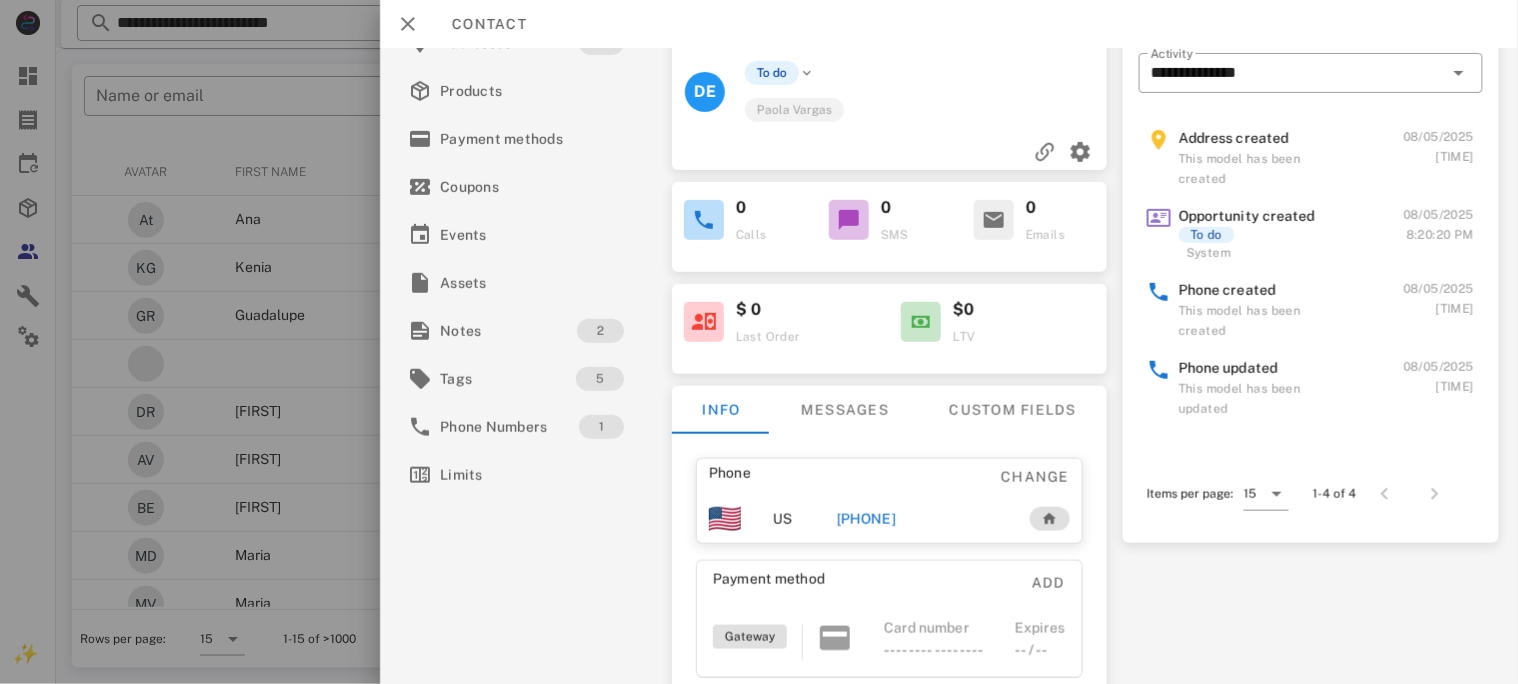 click on "[PHONE]" at bounding box center [865, 519] 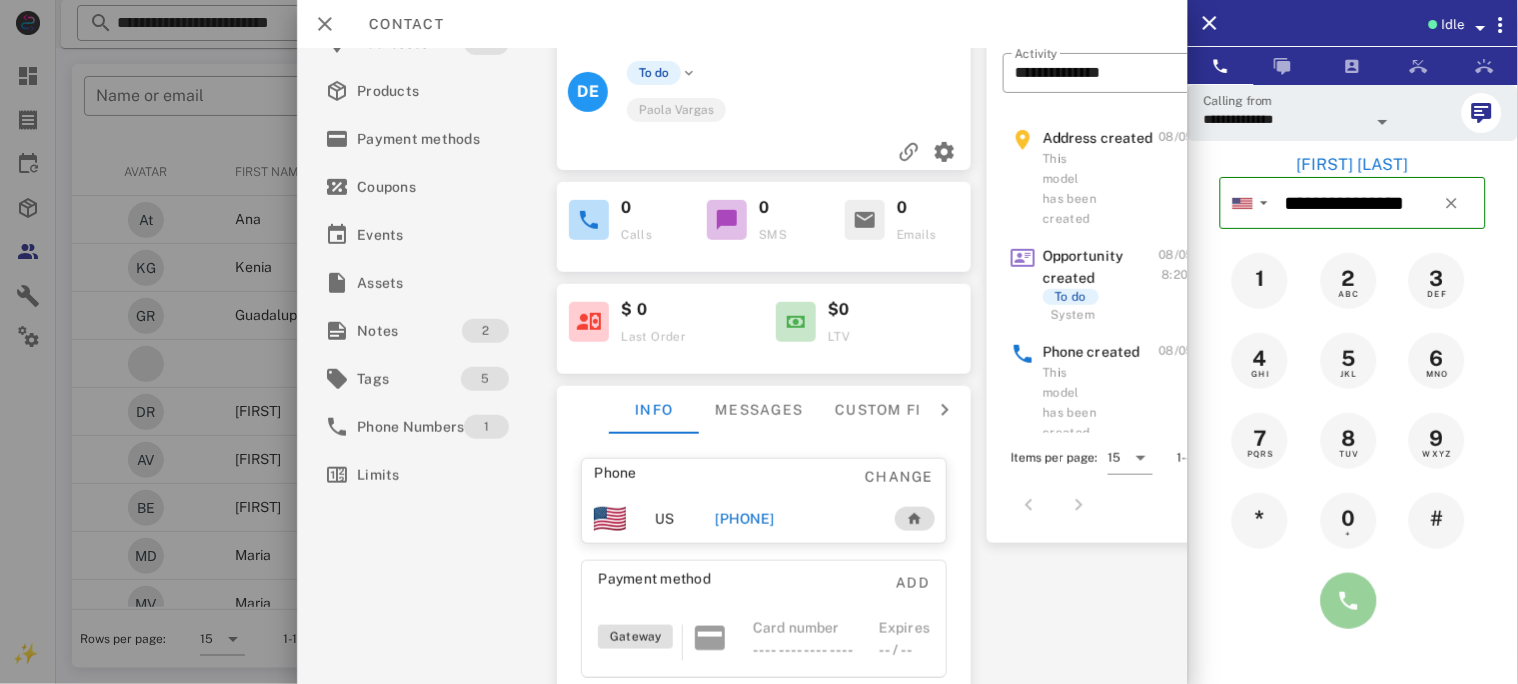 click at bounding box center [1349, 601] 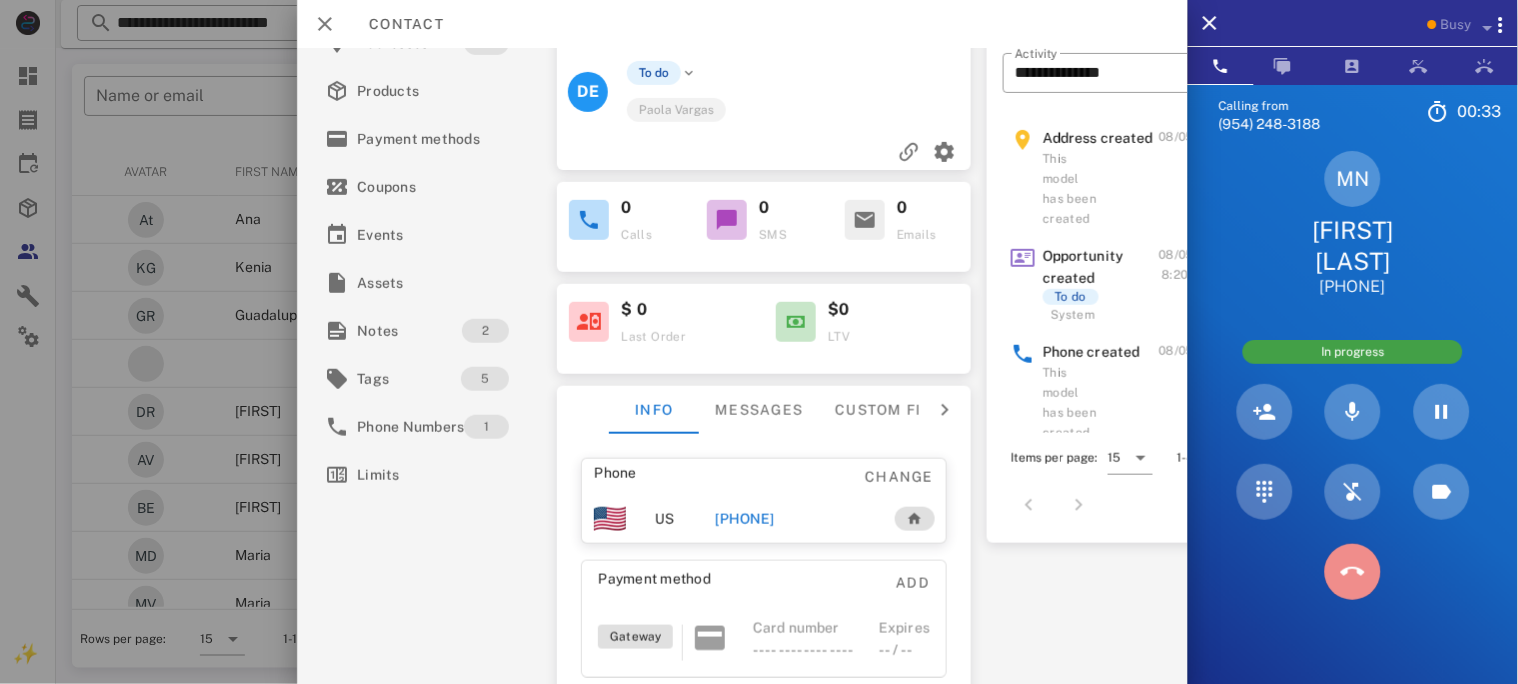 click at bounding box center [1353, 572] 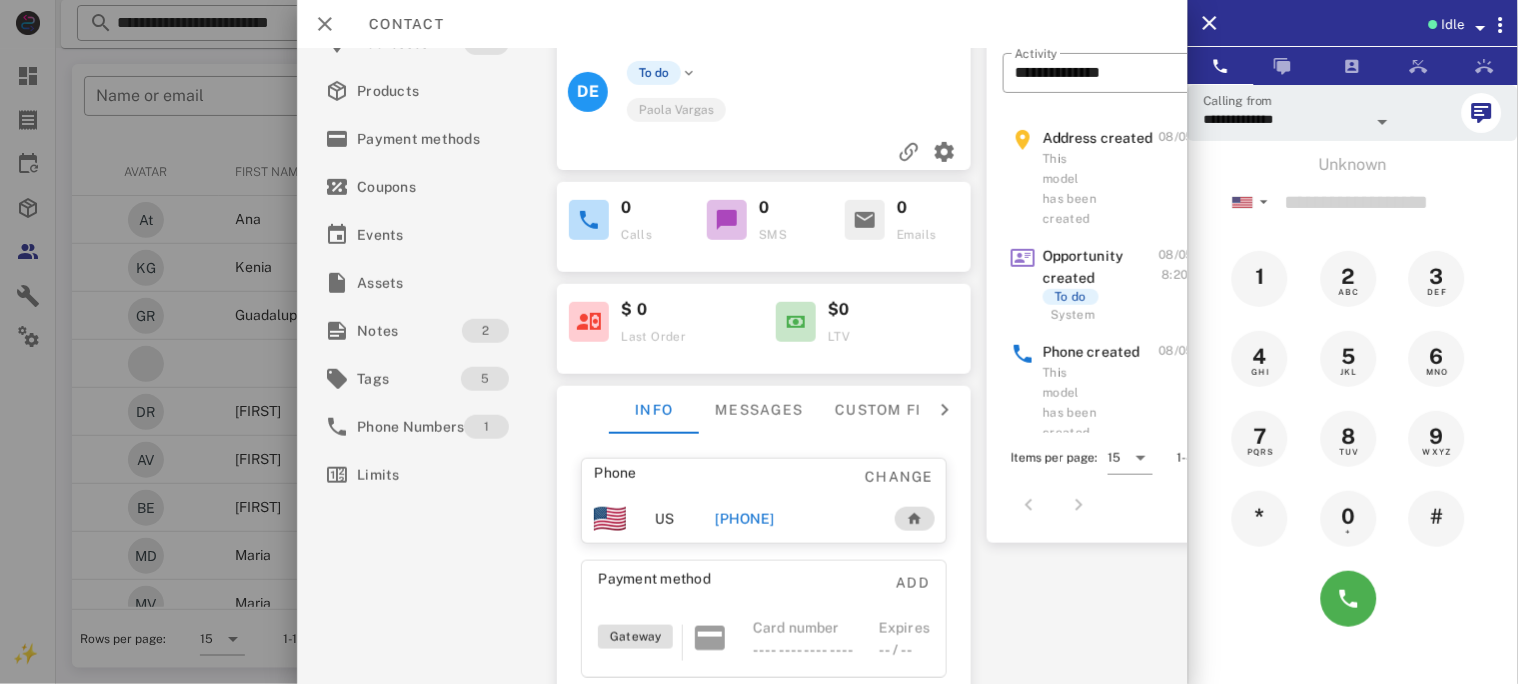 click on "[PHONE]" at bounding box center [744, 519] 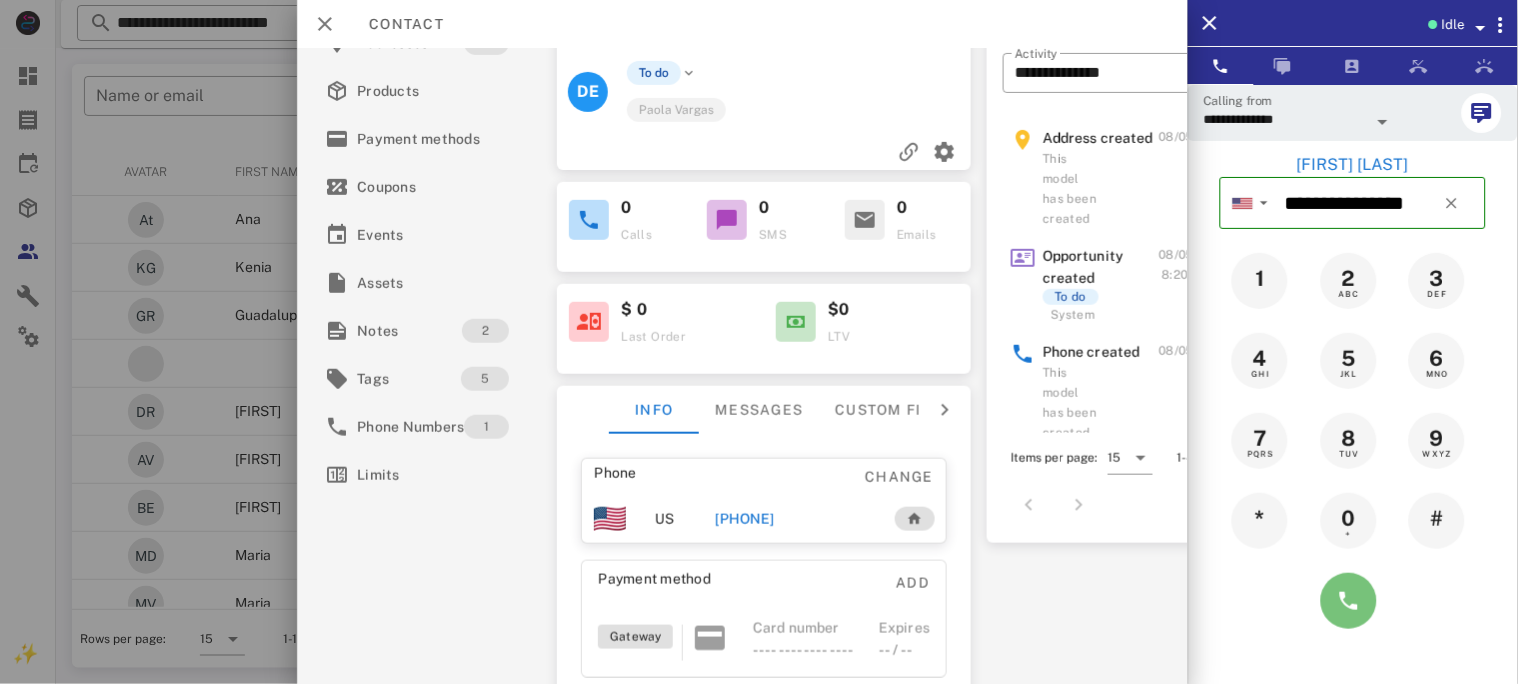 click at bounding box center [1349, 601] 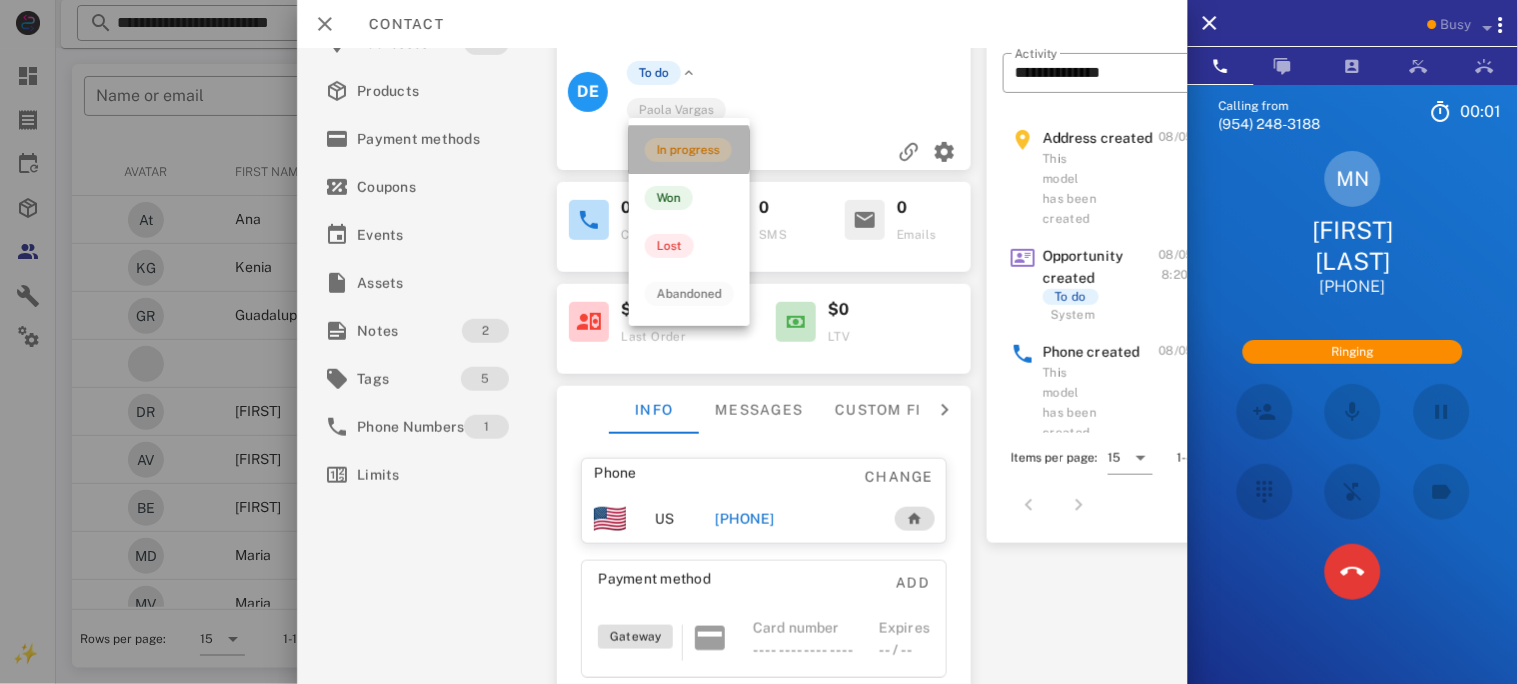 click on "In progress" at bounding box center [688, 150] 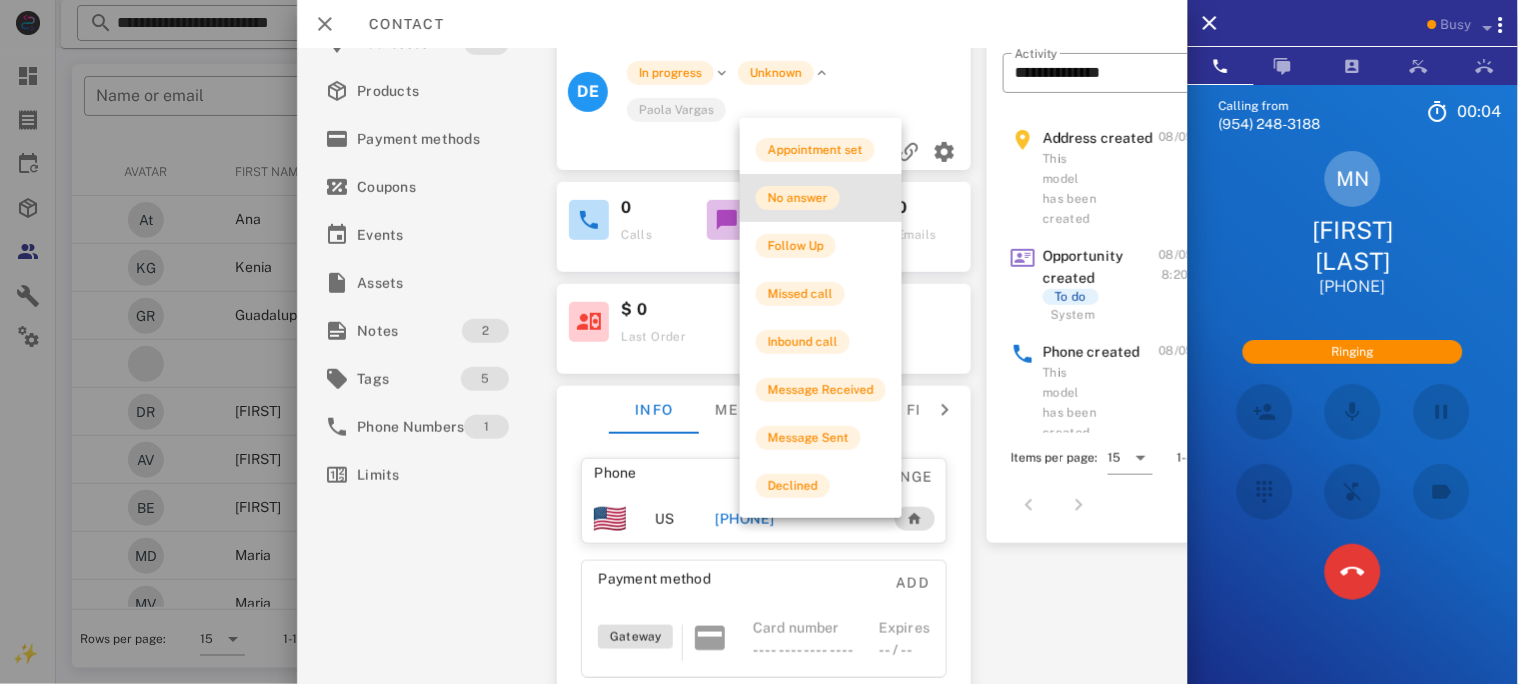 click on "No answer" at bounding box center [798, 198] 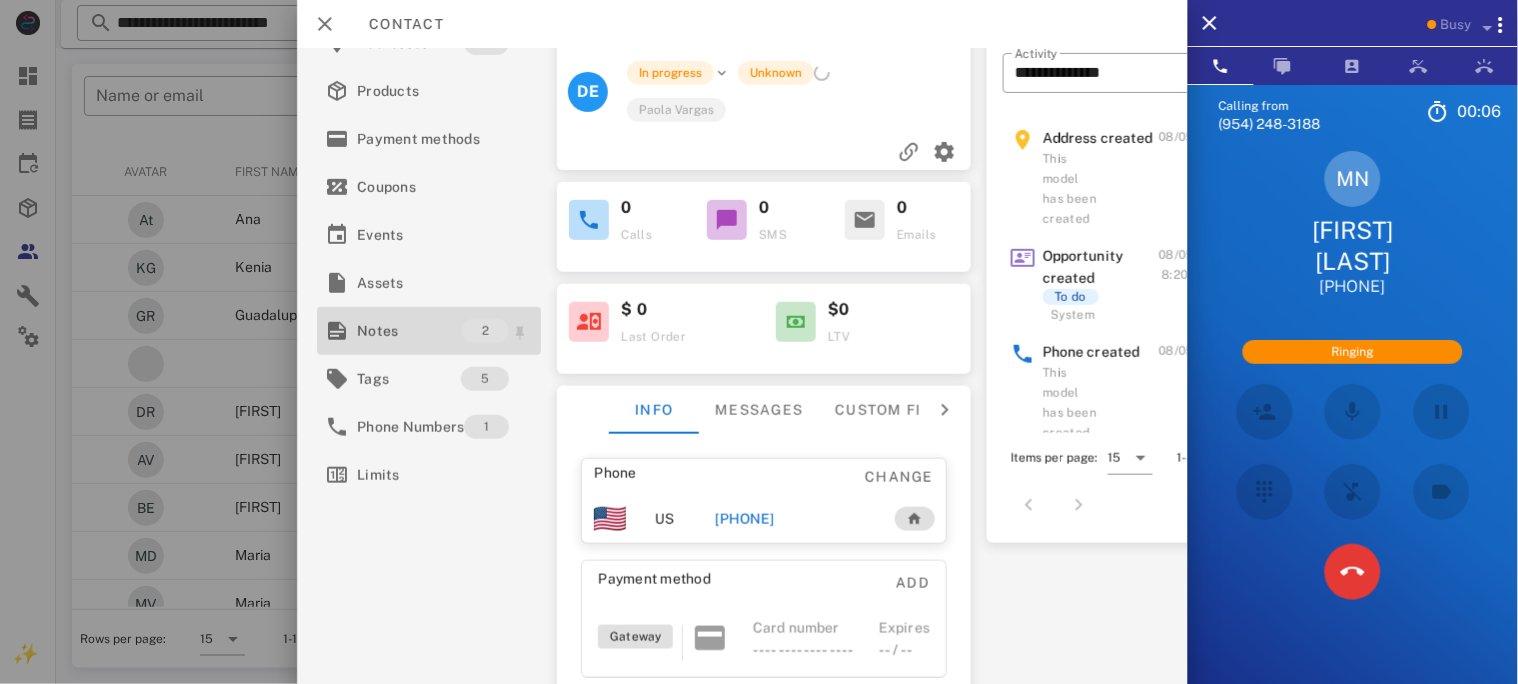 click on "Notes" at bounding box center [409, 331] 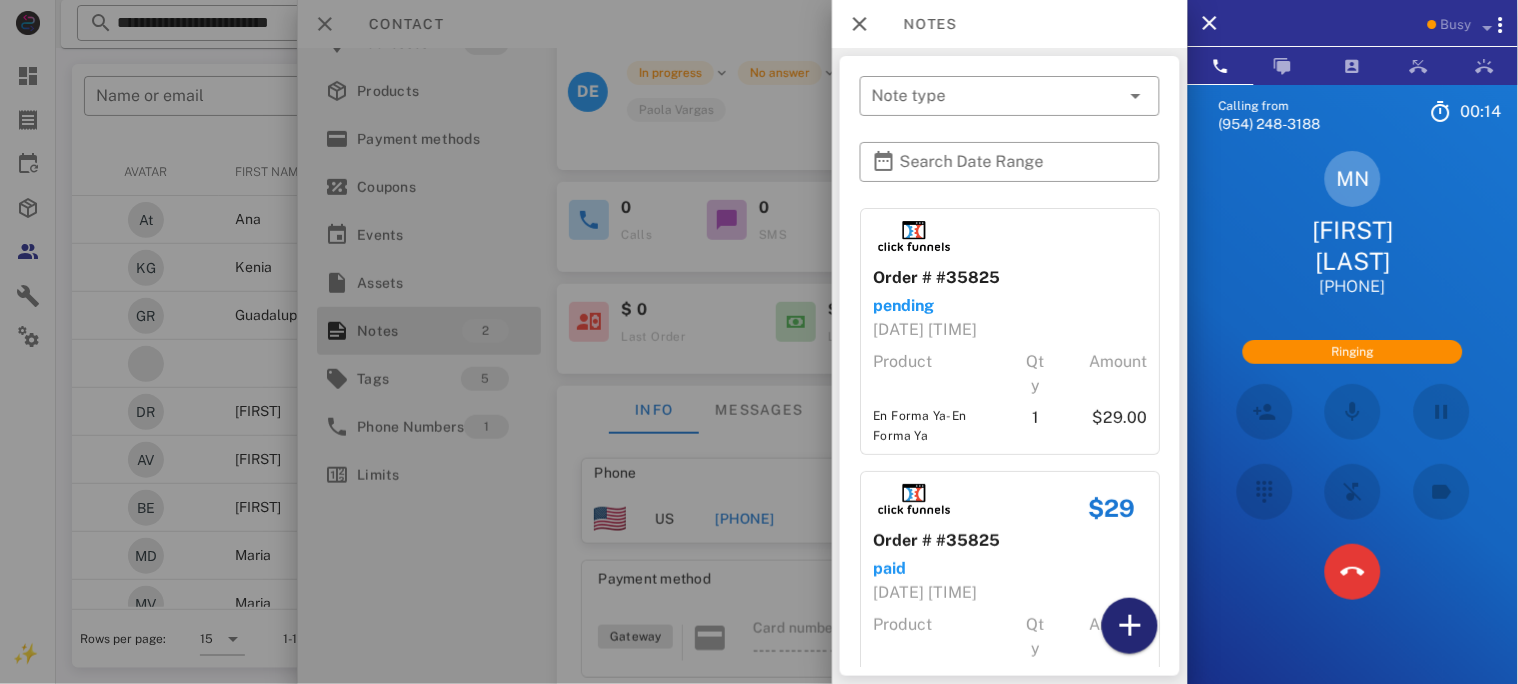 click at bounding box center (1130, 626) 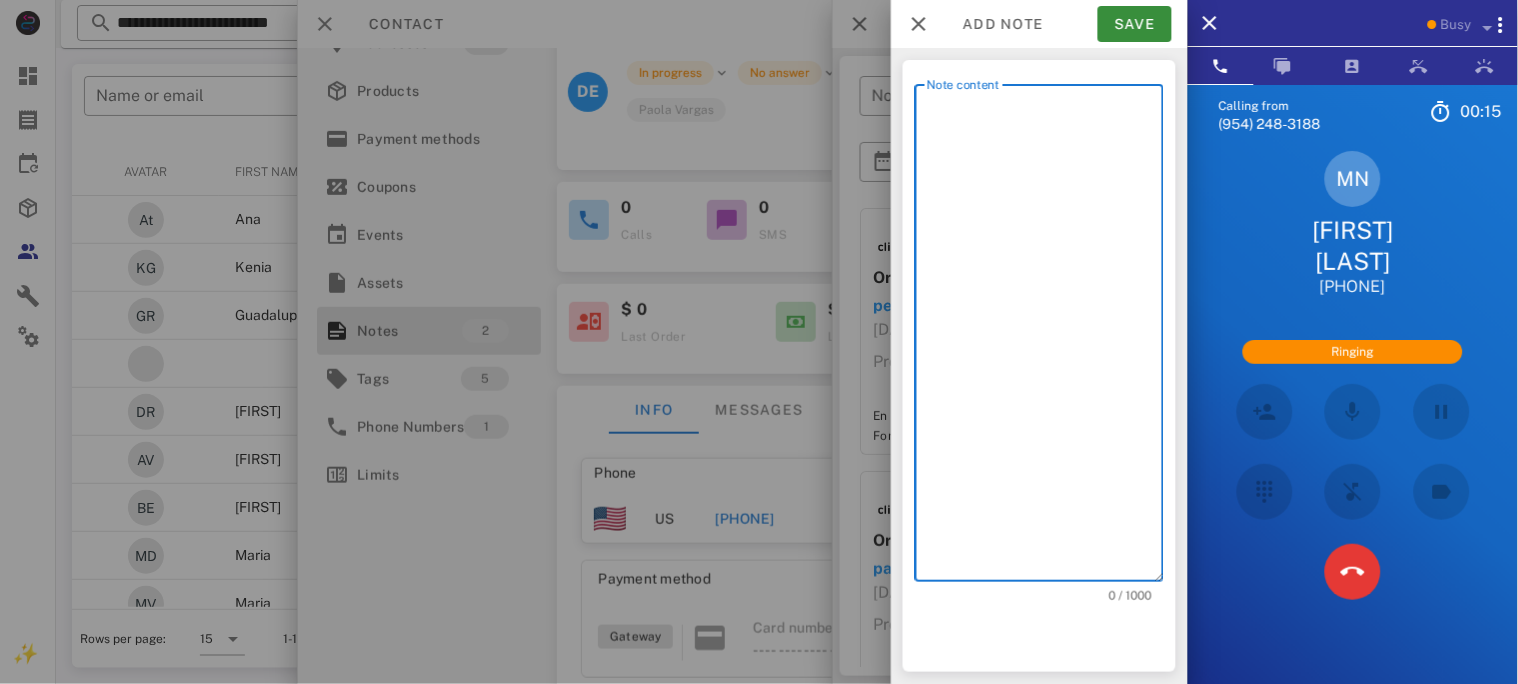 click on "Note content" at bounding box center (1045, 338) 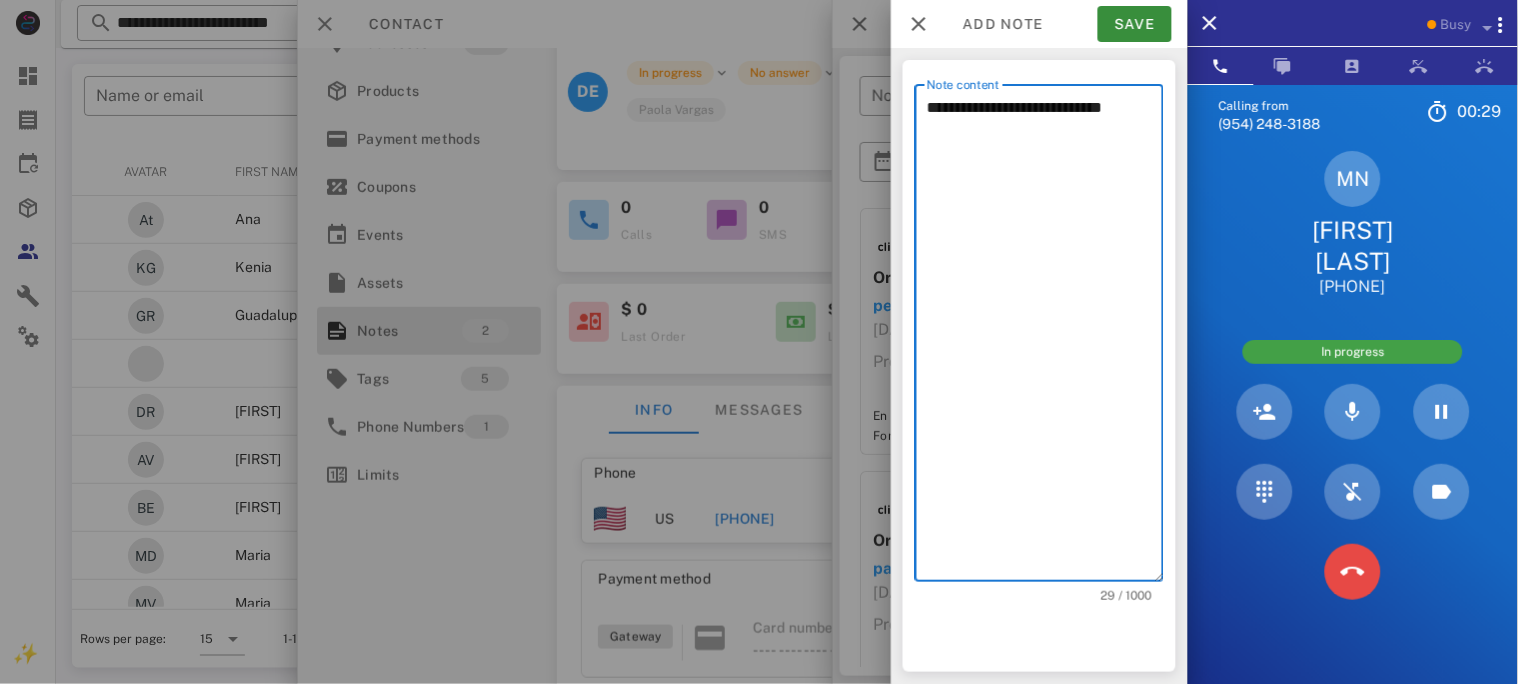 type on "**********" 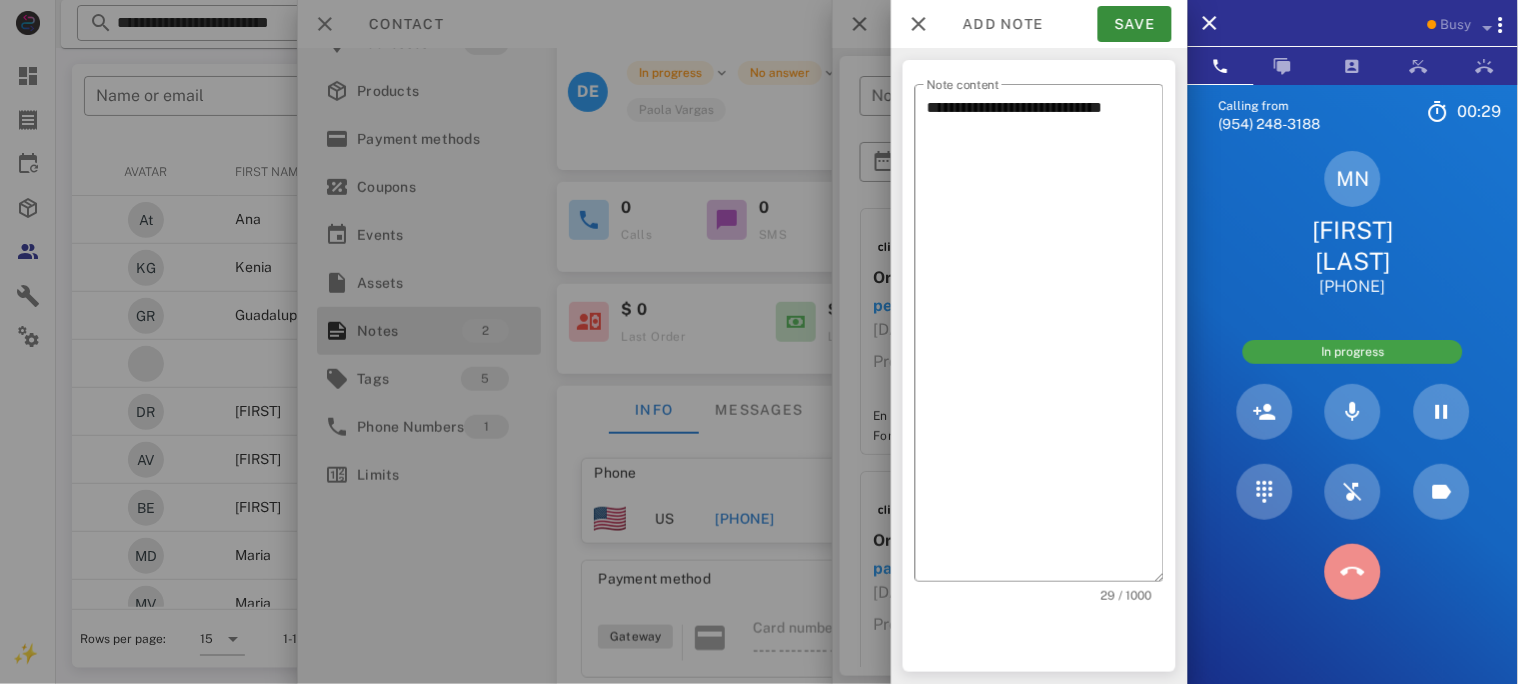 click at bounding box center (1353, 572) 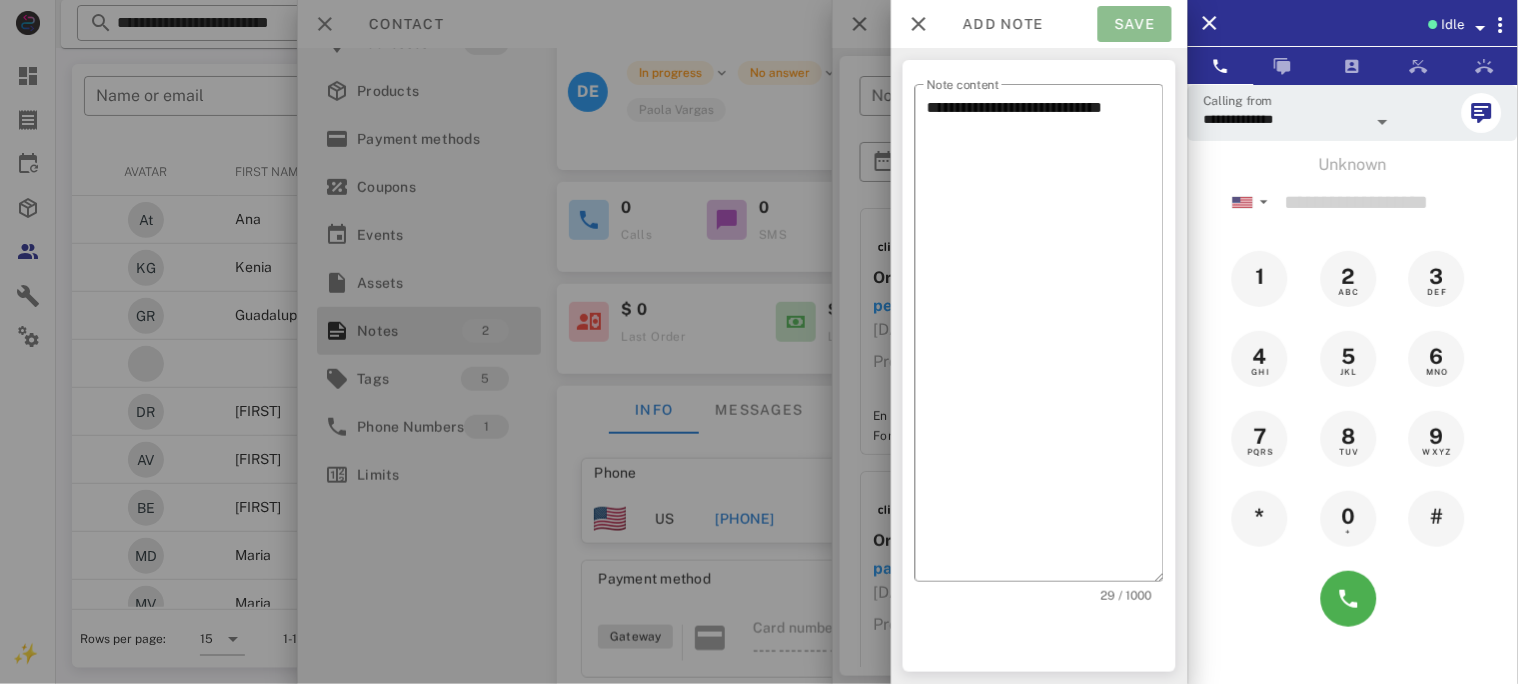 click on "Save" at bounding box center [1135, 24] 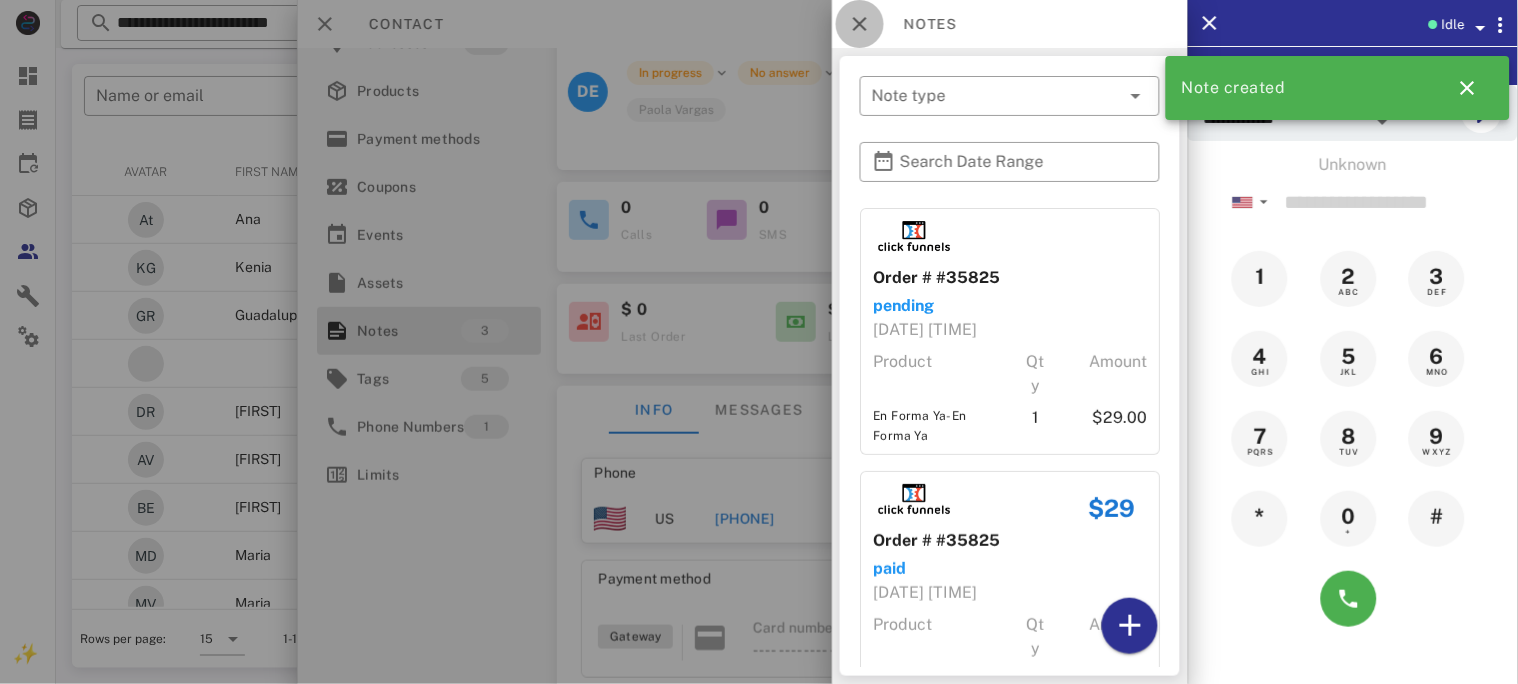 click at bounding box center (860, 24) 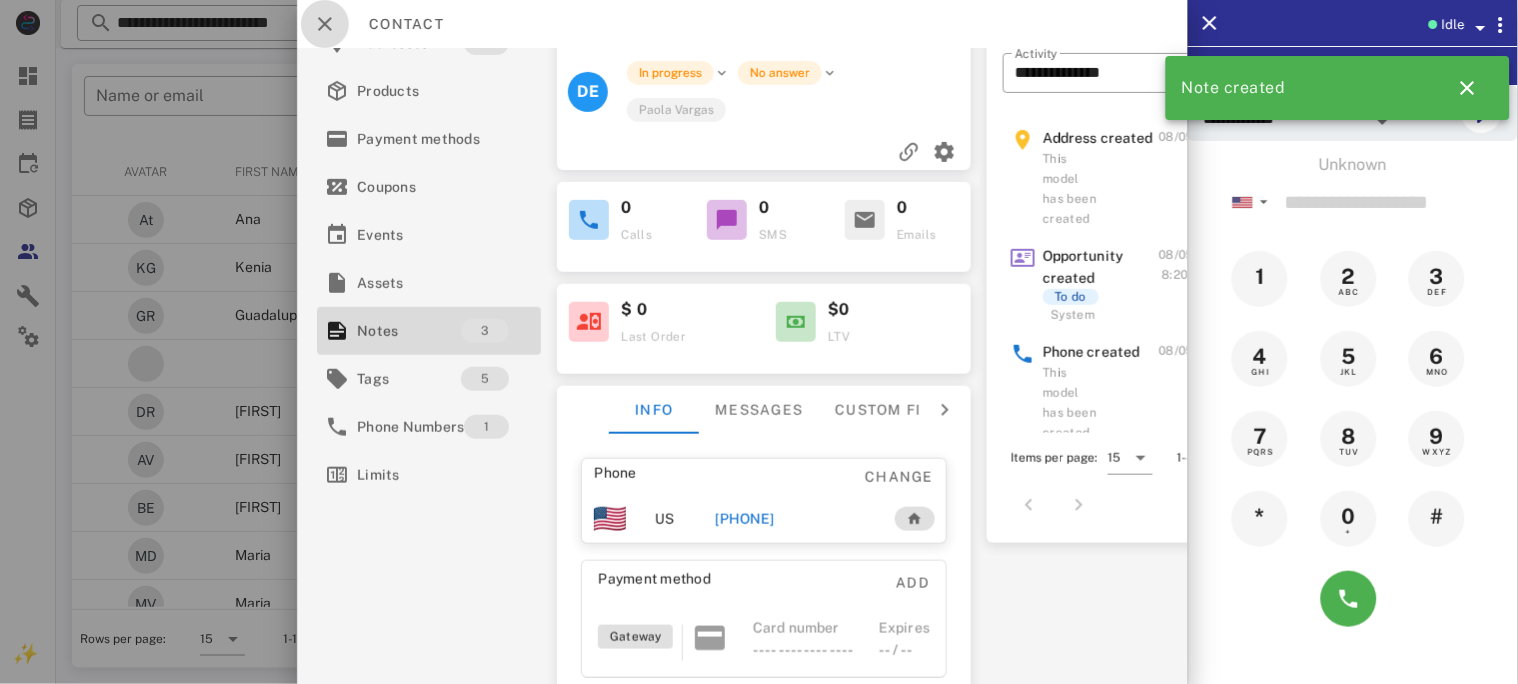 click at bounding box center (325, 24) 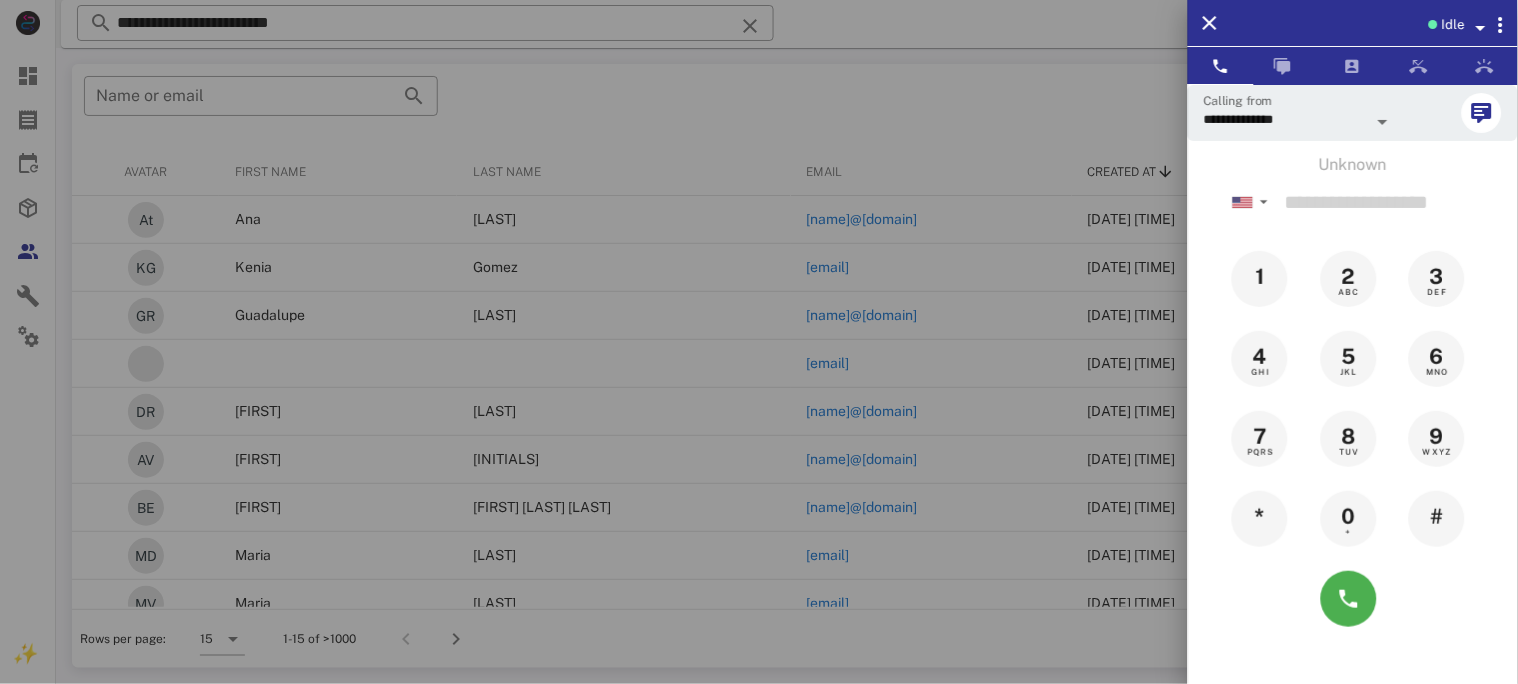 click at bounding box center [759, 342] 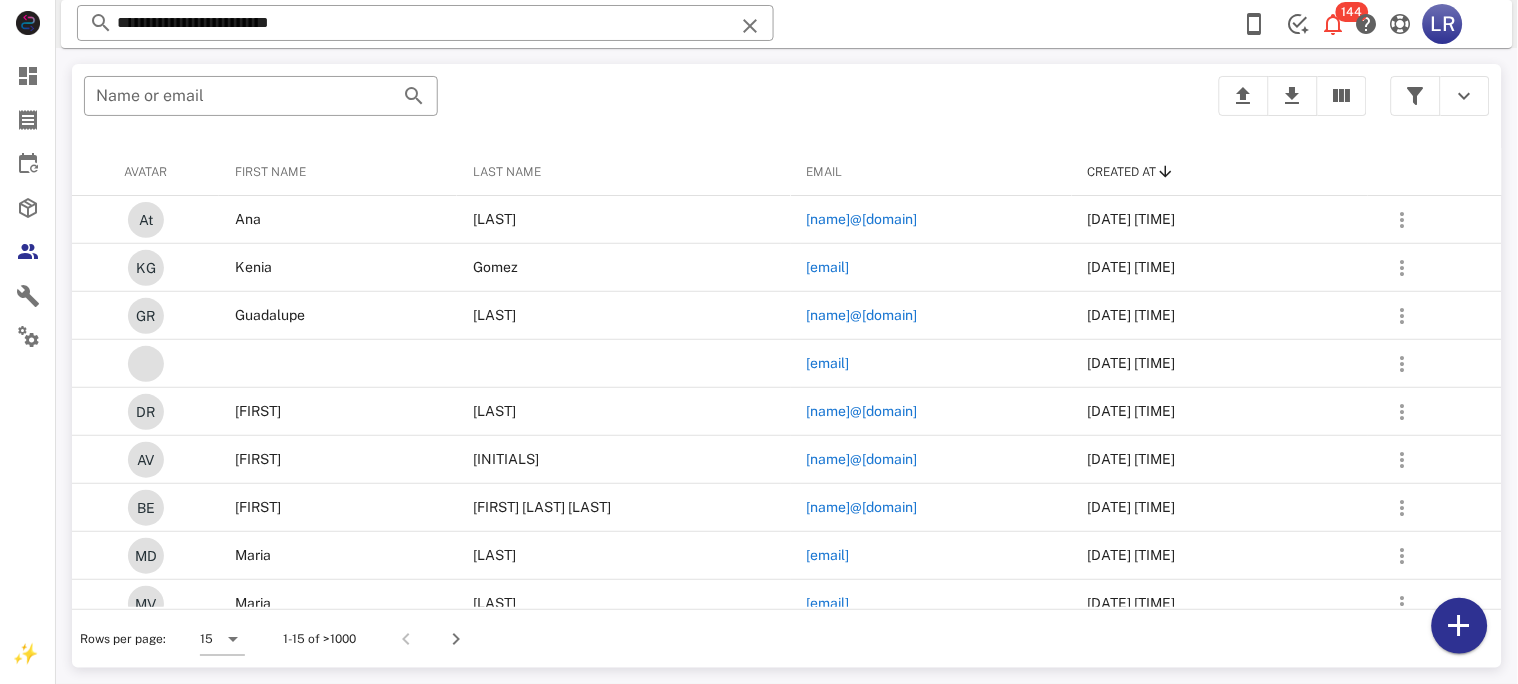 click at bounding box center [750, 26] 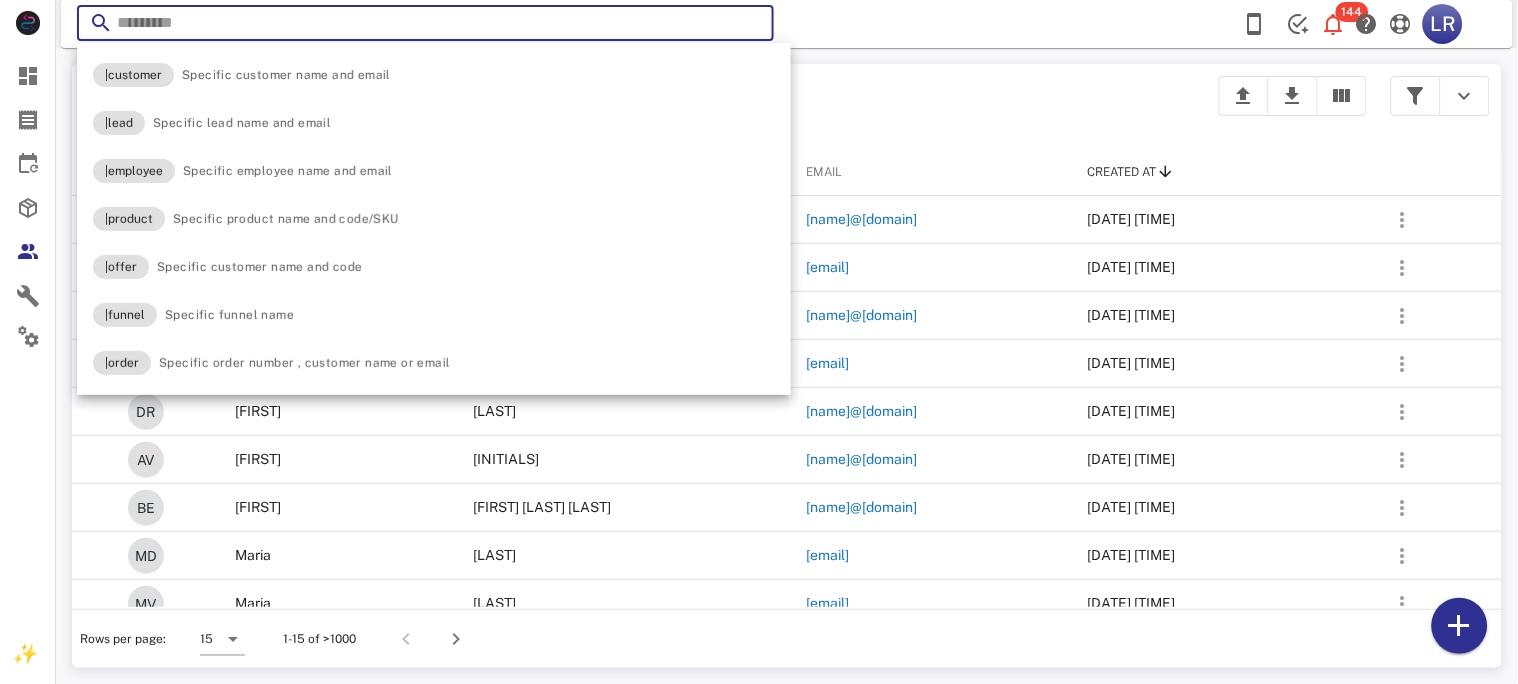 paste on "**********" 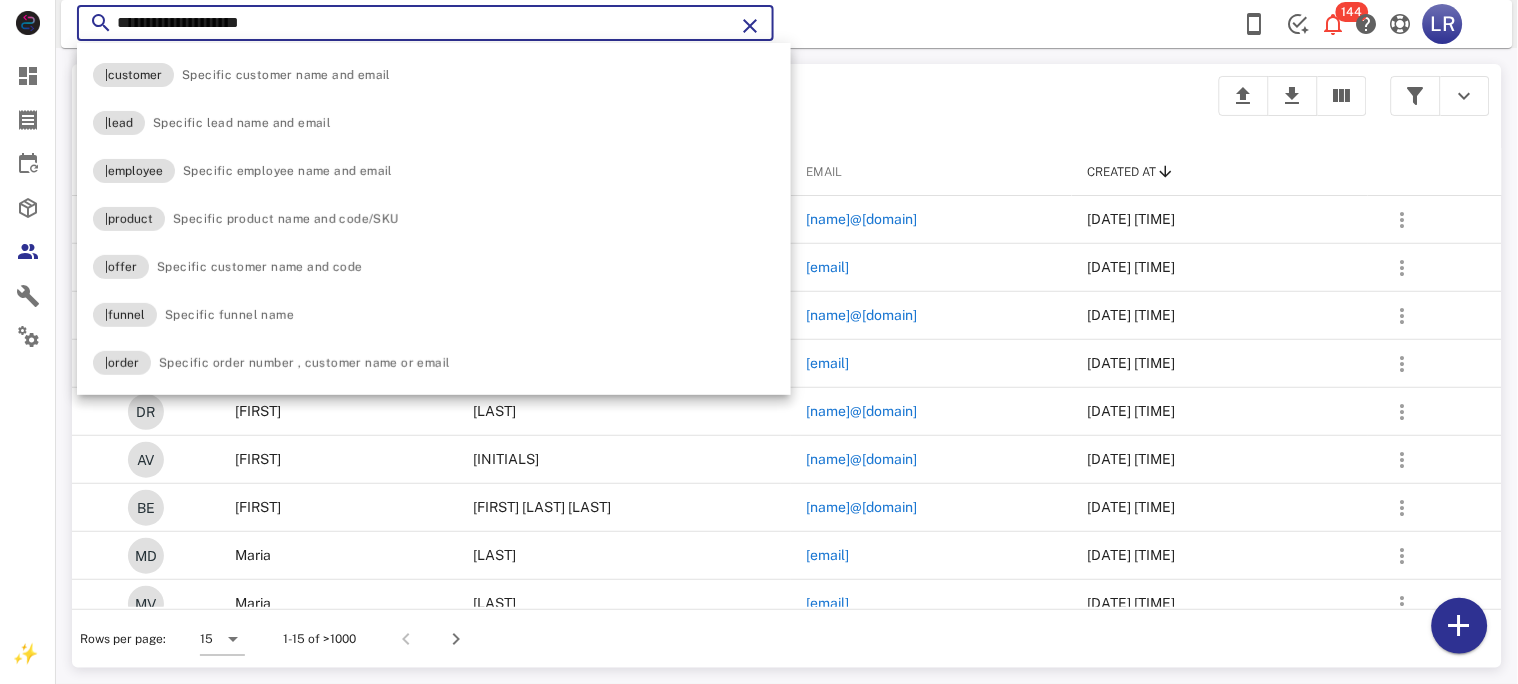 type on "**********" 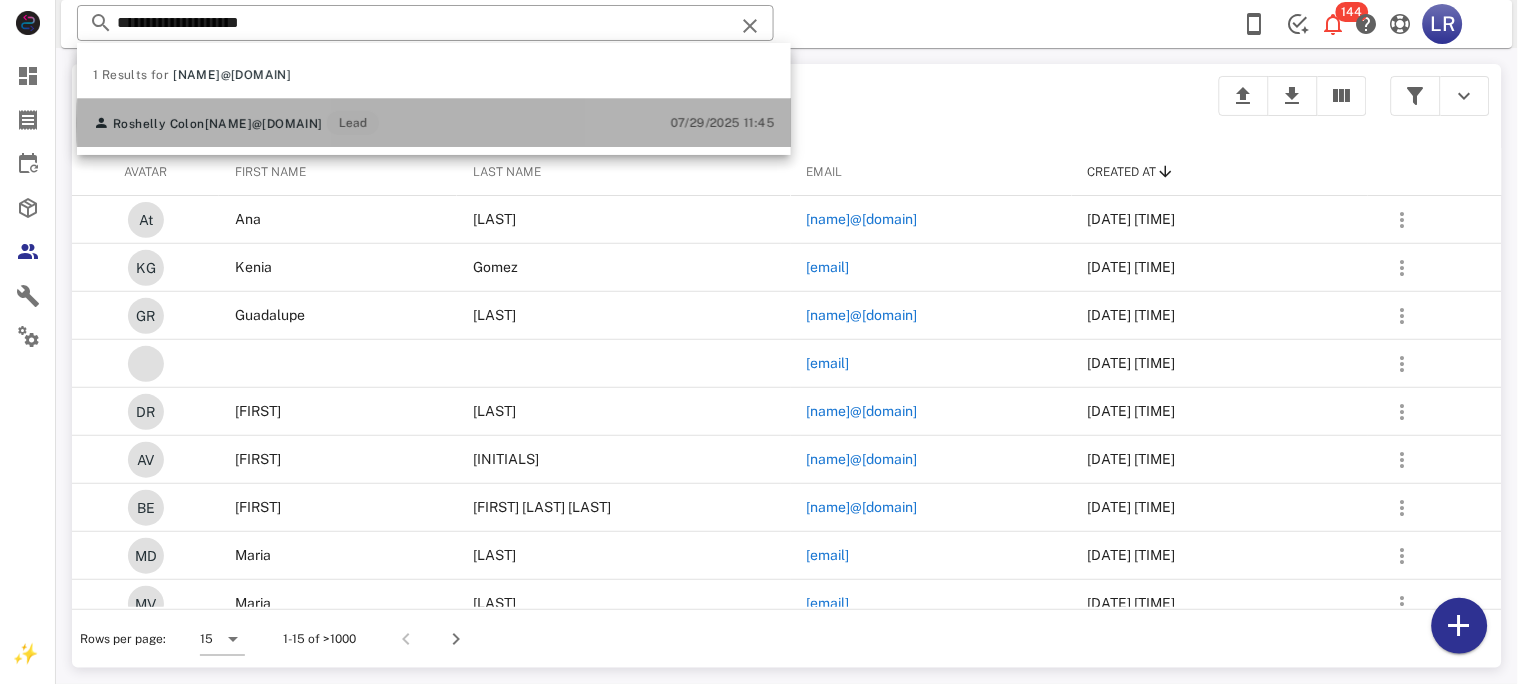 click on "[NAME]@[DOMAIN]" at bounding box center (264, 124) 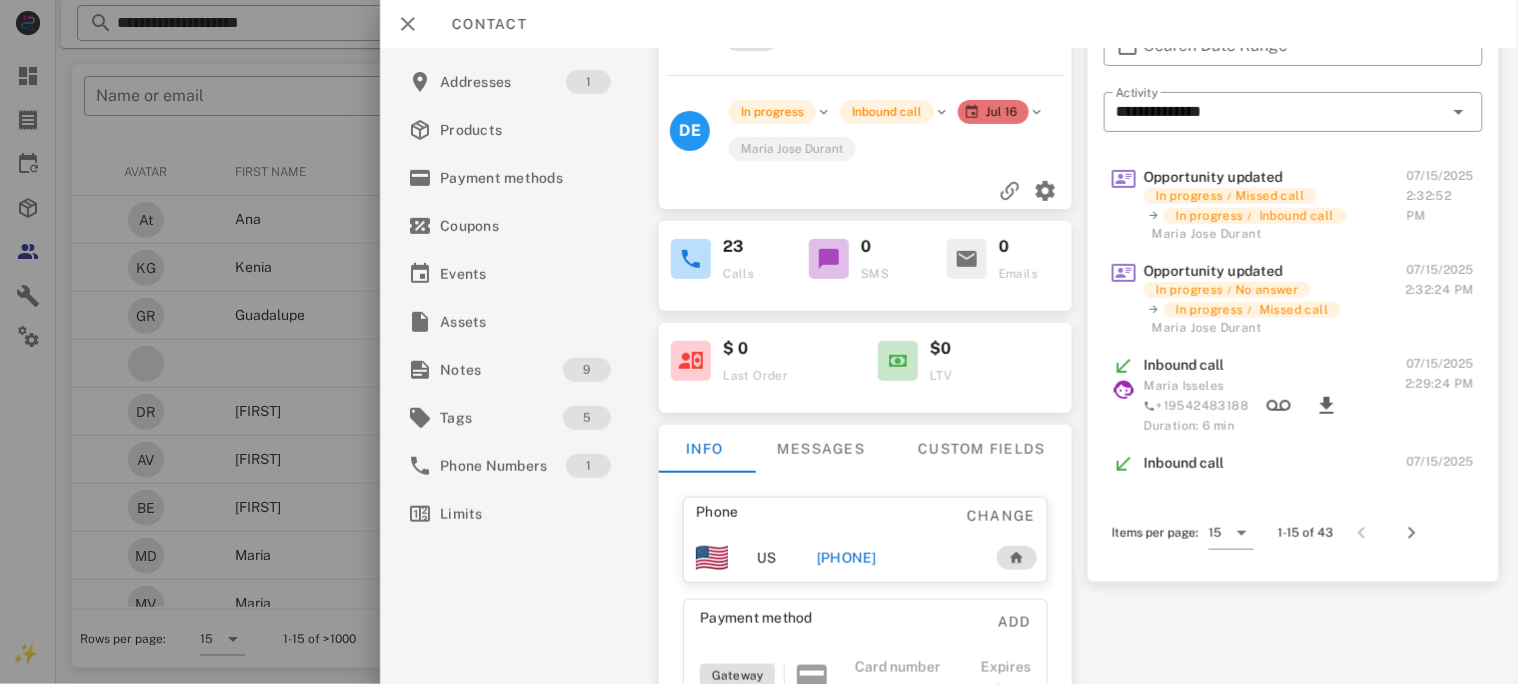 scroll, scrollTop: 133, scrollLeft: 0, axis: vertical 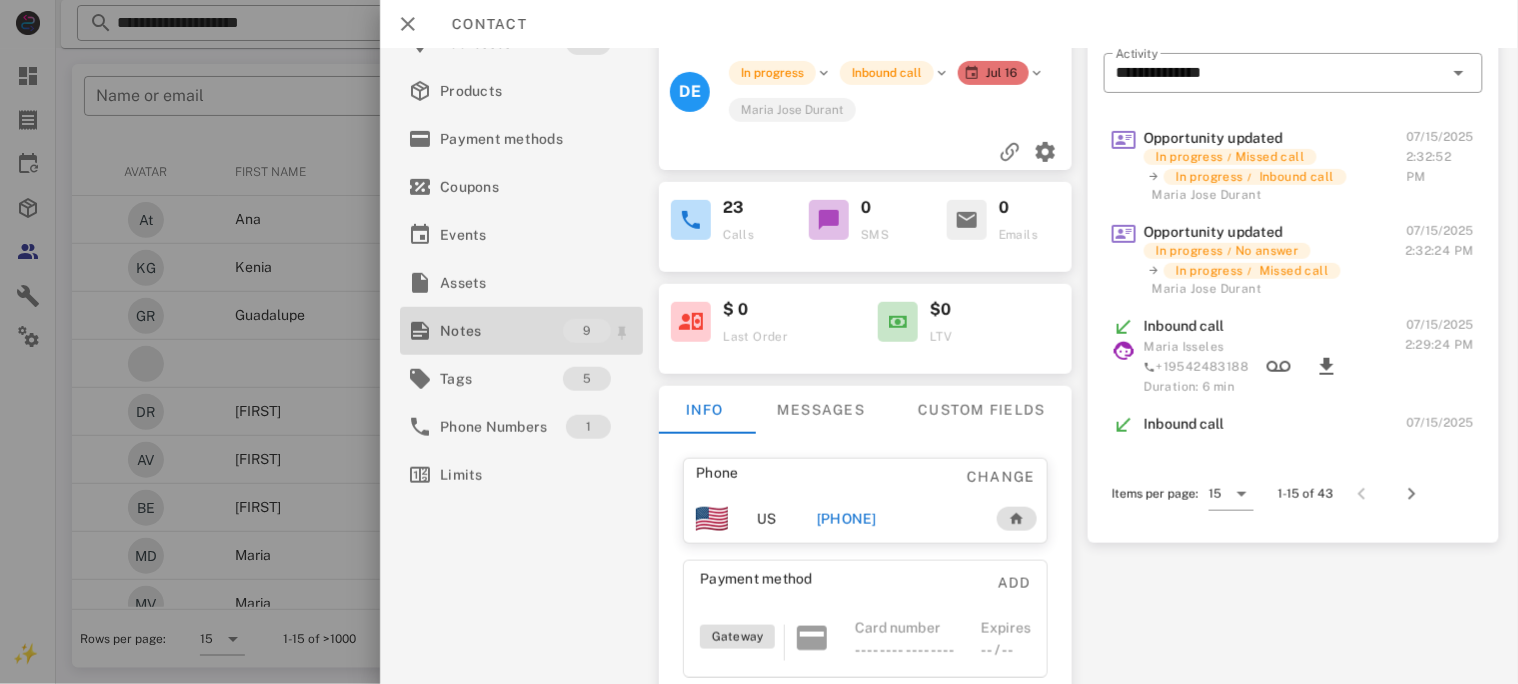 click on "Notes" at bounding box center [501, 331] 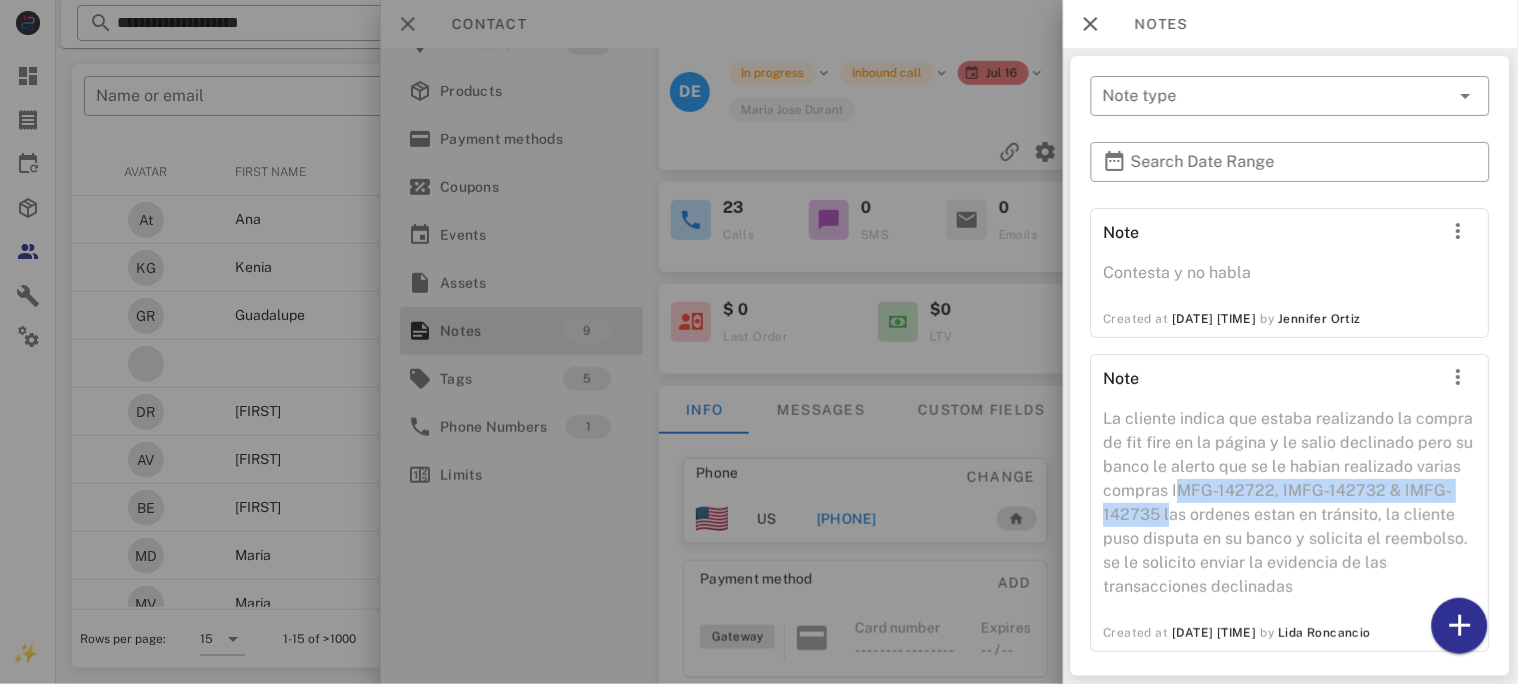 drag, startPoint x: 1344, startPoint y: 488, endPoint x: 1326, endPoint y: 511, distance: 29.206163 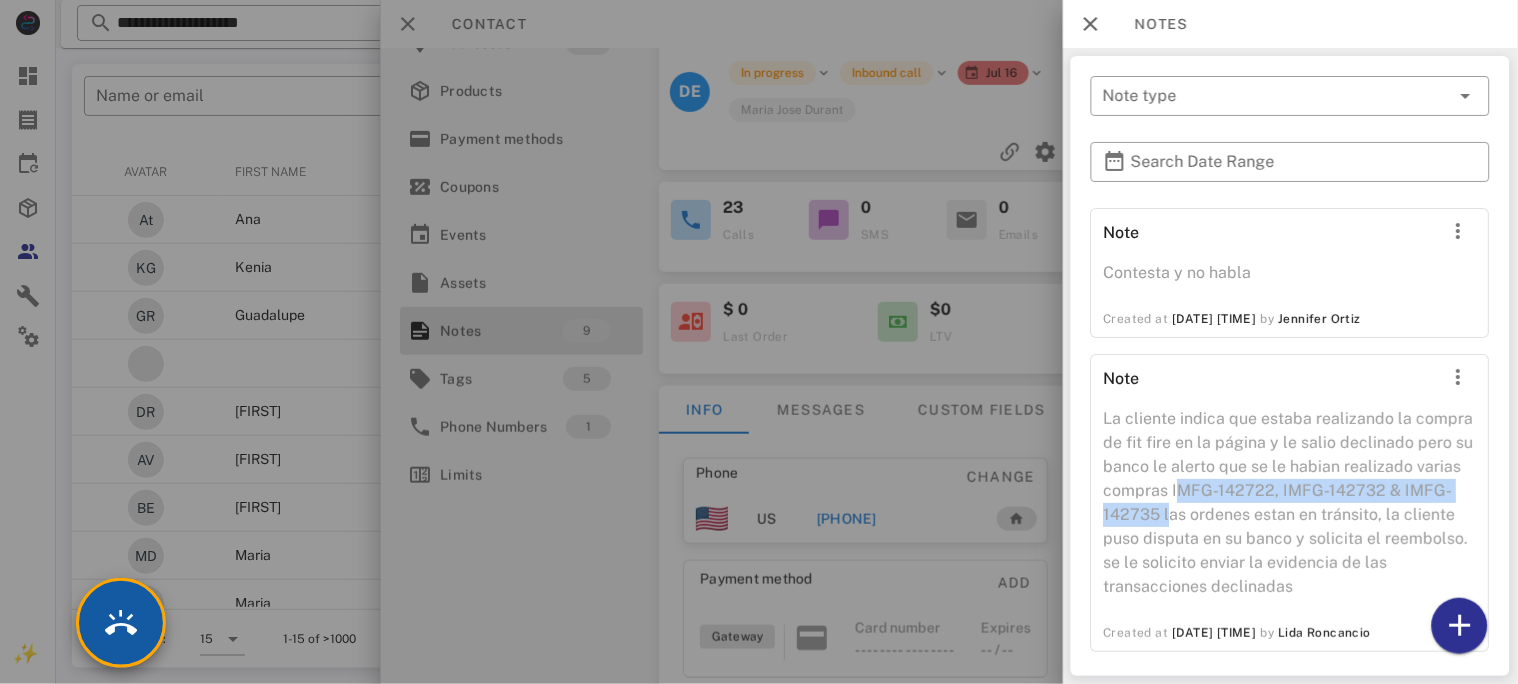 click at bounding box center (121, 623) 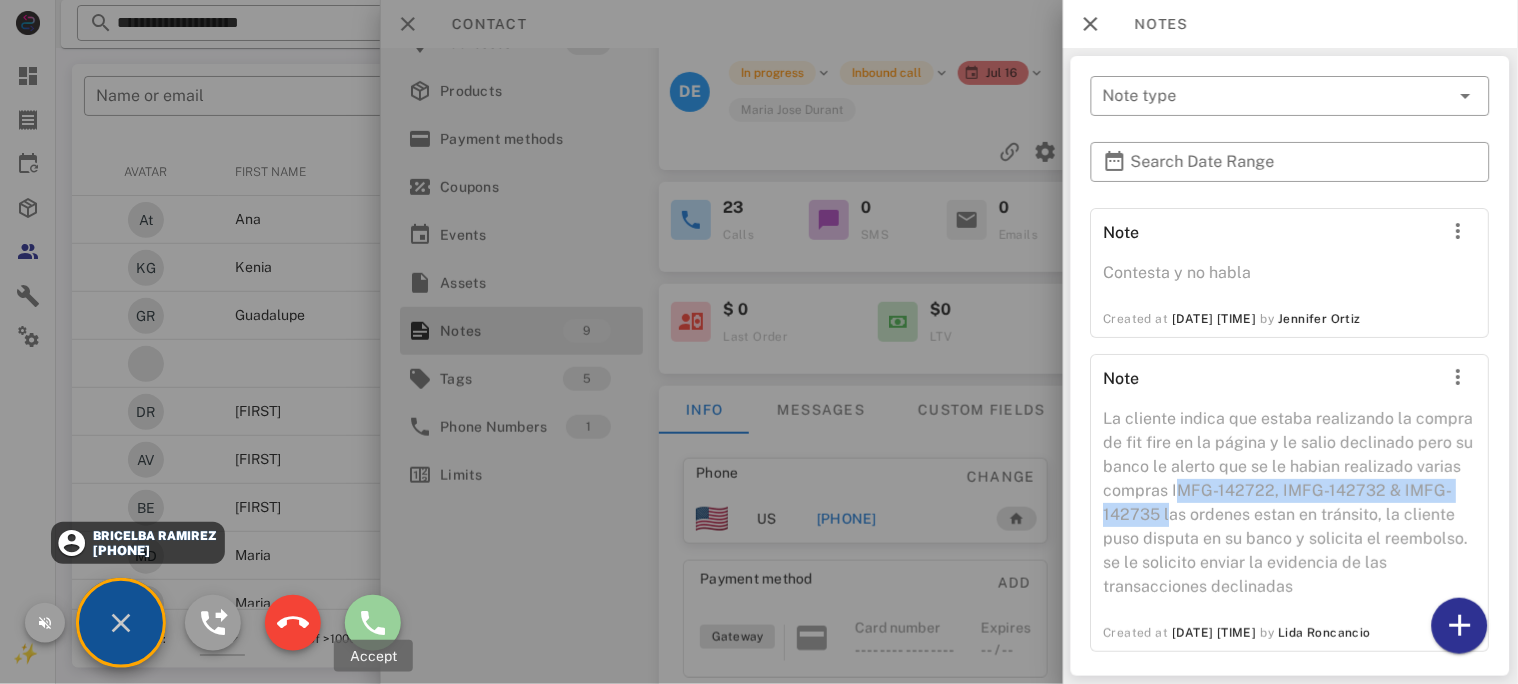 click at bounding box center (373, 623) 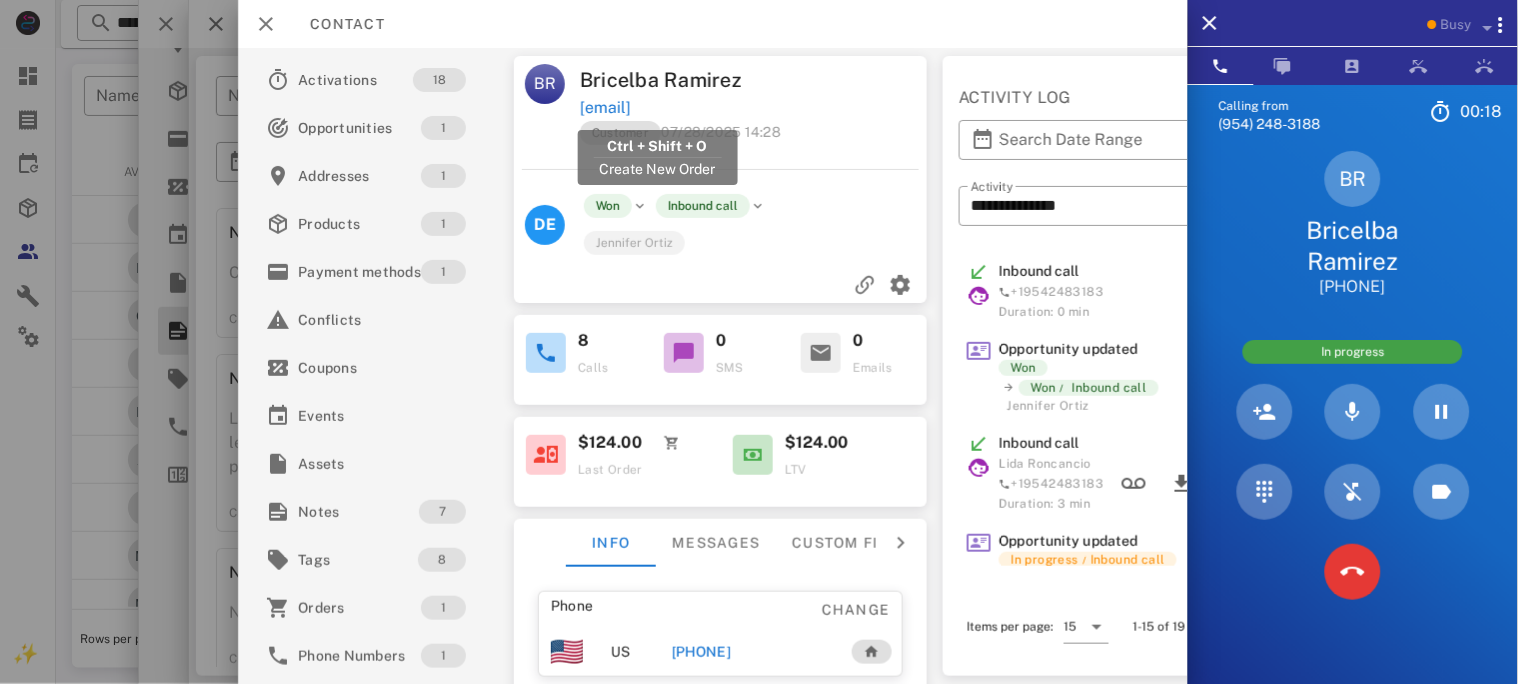 drag, startPoint x: 751, startPoint y: 105, endPoint x: 583, endPoint y: 105, distance: 168 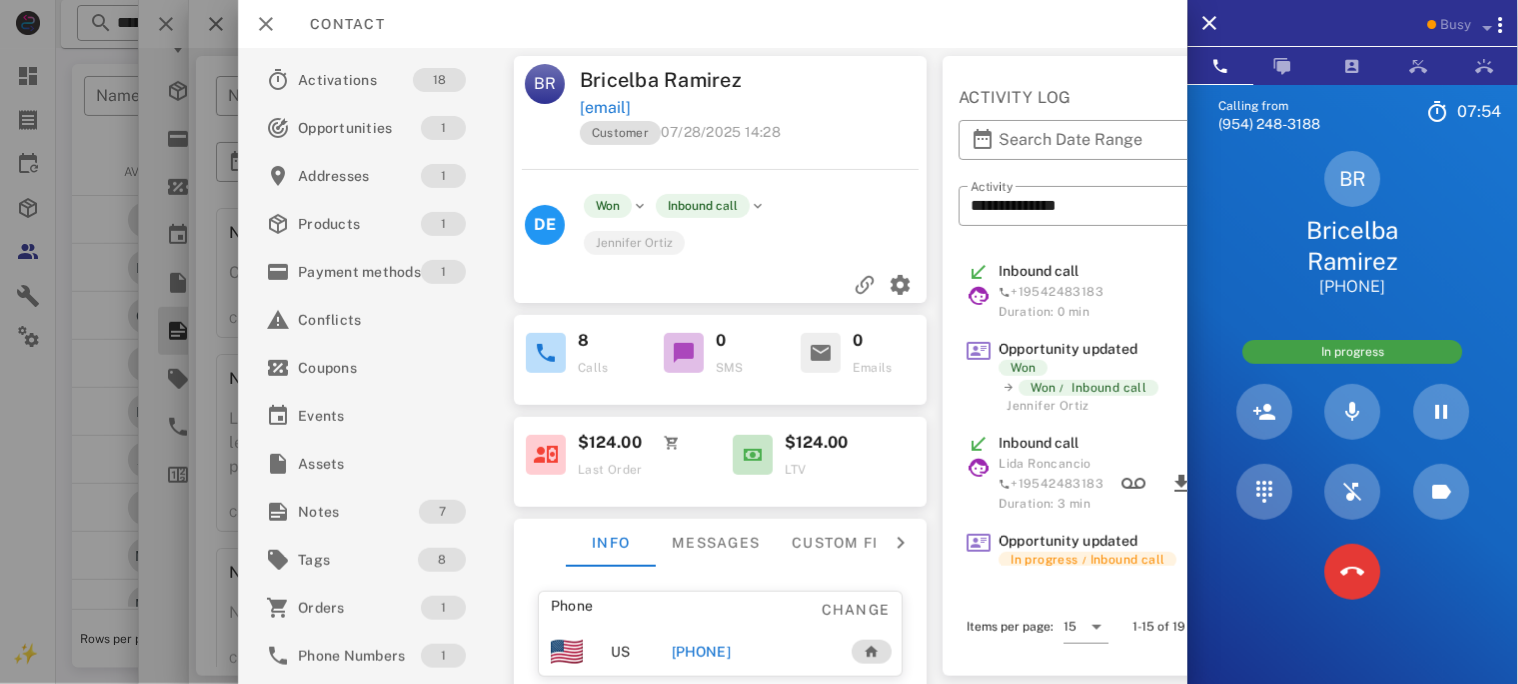 drag, startPoint x: 1418, startPoint y: 286, endPoint x: 1298, endPoint y: 288, distance: 120.01666 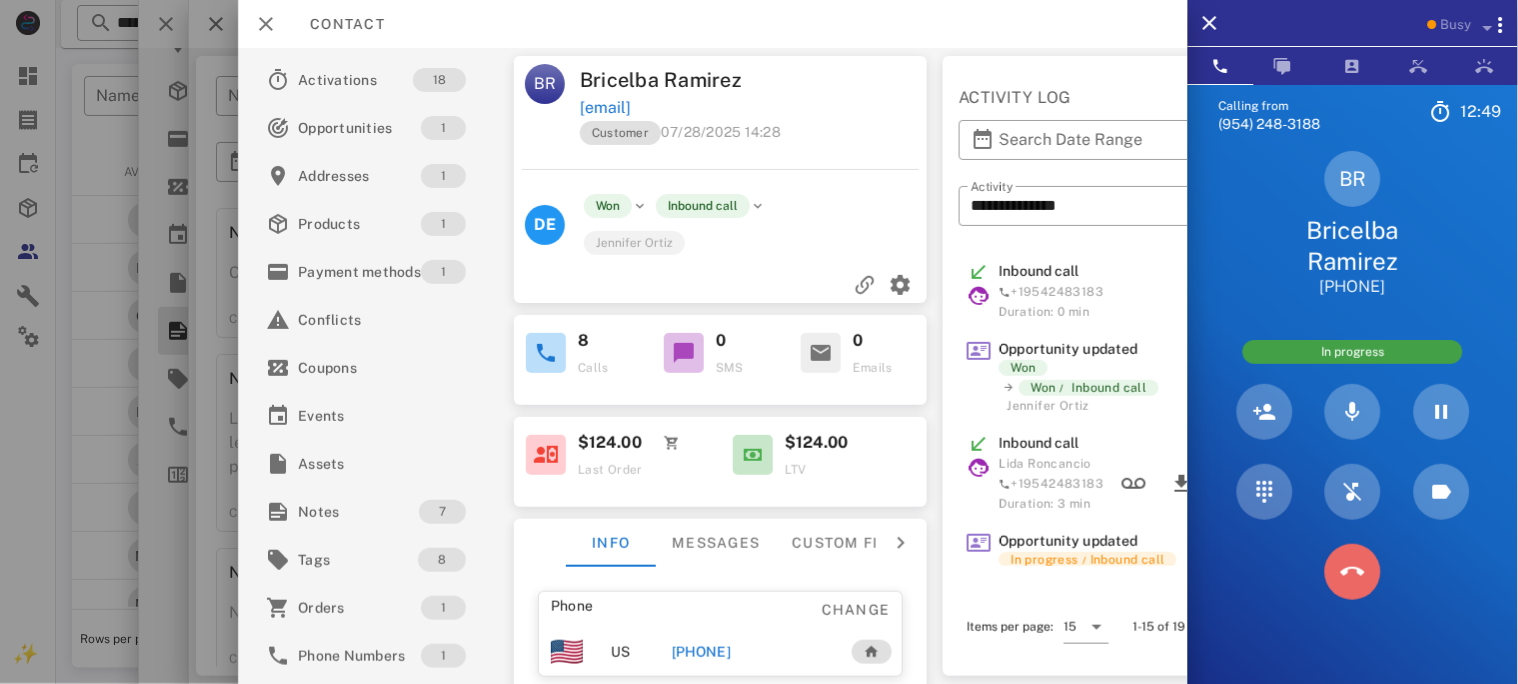 drag, startPoint x: 1348, startPoint y: 566, endPoint x: 624, endPoint y: 584, distance: 724.2237 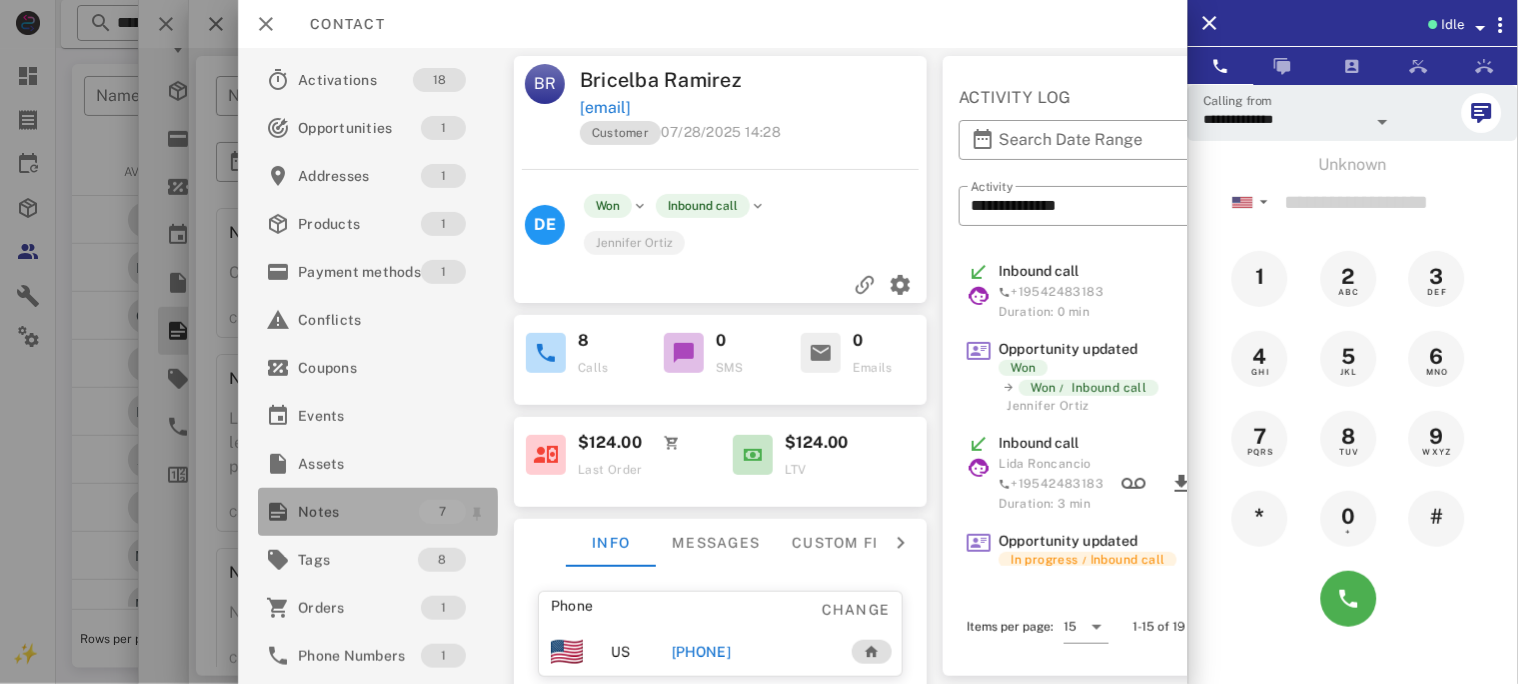 click on "Notes" at bounding box center (358, 512) 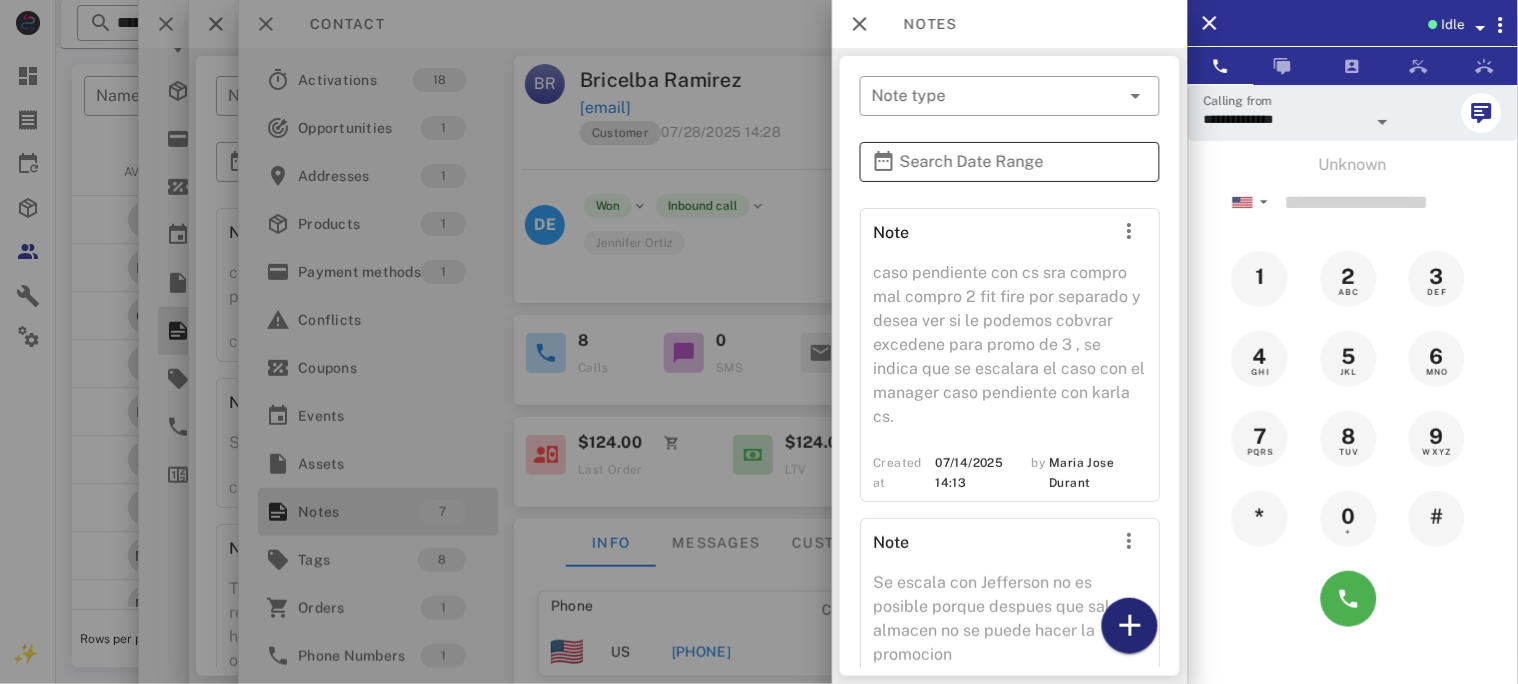 click at bounding box center (1130, 626) 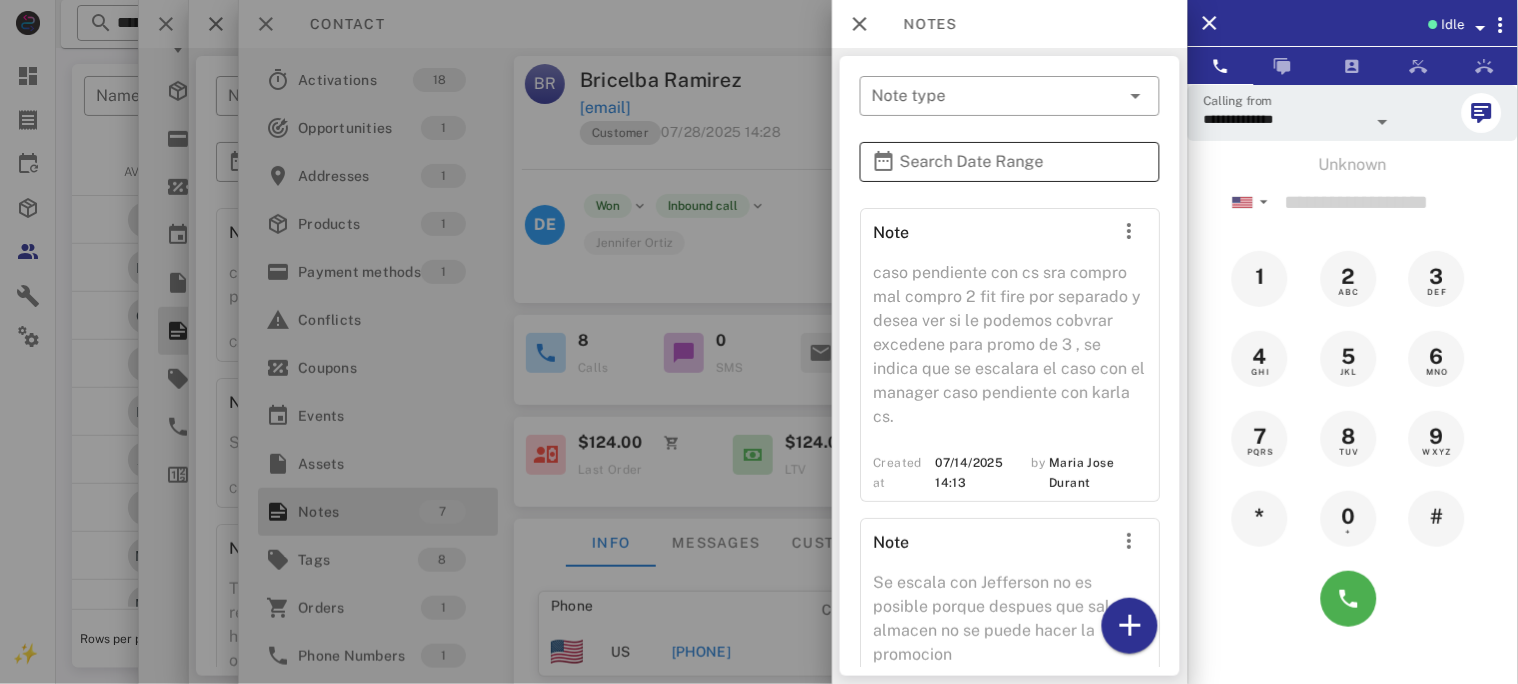 click on "Search Date Range" at bounding box center (1010, 162) 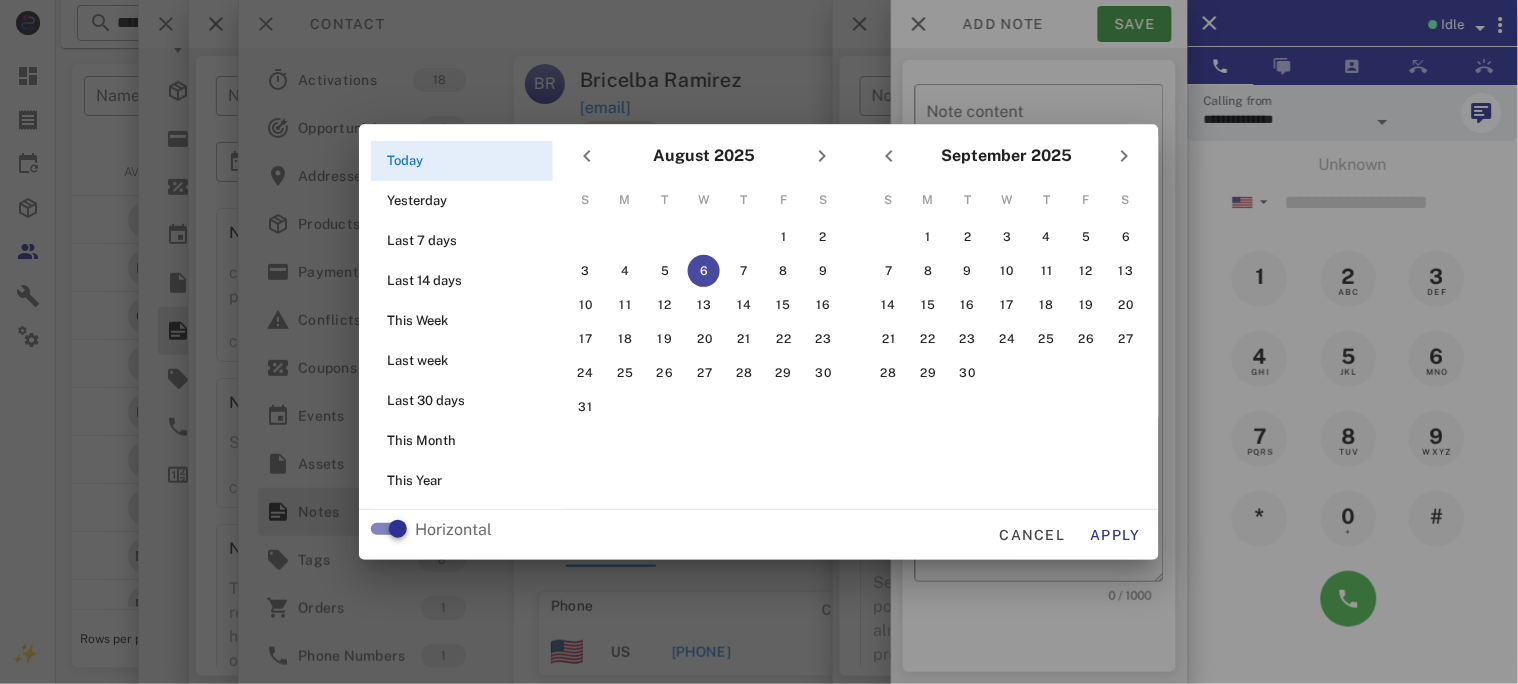 click at bounding box center [759, 342] 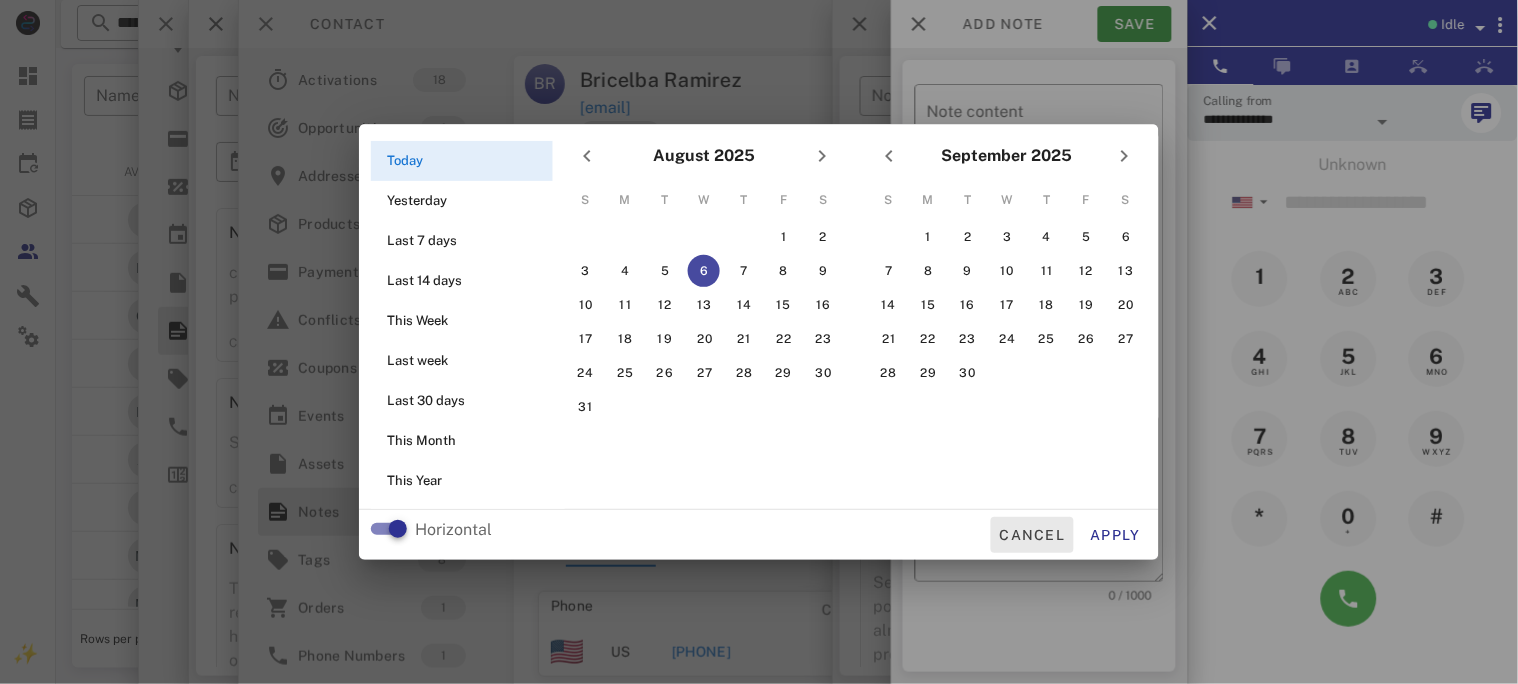 click on "Cancel" at bounding box center (1032, 535) 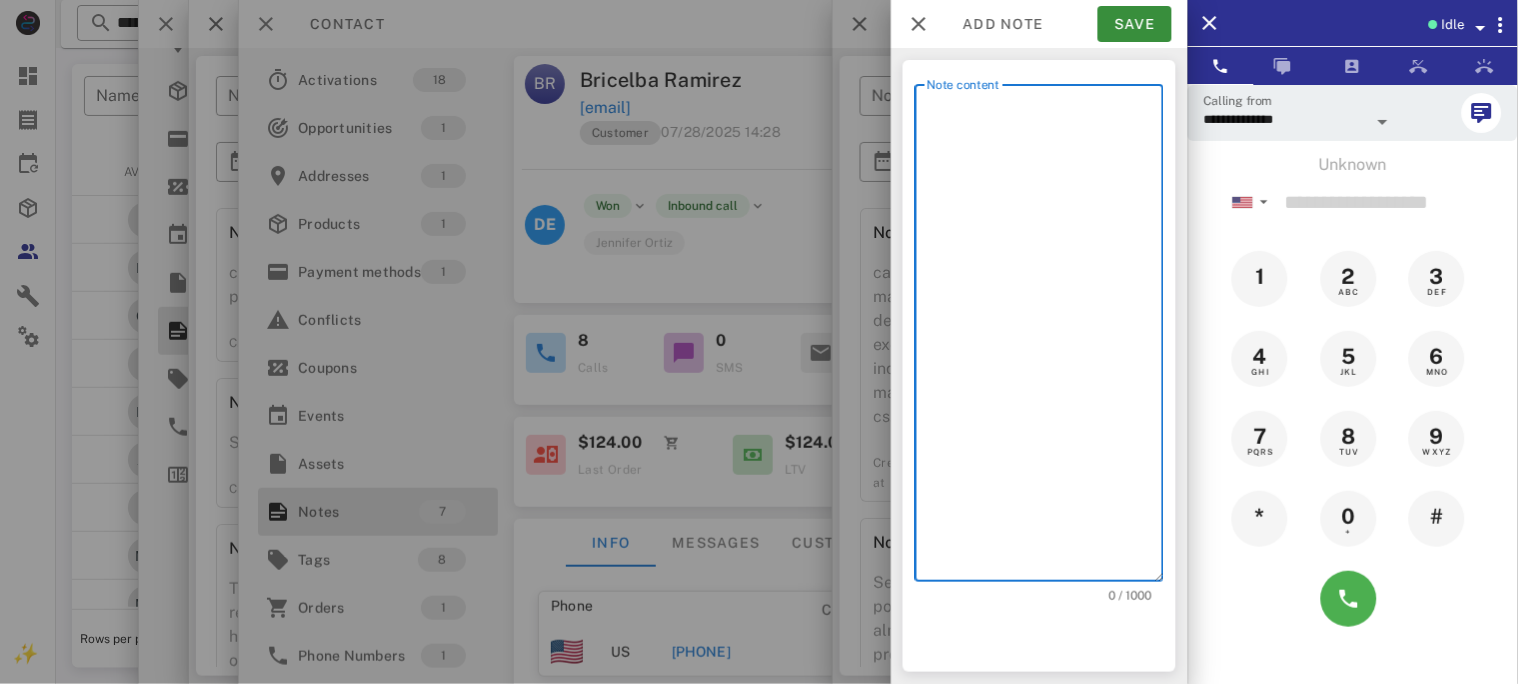 click on "Note content" at bounding box center [1045, 338] 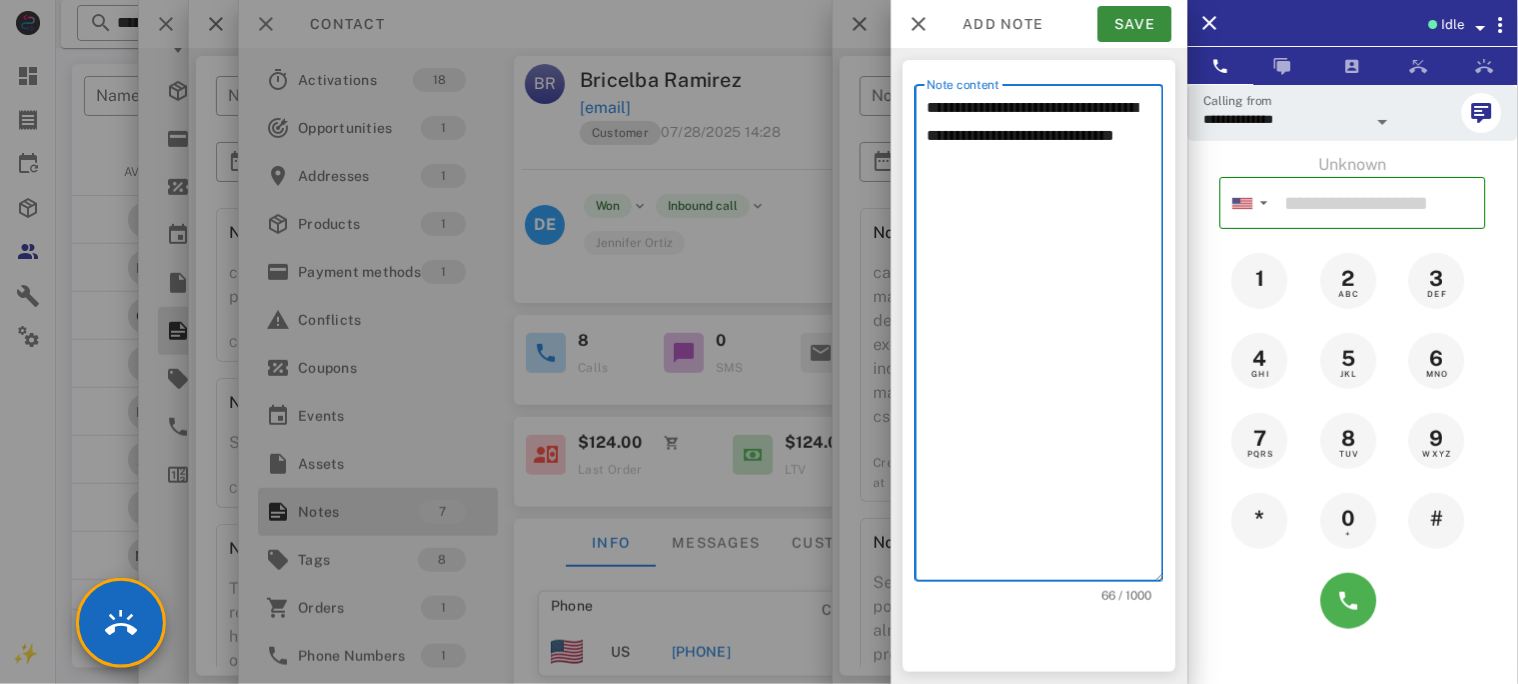 type on "**********" 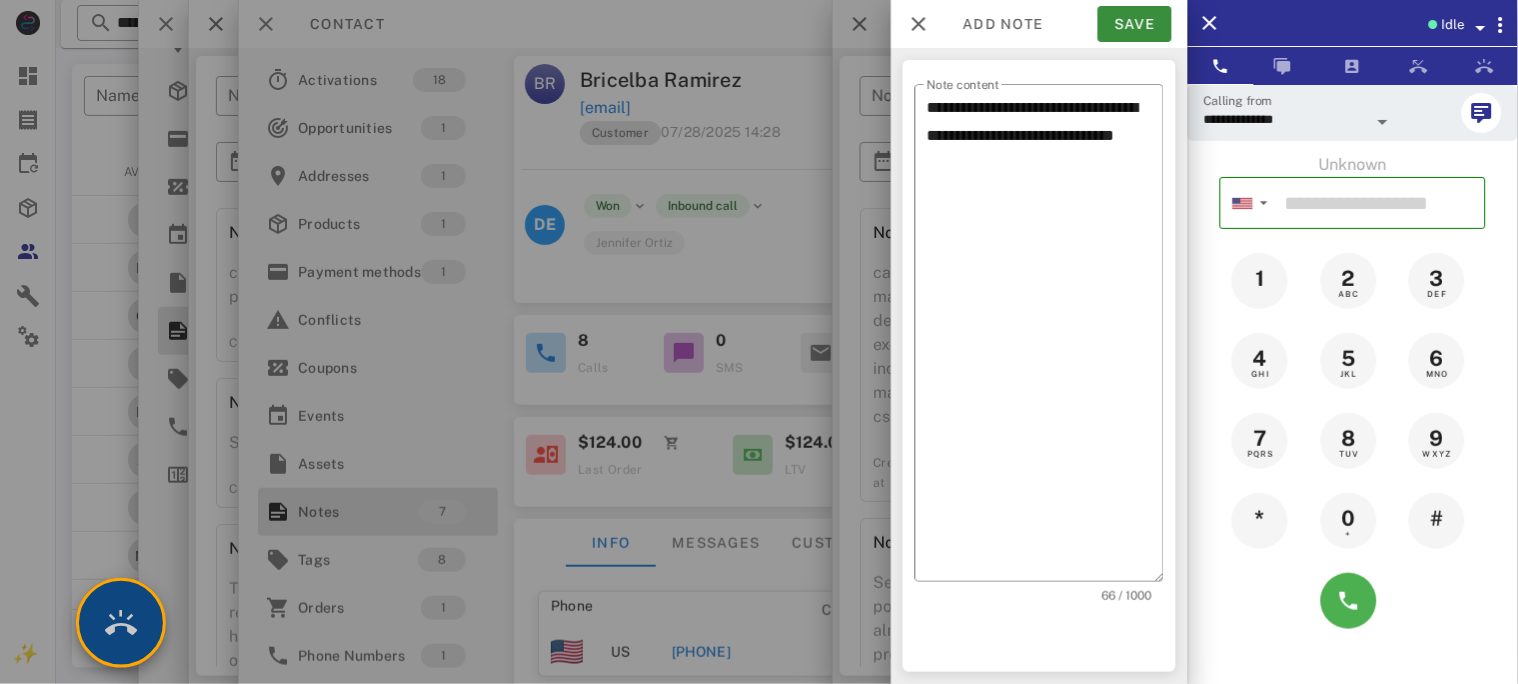 click at bounding box center (121, 623) 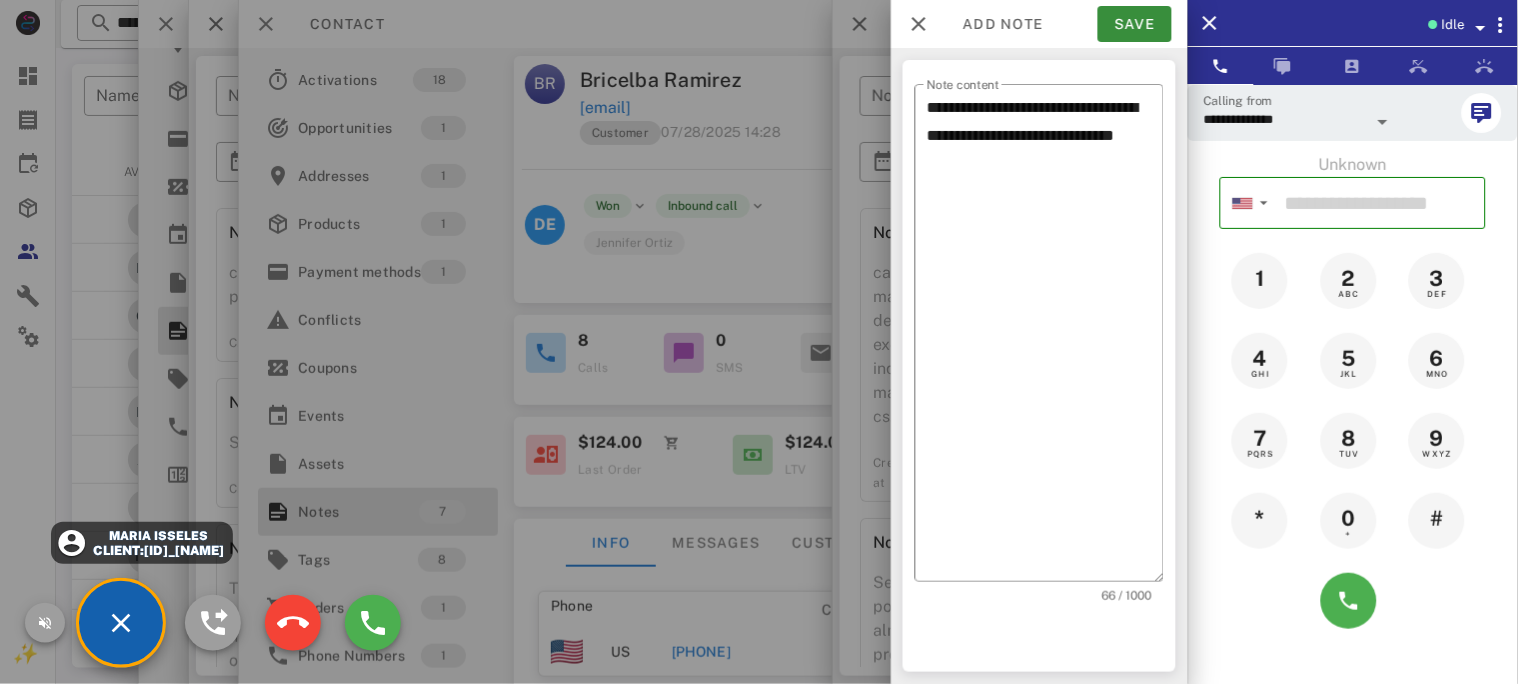 click at bounding box center (759, 342) 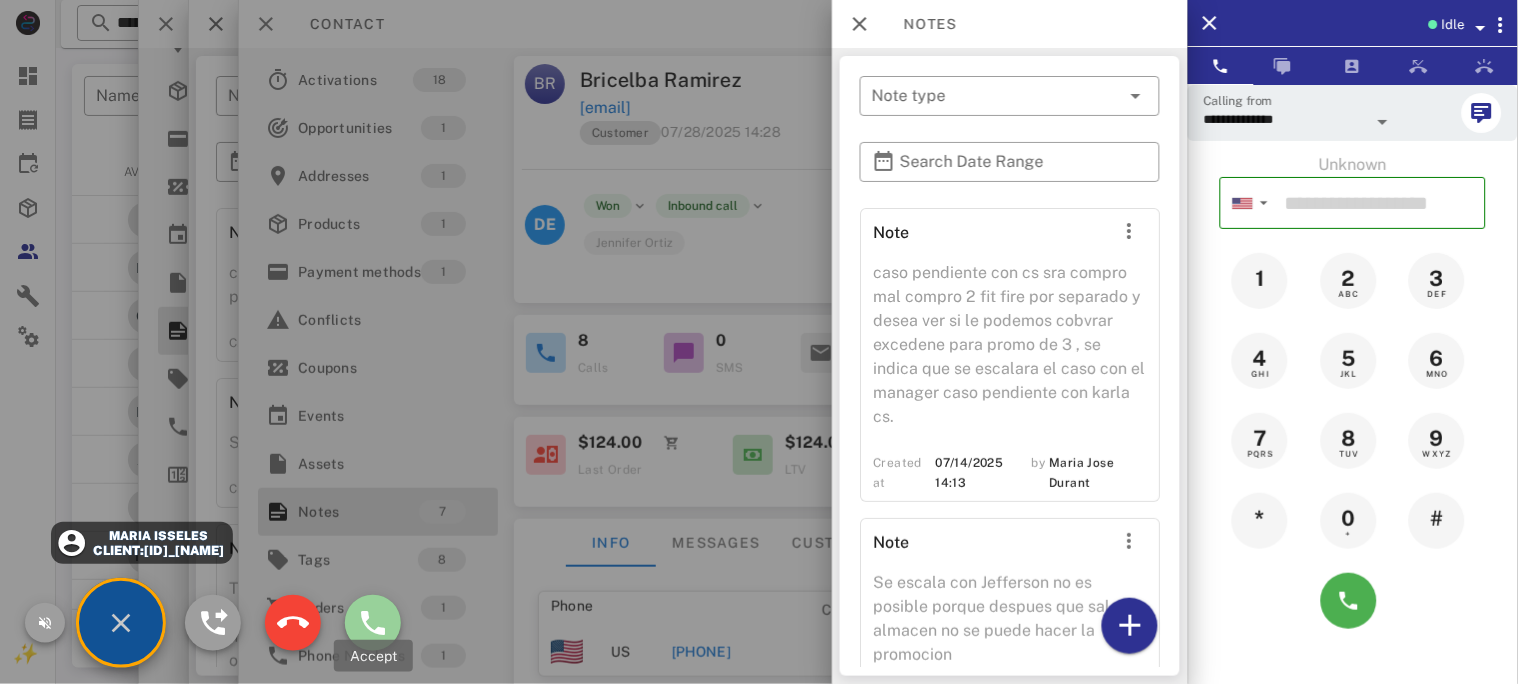 click at bounding box center (373, 623) 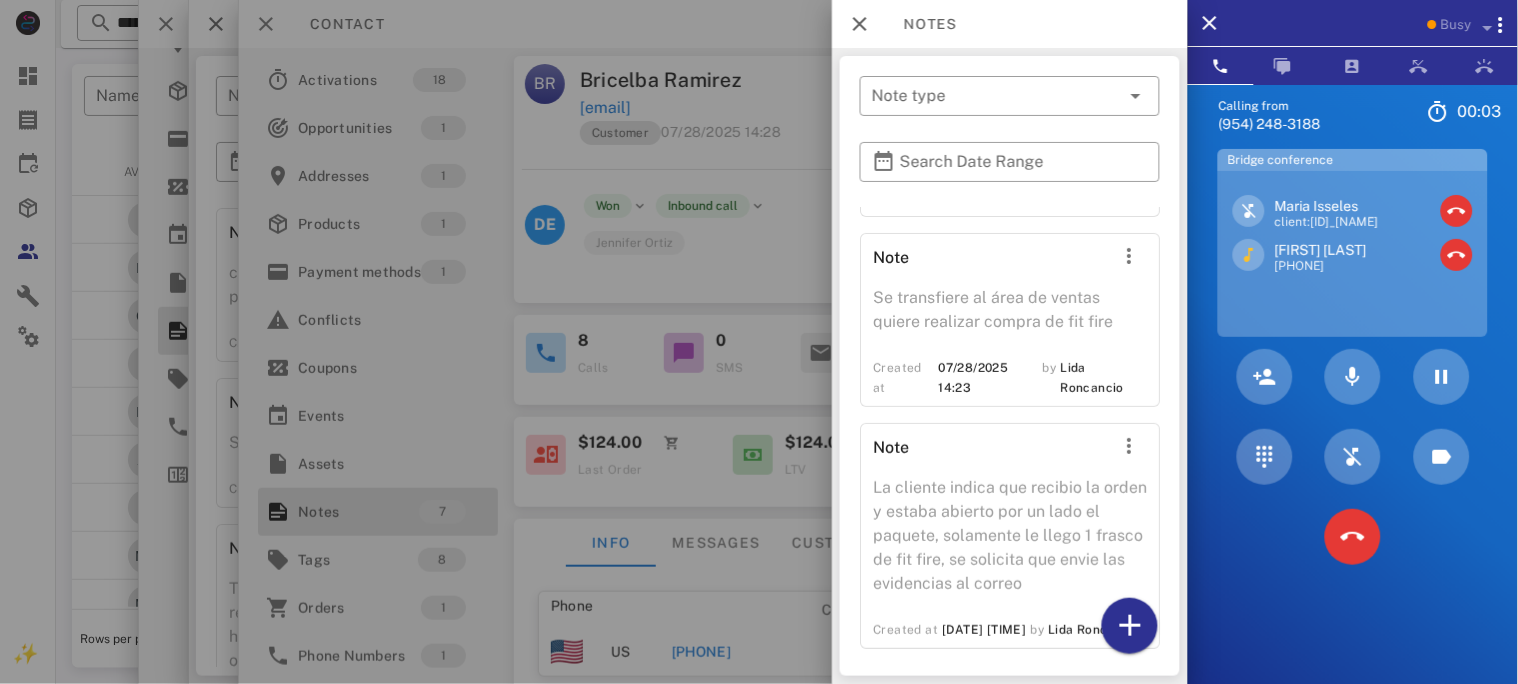 scroll, scrollTop: 1847, scrollLeft: 0, axis: vertical 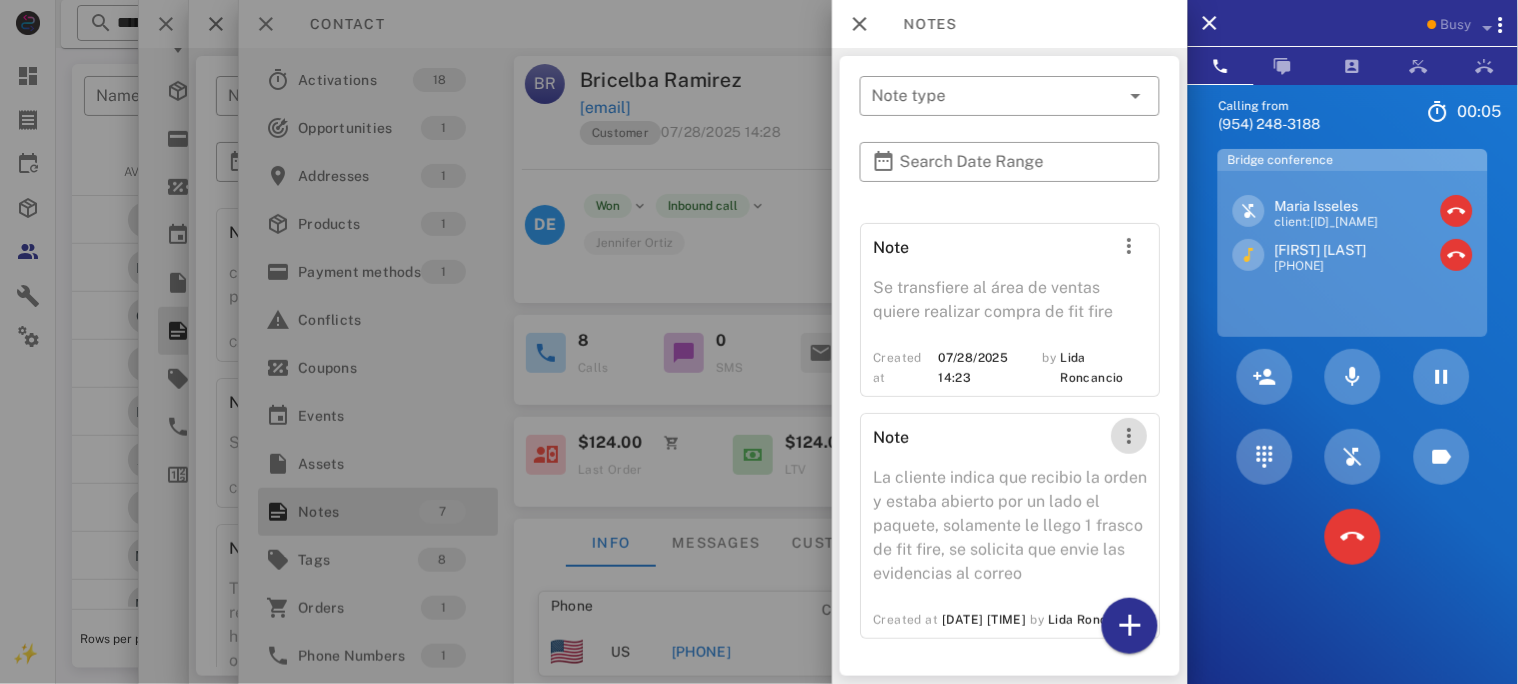click at bounding box center (1129, 436) 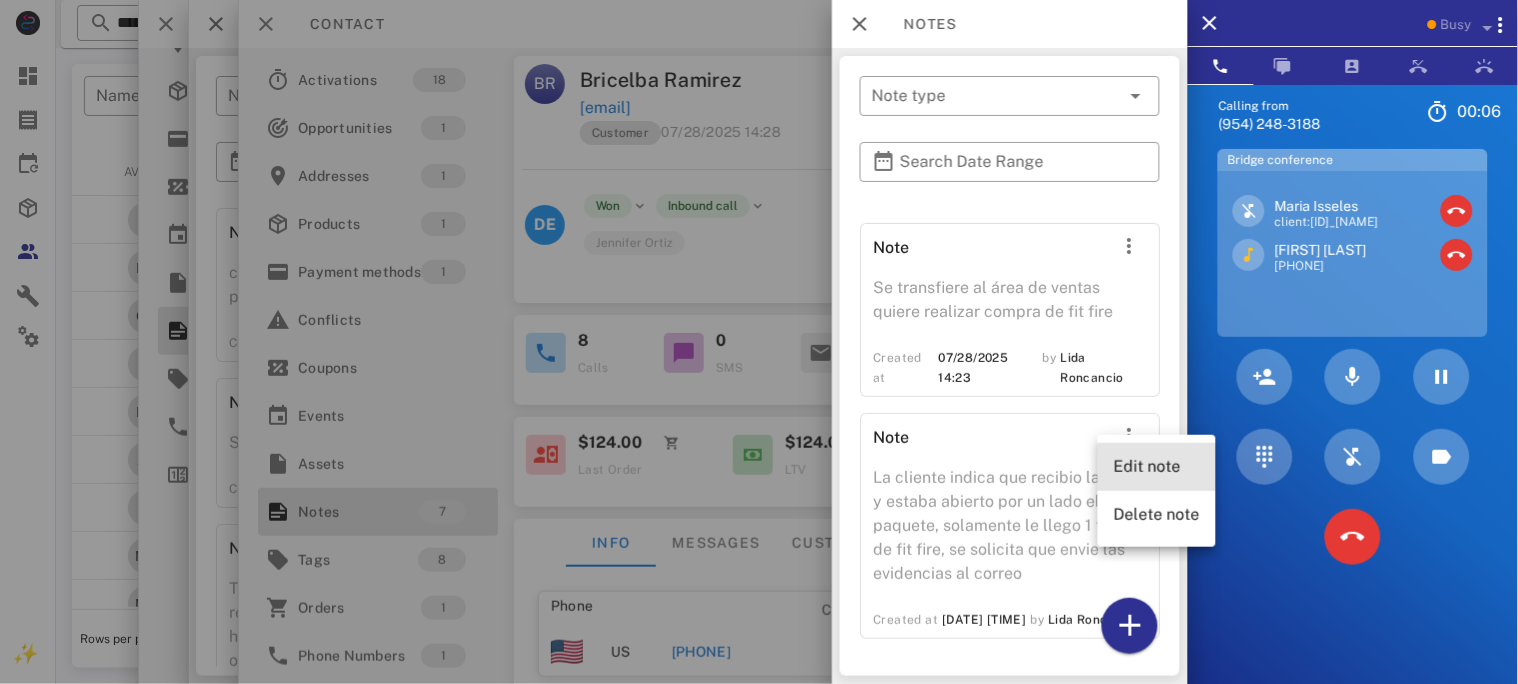 click on "Edit note" at bounding box center (1157, 466) 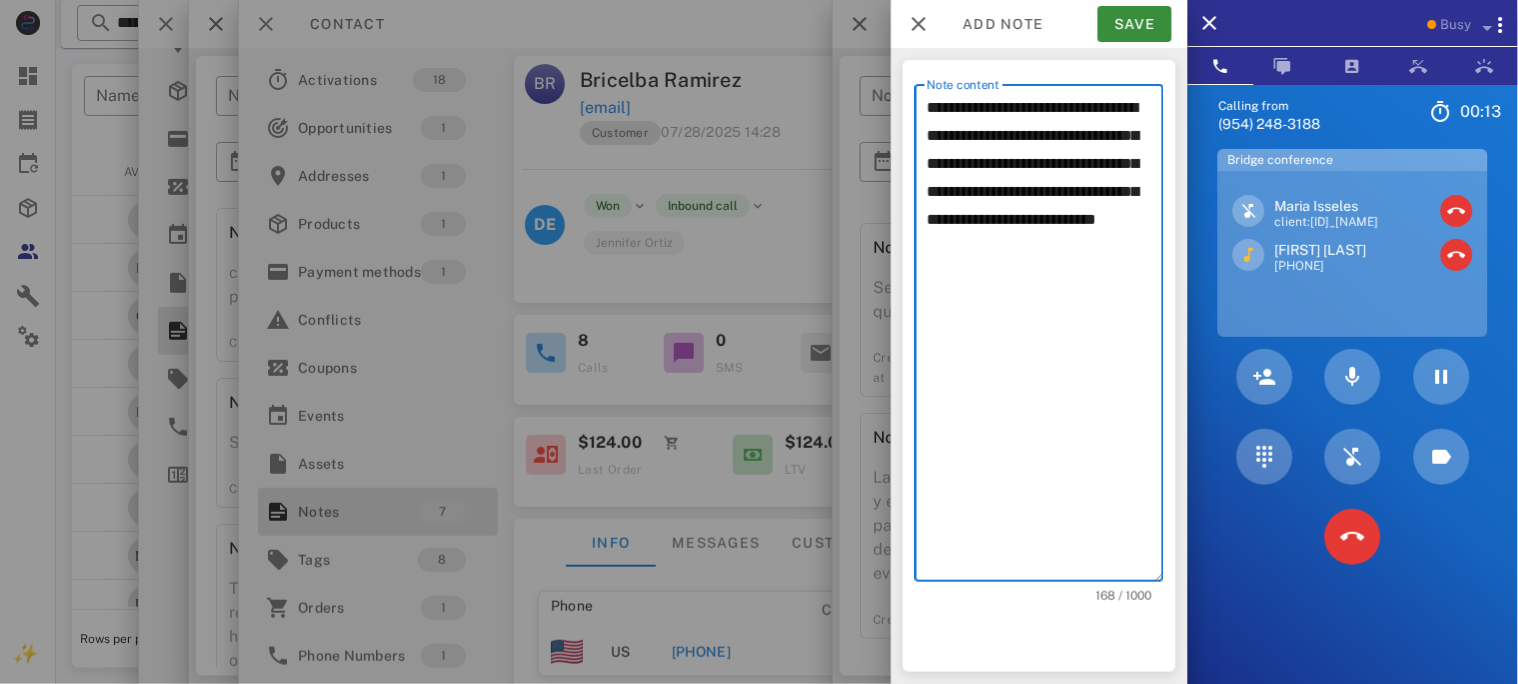 click on "**********" at bounding box center (1045, 338) 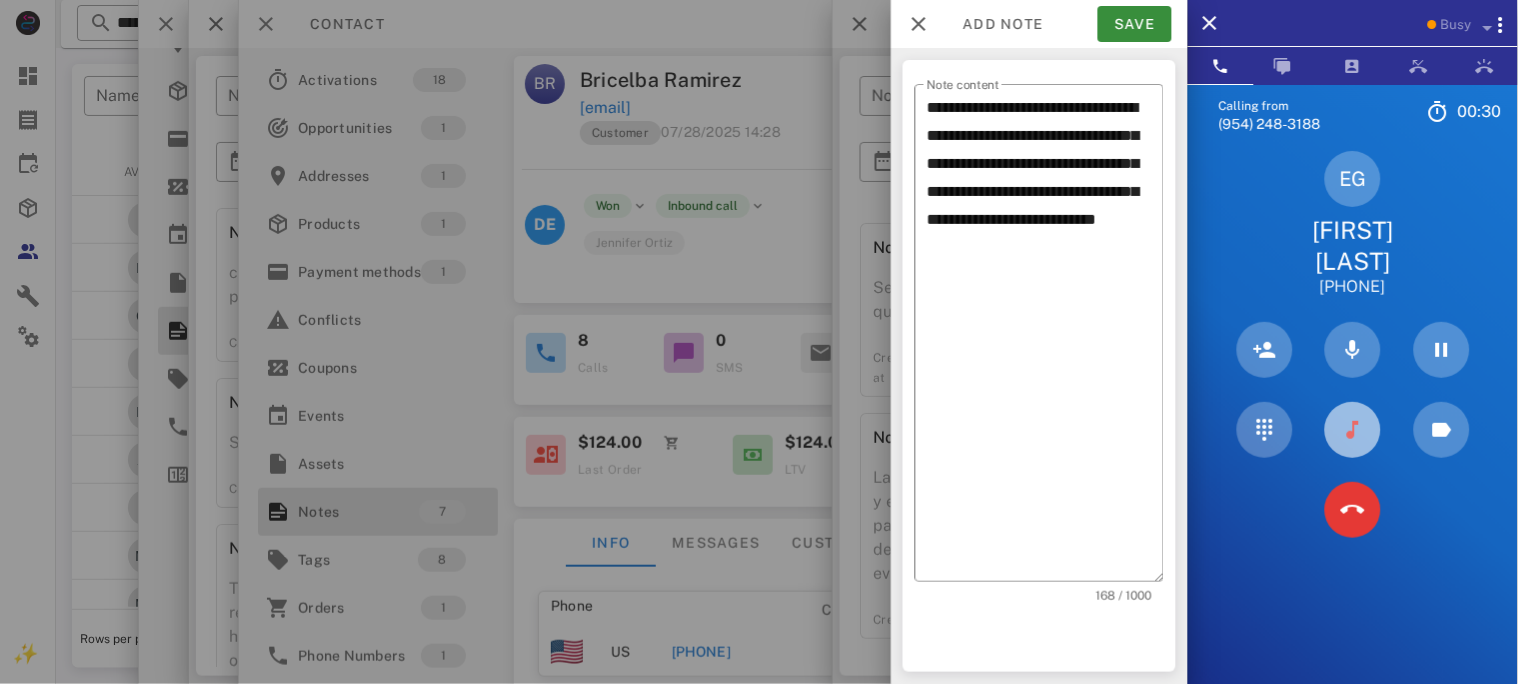 click at bounding box center [1353, 430] 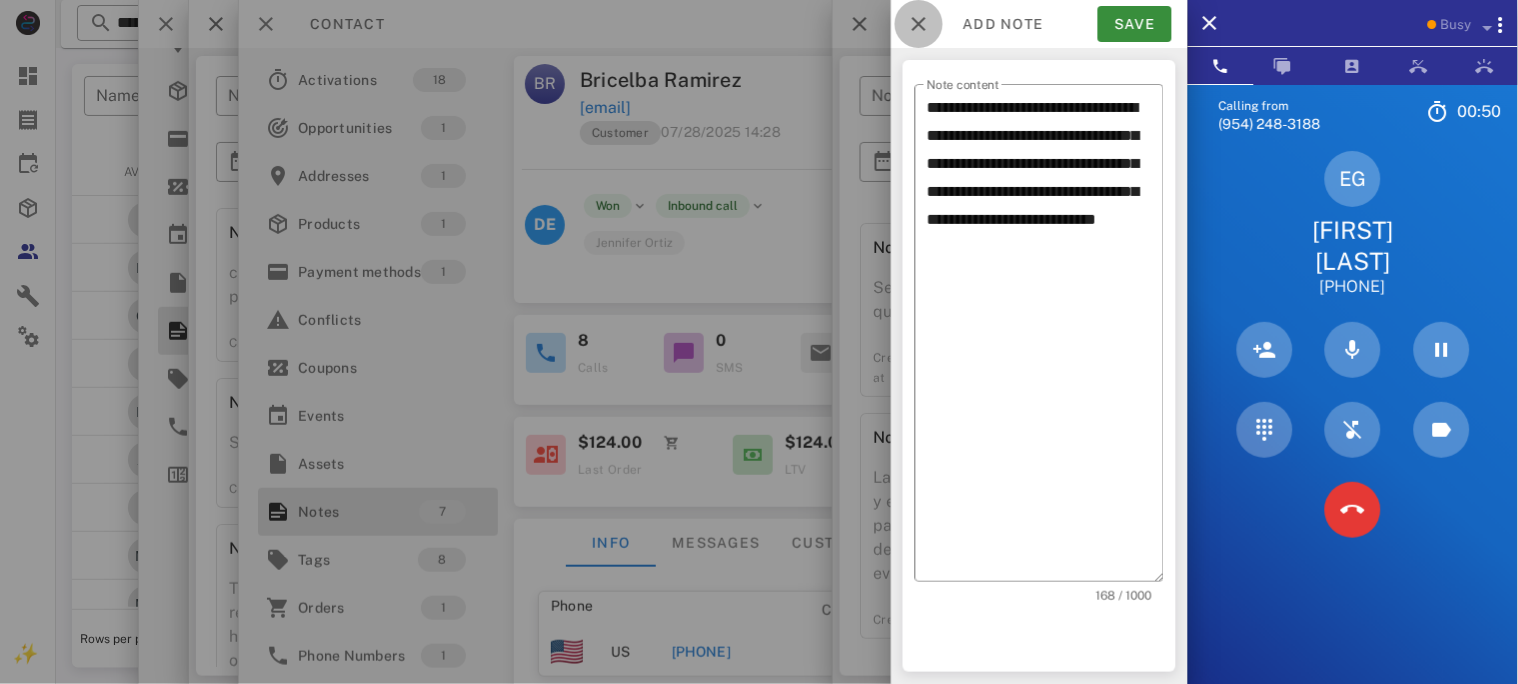 click at bounding box center [919, 24] 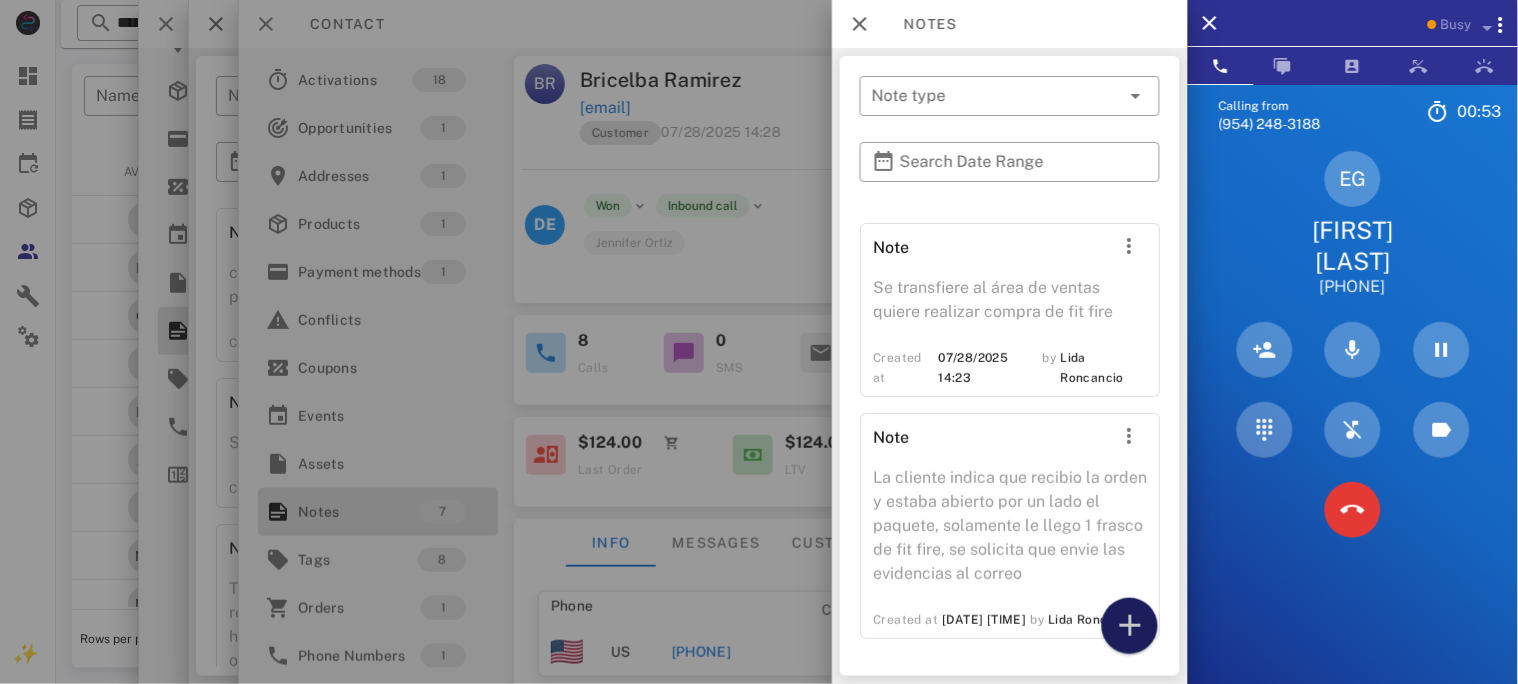 click at bounding box center (1130, 626) 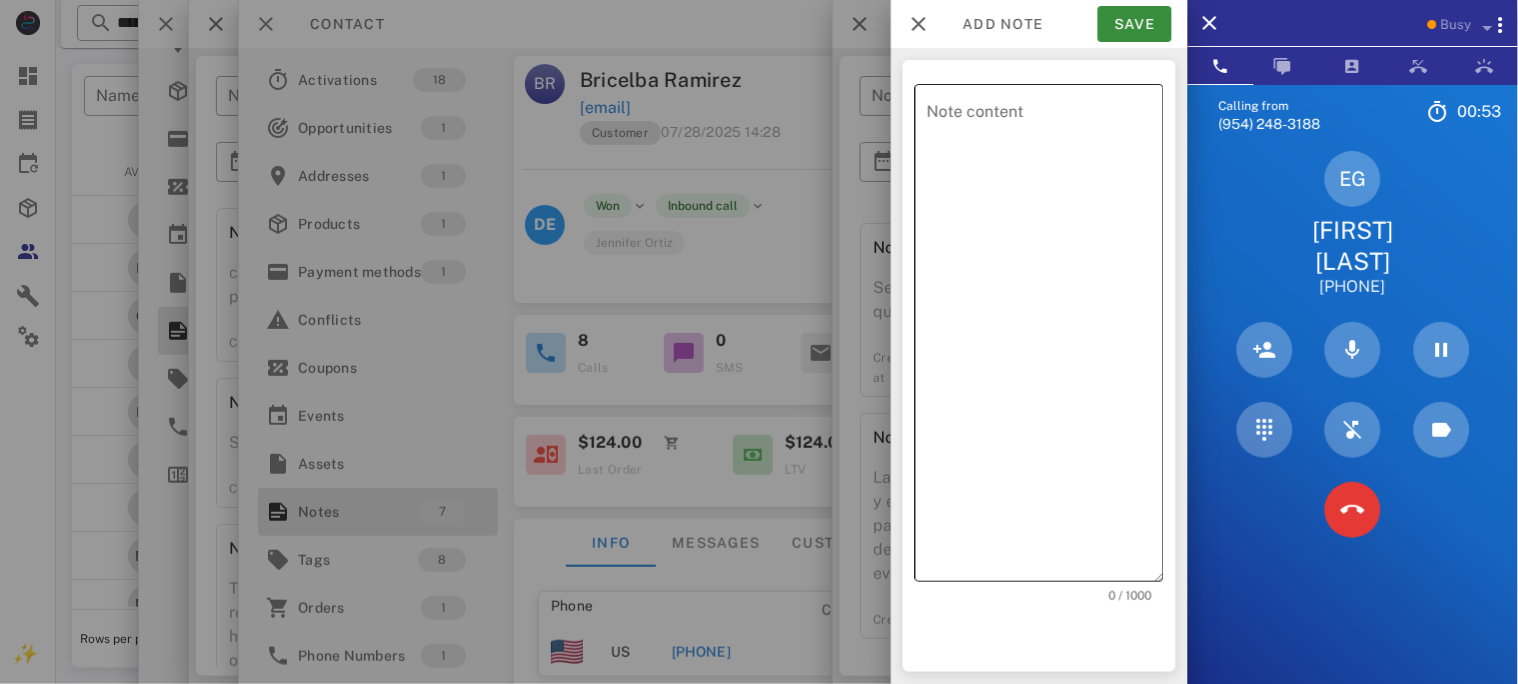 click on "Note content" at bounding box center [1045, 338] 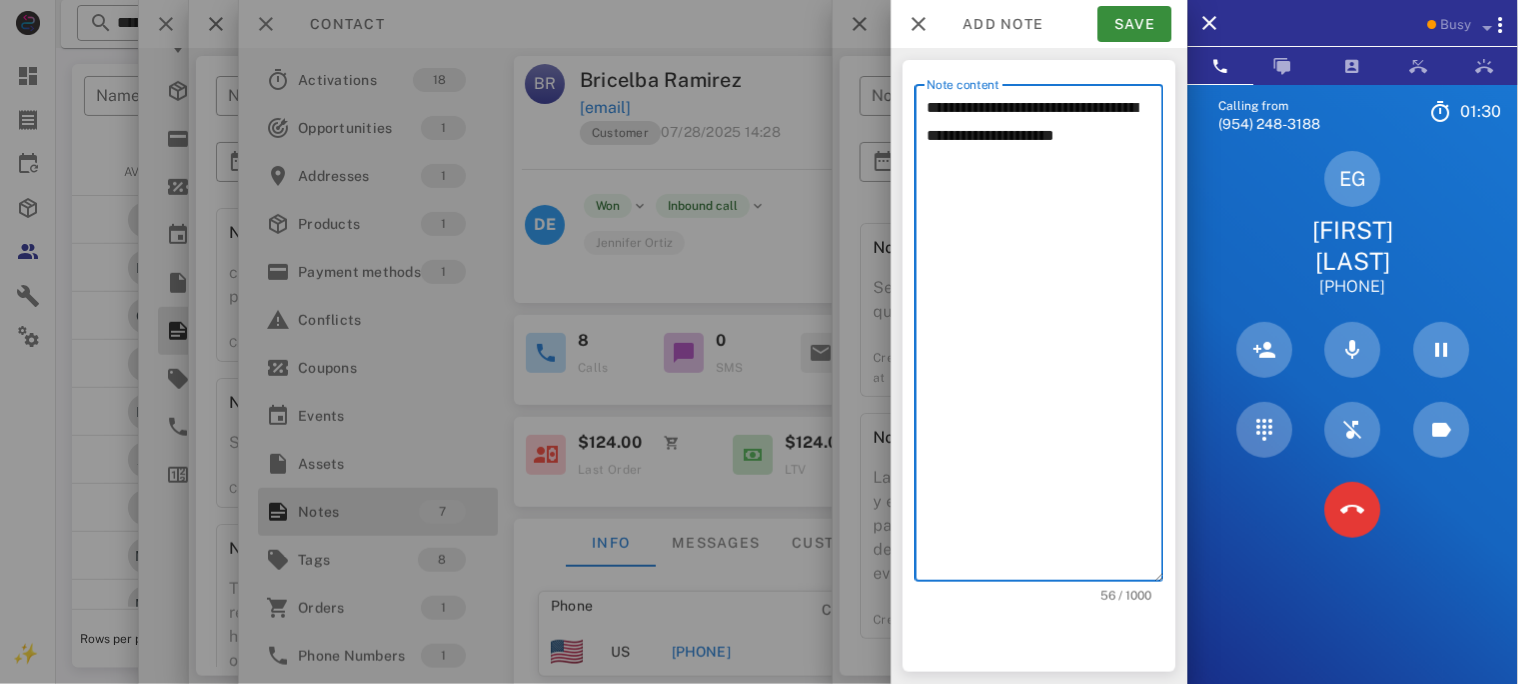 click on "**********" at bounding box center [1045, 338] 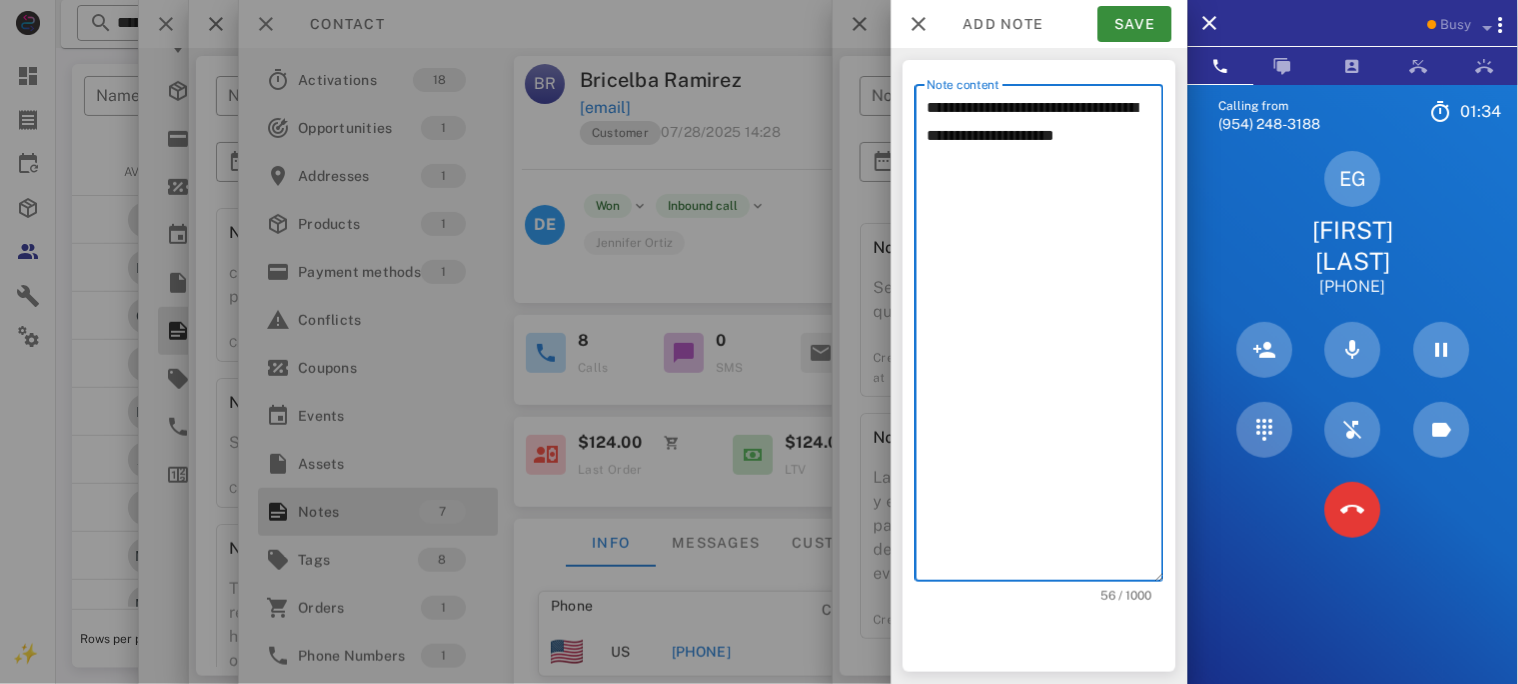 click on "**********" at bounding box center (1045, 338) 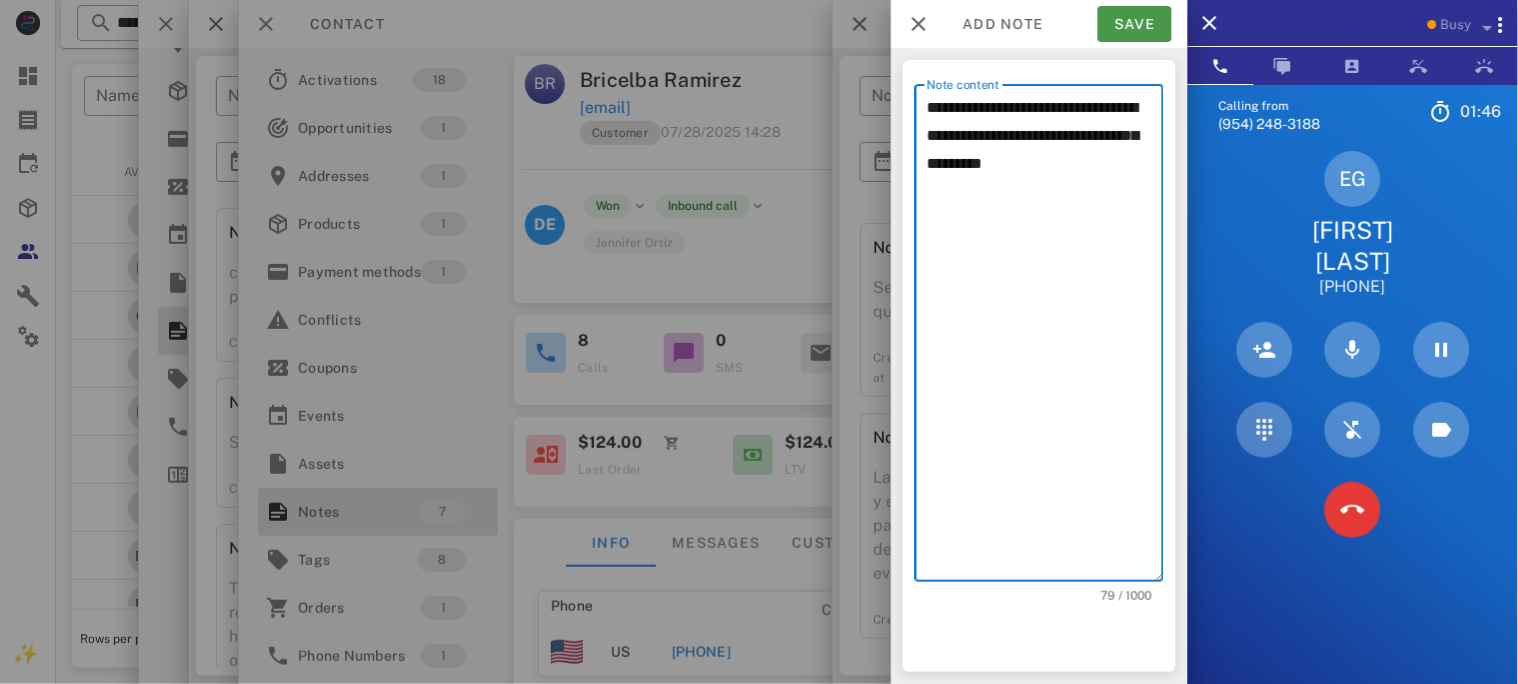 type on "**********" 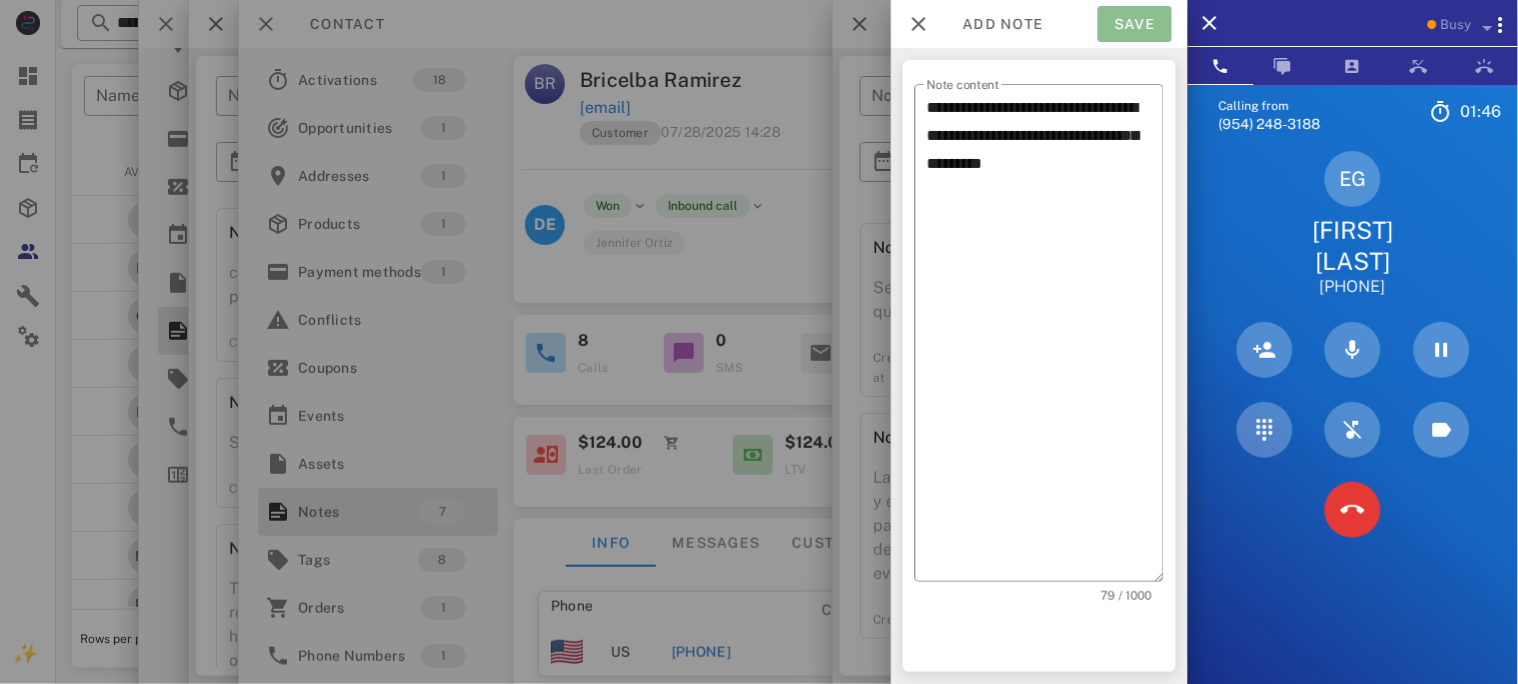 click on "Save" at bounding box center (1135, 24) 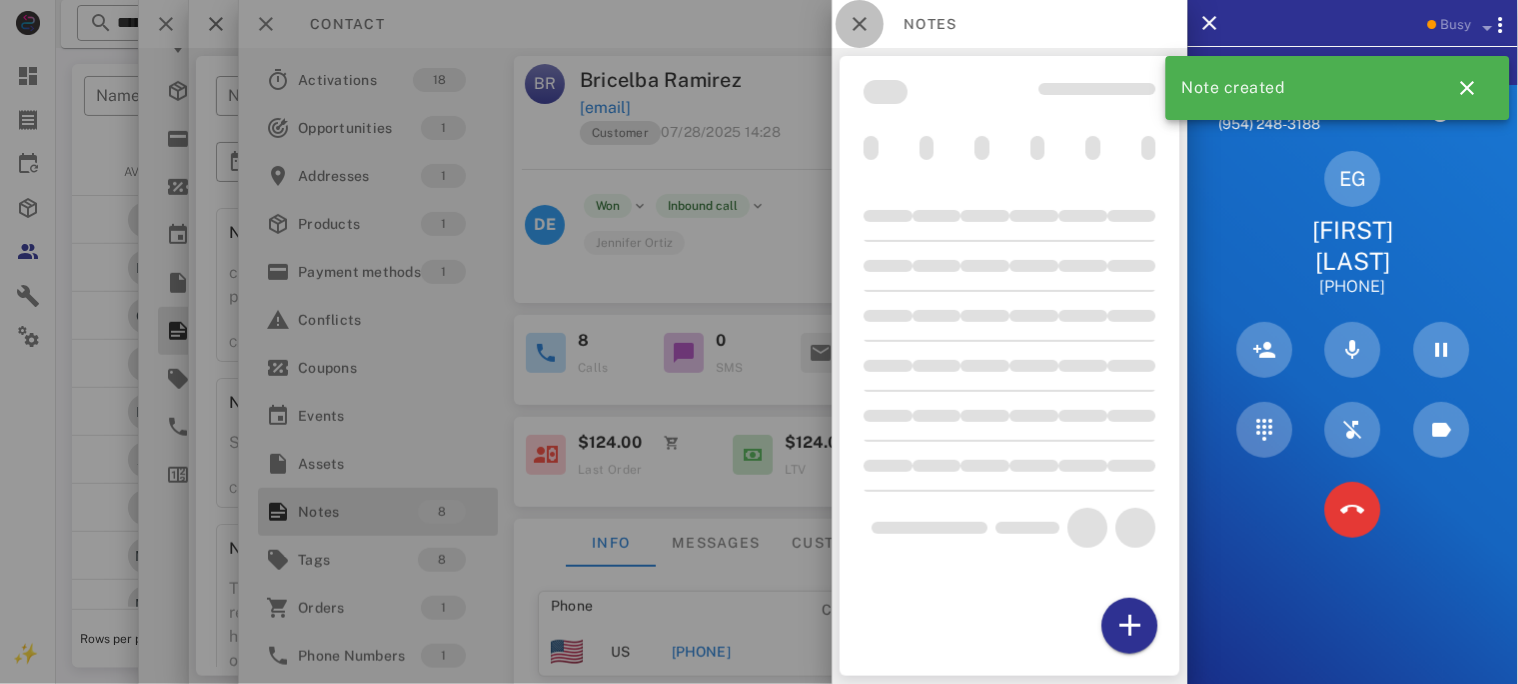 click at bounding box center (860, 24) 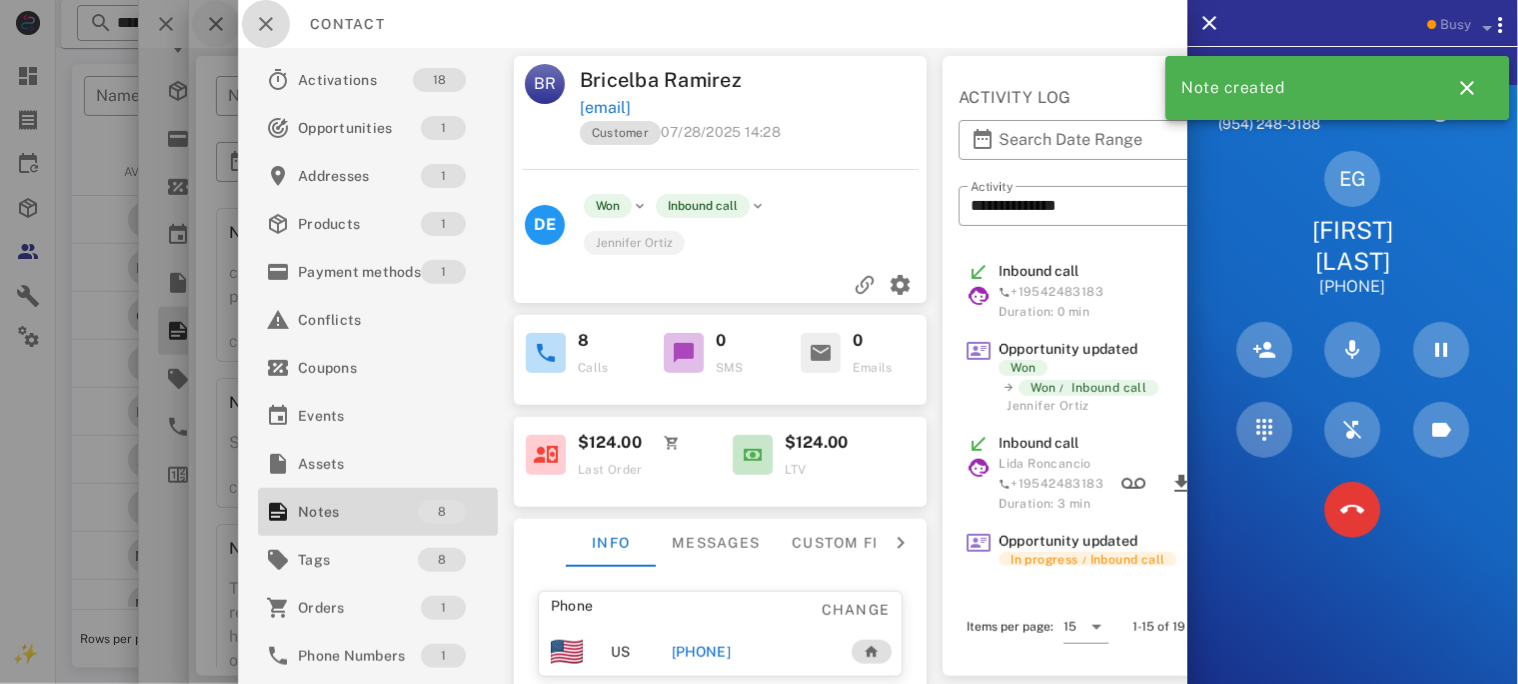 click at bounding box center [266, 24] 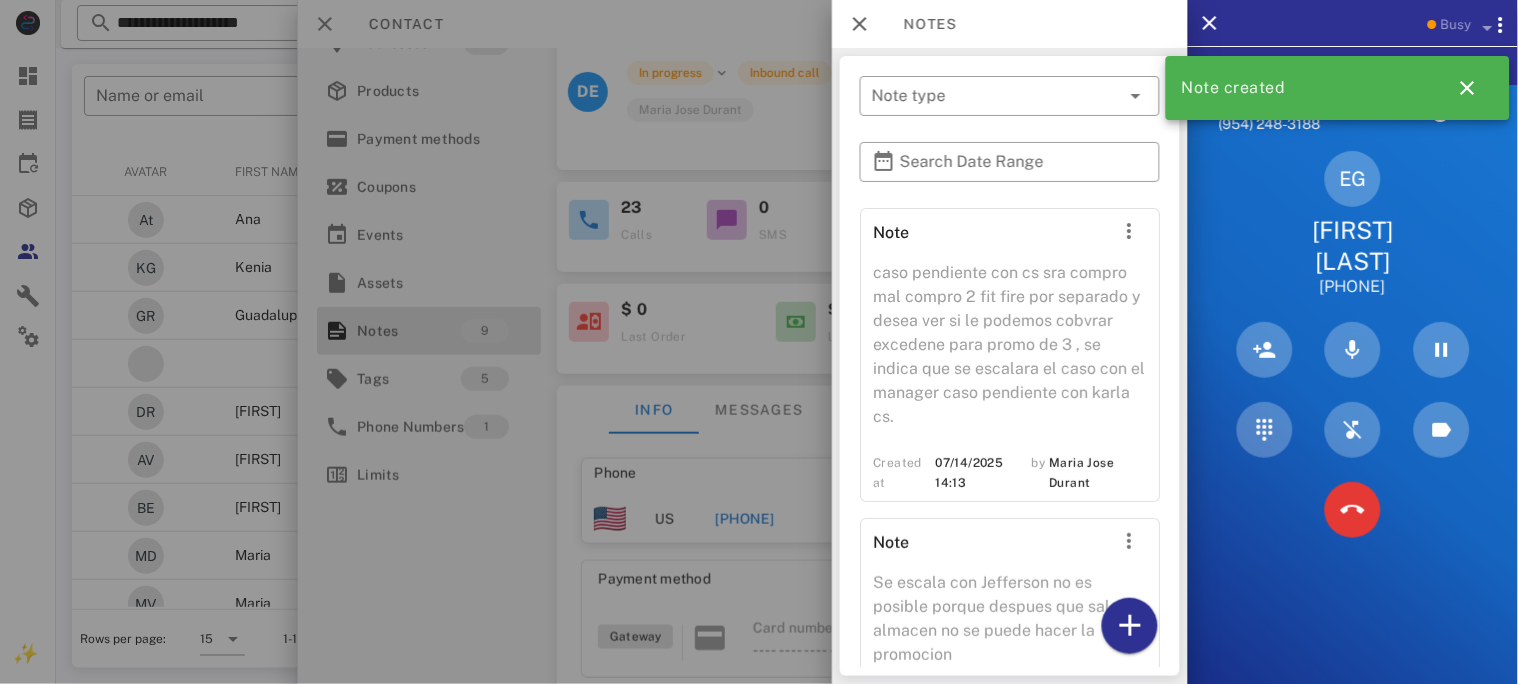 click on "[FIRST] [LAST]" at bounding box center [1353, 246] 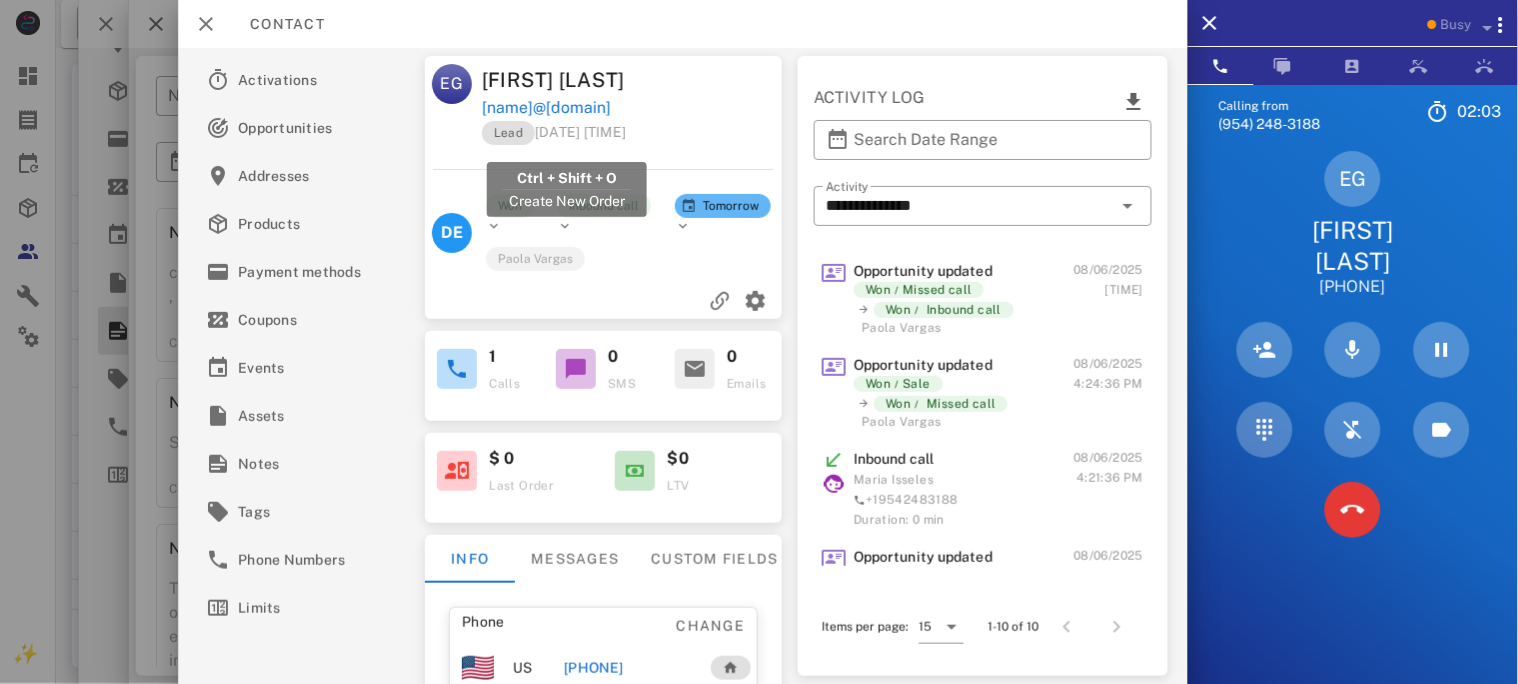 drag, startPoint x: 663, startPoint y: 137, endPoint x: 478, endPoint y: 135, distance: 185.0108 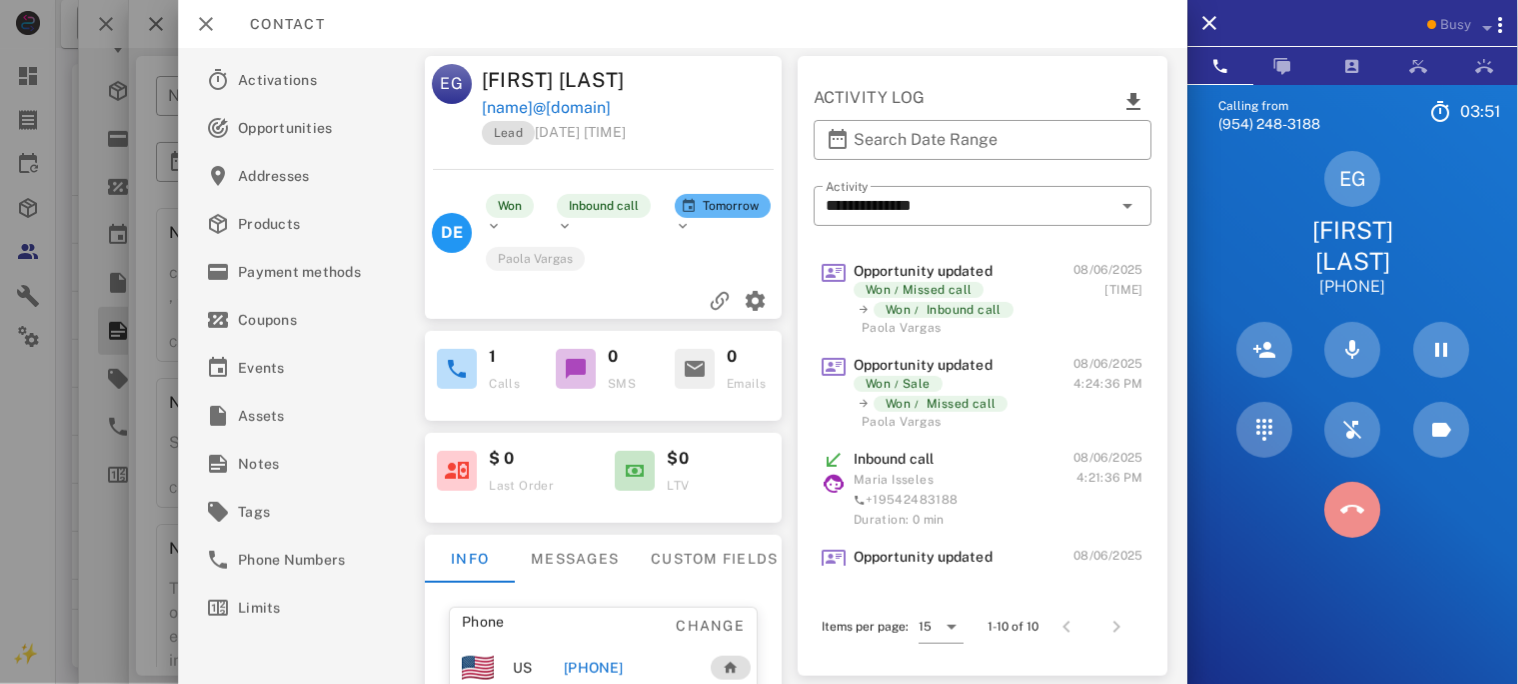 click at bounding box center [1353, 510] 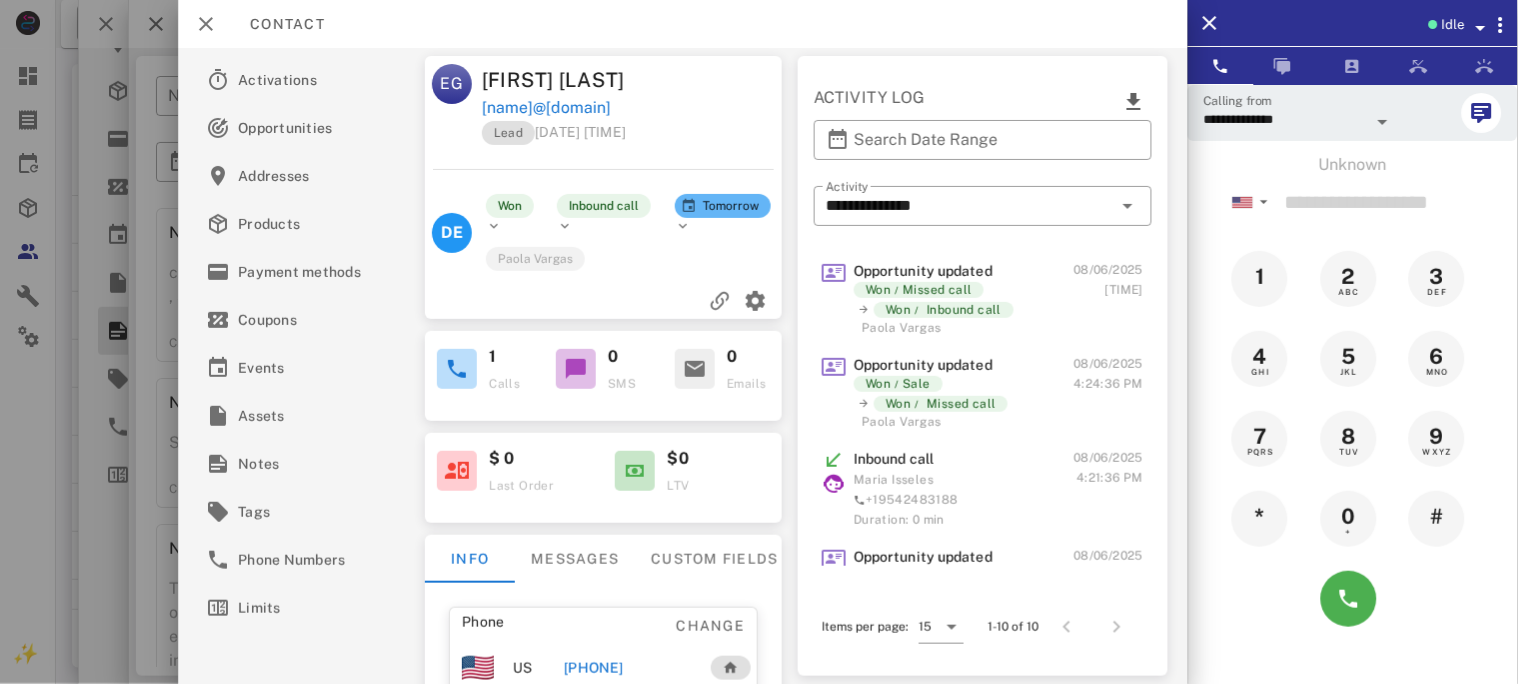 click at bounding box center [1481, 28] 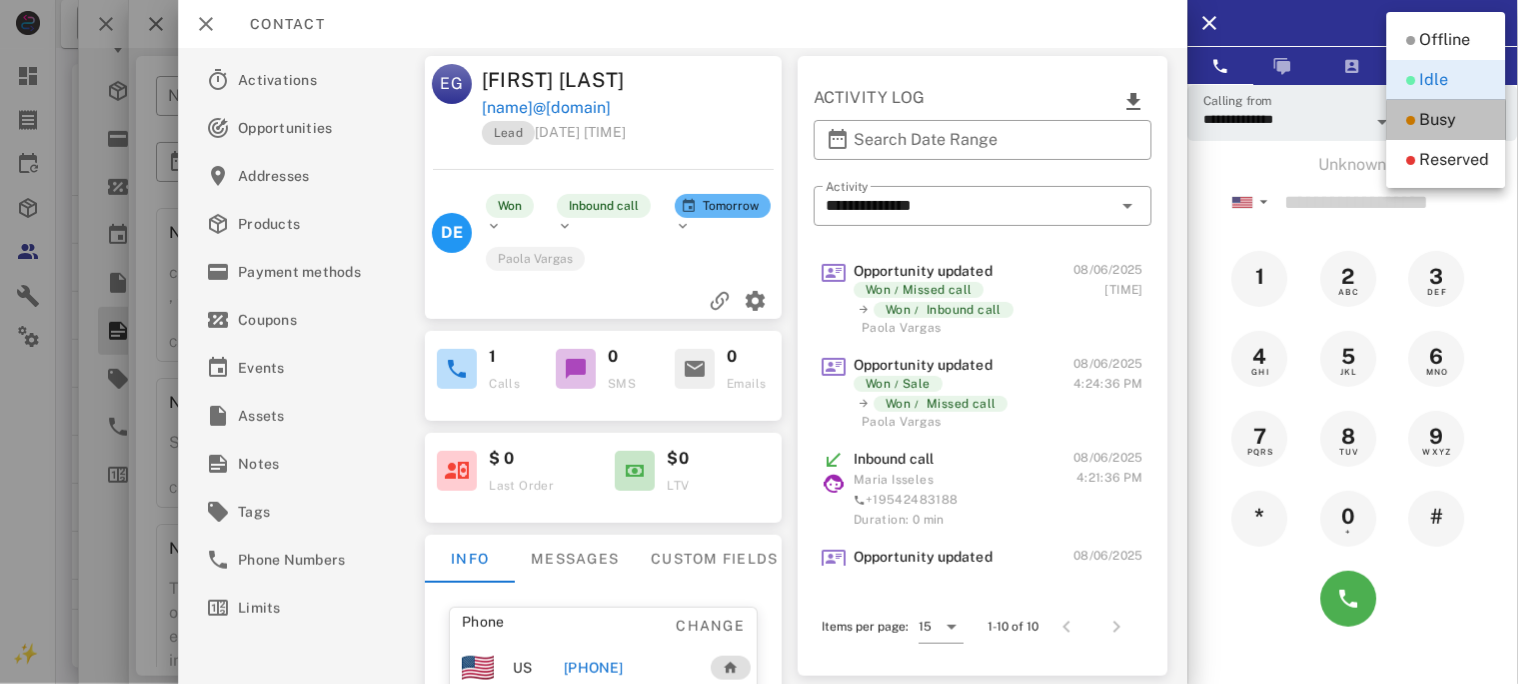 click on "Busy" at bounding box center (1438, 120) 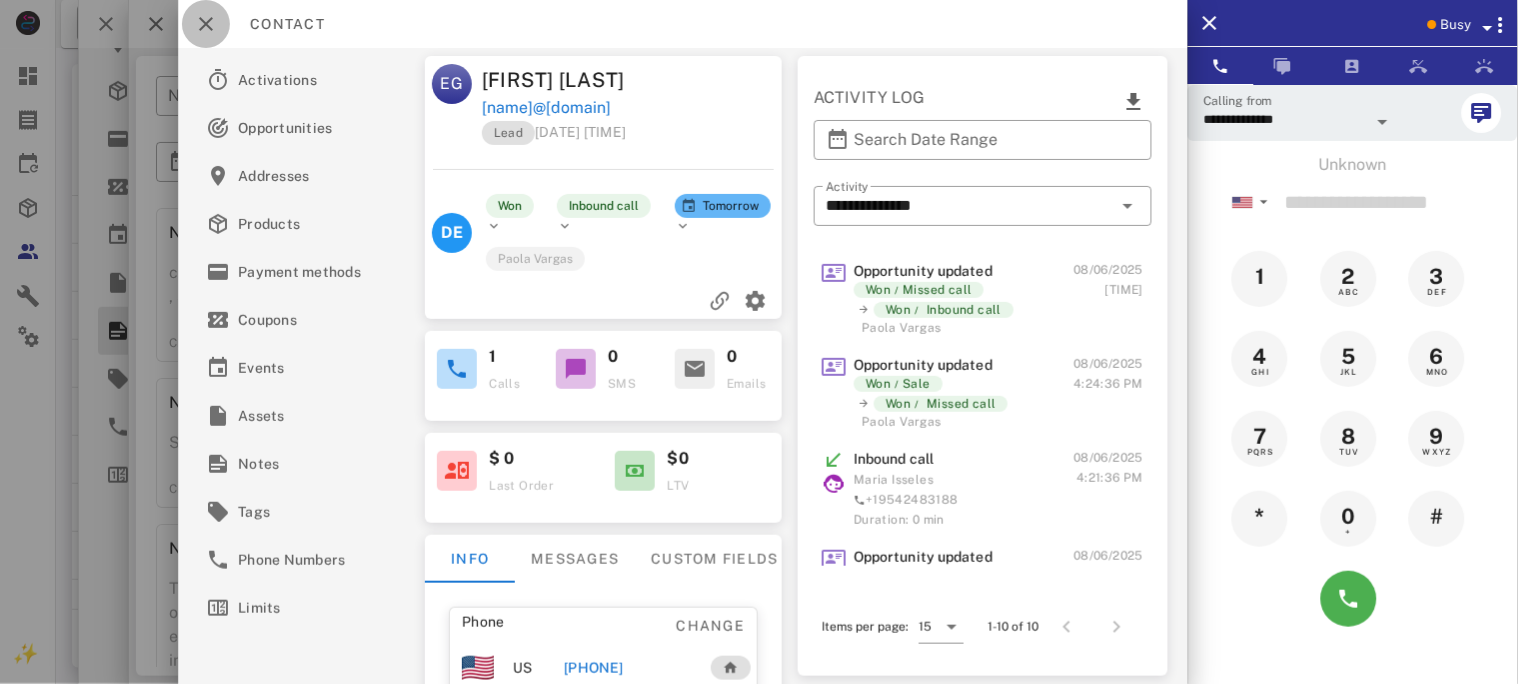click at bounding box center [206, 24] 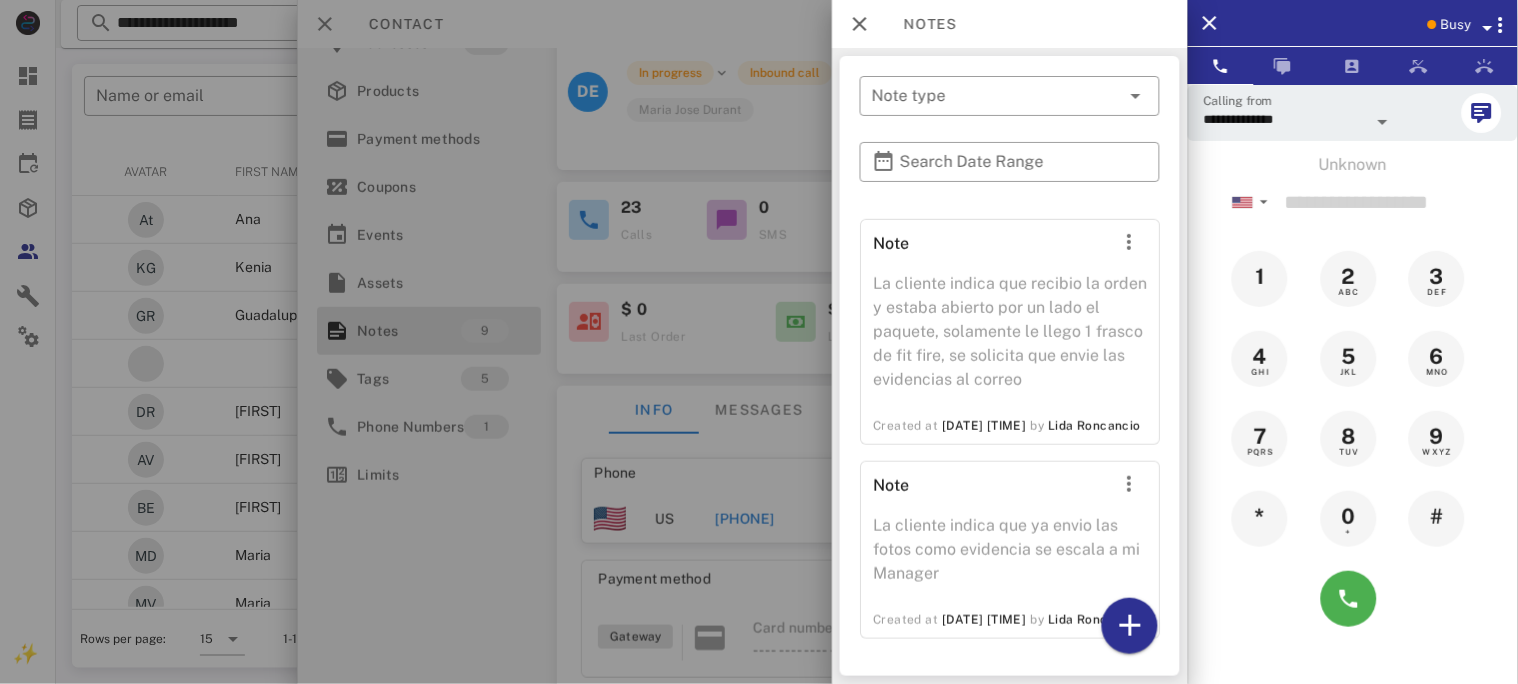 scroll, scrollTop: 2062, scrollLeft: 0, axis: vertical 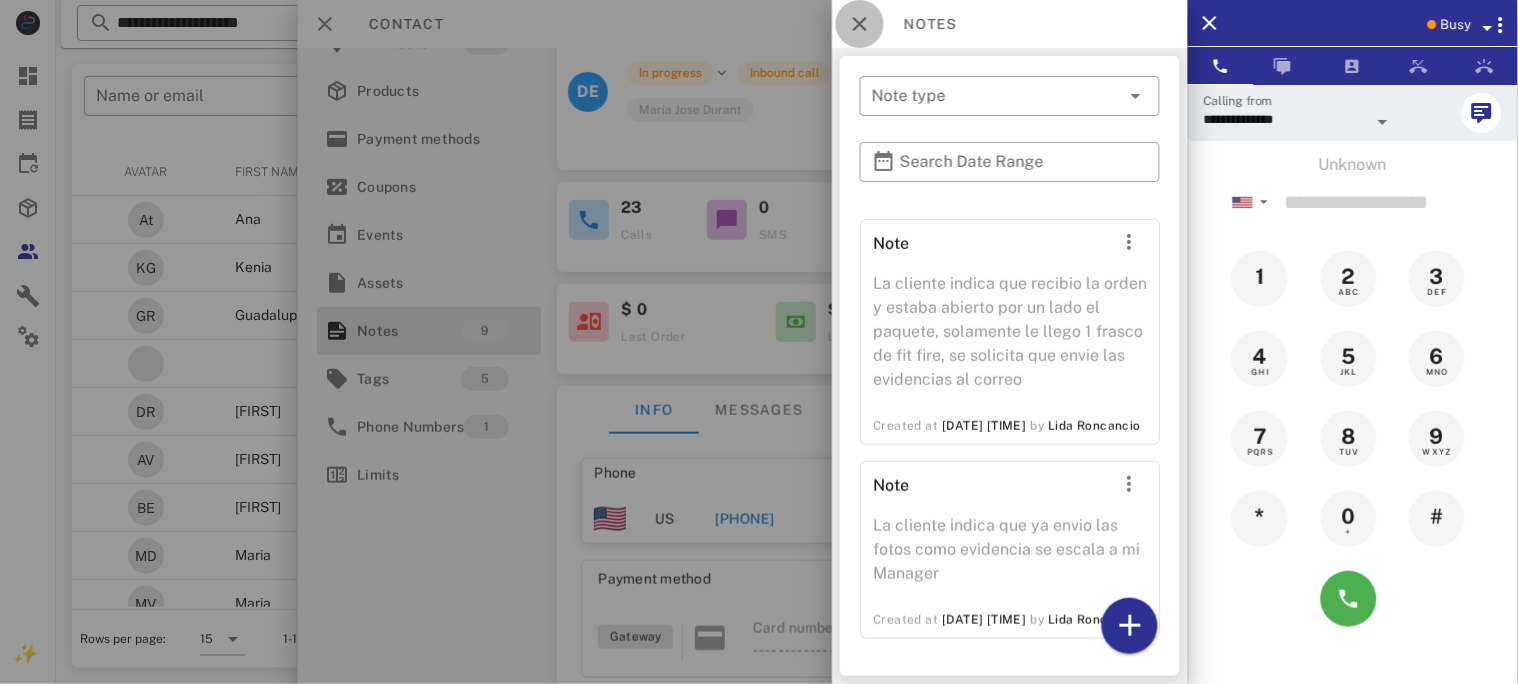 click at bounding box center (860, 24) 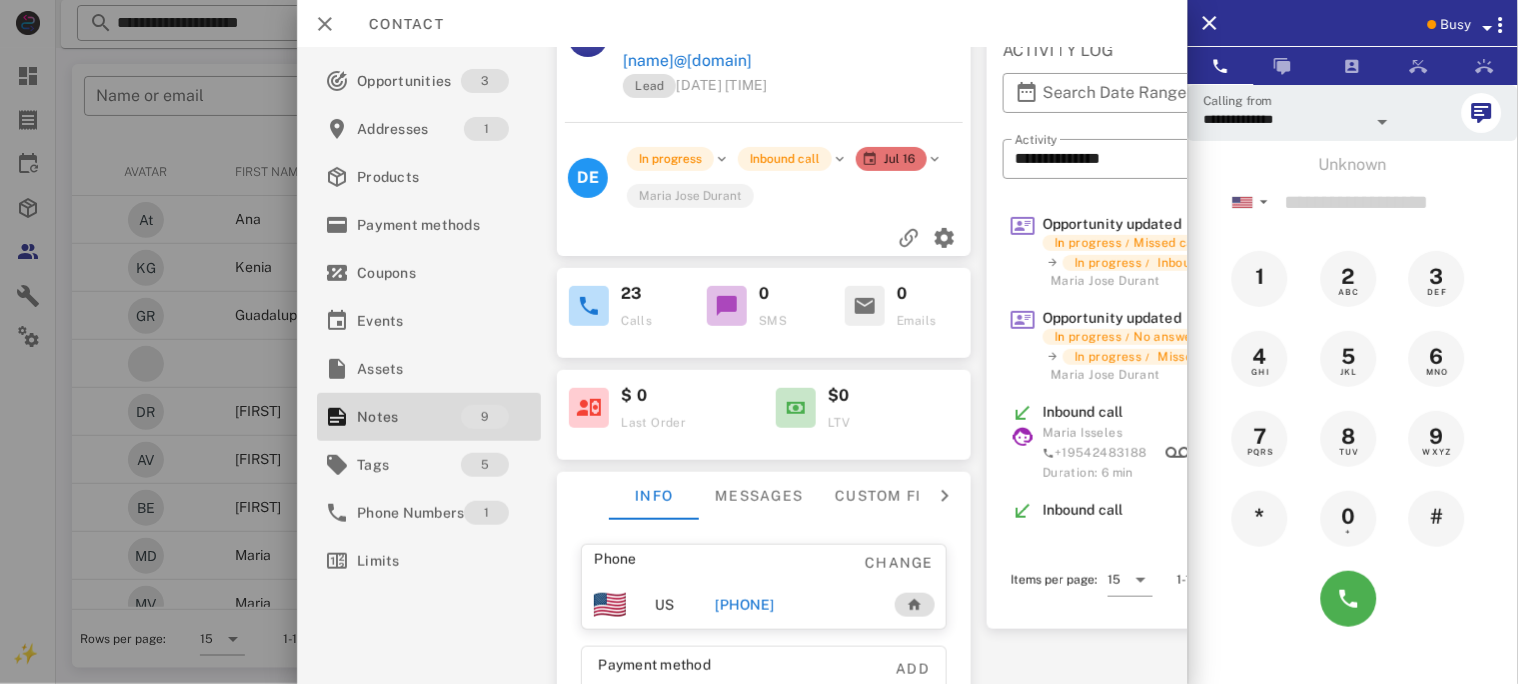 scroll, scrollTop: 0, scrollLeft: 0, axis: both 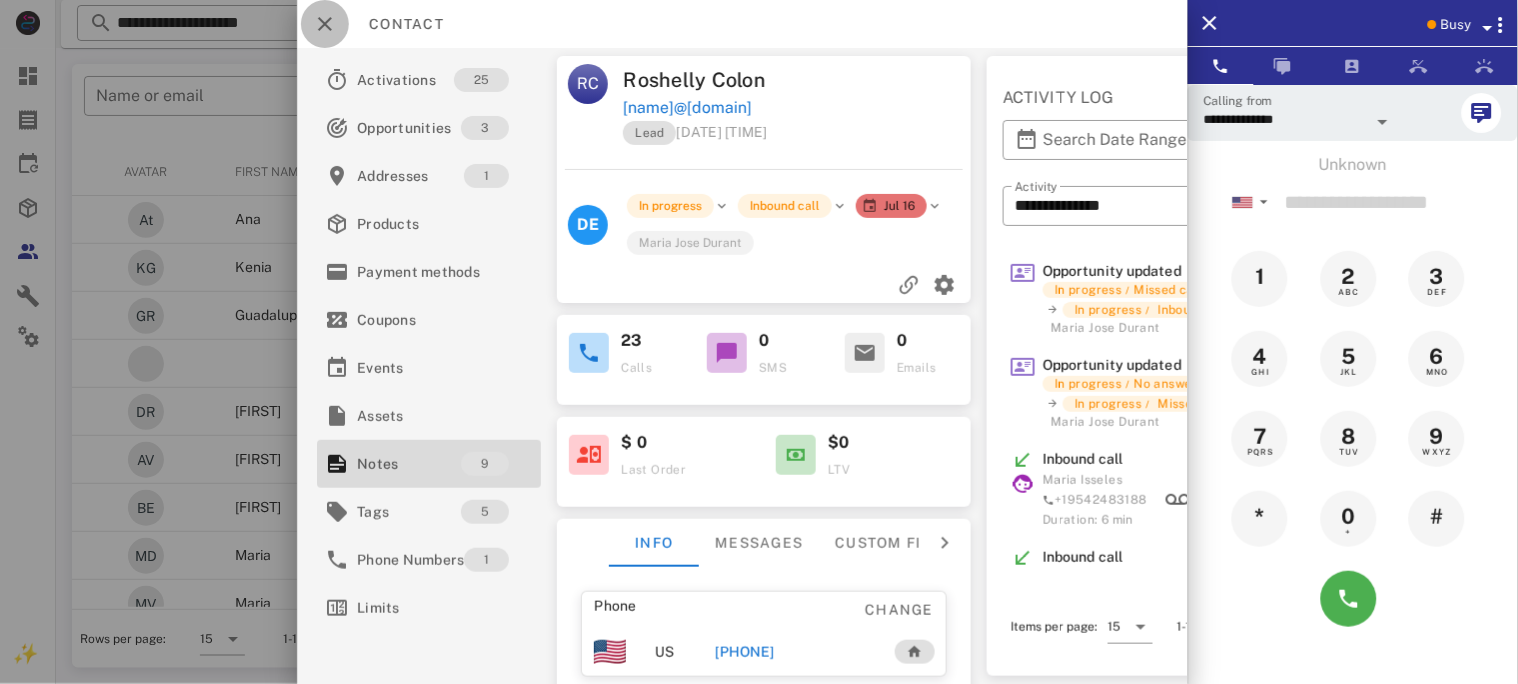 click at bounding box center (325, 24) 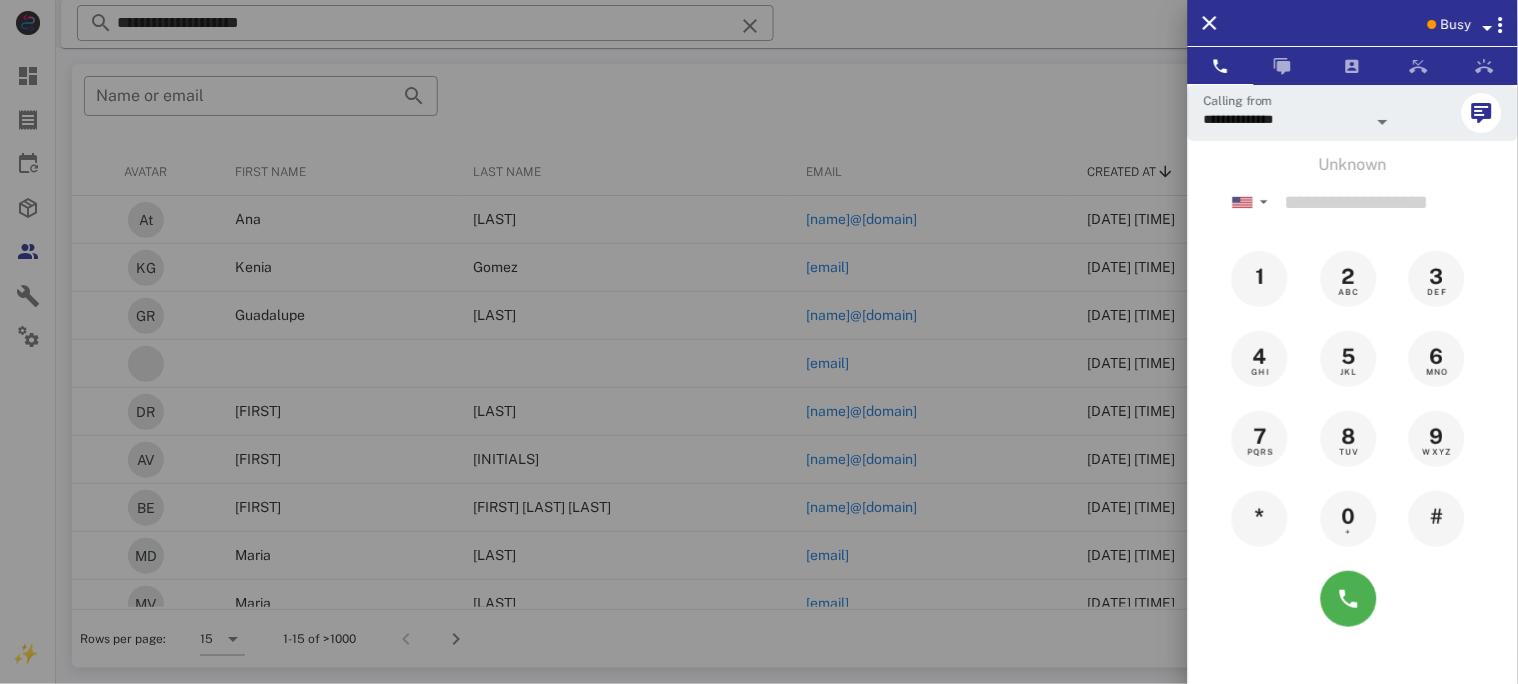 click at bounding box center [759, 342] 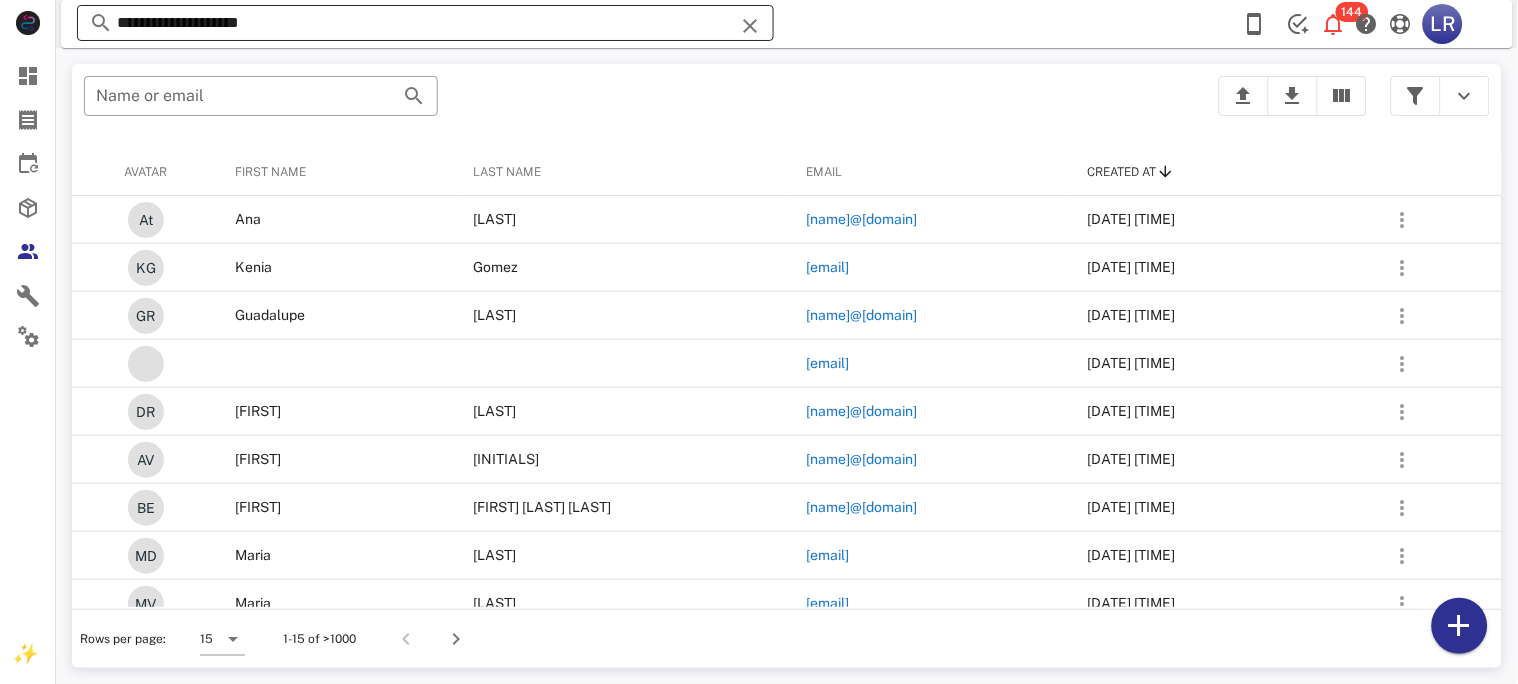 click at bounding box center [750, 26] 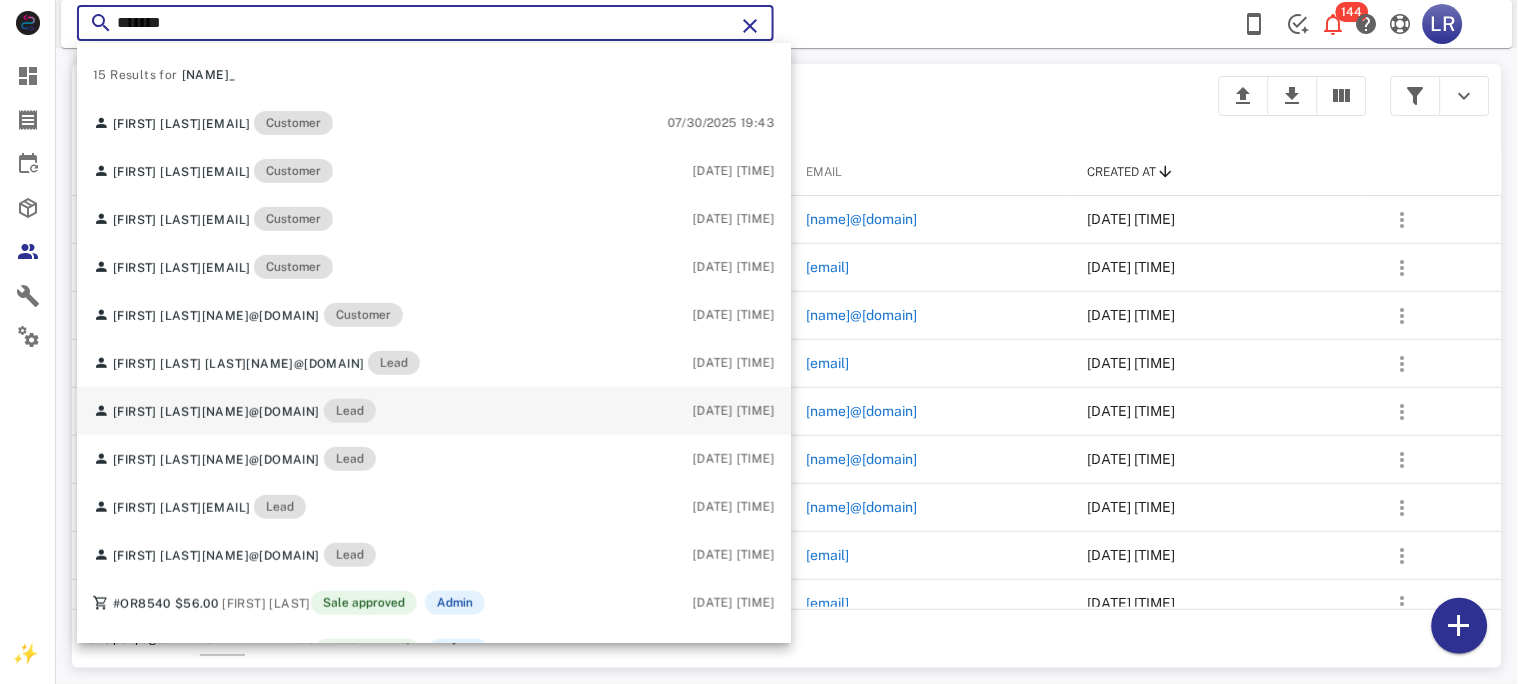 type on "*******" 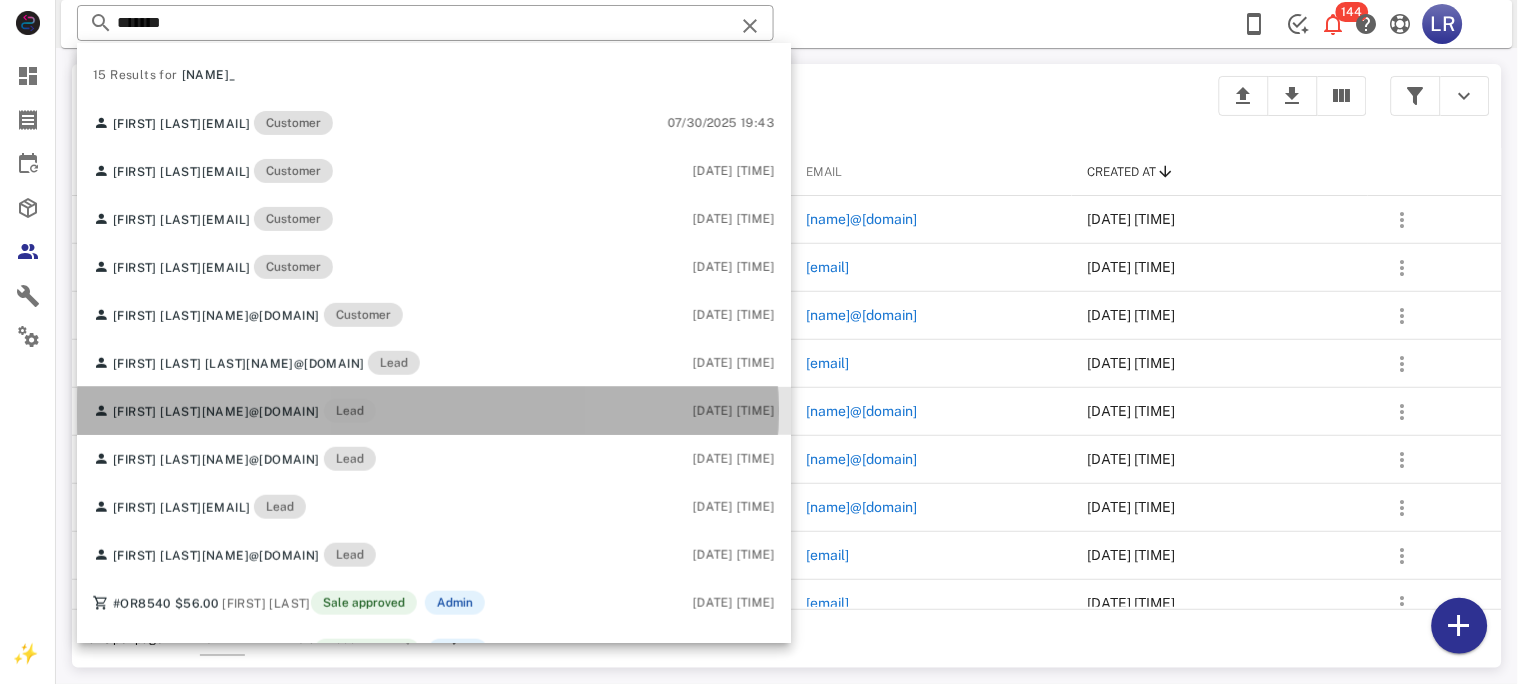 click on "[NAME]@[DOMAIN]" at bounding box center (261, 412) 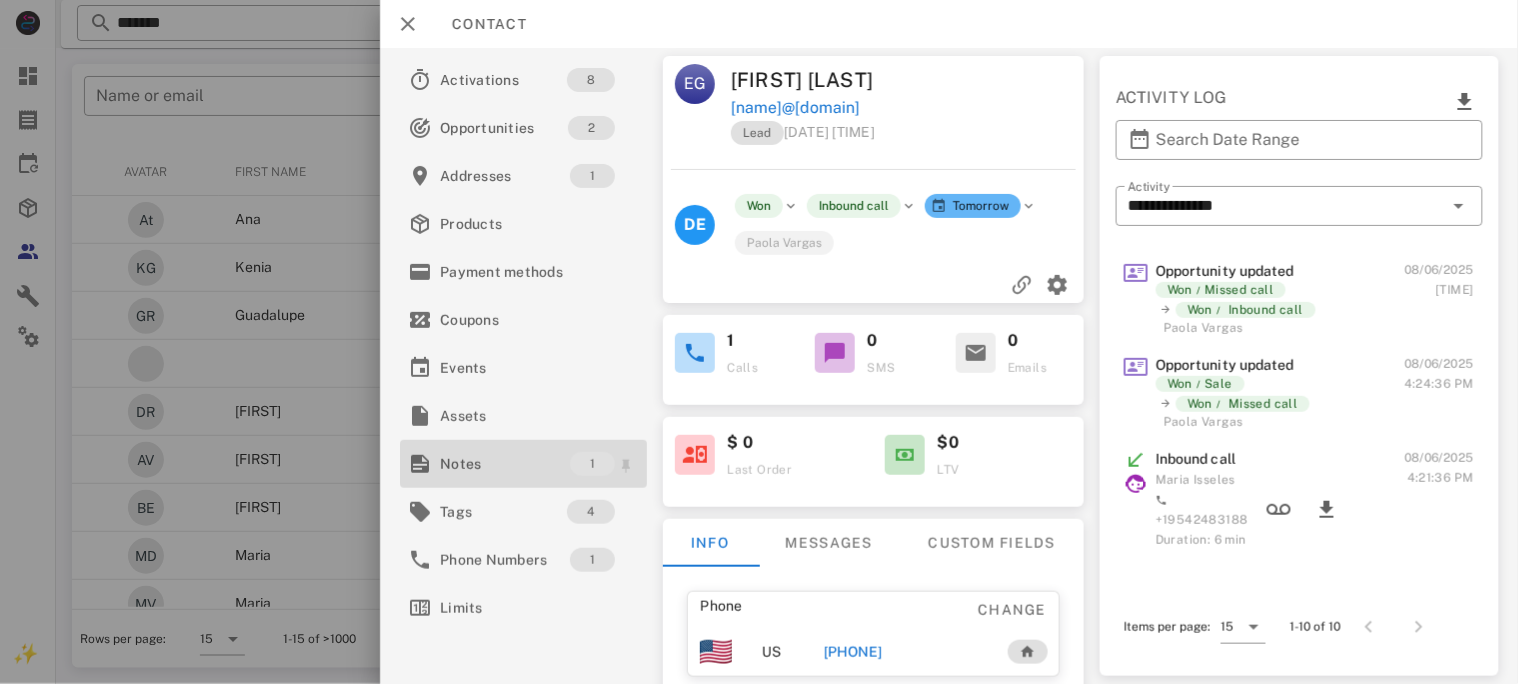 click on "Notes" at bounding box center (505, 464) 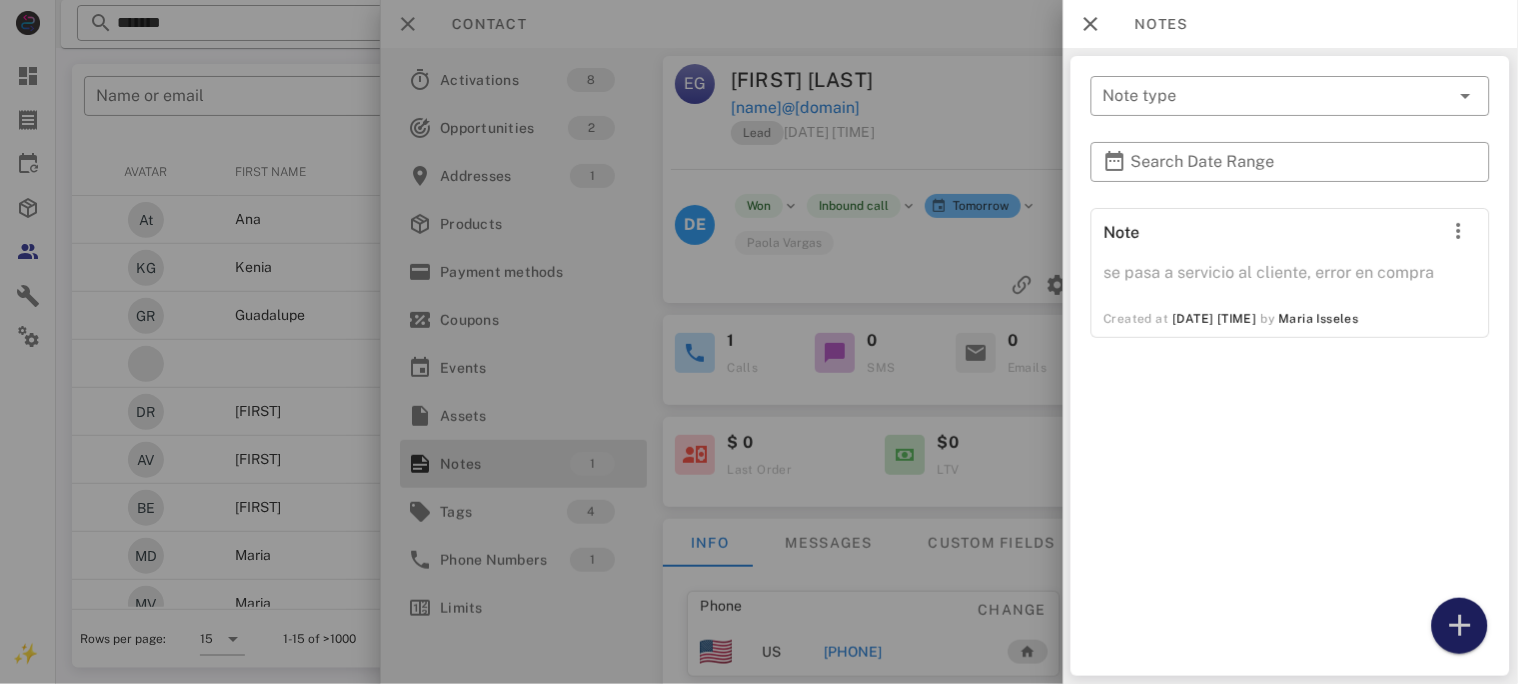 click at bounding box center [1460, 626] 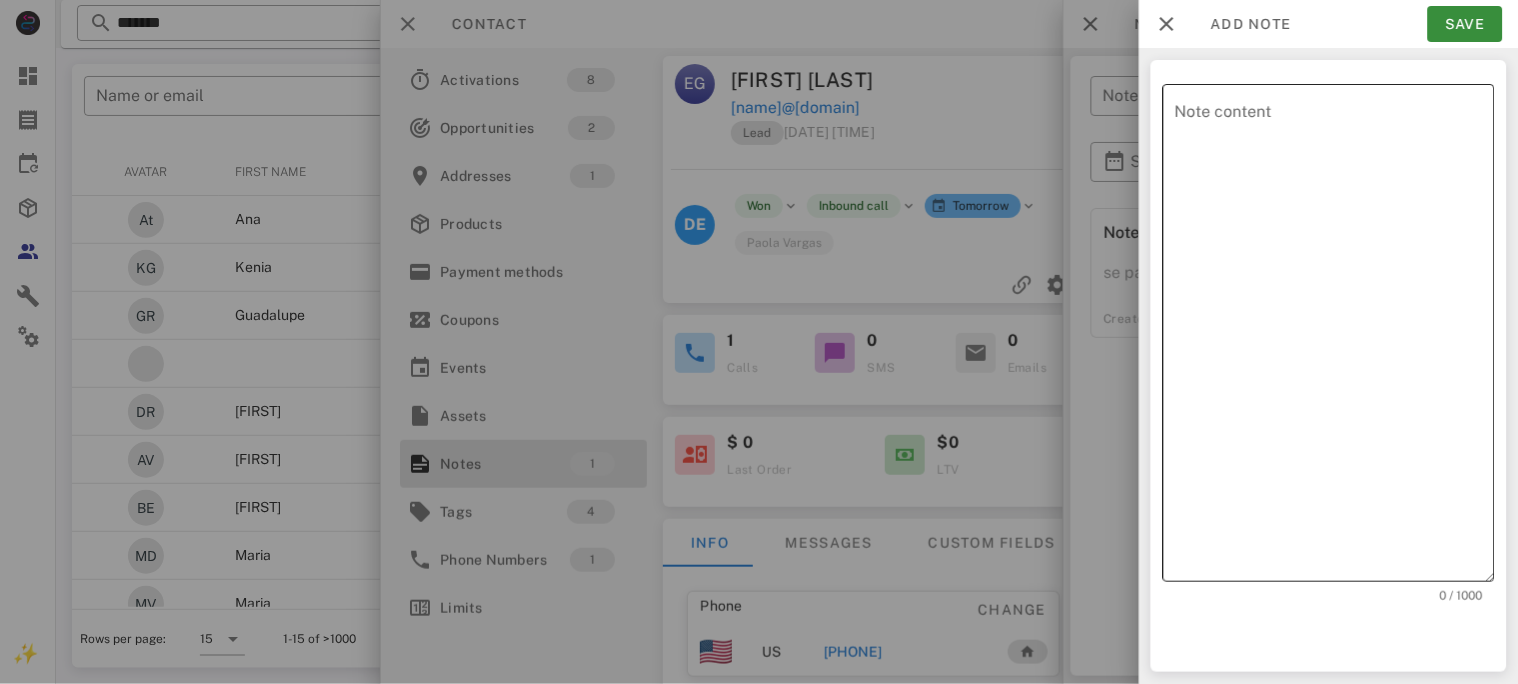 click on "Note content" at bounding box center [1335, 338] 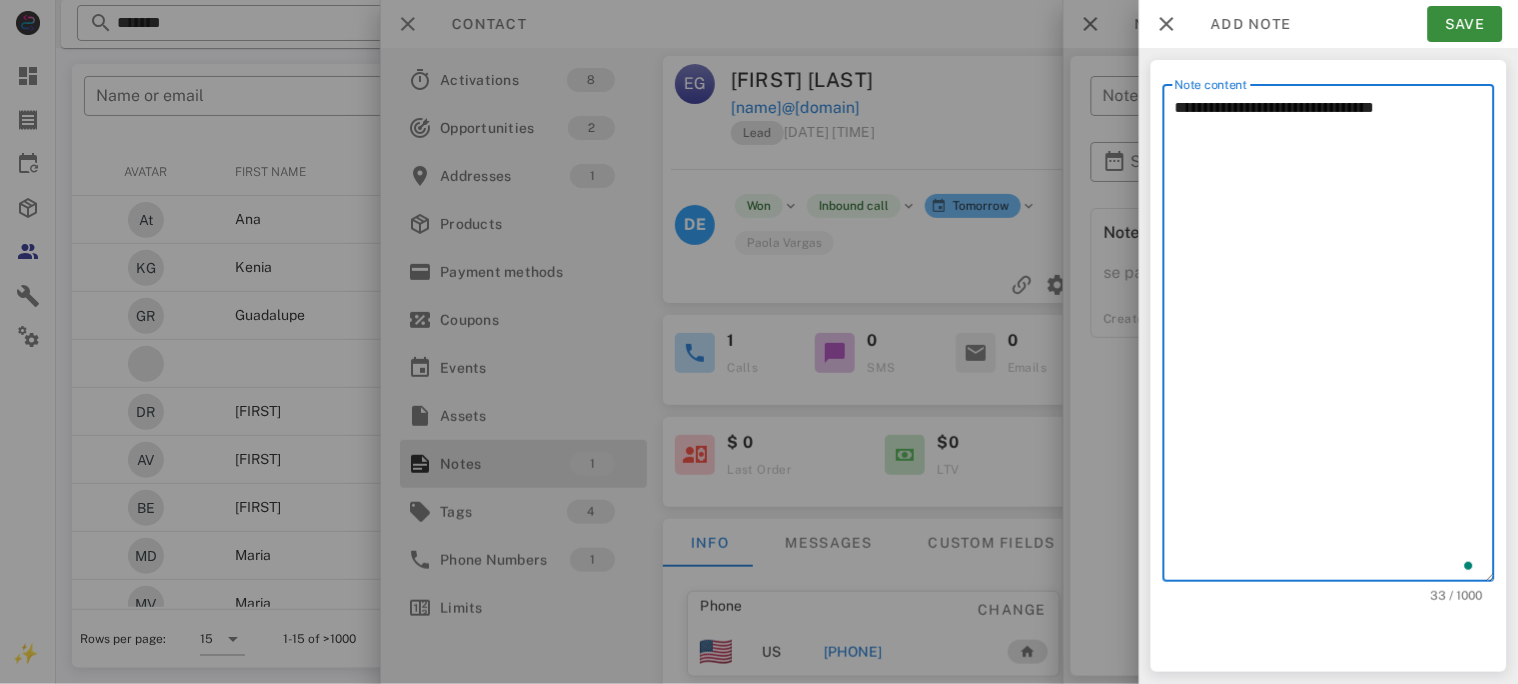 paste on "**********" 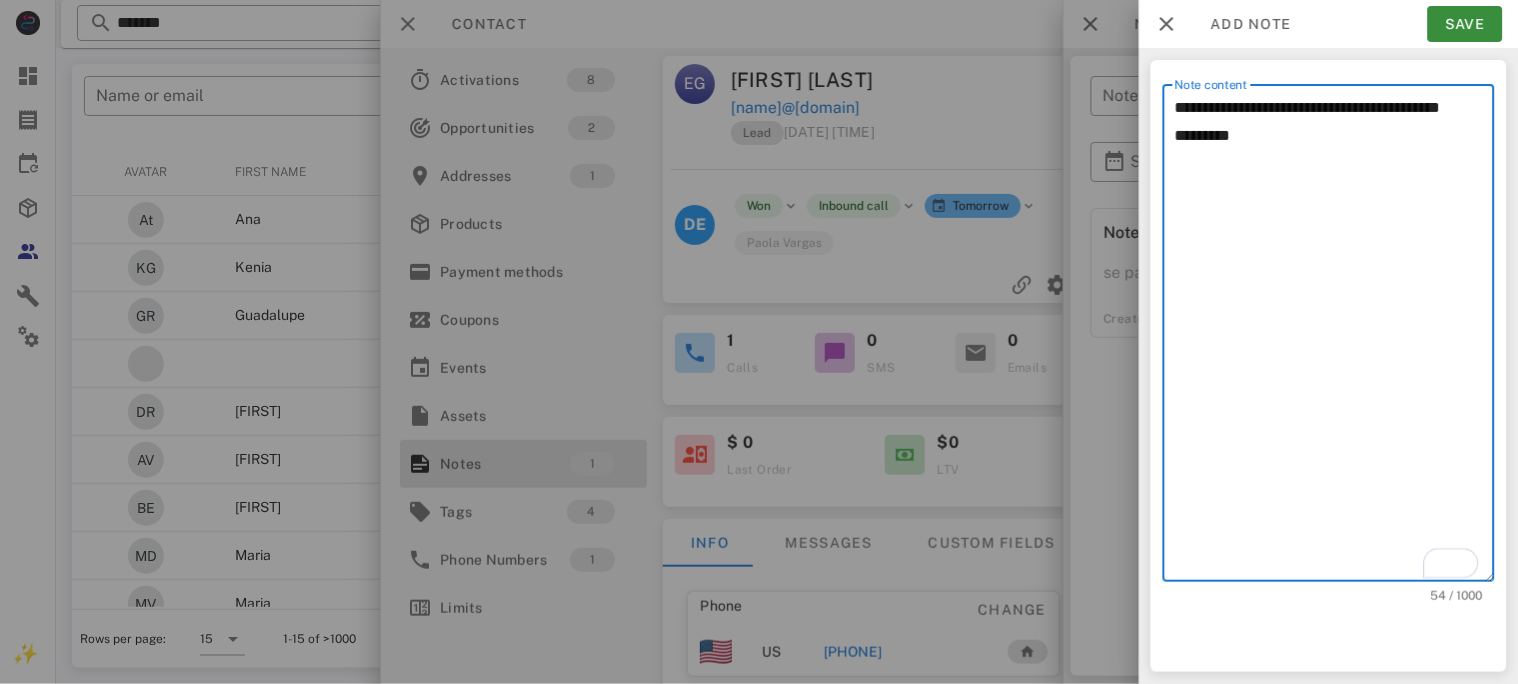 click on "**********" at bounding box center [1335, 338] 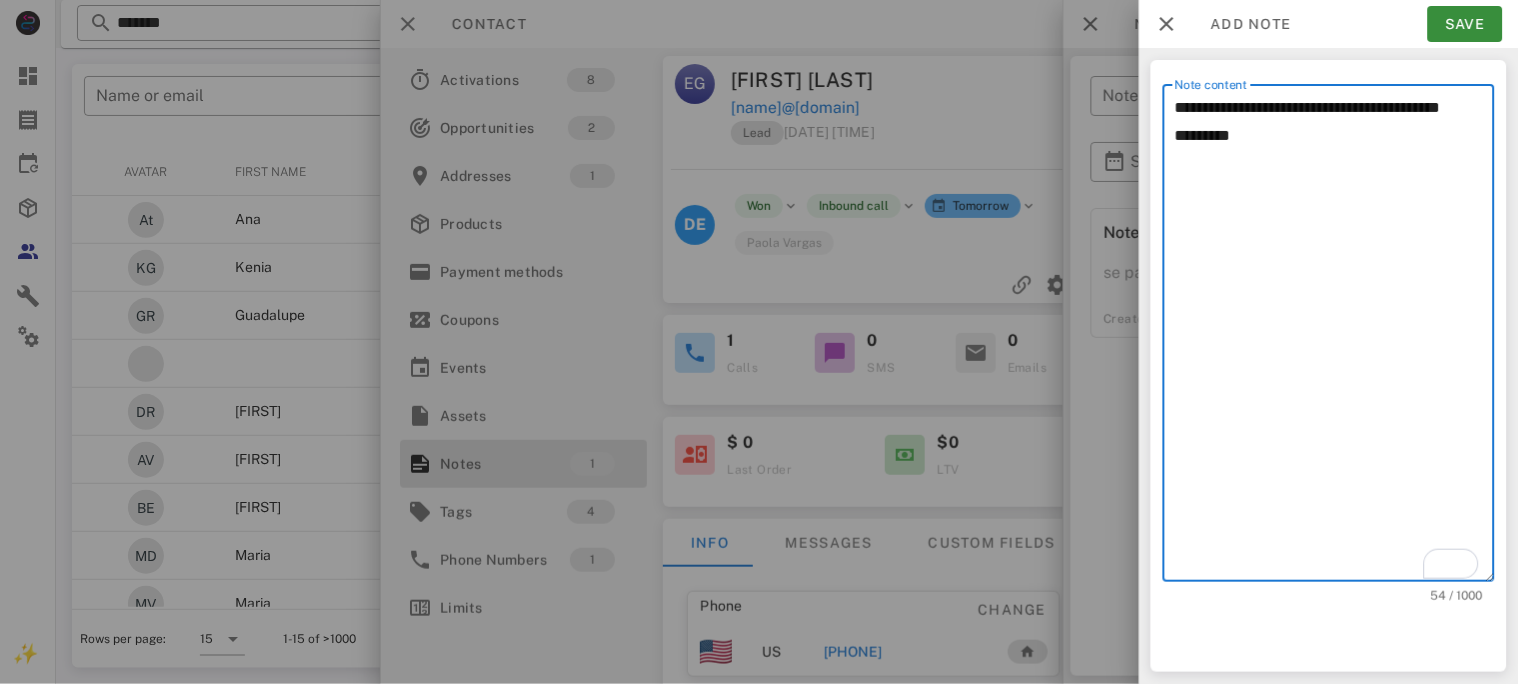 click on "**********" at bounding box center [1335, 338] 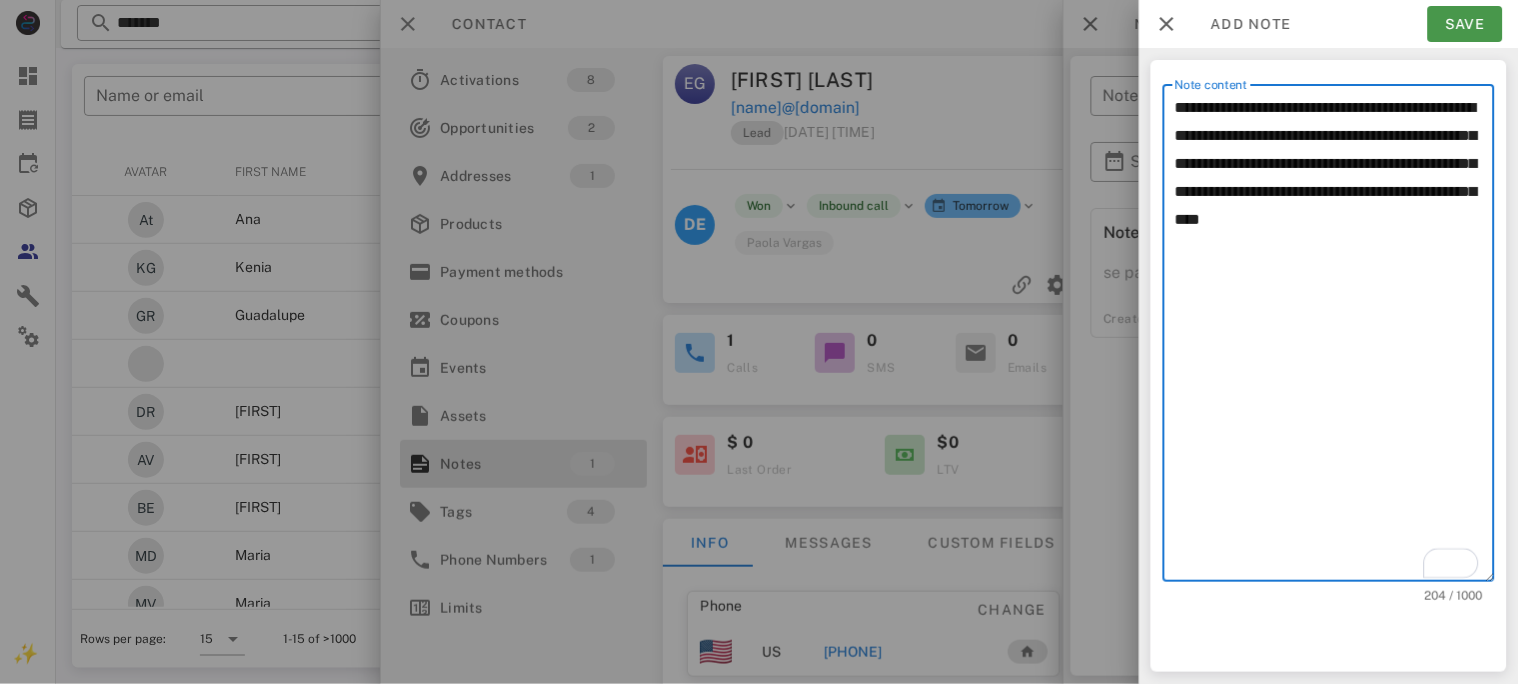type on "**********" 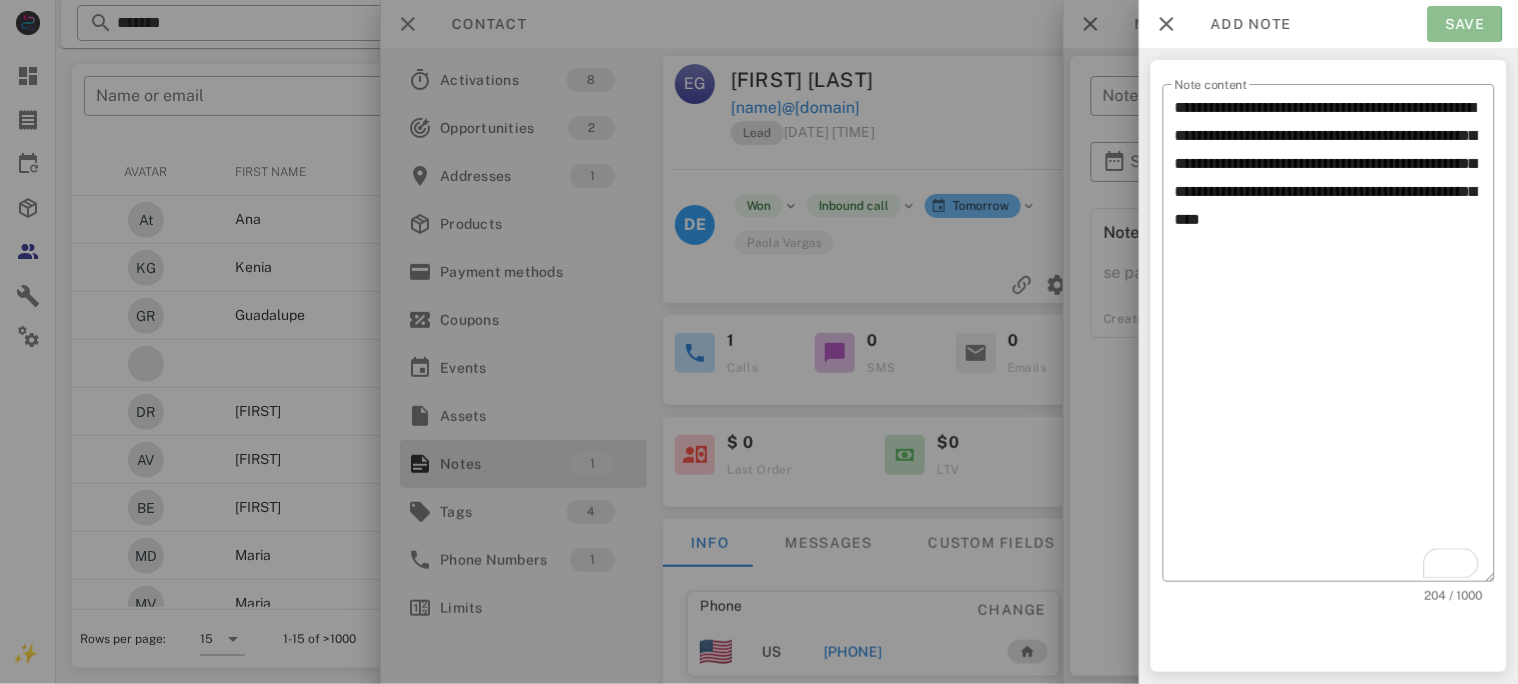 click on "Save" at bounding box center (1465, 24) 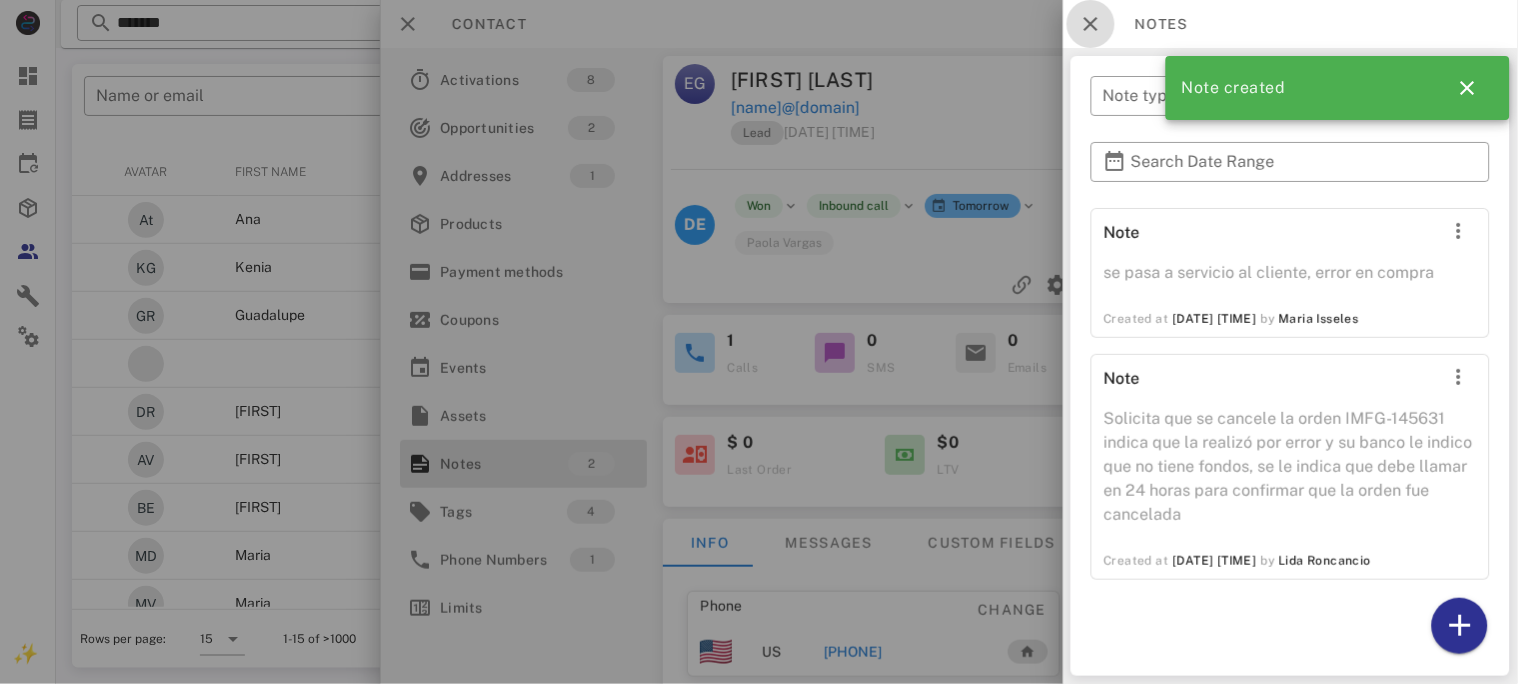 click at bounding box center (1091, 24) 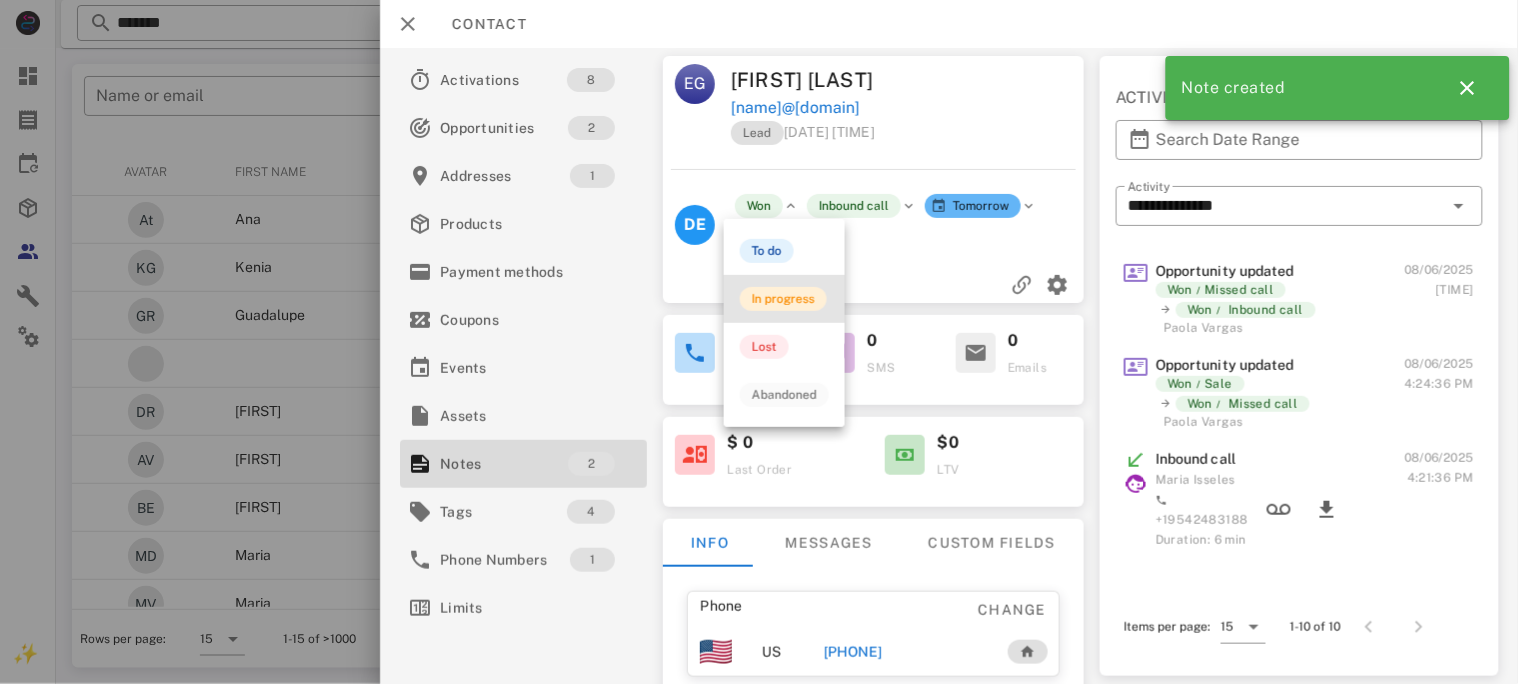 click on "In progress" at bounding box center [783, 299] 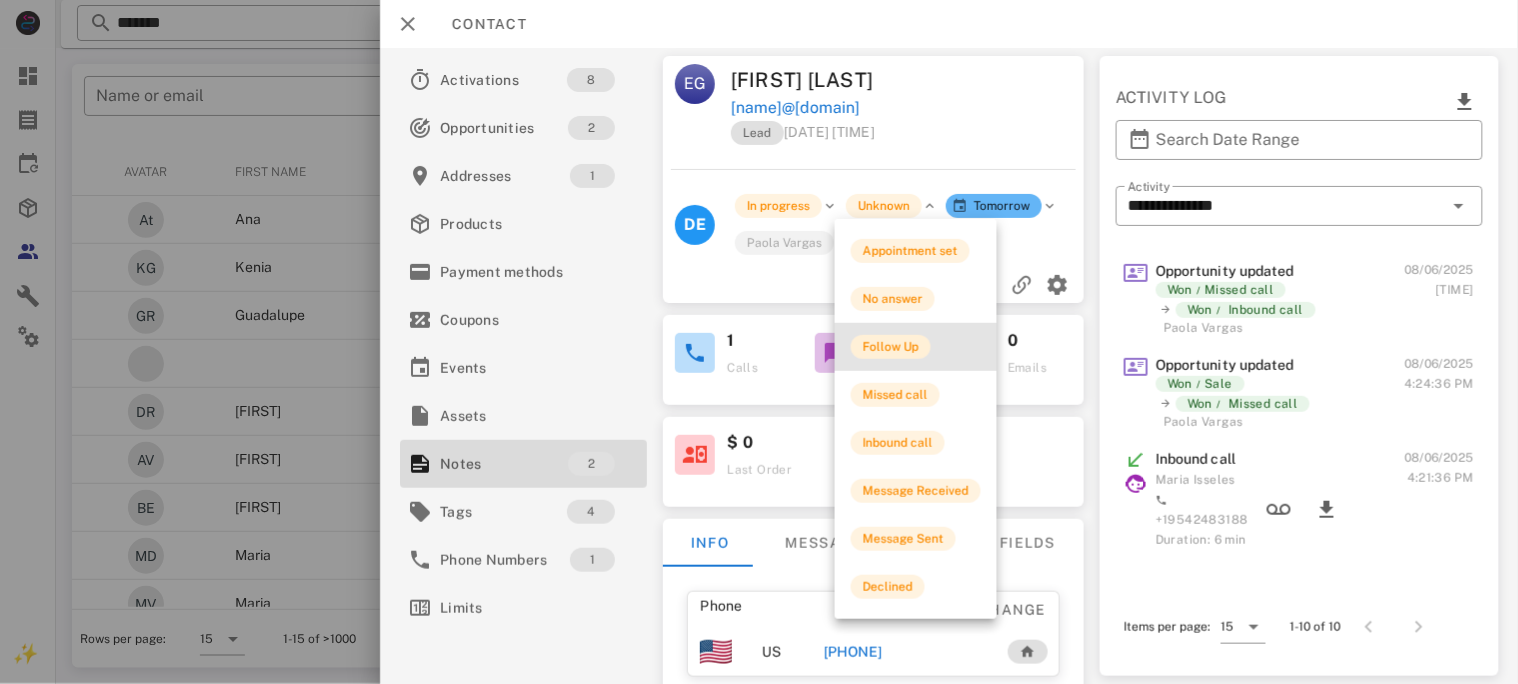 click on "Follow Up" at bounding box center (891, 347) 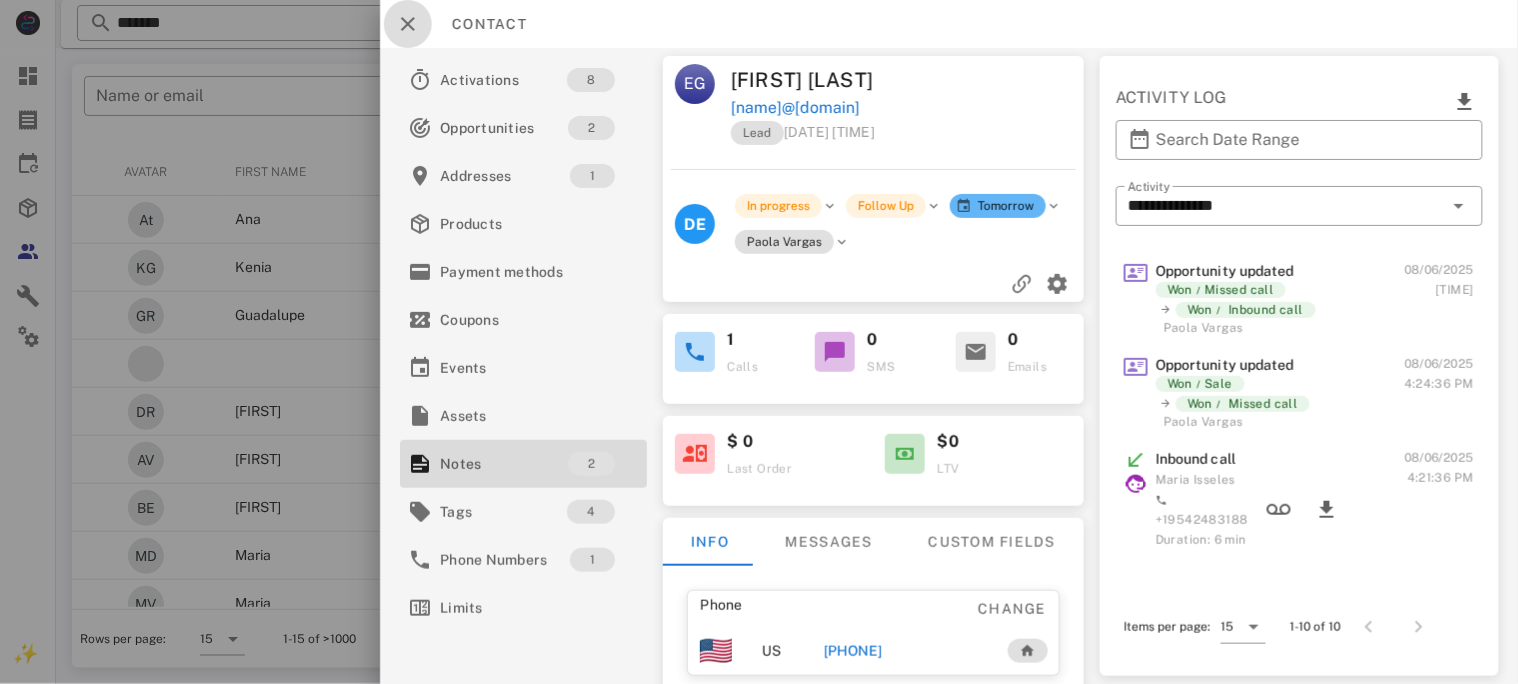 click at bounding box center (408, 24) 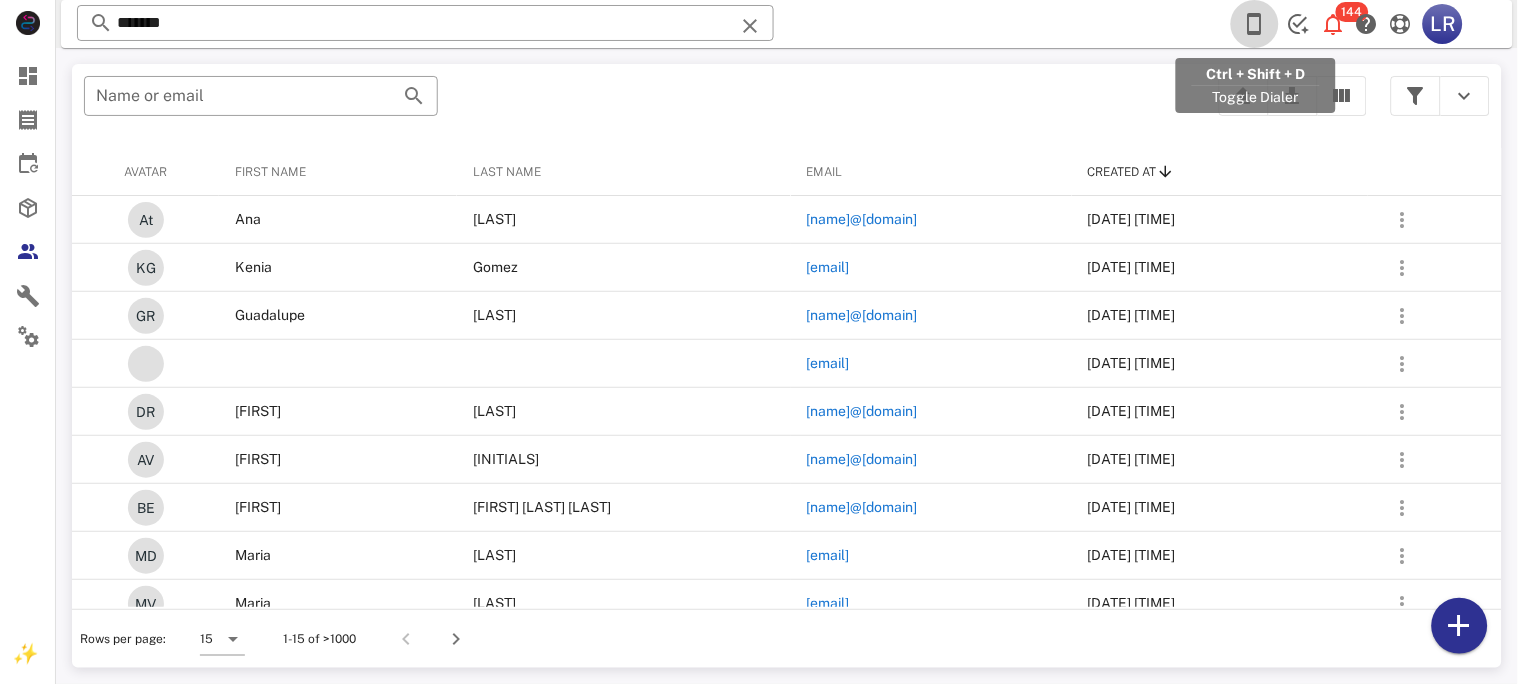 click at bounding box center (1255, 24) 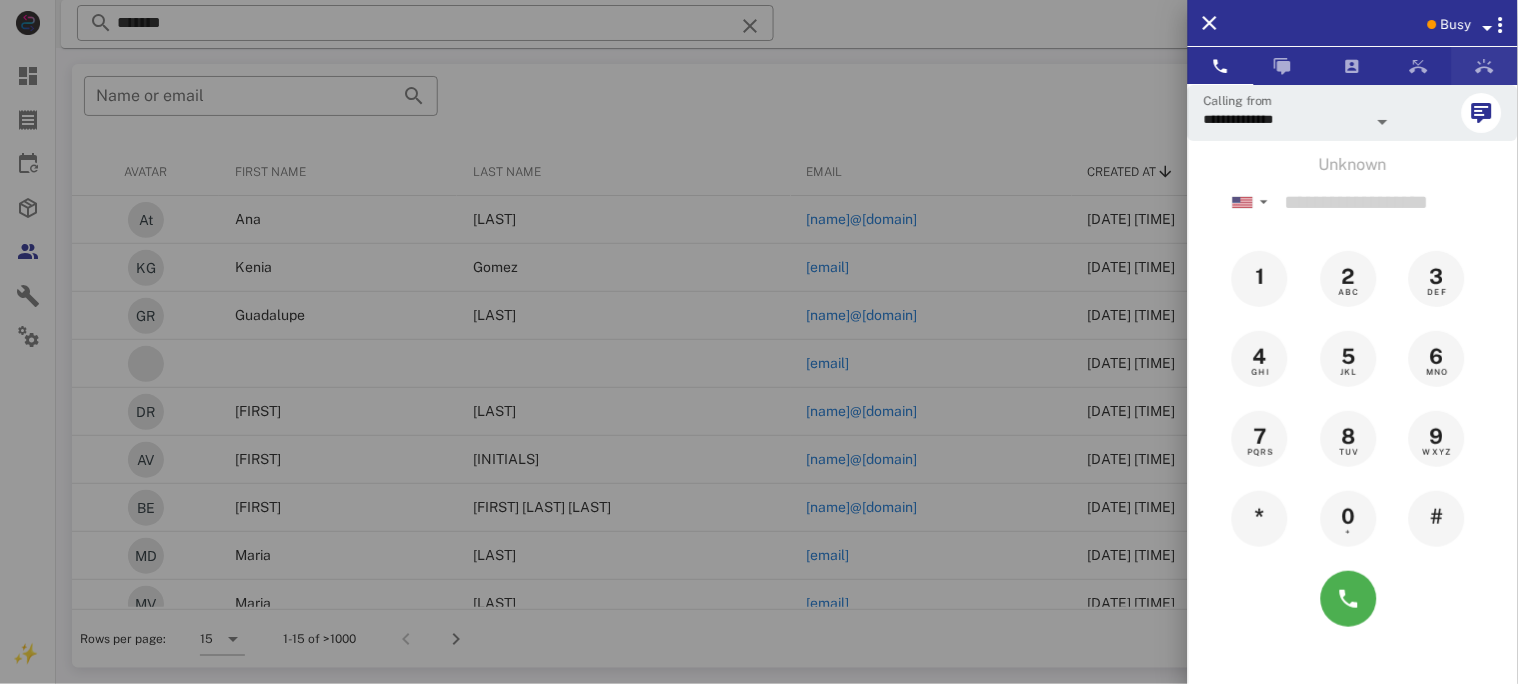 click at bounding box center [1488, 28] 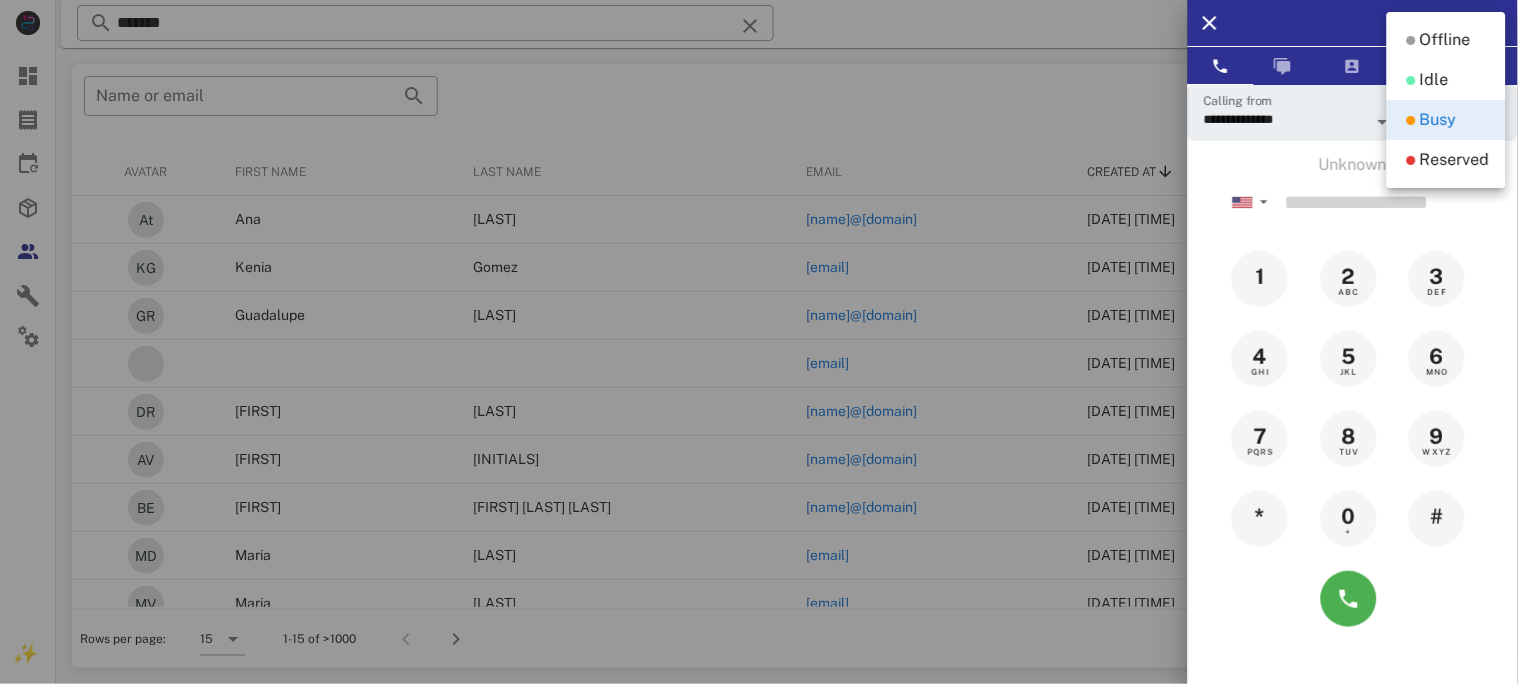 drag, startPoint x: 1436, startPoint y: 85, endPoint x: 1303, endPoint y: 85, distance: 133 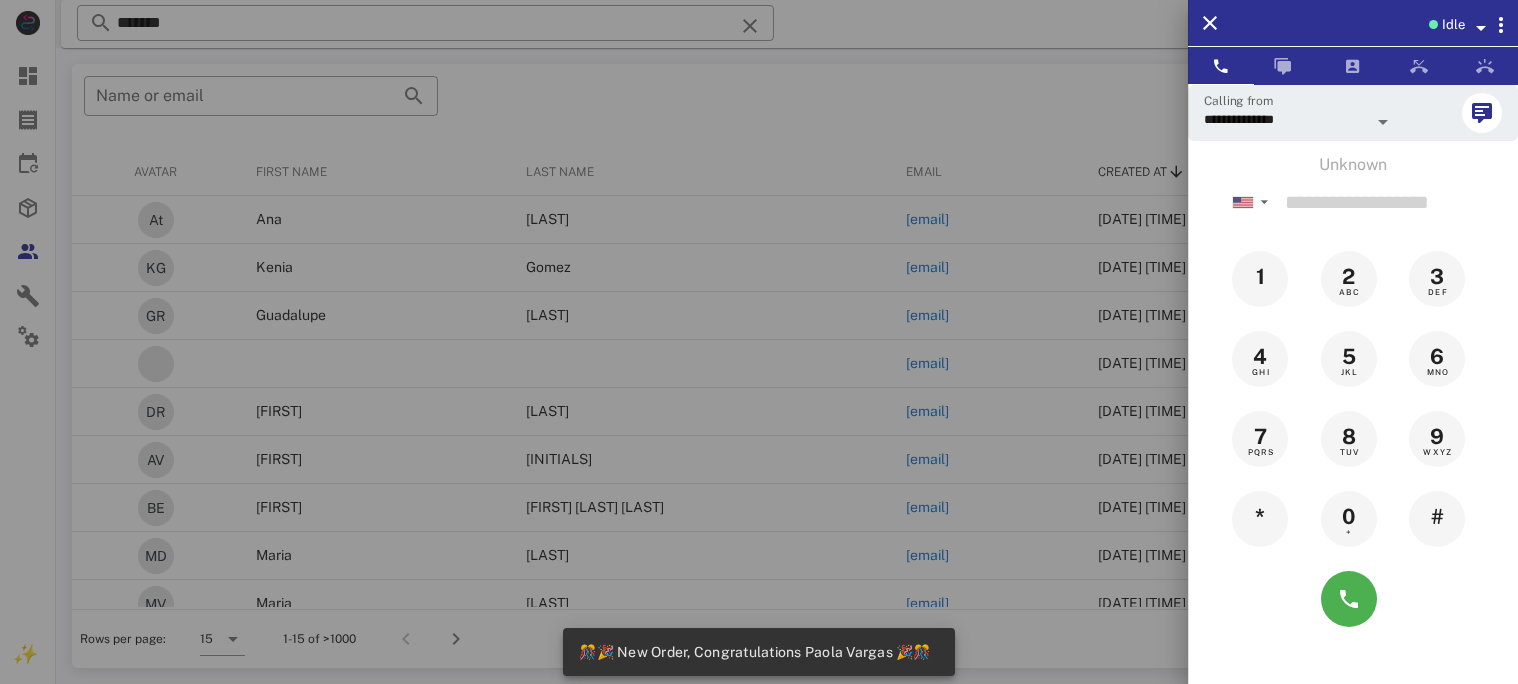 scroll, scrollTop: 0, scrollLeft: 0, axis: both 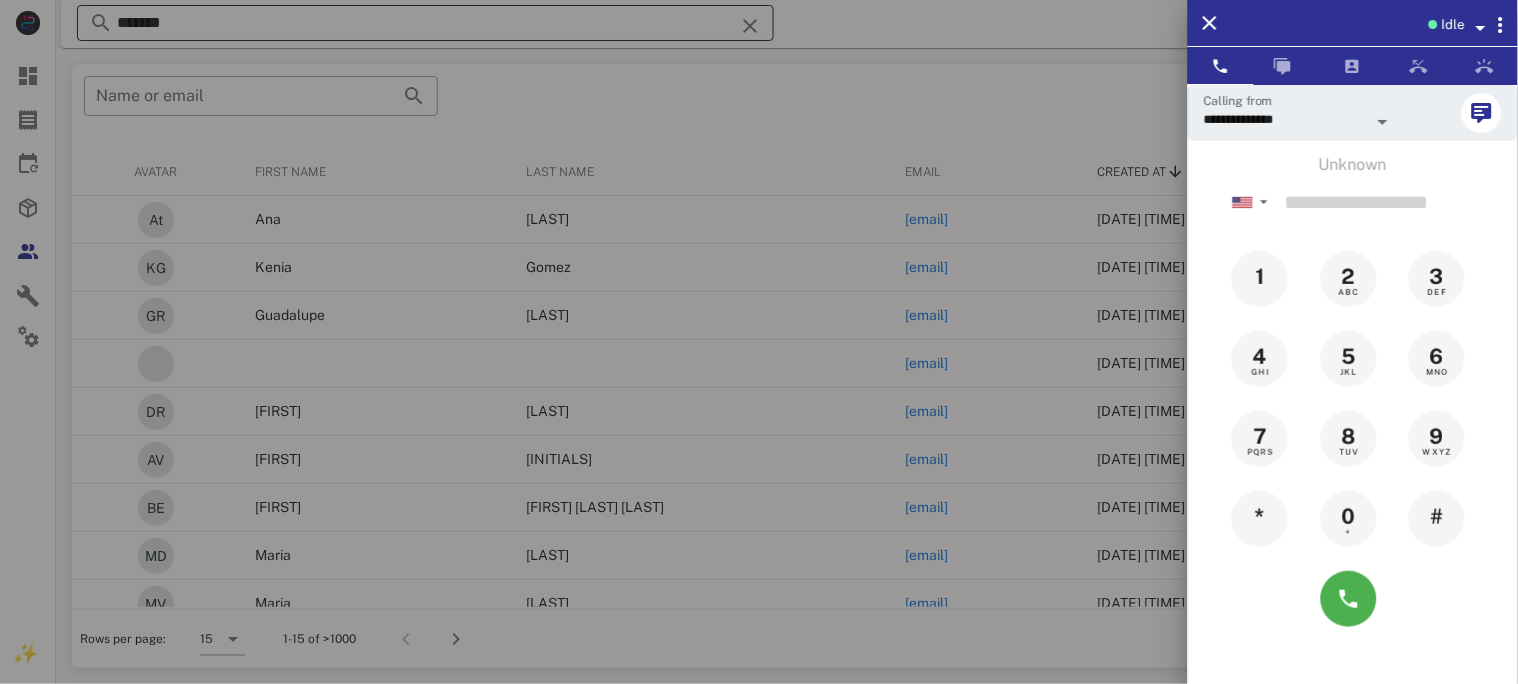 click at bounding box center (759, 342) 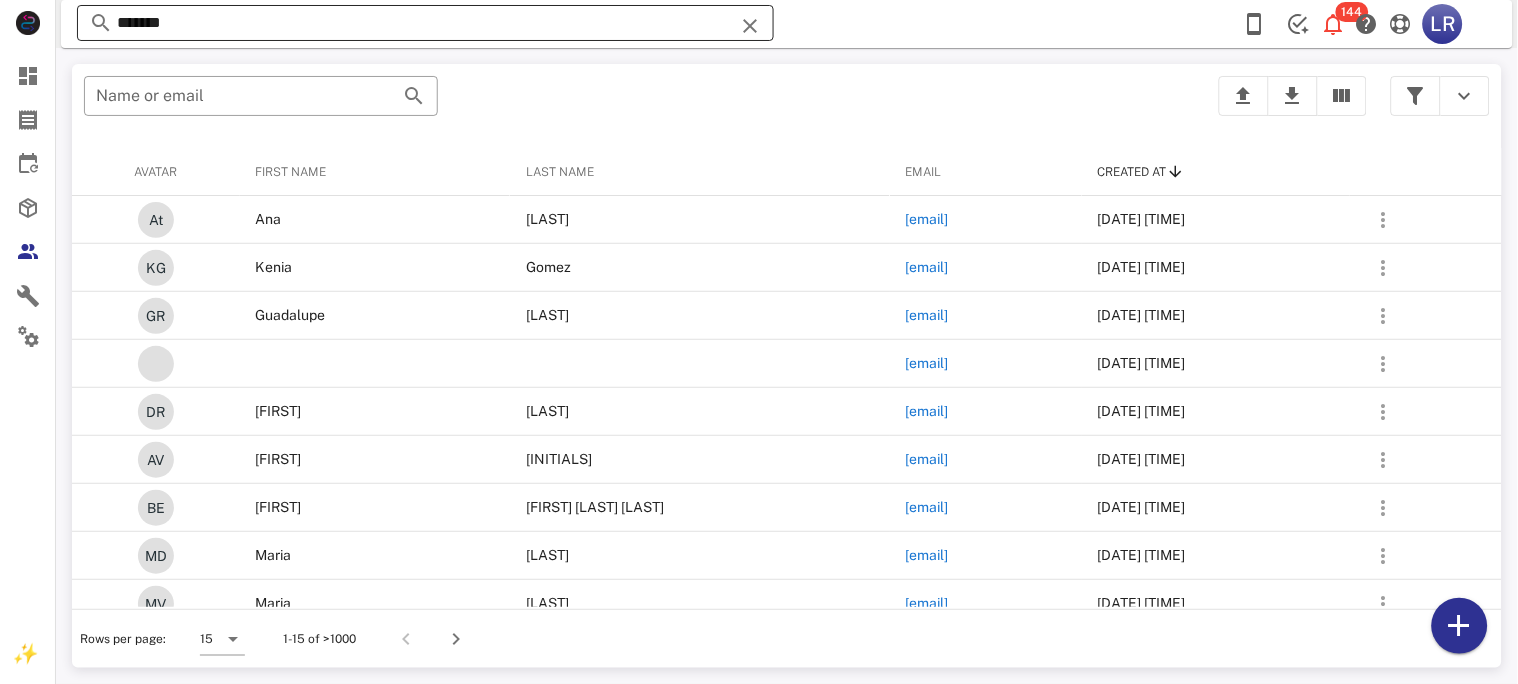 click at bounding box center [750, 26] 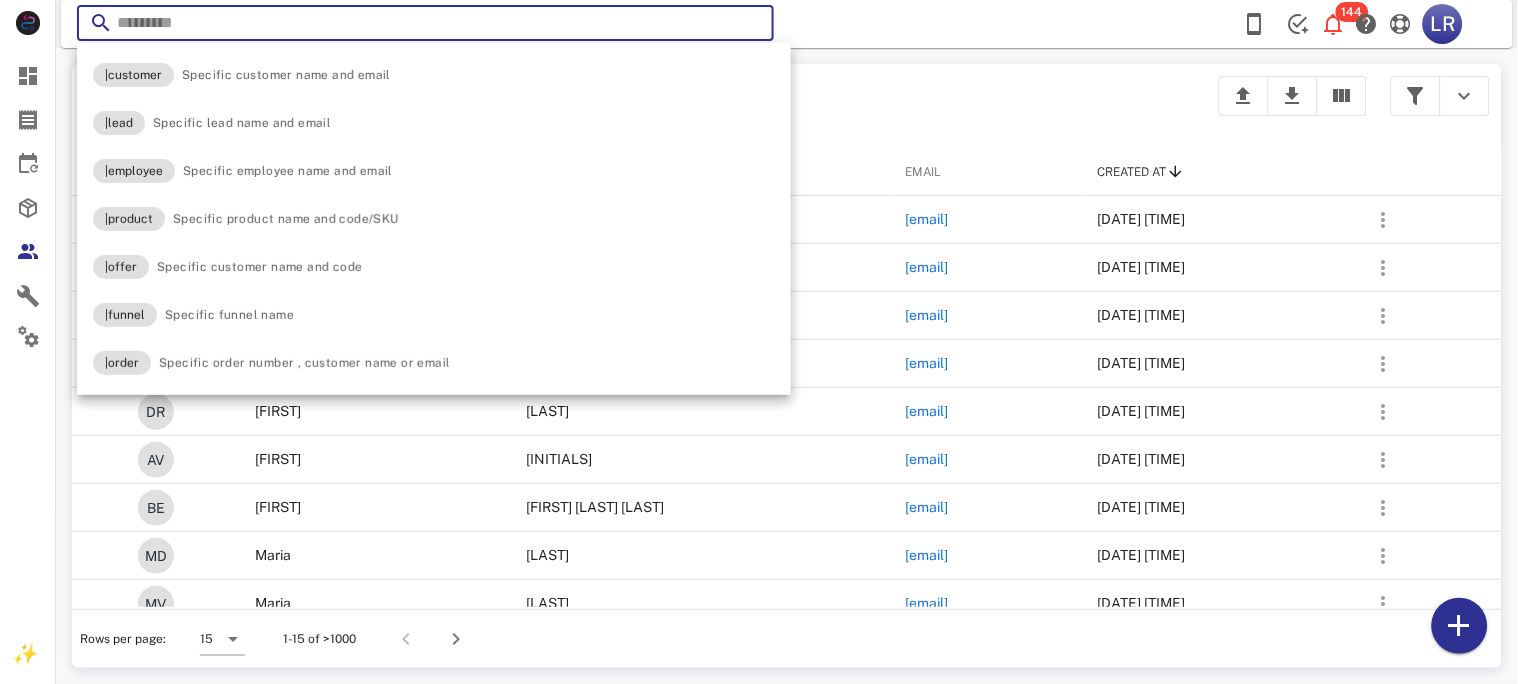 paste on "**********" 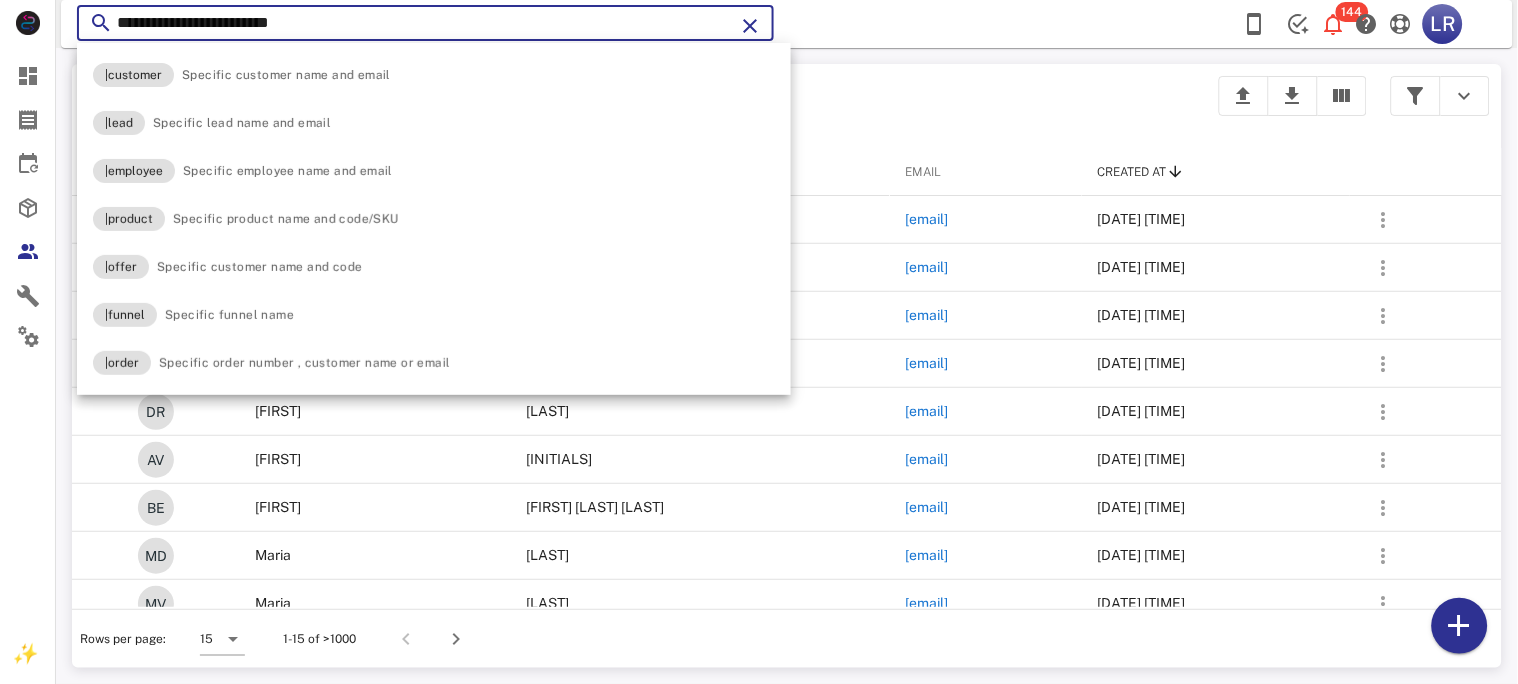 type on "**********" 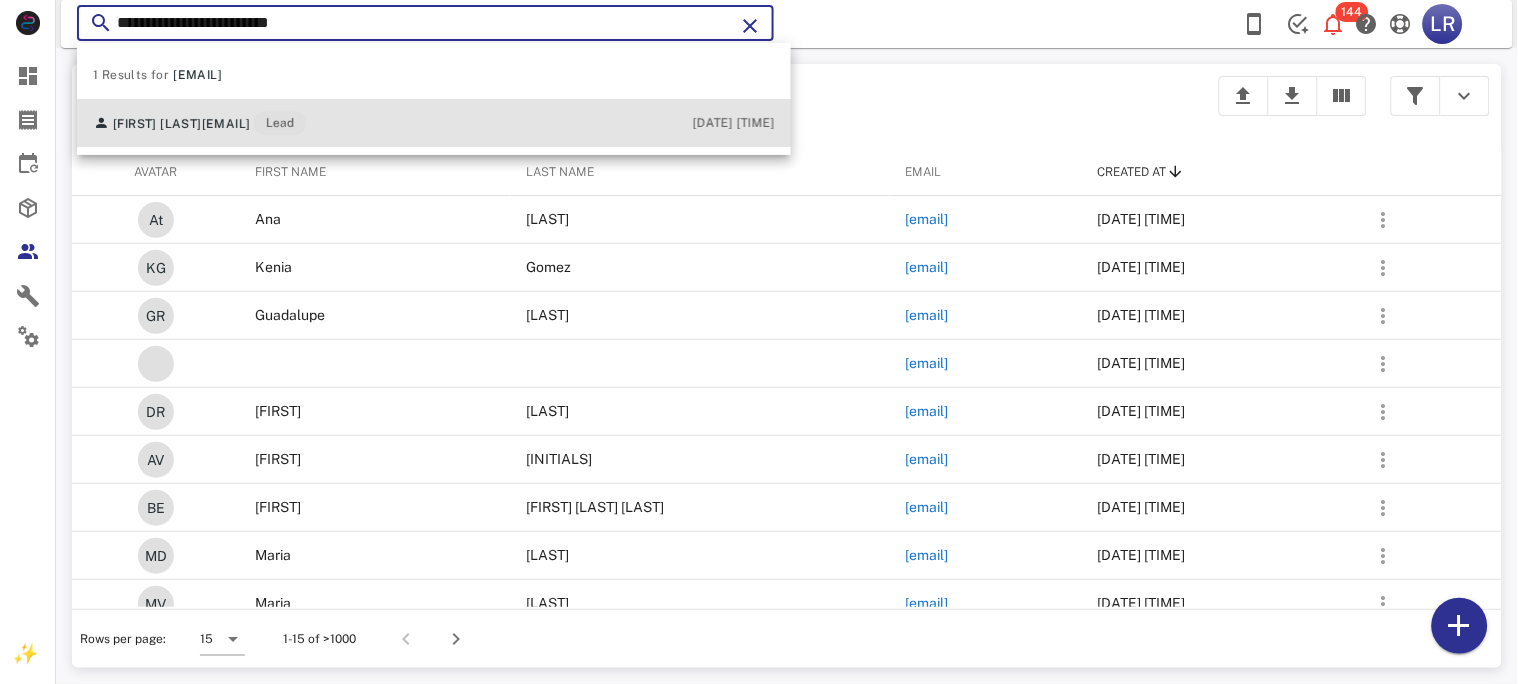 click on "[EMAIL]" at bounding box center (226, 124) 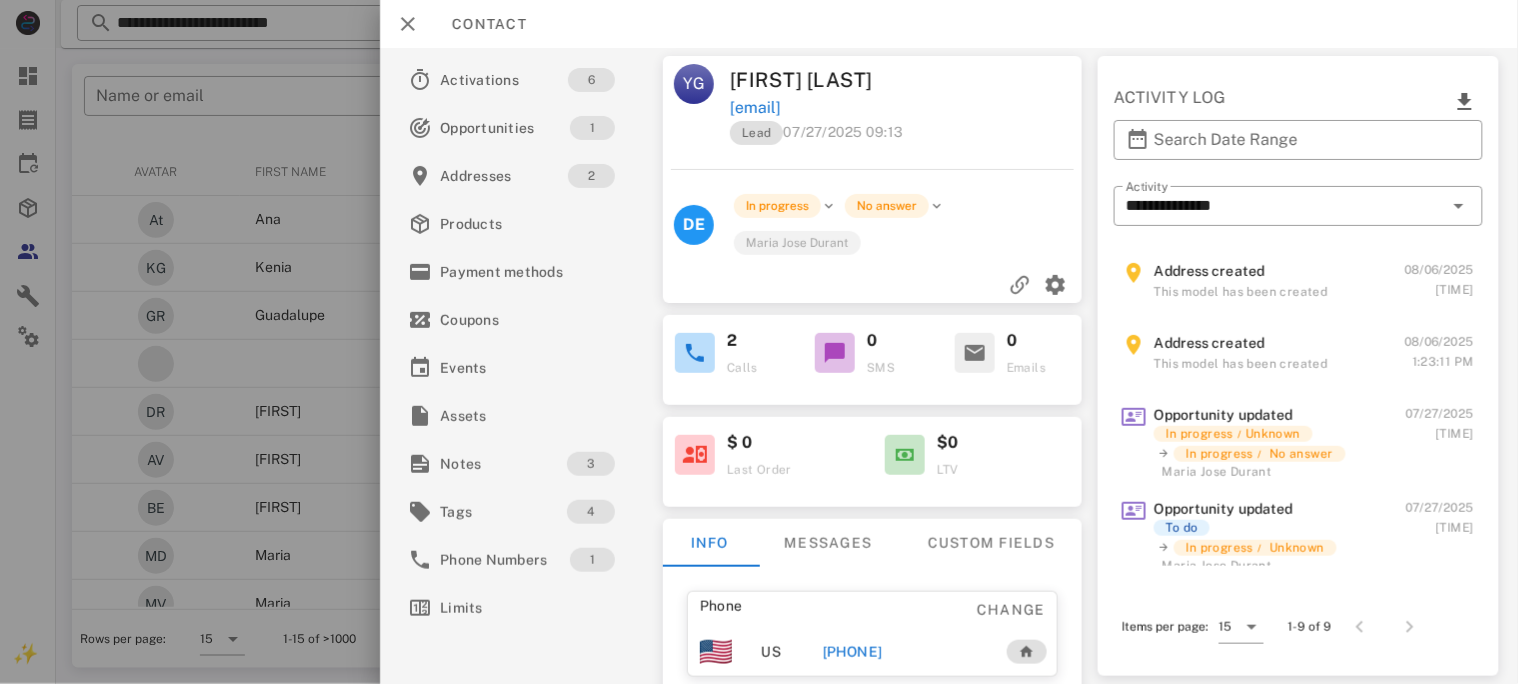 click on "[PHONE]" at bounding box center (852, 652) 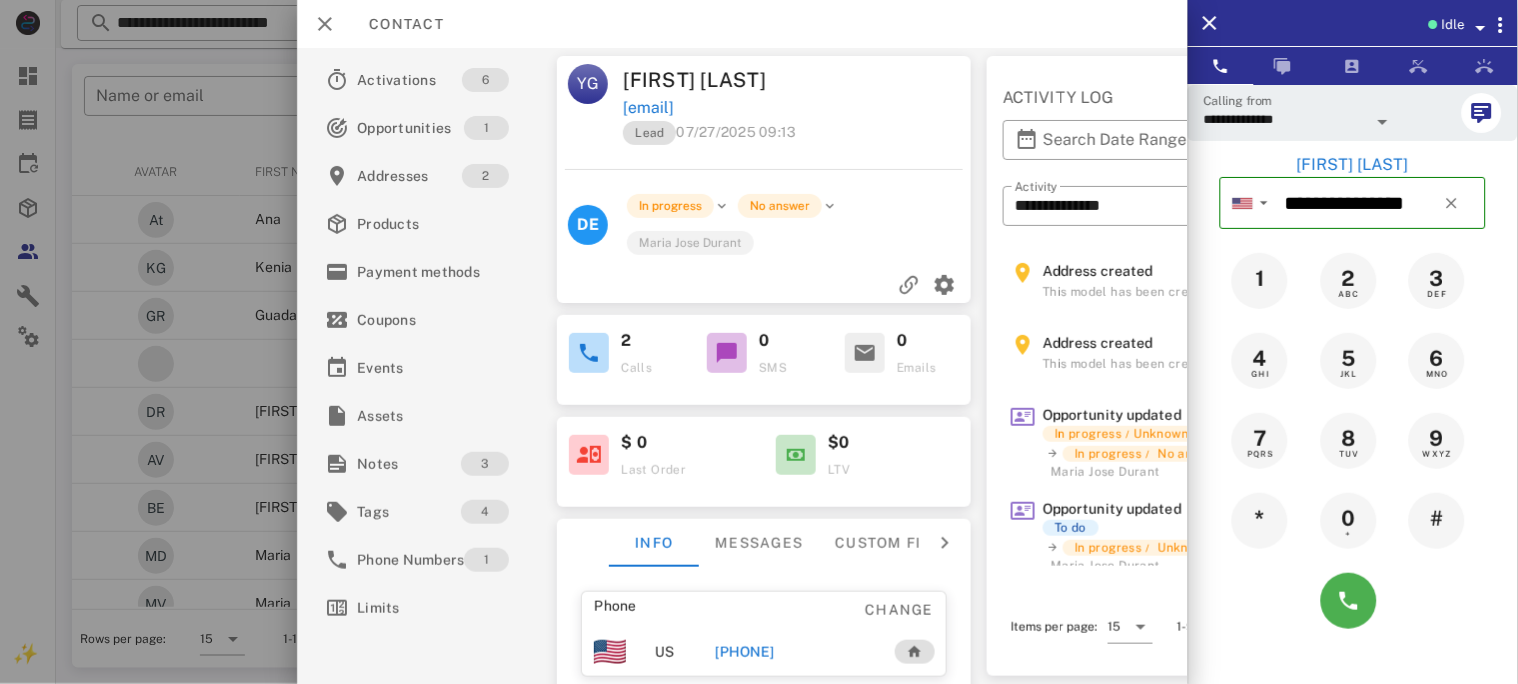 click on "+15095100999" at bounding box center (744, 652) 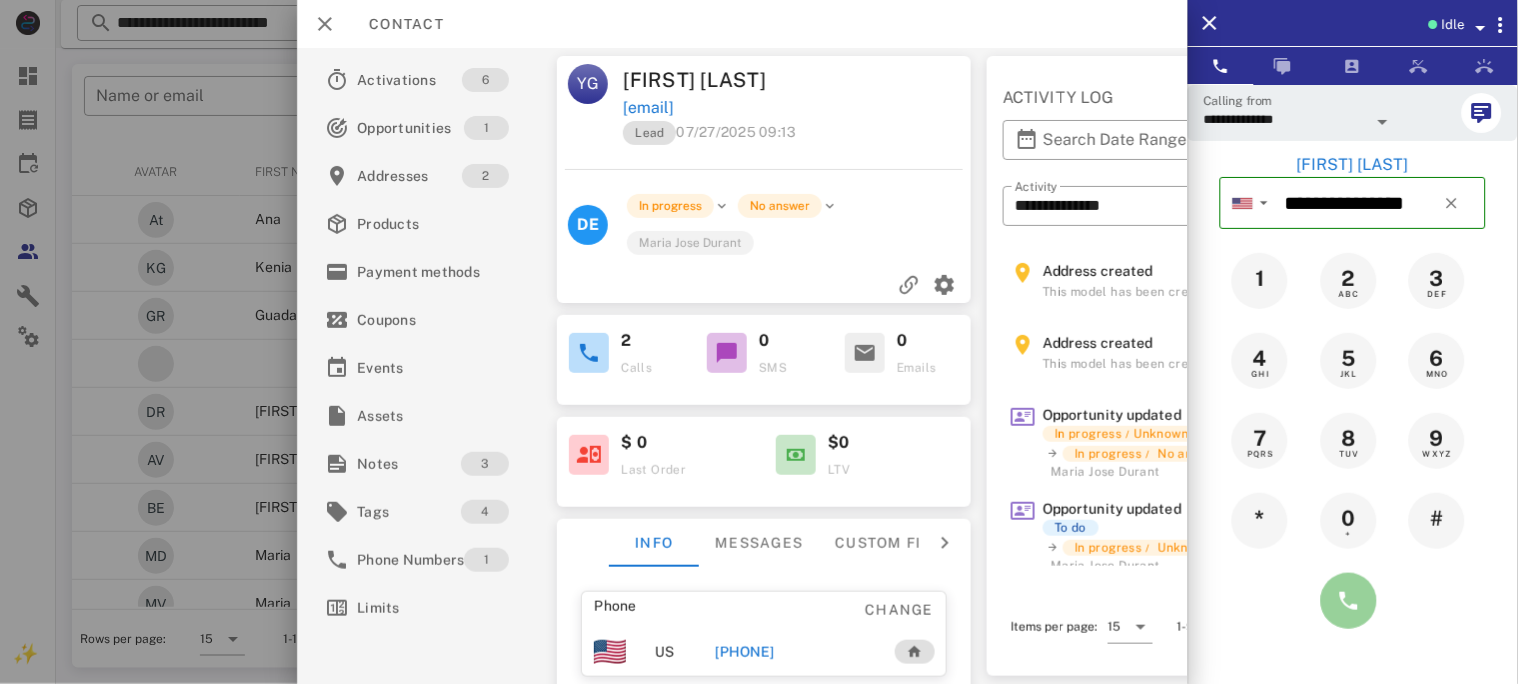 click at bounding box center (1349, 601) 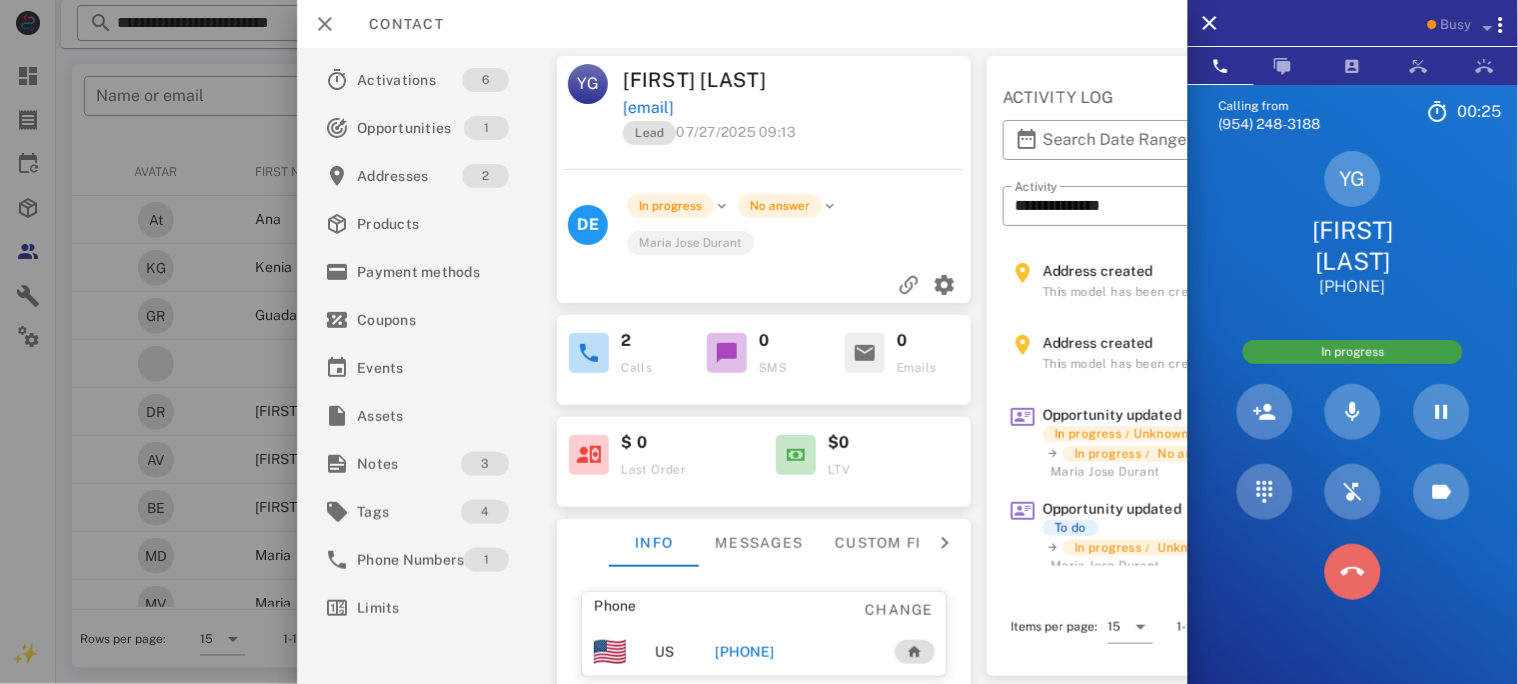 click at bounding box center [1353, 572] 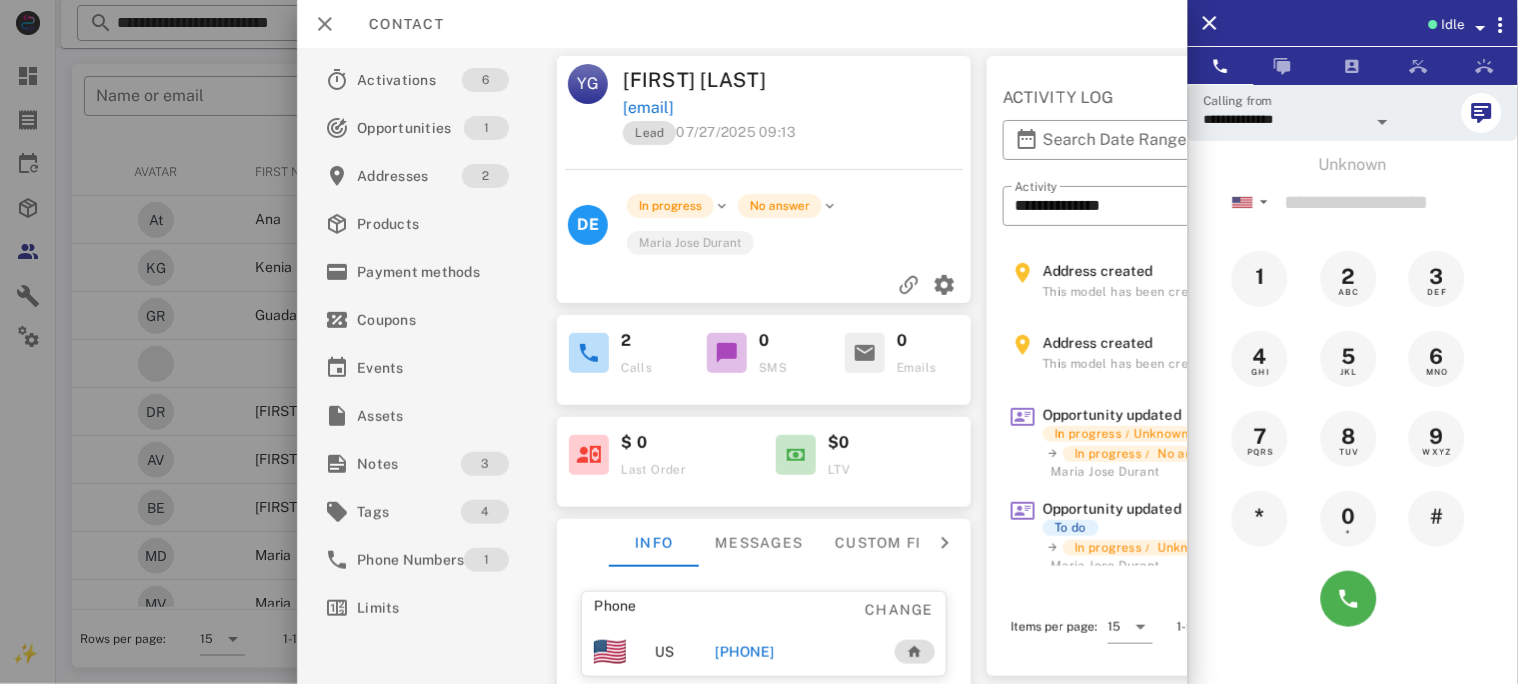 click on "+15095100999" at bounding box center [744, 652] 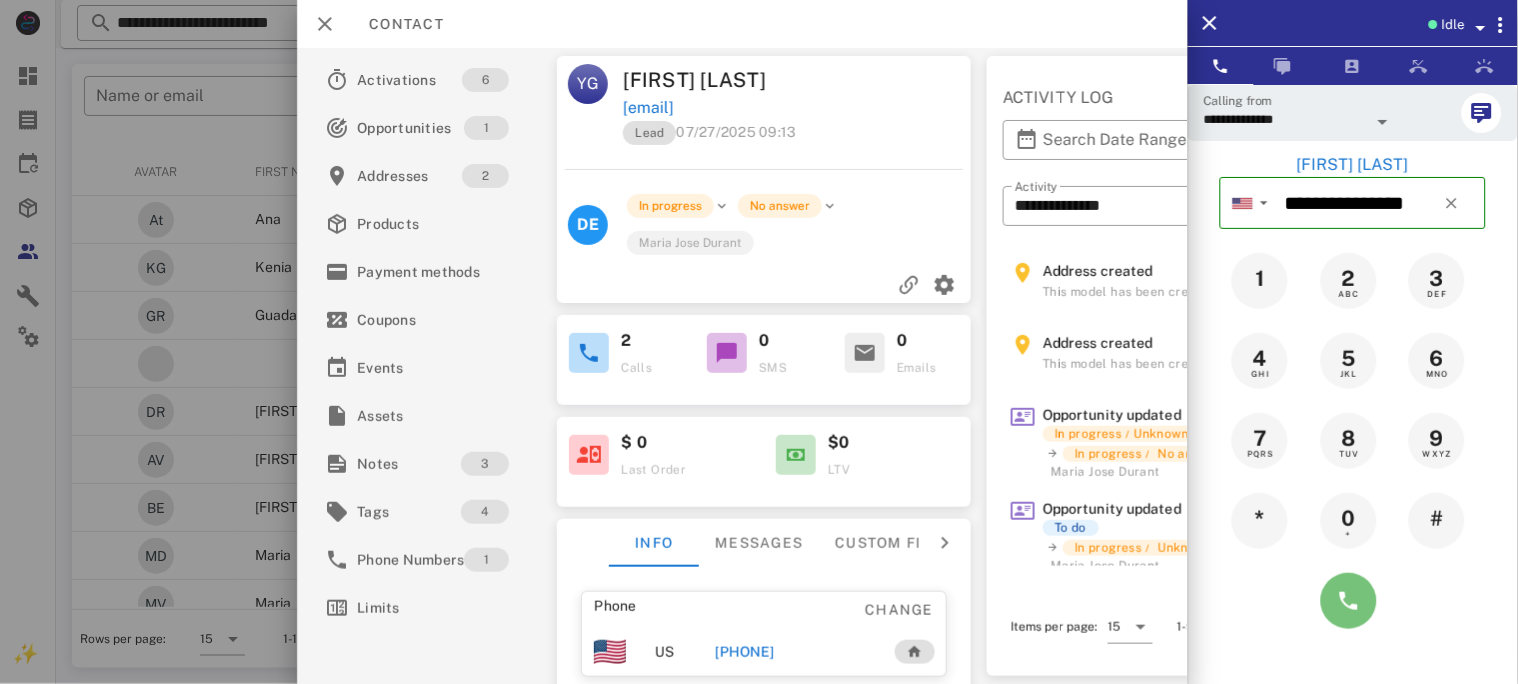 click at bounding box center [1349, 601] 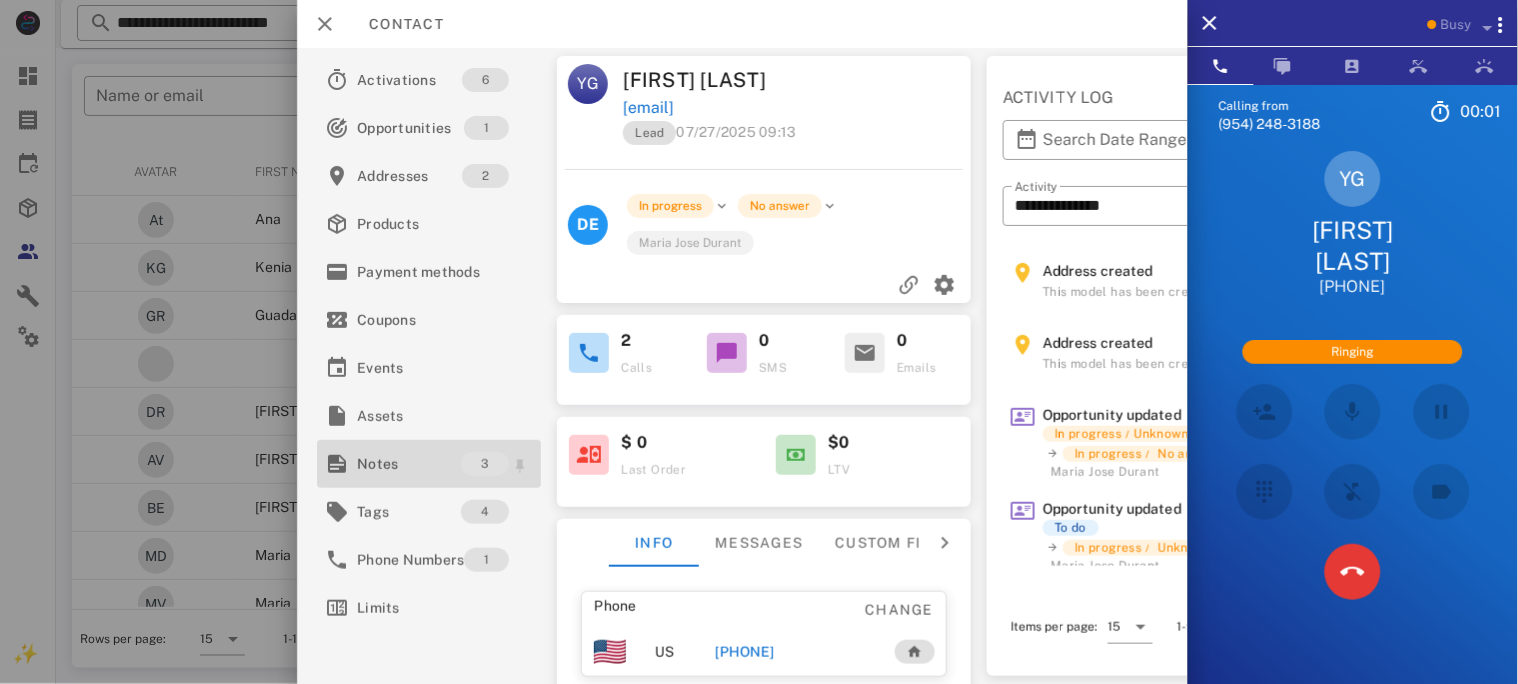 click on "Notes" at bounding box center (409, 464) 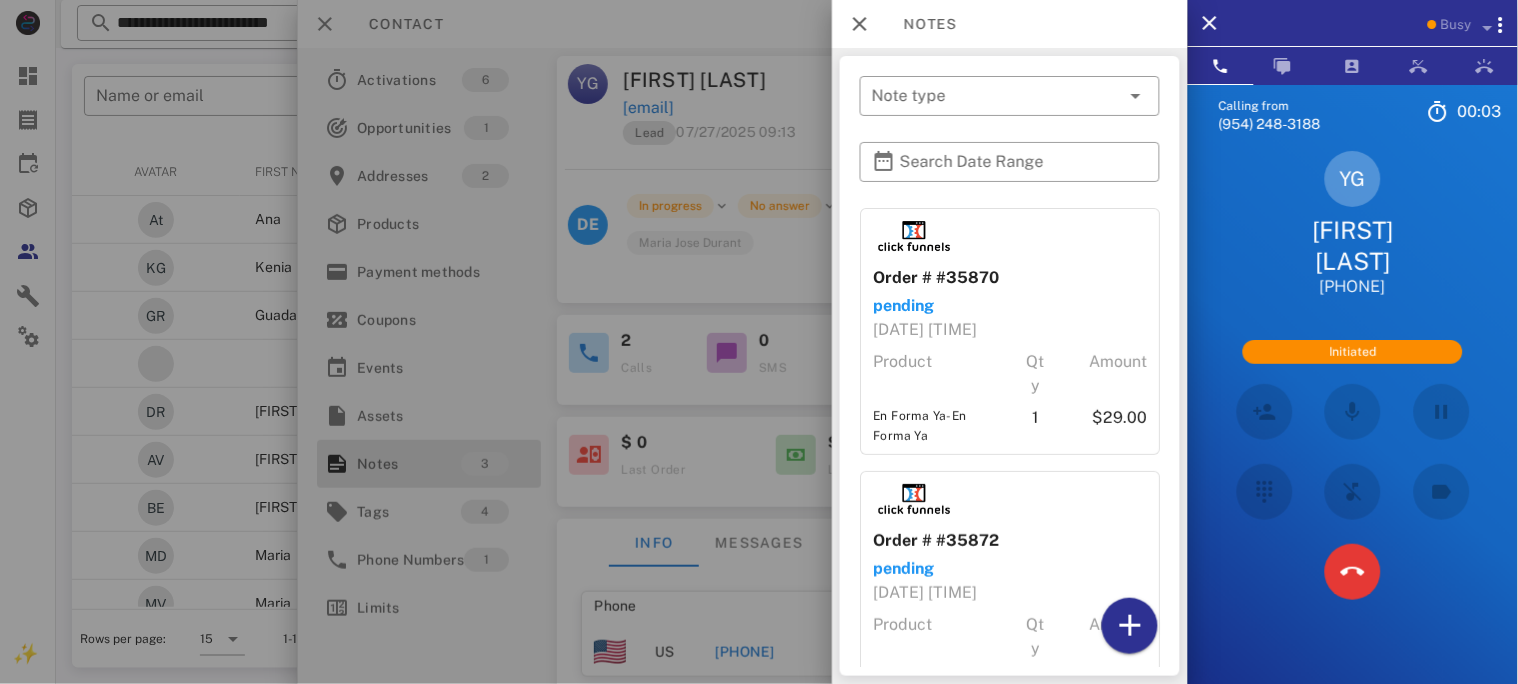 scroll, scrollTop: 336, scrollLeft: 0, axis: vertical 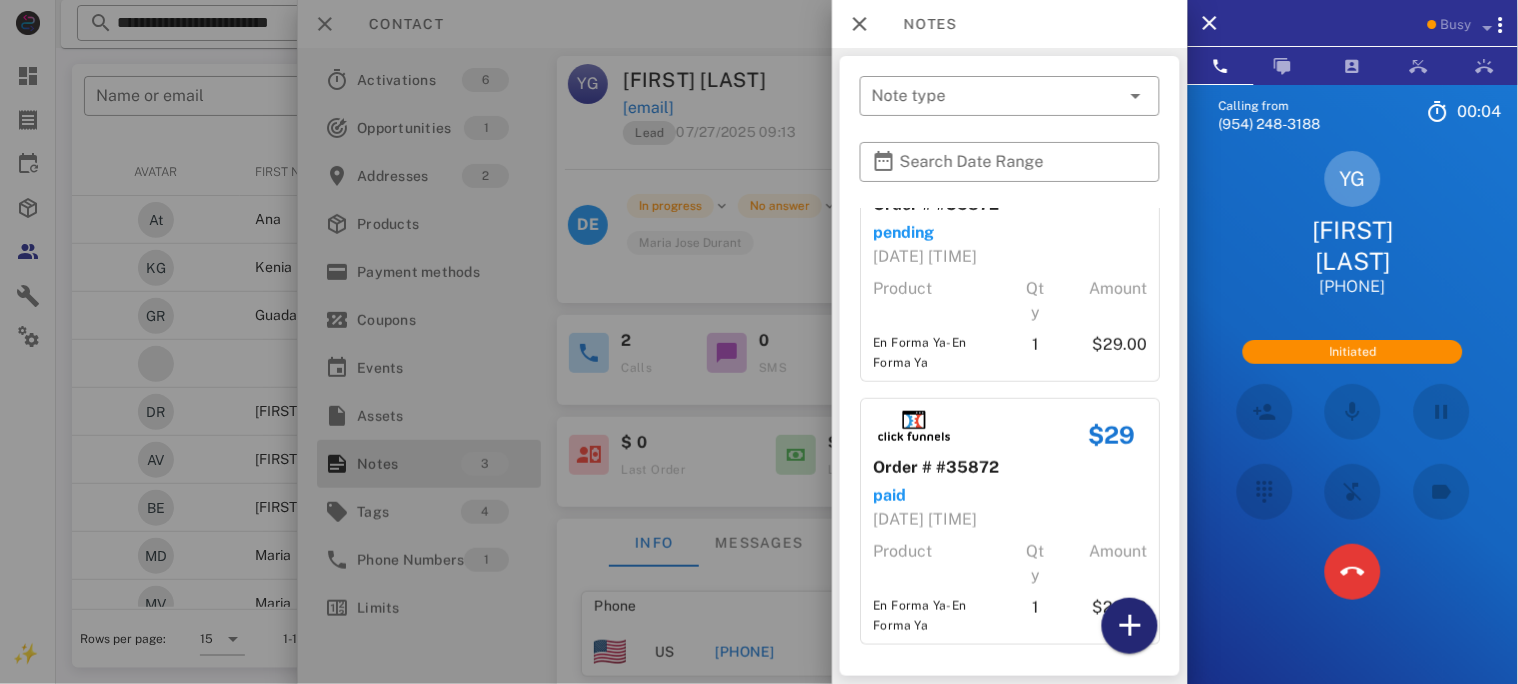 click at bounding box center (1130, 626) 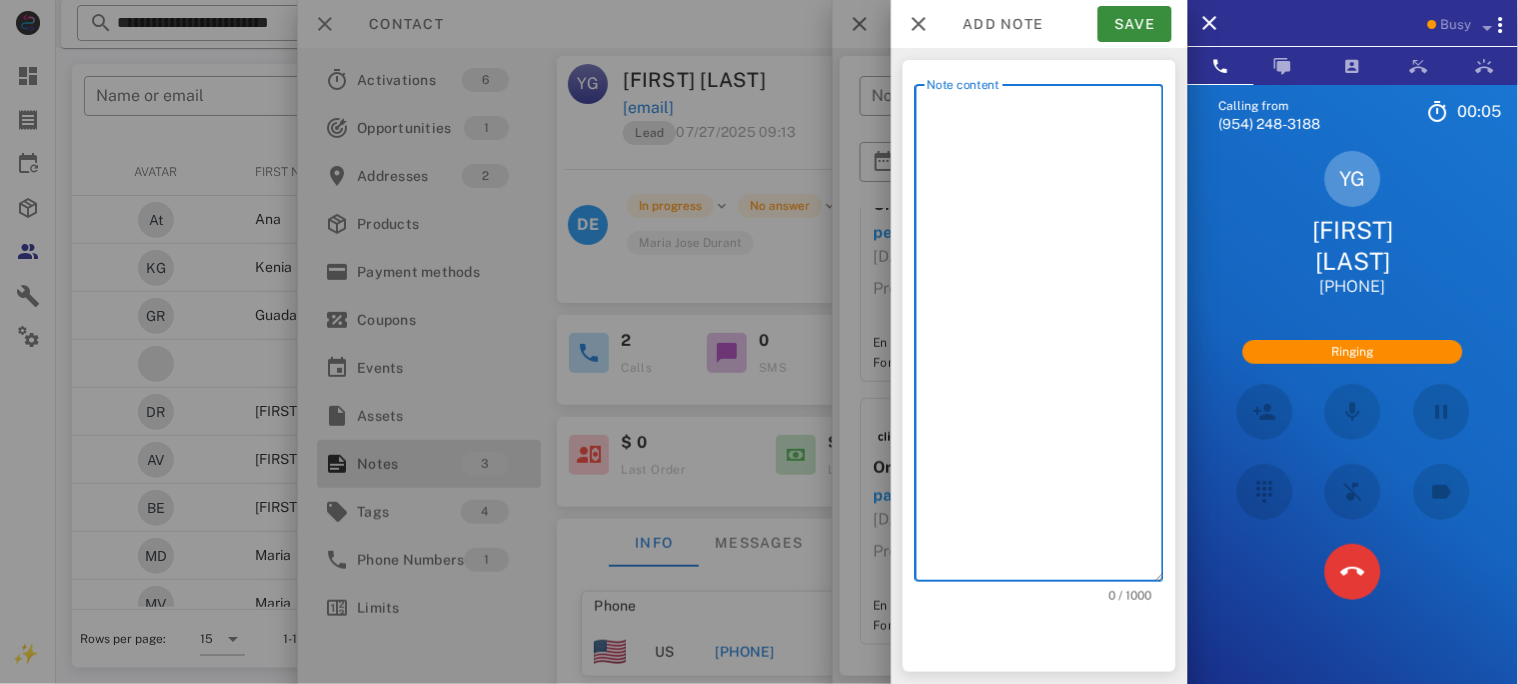 click on "Note content" at bounding box center [1045, 338] 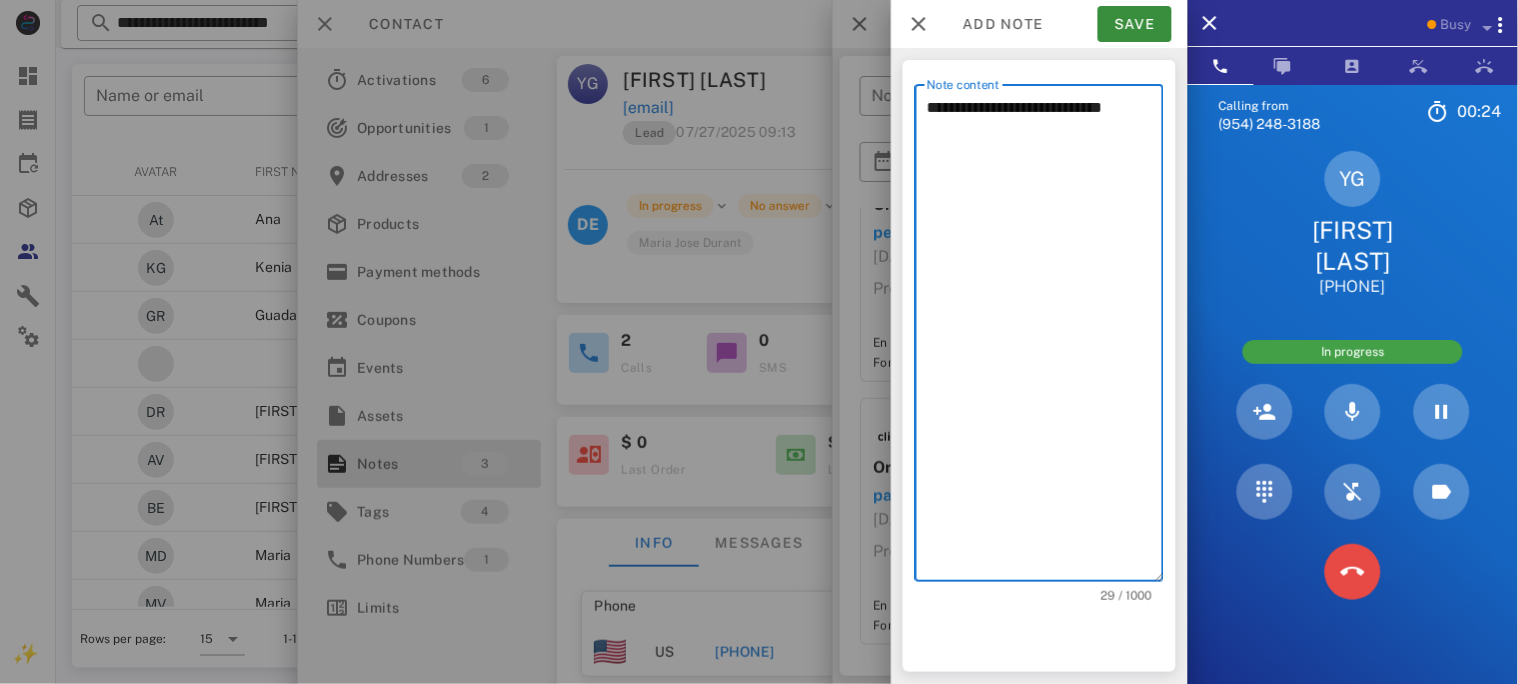 type on "**********" 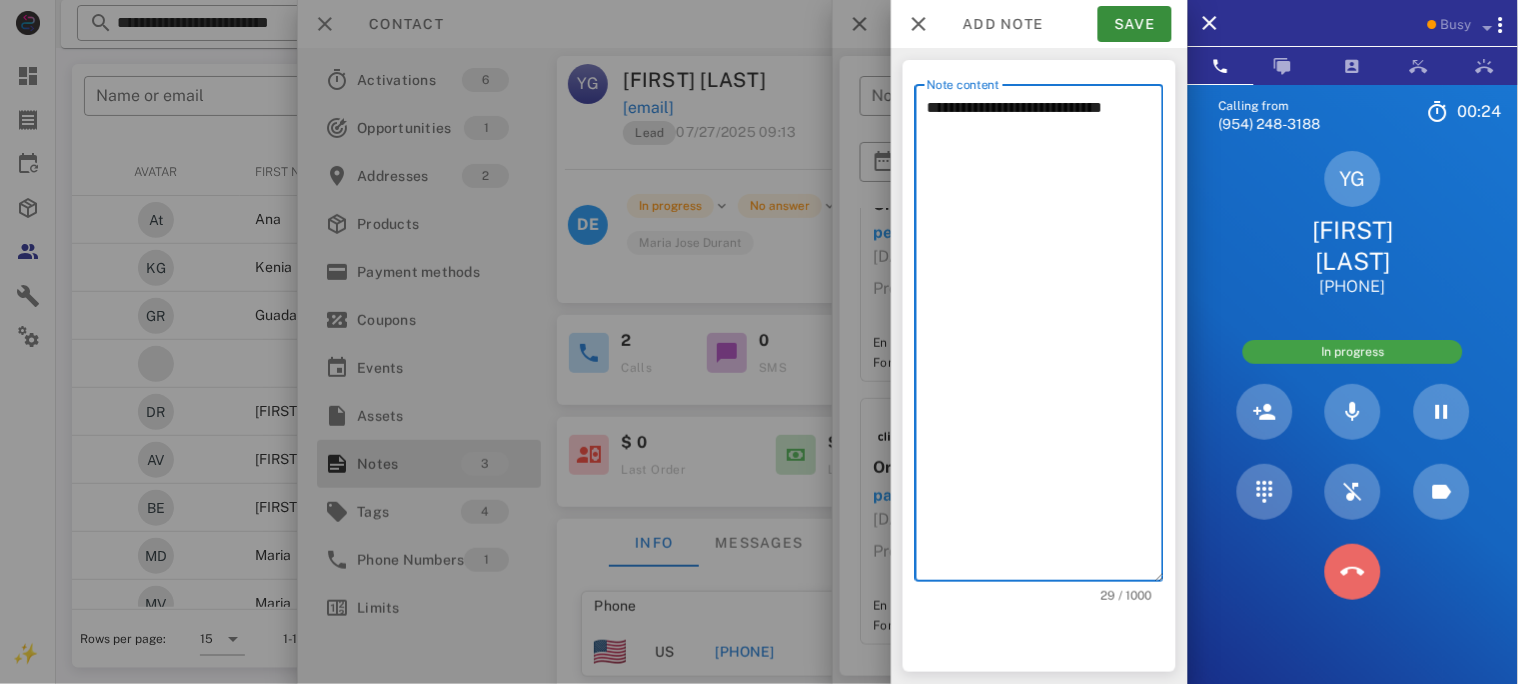 click at bounding box center (1353, 572) 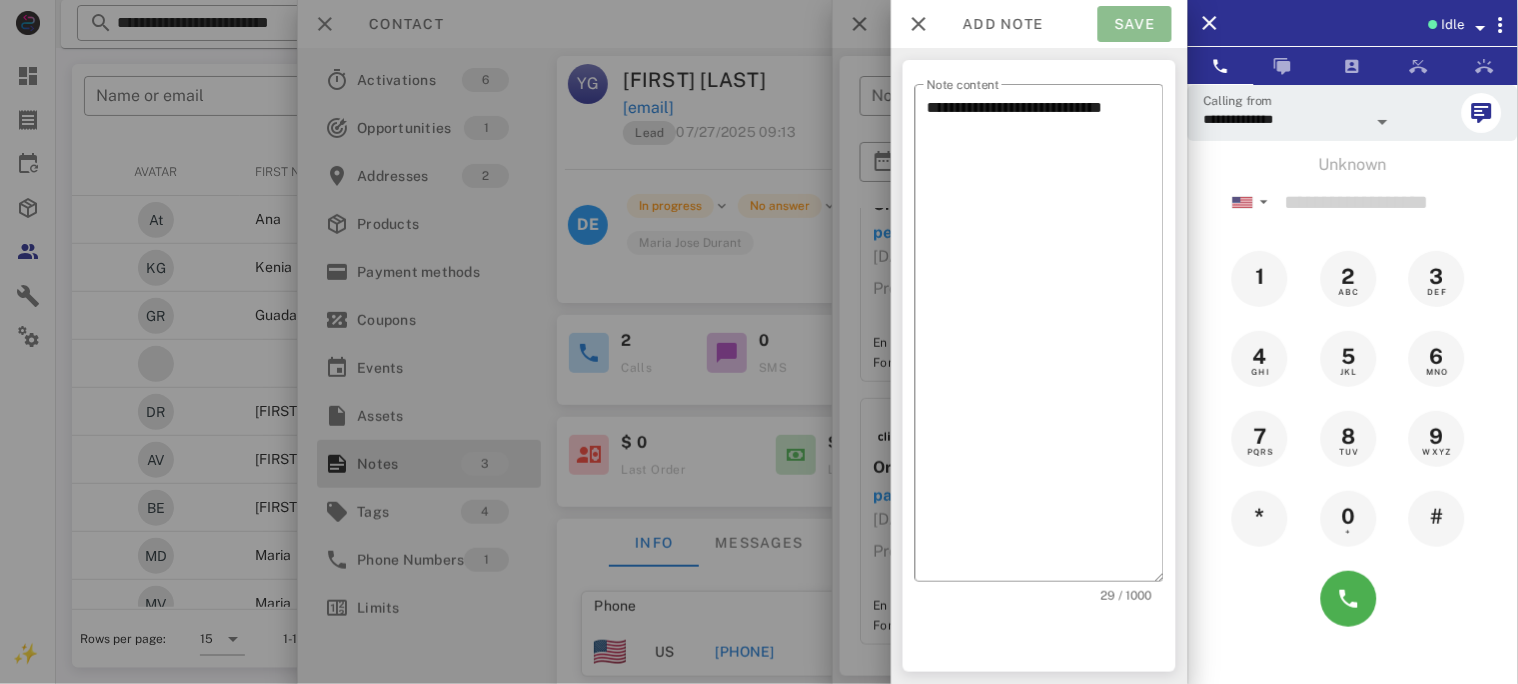 click on "Save" at bounding box center [1135, 24] 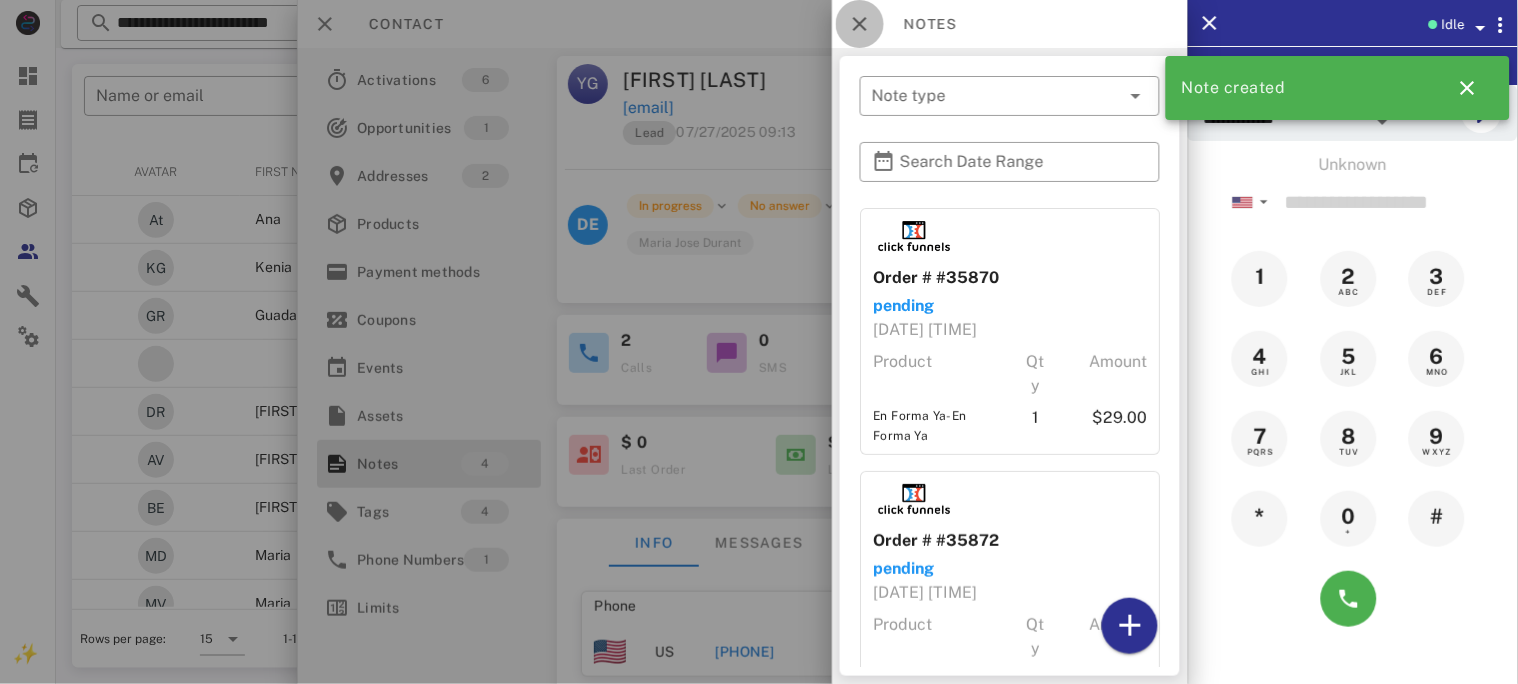 click at bounding box center (860, 24) 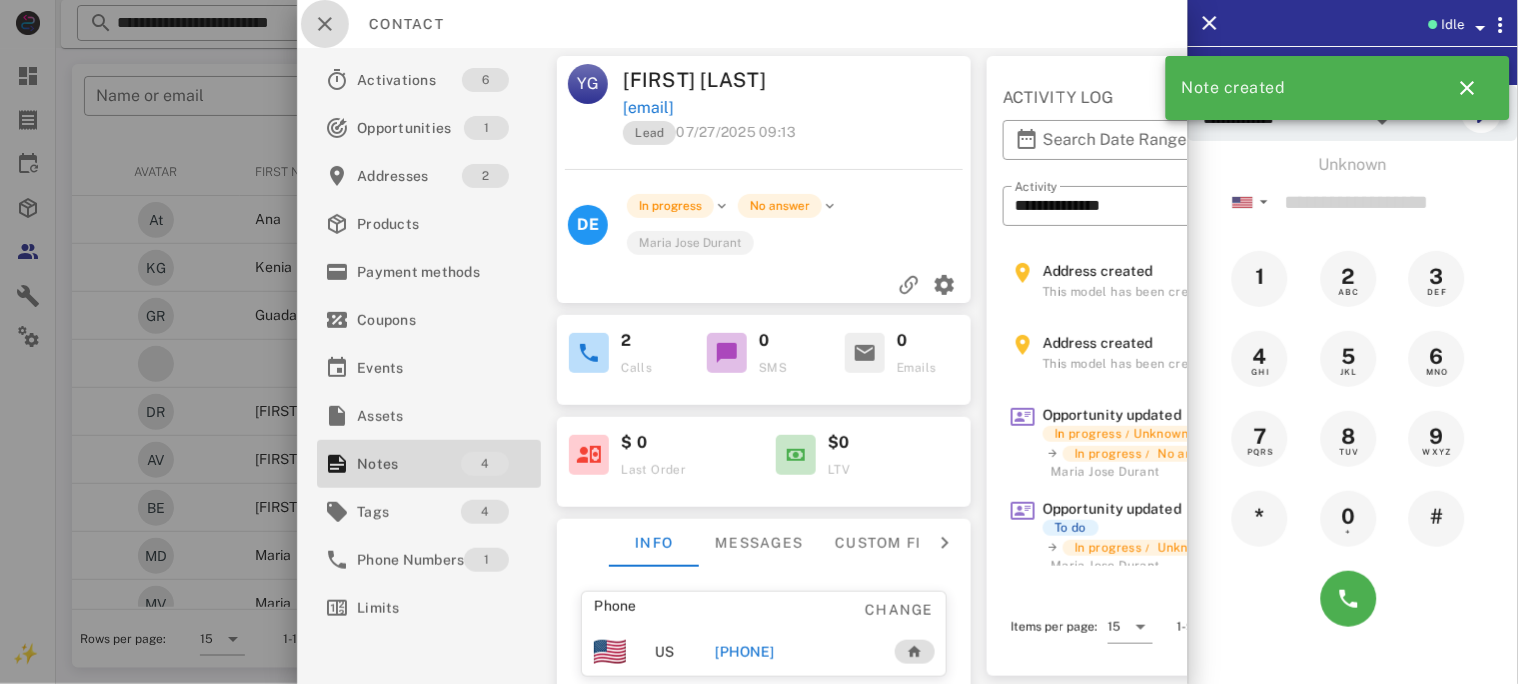 click at bounding box center [325, 24] 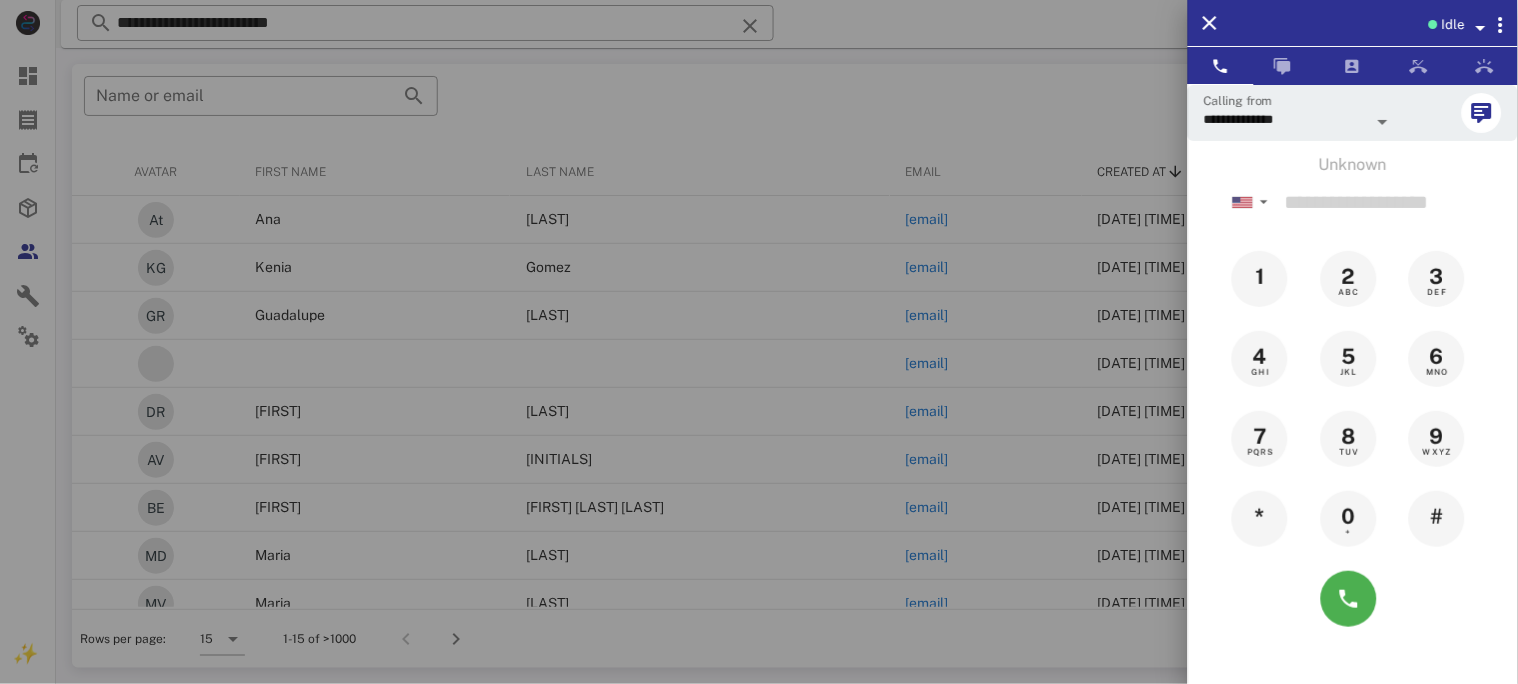 click at bounding box center (759, 342) 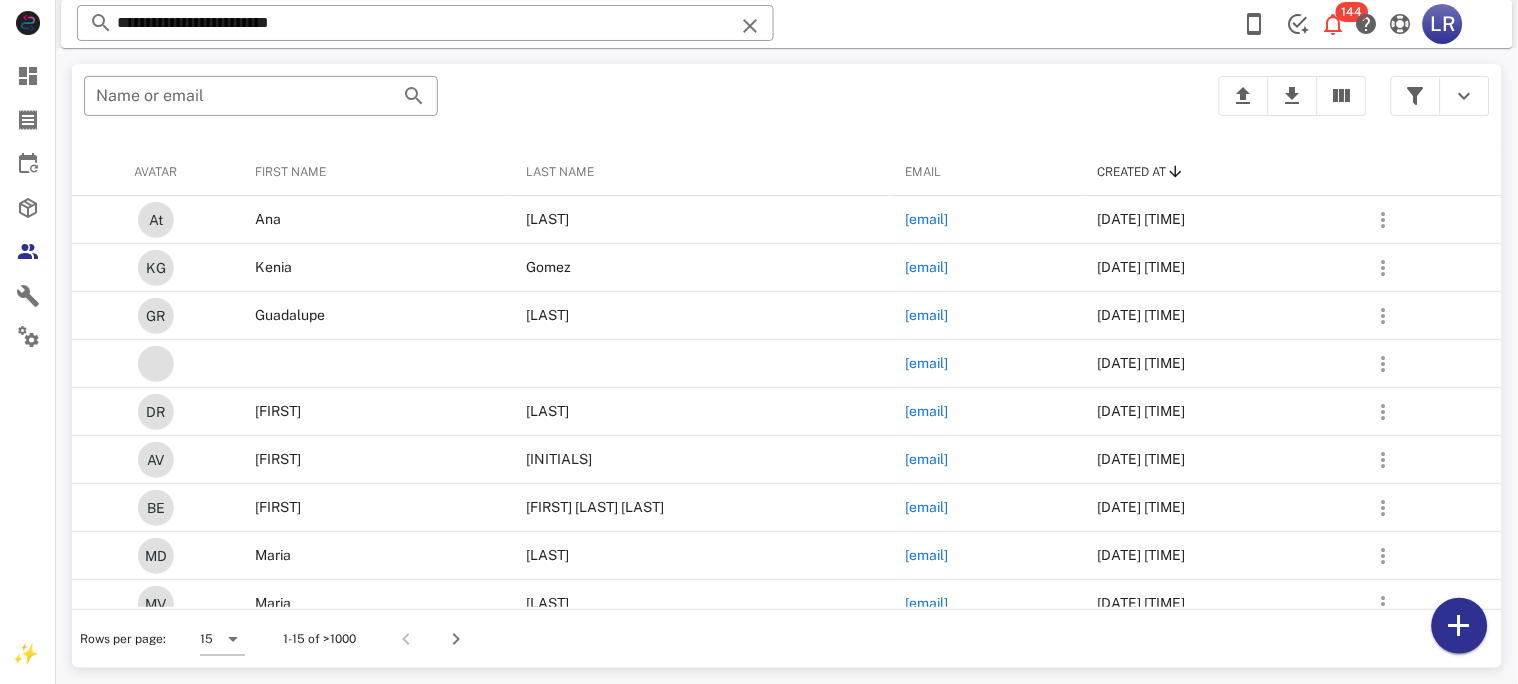click at bounding box center (750, 26) 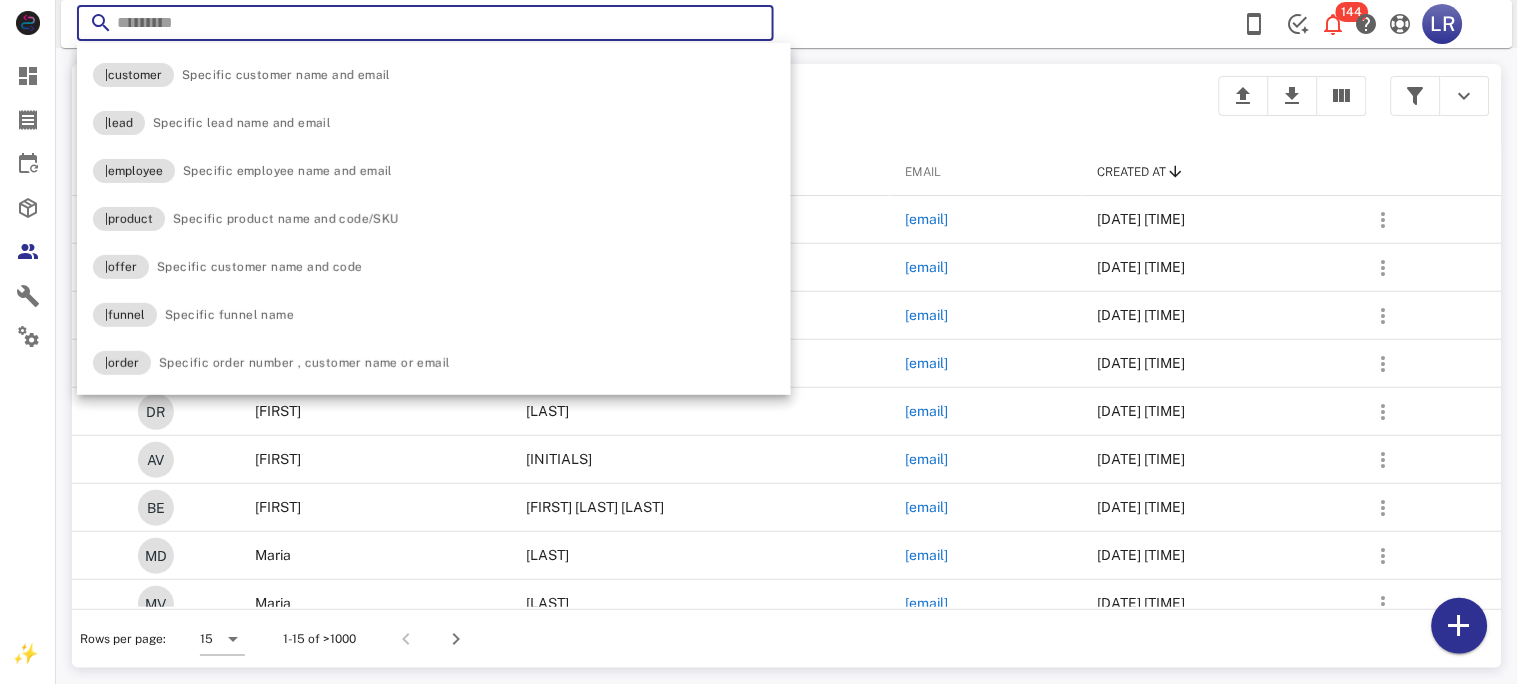 paste on "**********" 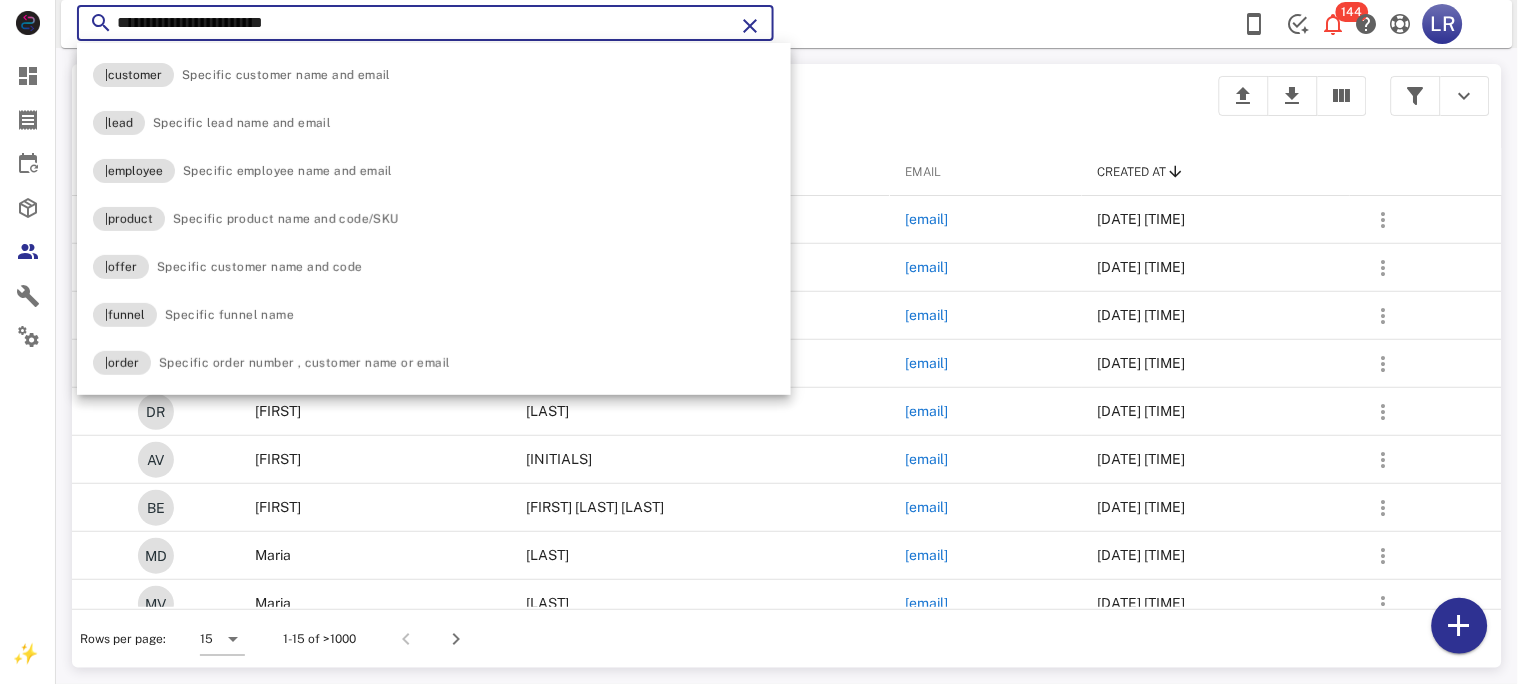 type on "**********" 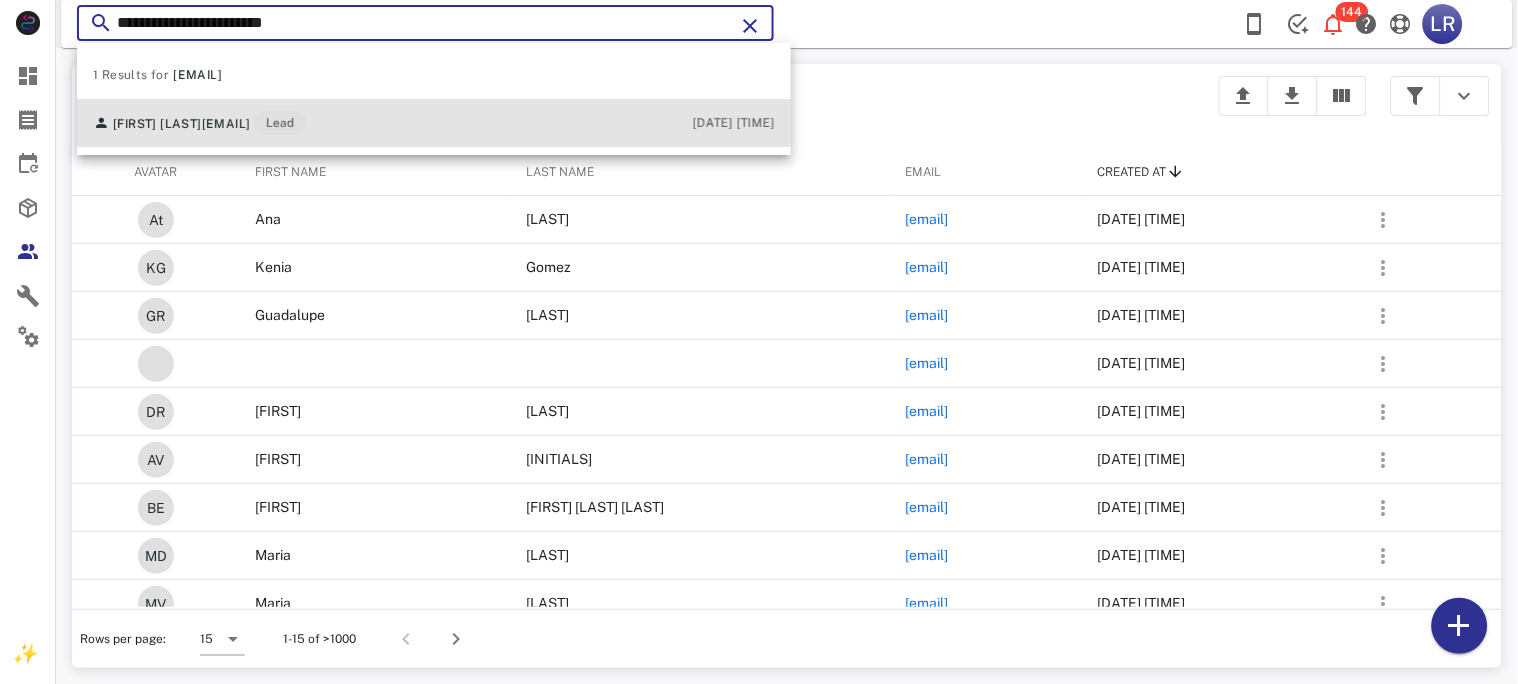 click on "Daniela Arzate   danyrebelde_@hotmail.com   Lead" at bounding box center (199, 123) 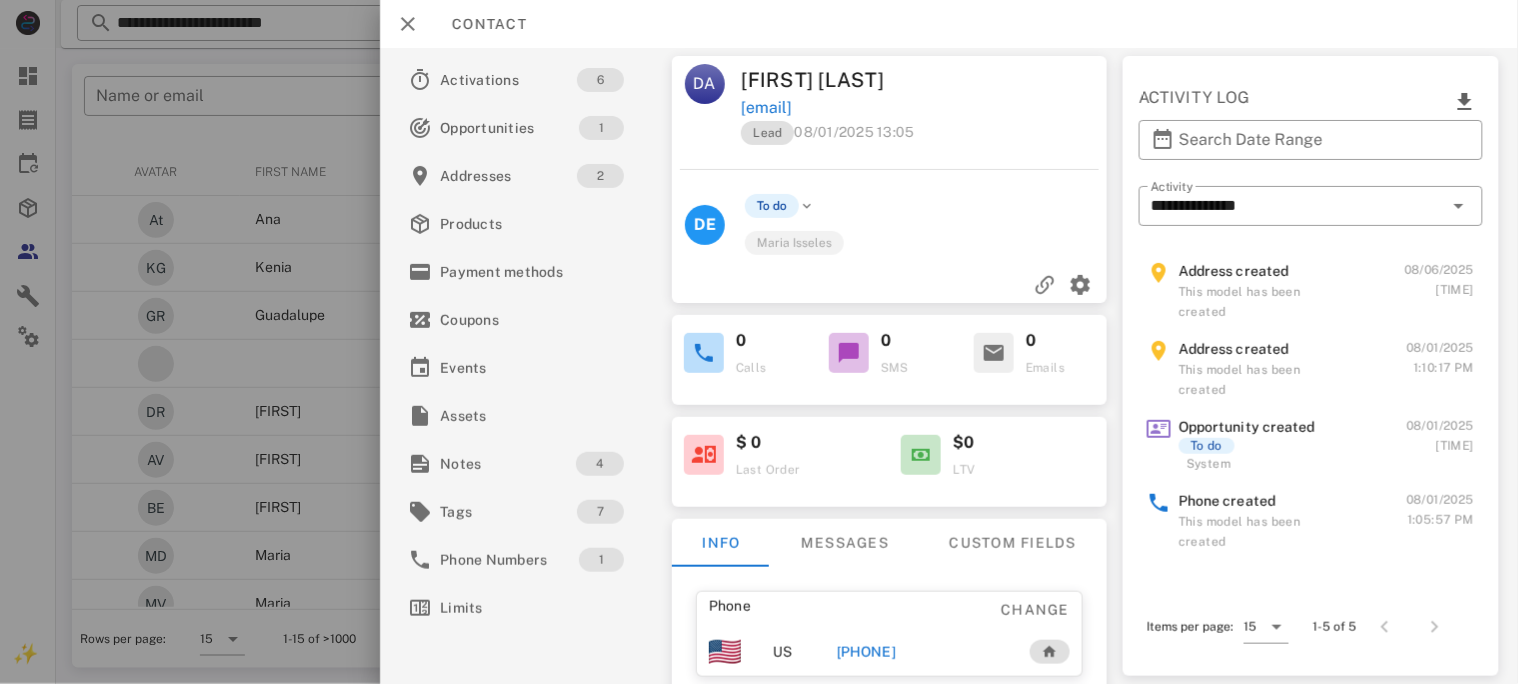 click on "+15733553722" at bounding box center (865, 652) 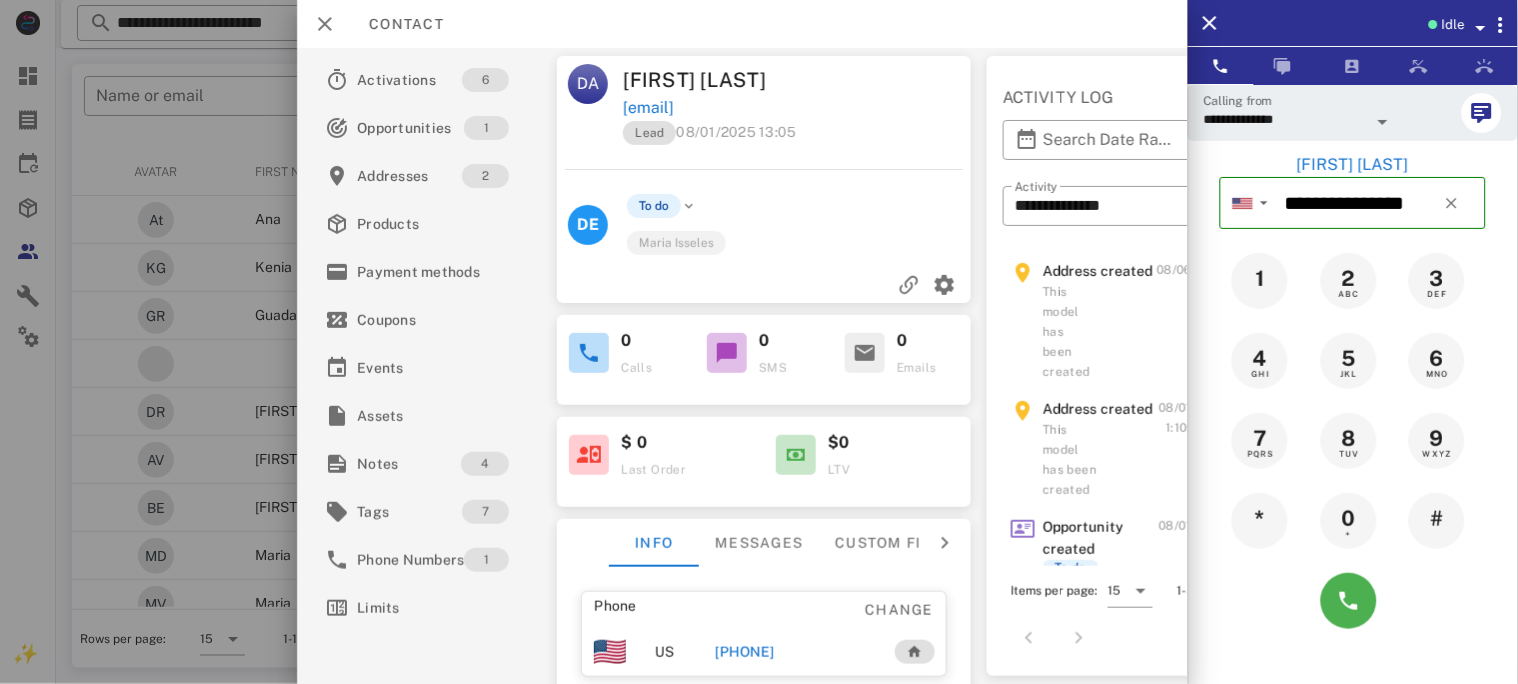 click on "+15733553722" at bounding box center (744, 652) 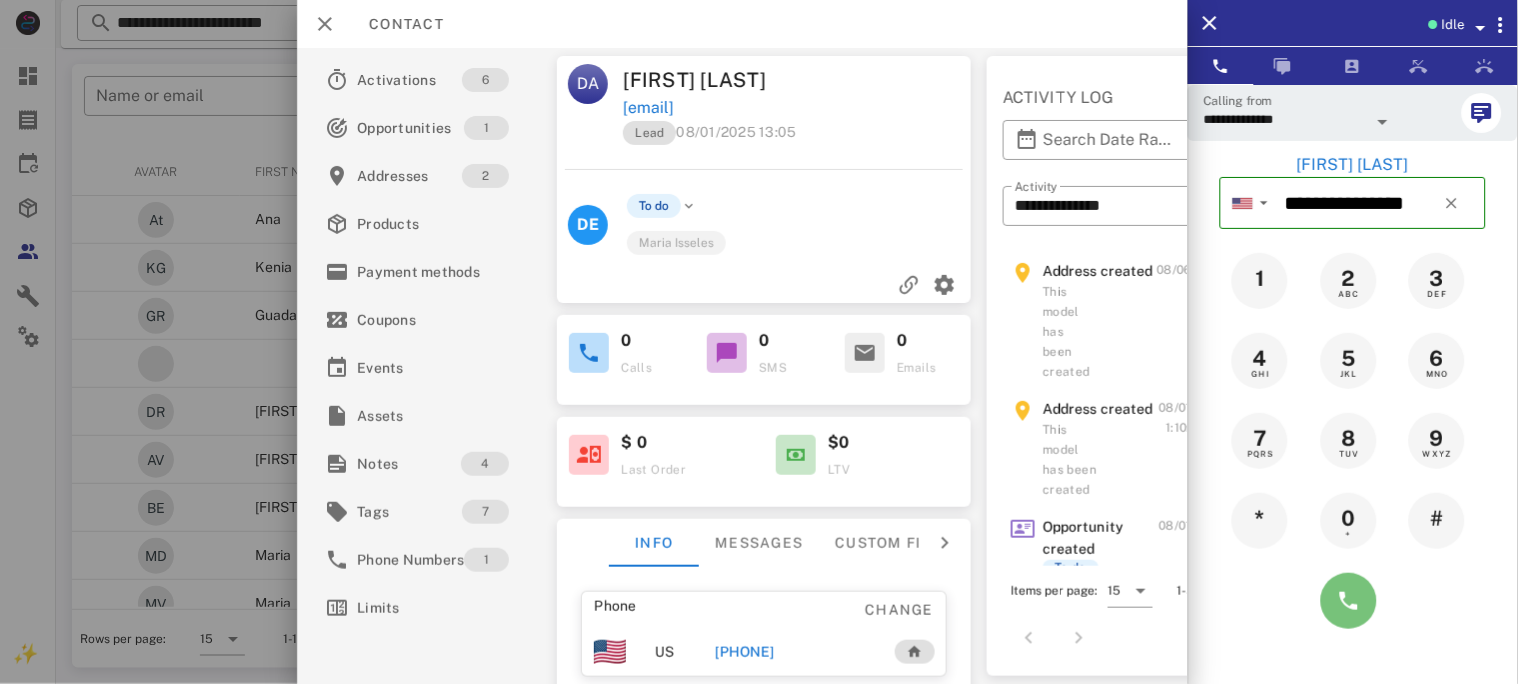 click at bounding box center (1349, 601) 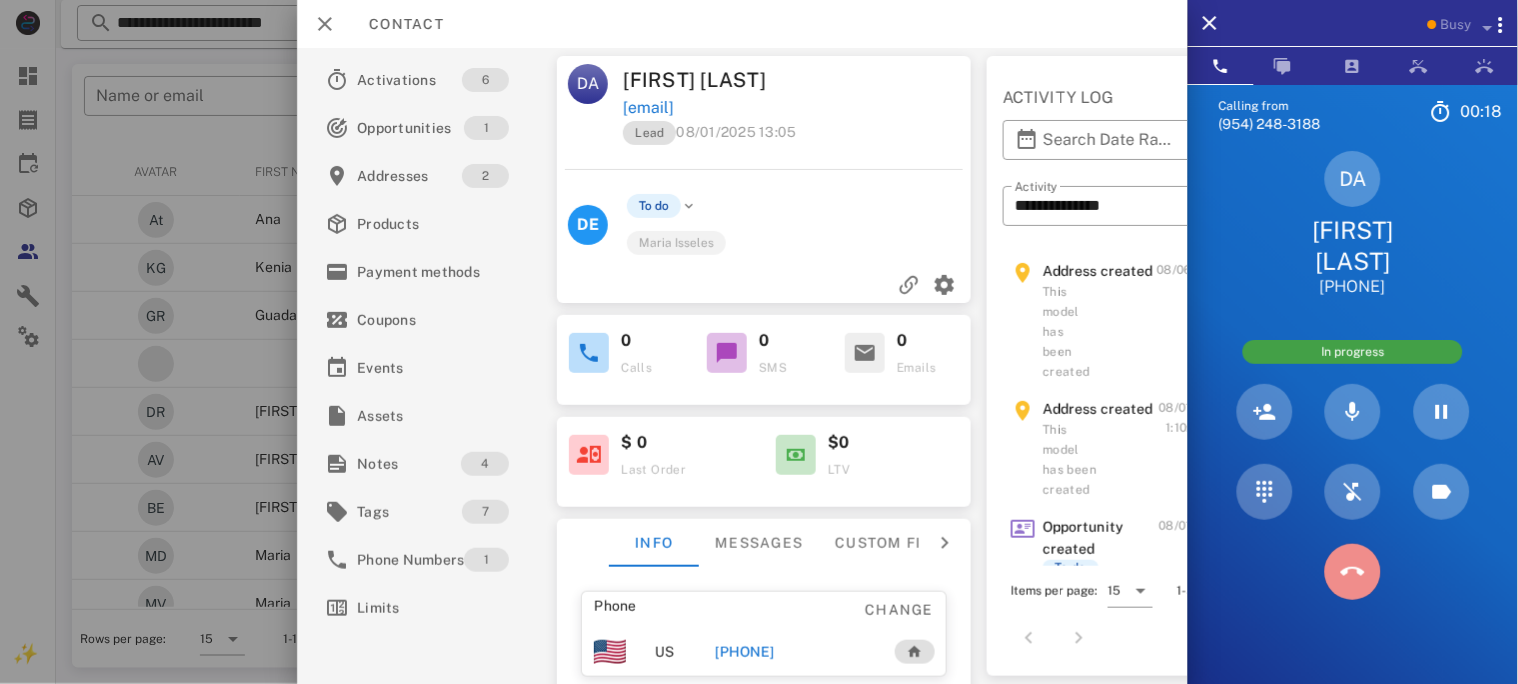 click at bounding box center [1353, 572] 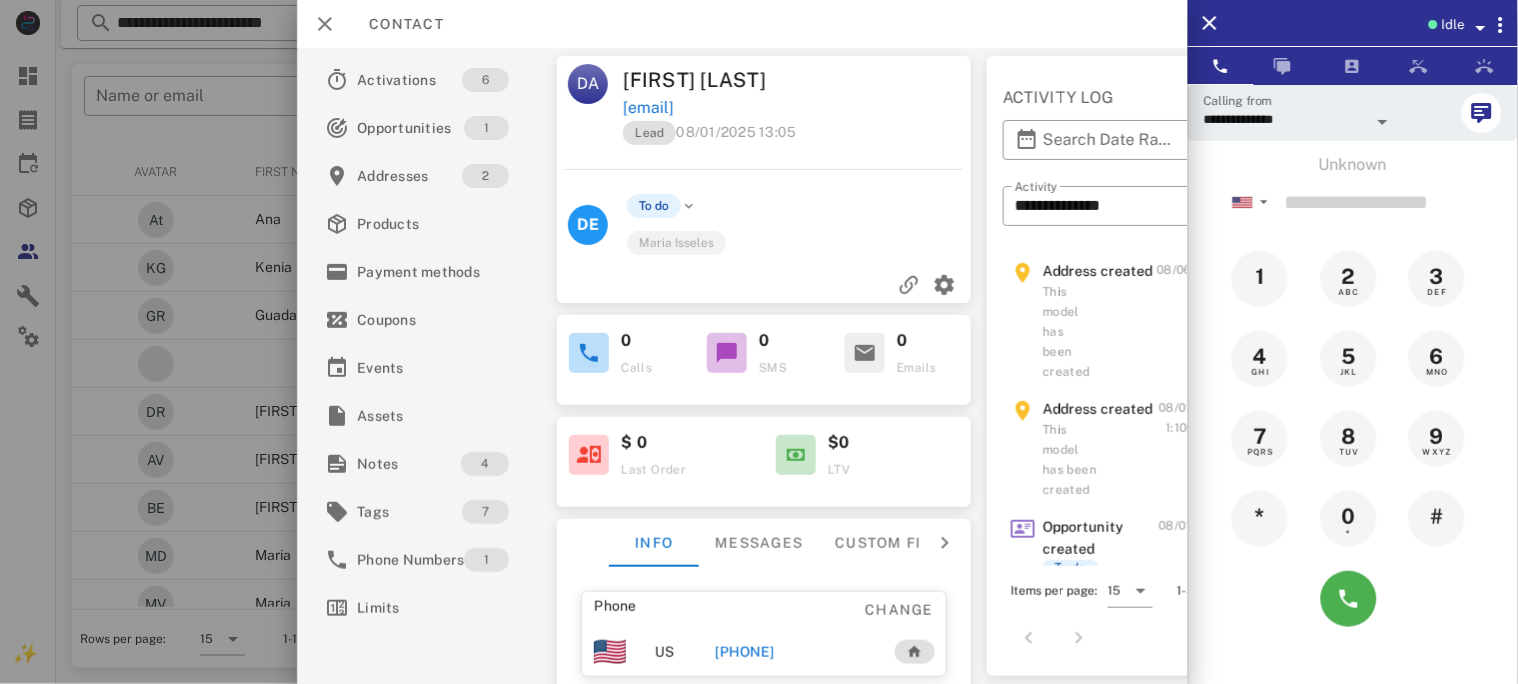 click on "+15733553722" at bounding box center (744, 652) 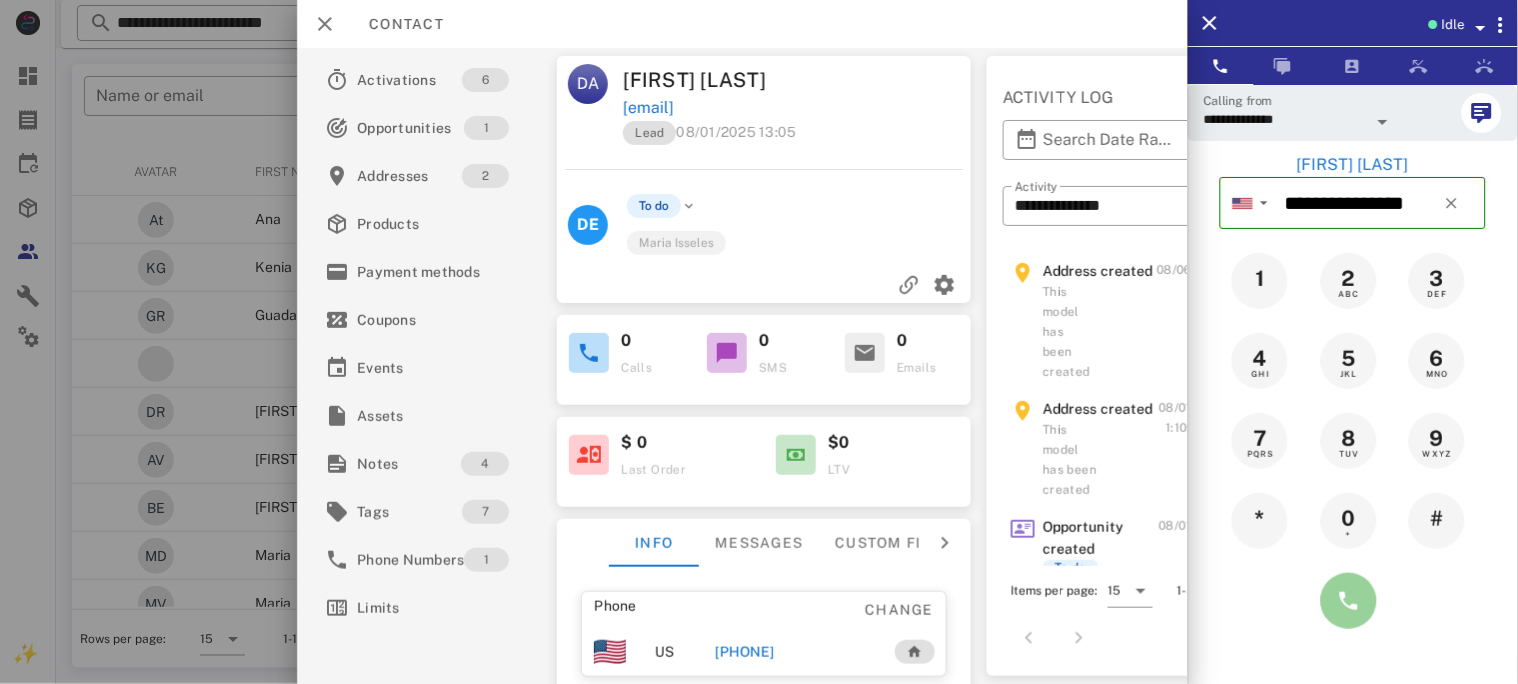click at bounding box center [1349, 601] 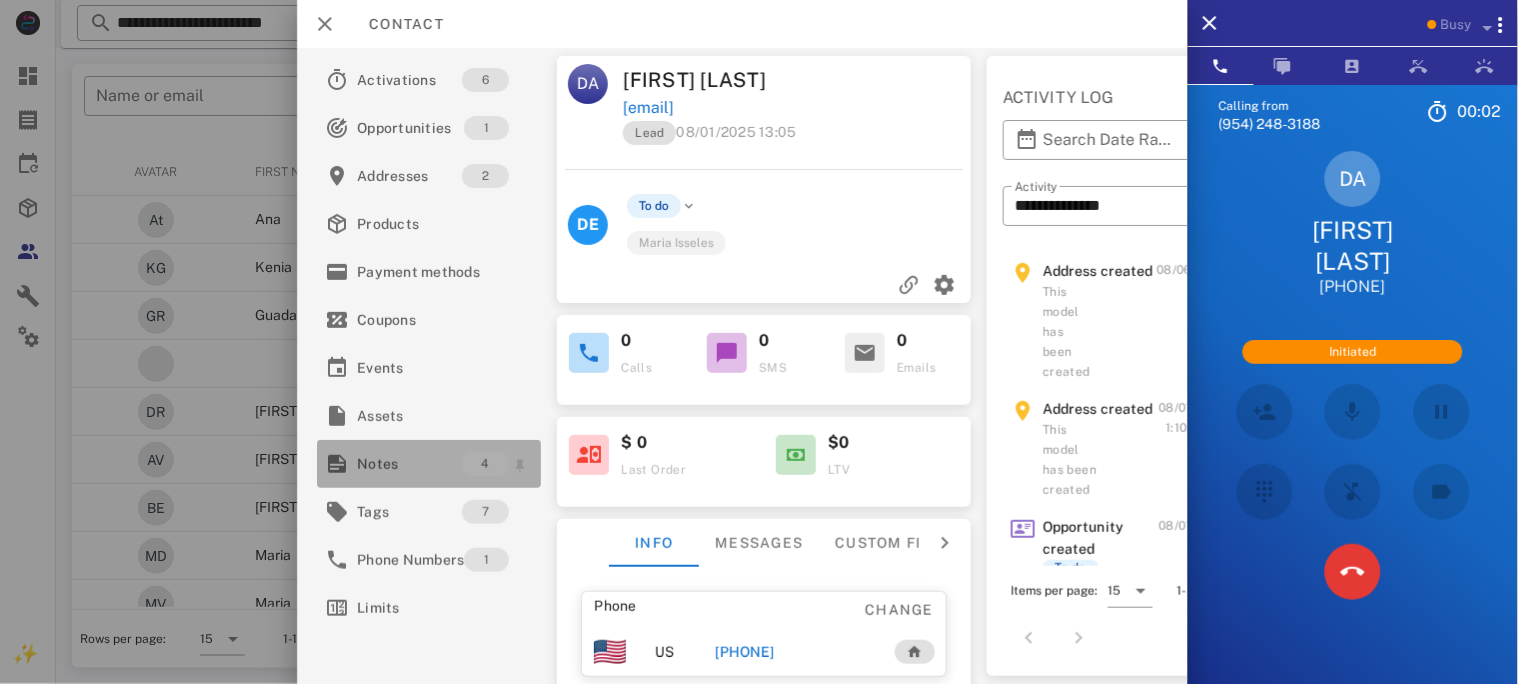 click on "Notes" at bounding box center (409, 464) 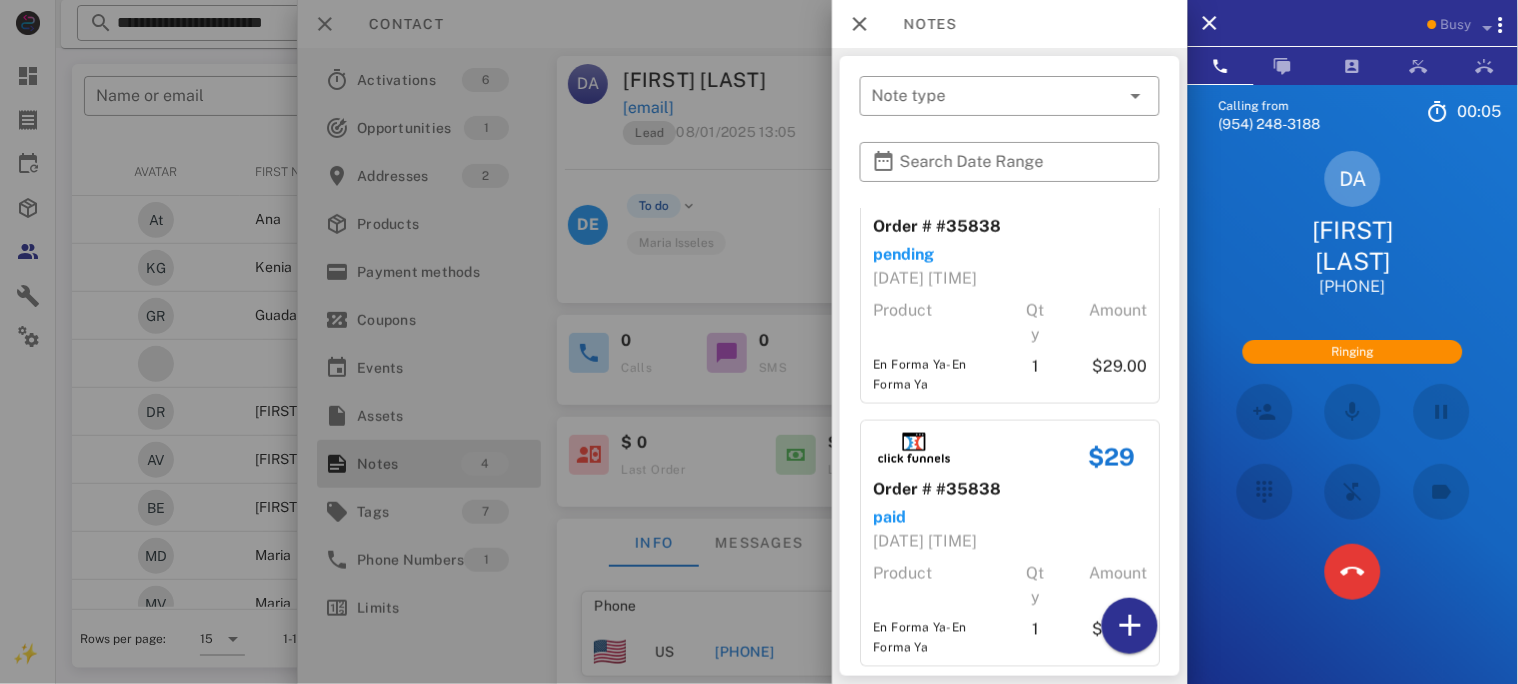 scroll, scrollTop: 598, scrollLeft: 0, axis: vertical 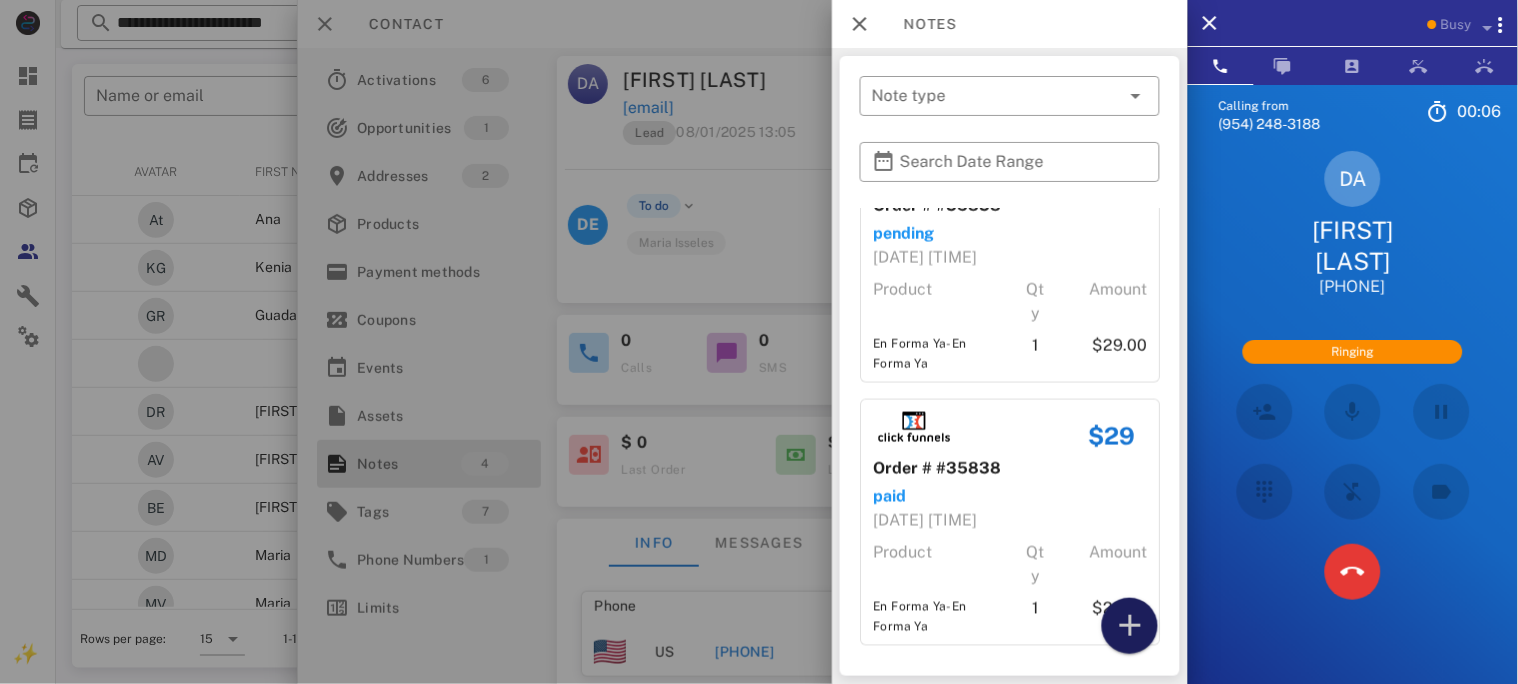 click at bounding box center [1130, 626] 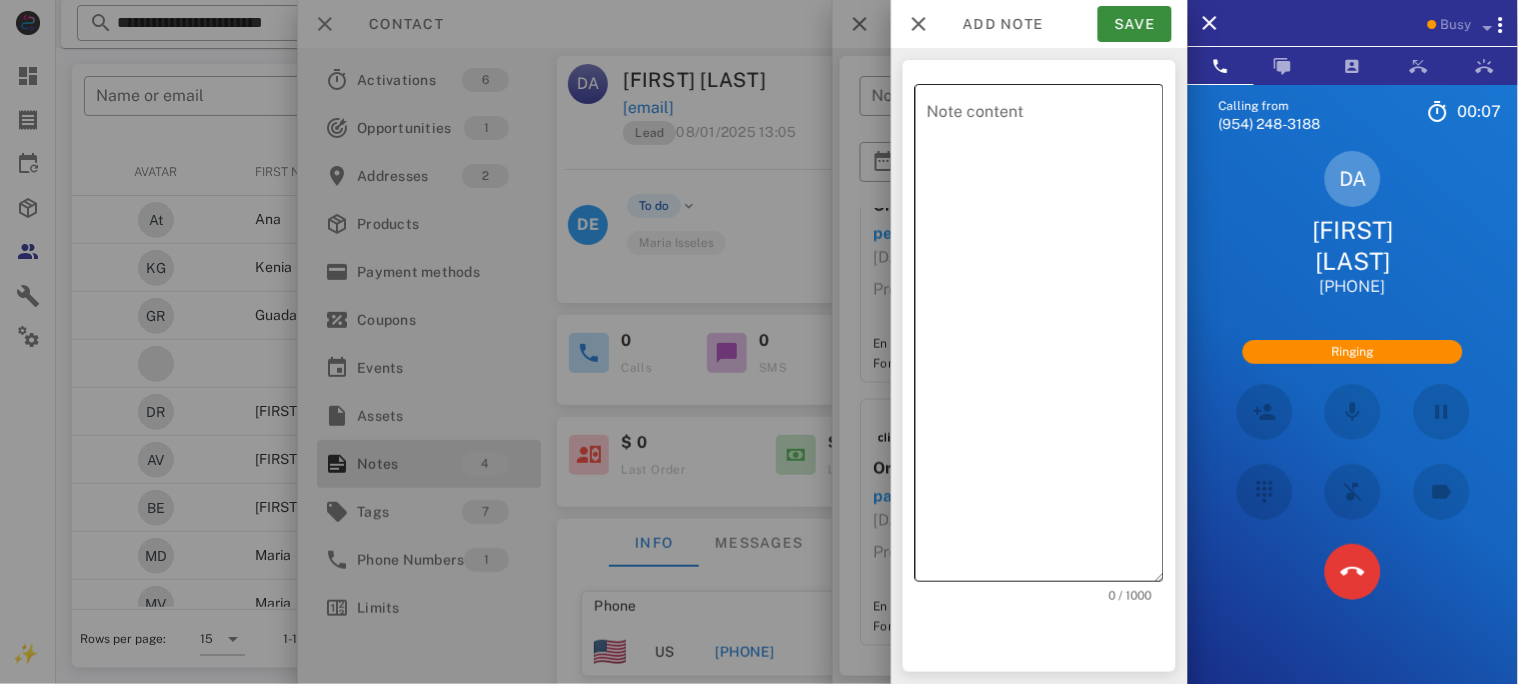 click on "Note content" at bounding box center (1045, 338) 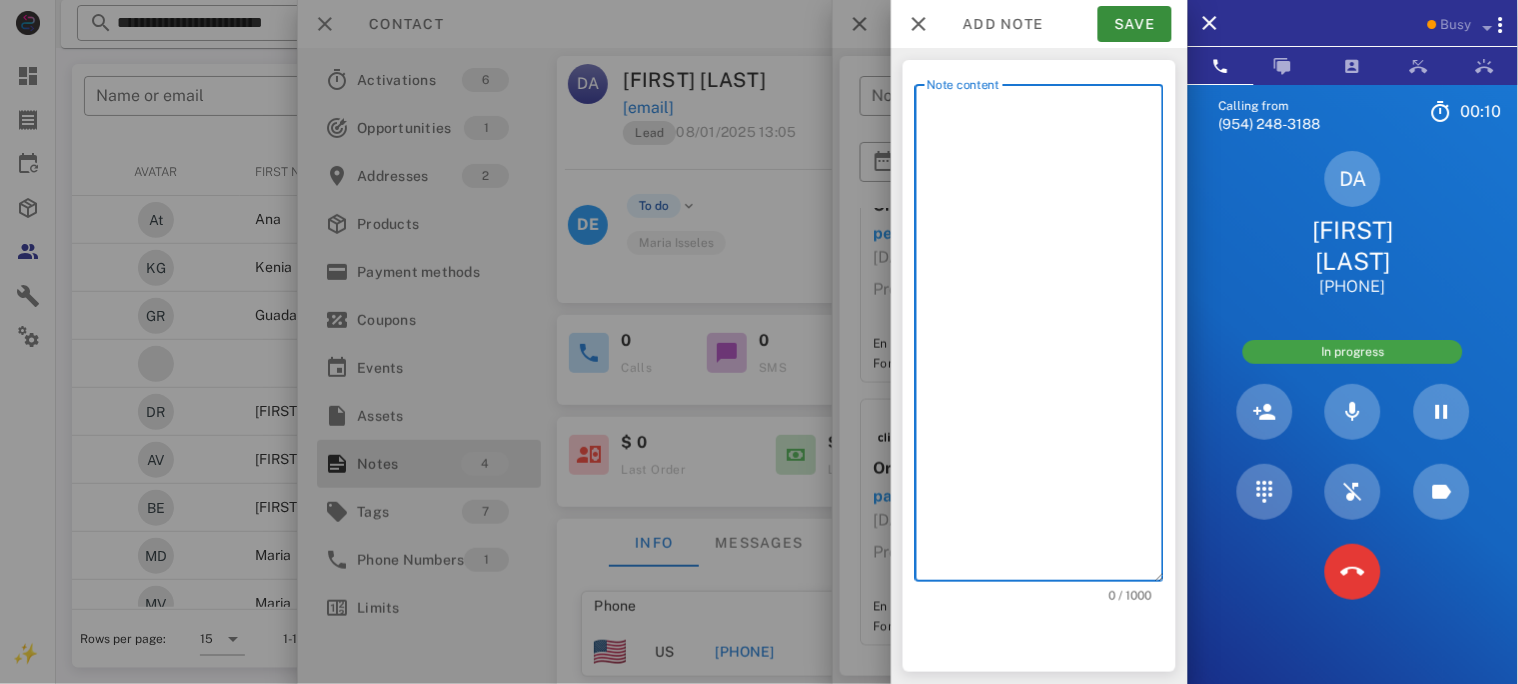 click on "Note content" at bounding box center (1045, 338) 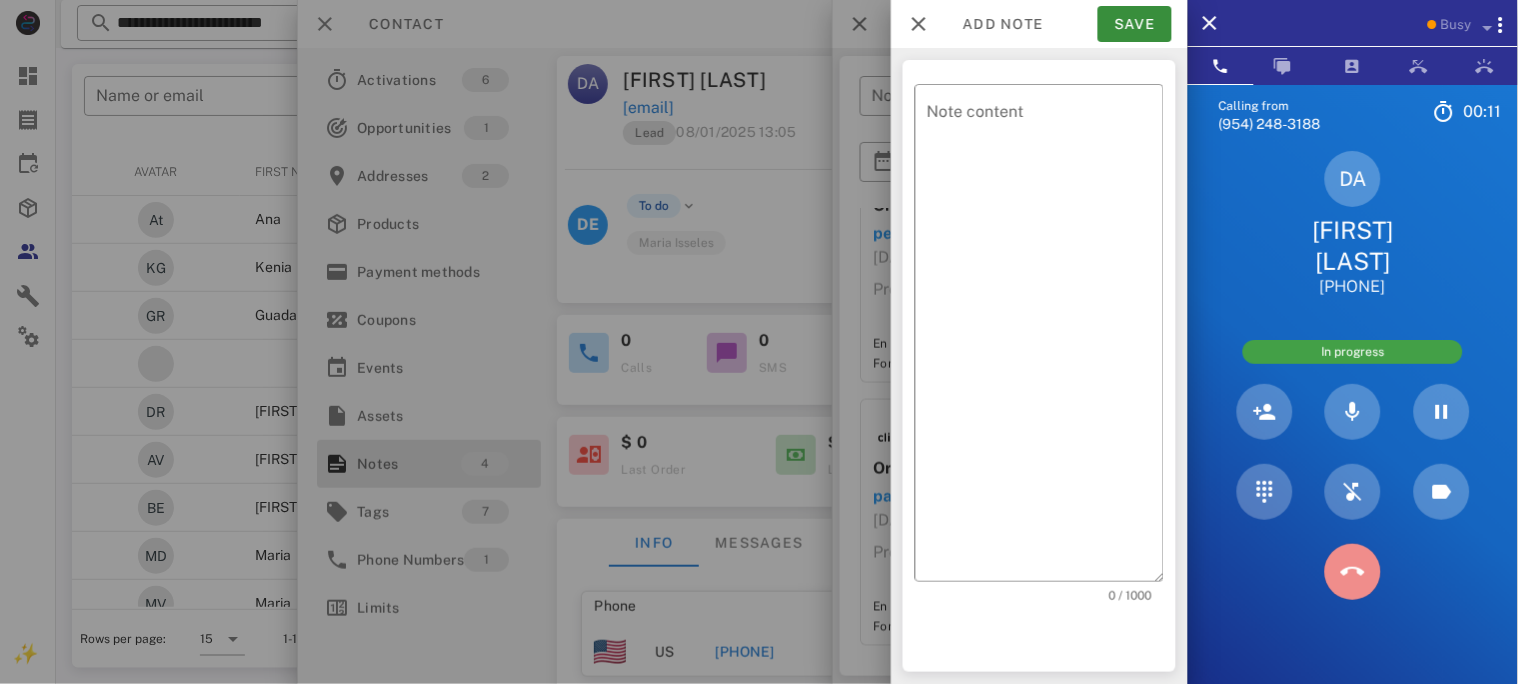 click at bounding box center [1353, 572] 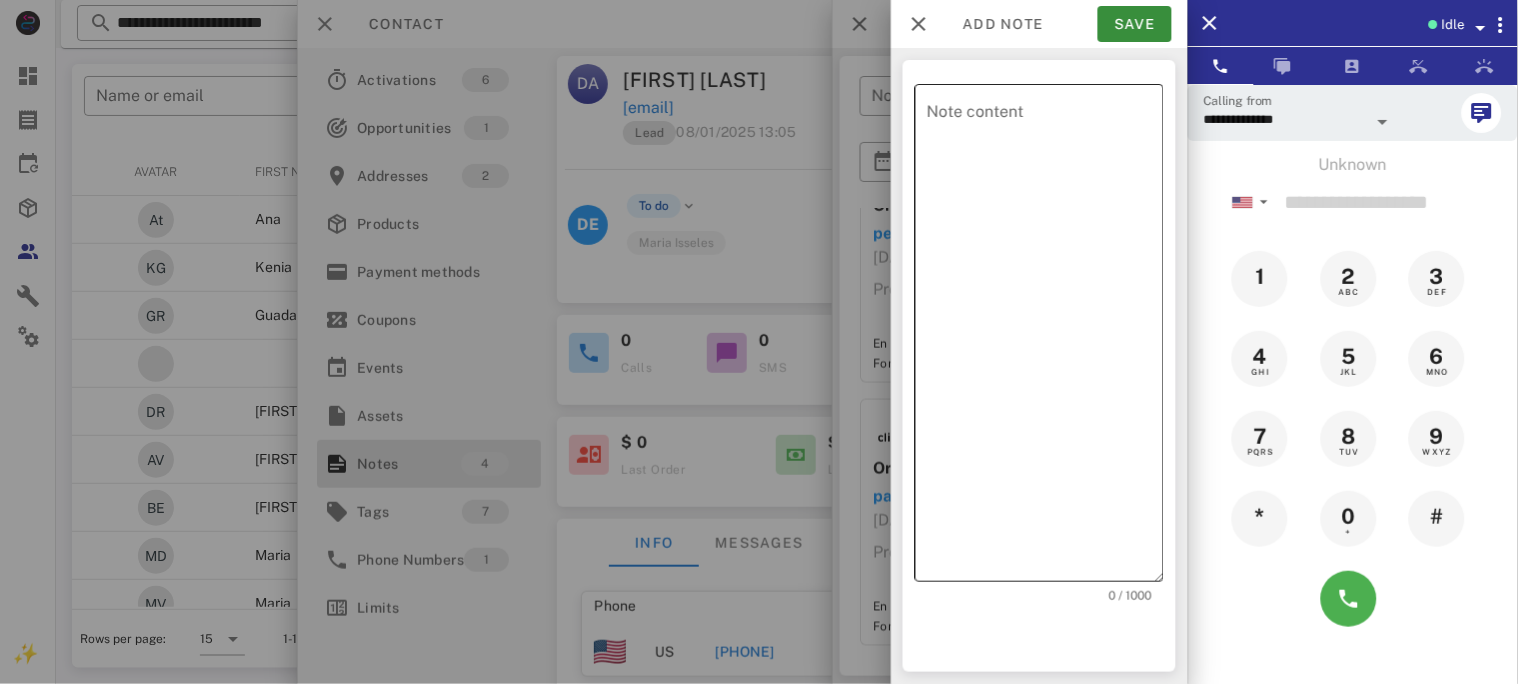 click on "Note content" at bounding box center (1045, 338) 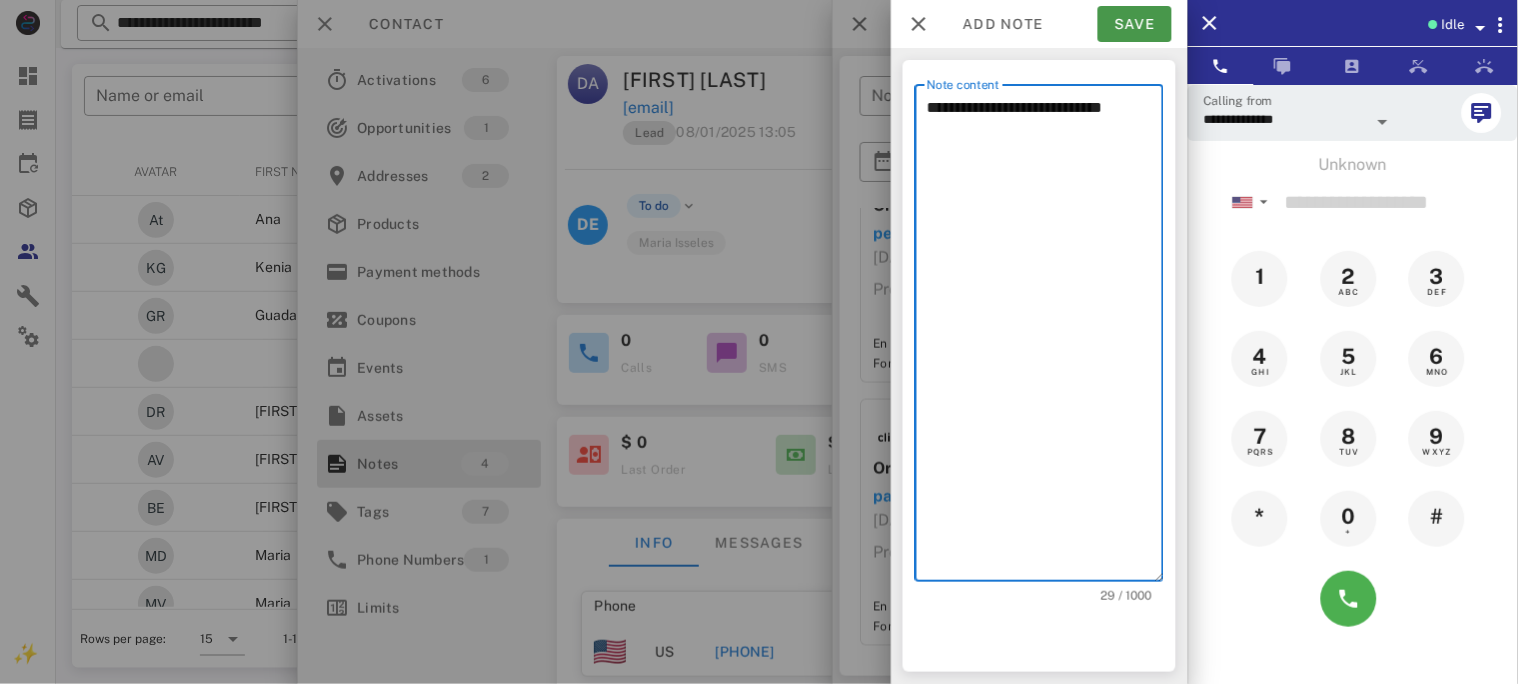 type on "**********" 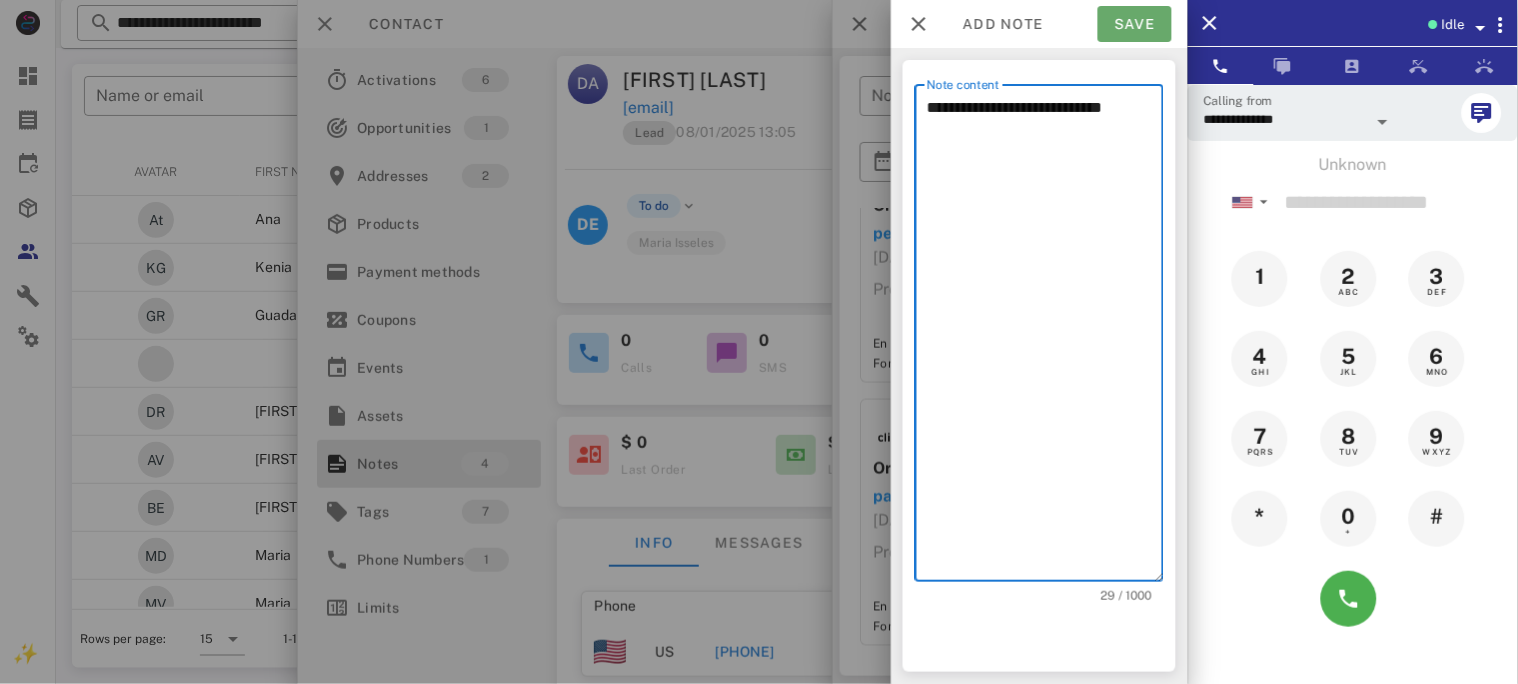click on "Save" at bounding box center (1135, 24) 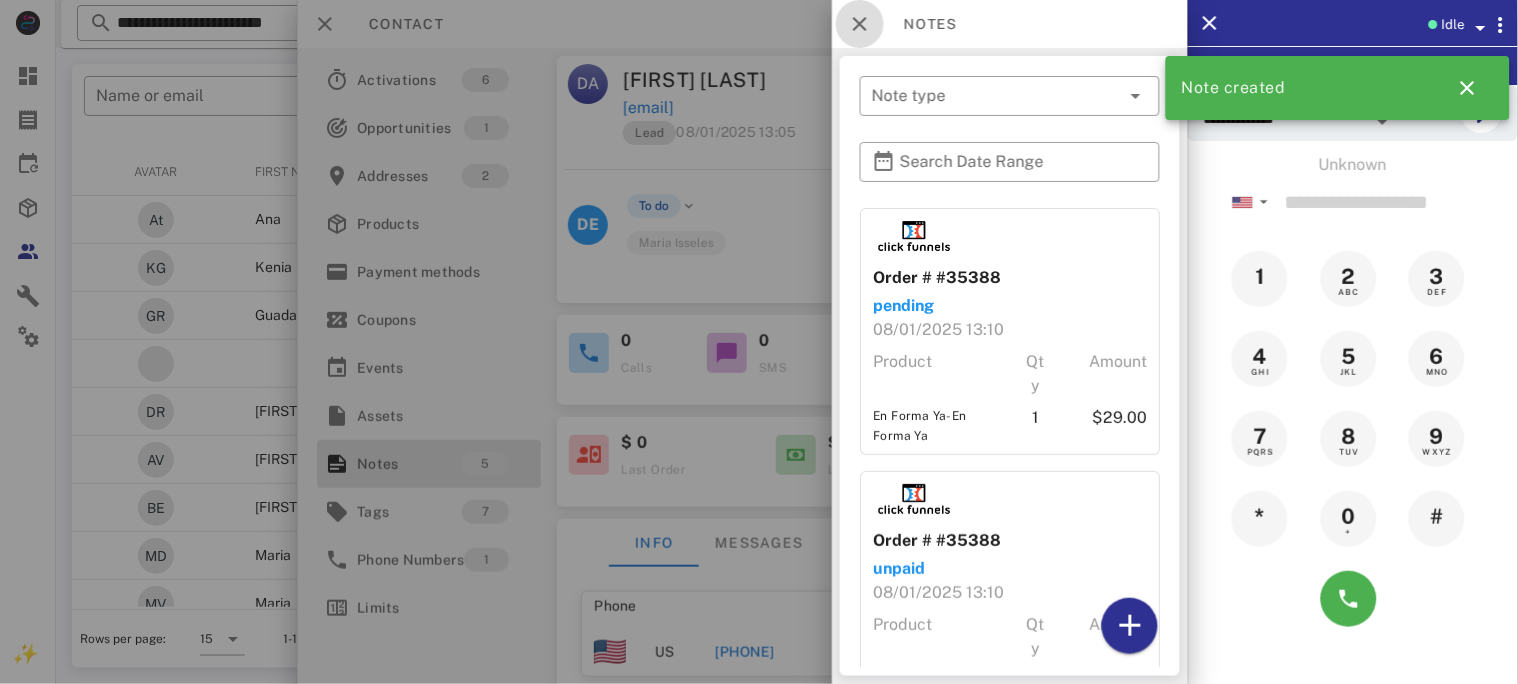 click at bounding box center [860, 24] 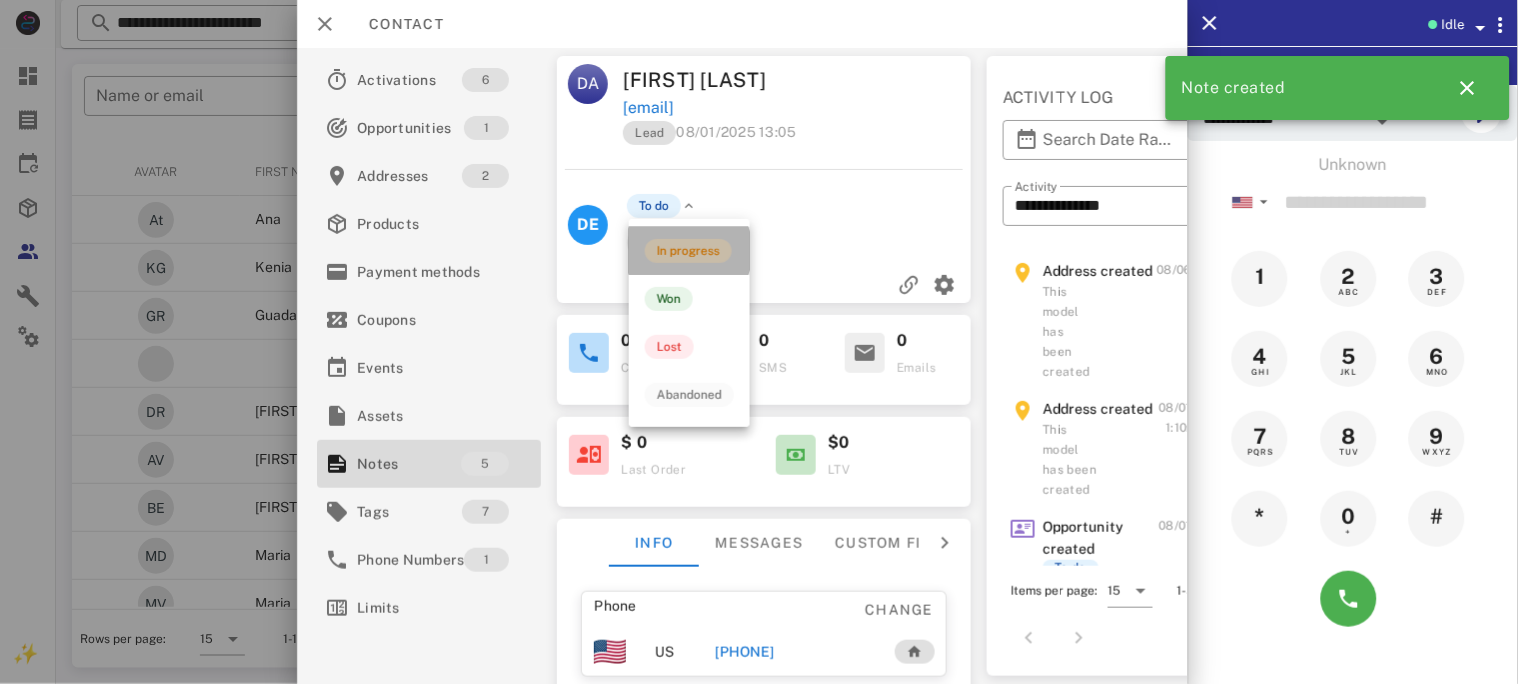 click on "In progress" at bounding box center [688, 251] 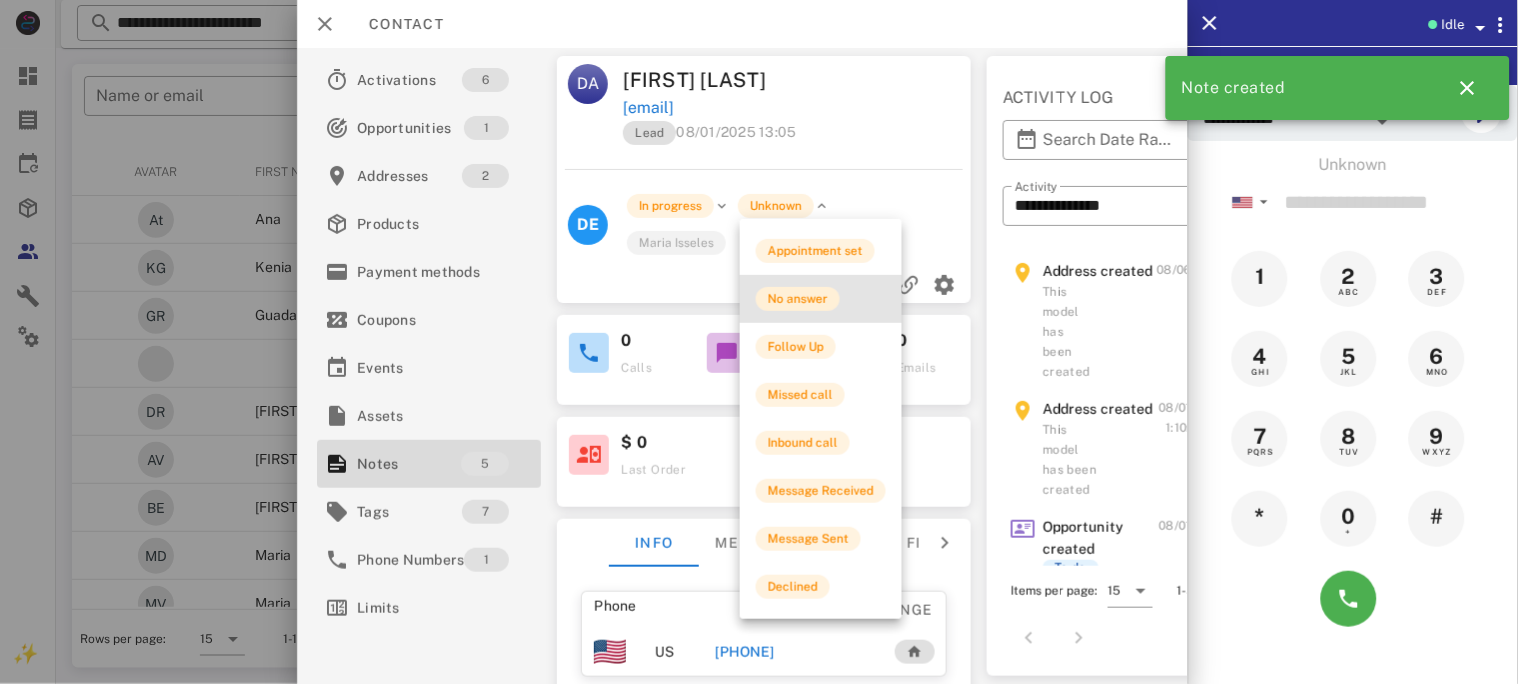 click on "No answer" at bounding box center (798, 299) 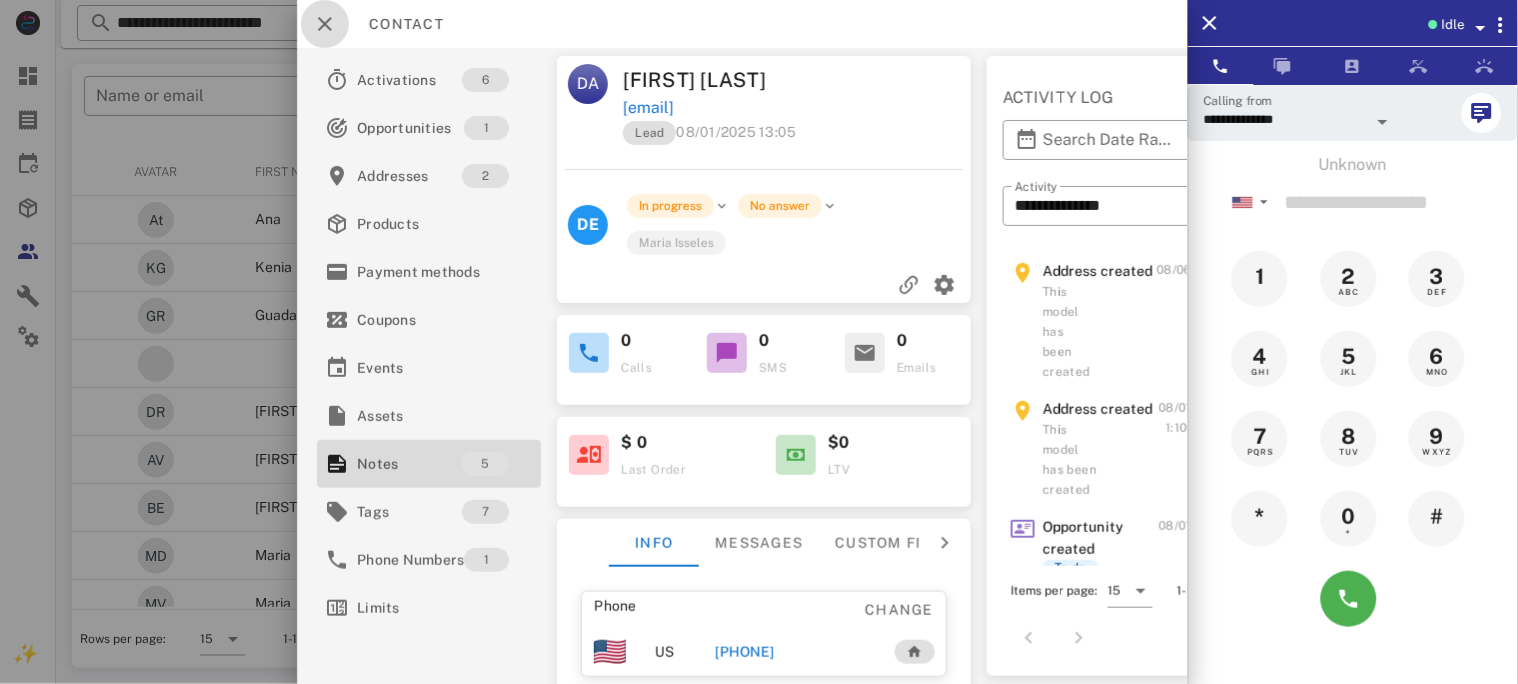click at bounding box center [325, 24] 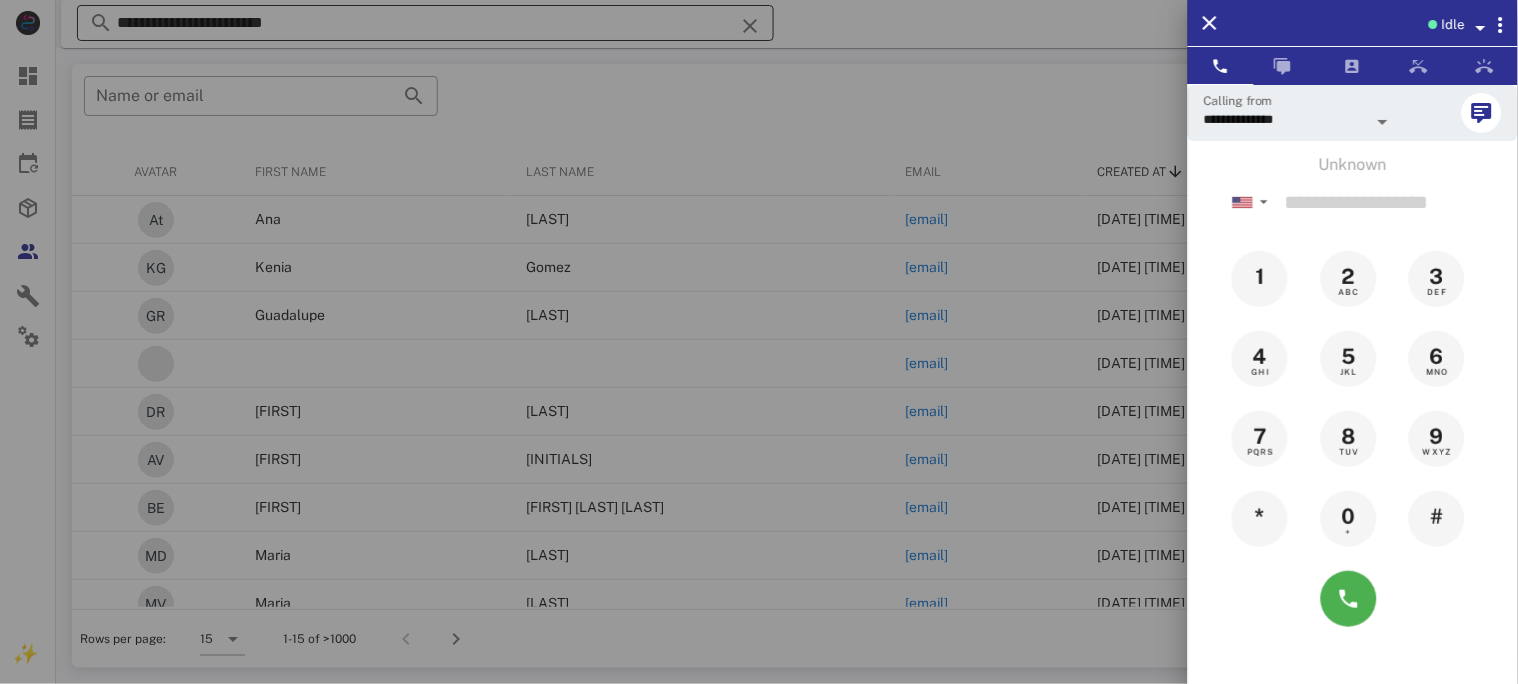 click at bounding box center [759, 342] 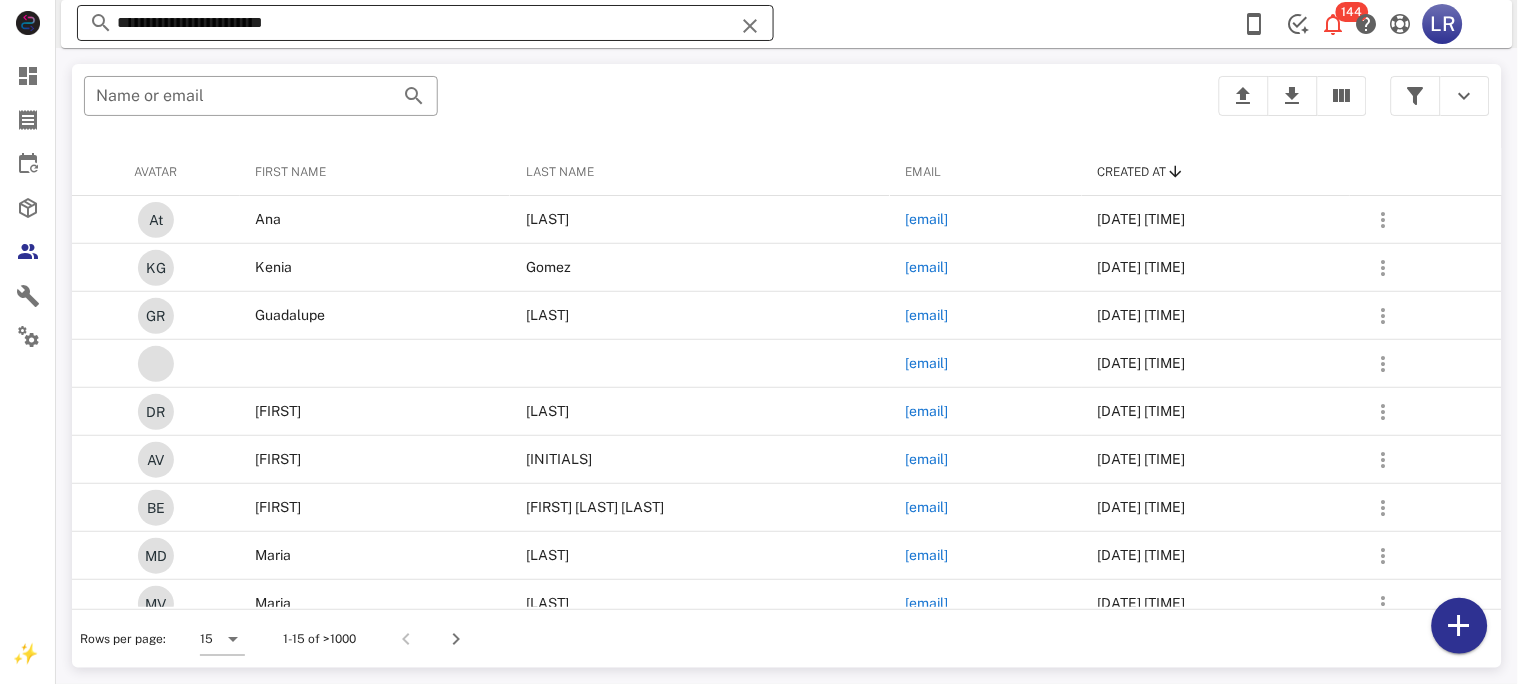 click at bounding box center [750, 26] 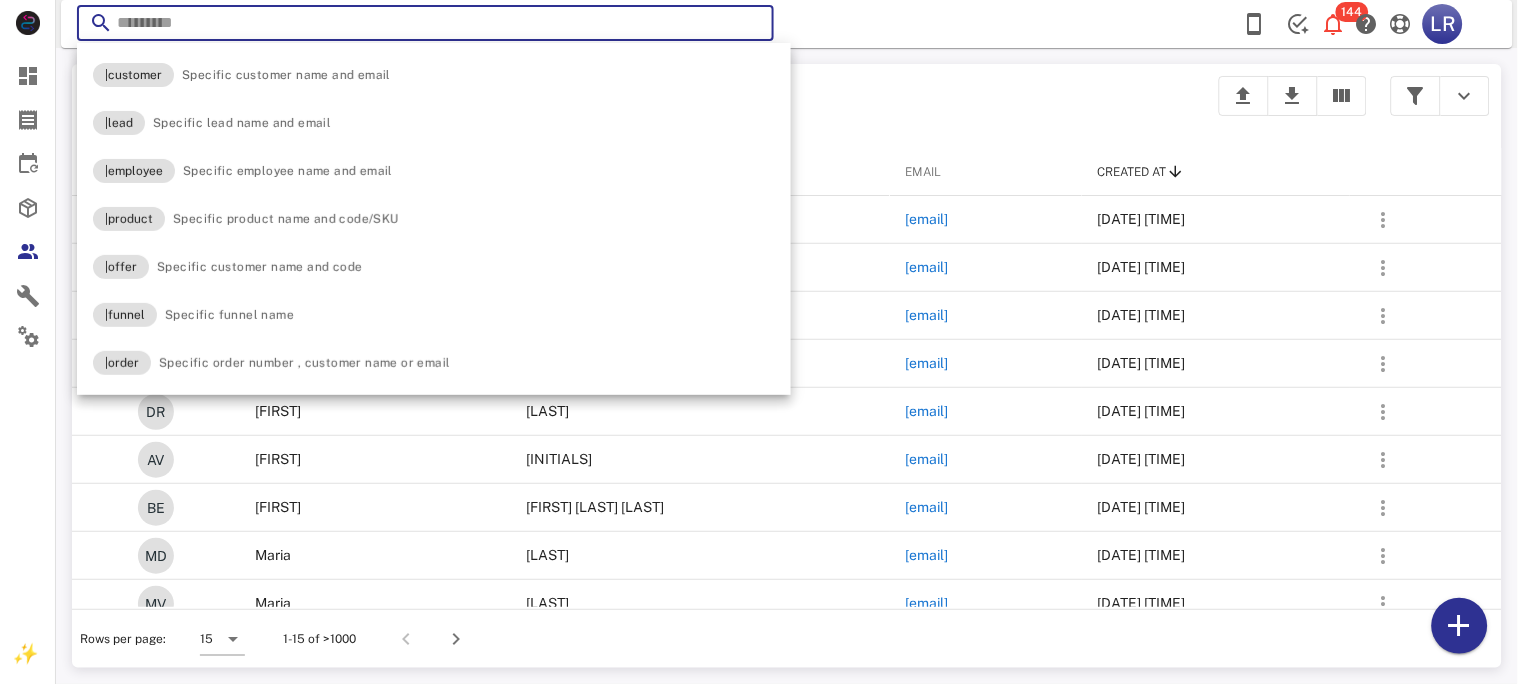 click at bounding box center [750, 26] 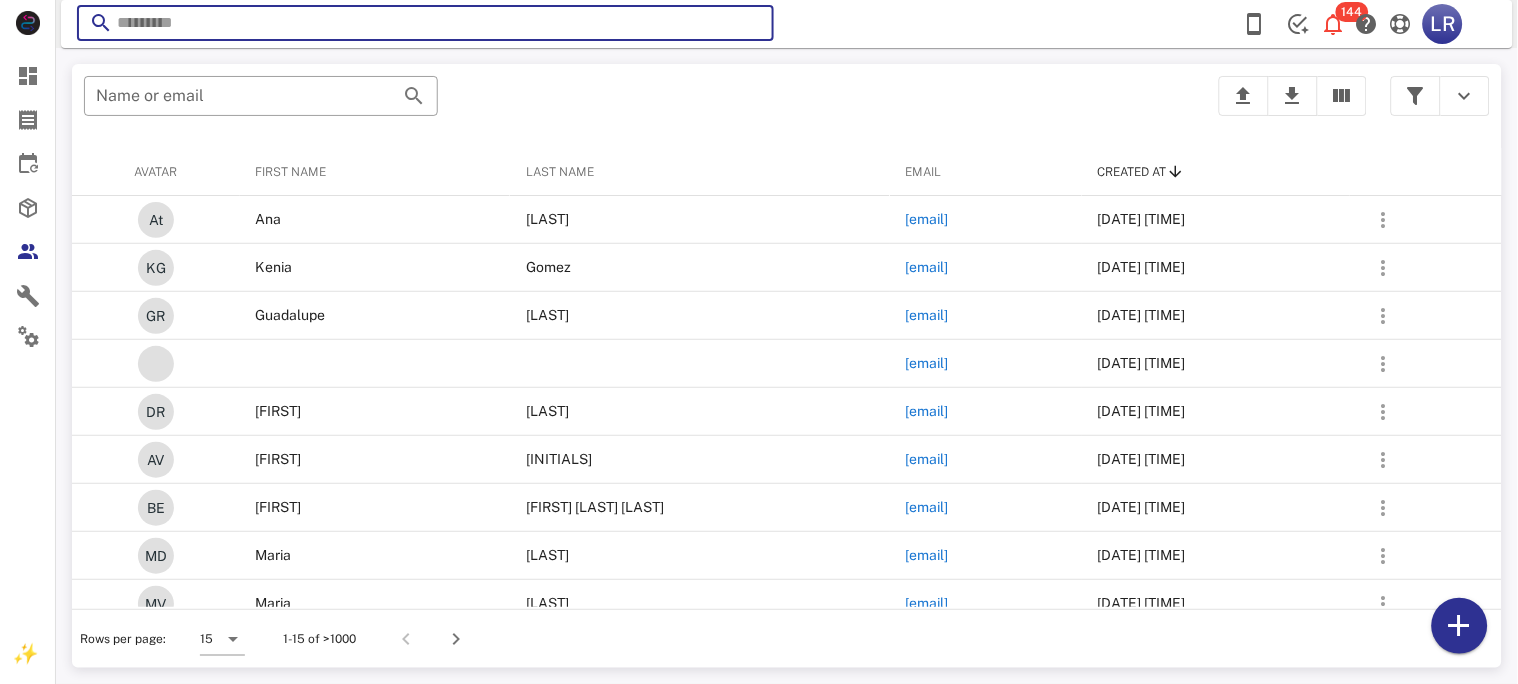 paste on "**********" 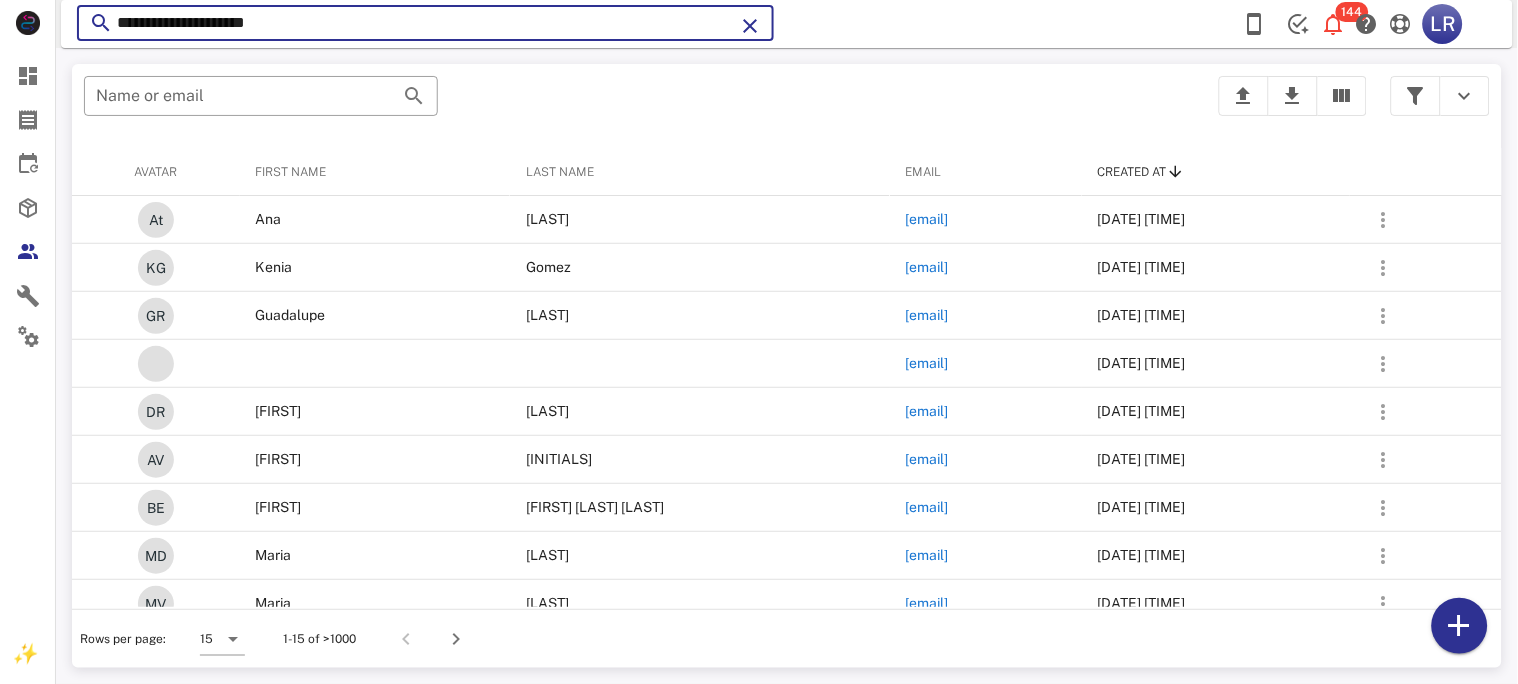 type on "**********" 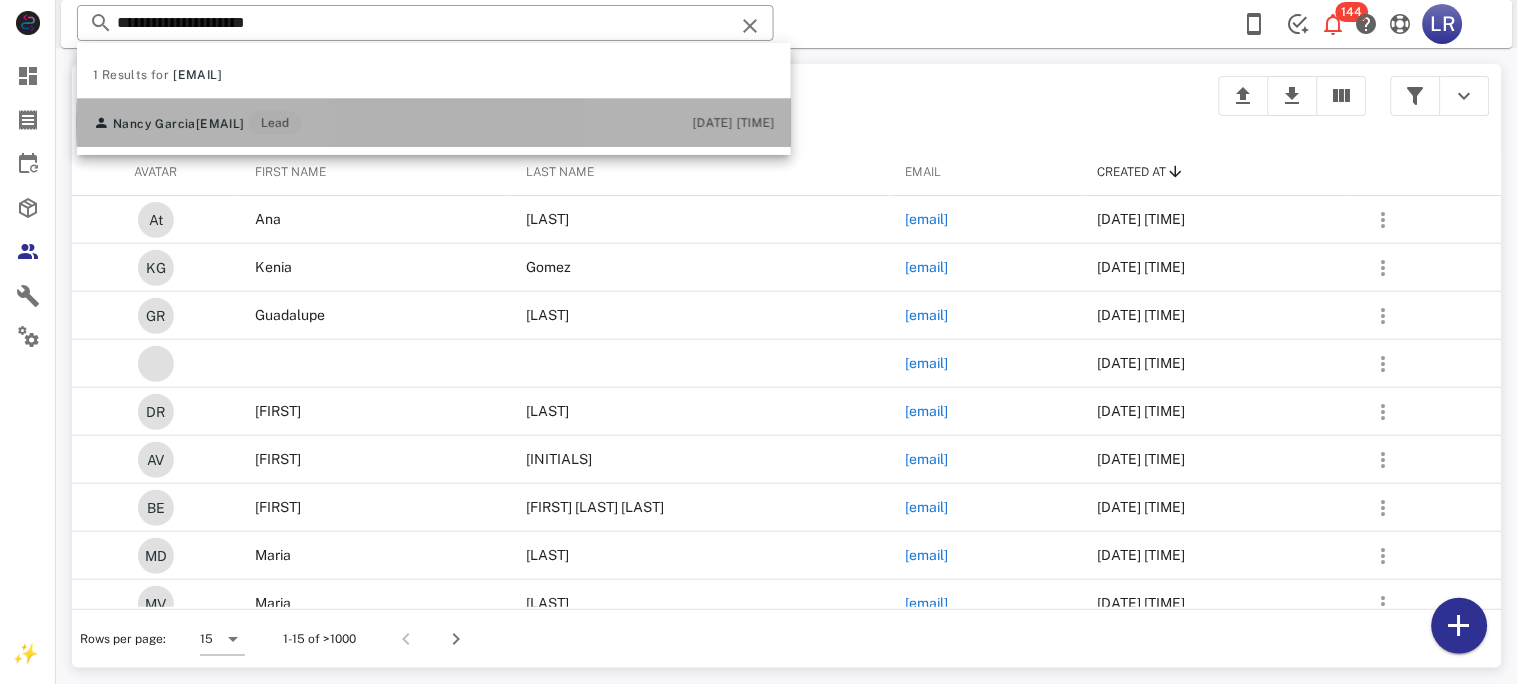 click on "aguilarng20@gmail.com" at bounding box center [220, 124] 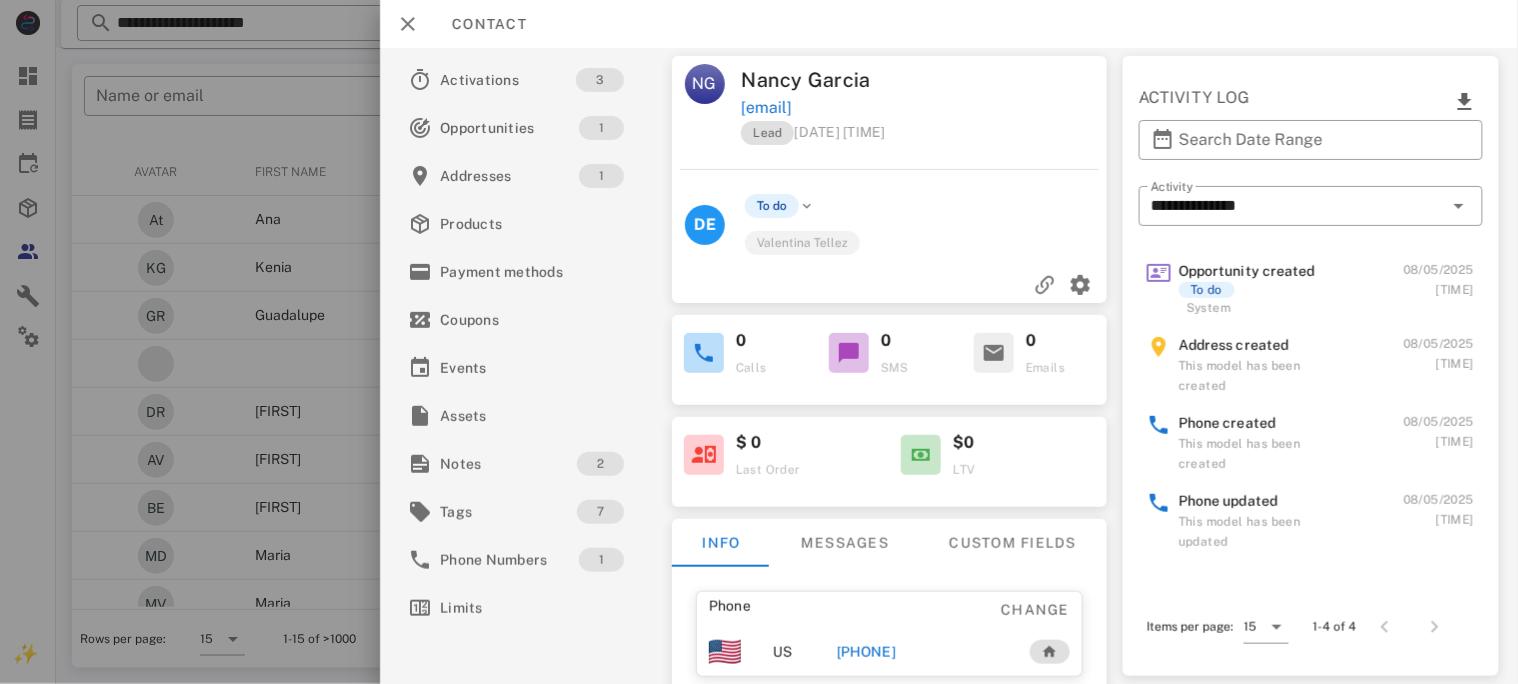 click on "+18329880365" at bounding box center (920, 652) 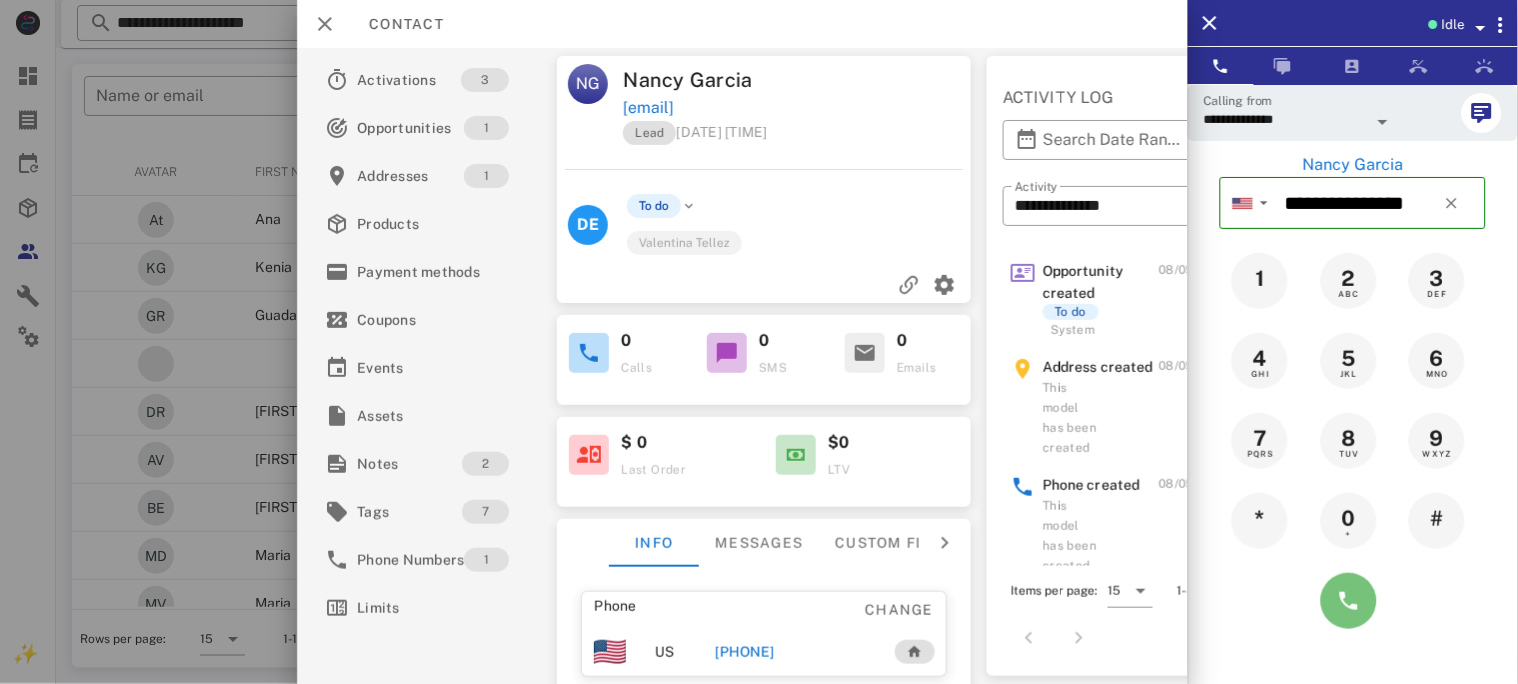 click at bounding box center [1349, 601] 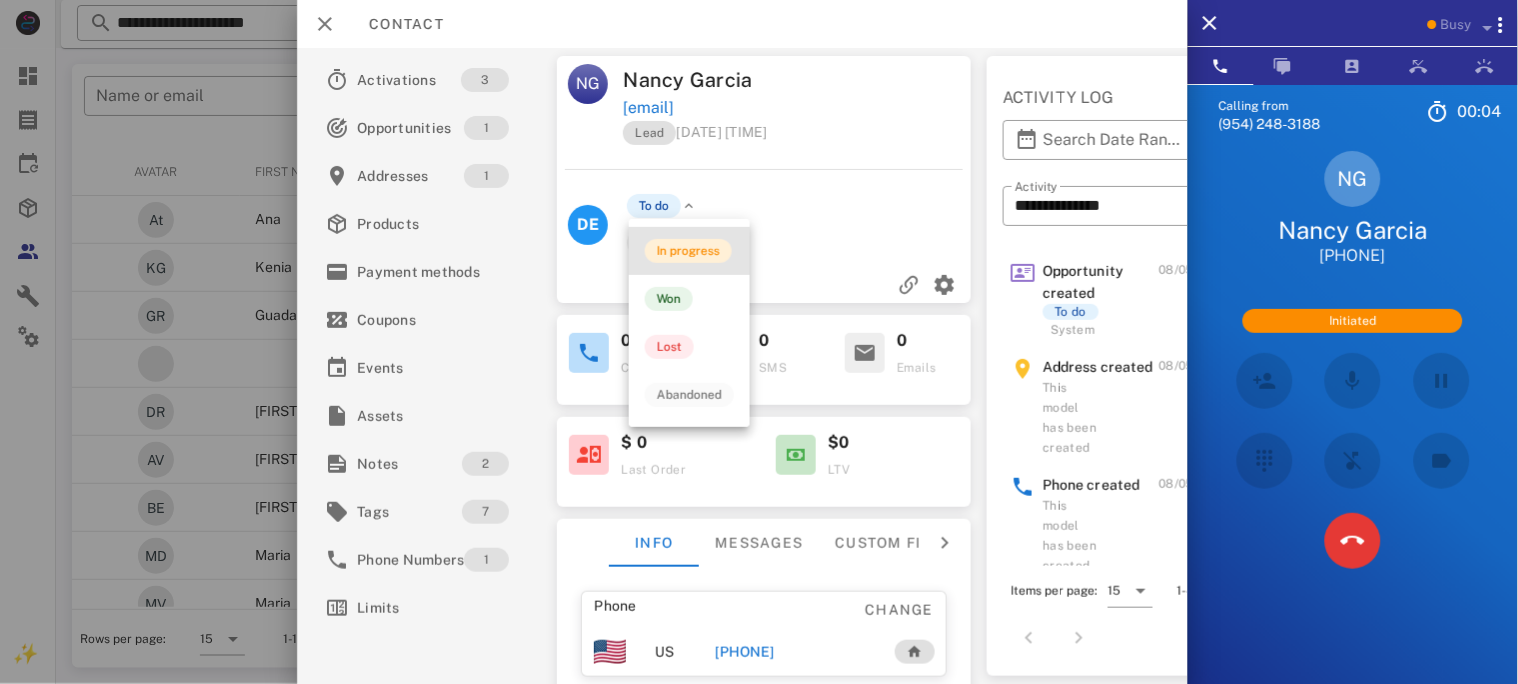 click on "In progress" at bounding box center (688, 251) 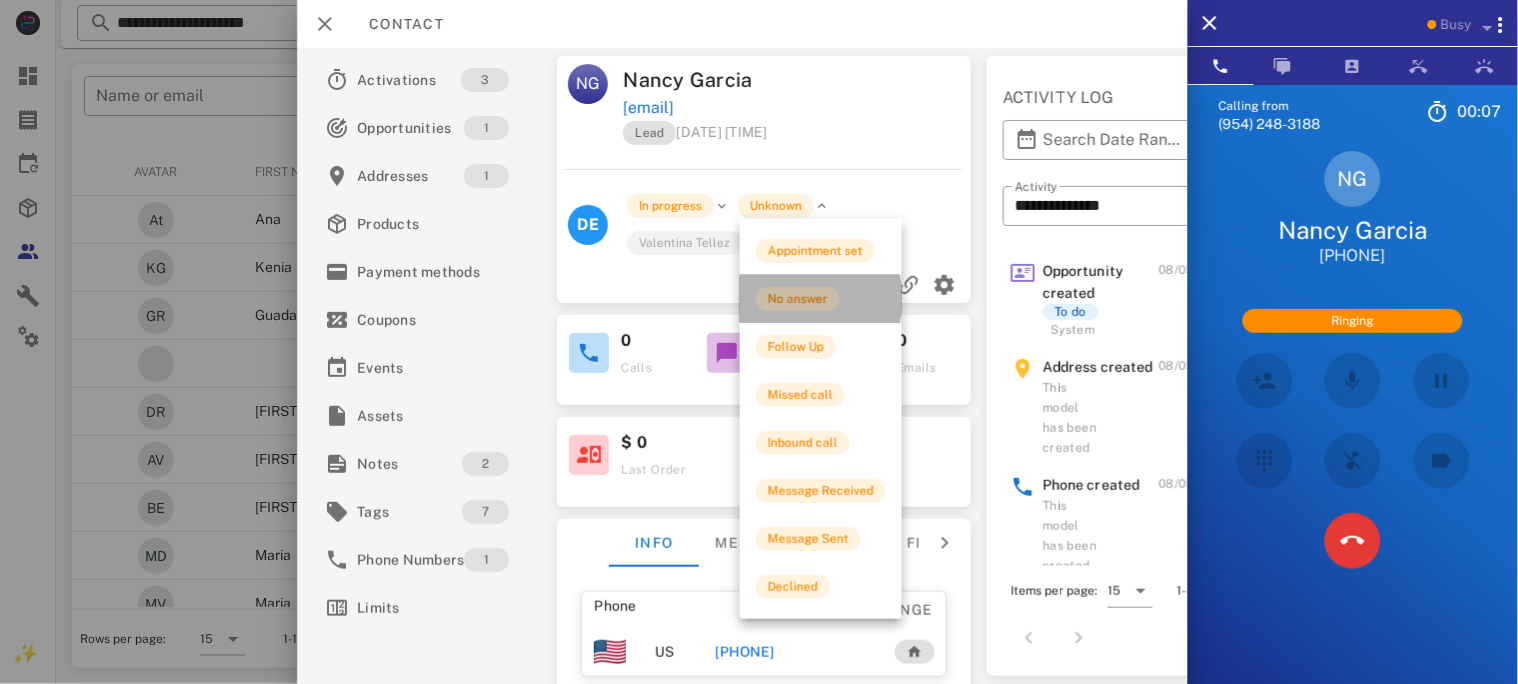 click on "No answer" at bounding box center [798, 299] 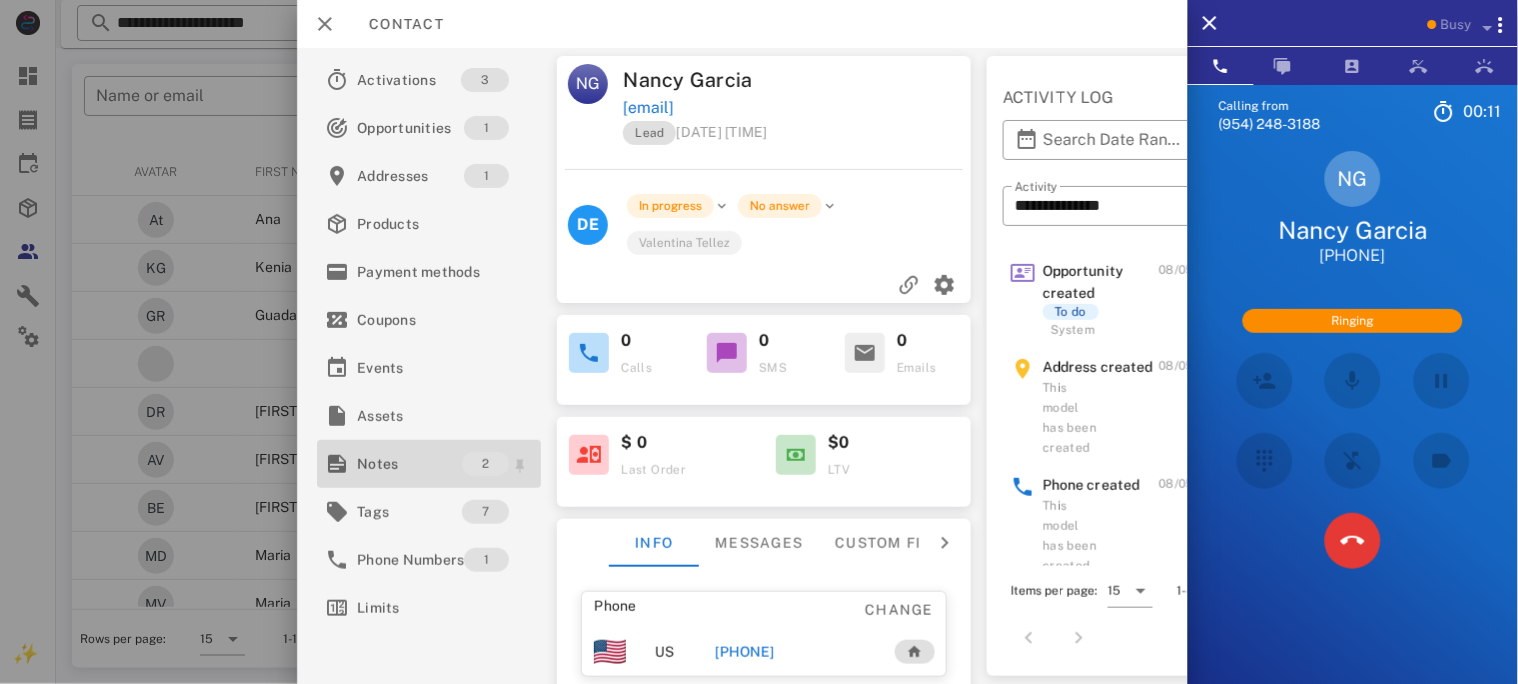 click on "Notes" at bounding box center (409, 464) 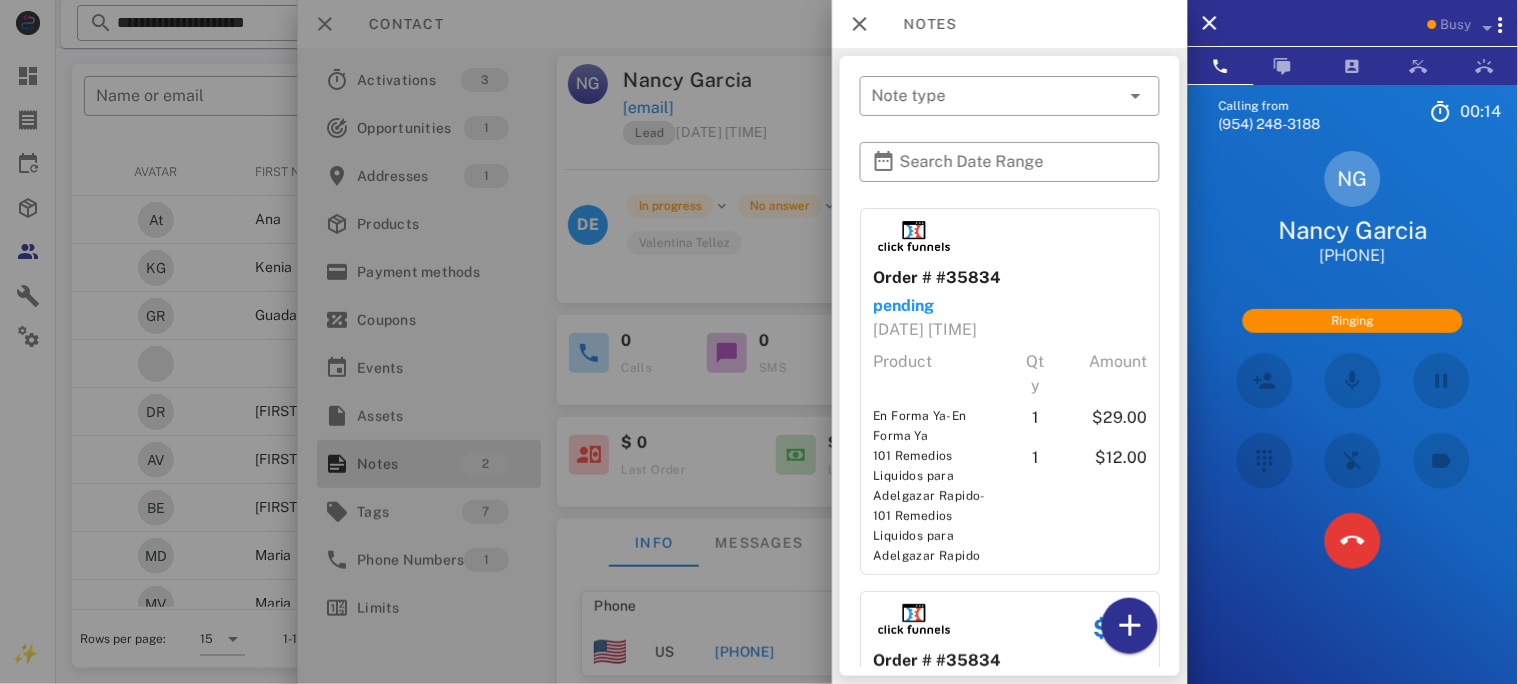 click at bounding box center [759, 342] 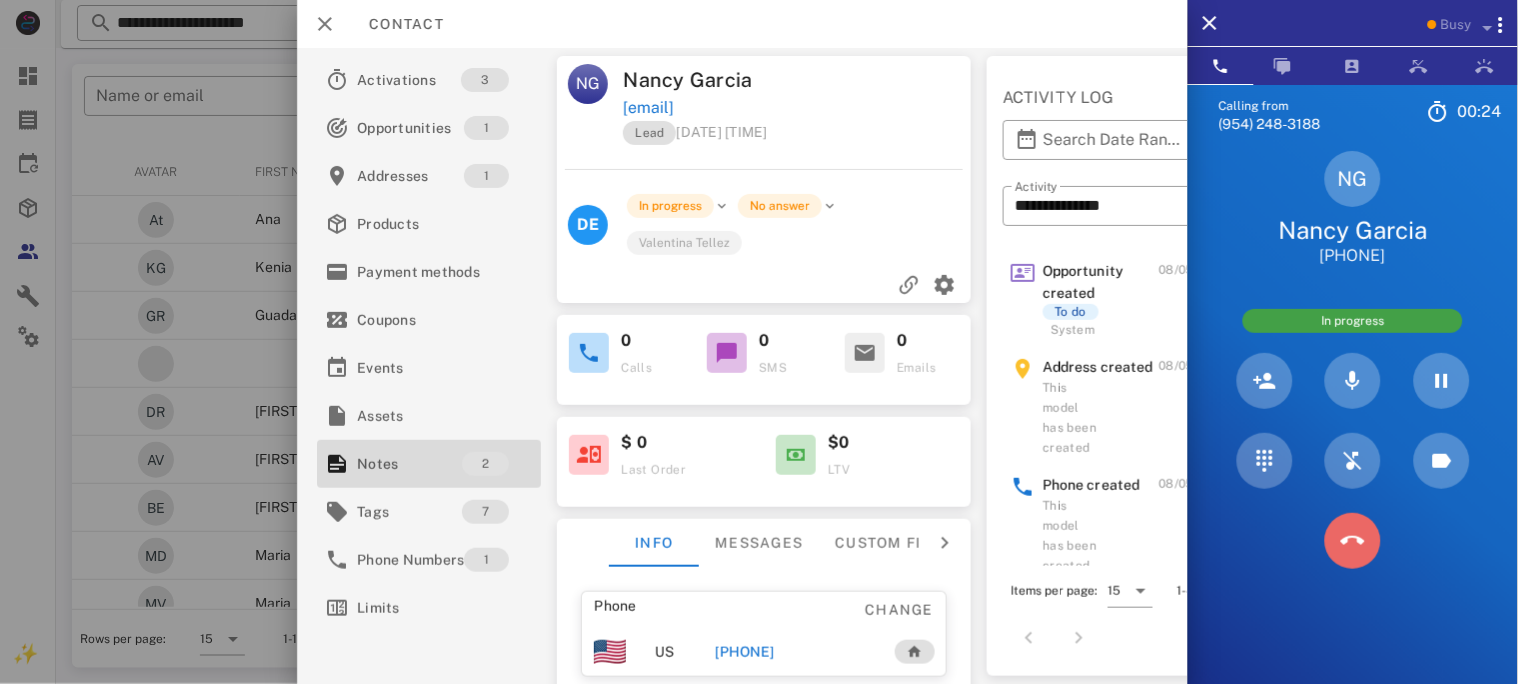 click at bounding box center [1353, 541] 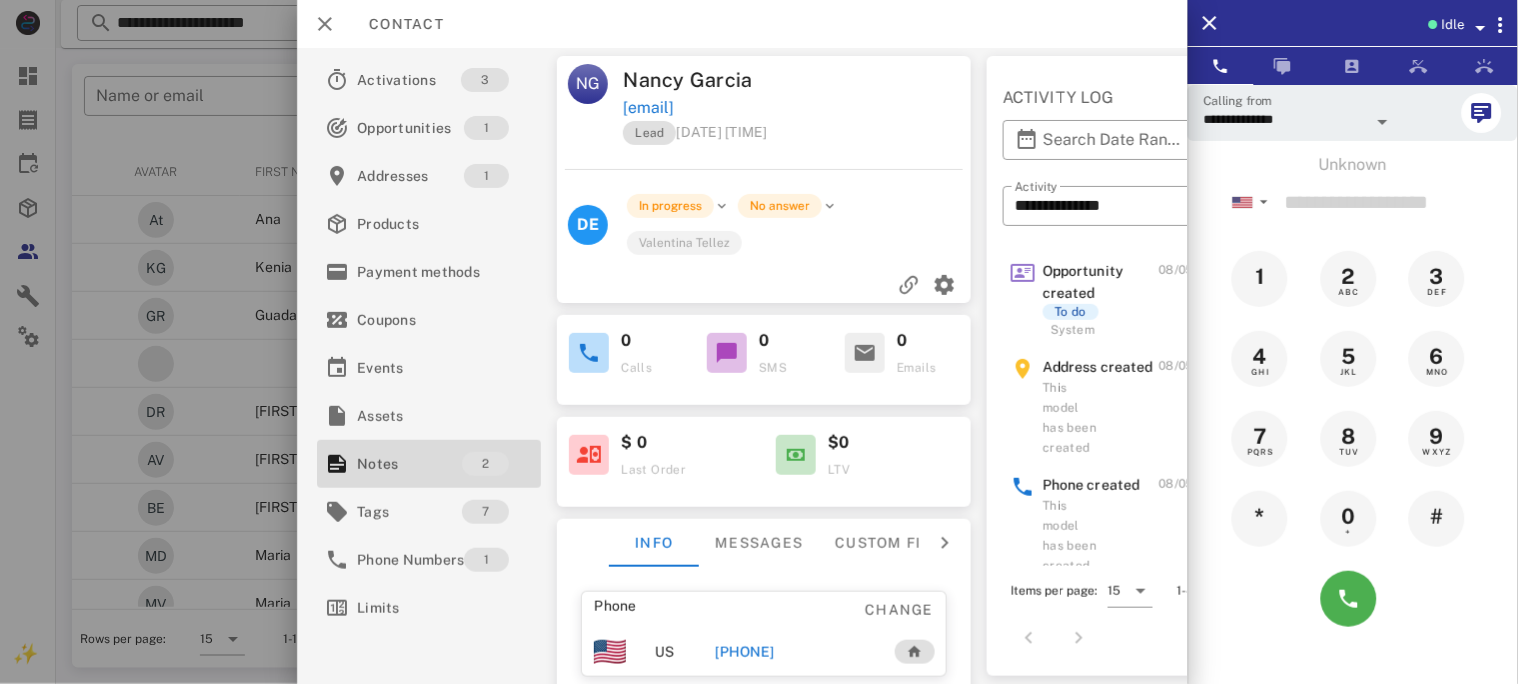 click on "+18329880365" at bounding box center (744, 652) 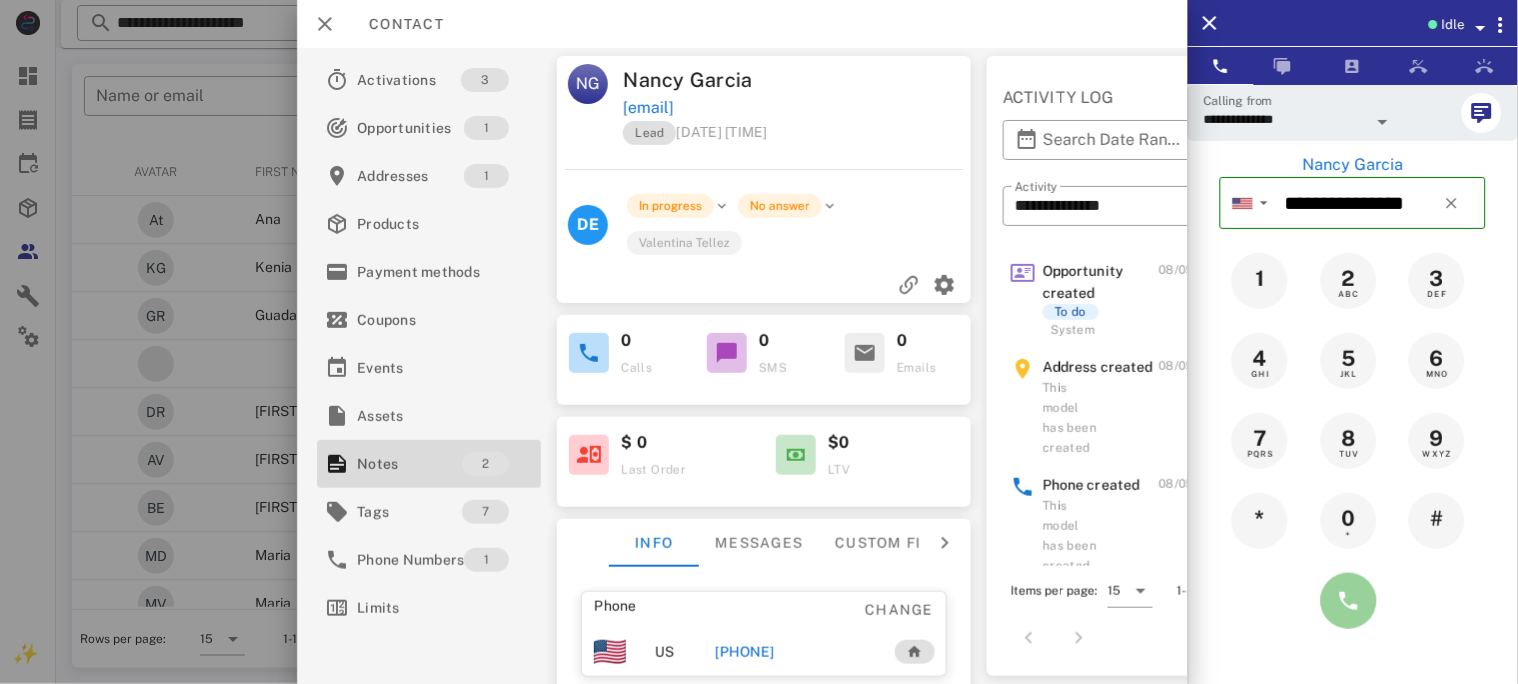 click at bounding box center [1349, 601] 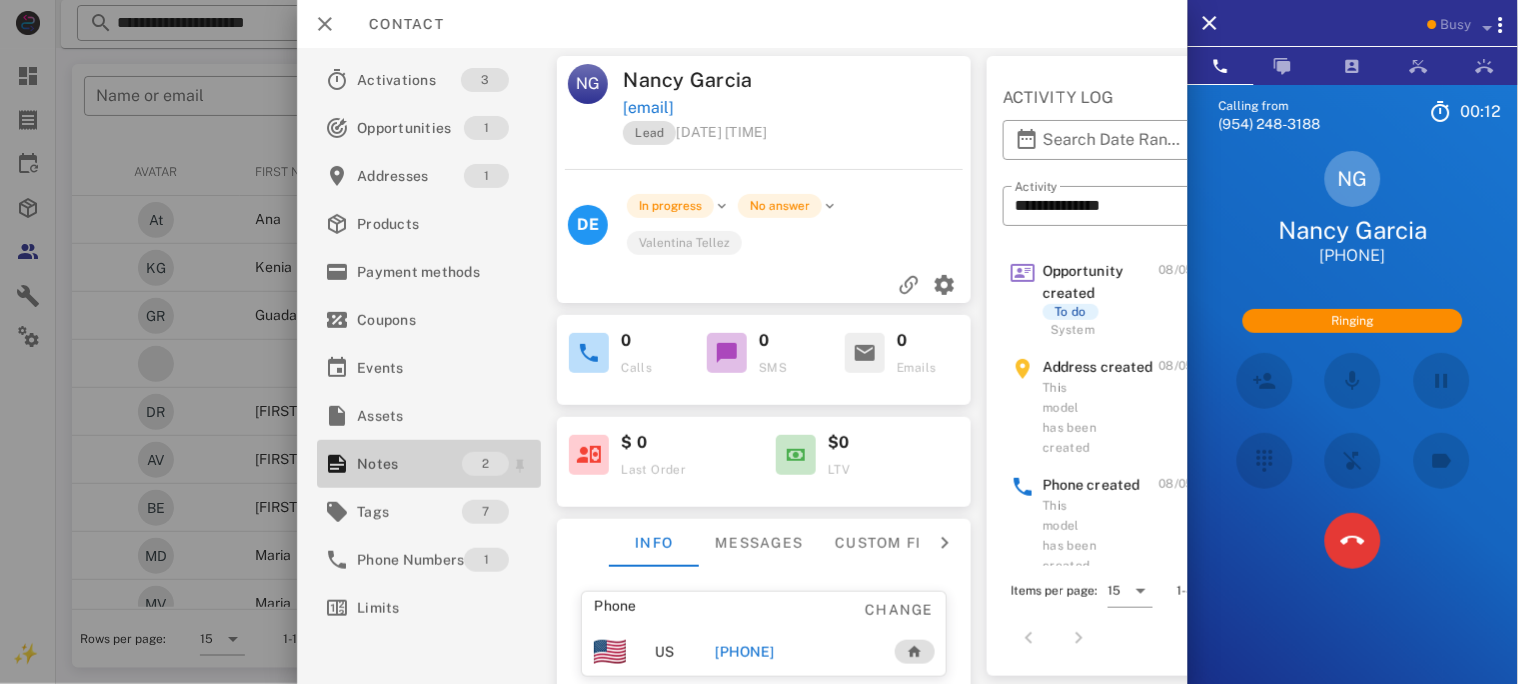 click on "Notes" at bounding box center [409, 464] 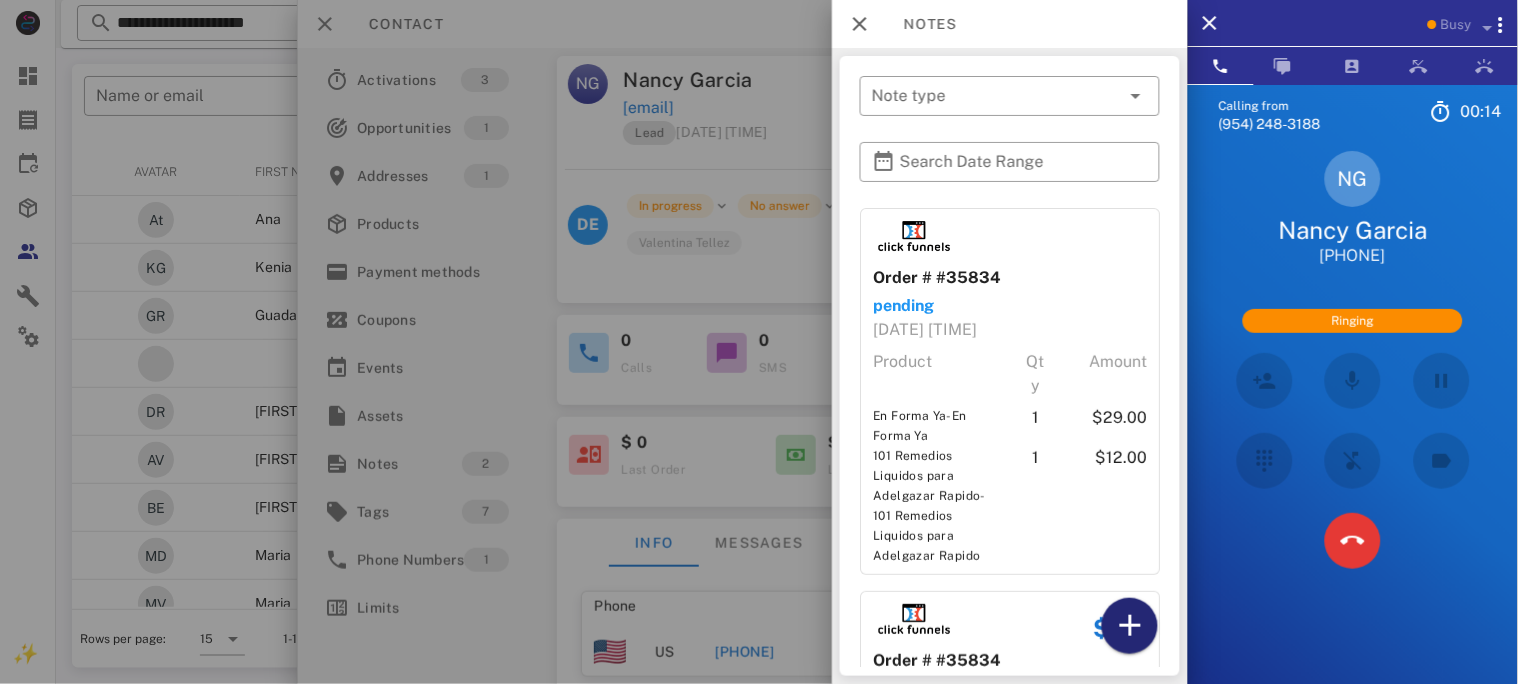 click at bounding box center (1130, 626) 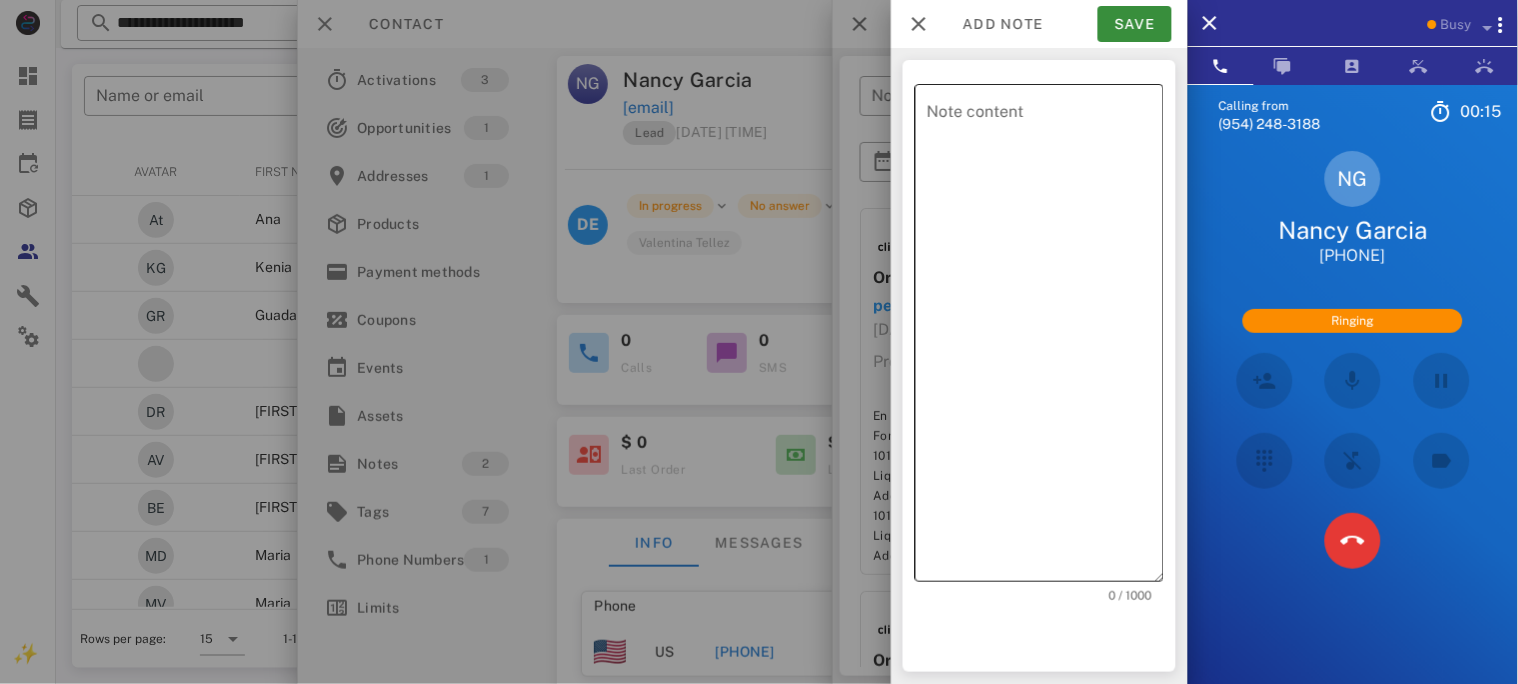 click on "Note content" at bounding box center (1045, 338) 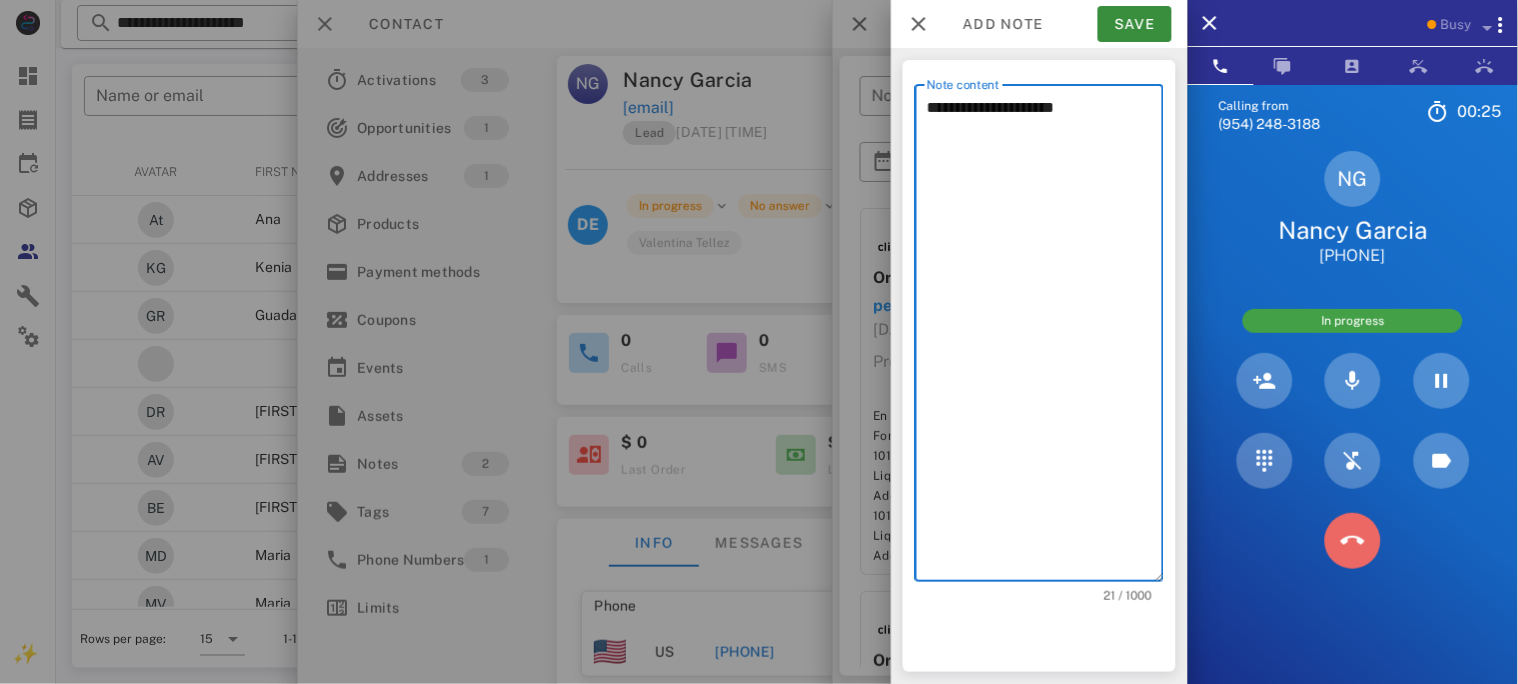 click at bounding box center (1353, 540) 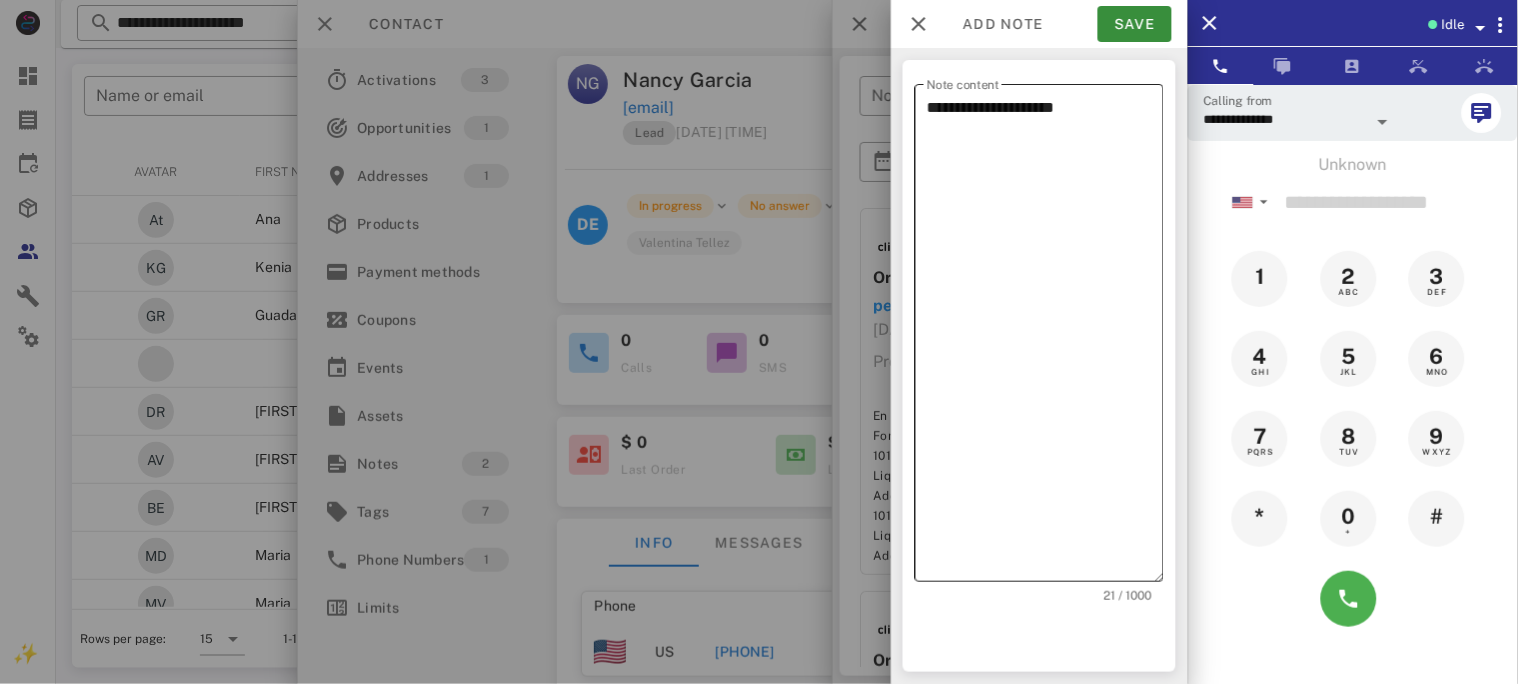 click on "**********" at bounding box center [1045, 338] 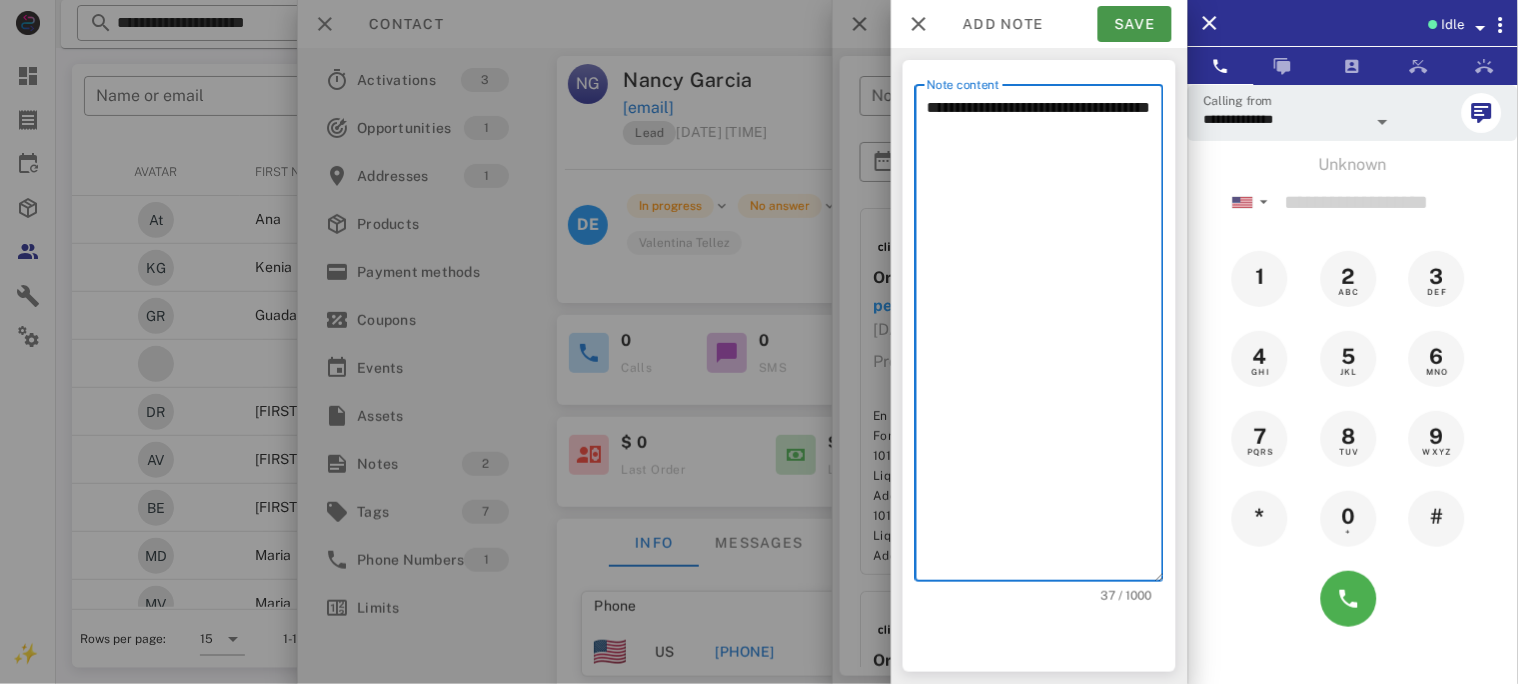 type on "**********" 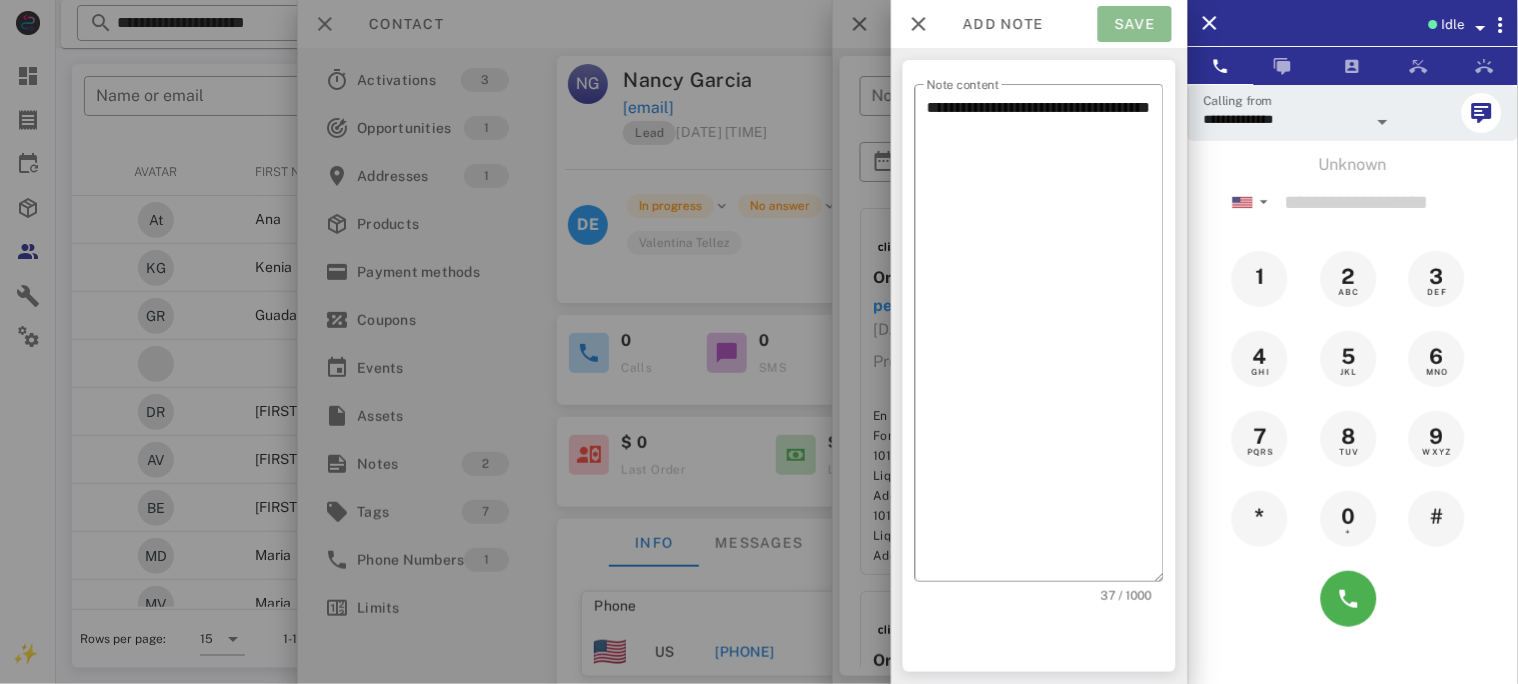 click on "Save" at bounding box center (1135, 24) 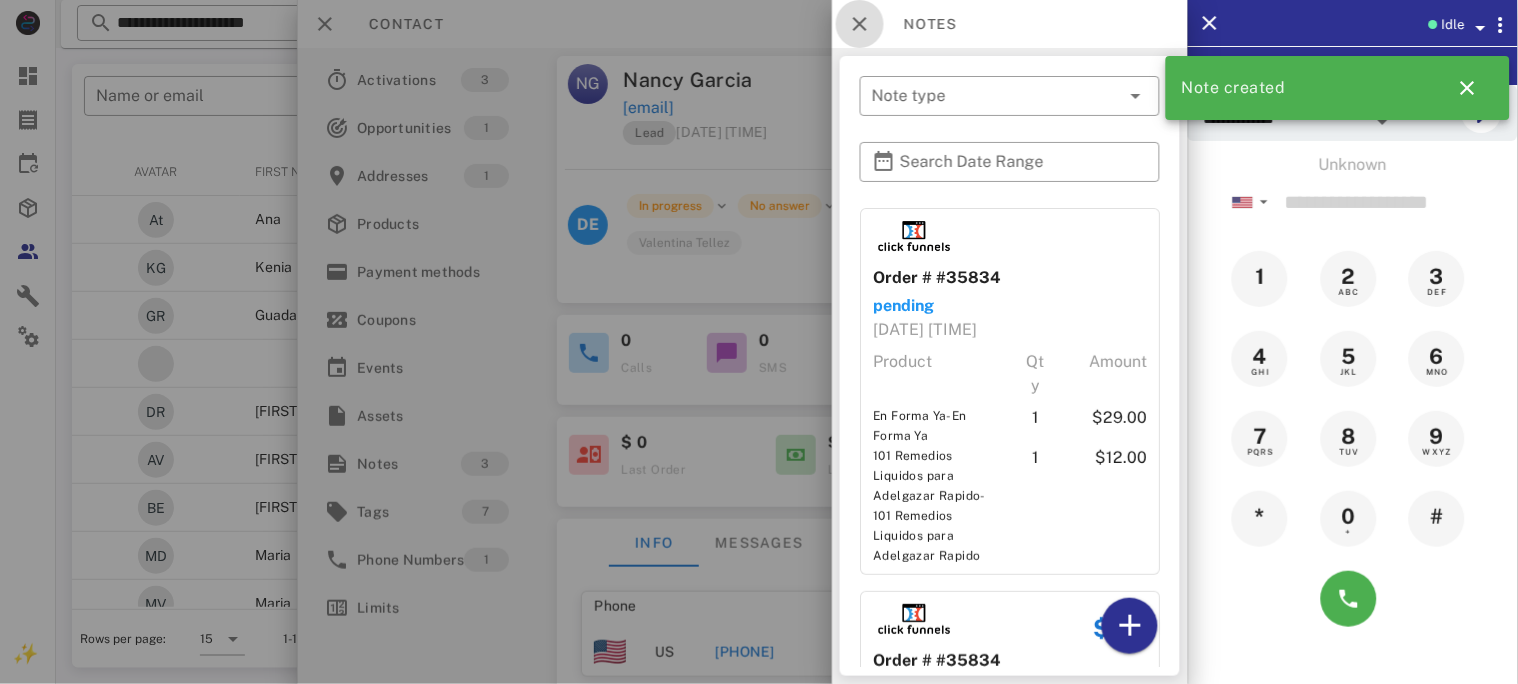 click at bounding box center [860, 24] 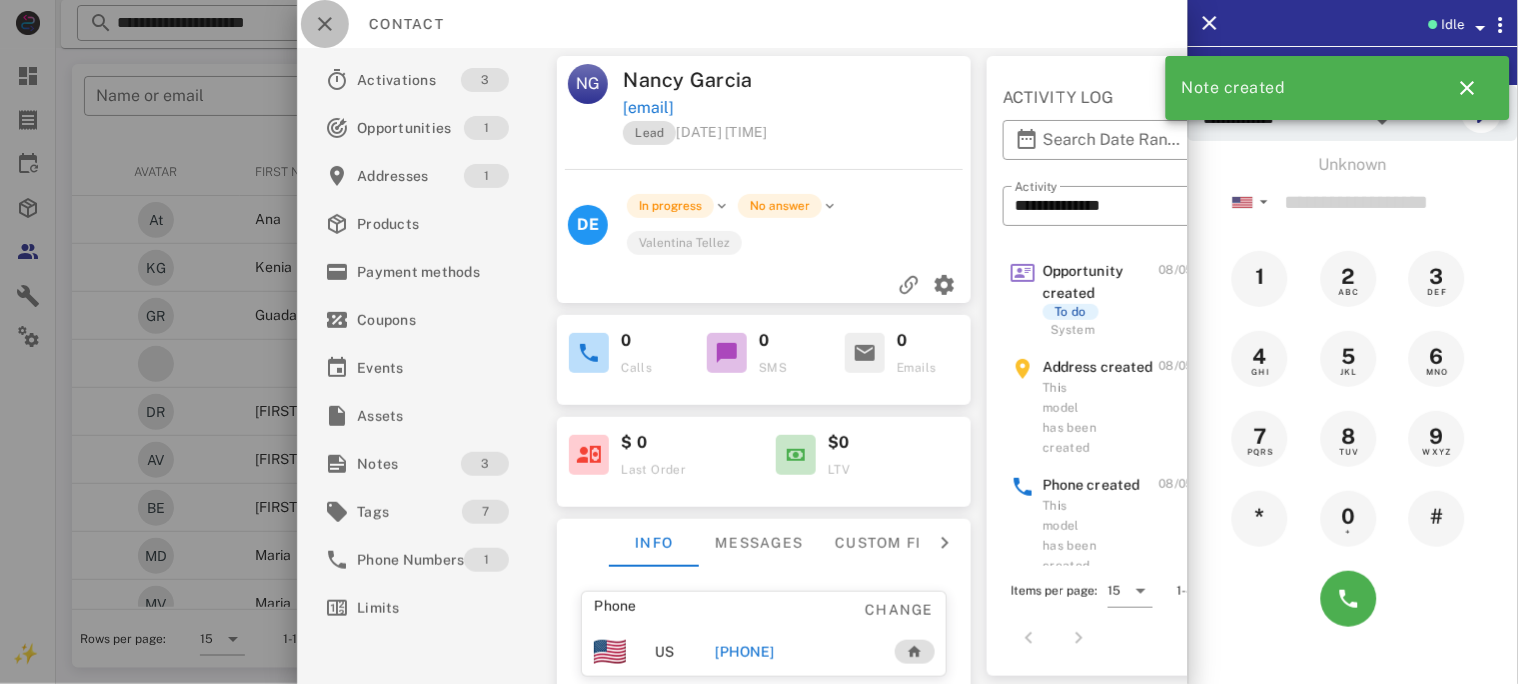 click at bounding box center [325, 24] 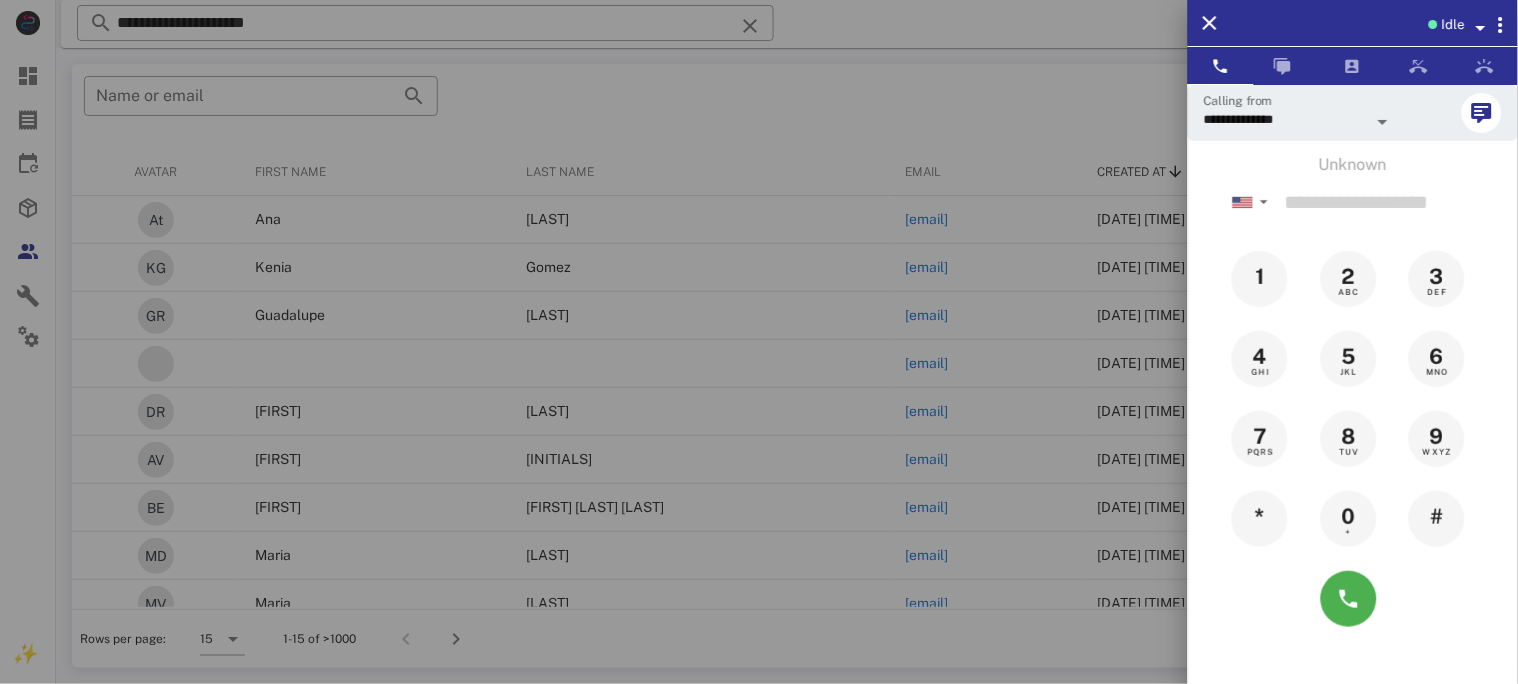 click at bounding box center [759, 342] 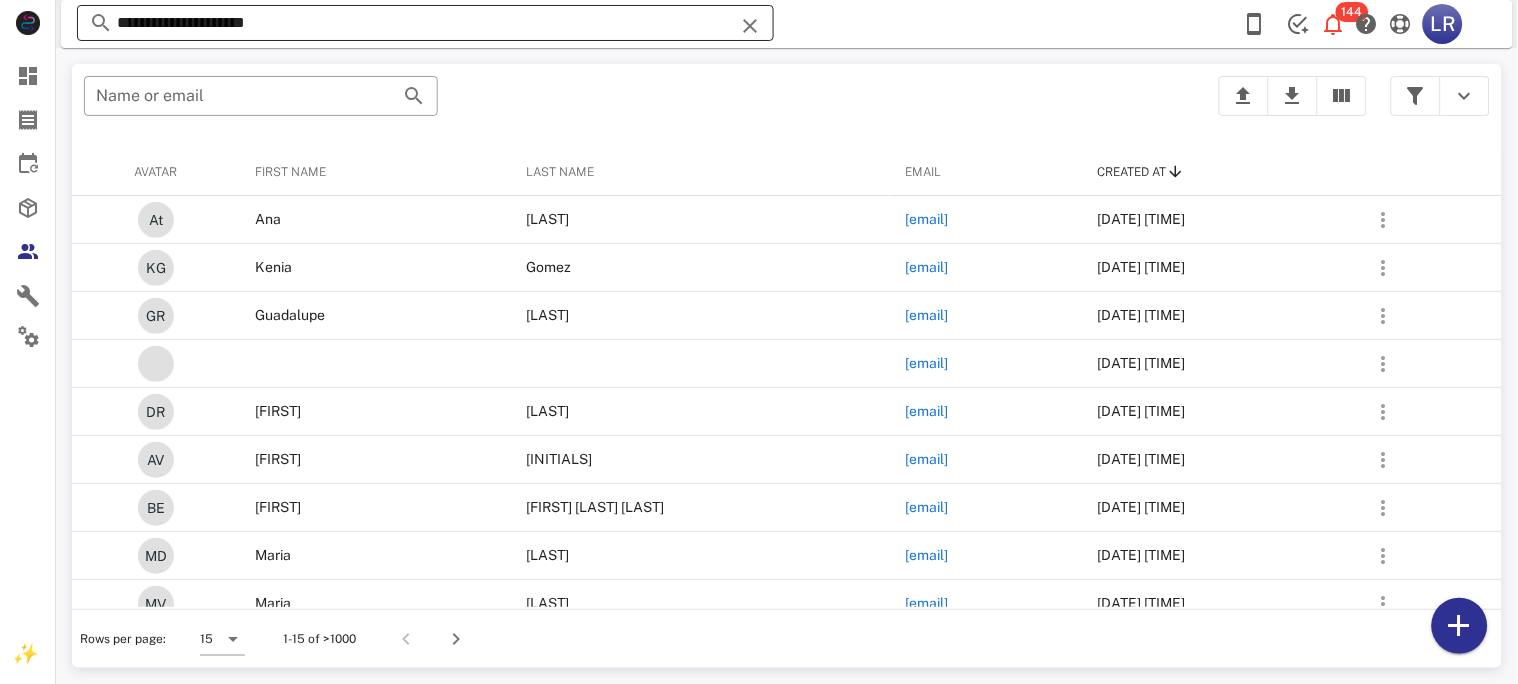 click at bounding box center (750, 26) 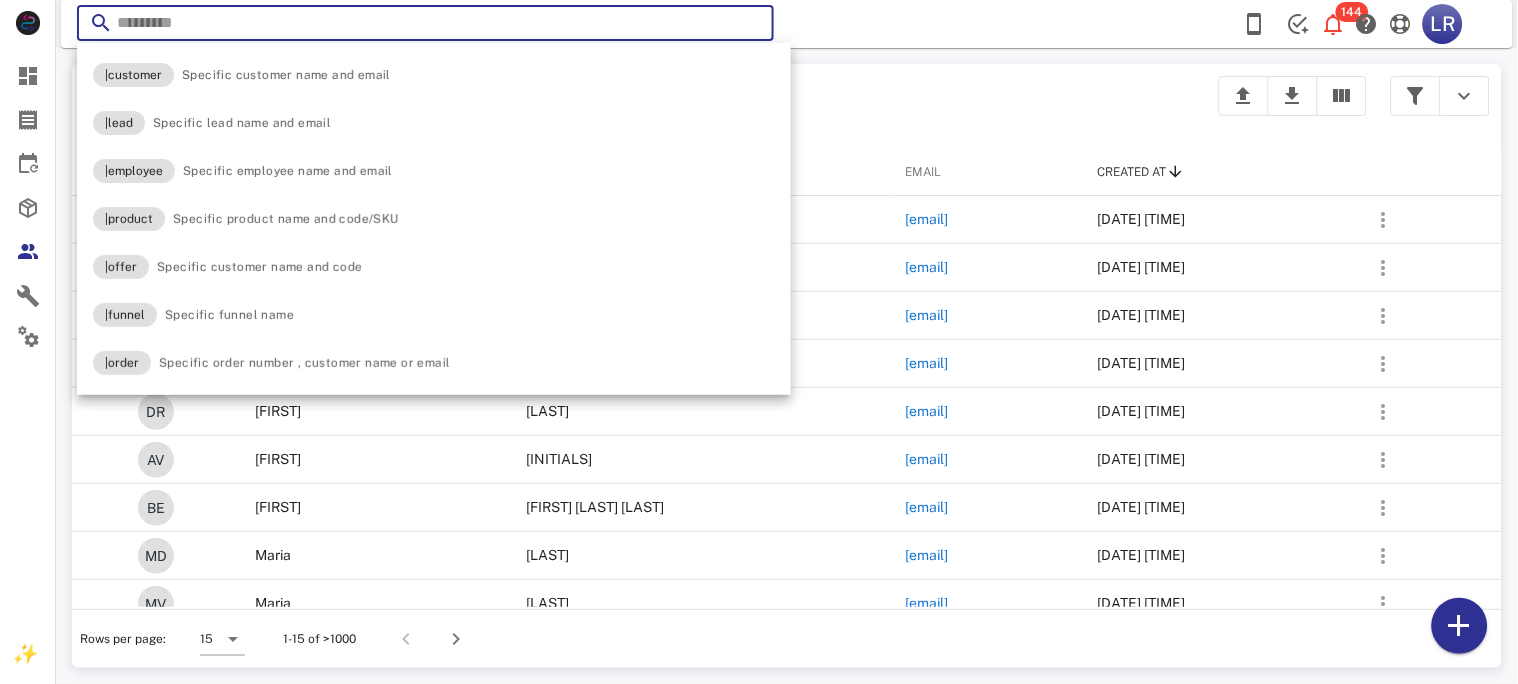 paste on "**********" 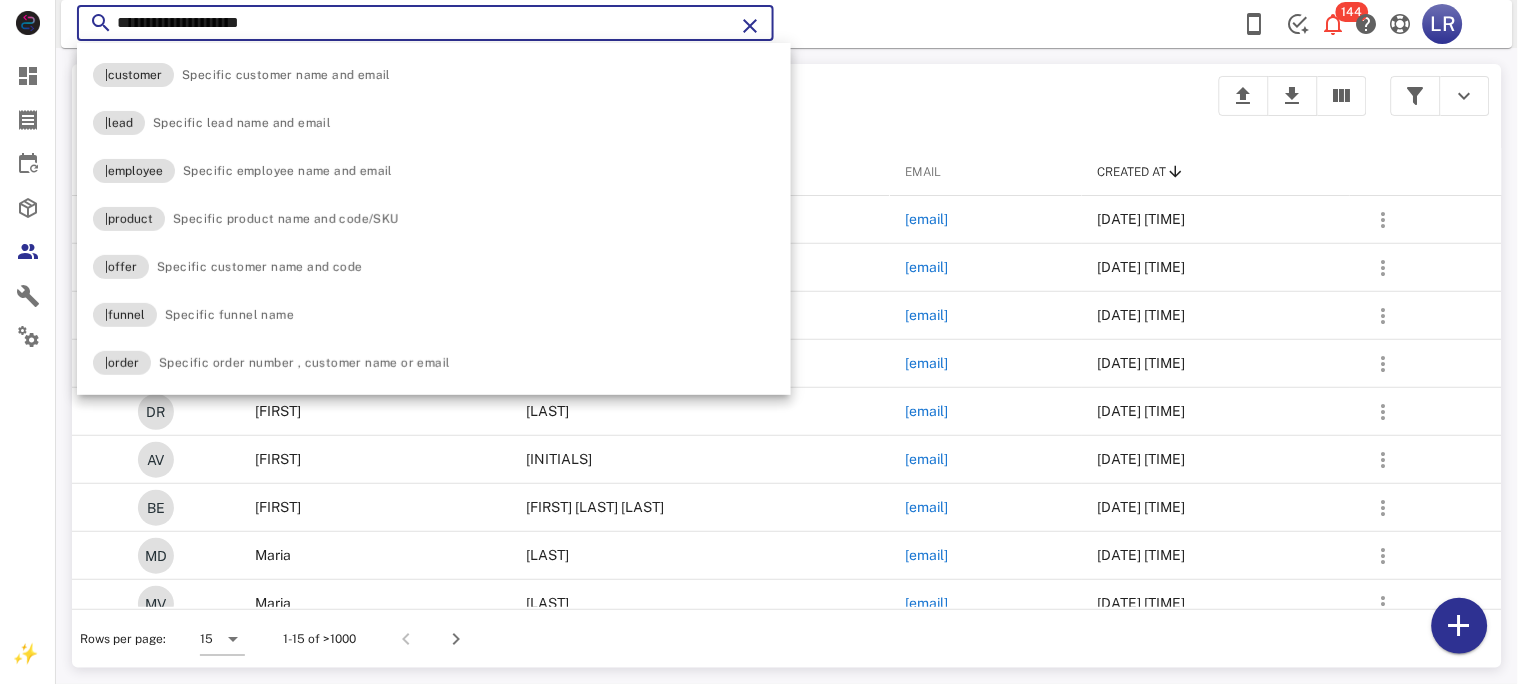 type on "**********" 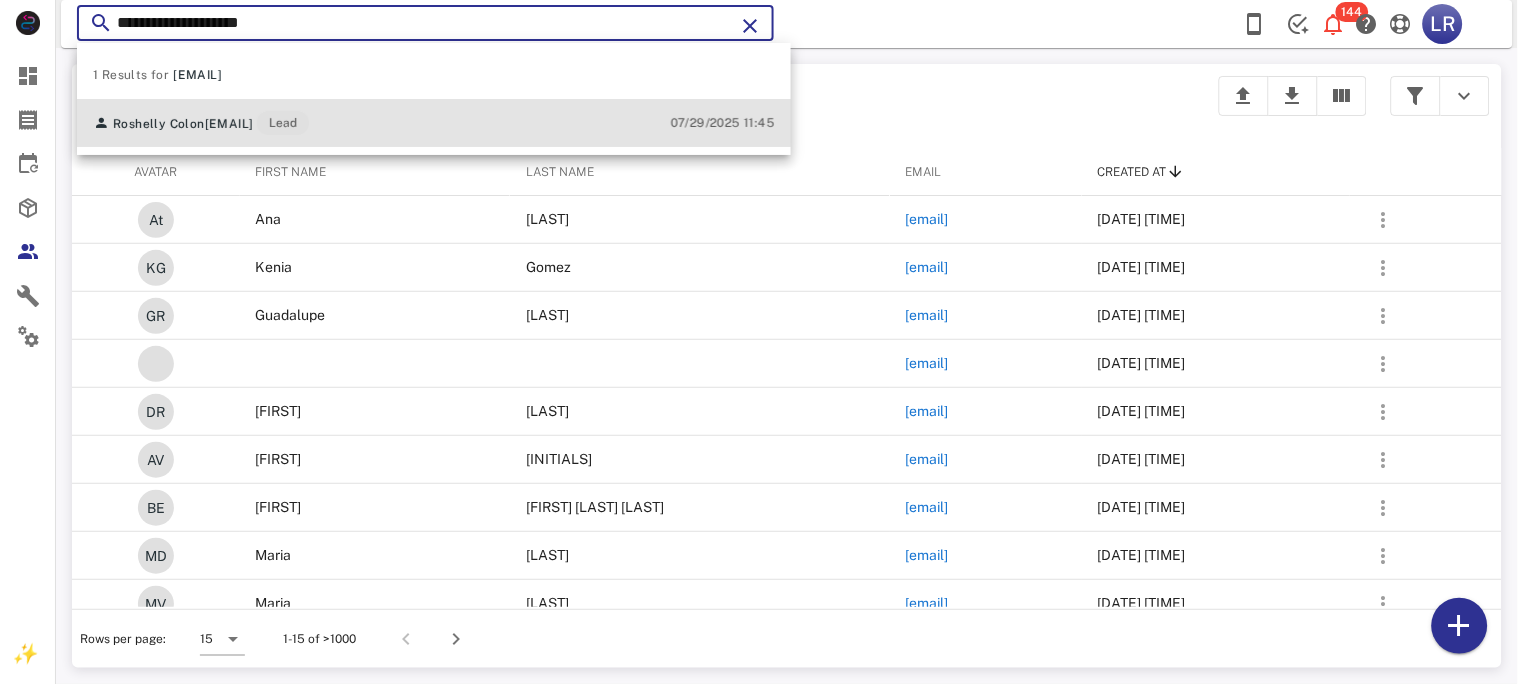 click on "[NAME]@[DOMAIN]" at bounding box center [229, 124] 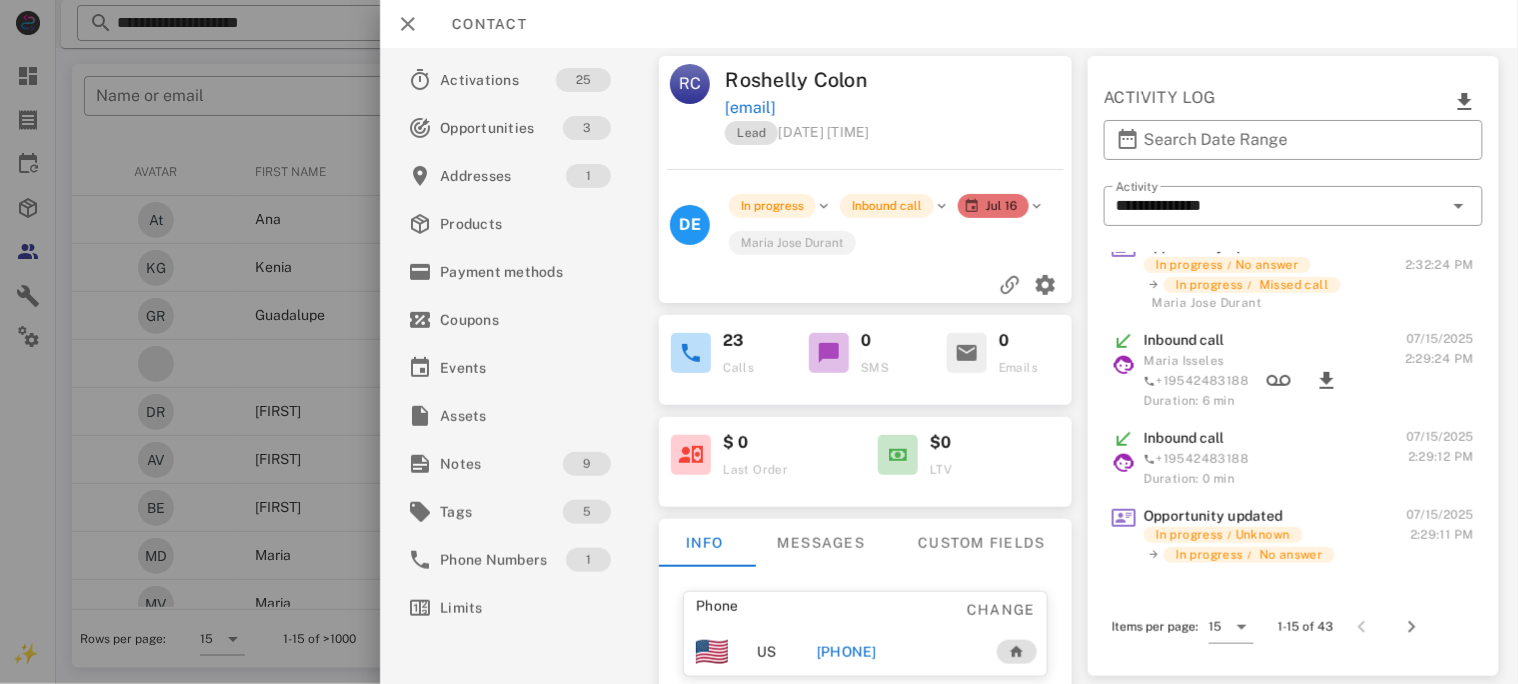 scroll, scrollTop: 266, scrollLeft: 0, axis: vertical 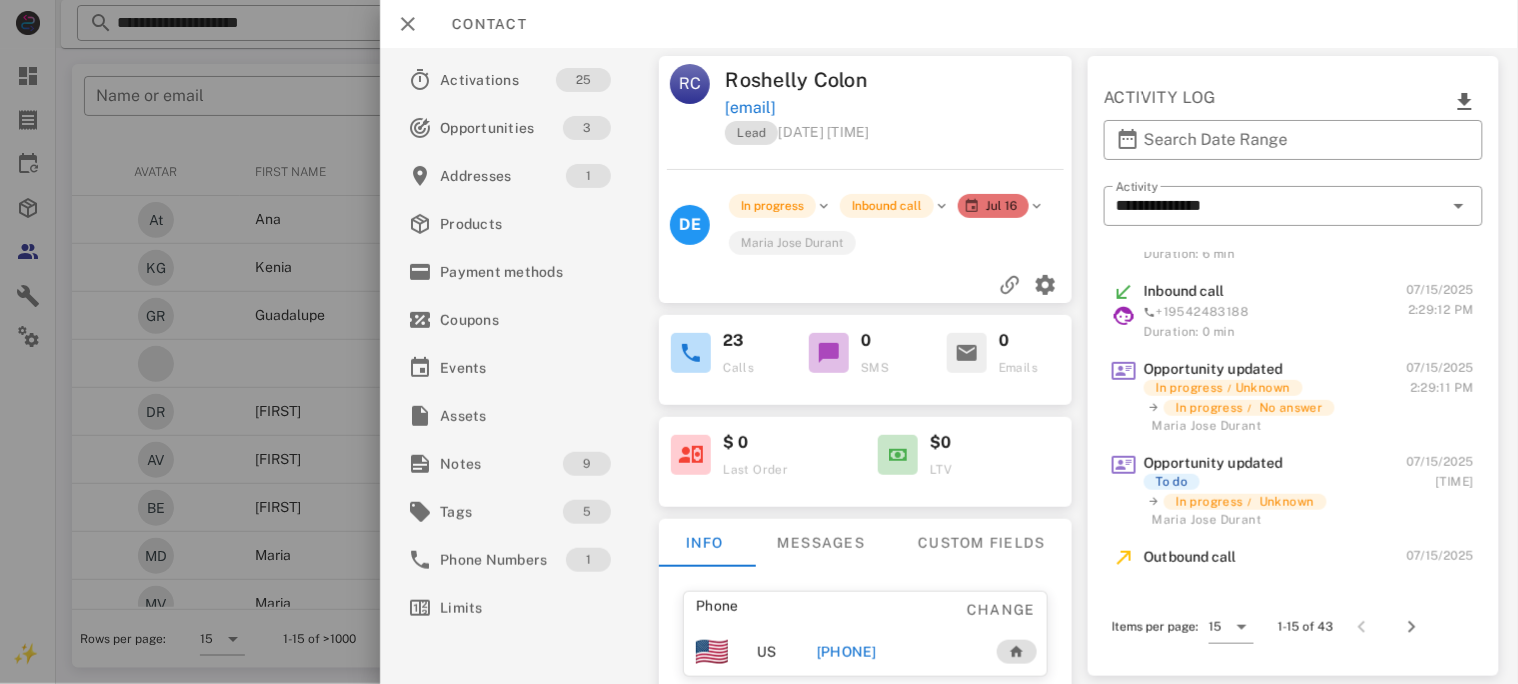 click on "[PHONE]" at bounding box center [846, 652] 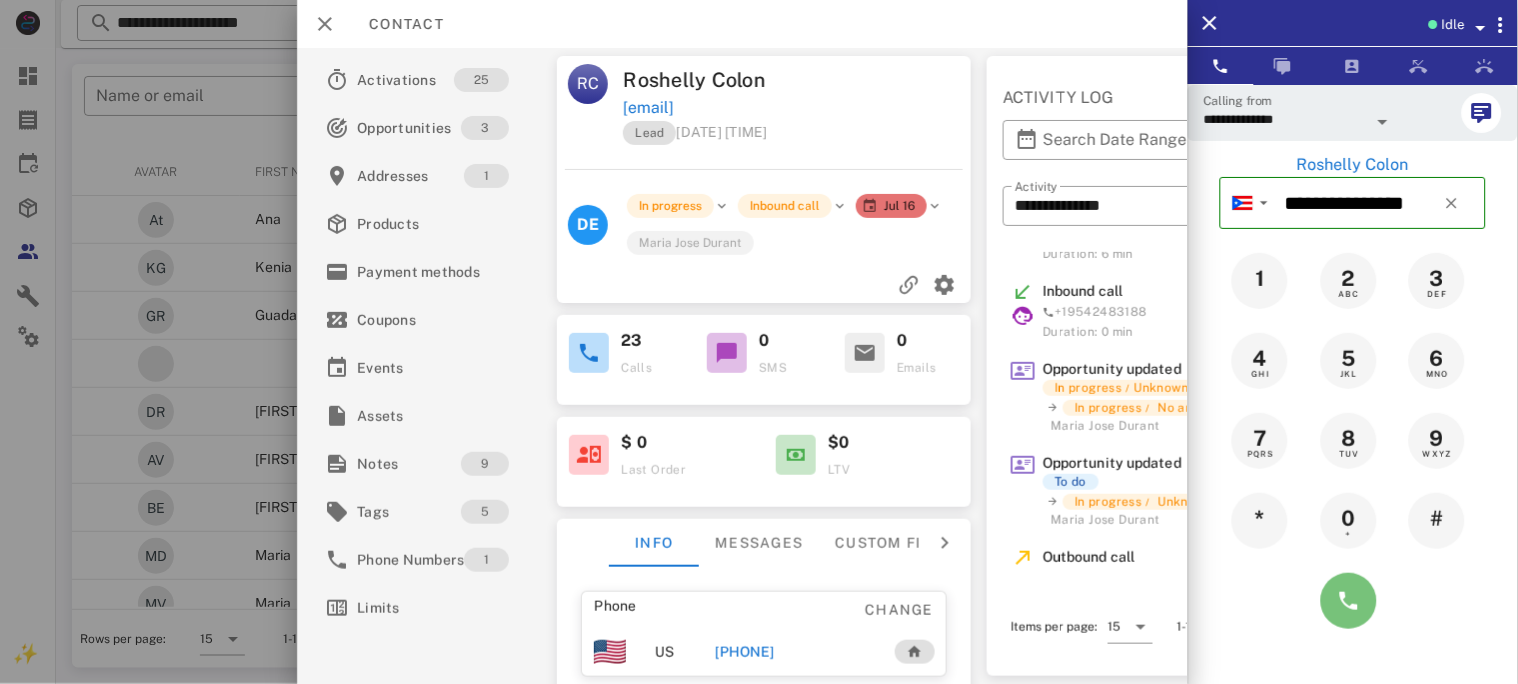 click at bounding box center (1349, 601) 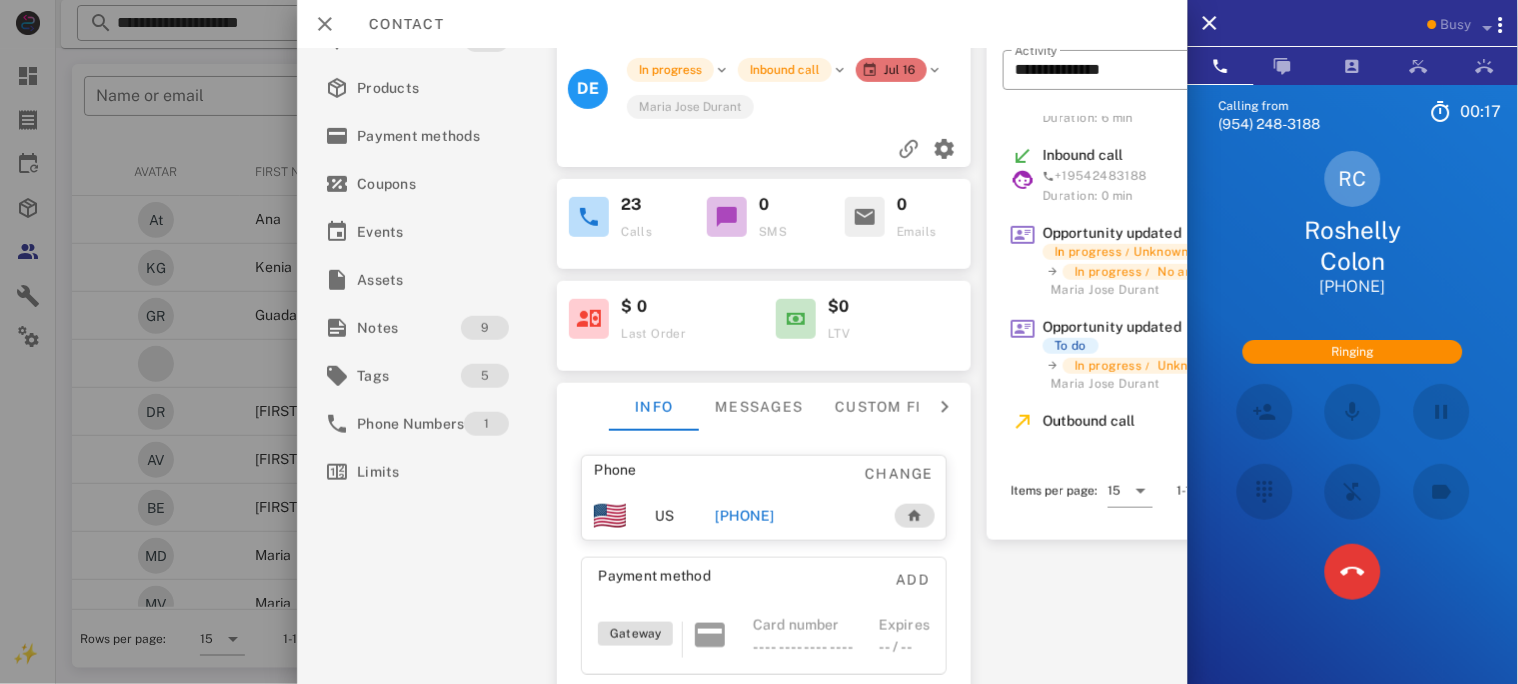 scroll, scrollTop: 150, scrollLeft: 0, axis: vertical 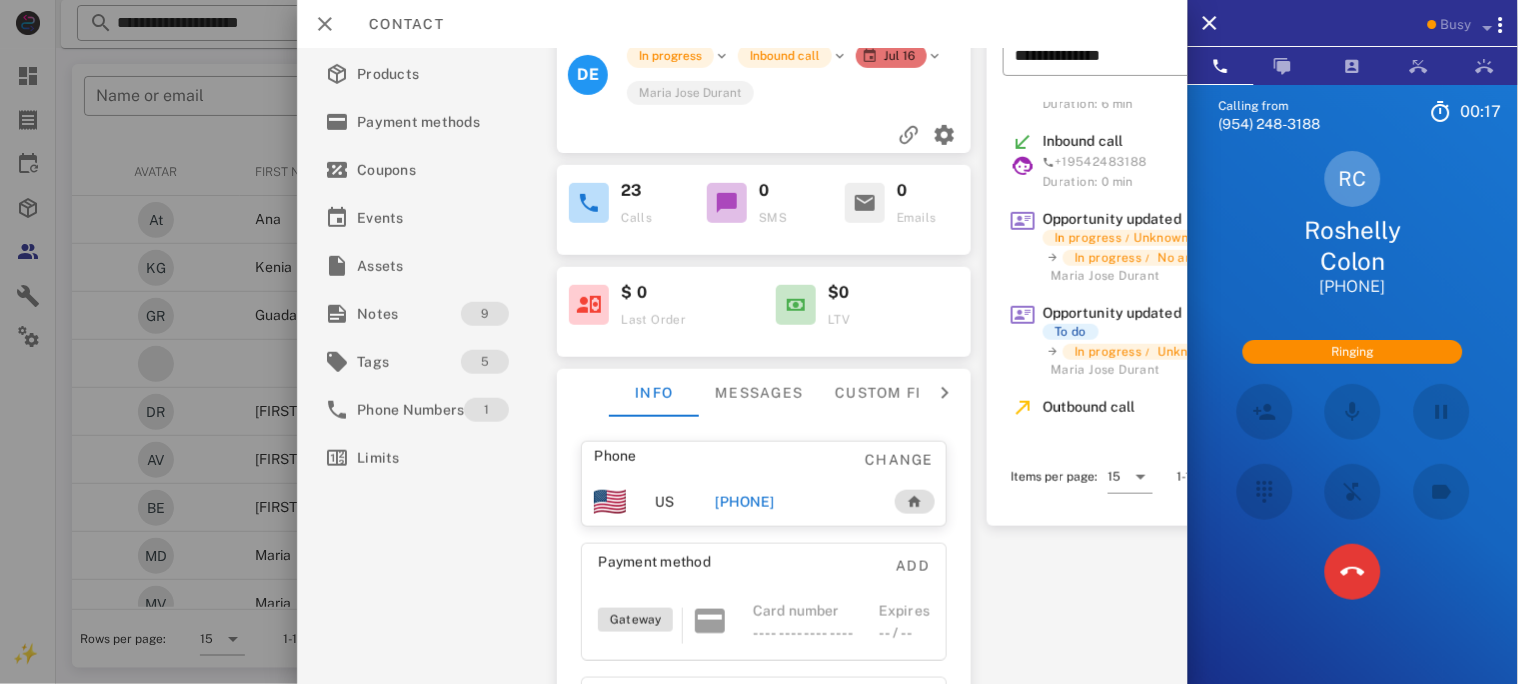 drag, startPoint x: 829, startPoint y: 652, endPoint x: 757, endPoint y: 635, distance: 73.97973 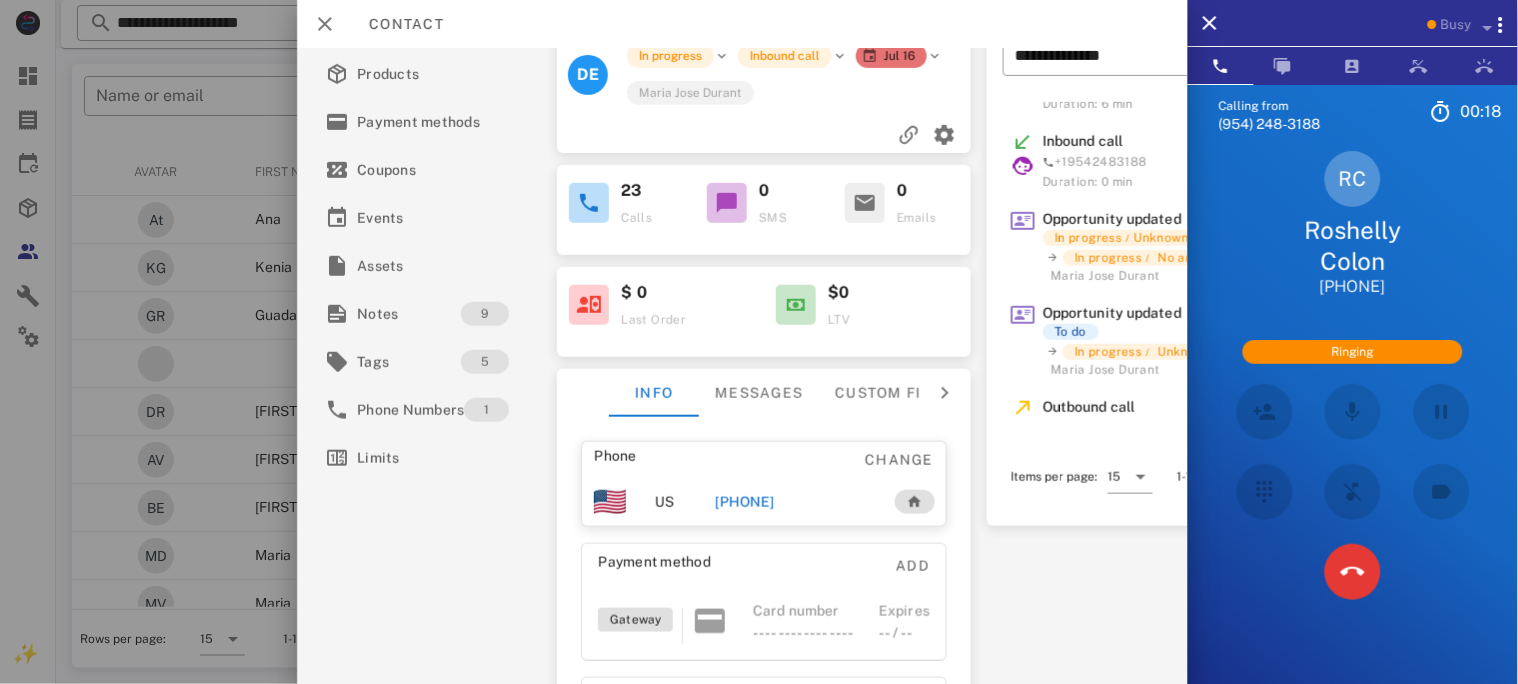 click on "Phone" at bounding box center [673, 456] 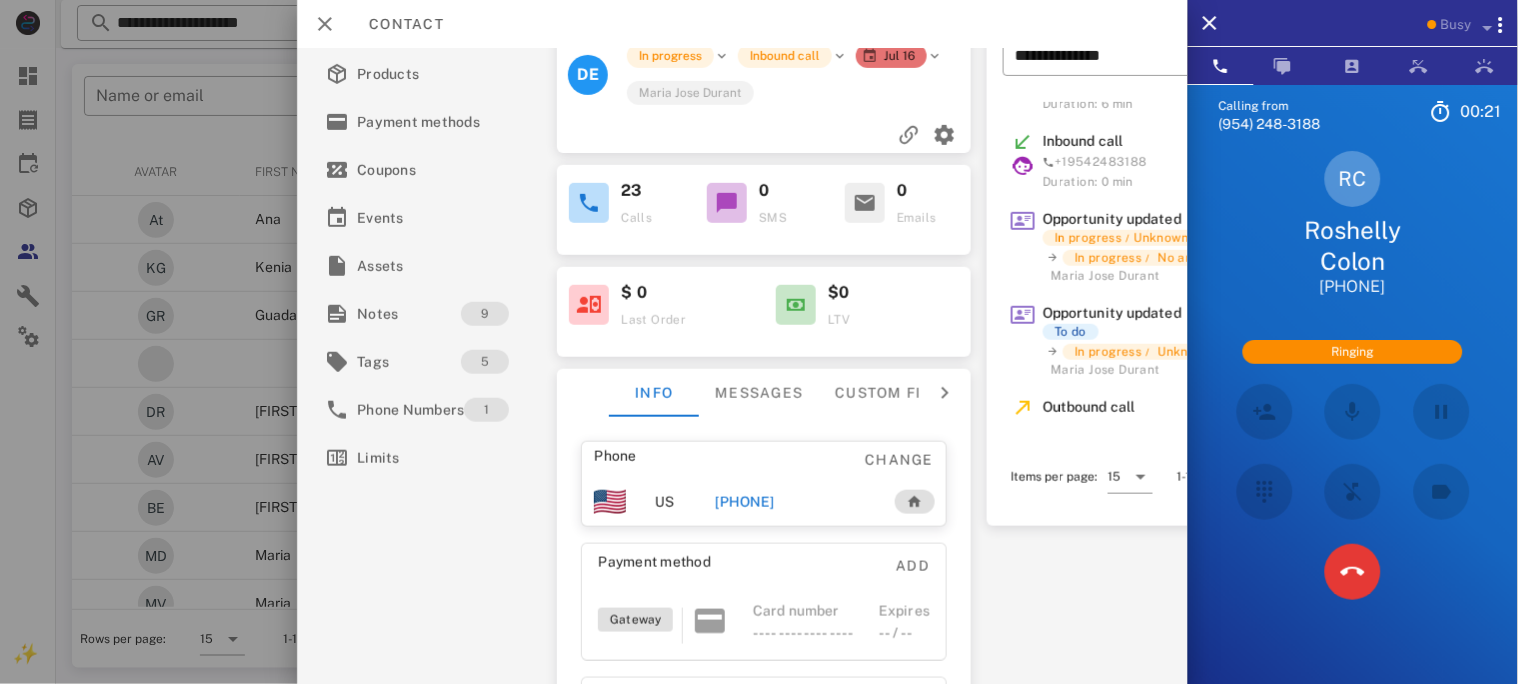 drag, startPoint x: 826, startPoint y: 498, endPoint x: 722, endPoint y: 500, distance: 104.019226 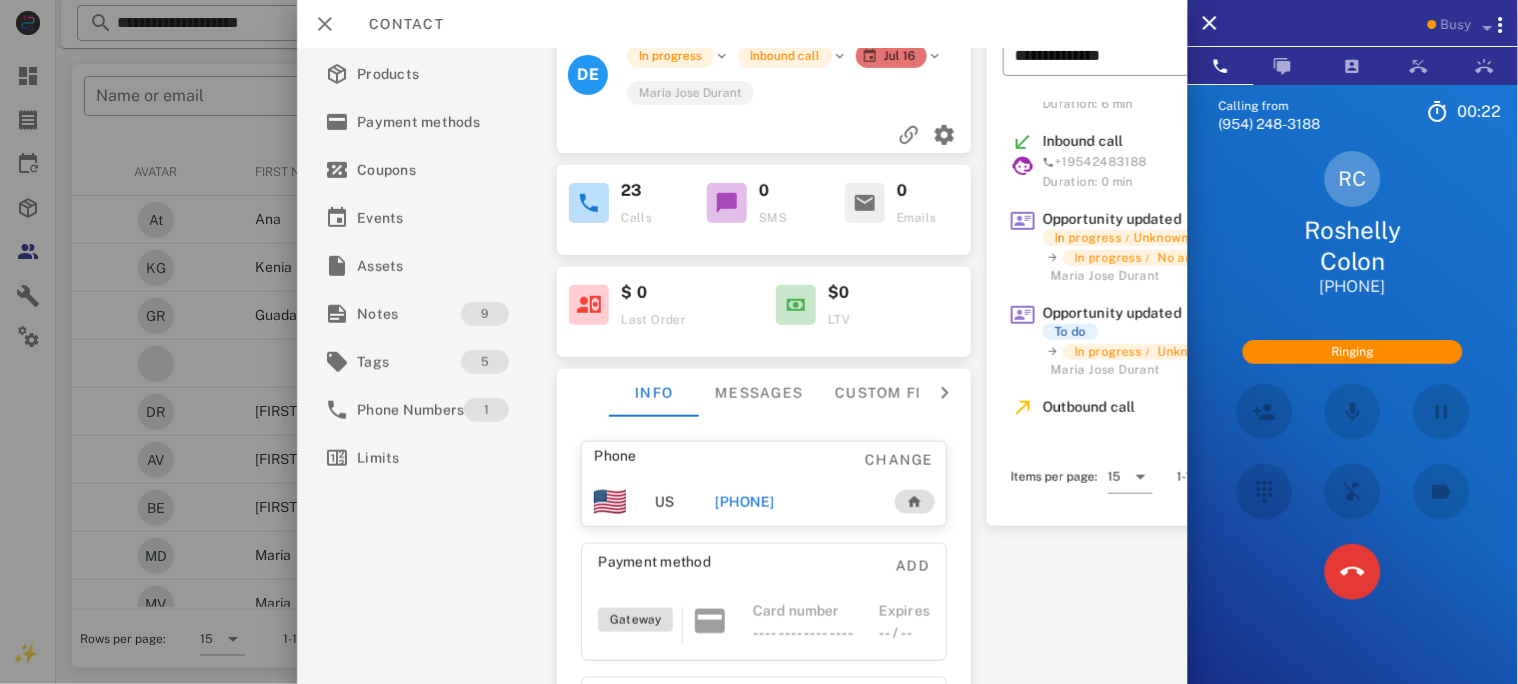 copy on "17872055949" 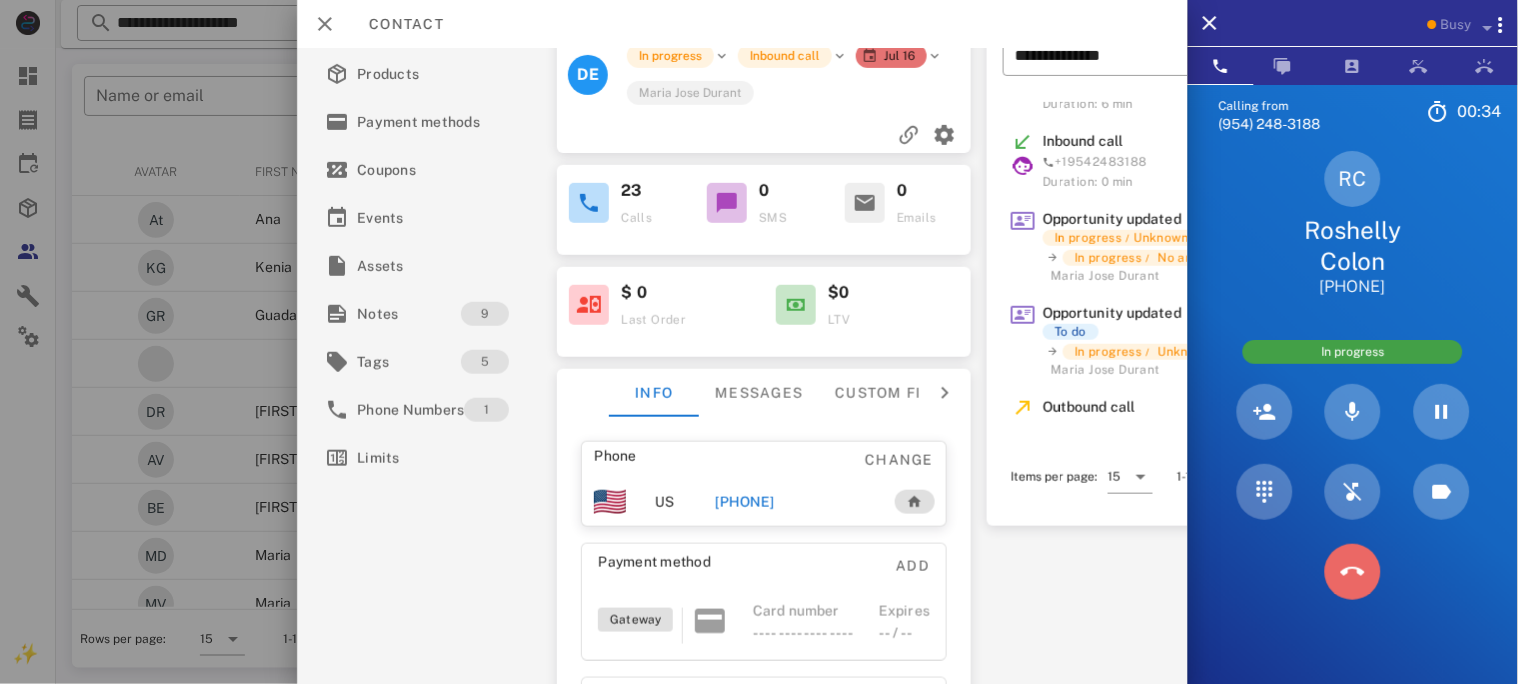 click at bounding box center [1353, 572] 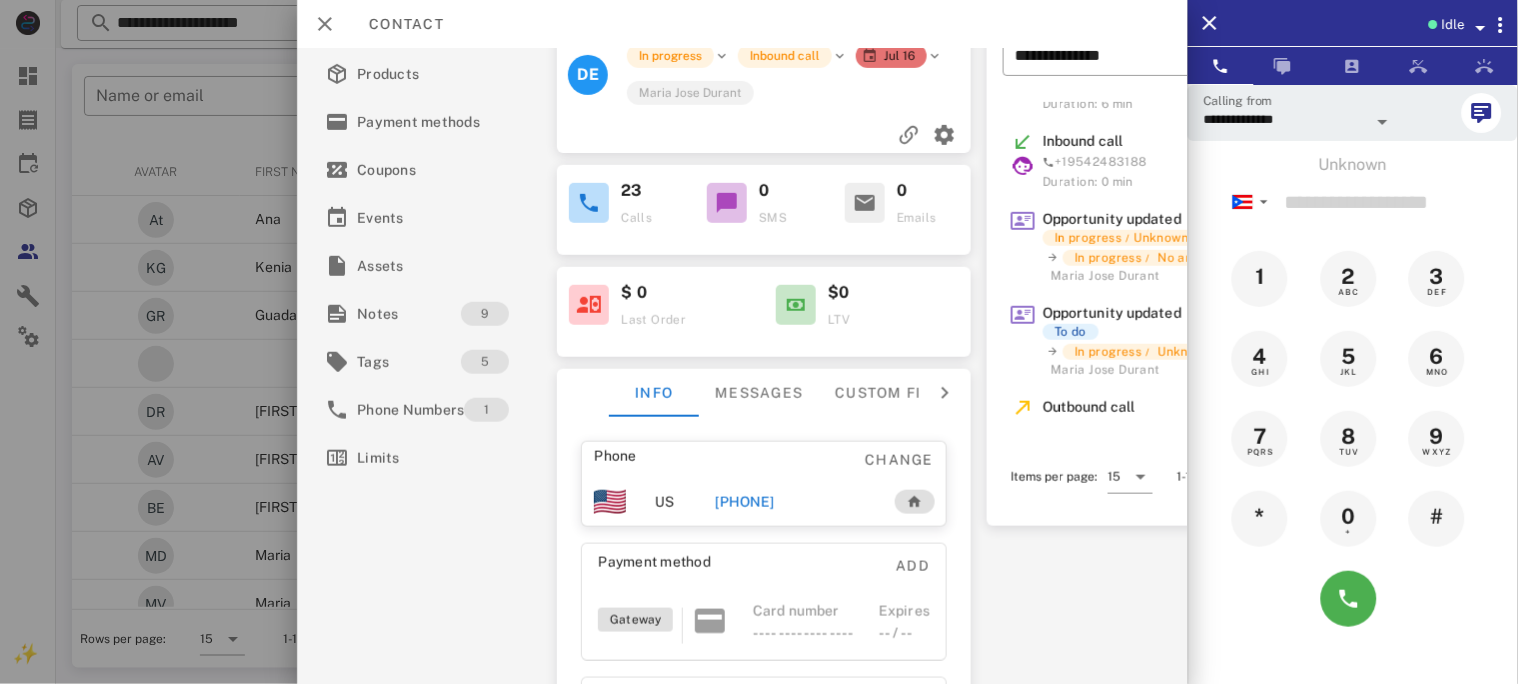 click on "Contact" at bounding box center (742, 24) 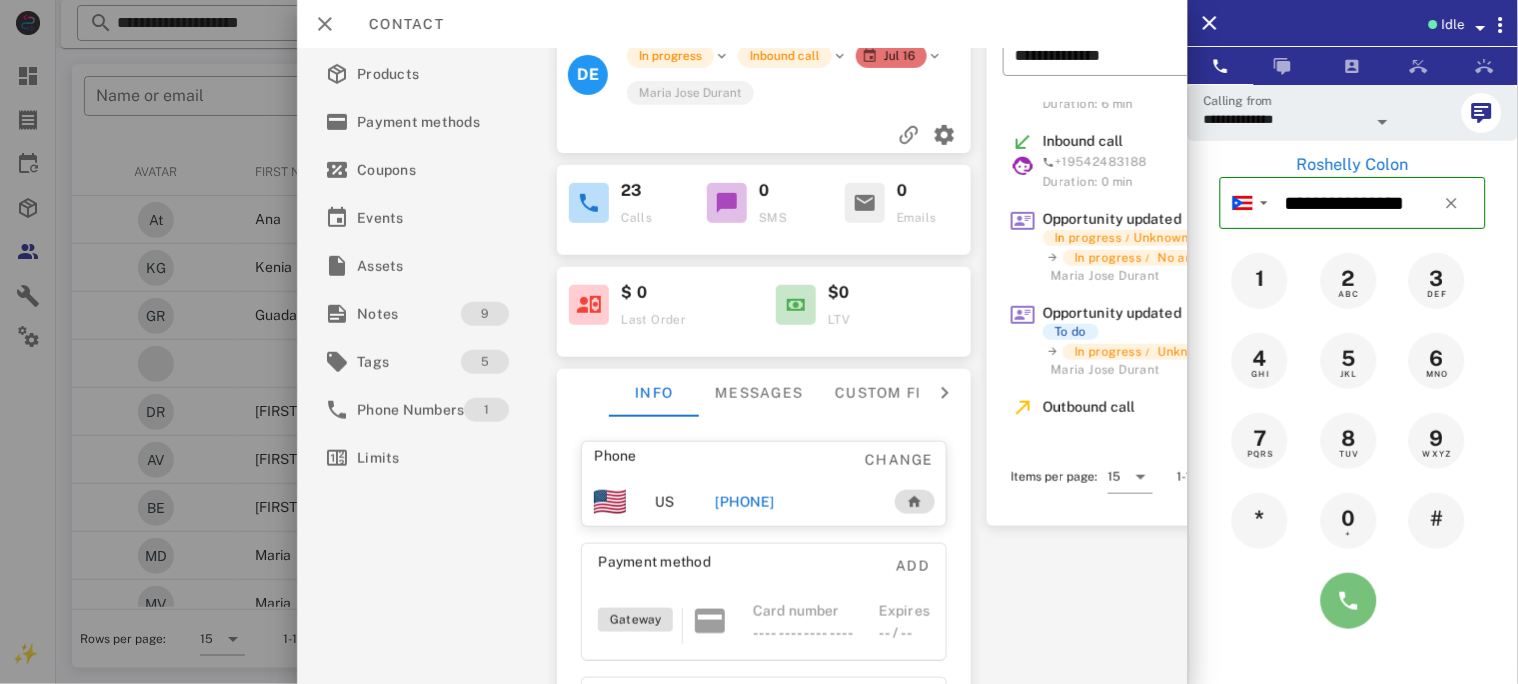 click at bounding box center [1349, 601] 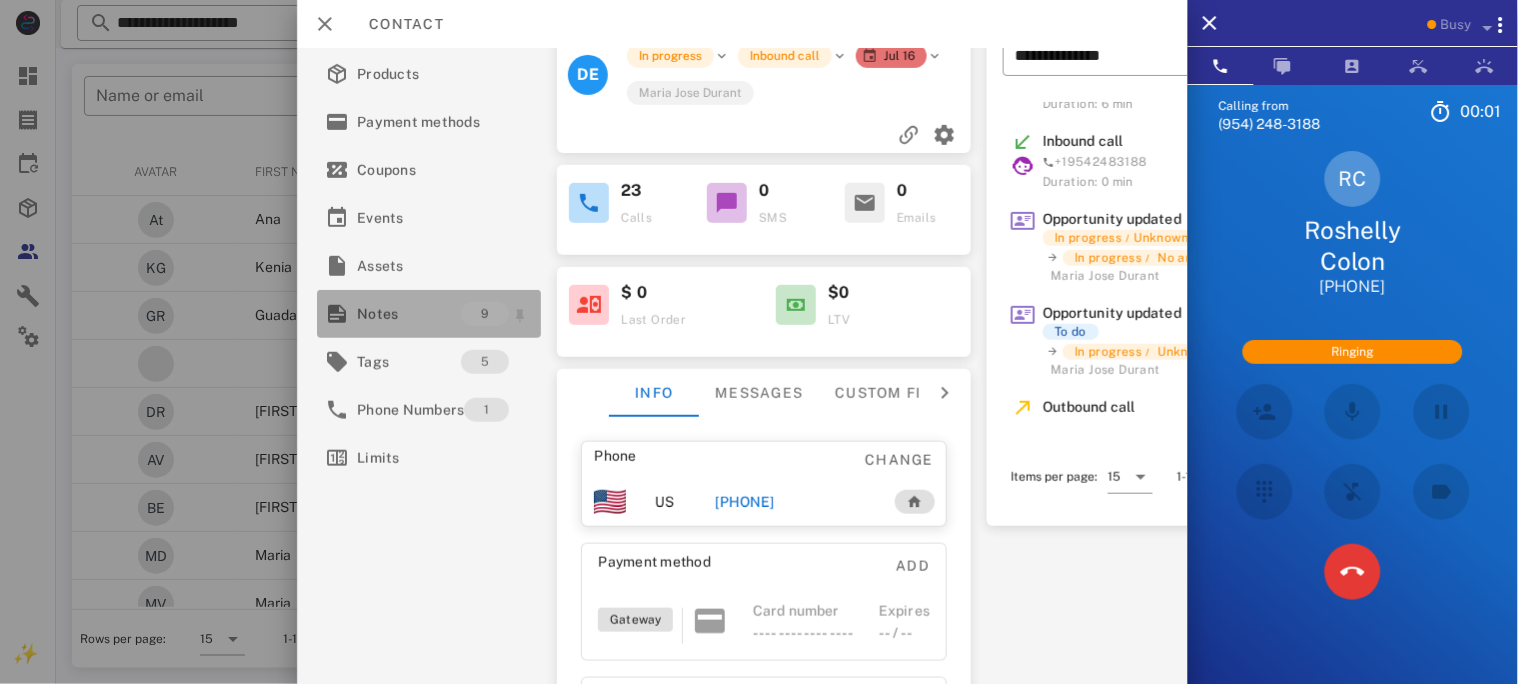 click on "Notes" at bounding box center [409, 314] 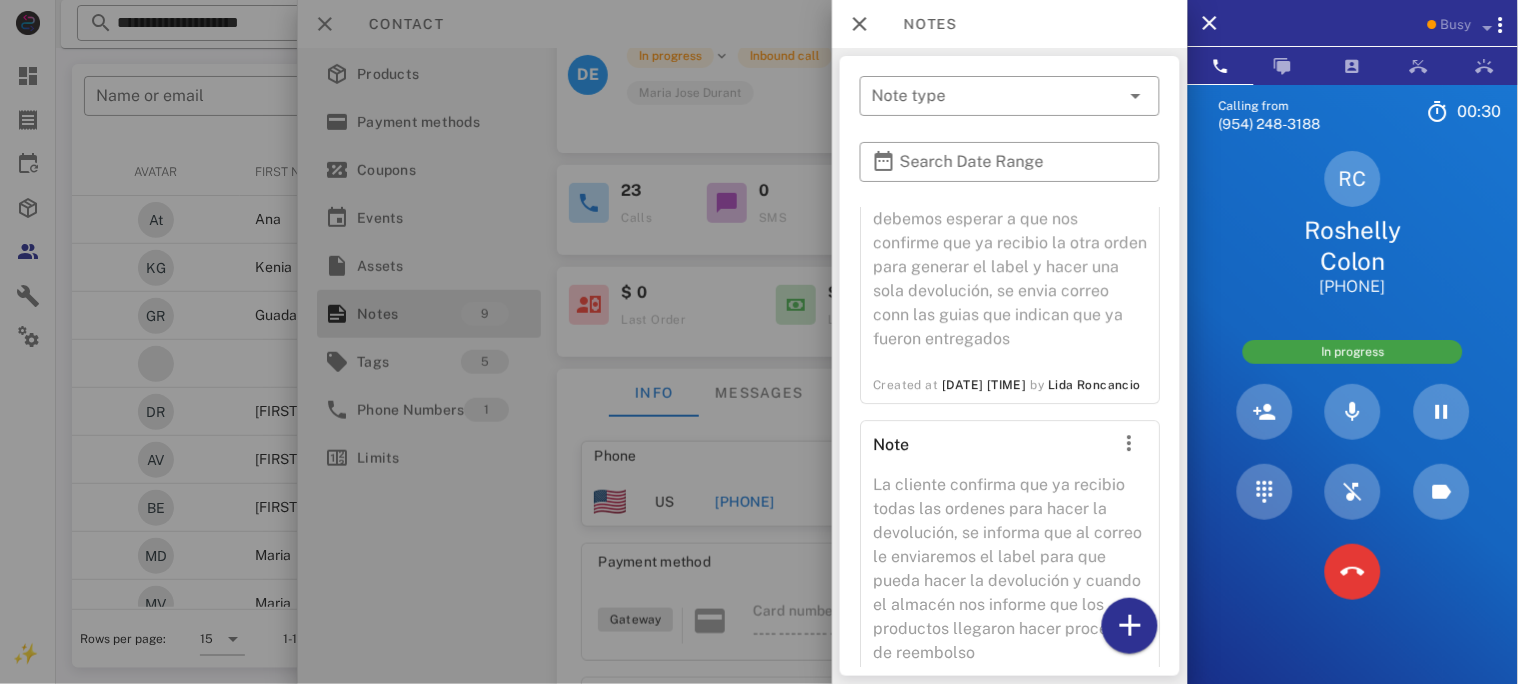 scroll, scrollTop: 1333, scrollLeft: 0, axis: vertical 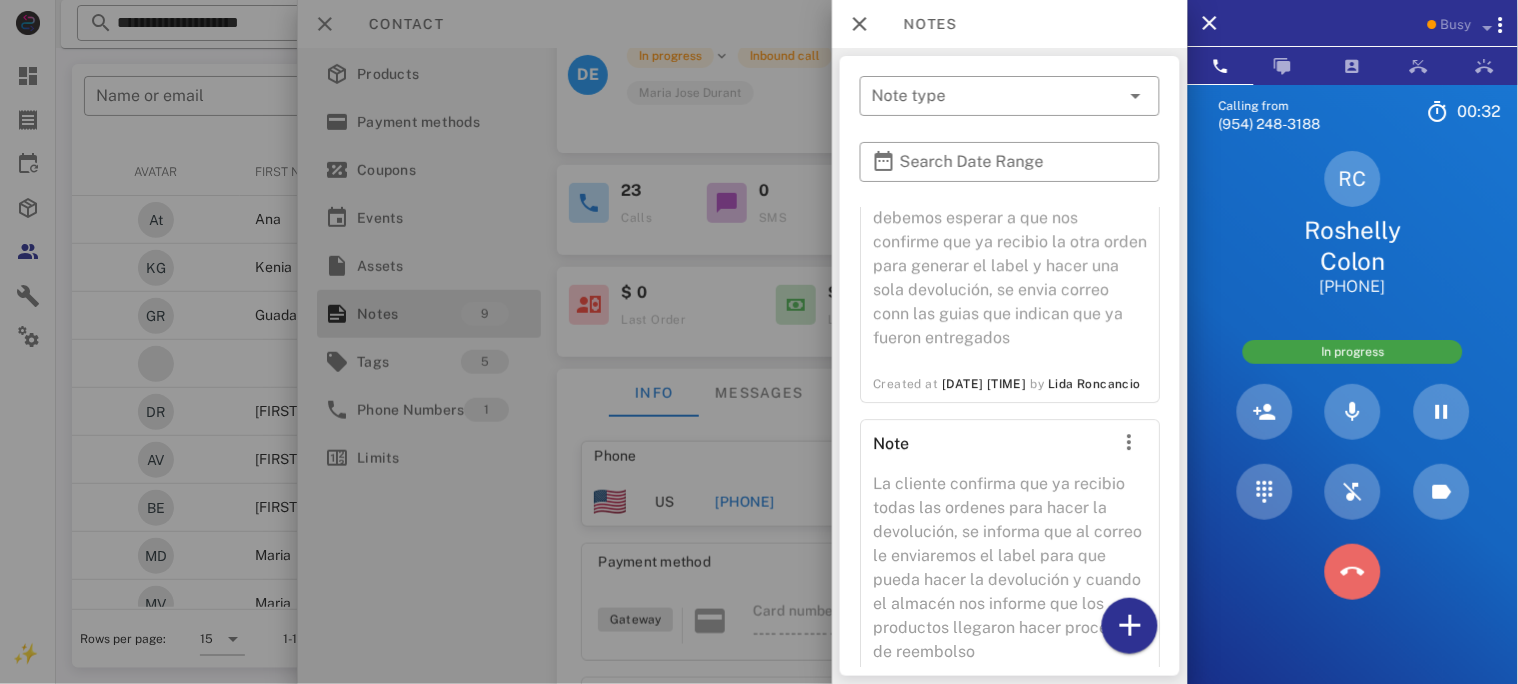 click at bounding box center (1353, 572) 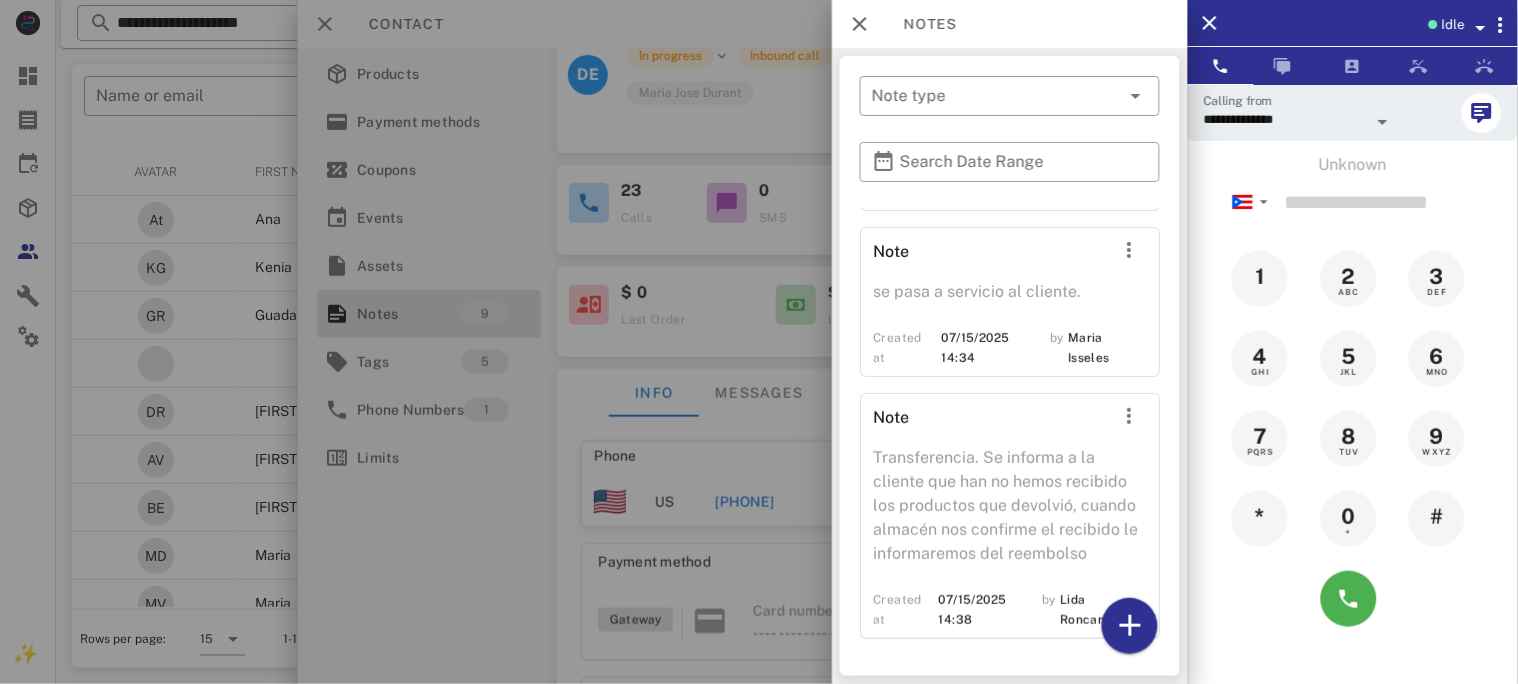 scroll, scrollTop: 2007, scrollLeft: 0, axis: vertical 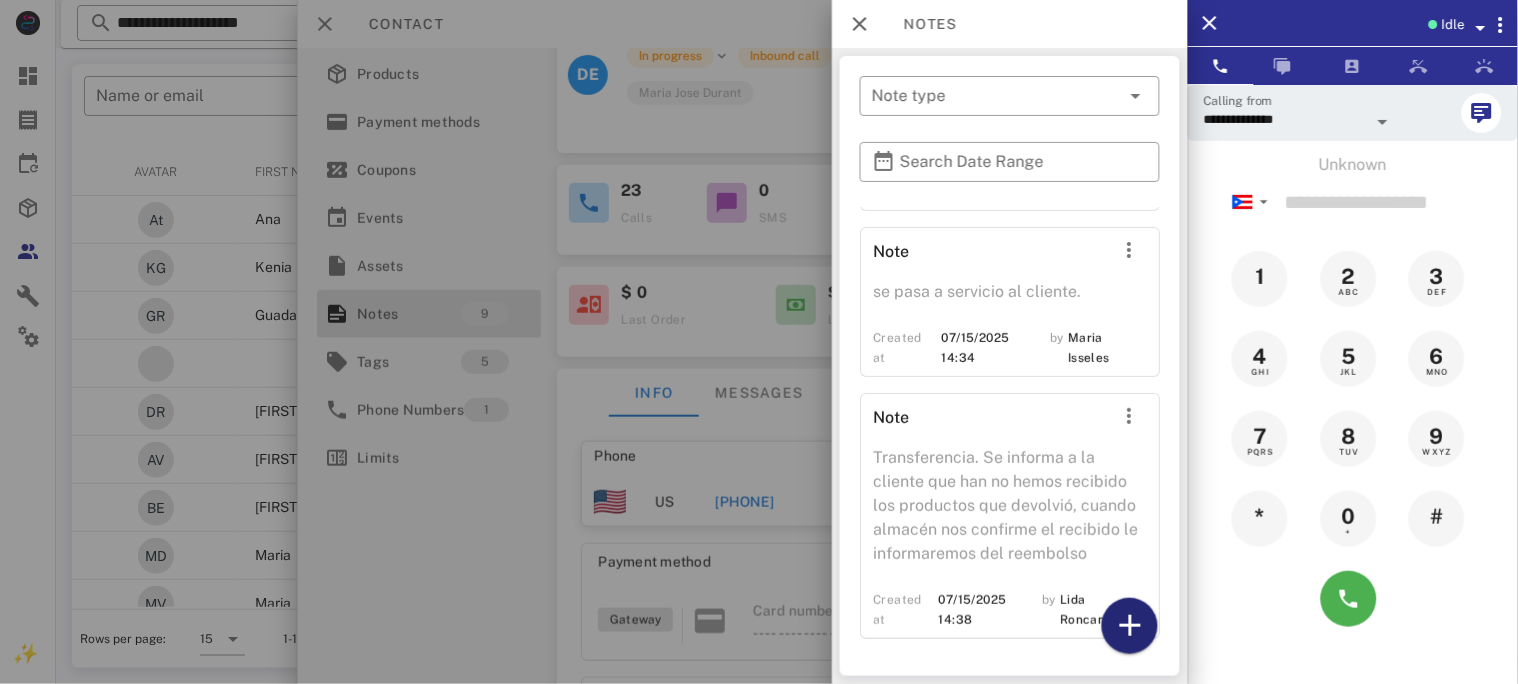 click at bounding box center (1130, 626) 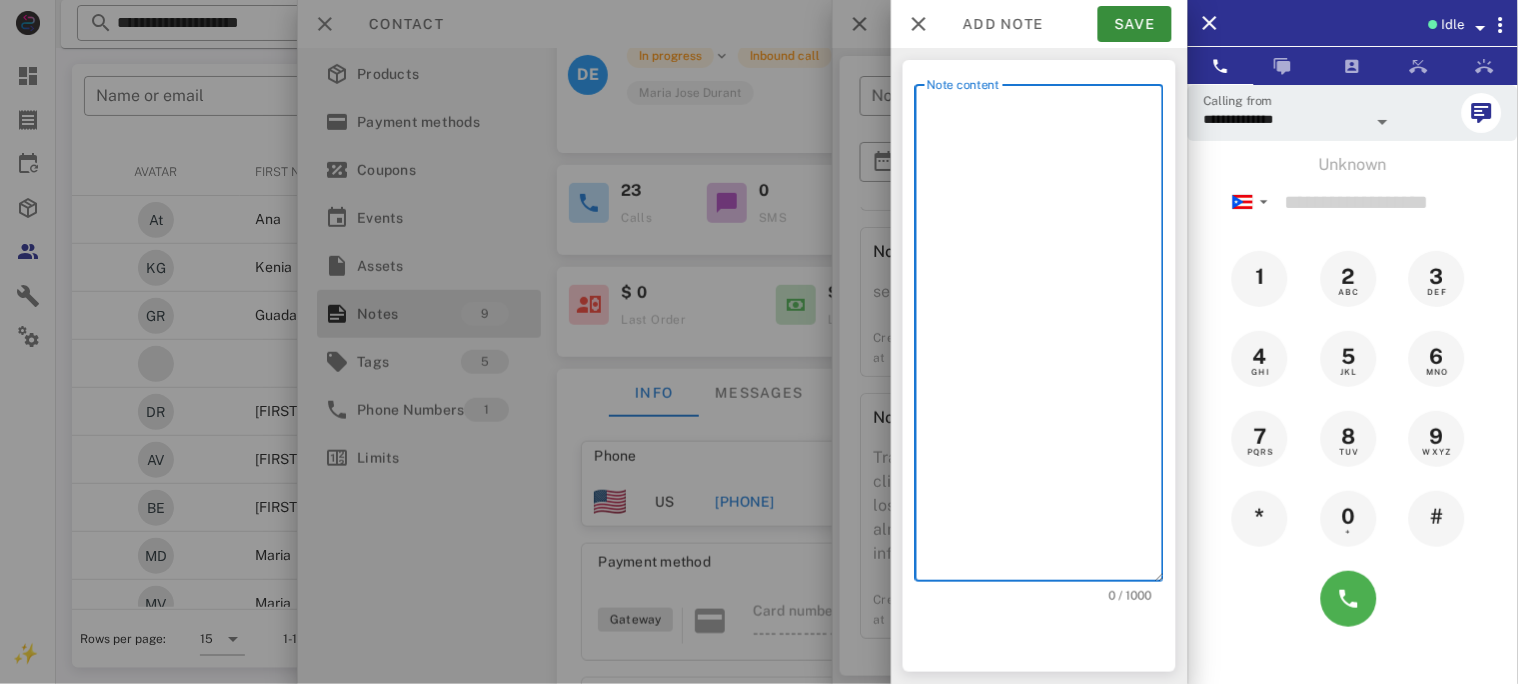 click on "Note content" at bounding box center (1045, 338) 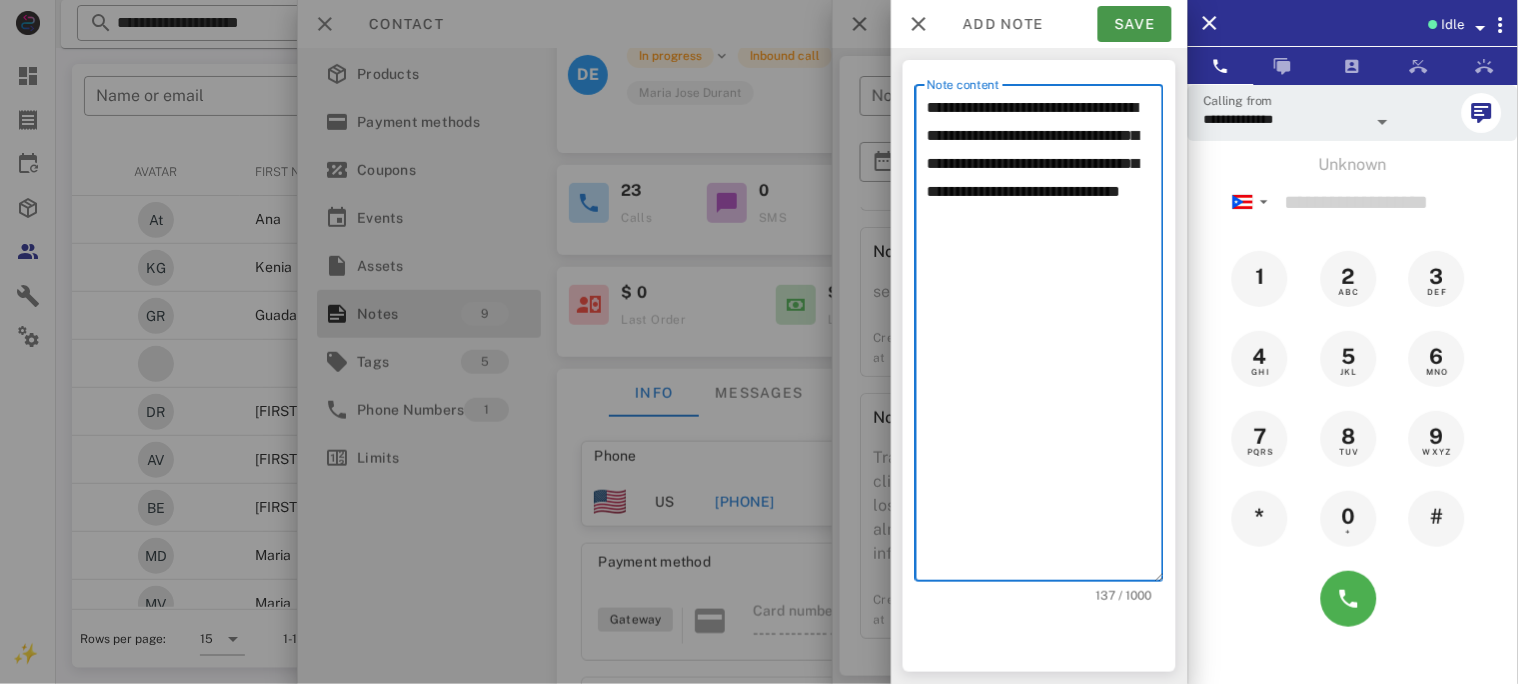 type on "**********" 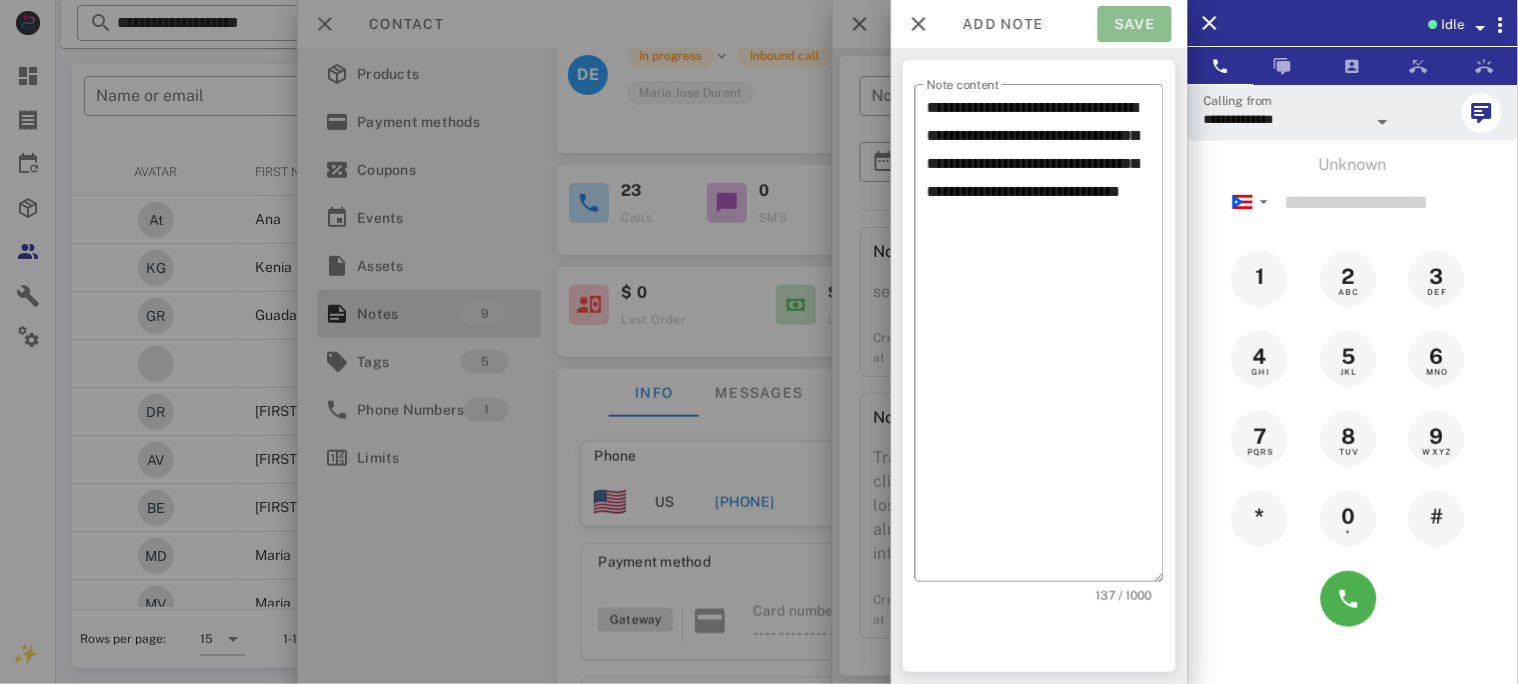 click on "Save" at bounding box center [1135, 24] 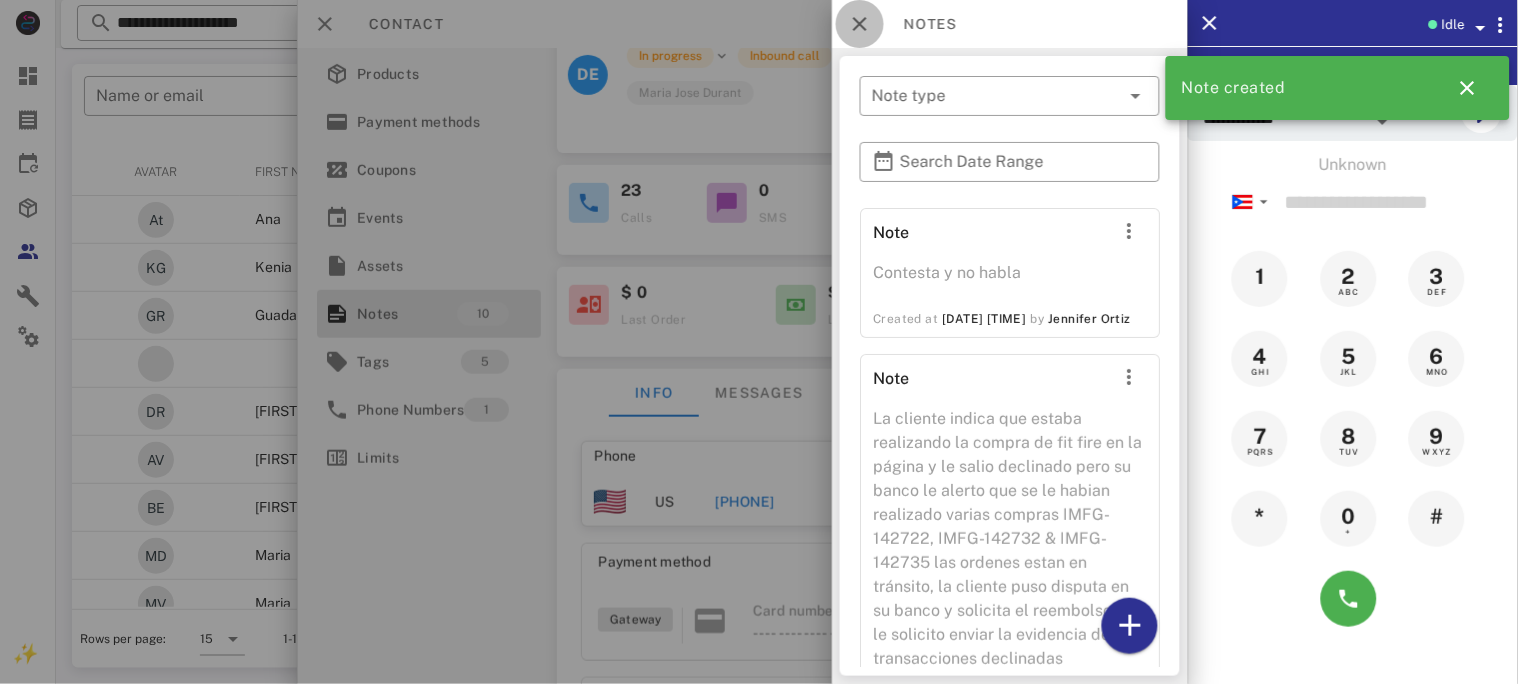 drag, startPoint x: 856, startPoint y: 21, endPoint x: 812, endPoint y: 32, distance: 45.35416 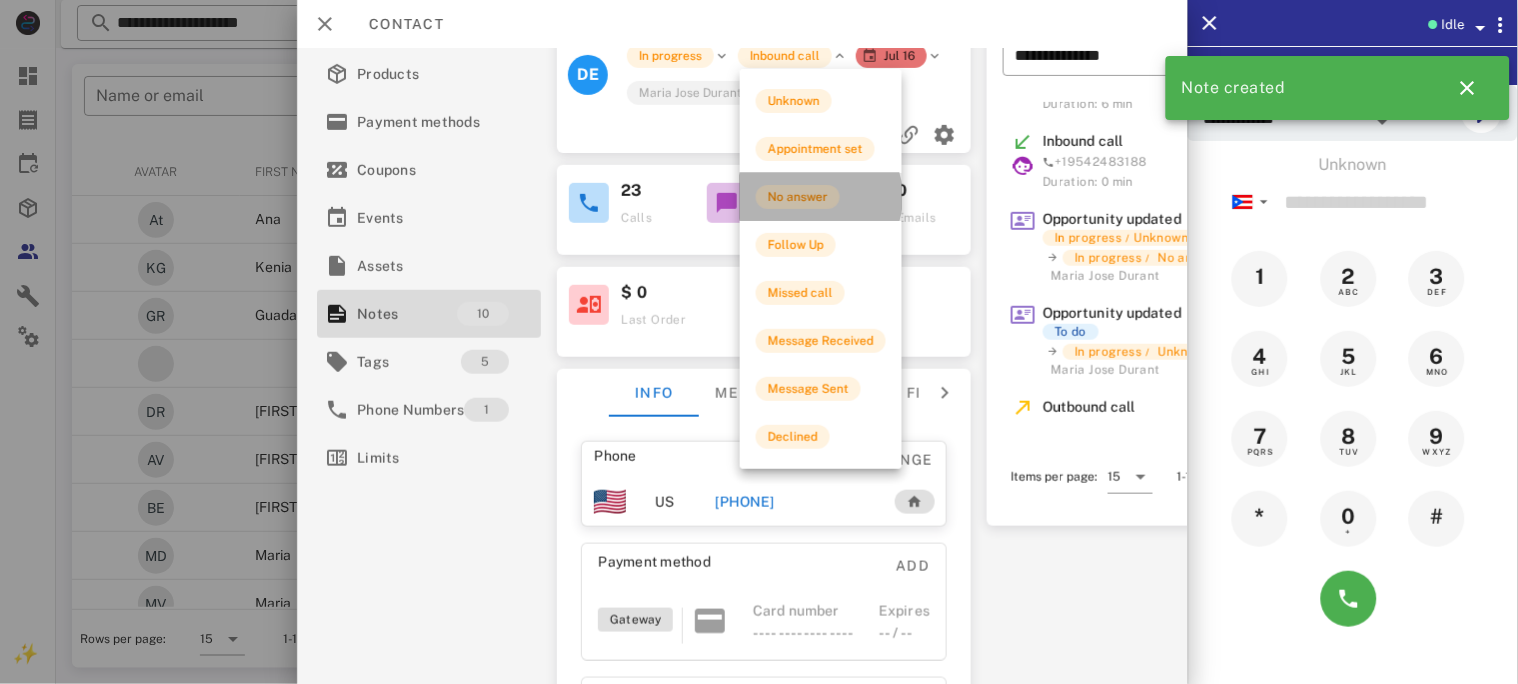 click on "No answer" at bounding box center (798, 197) 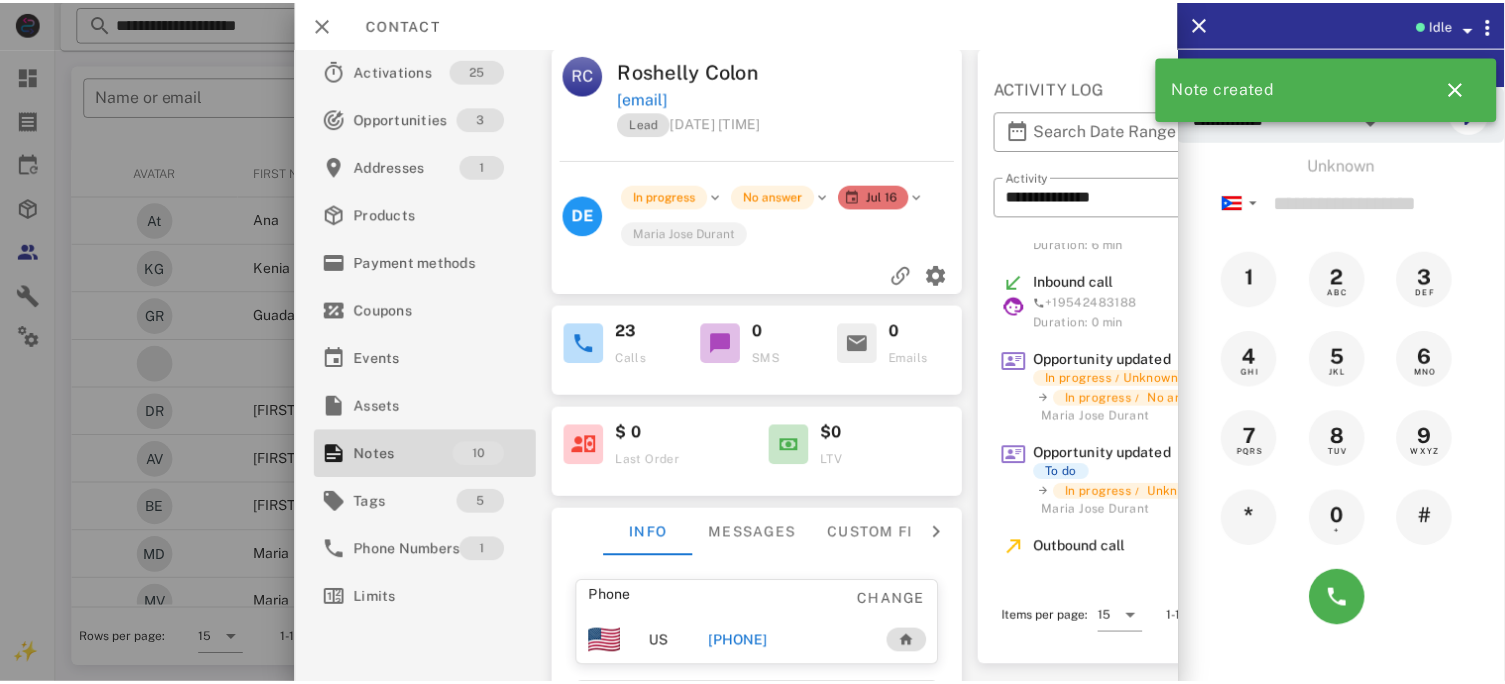 scroll, scrollTop: 0, scrollLeft: 0, axis: both 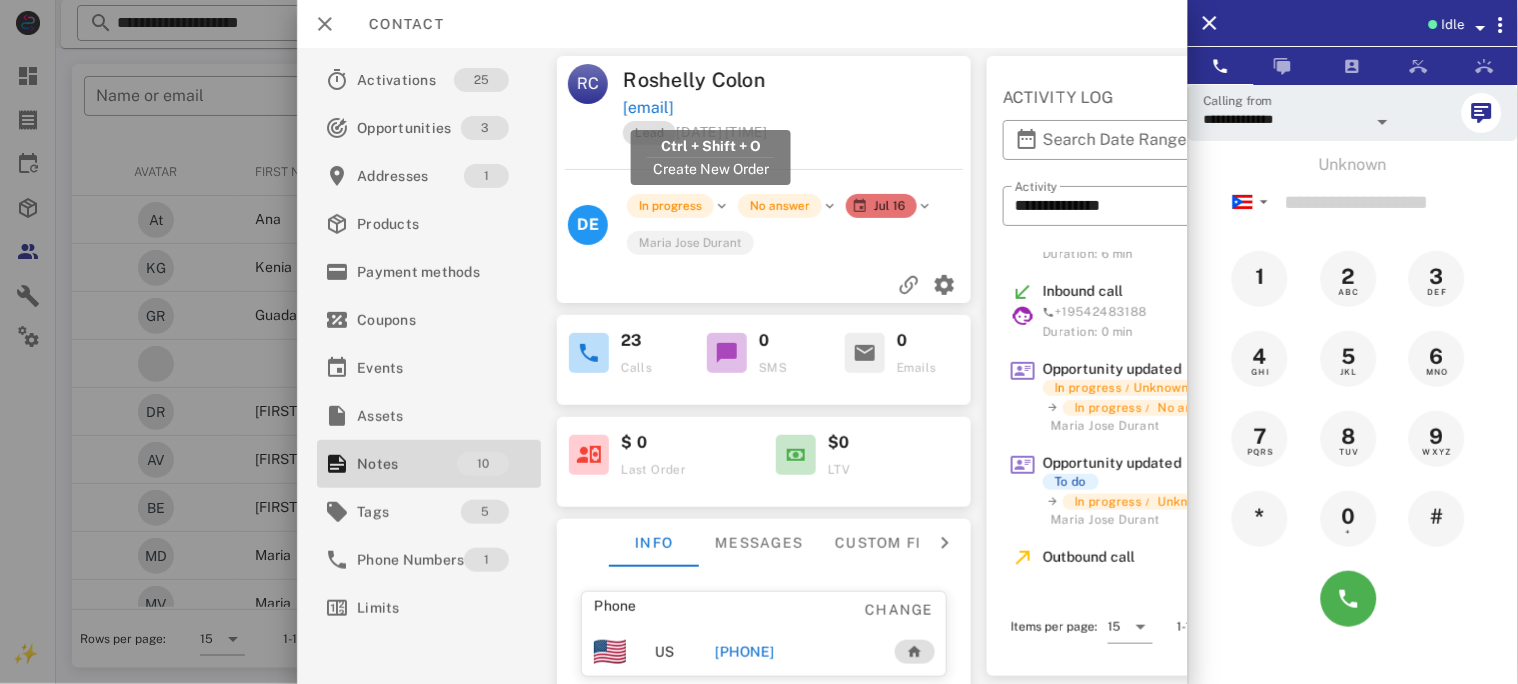 drag, startPoint x: 818, startPoint y: 102, endPoint x: 627, endPoint y: 105, distance: 191.02356 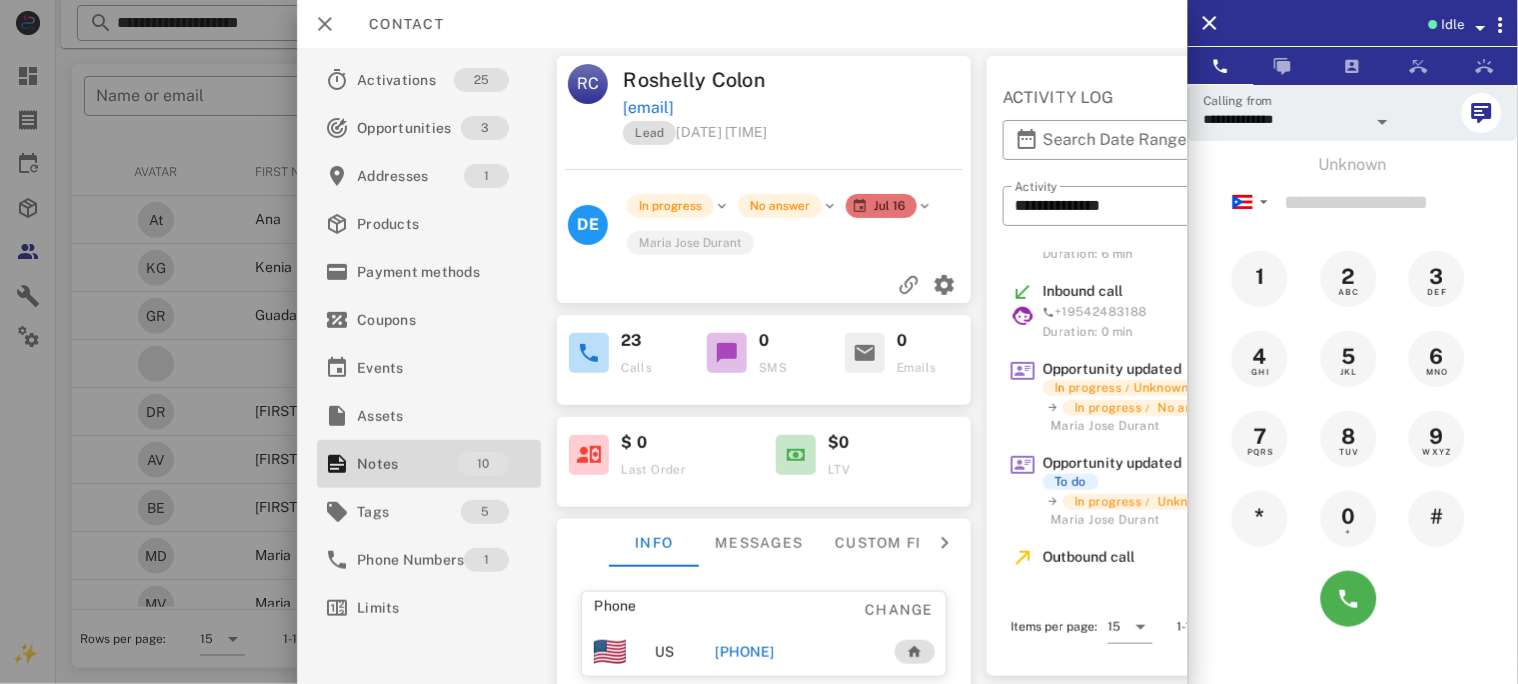 click at bounding box center [1481, 28] 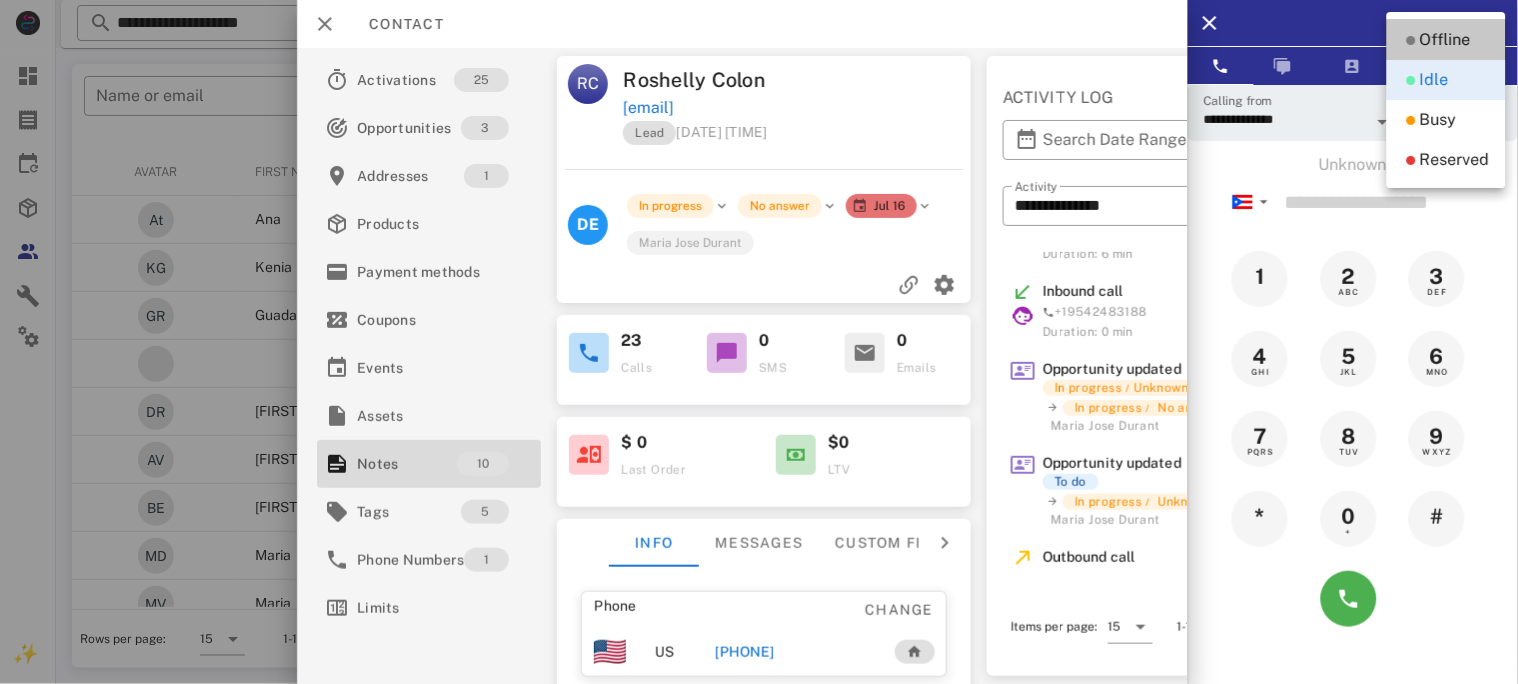 click on "Offline" at bounding box center (1445, 40) 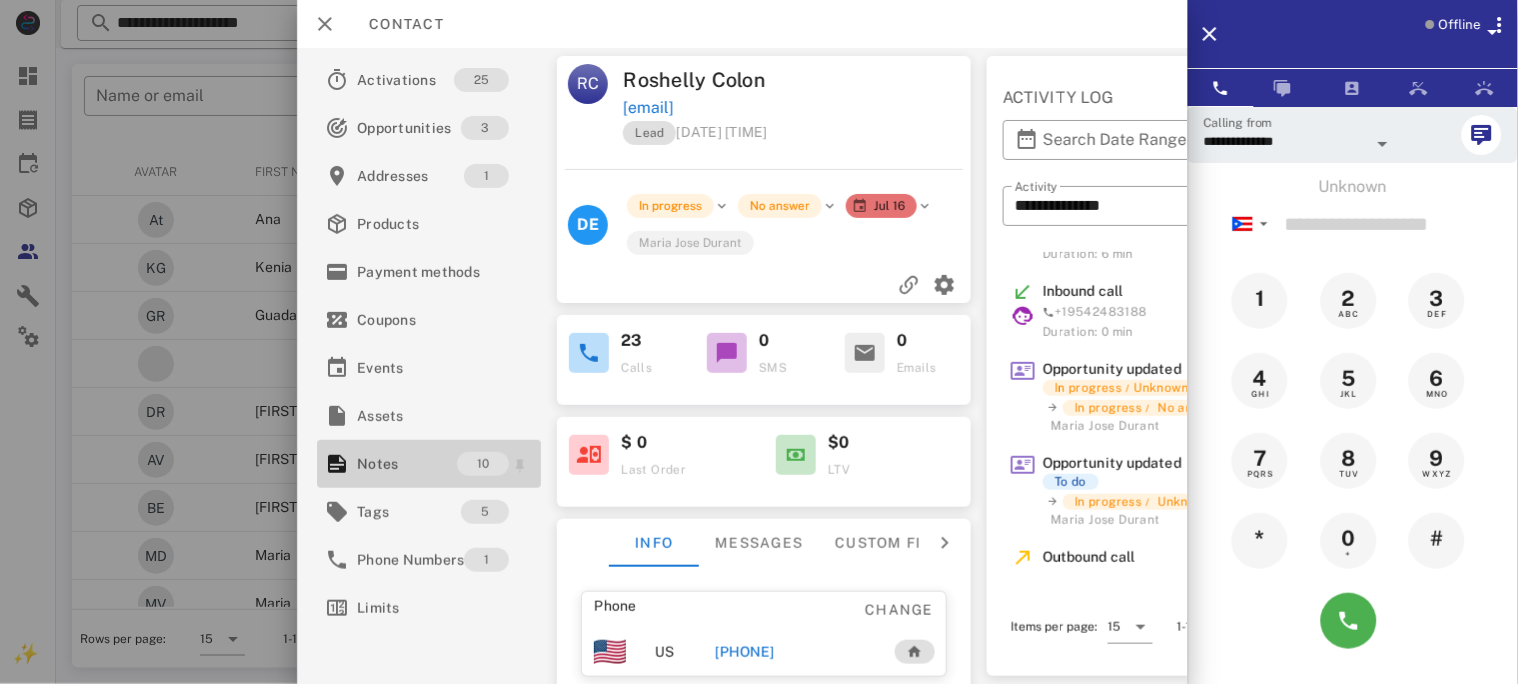 click on "Notes" at bounding box center [407, 464] 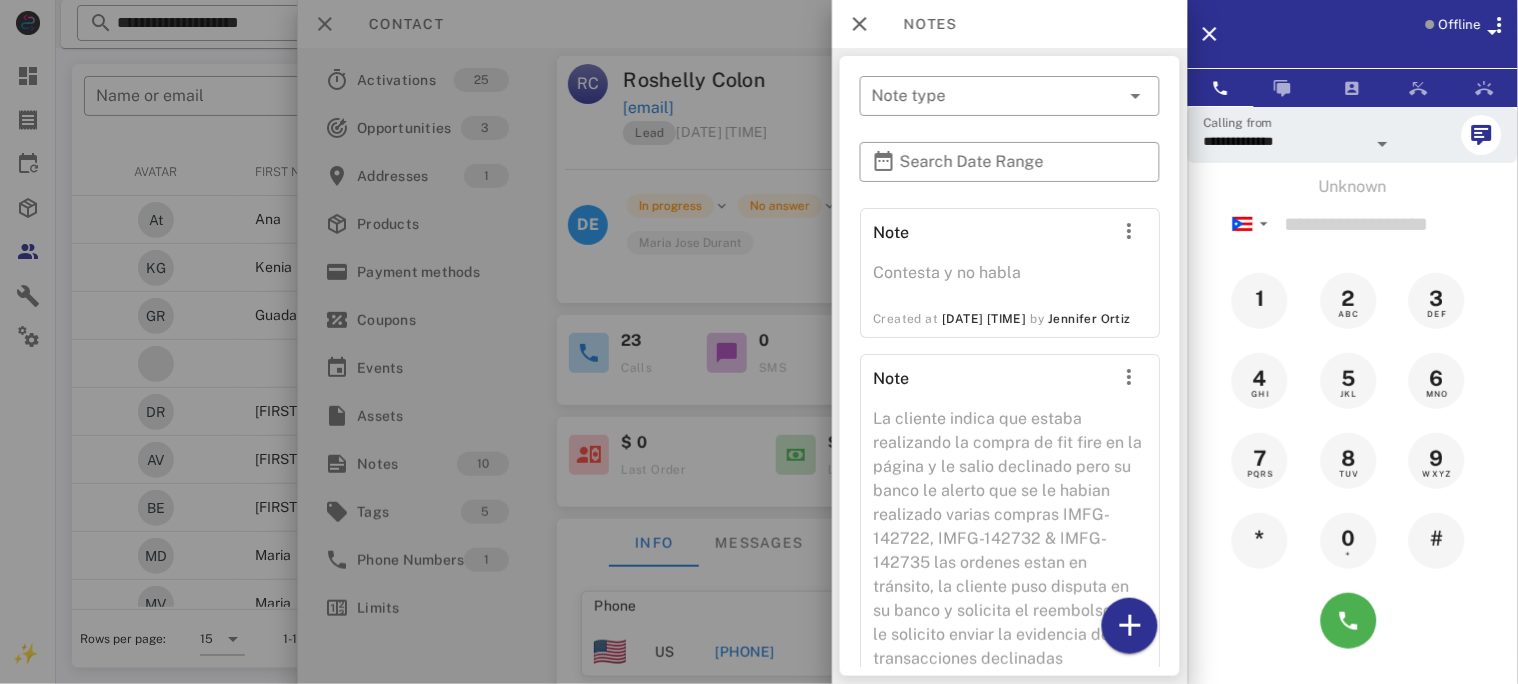 click at bounding box center [759, 342] 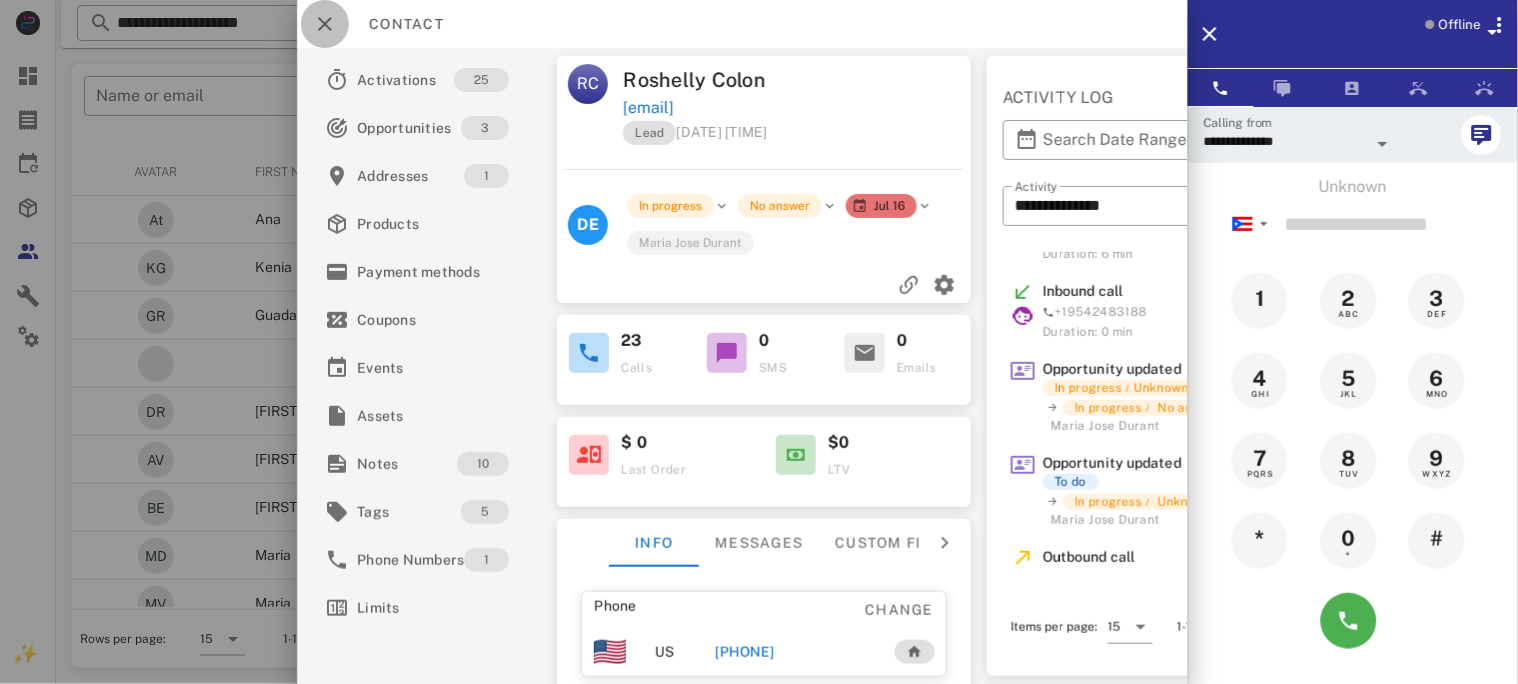 click at bounding box center [325, 24] 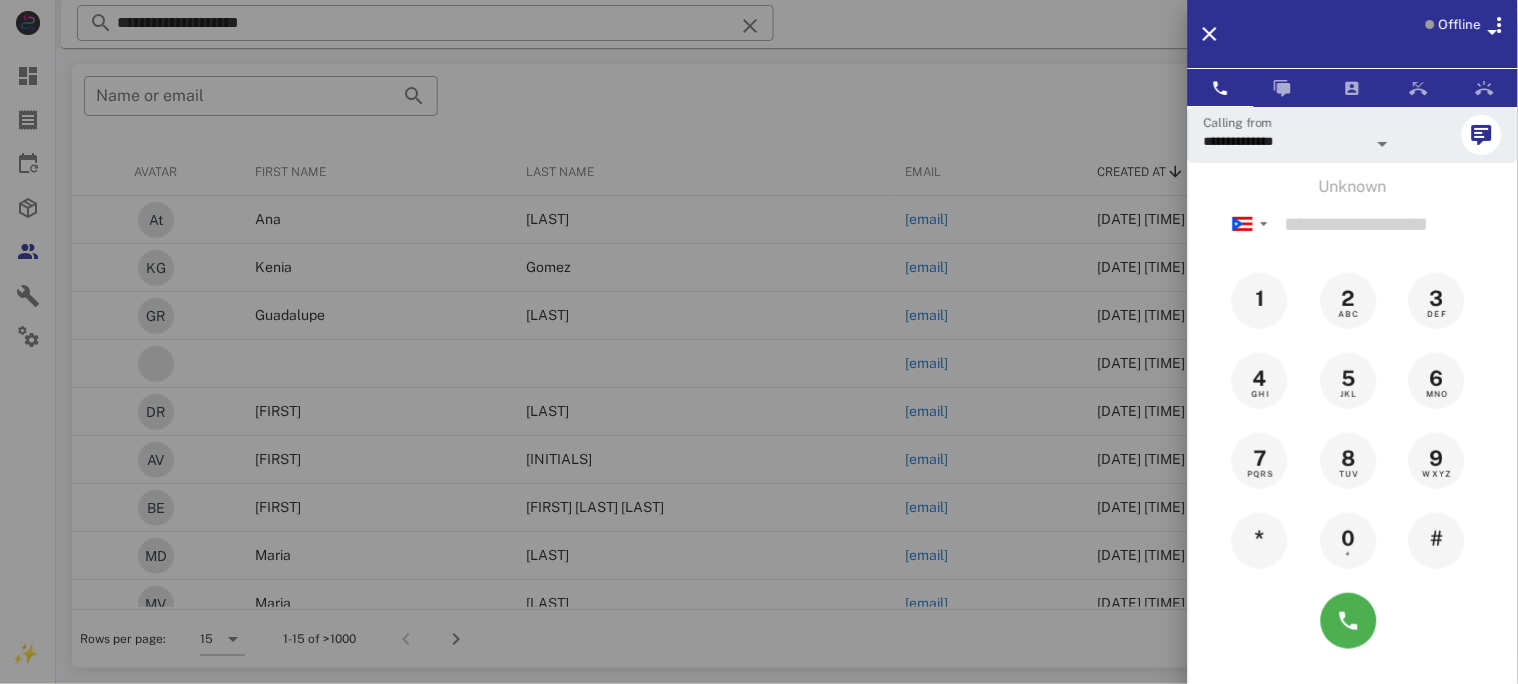 click at bounding box center (759, 342) 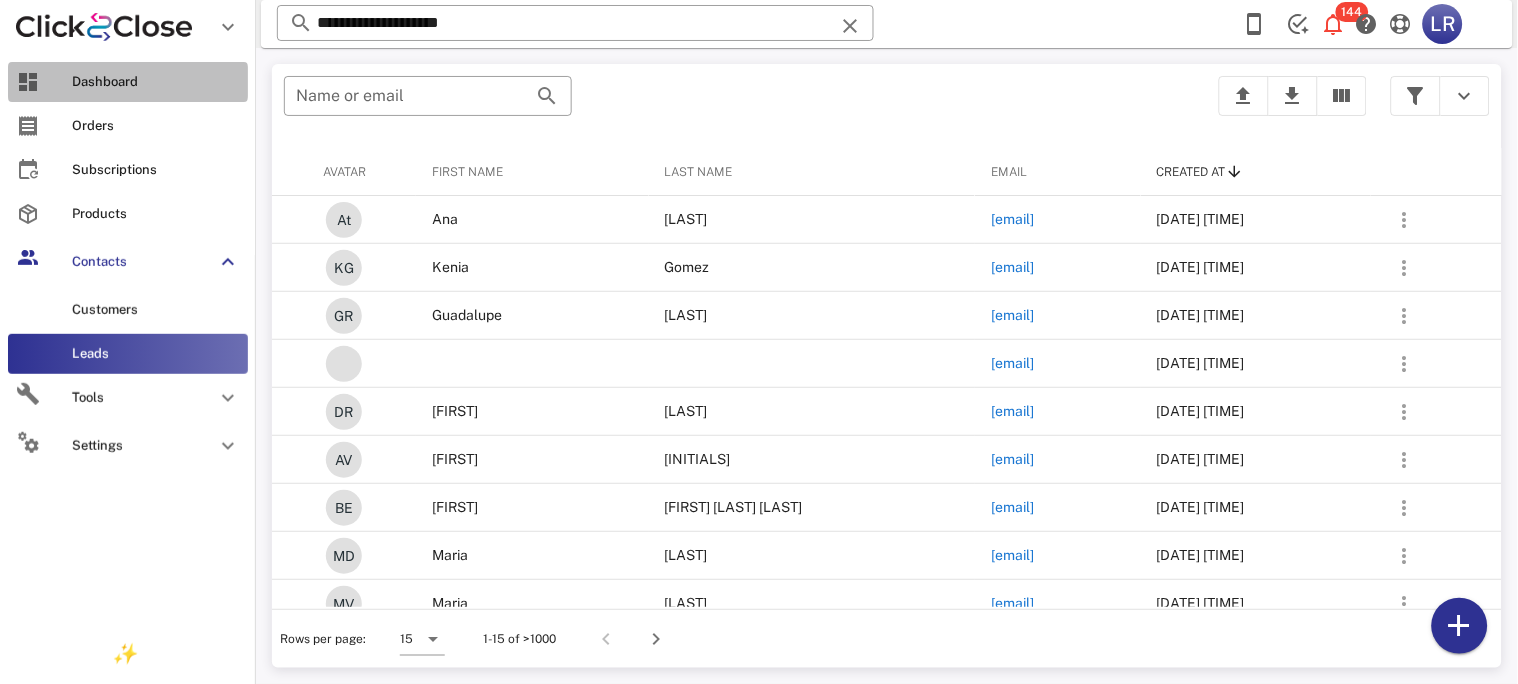 click on "Dashboard" at bounding box center [156, 82] 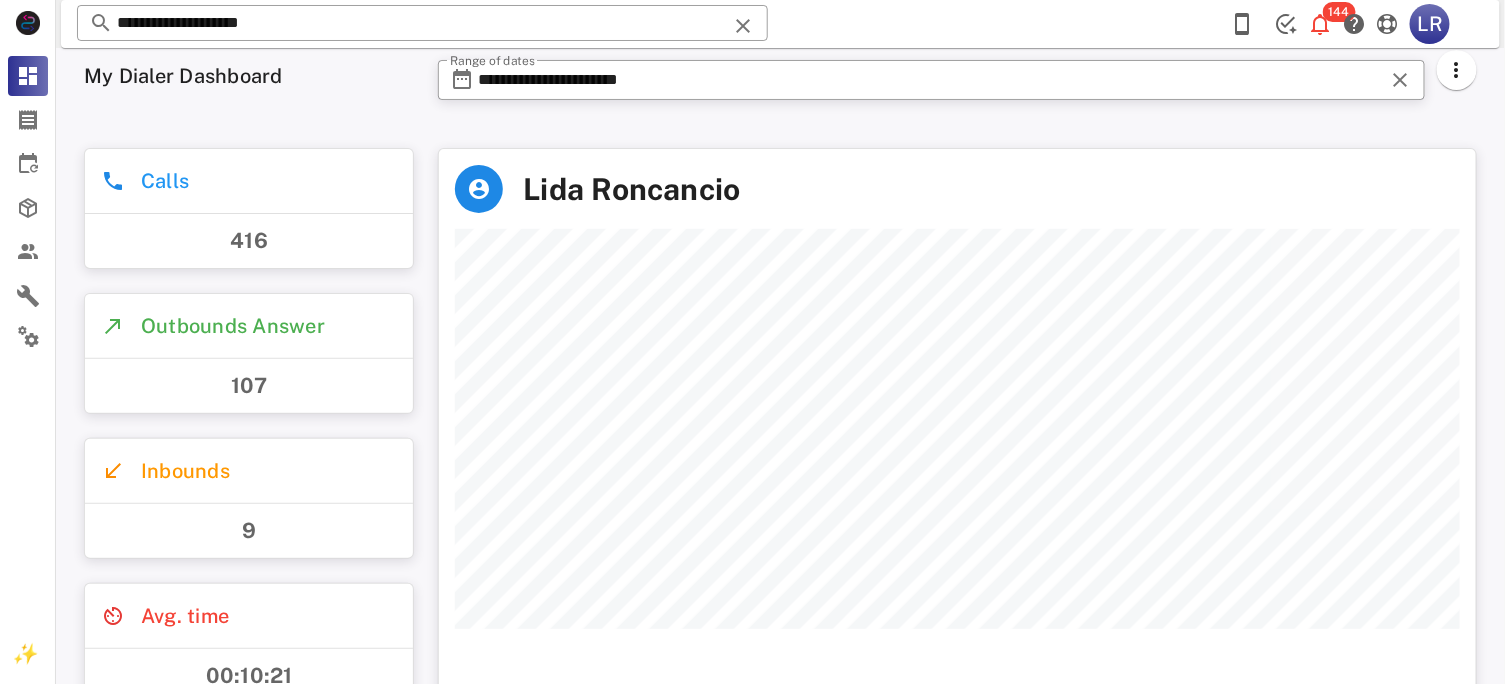 scroll, scrollTop: 999441, scrollLeft: 998963, axis: both 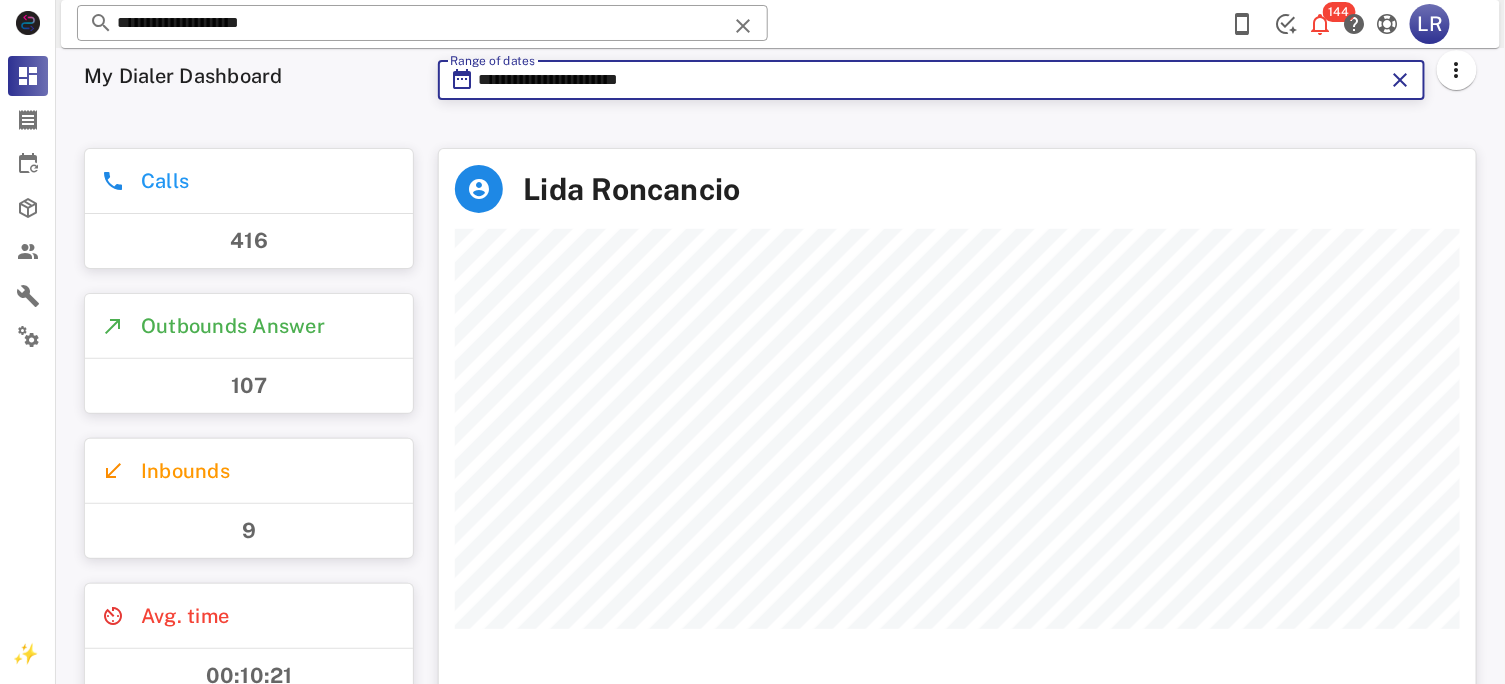 click on "**********" at bounding box center (931, 80) 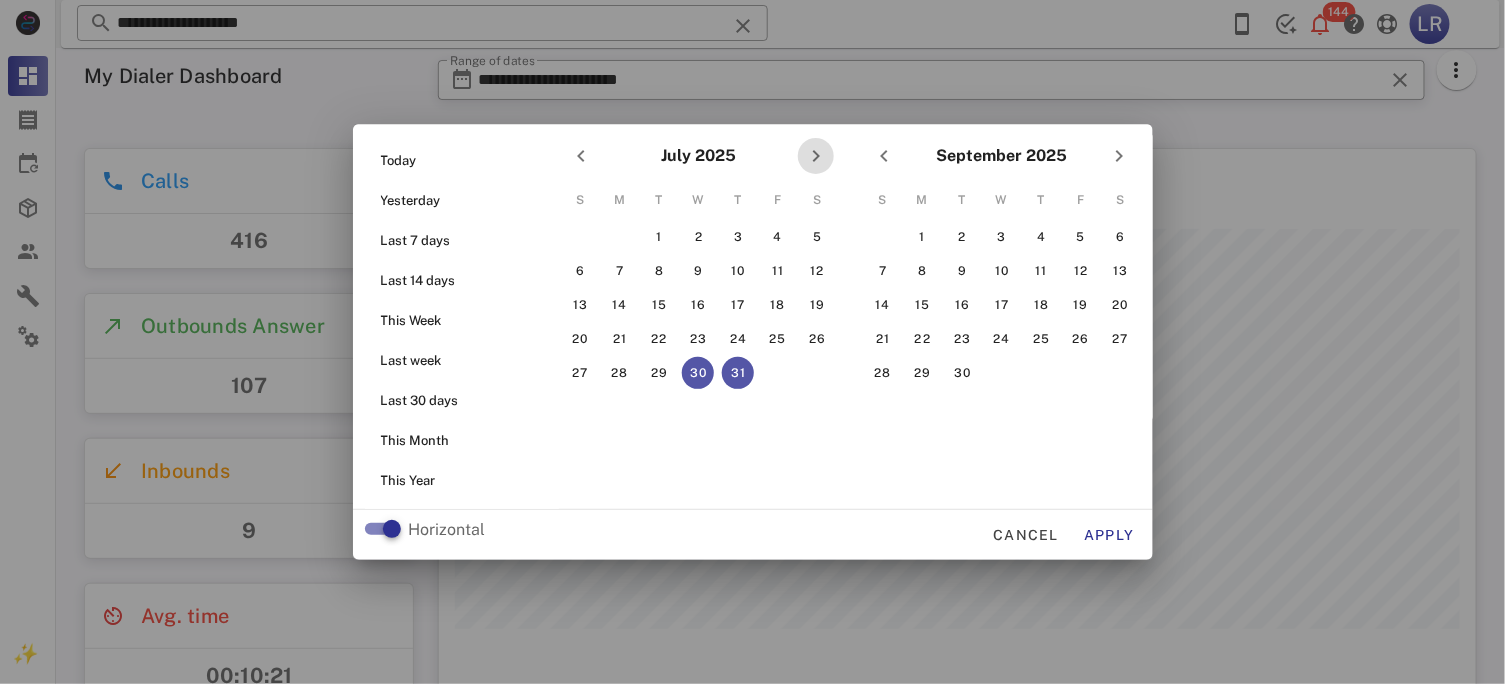 click at bounding box center [816, 156] 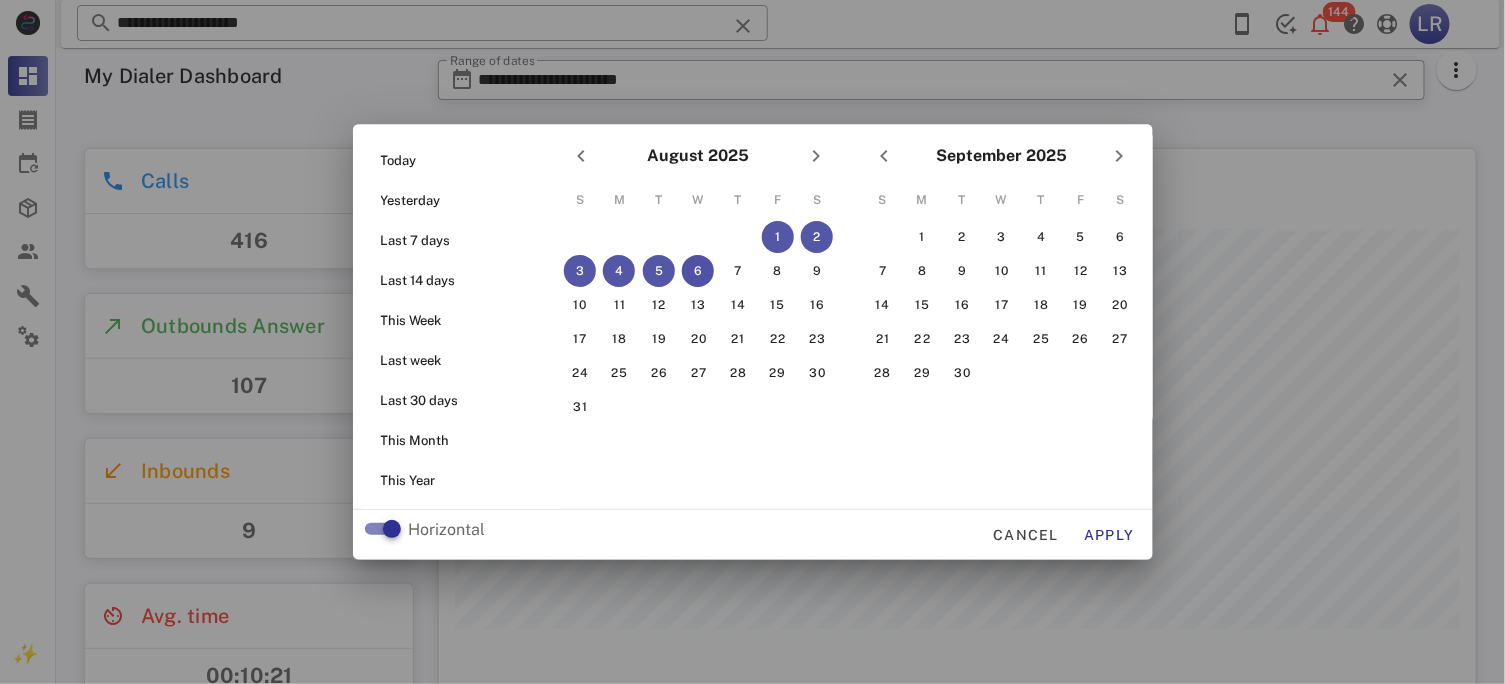 click on "6" at bounding box center (698, 271) 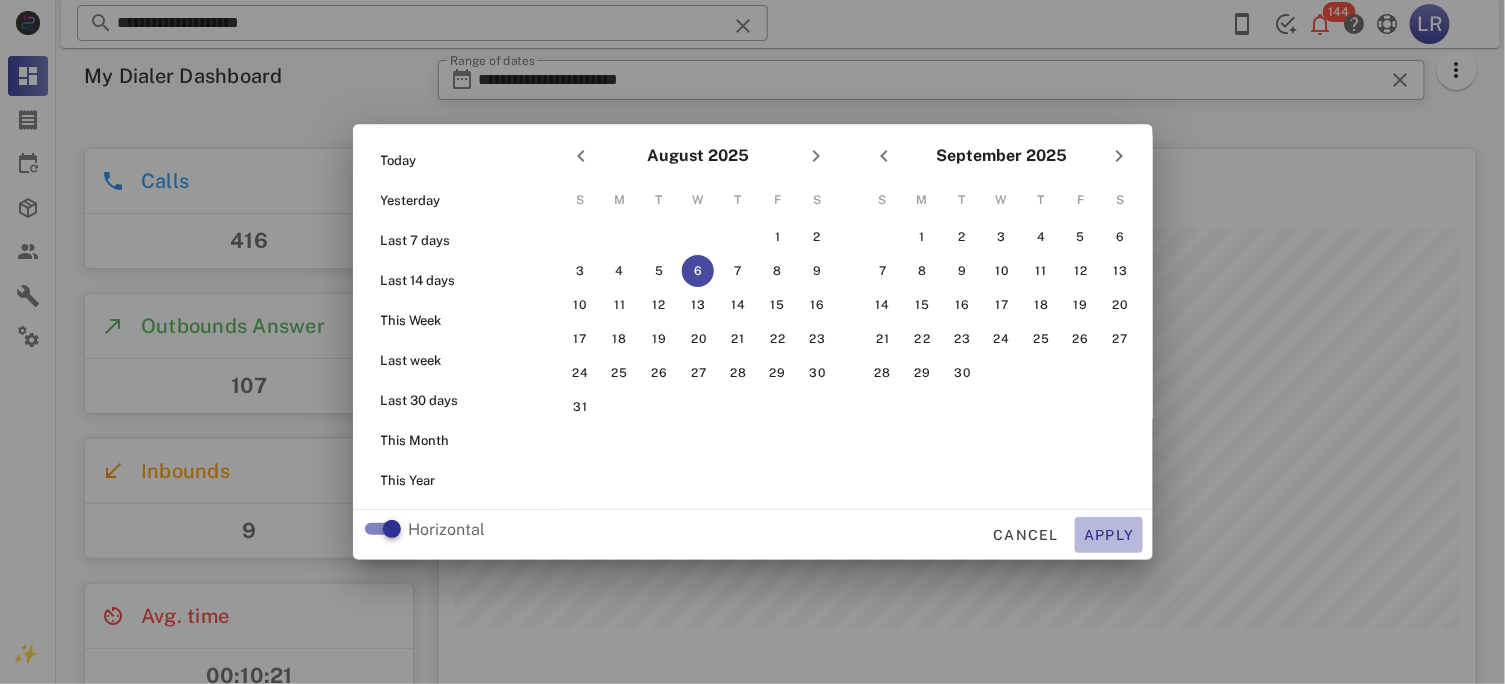 click on "Apply" at bounding box center (1109, 535) 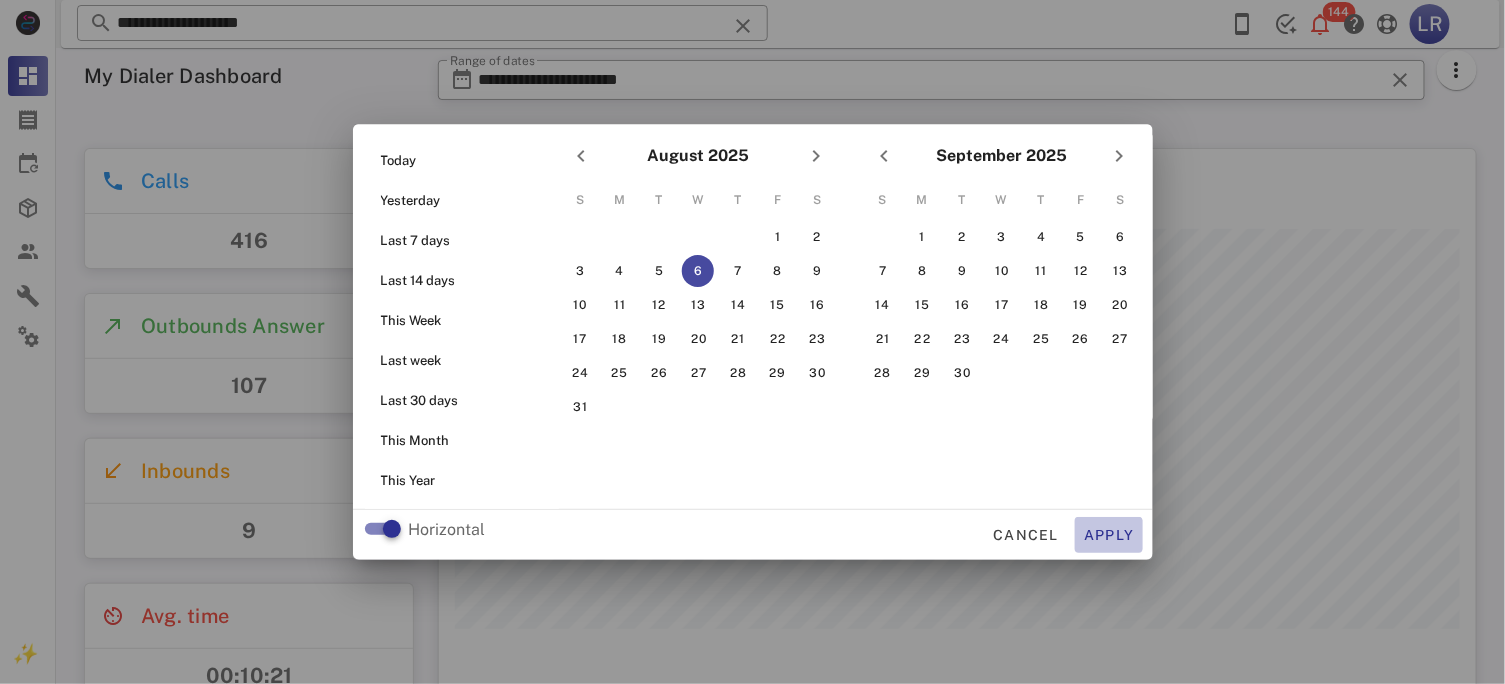 type on "**********" 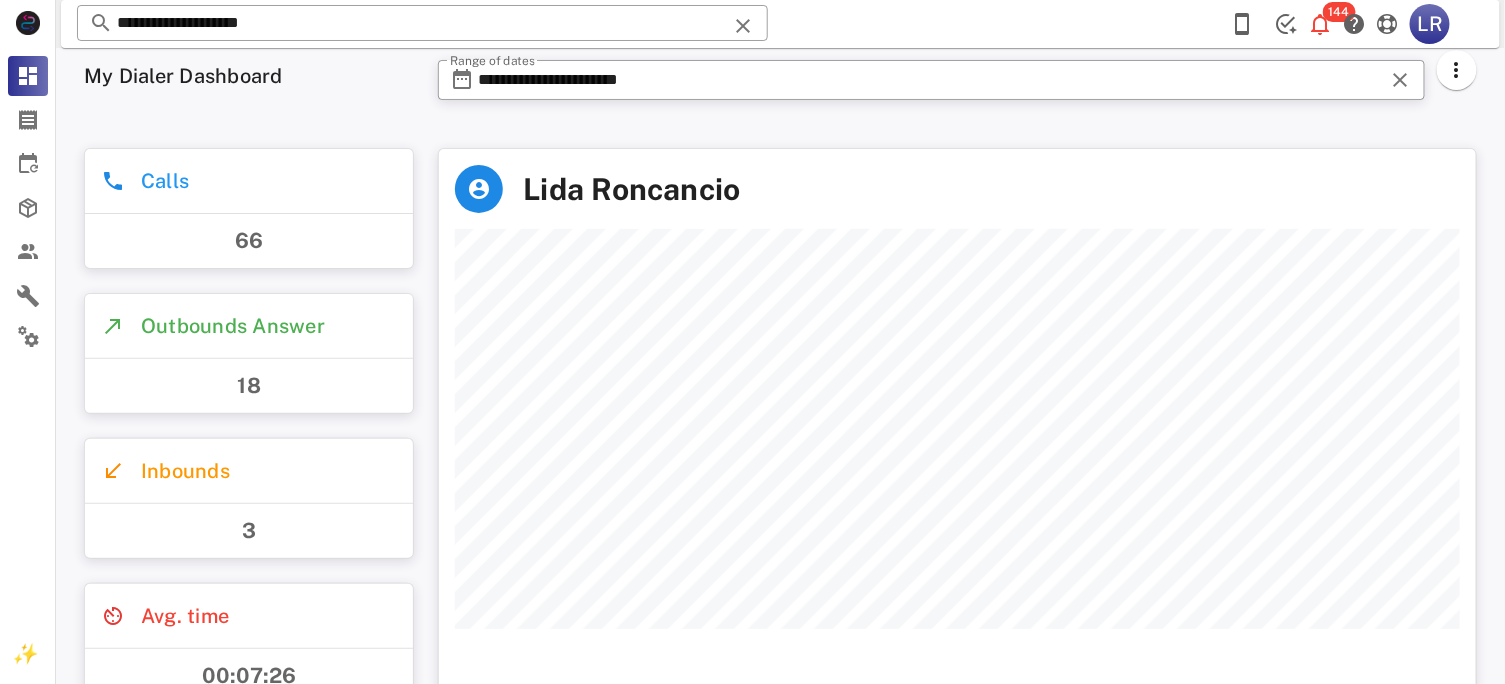 scroll, scrollTop: 999441, scrollLeft: 998963, axis: both 